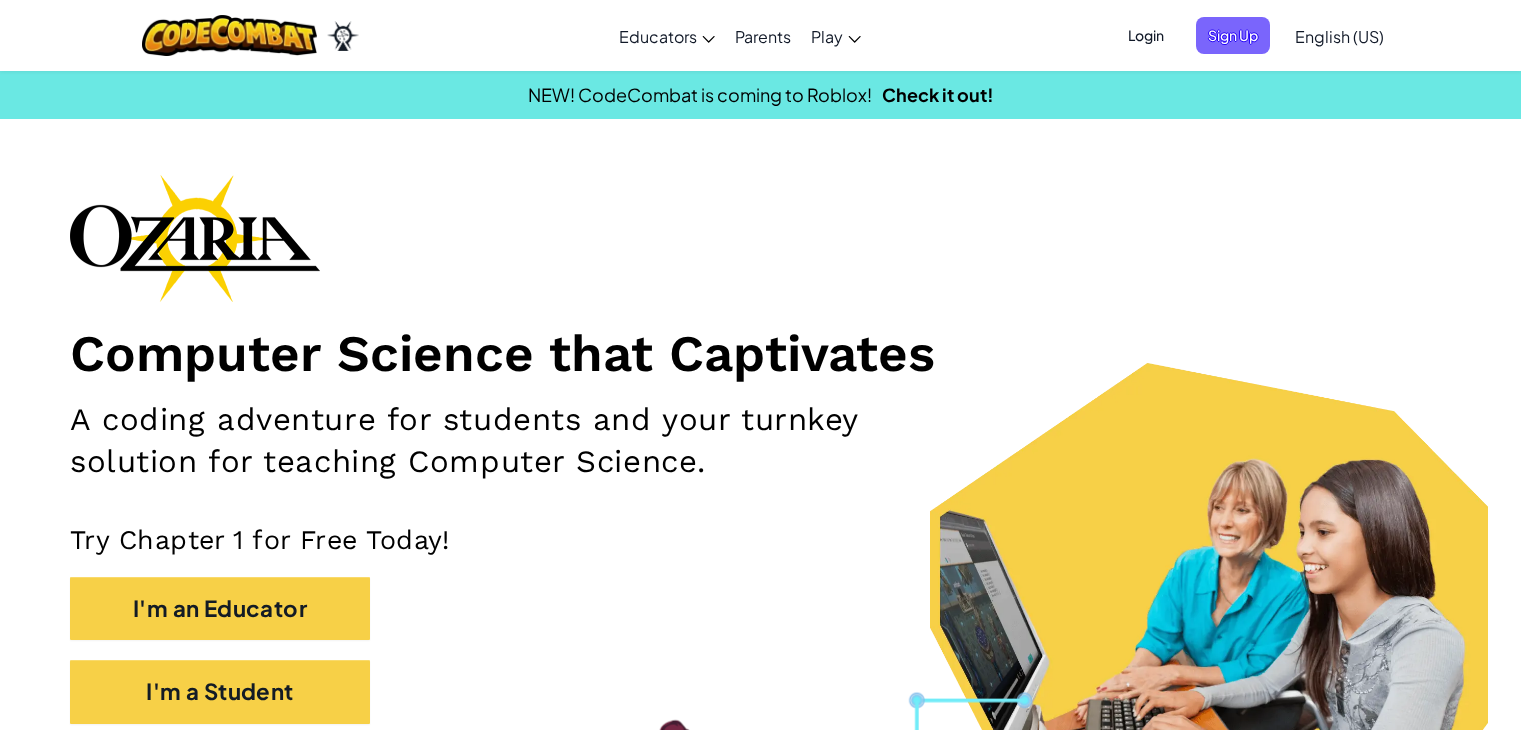 scroll, scrollTop: 0, scrollLeft: 0, axis: both 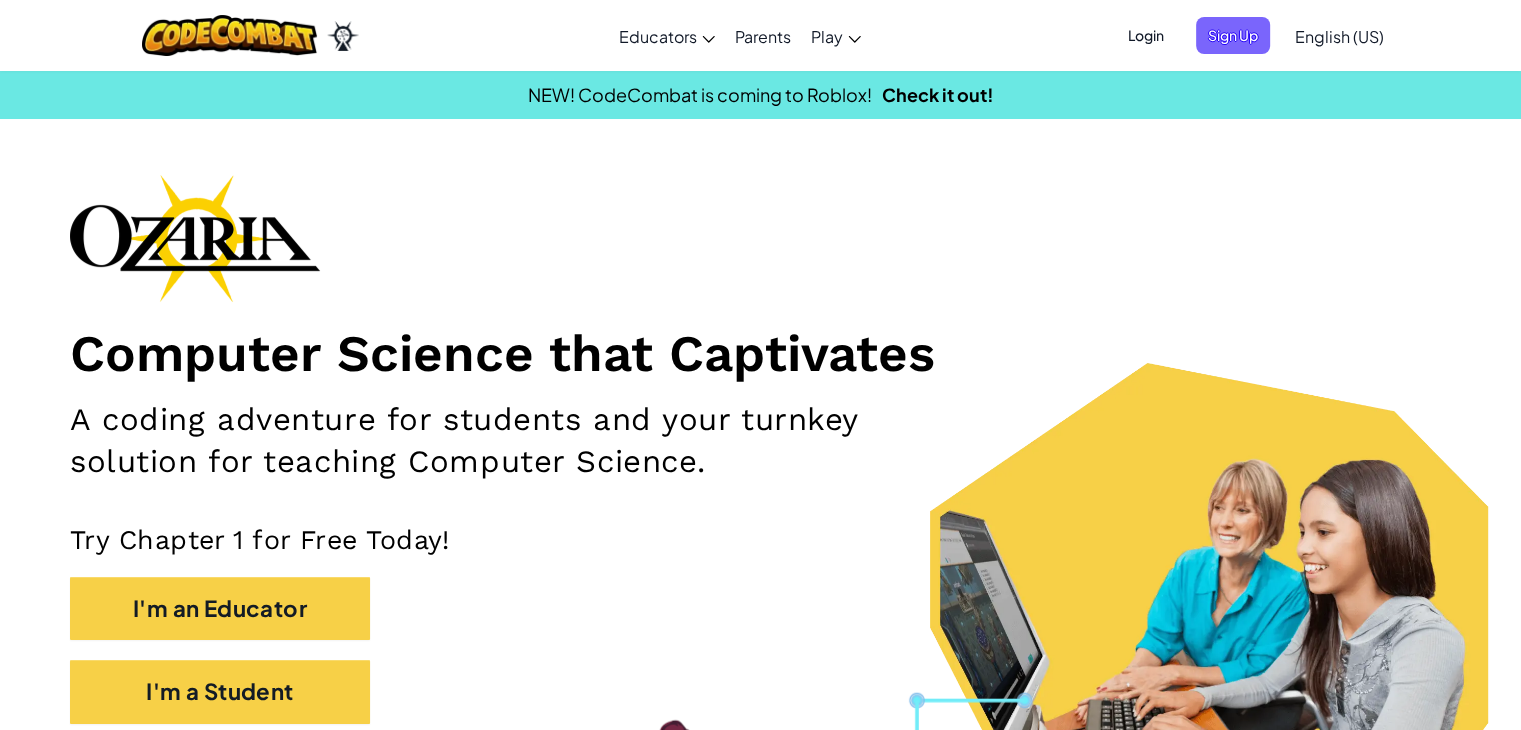 click on "Login" at bounding box center (1146, 35) 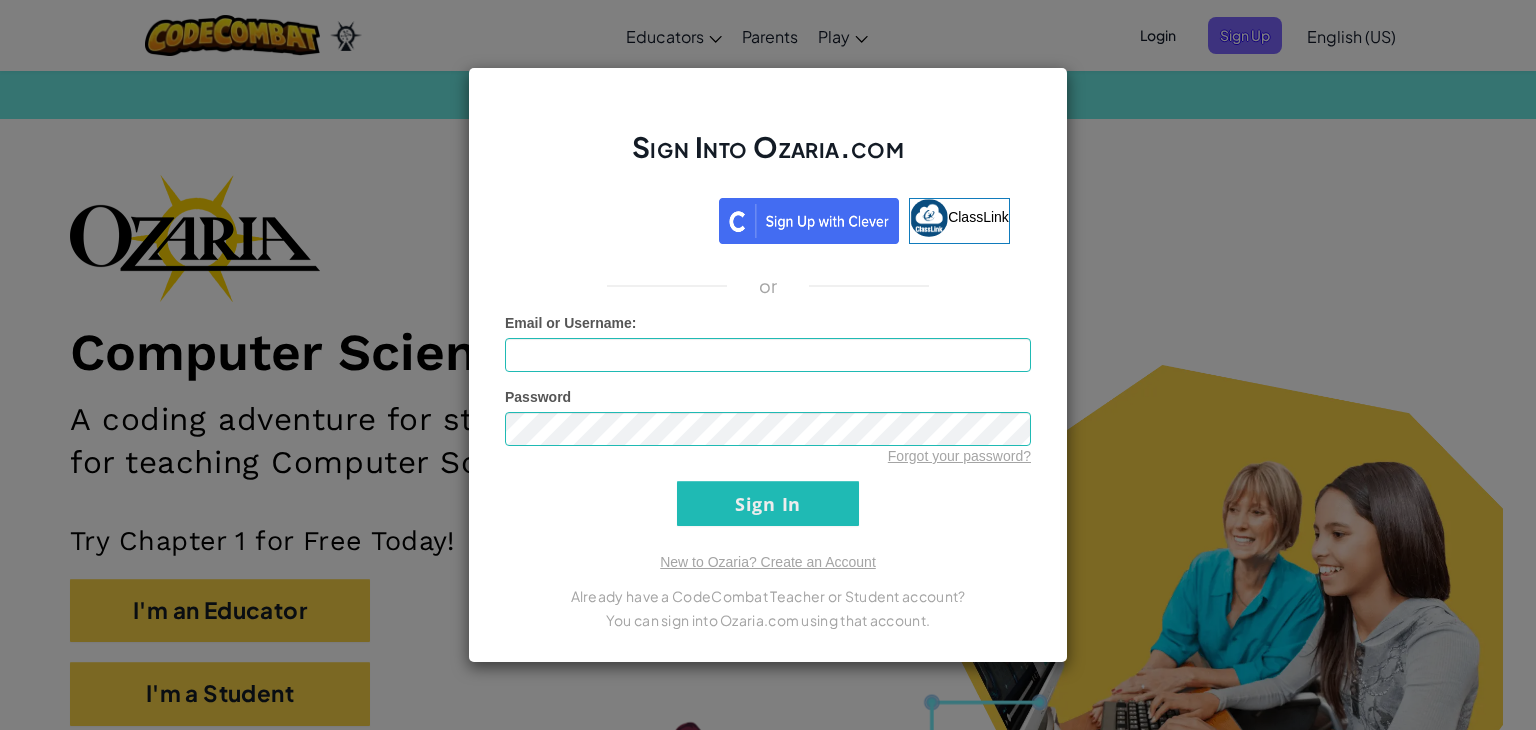 click on "Sign Into Ozaria.com ClassLink or Unknown Error Email or Username : Password Forgot your password? Sign In Logging In New to Ozaria? Create an Account Already have a CodeCombat Teacher or Student account? You can sign into Ozaria.com using that account." at bounding box center [768, 365] 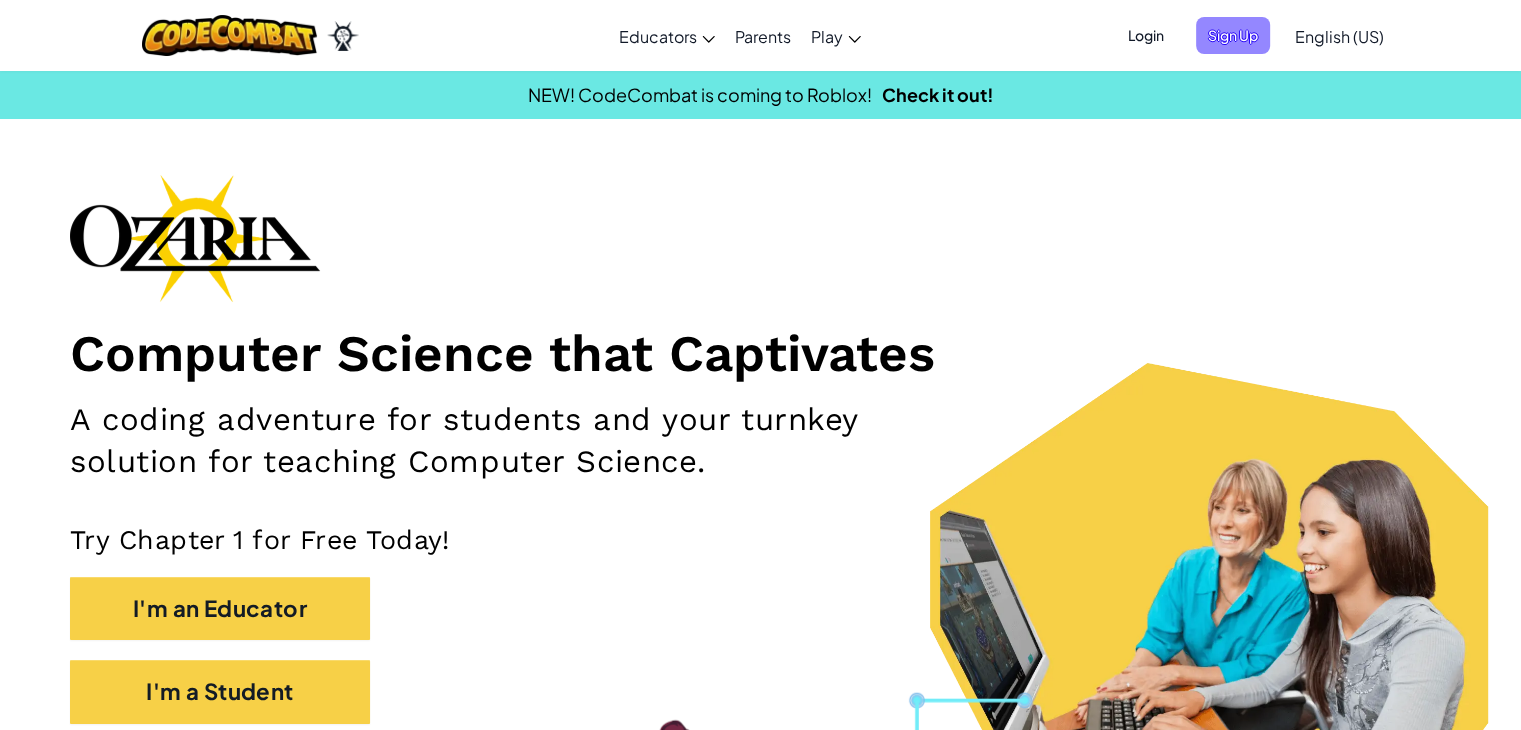 click on "Sign Up" at bounding box center (1233, 35) 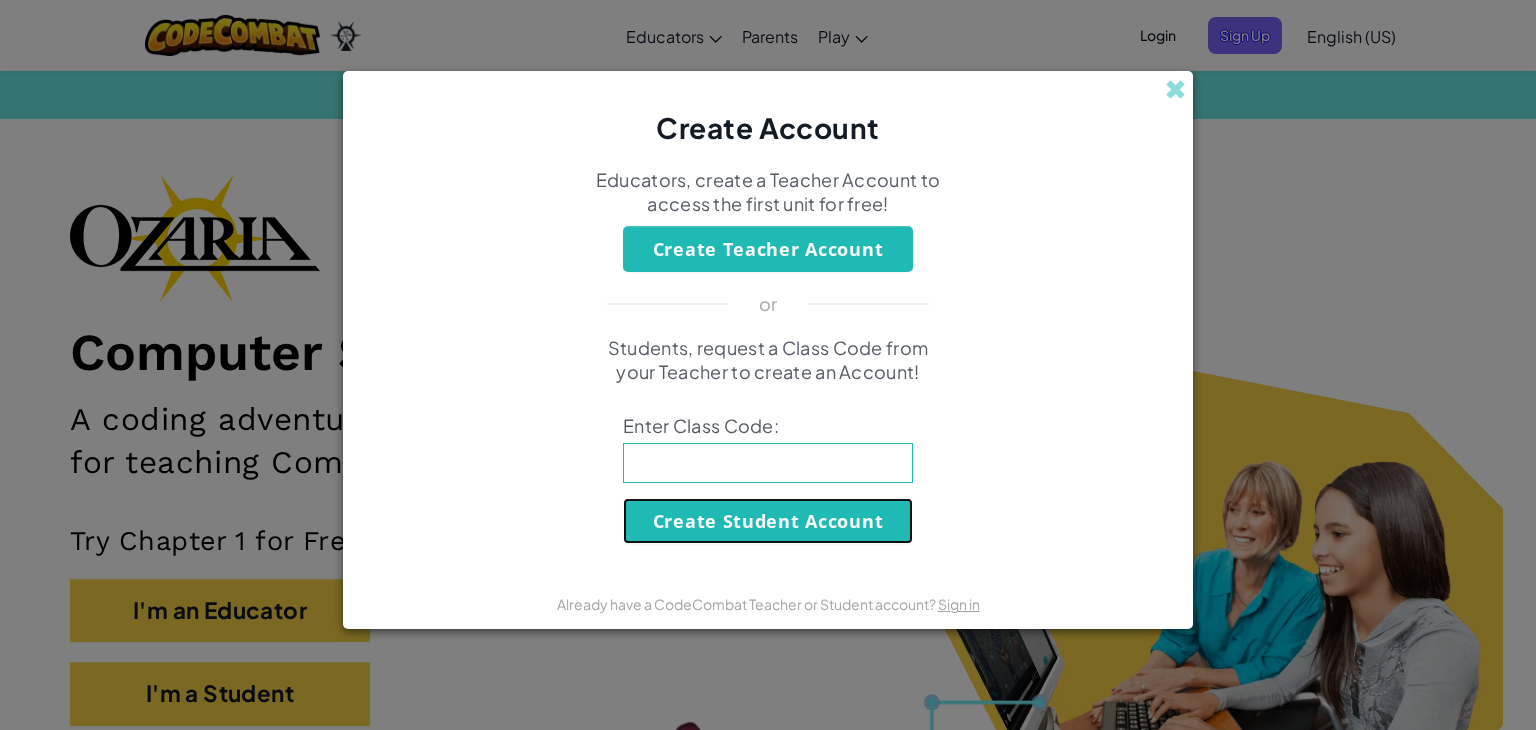 click on "Create Student Account" at bounding box center [768, 521] 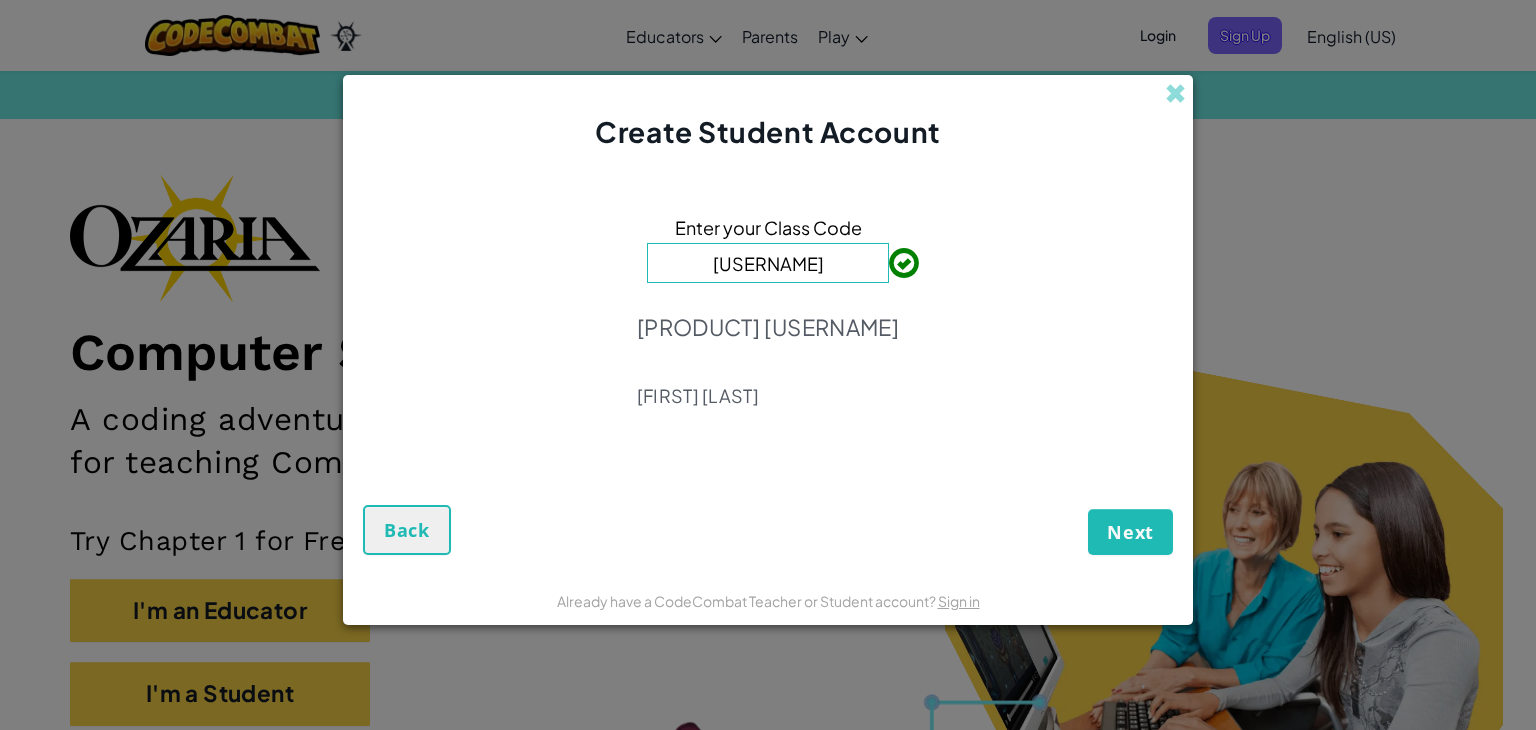 type on "jumpsoftstar" 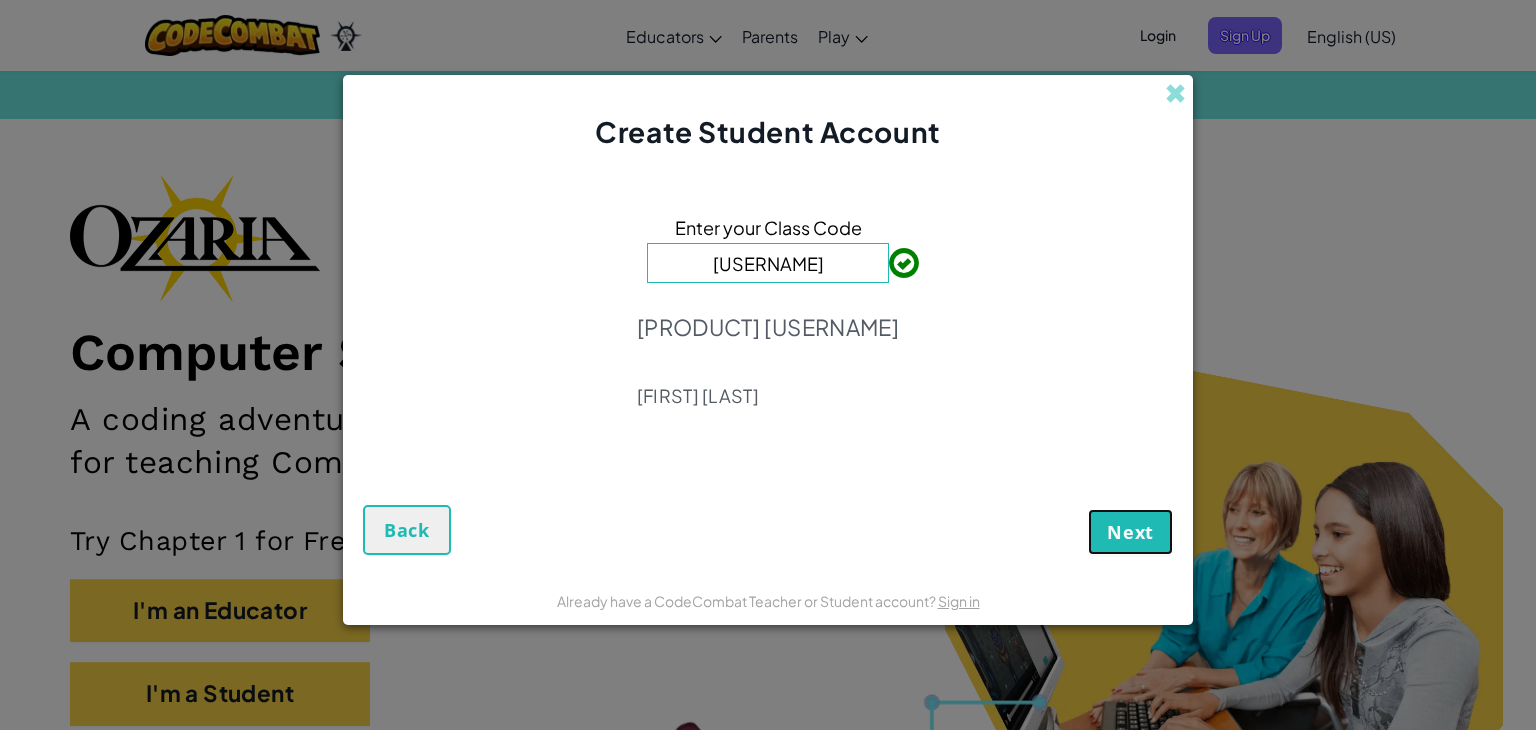 click on "Next" at bounding box center (1130, 532) 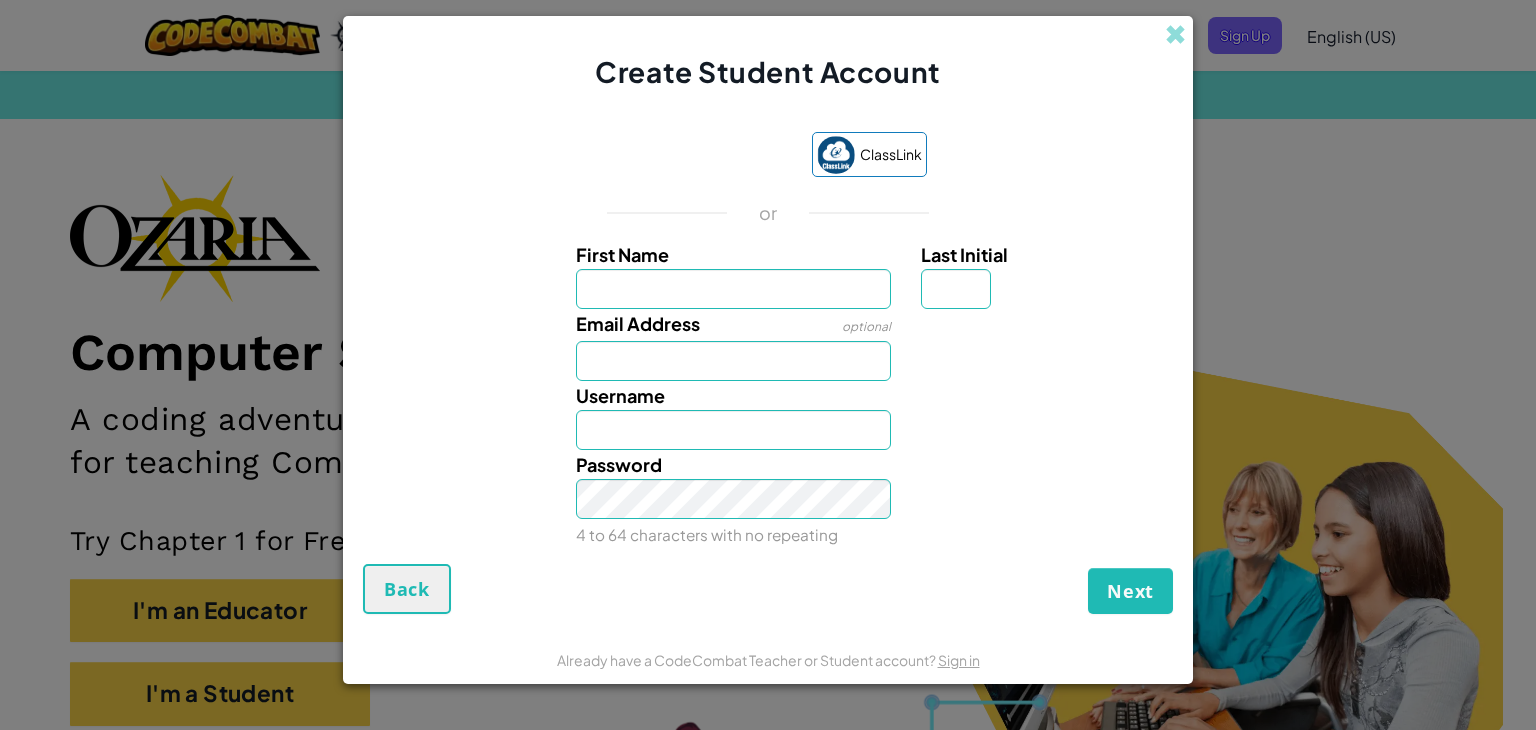 type on "C" 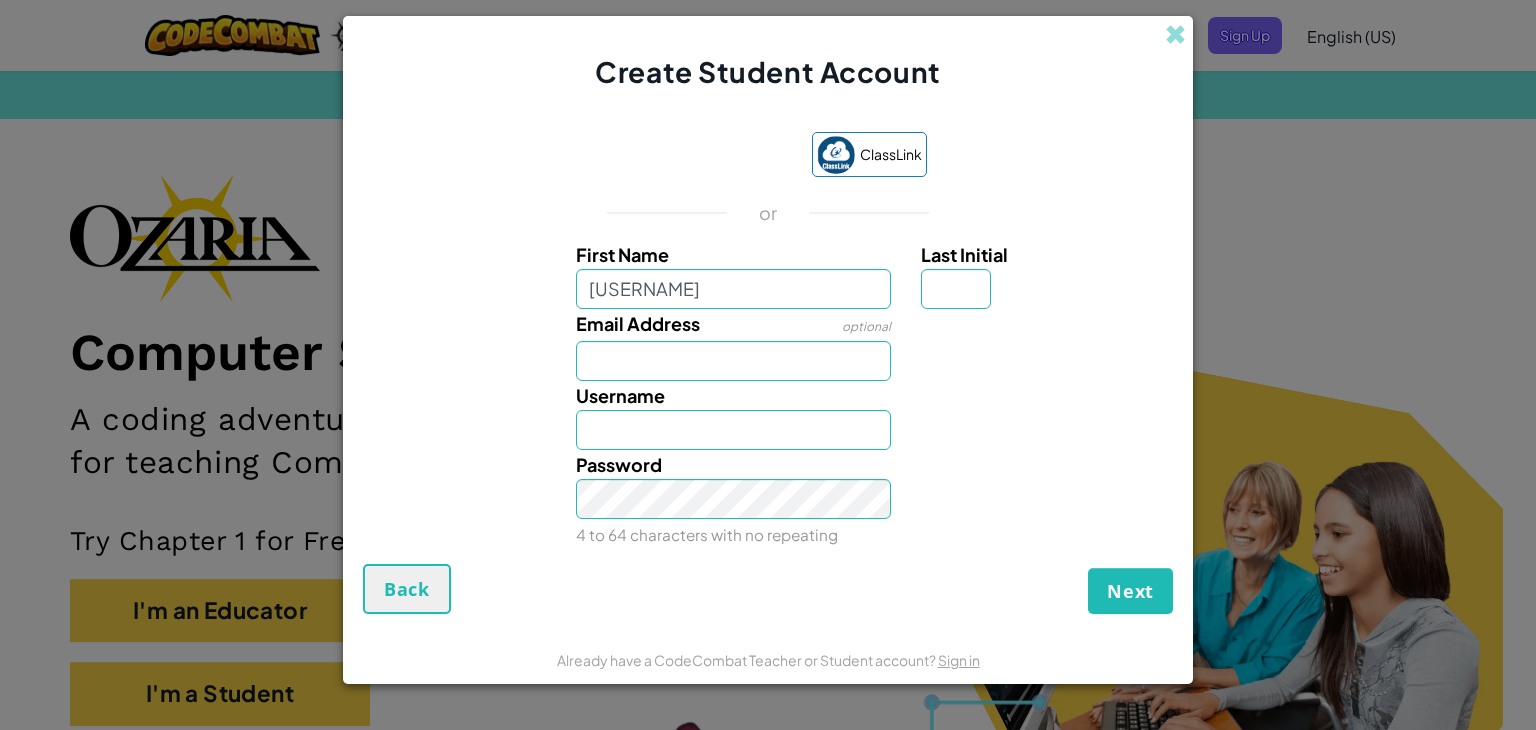 type on "Xander" 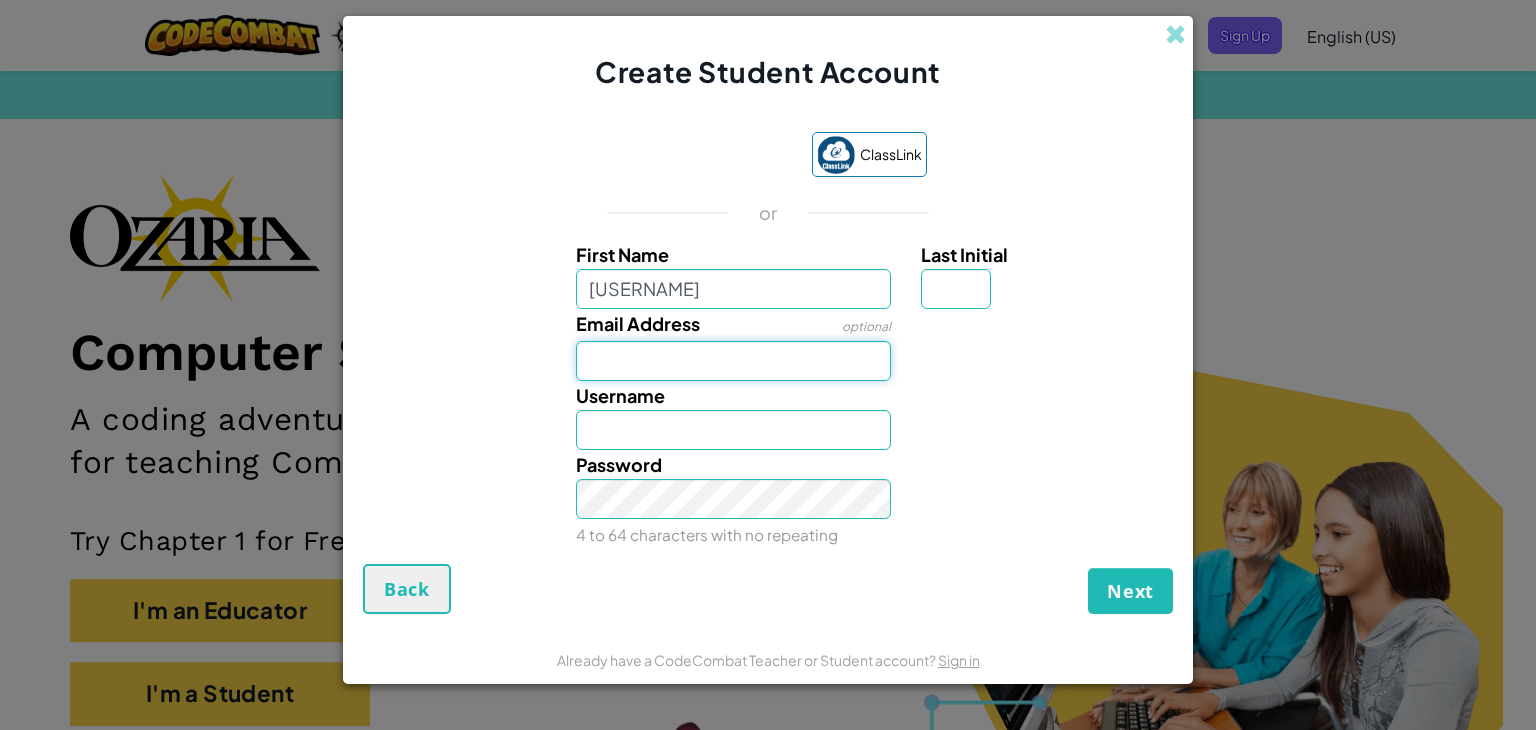 type on "Xander" 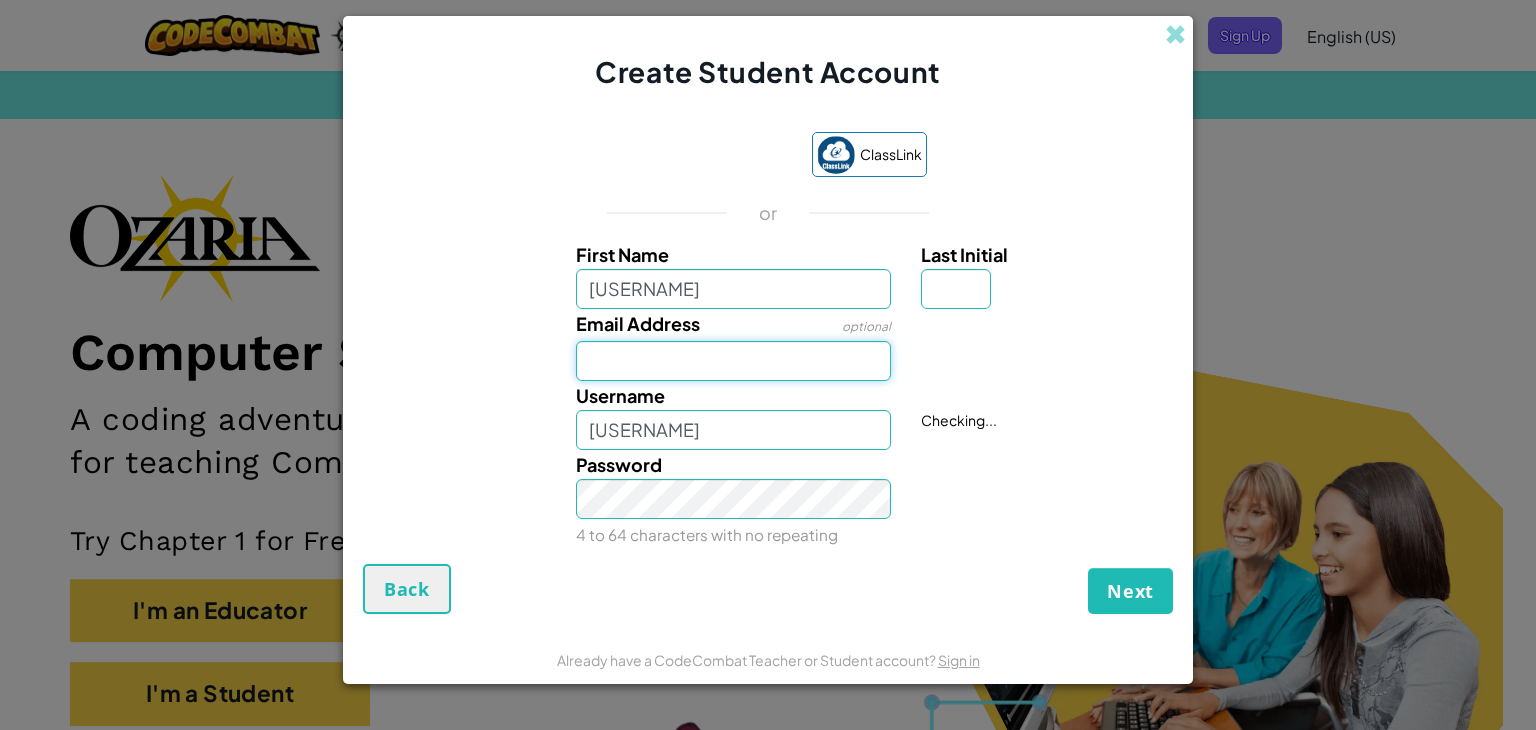 click on "Email Address" at bounding box center [734, 361] 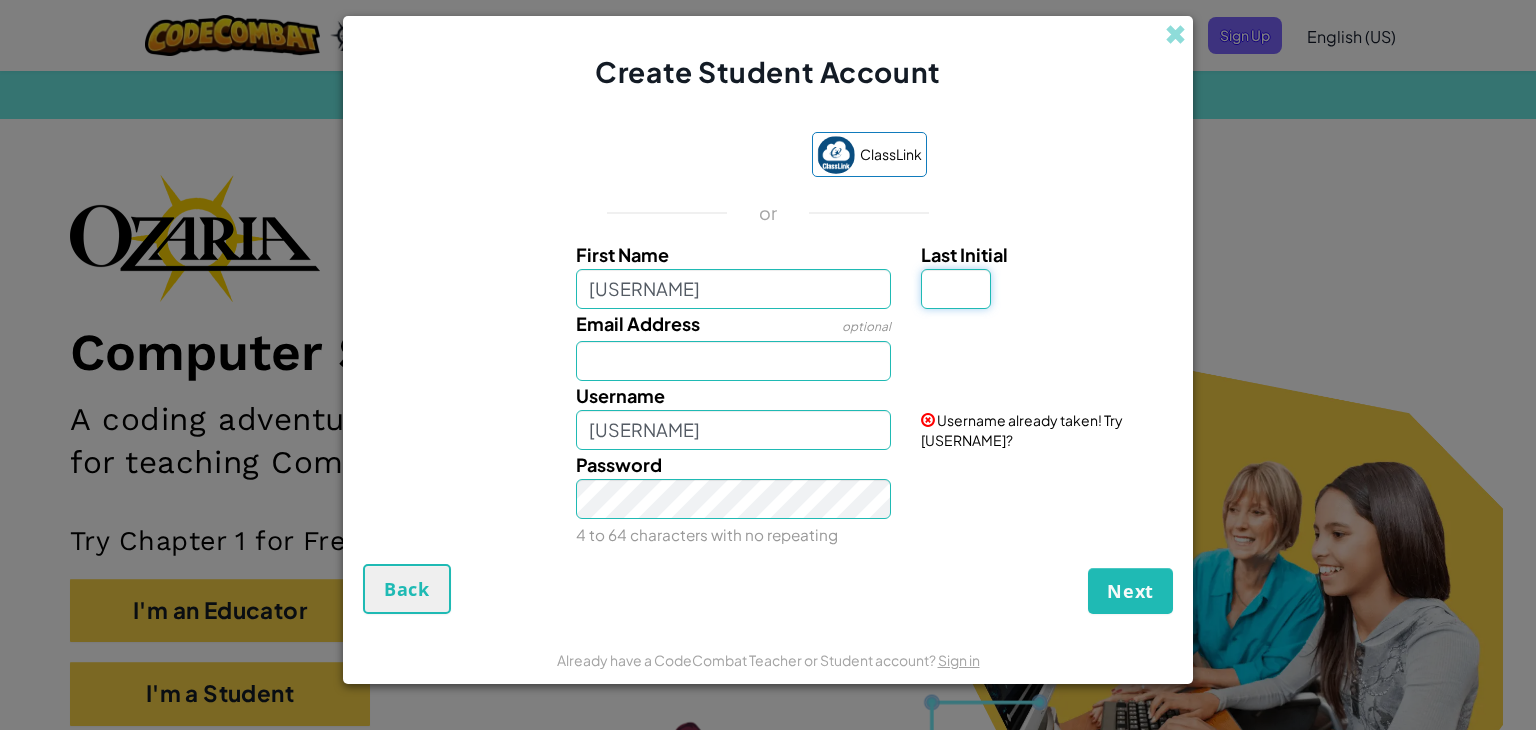 click on "Last Initial" at bounding box center (956, 289) 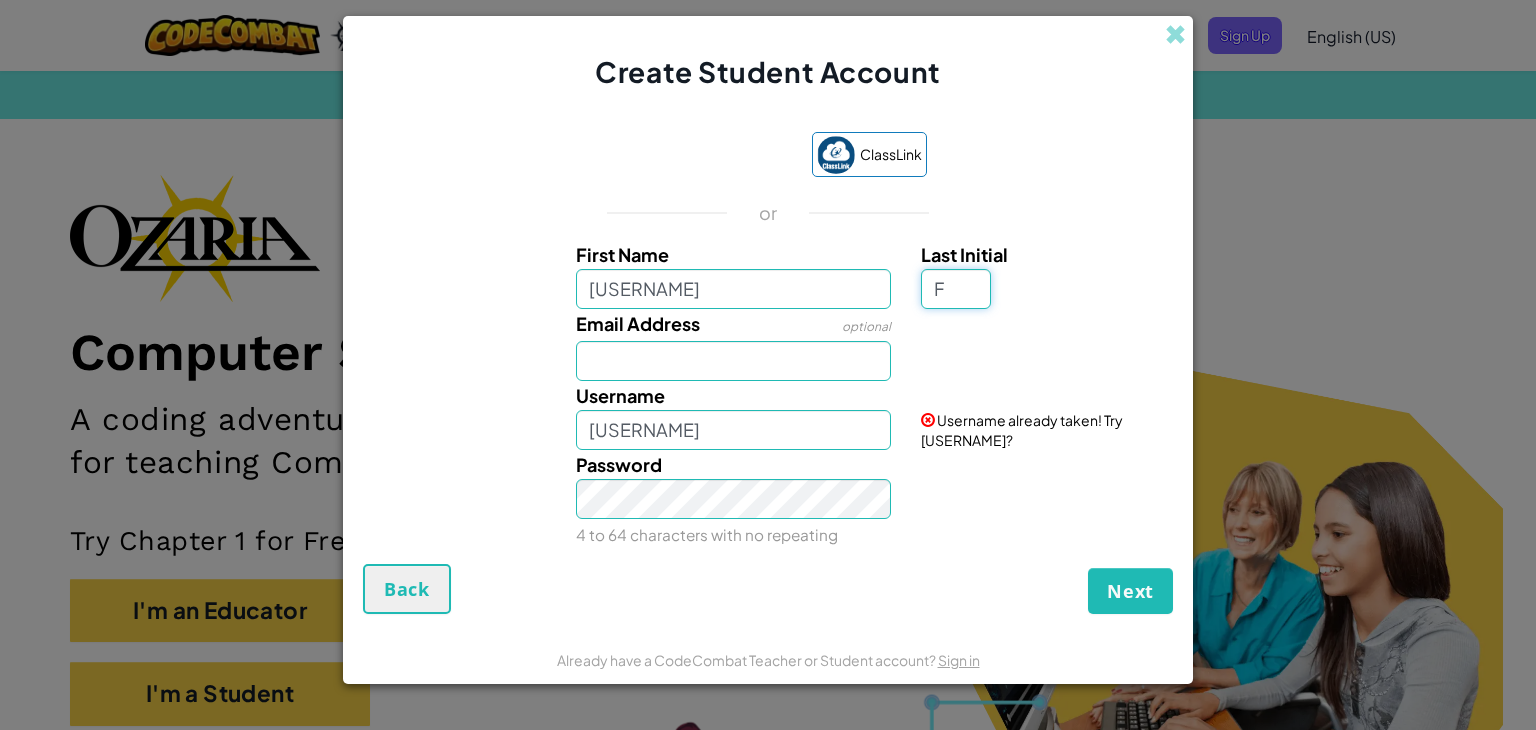 type on "F" 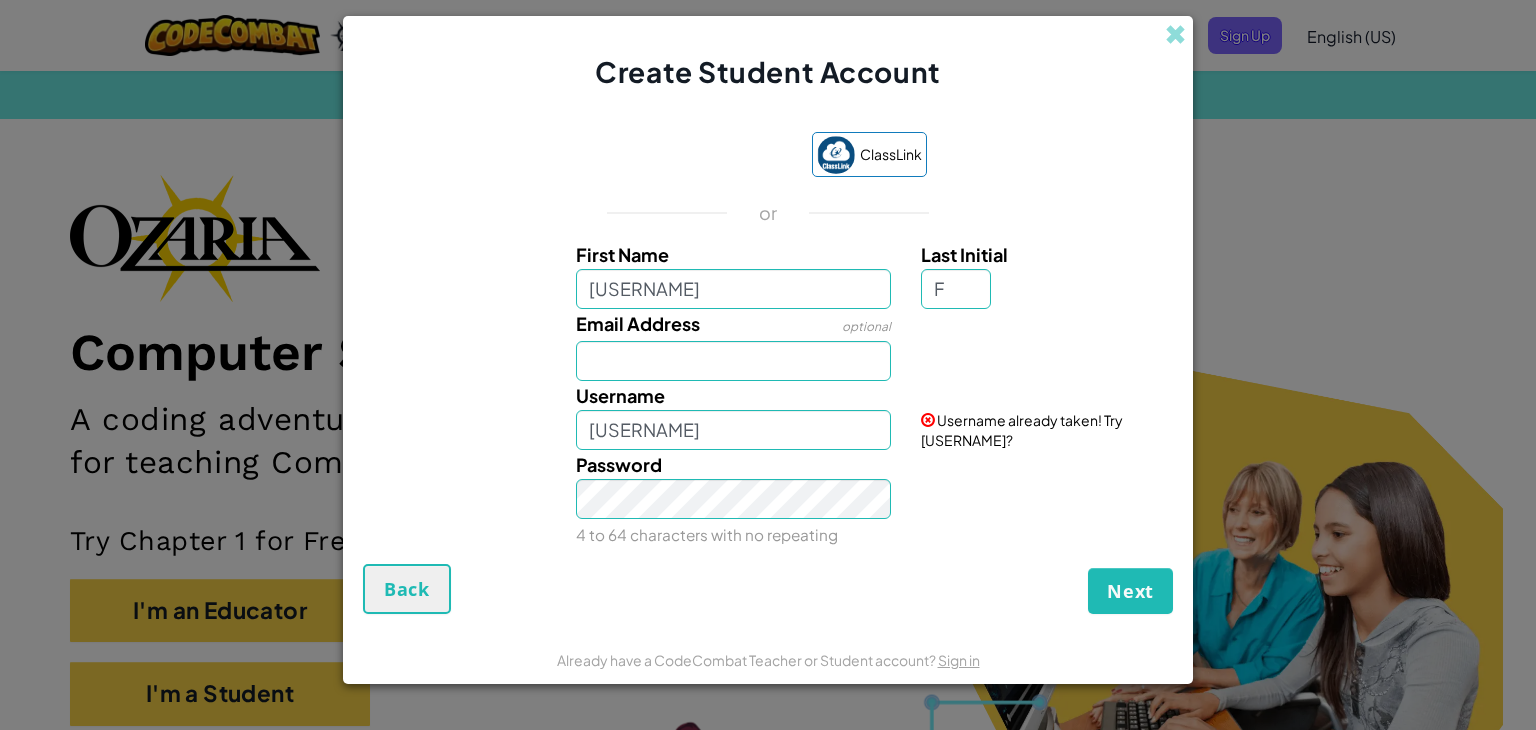 click on "Password 4 to 64 characters with no repeating" at bounding box center (768, 499) 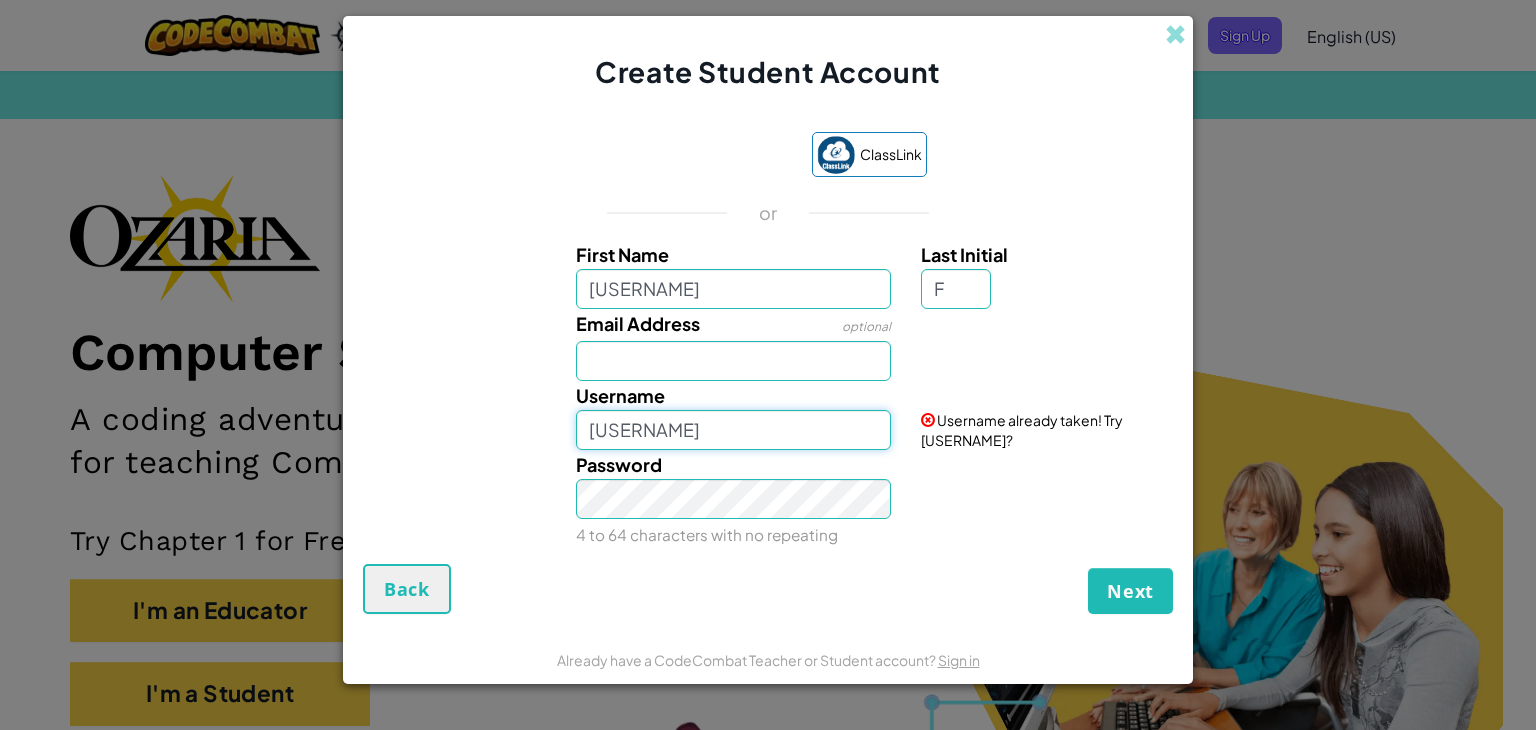 click on "XanderF" at bounding box center [734, 430] 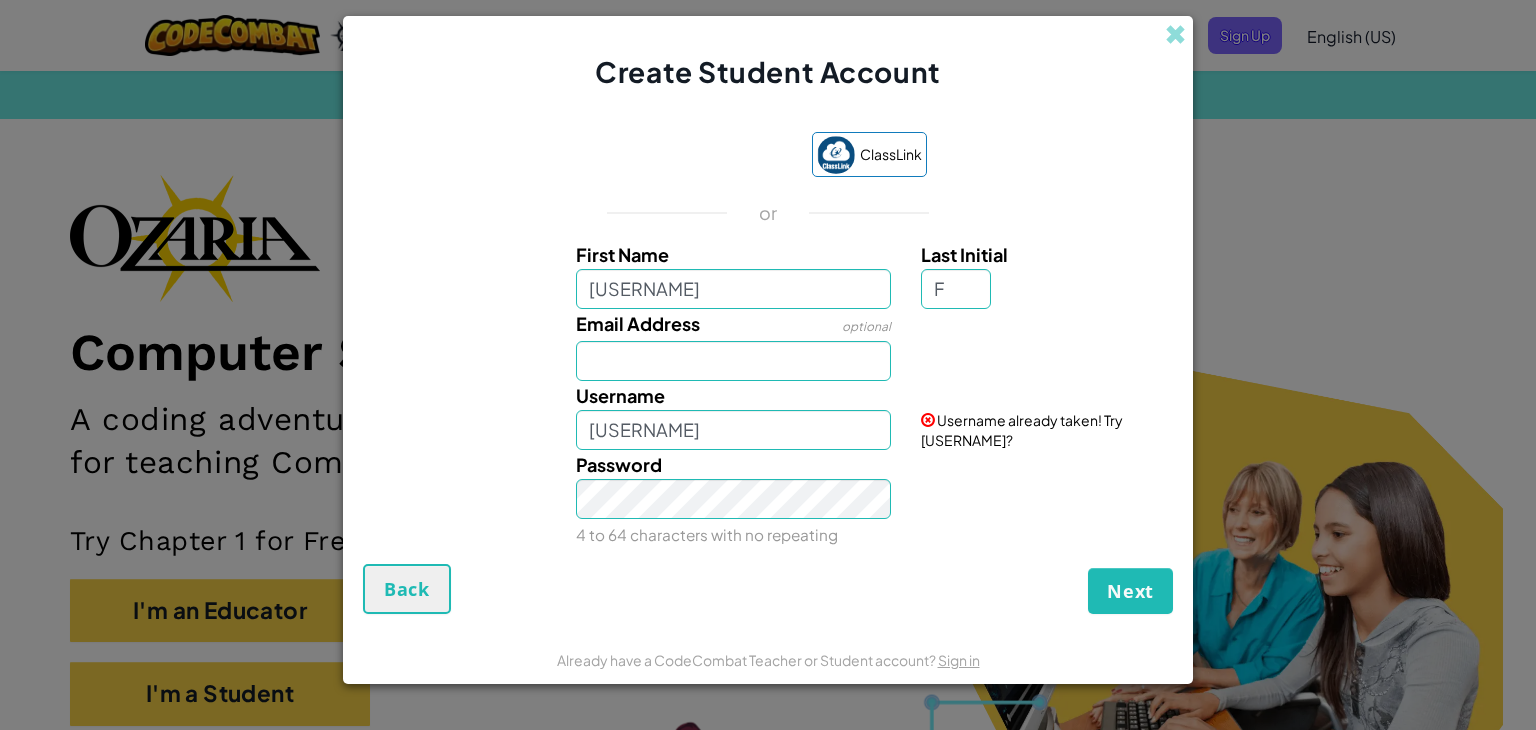 click on "Password 4 to 64 characters with no repeating" at bounding box center [768, 499] 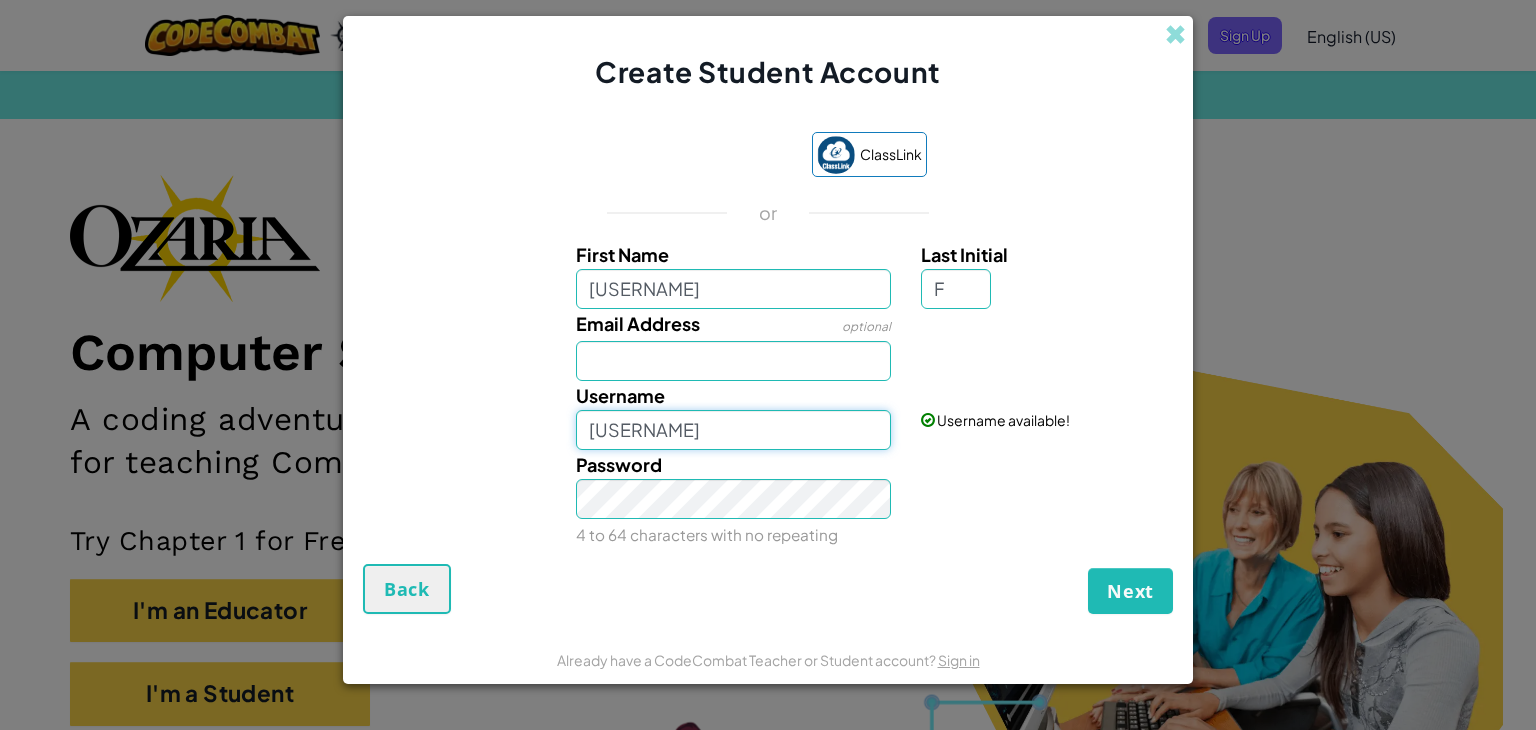 click on "XanderFIsThe Cooles" at bounding box center (734, 430) 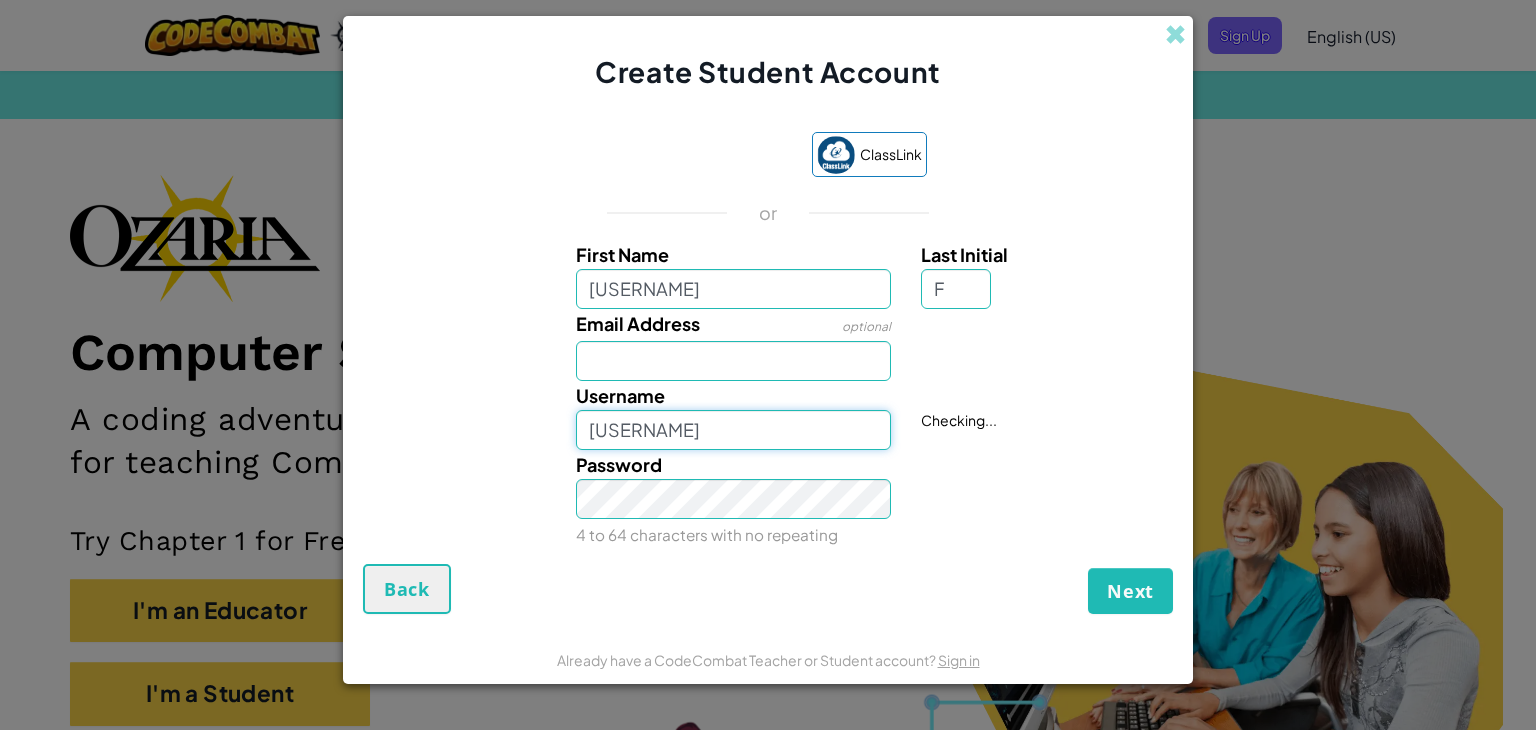 click on "ClassLink or First Name Xander Last Initial F Email Address optional Username XanderF!@#$%^&*(!) Checking... Password 4 to 64 characters with no repeating" at bounding box center [768, 338] 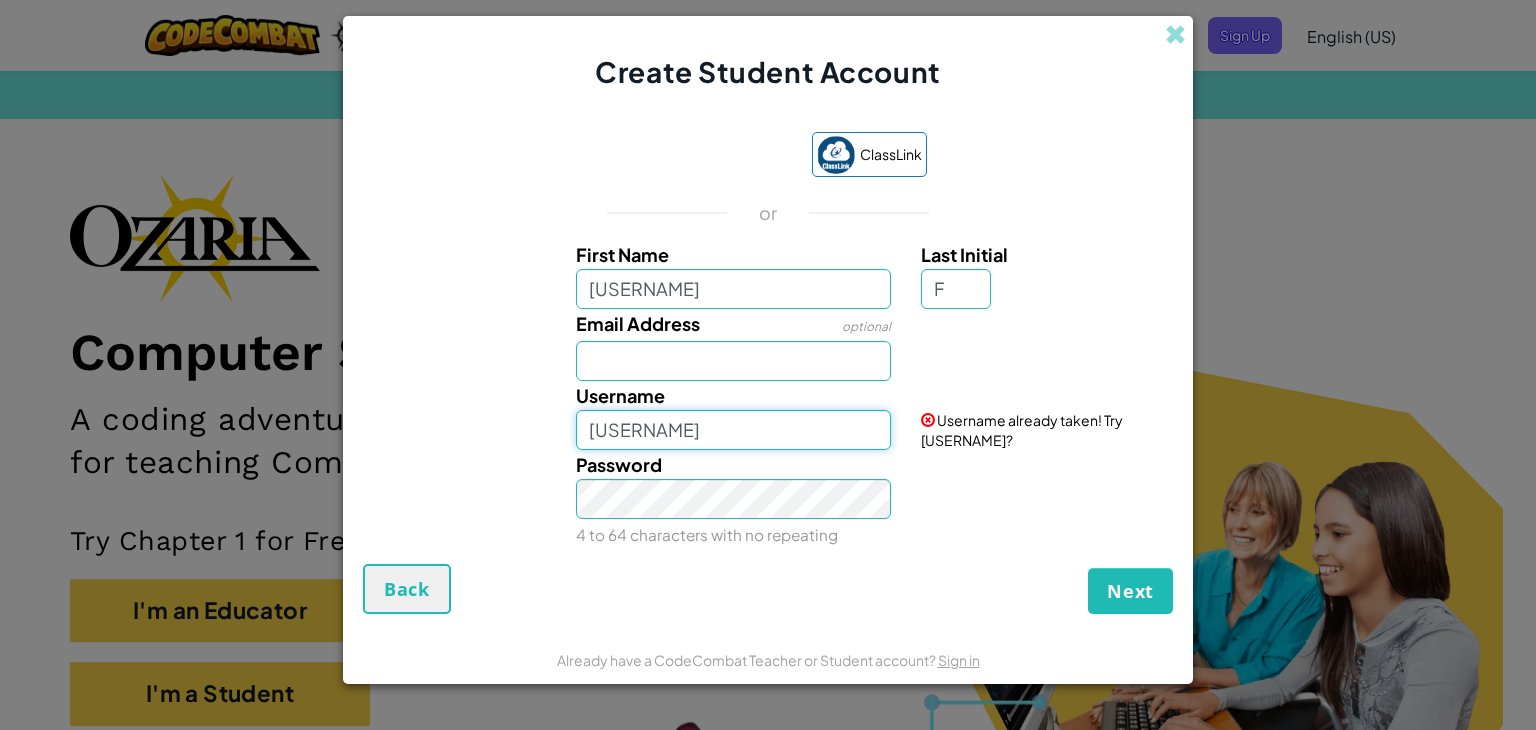 click on "XanderF!@#$%^&*(!)" at bounding box center (734, 430) 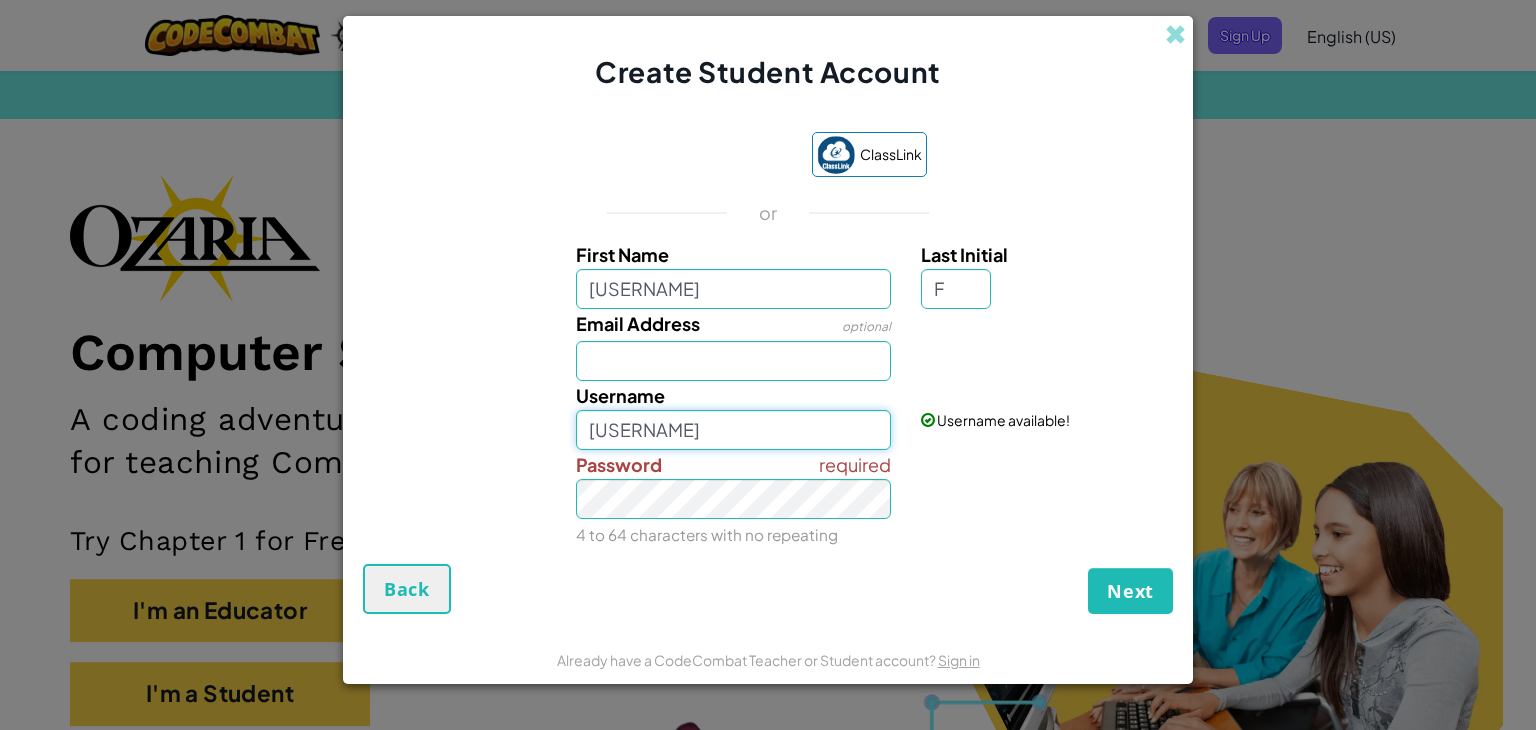 click on "XanderF!@#$%^&*(!)OIJHVNG" at bounding box center [734, 430] 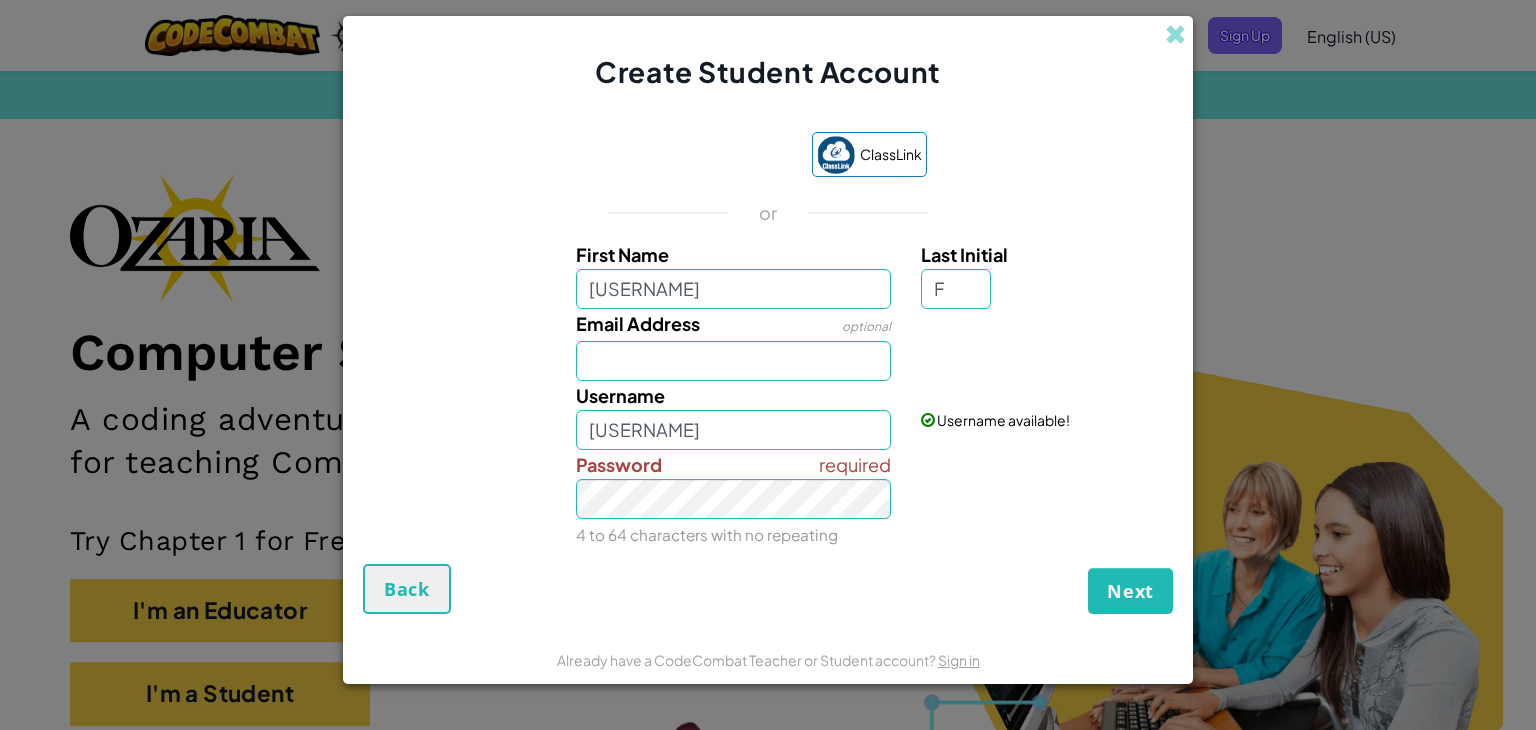 click on "Username XanderF!@#$%^&*(!)   Username available!" at bounding box center [768, 415] 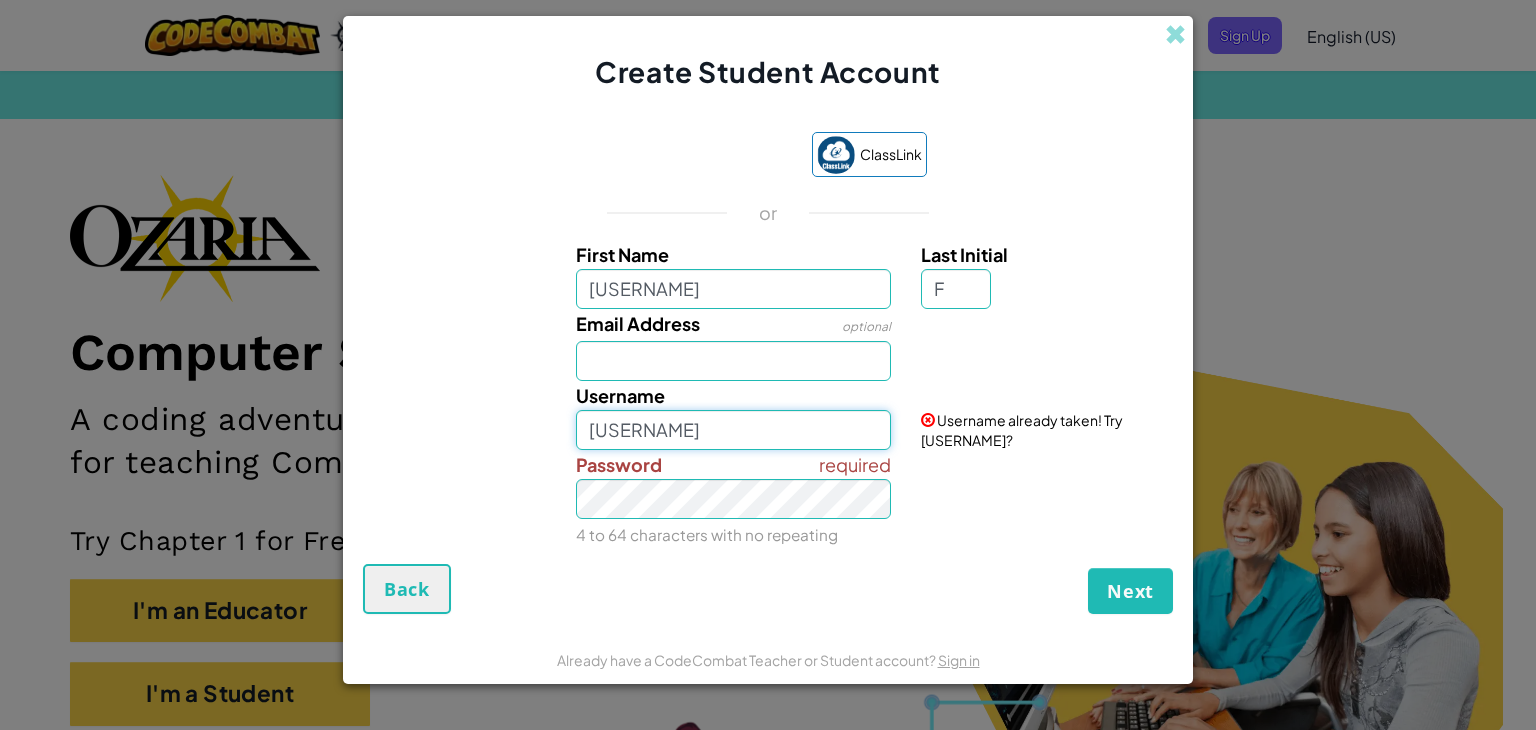 click on "XanderF!@#$%^&*(!)" at bounding box center [734, 430] 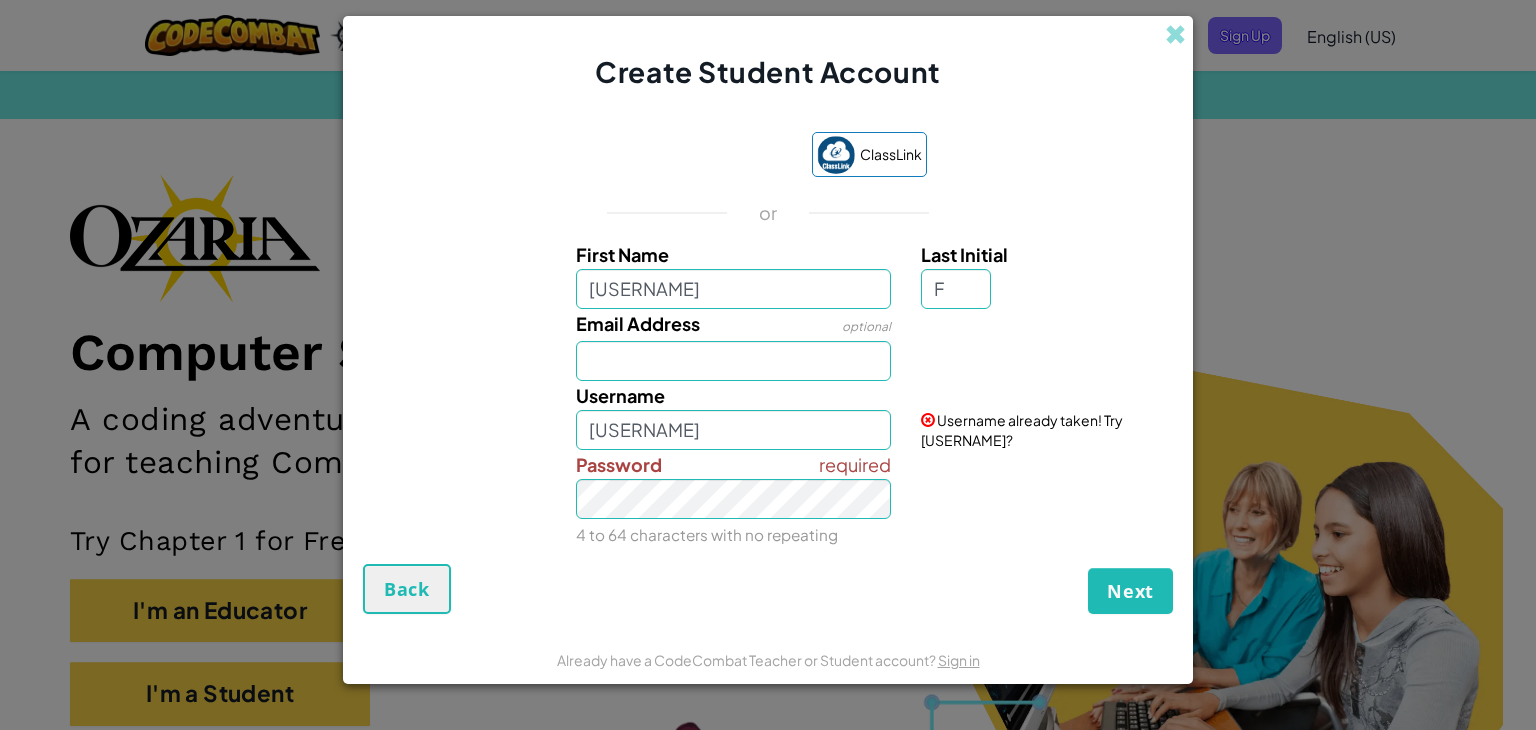 click on "required Password 4 to 64 characters with no repeating" at bounding box center (768, 499) 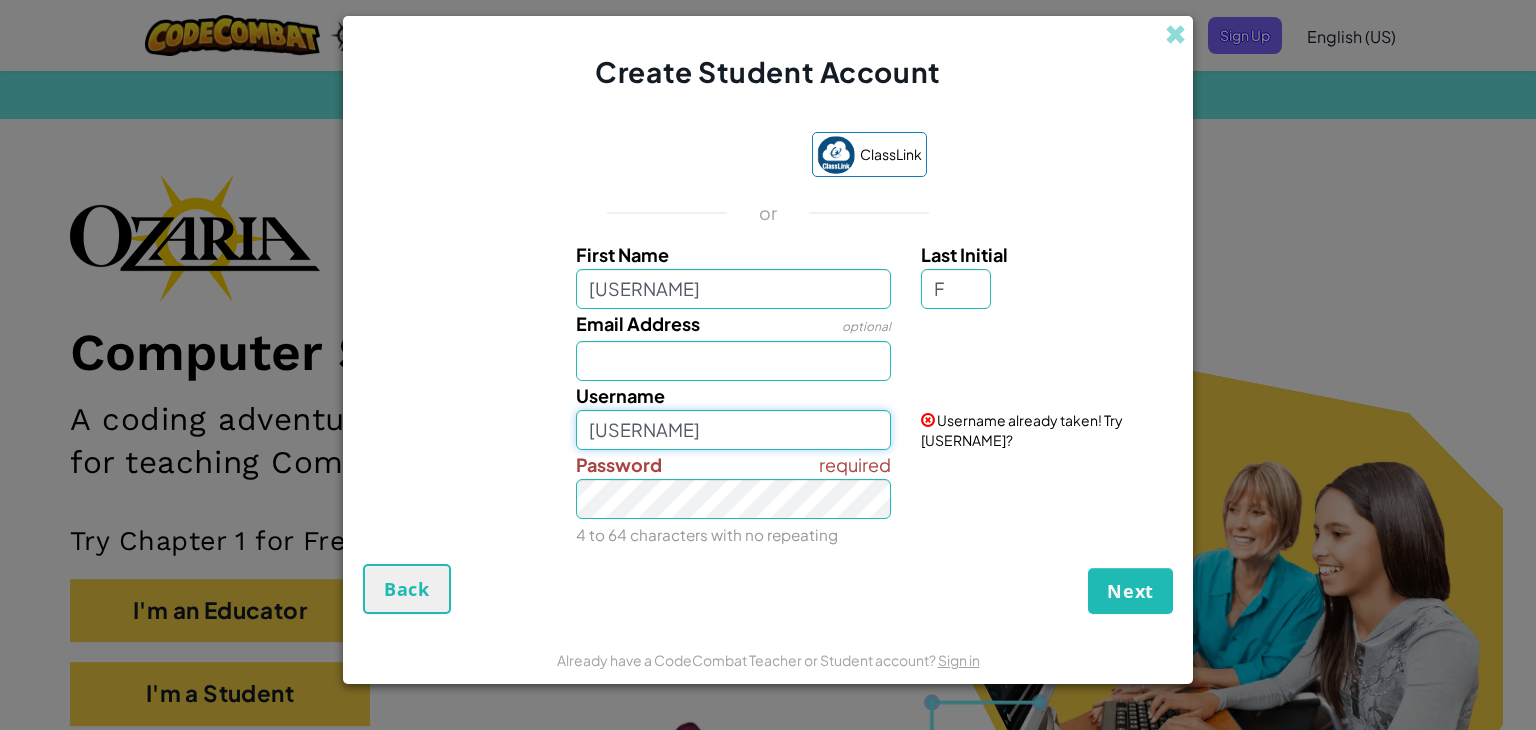 click on "XanderF!@#$%^&*(!)" at bounding box center [734, 430] 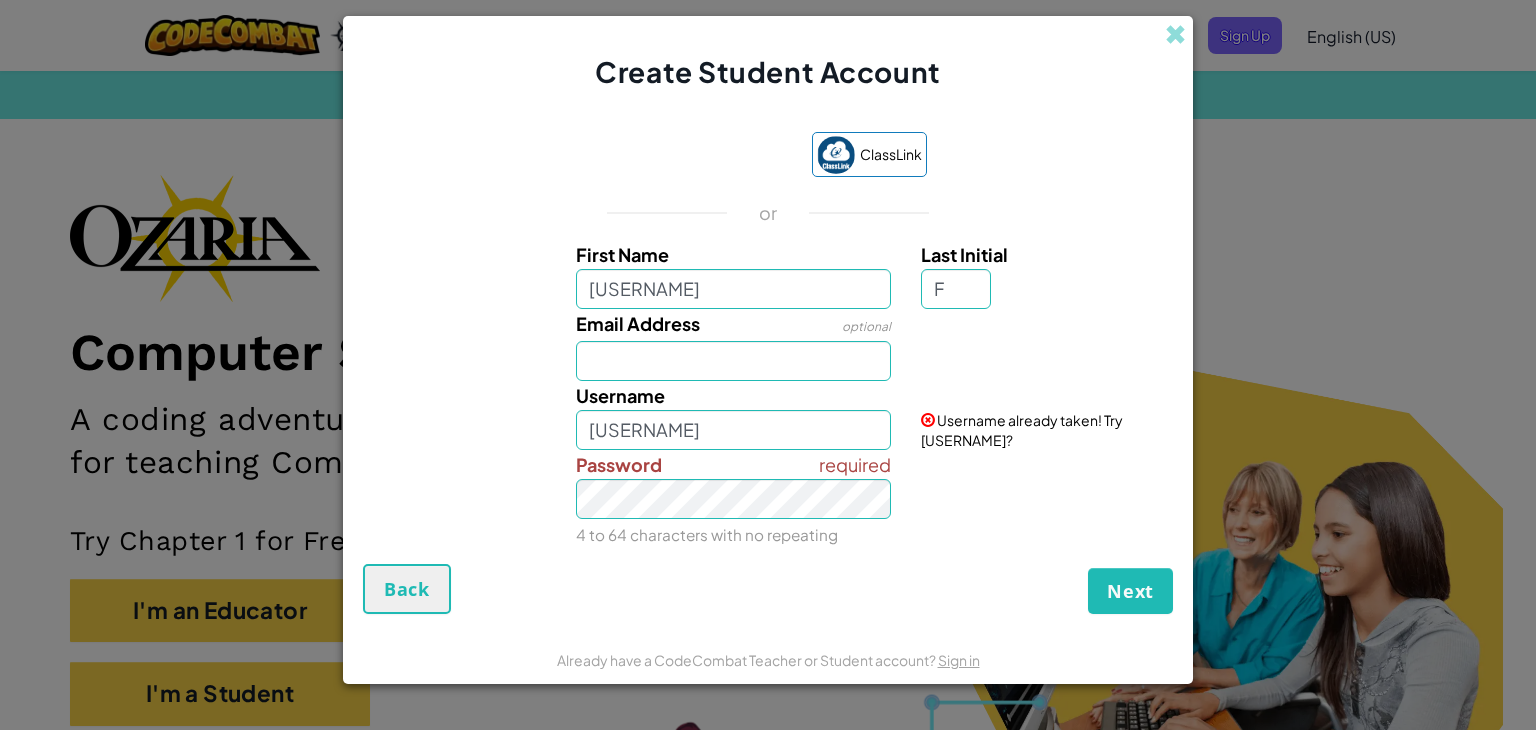 click on "Next Back" at bounding box center [768, 589] 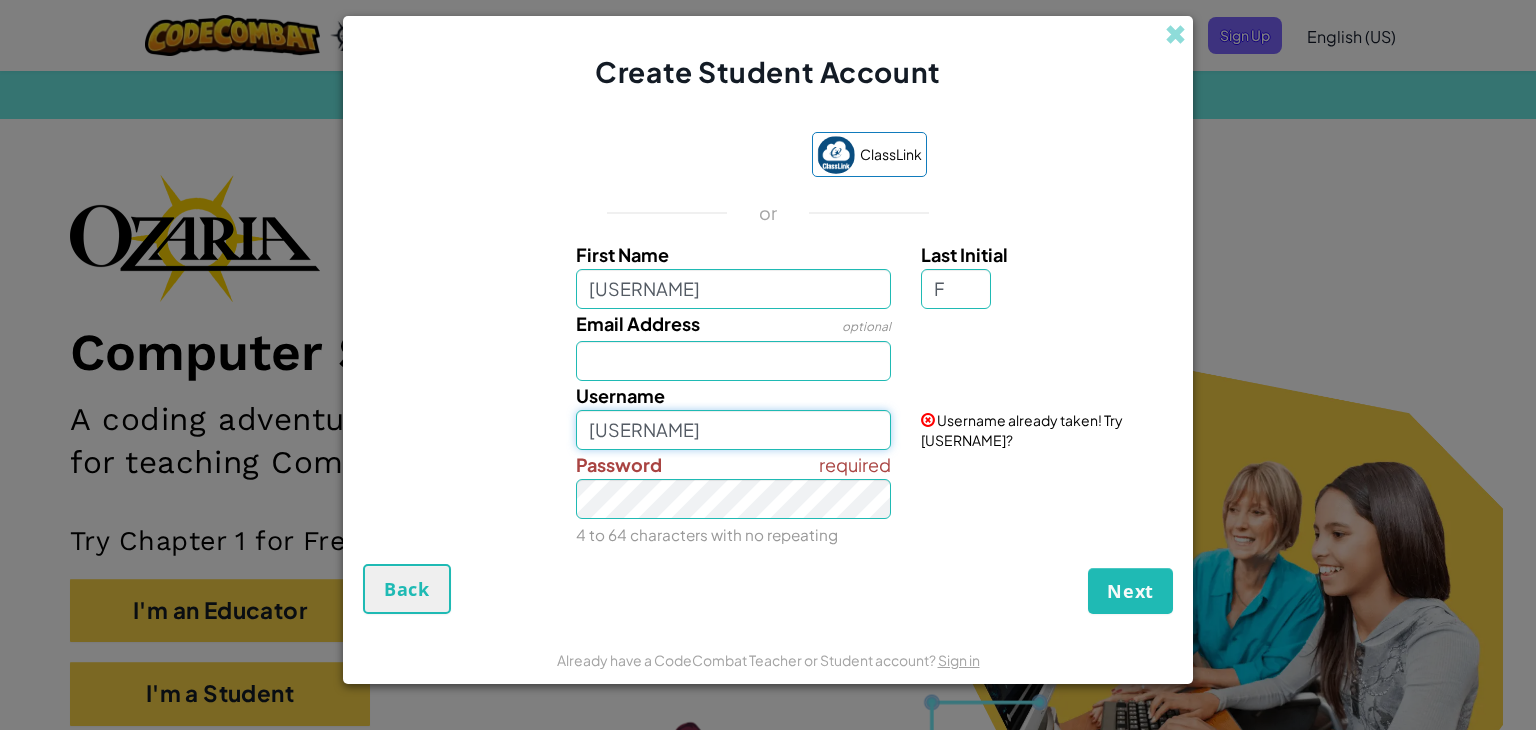 click on "XanderF!@#$%^&*(!)" at bounding box center (734, 430) 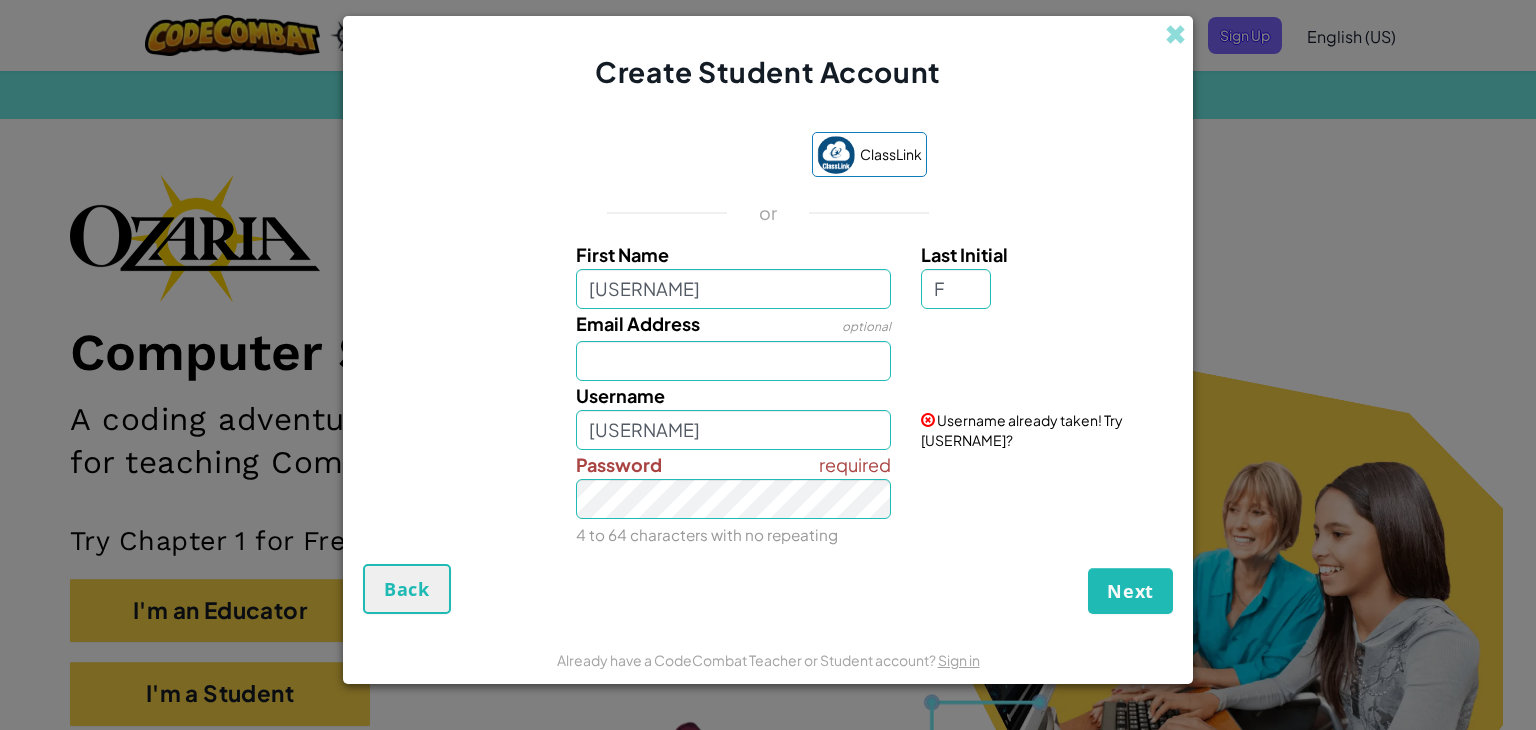 click on "required Password 4 to 64 characters with no repeating" at bounding box center [768, 499] 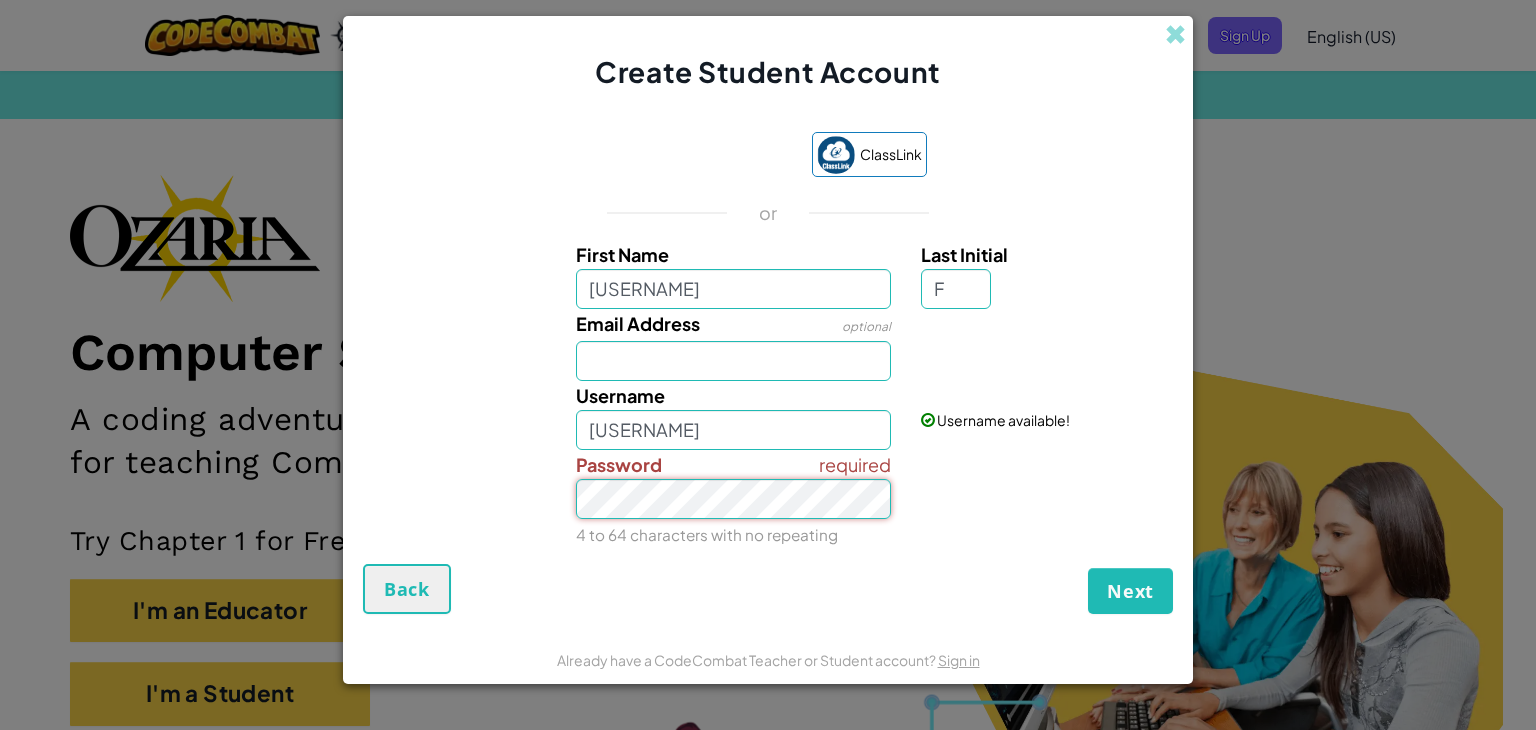click on "Next" at bounding box center (1130, 591) 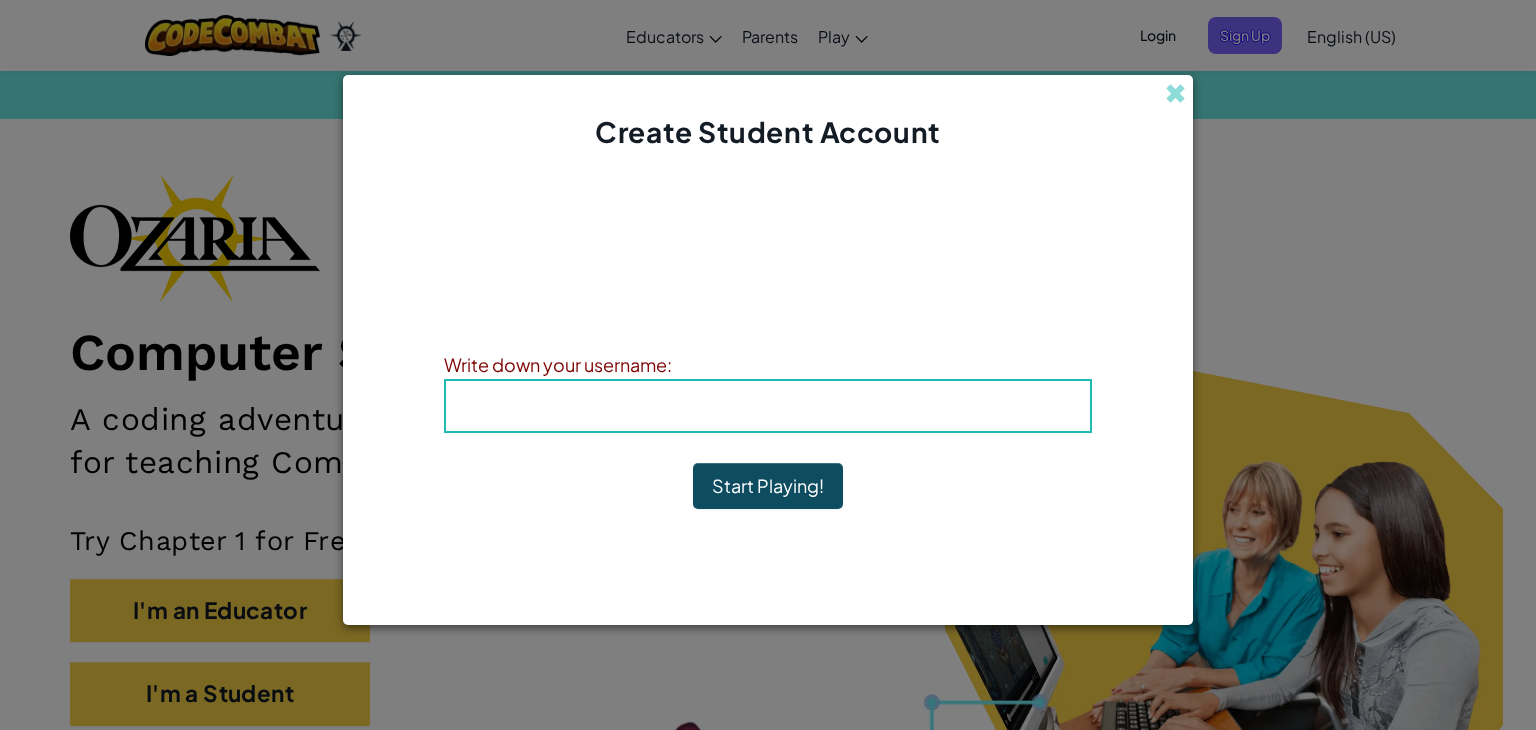 click on "Username : XanderFerruccio!@#$%^&*(!)" at bounding box center (768, 406) 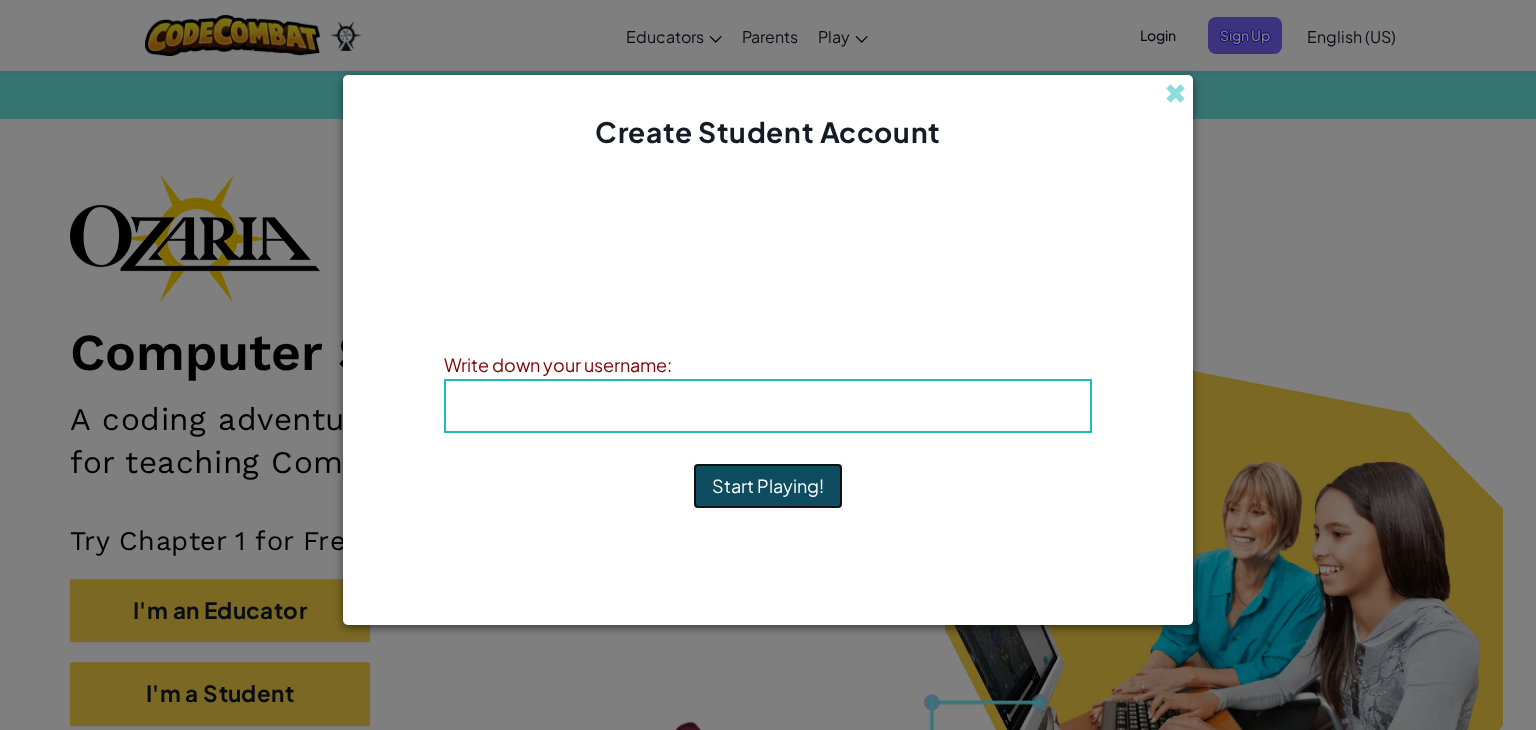 click on "Start Playing!" at bounding box center (768, 486) 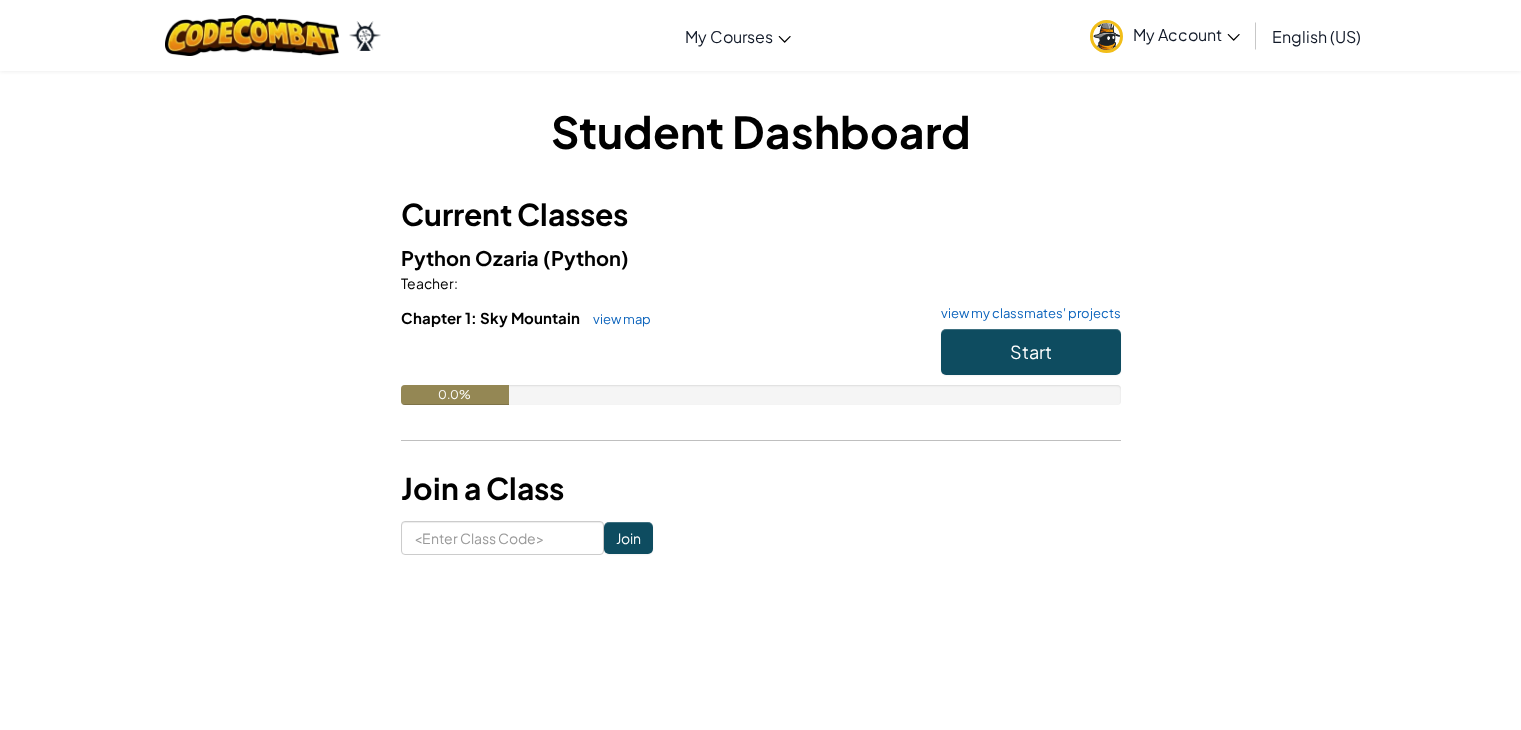 scroll, scrollTop: 0, scrollLeft: 0, axis: both 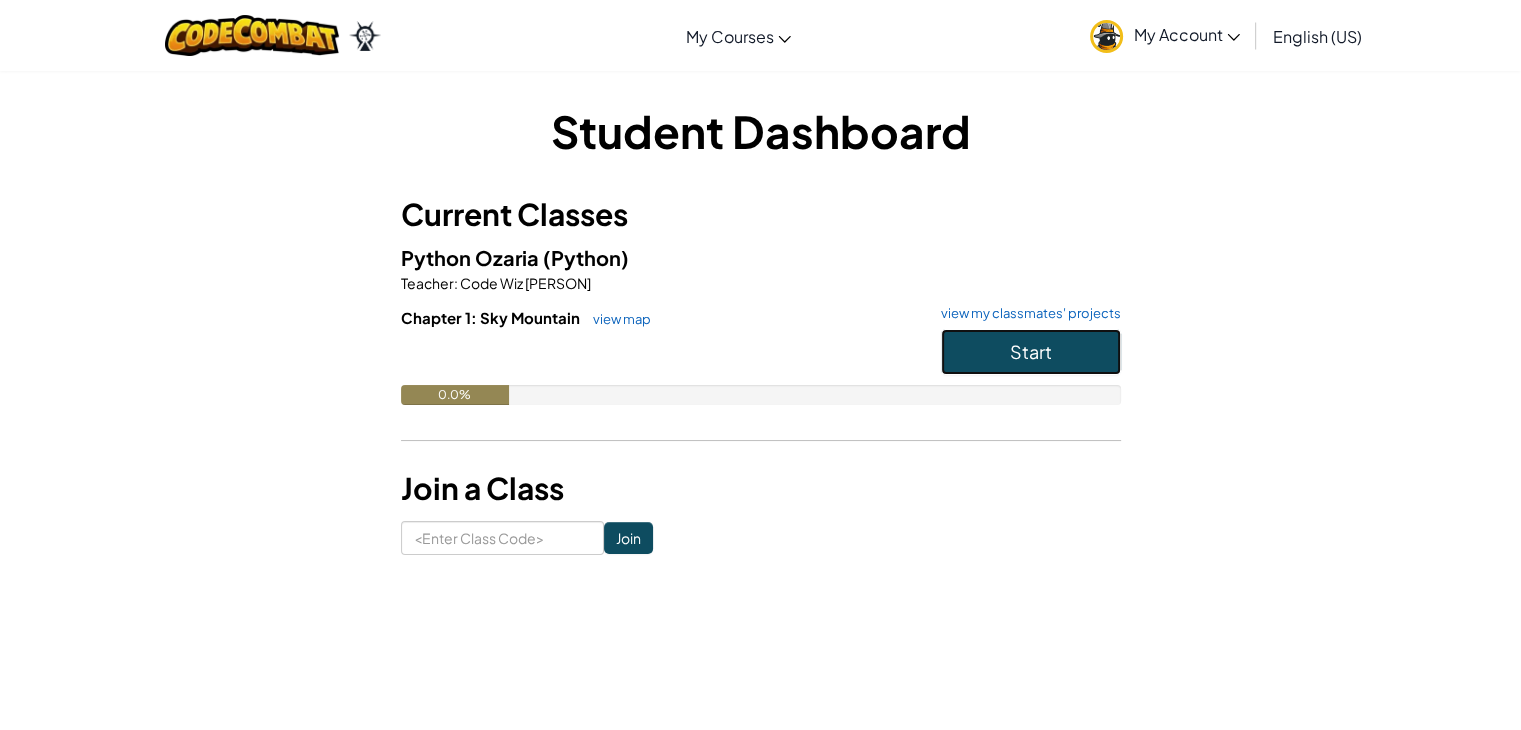 click on "Start" at bounding box center [1031, 352] 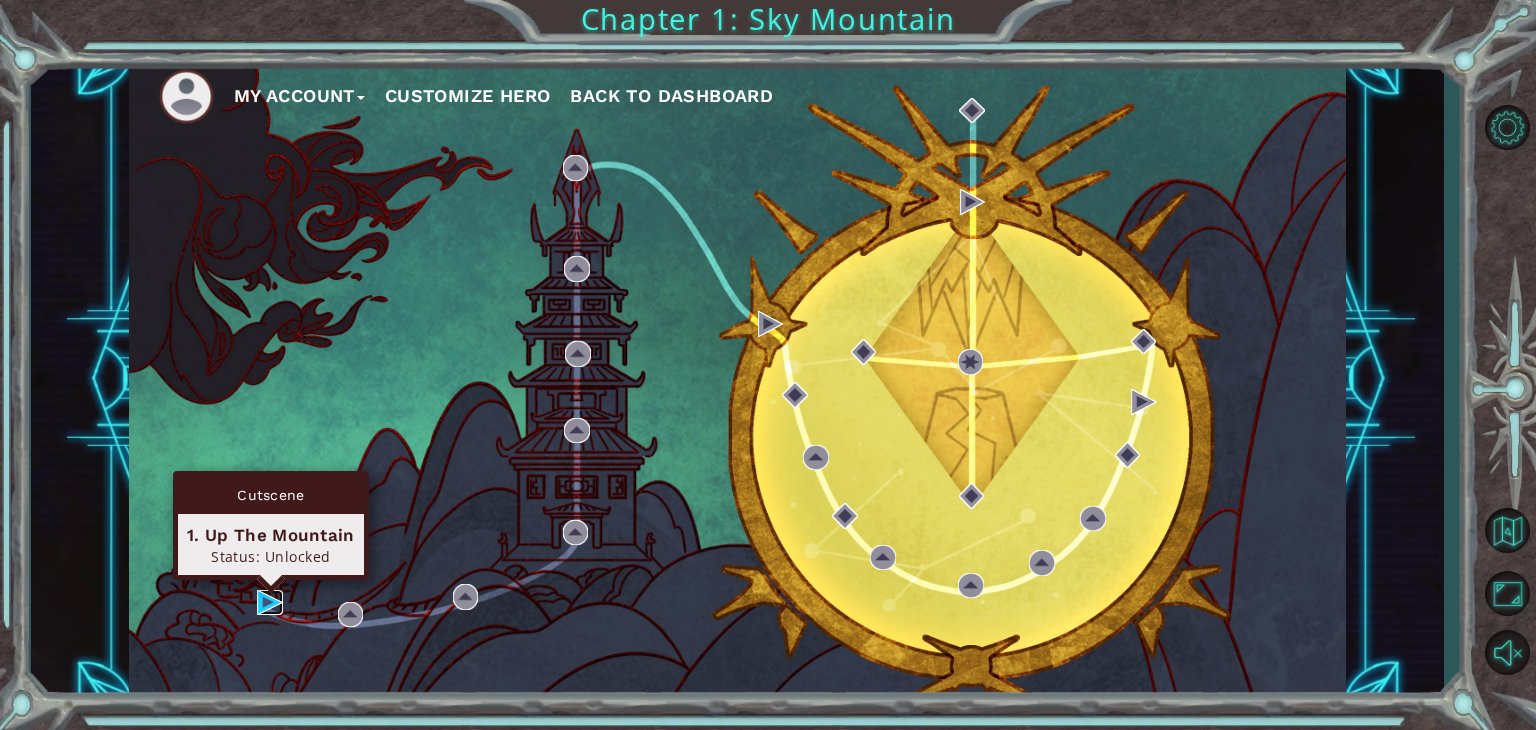 click at bounding box center [270, 603] 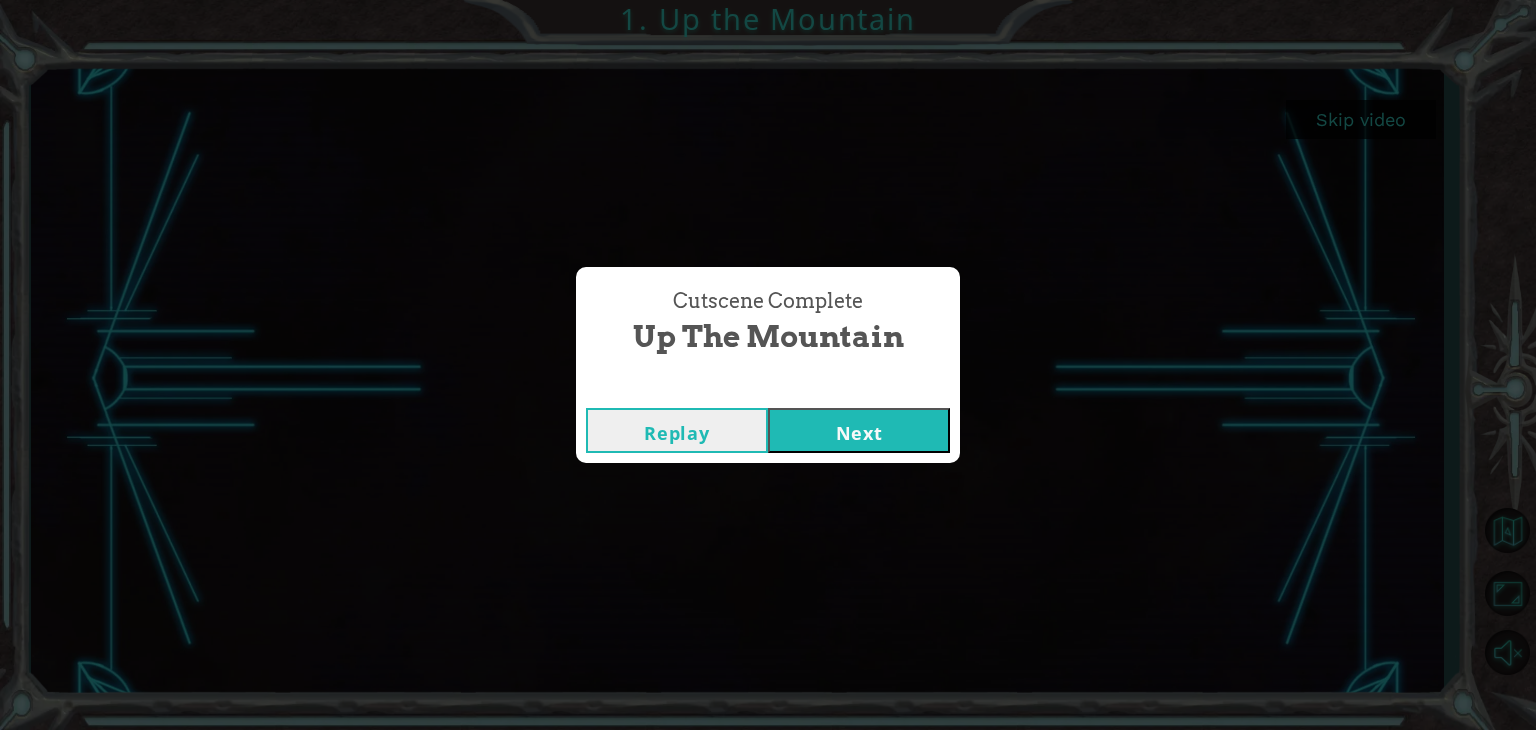click on "Cutscene Complete     Up the Mountain
Replay
Next" at bounding box center [768, 365] 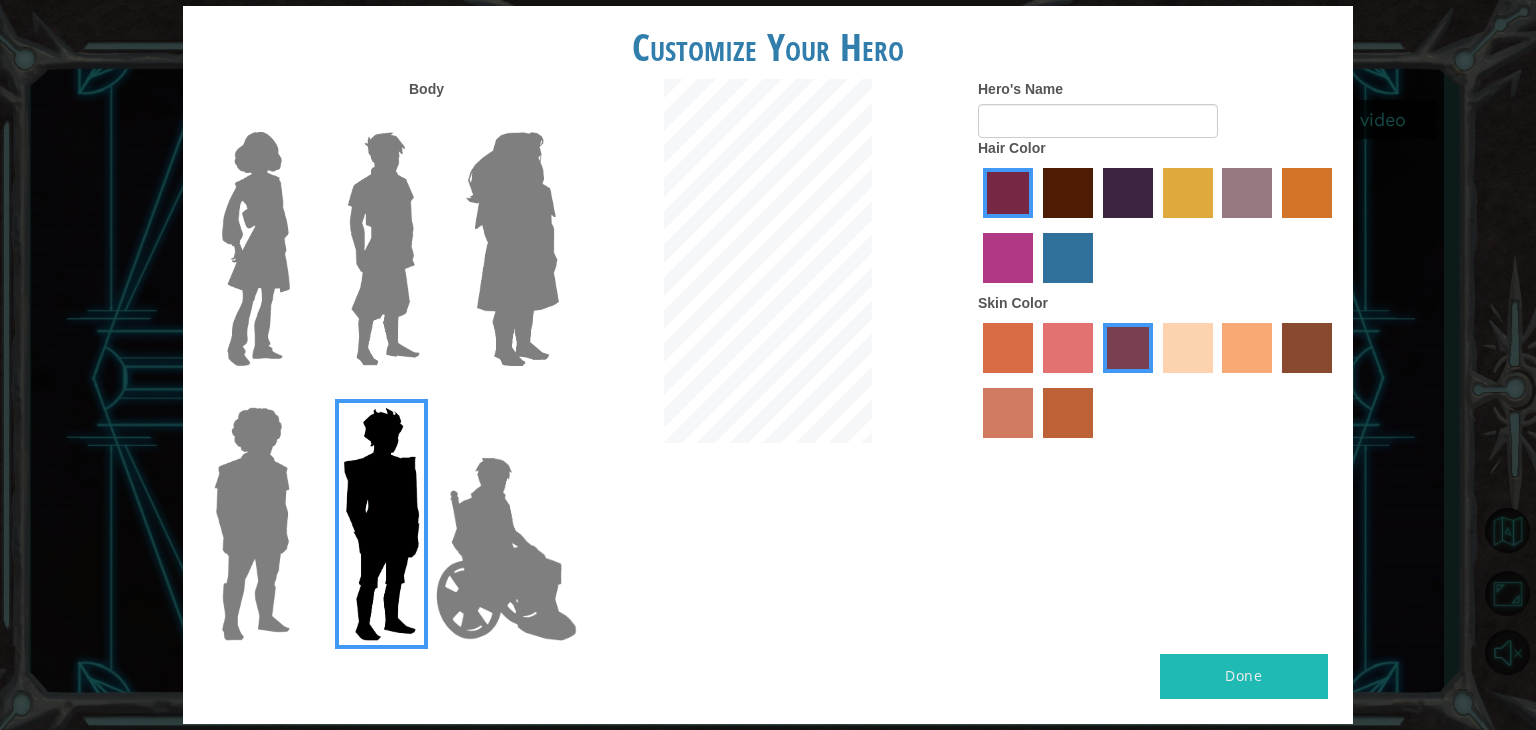 click at bounding box center [383, 249] 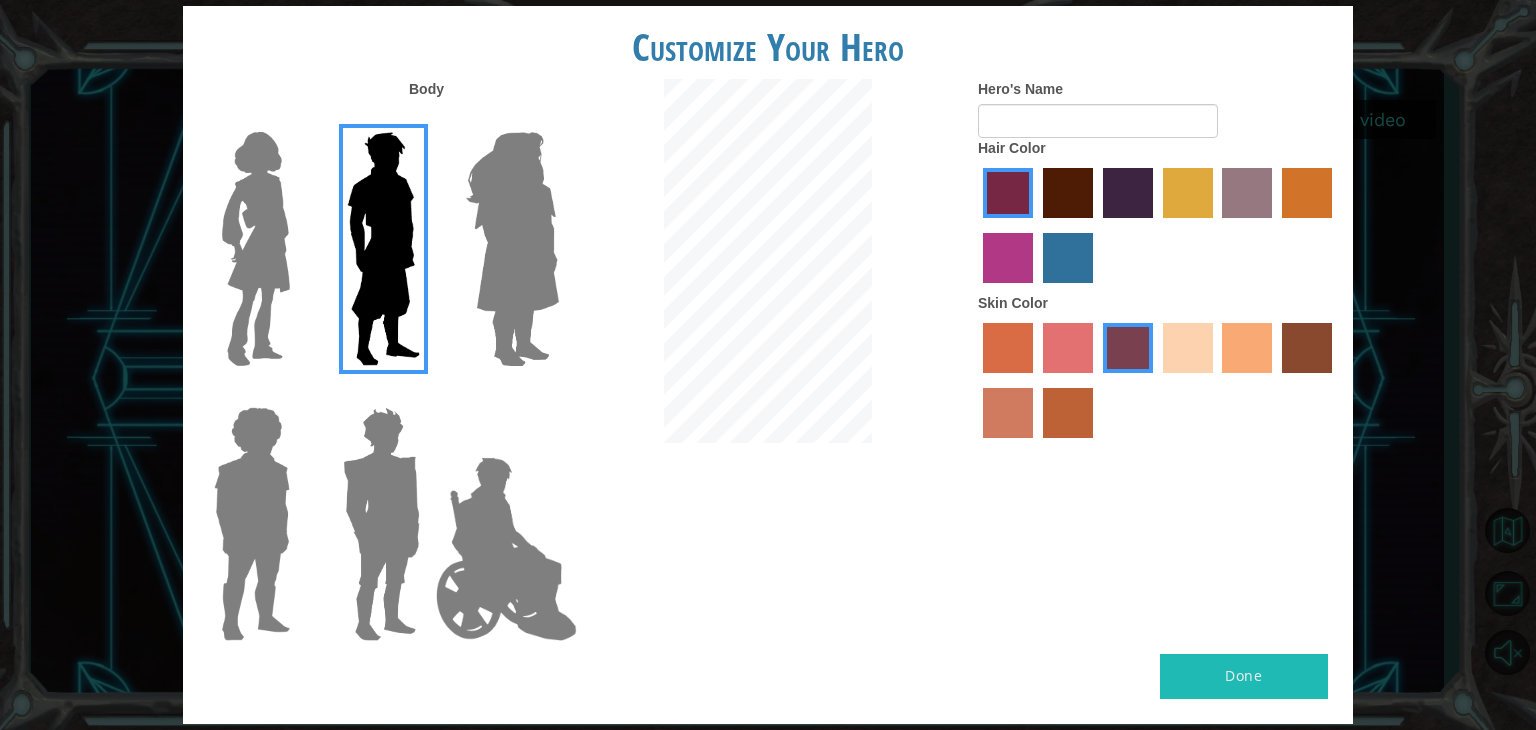 click at bounding box center (1068, 193) 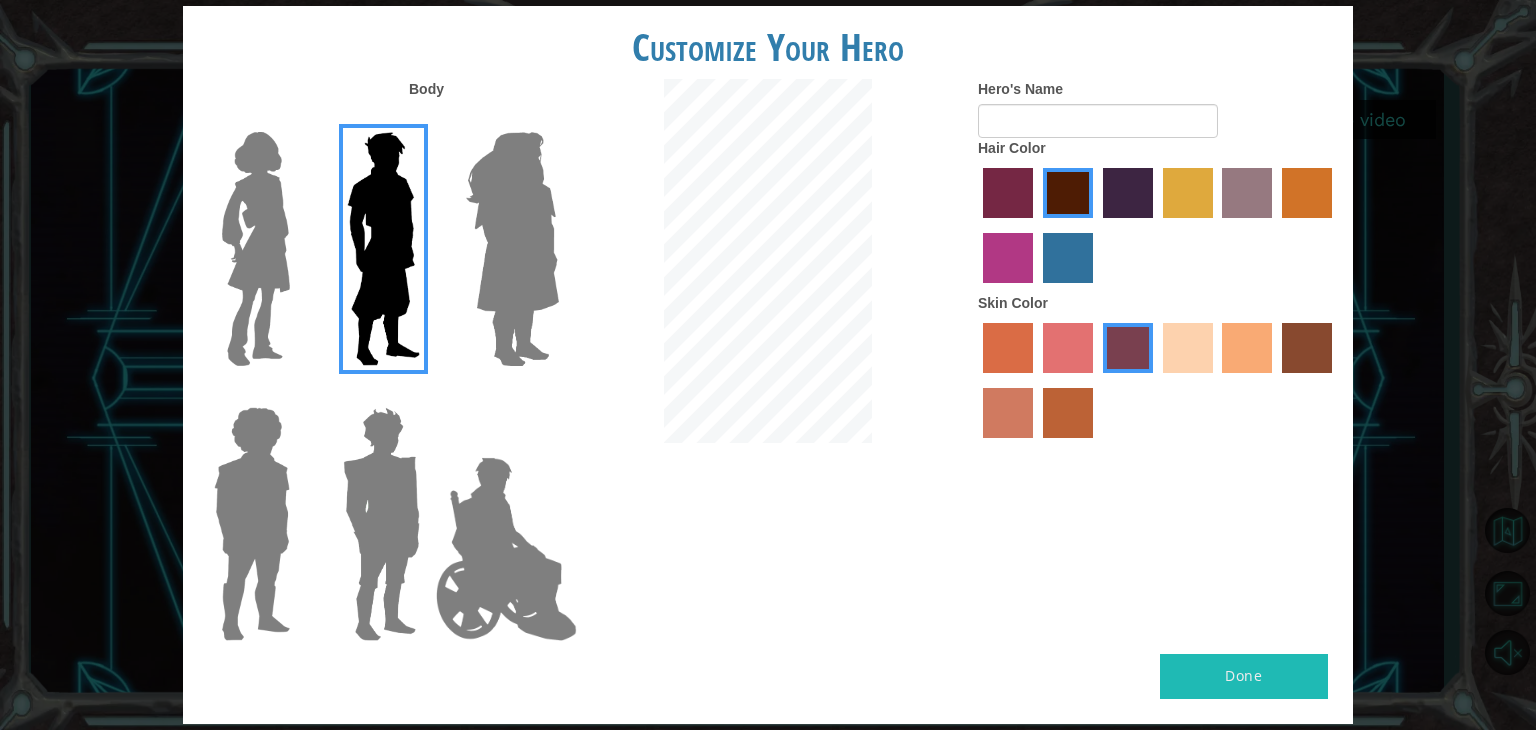 click at bounding box center [1008, 413] 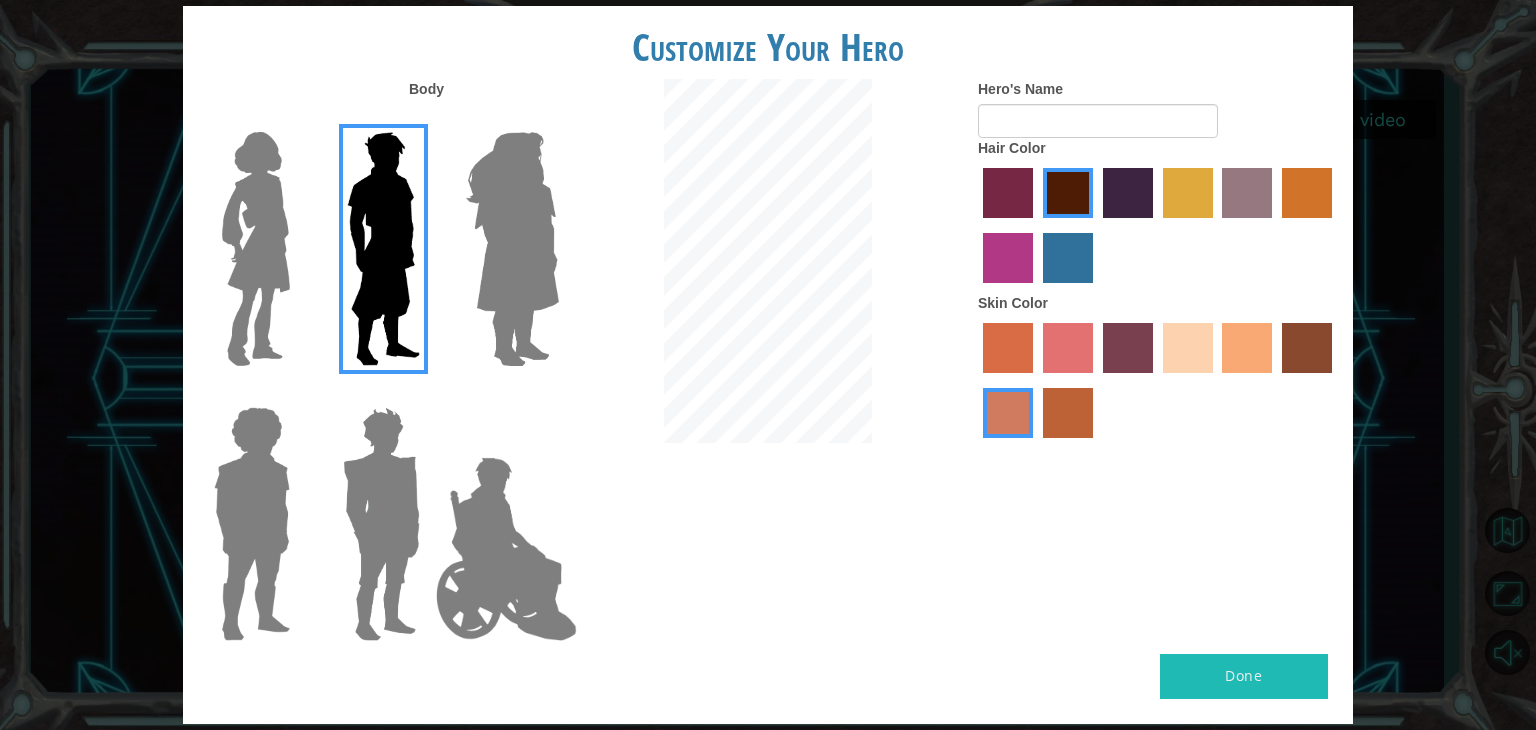 click at bounding box center [1068, 413] 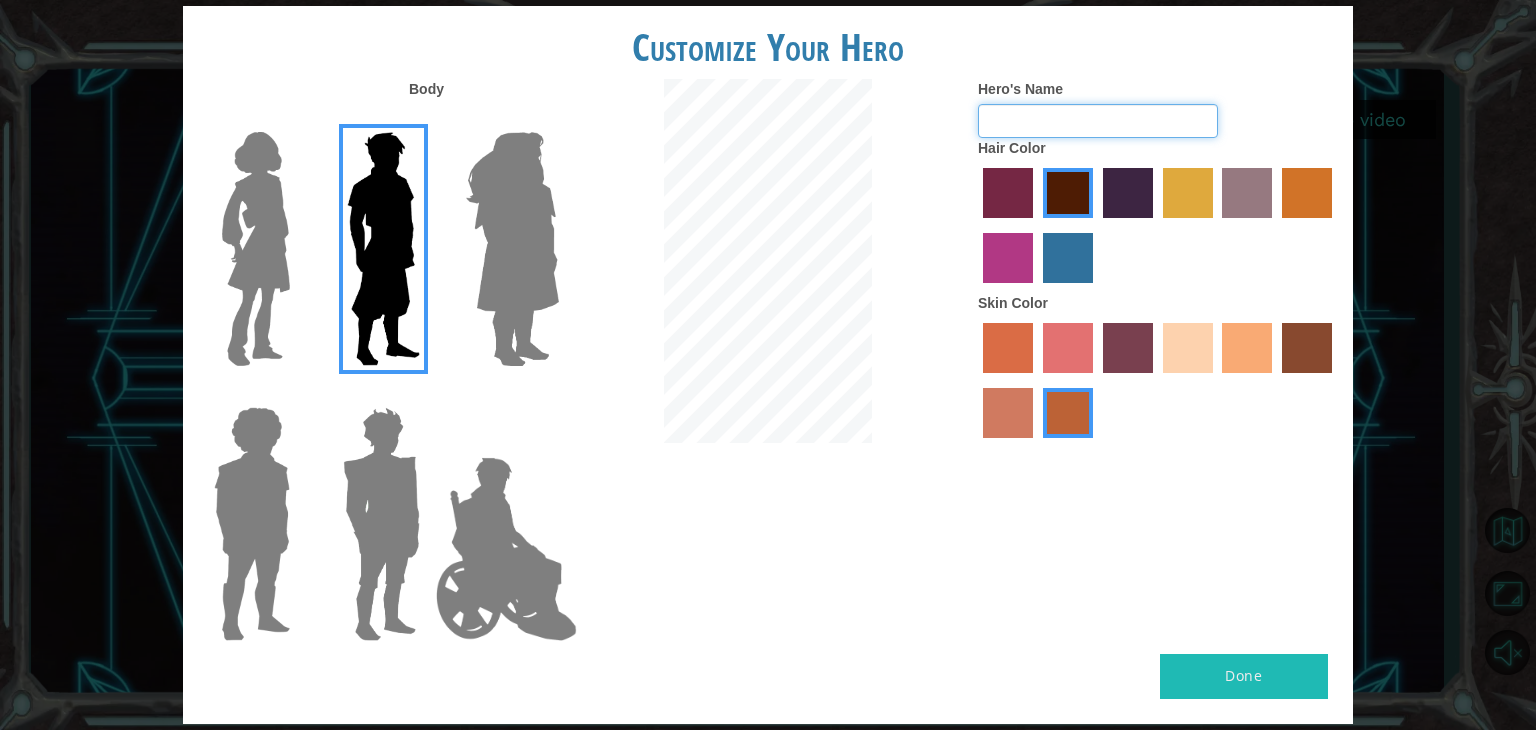 click on "Hero's Name" at bounding box center [1098, 121] 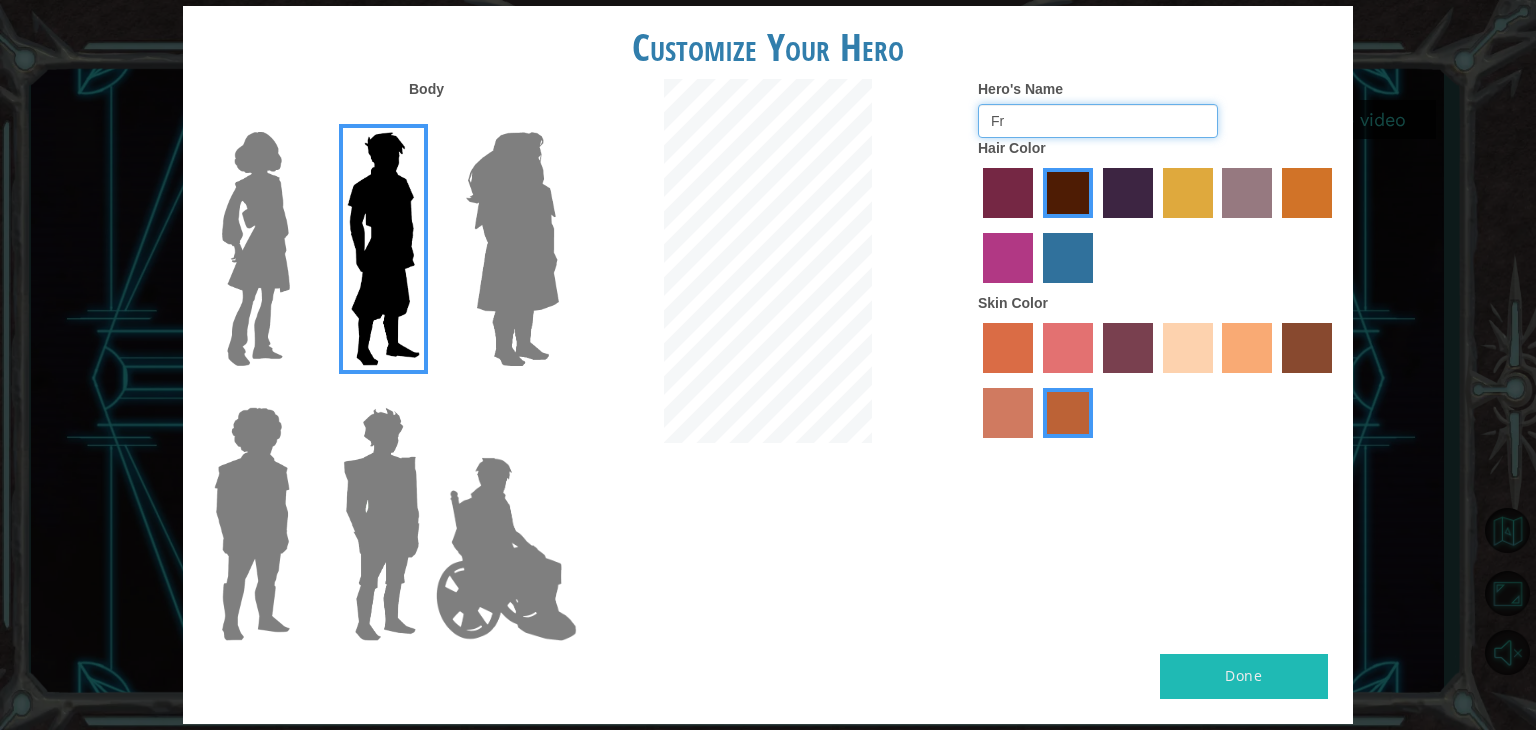 type on "F" 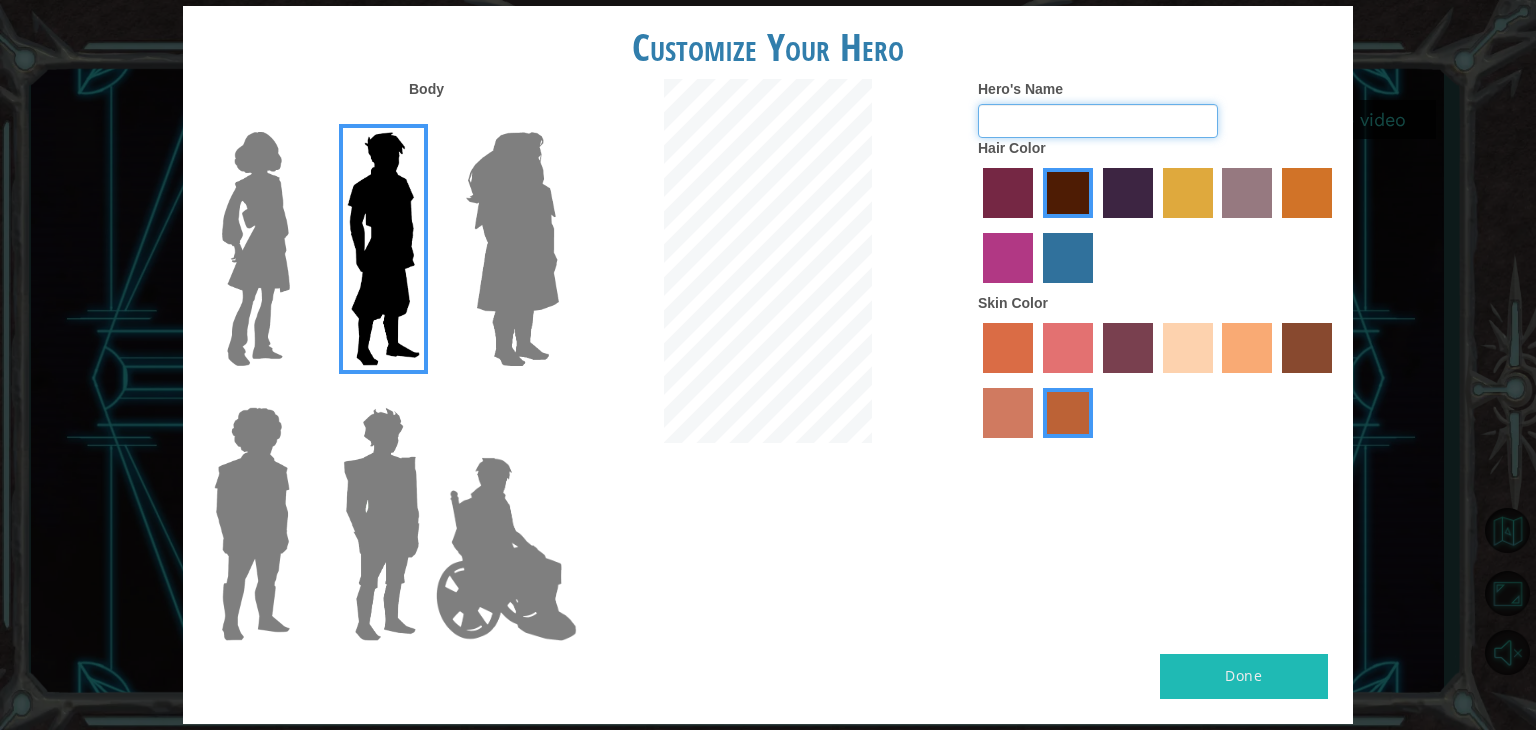 click on "Hero's Name" at bounding box center (1098, 121) 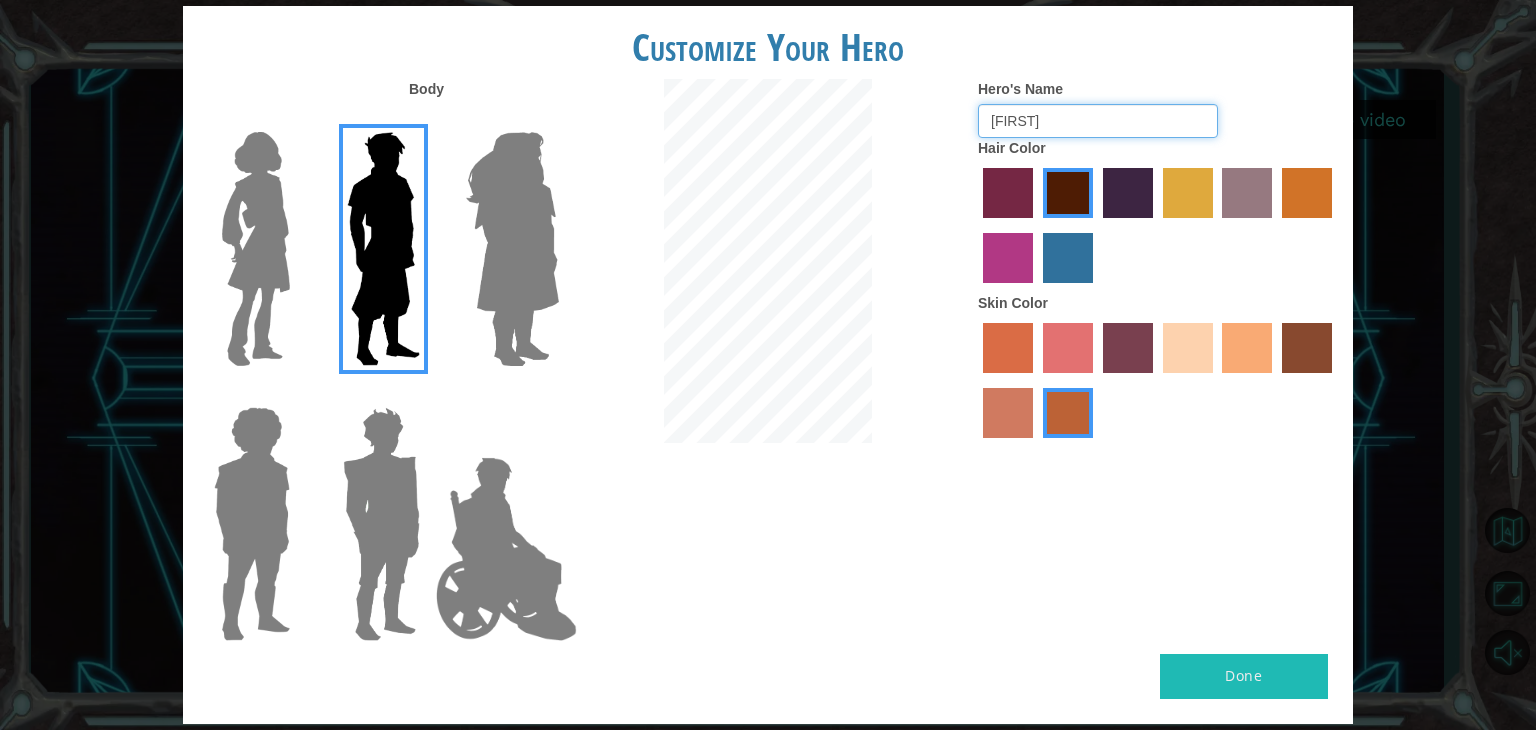 type on "[FIRST]" 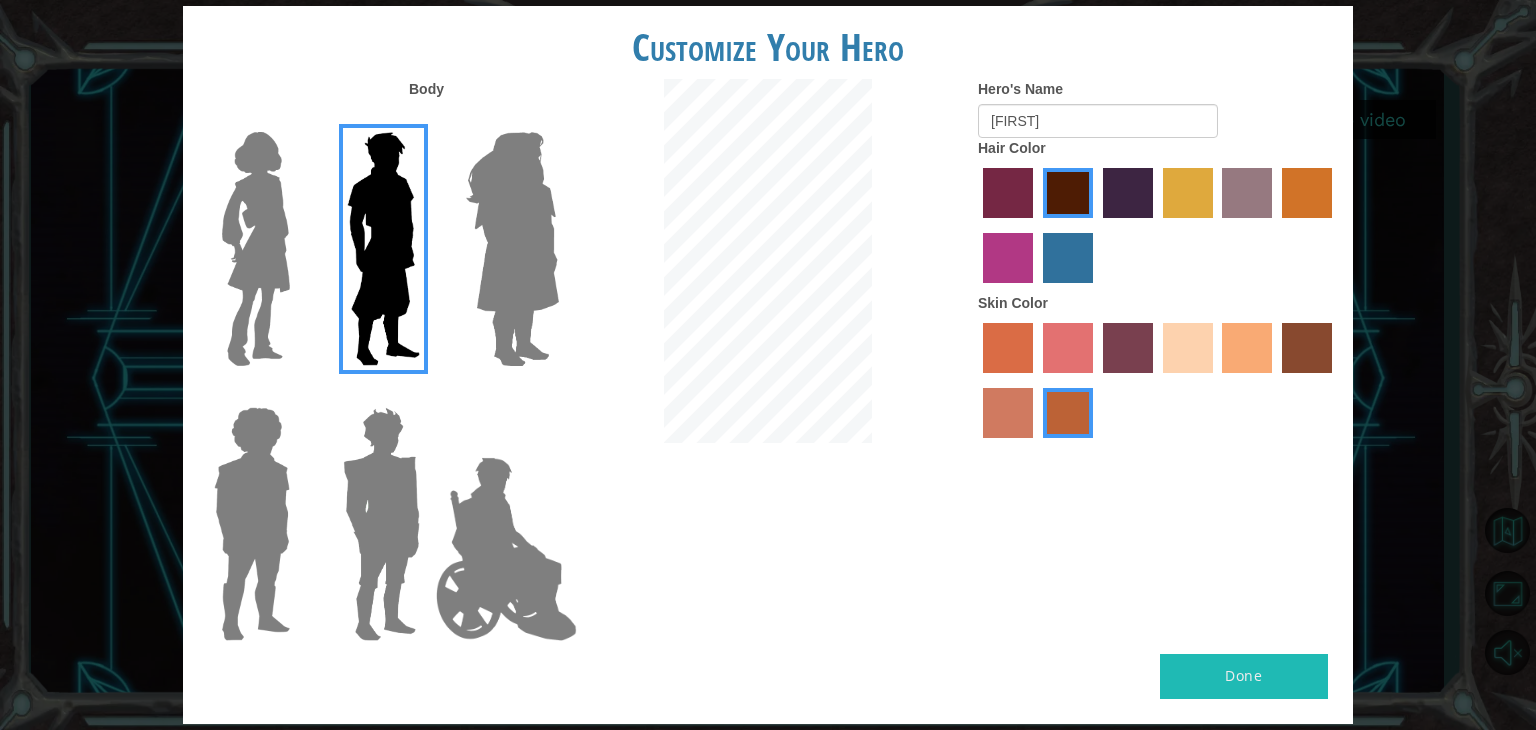 drag, startPoint x: 1202, startPoint y: 683, endPoint x: 1259, endPoint y: 691, distance: 57.558666 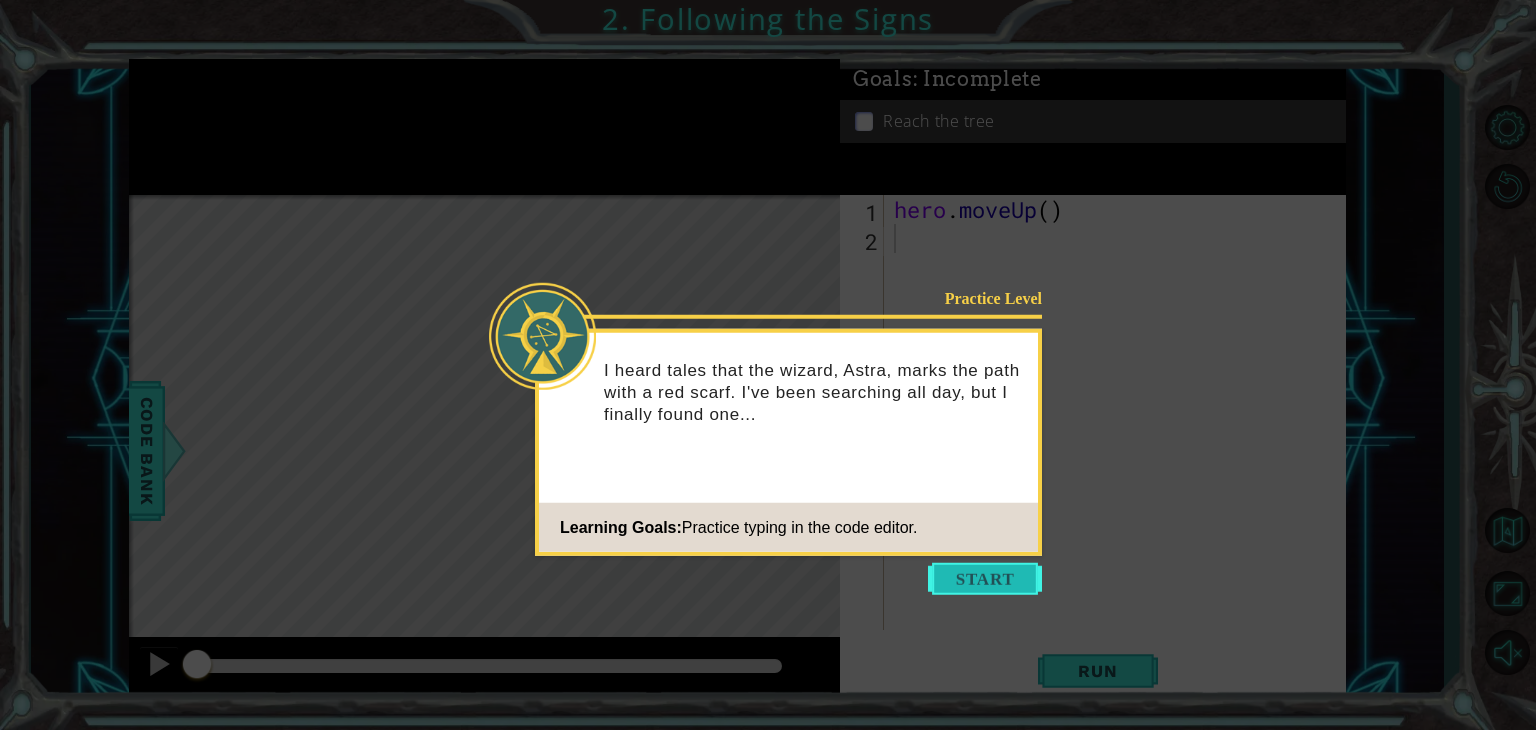 click at bounding box center [985, 579] 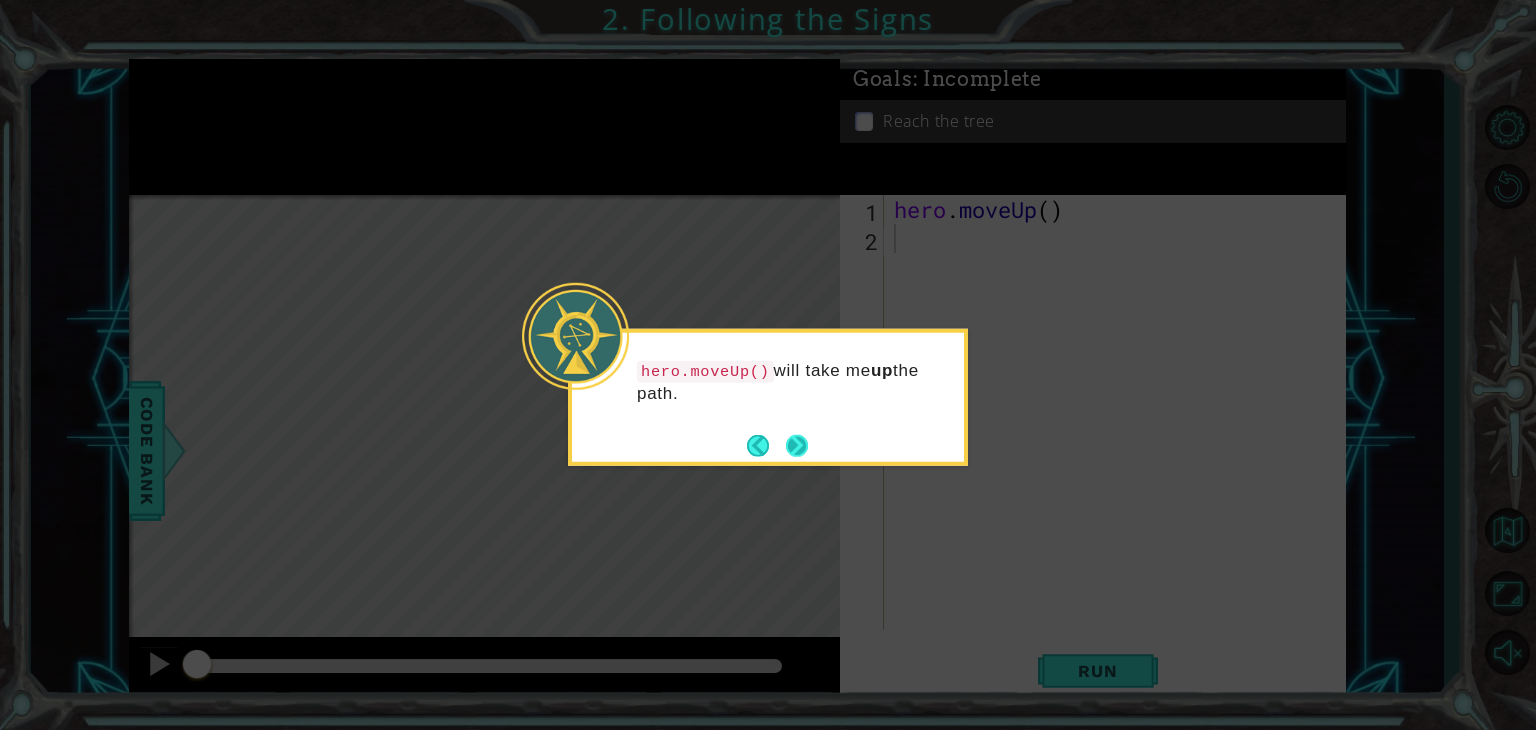 click at bounding box center (797, 445) 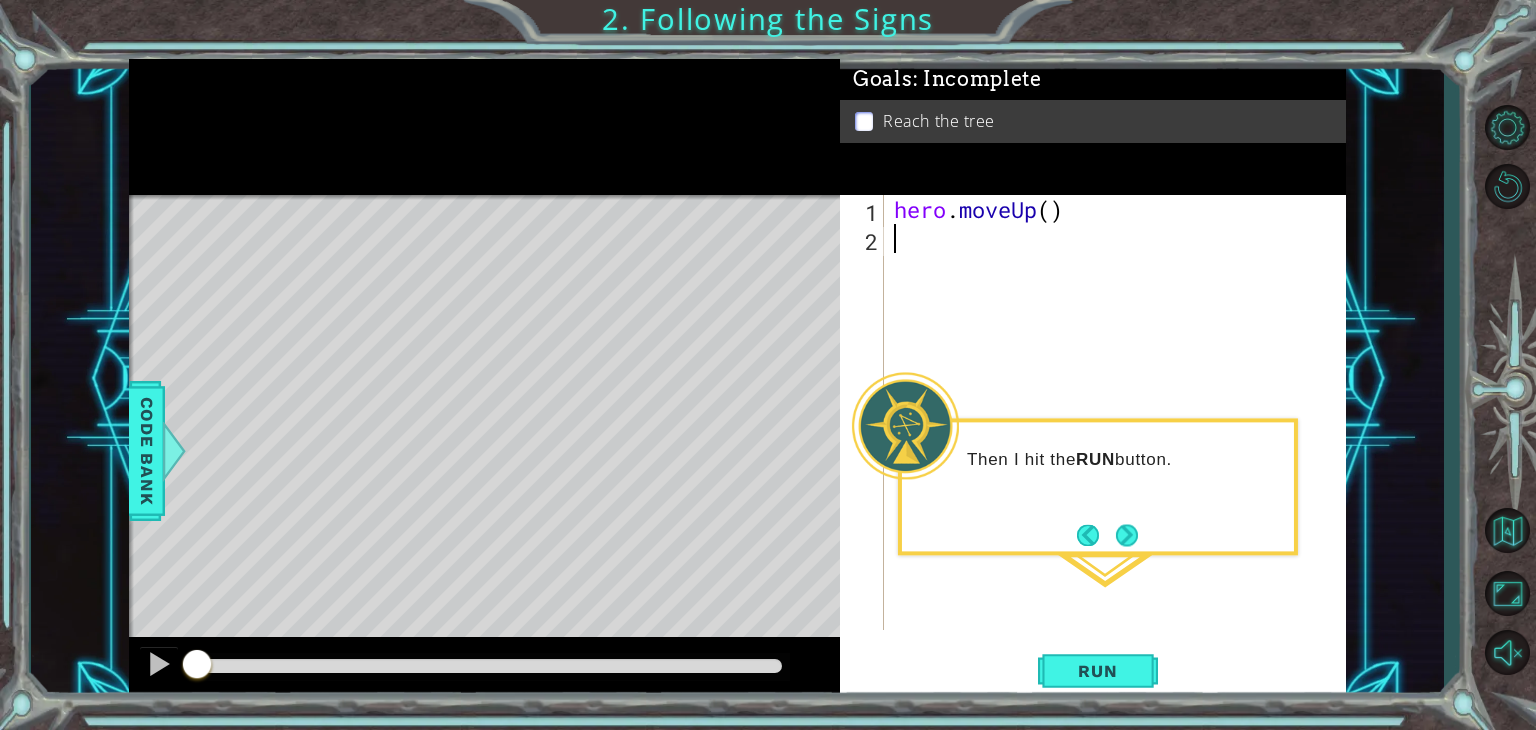 click on "1     הההההההההההההההההההההההההההההההההההההההההההההההההההההההההההההההההההההההההההההההההההההההההההההההההההההההההההההההההההההההההההההההההההההההההההההההההההההההההההההההההההההההההההההההההההההההההההההההההההההההההההההההההההההההההההההההההההההההההההההההההההההההההההההההה XXXXXXXXXXXXXXXXXXXXXXXXXXXXXXXXXXXXXXXXXXXXXXXXXXXXXXXXXXXXXXXXXXXXXXXXXXXXXXXXXXXXXXXXXXXXXXXXXXXXXXXXXXXXXXXXXXXXXXXXXXXXXXXXXXXXXXXXXXXXXXXXXXXXXXXXXXXXXXXXXXXXXXXXXXXXXXXXXXXXXXXXXXXXXXXXXXXXXXXXXXXXXXXXXXXXXXXXXXXXXXXXXXXXXXXXXXXXXXXXXXXXXXXXXXXXXXXX Solution × Goals : Incomplete       Reach the tree
1 2 hero . moveUp ( )     Code Saved Run Statement   /  Call   /  methods   hero     moveUp(steps) Code Bank Continue Skip Directions : x                       2. Following the Signs" at bounding box center [768, 365] 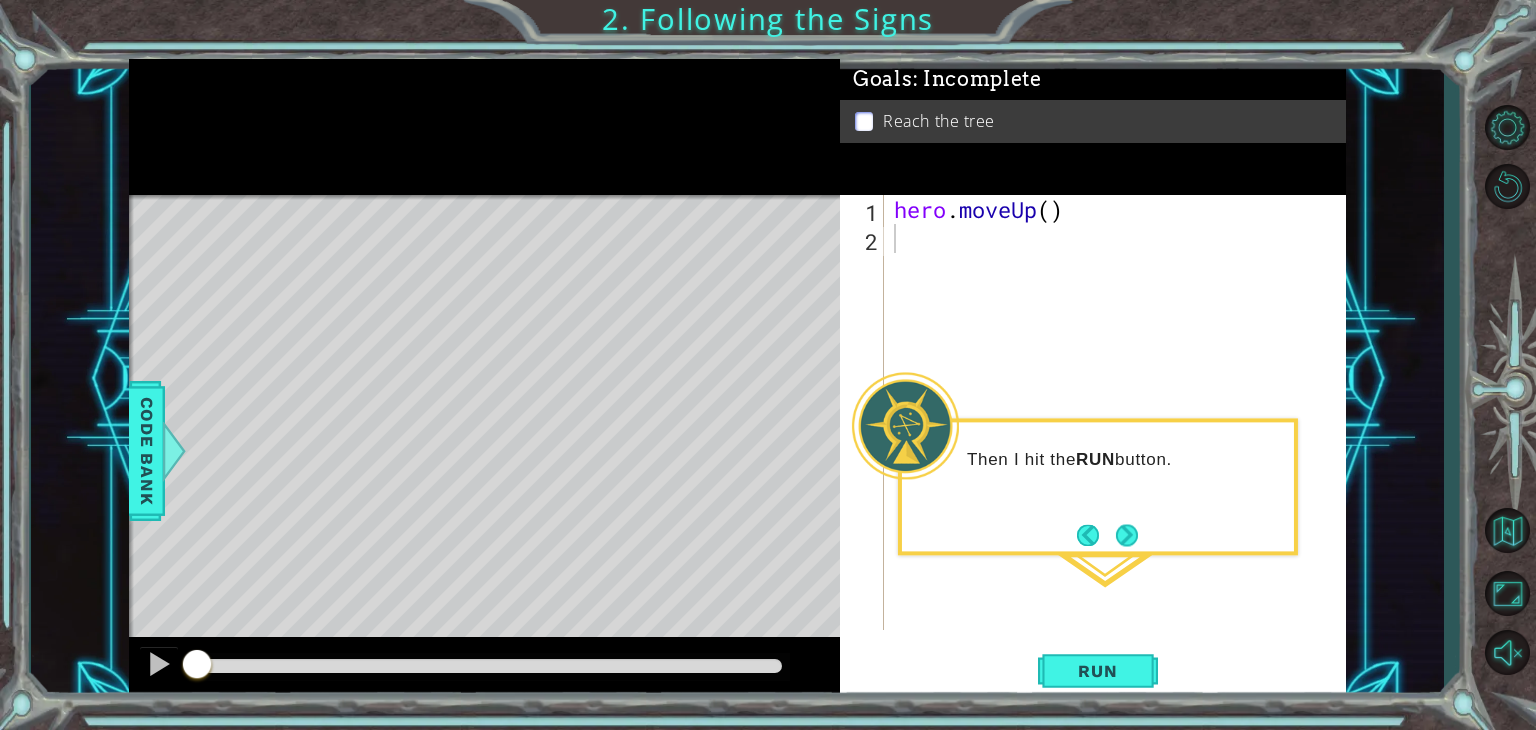 click on "1     הההההההההההההההההההההההההההההההההההההההההההההההההההההההההההההההההההההההההההההההההההההההההההההההההההההההההההההההההההההההההההההההההההההההההההההההההההההההההההההההההההההההההההההההההההההההההההההההההההההההההההההההההההההההההההההההההההההההההההההההההההההההההההההההה XXXXXXXXXXXXXXXXXXXXXXXXXXXXXXXXXXXXXXXXXXXXXXXXXXXXXXXXXXXXXXXXXXXXXXXXXXXXXXXXXXXXXXXXXXXXXXXXXXXXXXXXXXXXXXXXXXXXXXXXXXXXXXXXXXXXXXXXXXXXXXXXXXXXXXXXXXXXXXXXXXXXXXXXXXXXXXXXXXXXXXXXXXXXXXXXXXXXXXXXXXXXXXXXXXXXXXXXXXXXXXXXXXXXXXXXXXXXXXXXXXXXXXXXXXXXXXXX Solution × Goals : Incomplete       Reach the tree
1 2 hero . moveUp ( )     Code Saved Run Statement   /  Call   /  methods   hero     moveUp(steps) Code Bank Continue Skip Directions : x                       2. Following the Signs" at bounding box center (768, 365) 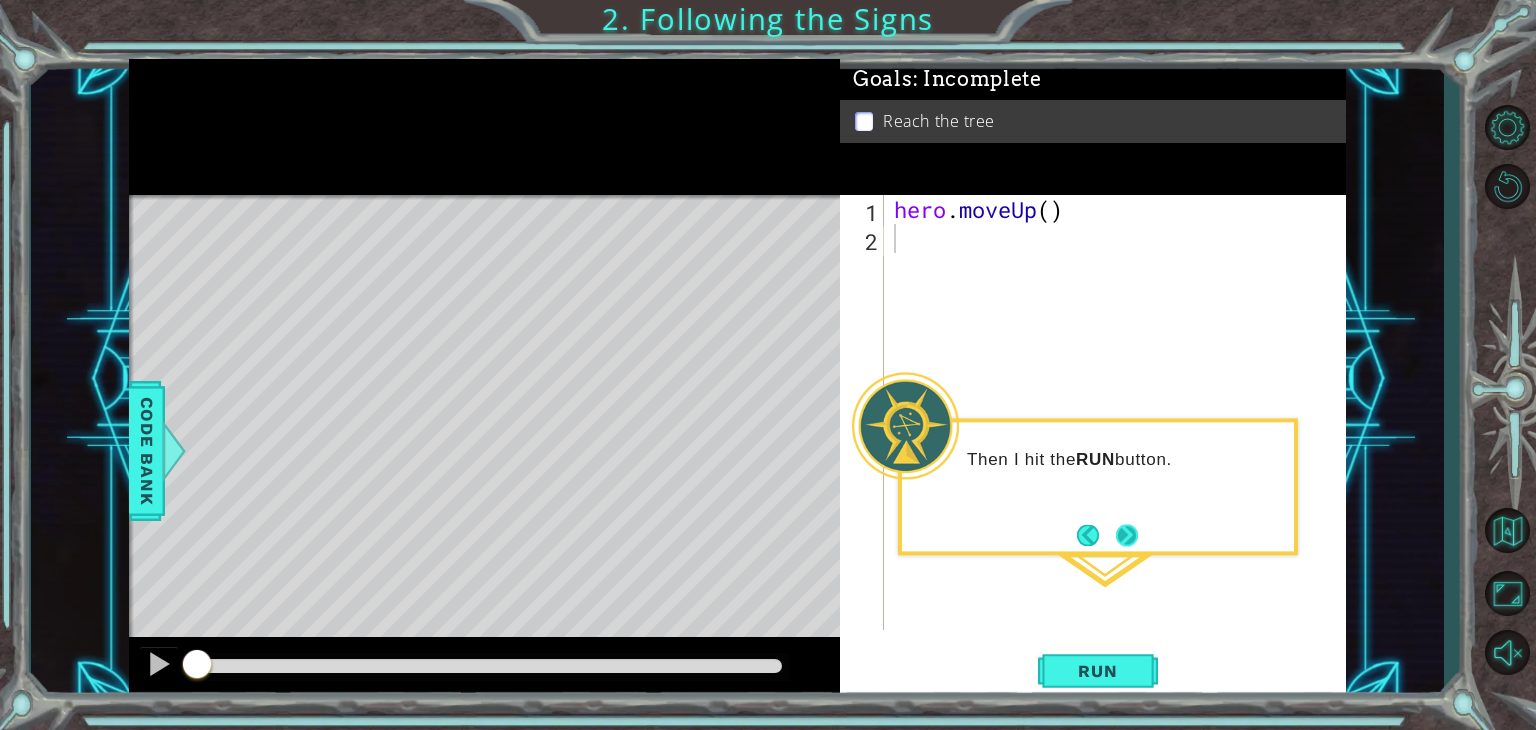 click at bounding box center (1127, 535) 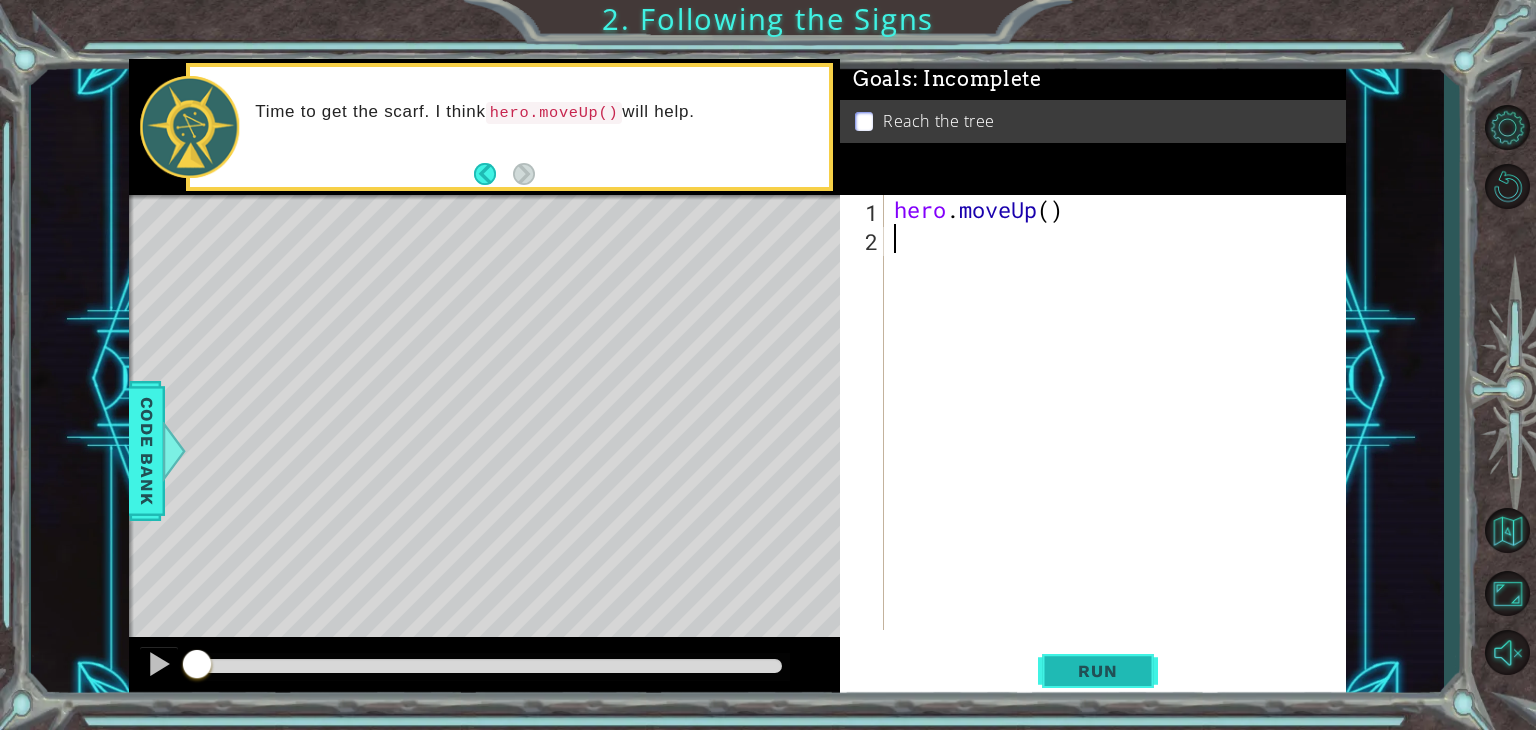 click on "Run" at bounding box center [1097, 671] 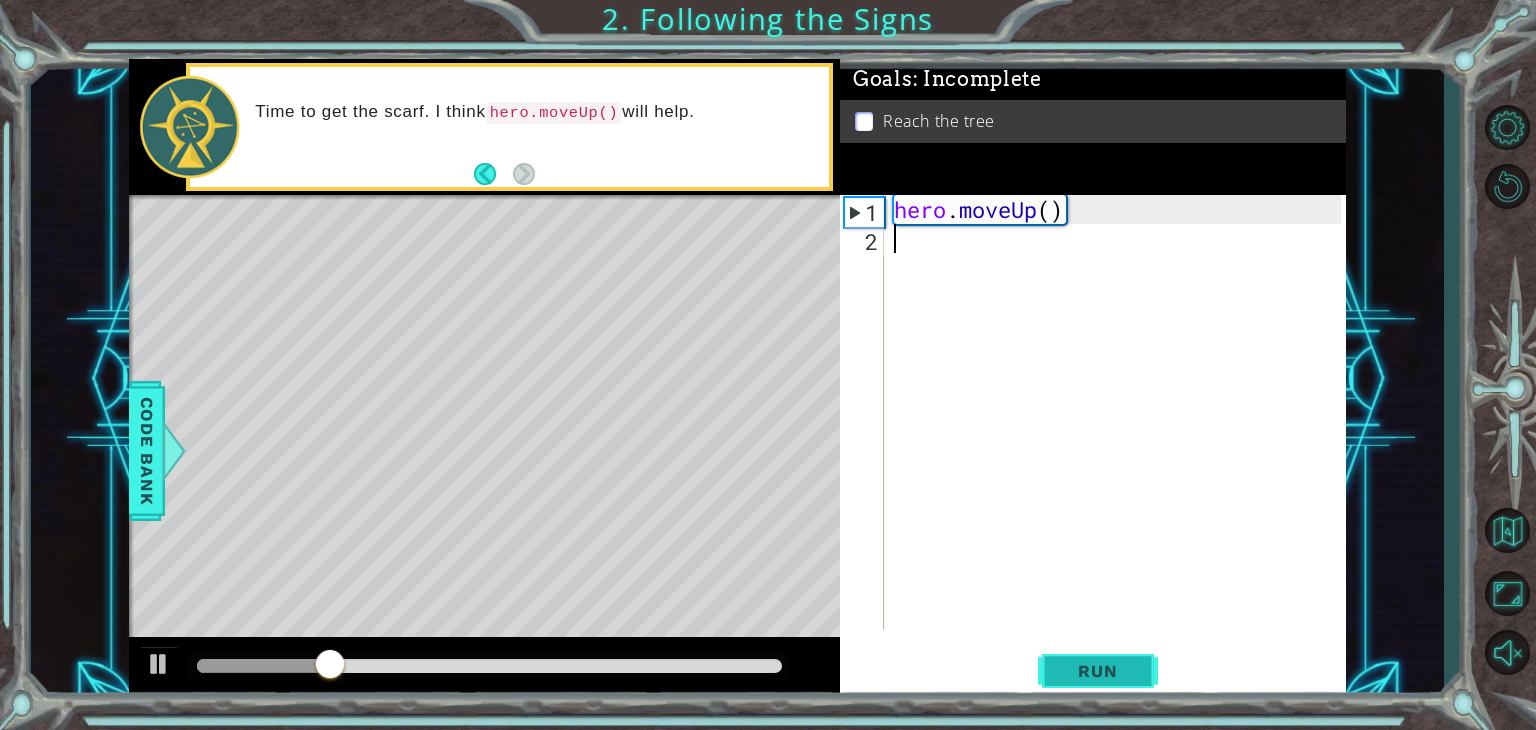 click on "Run" at bounding box center [1097, 671] 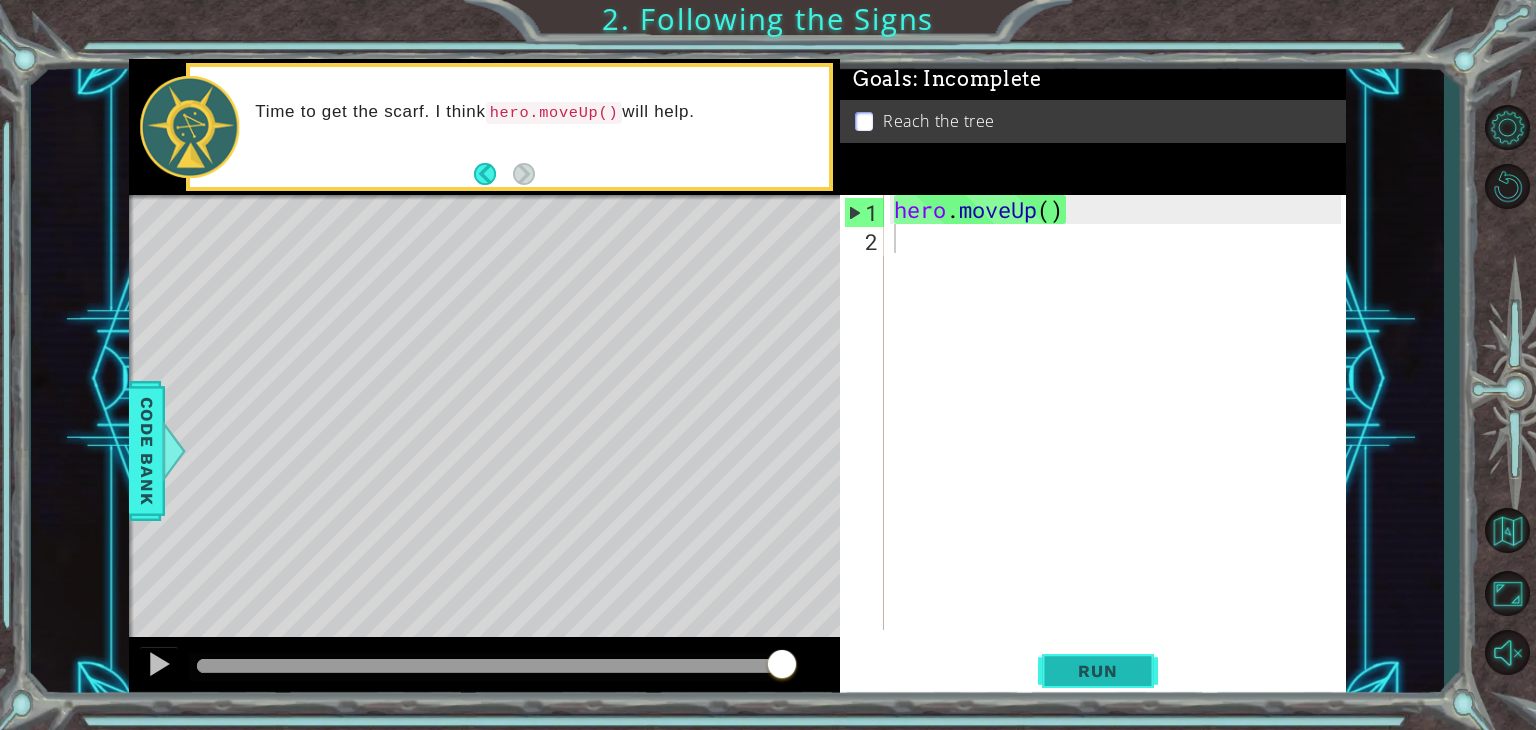 click on "Run" at bounding box center (1097, 671) 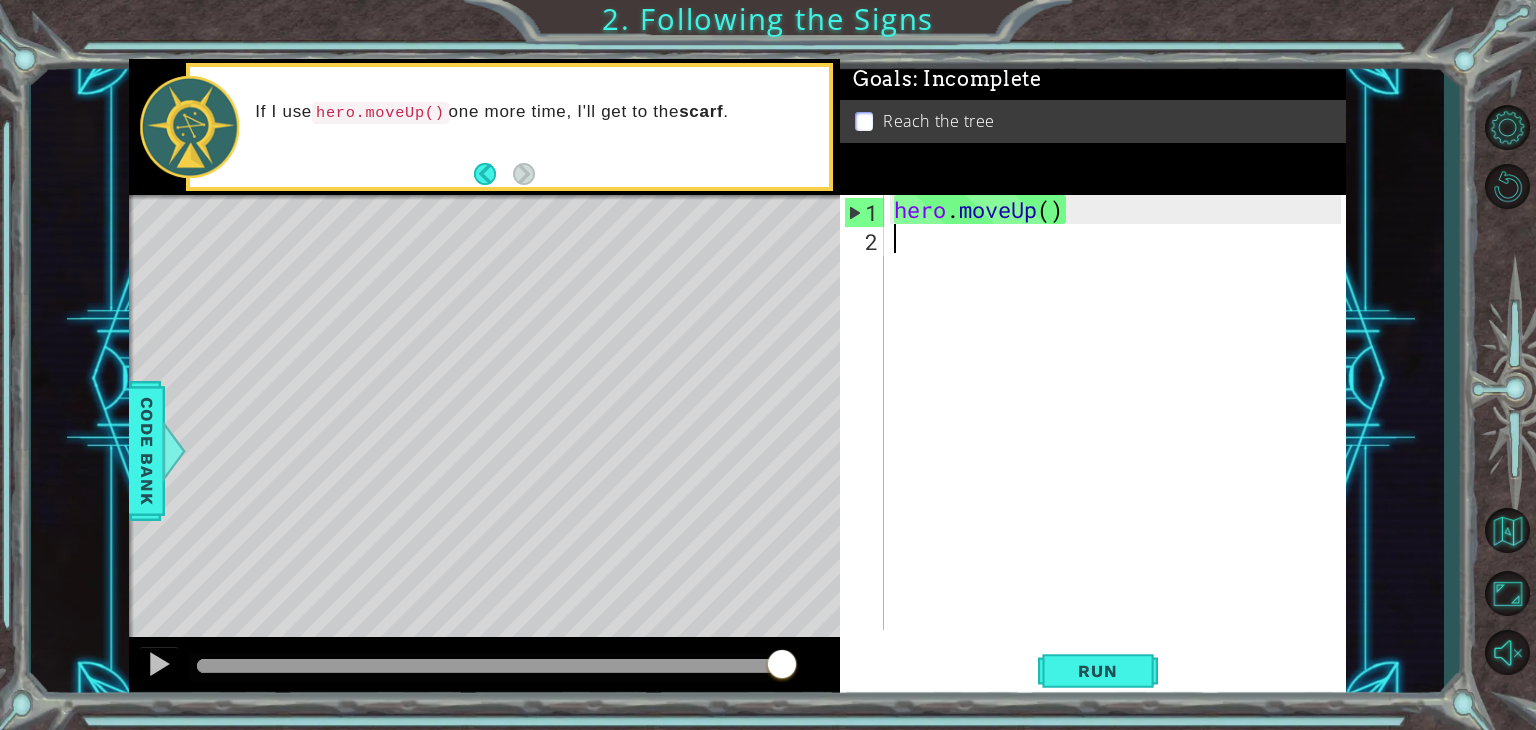 type on "h" 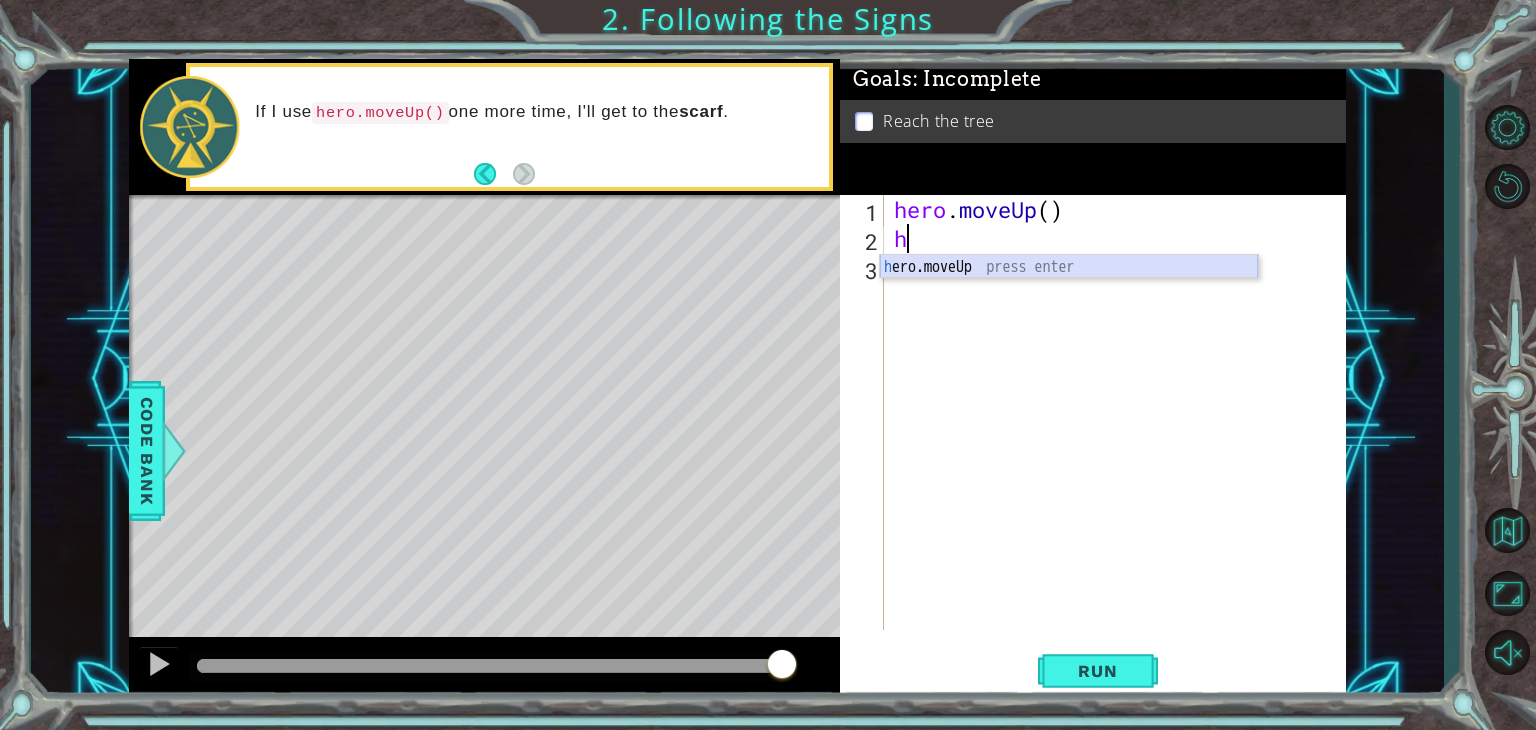click on "h ero.moveUp press enter" at bounding box center (1069, 291) 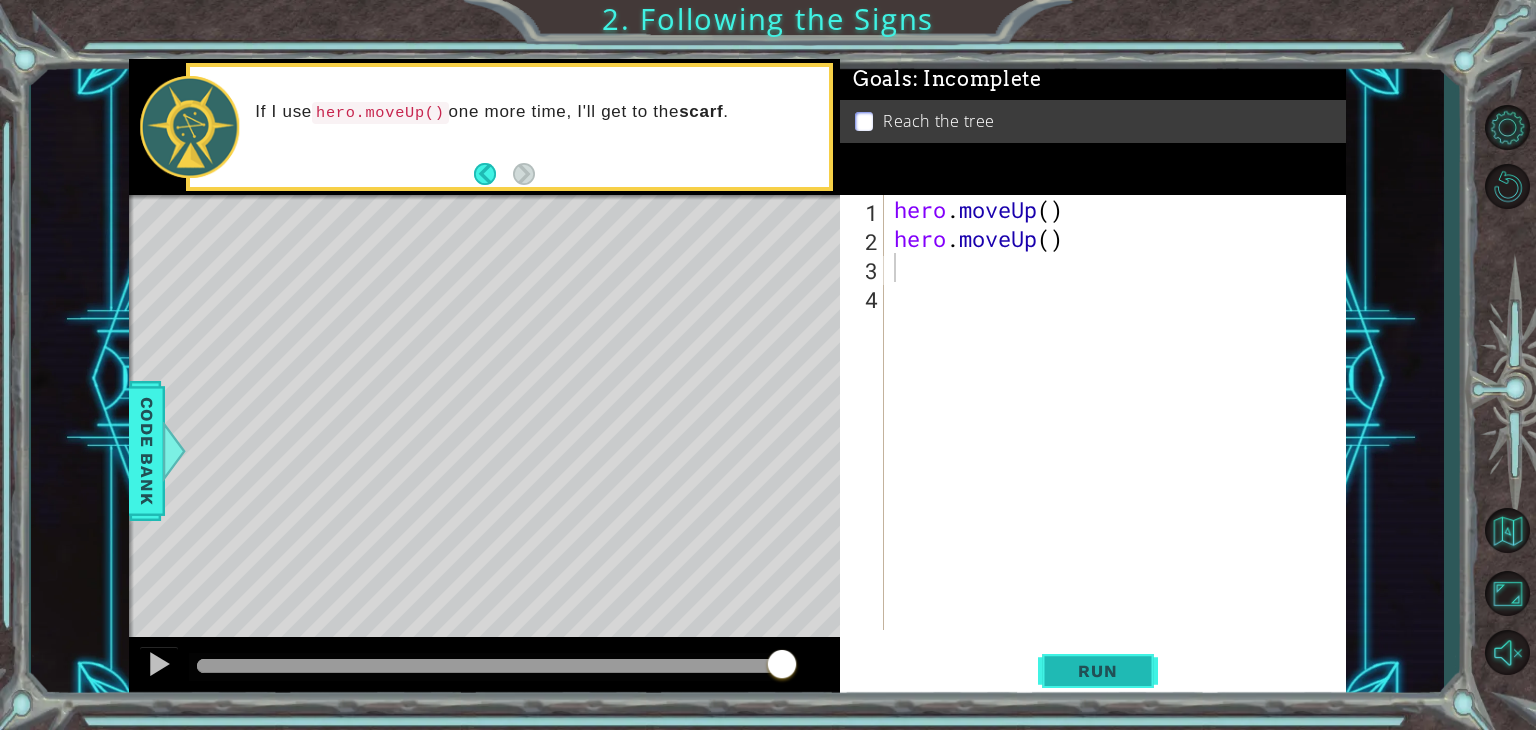 click on "Run" at bounding box center [1097, 671] 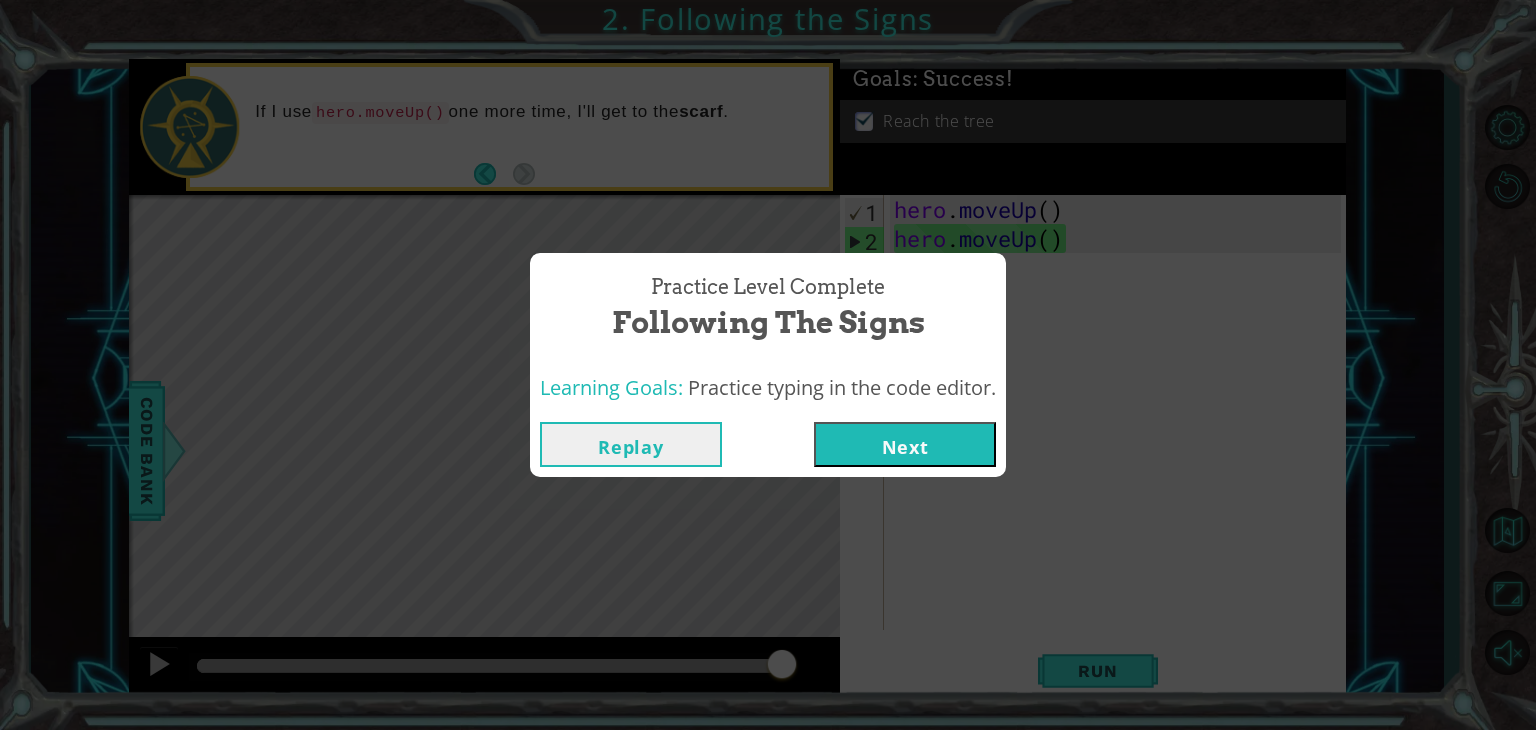 click on "Practice Level Complete     Following the Signs     Learning Goals:       Practice typing in the code editor.
Replay
Next" at bounding box center (768, 365) 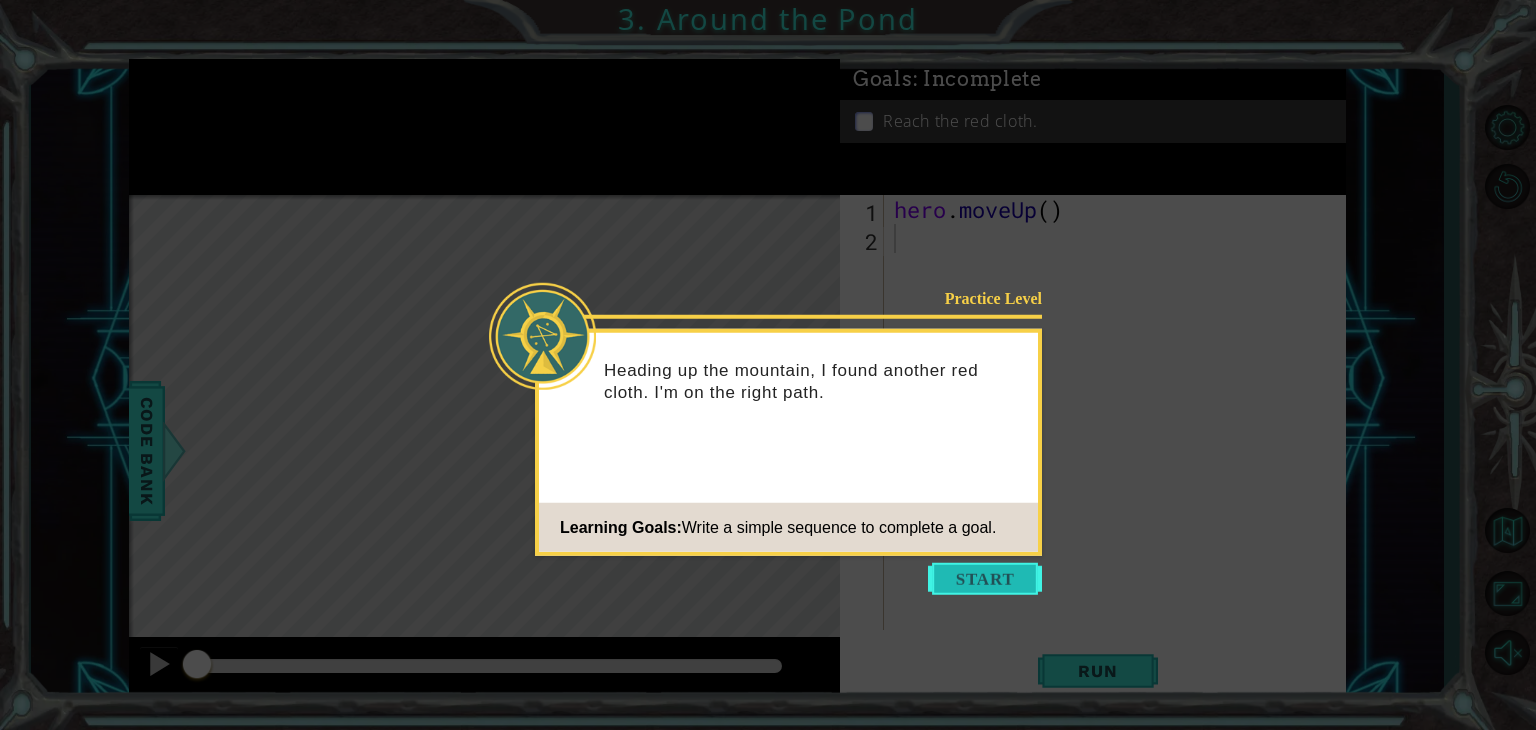 click at bounding box center (985, 579) 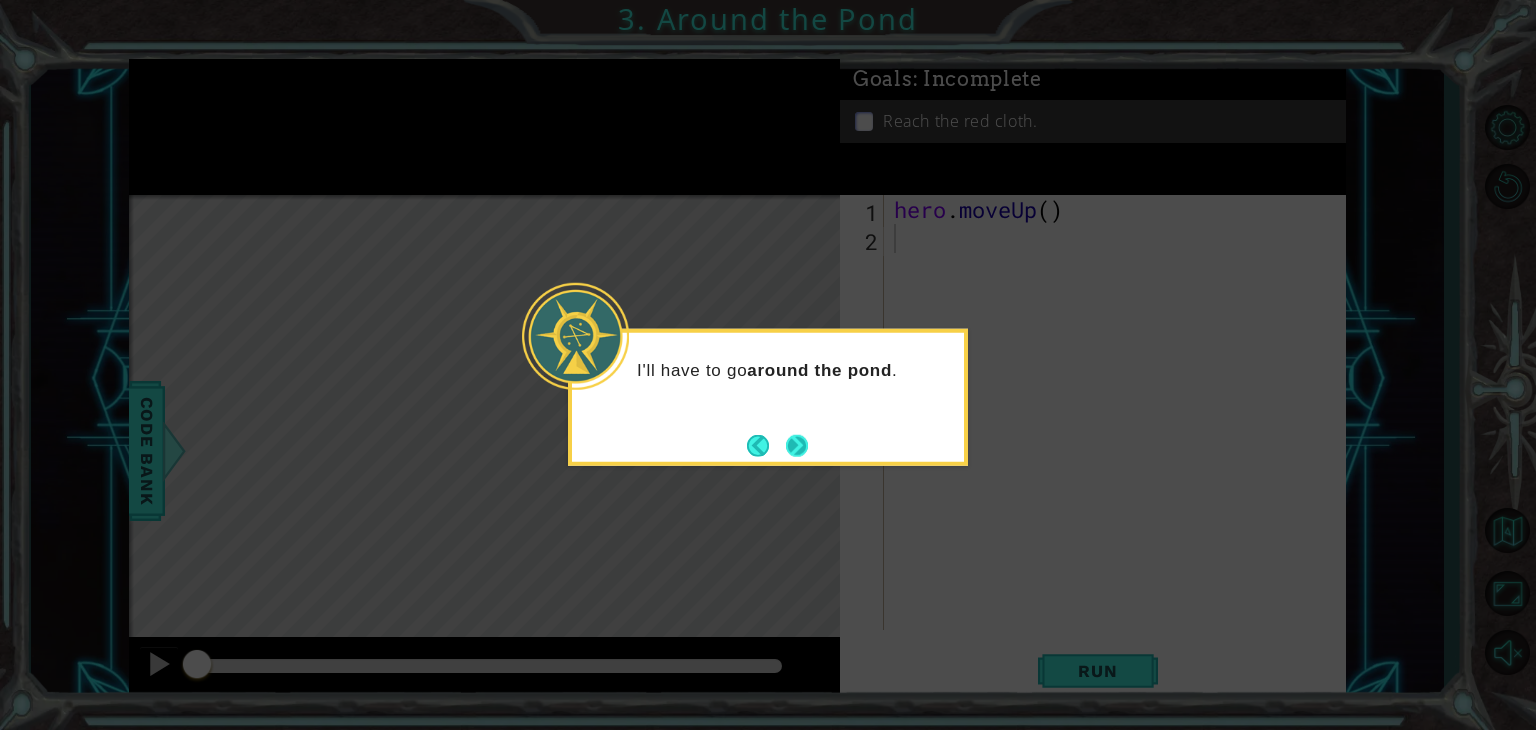 click at bounding box center (797, 445) 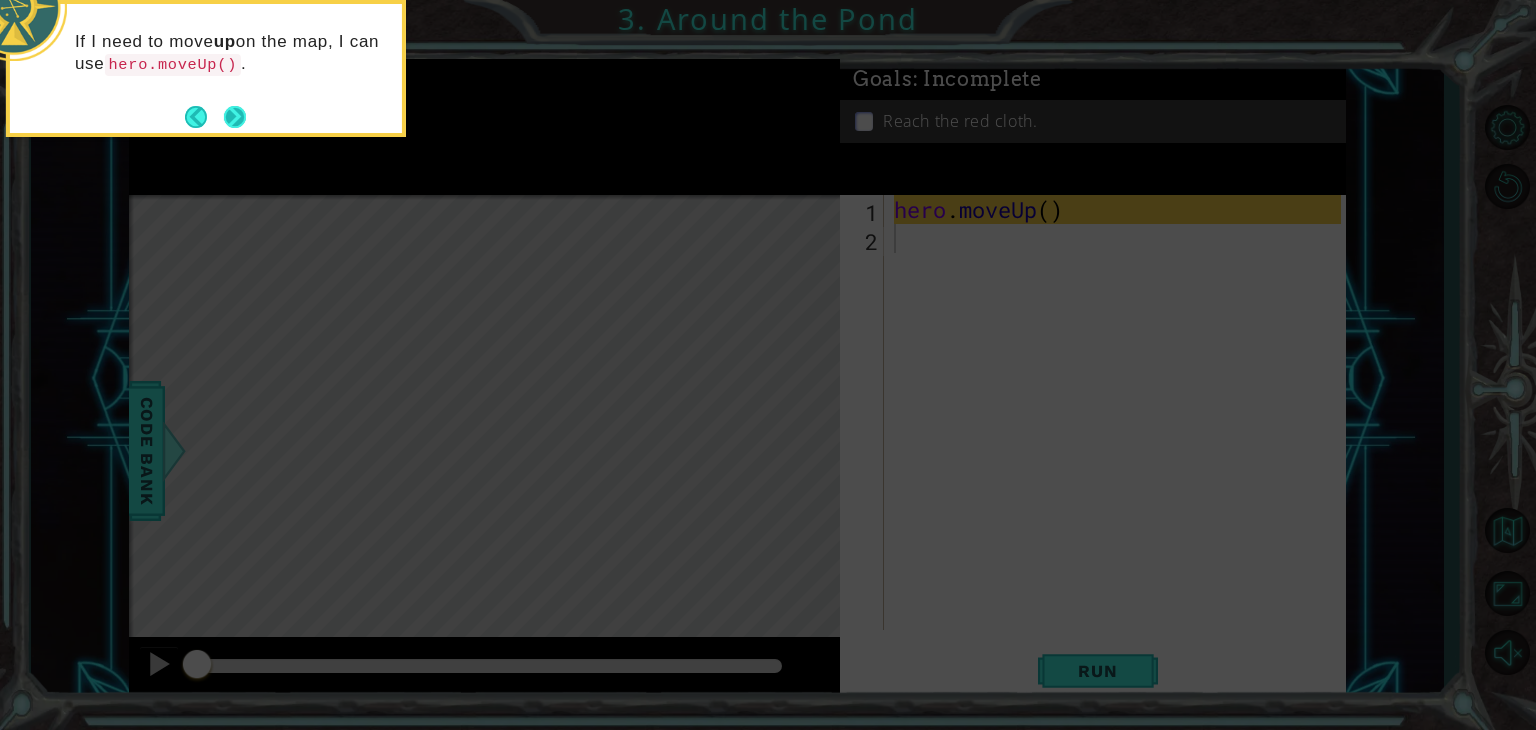 click at bounding box center (235, 117) 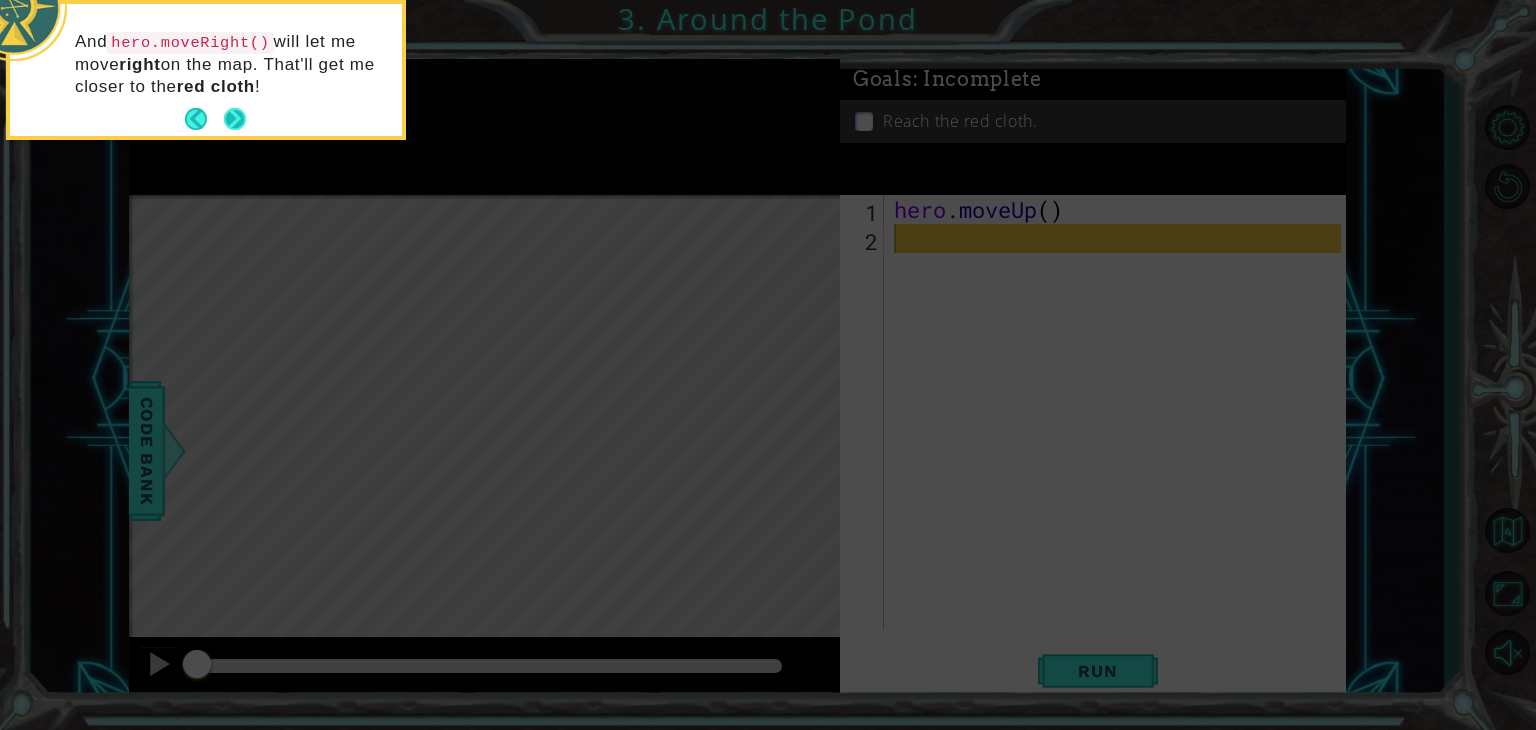 click at bounding box center (235, 119) 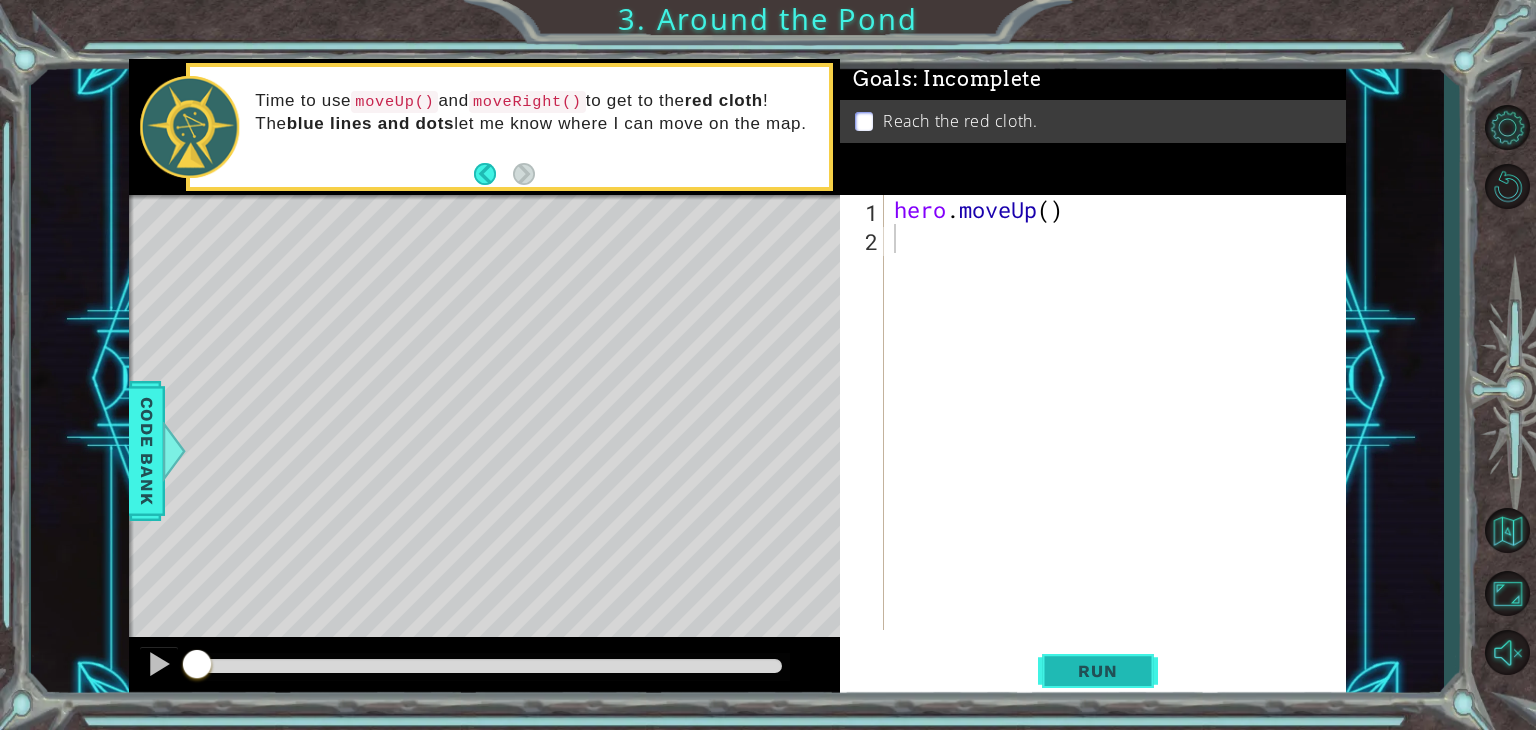click on "Run" at bounding box center [1097, 671] 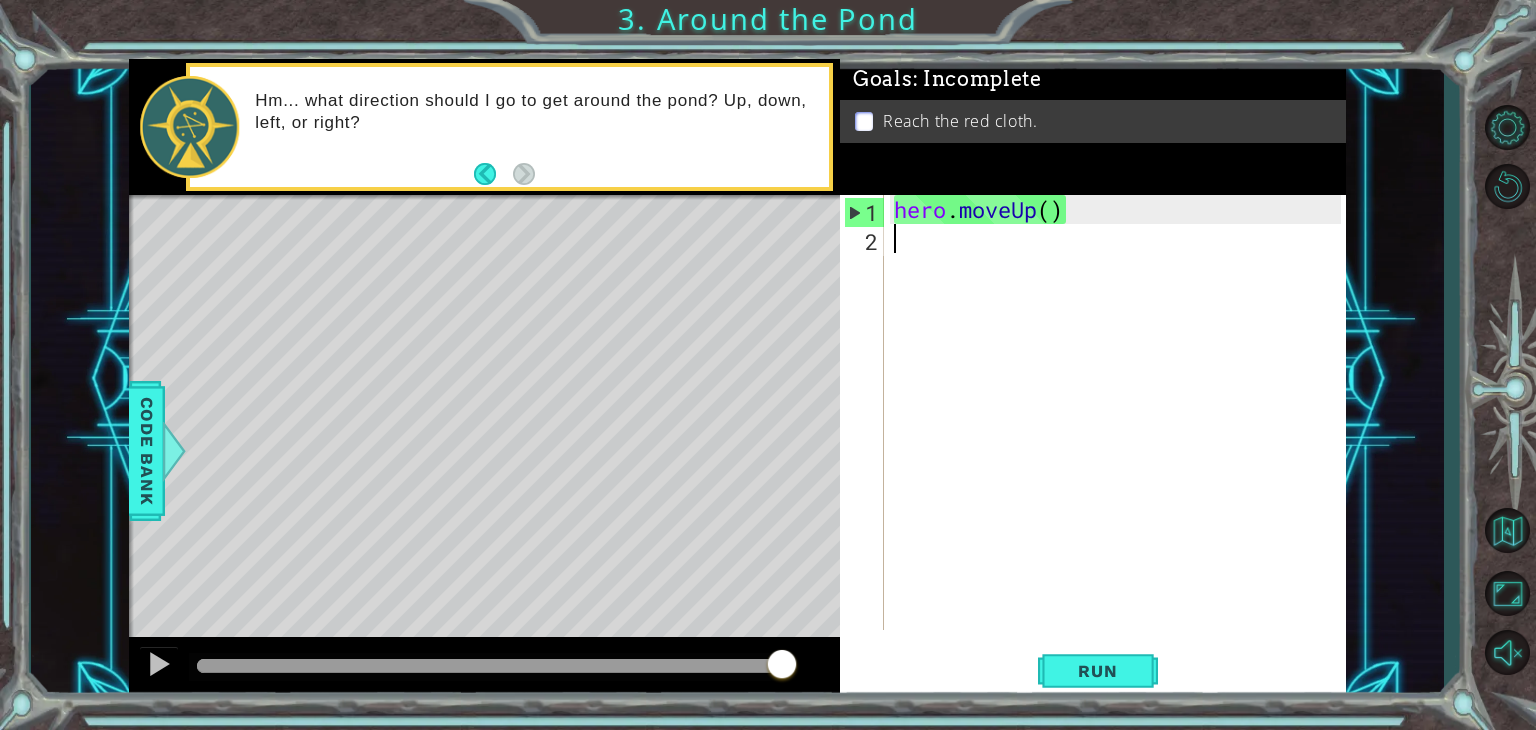 type on "h" 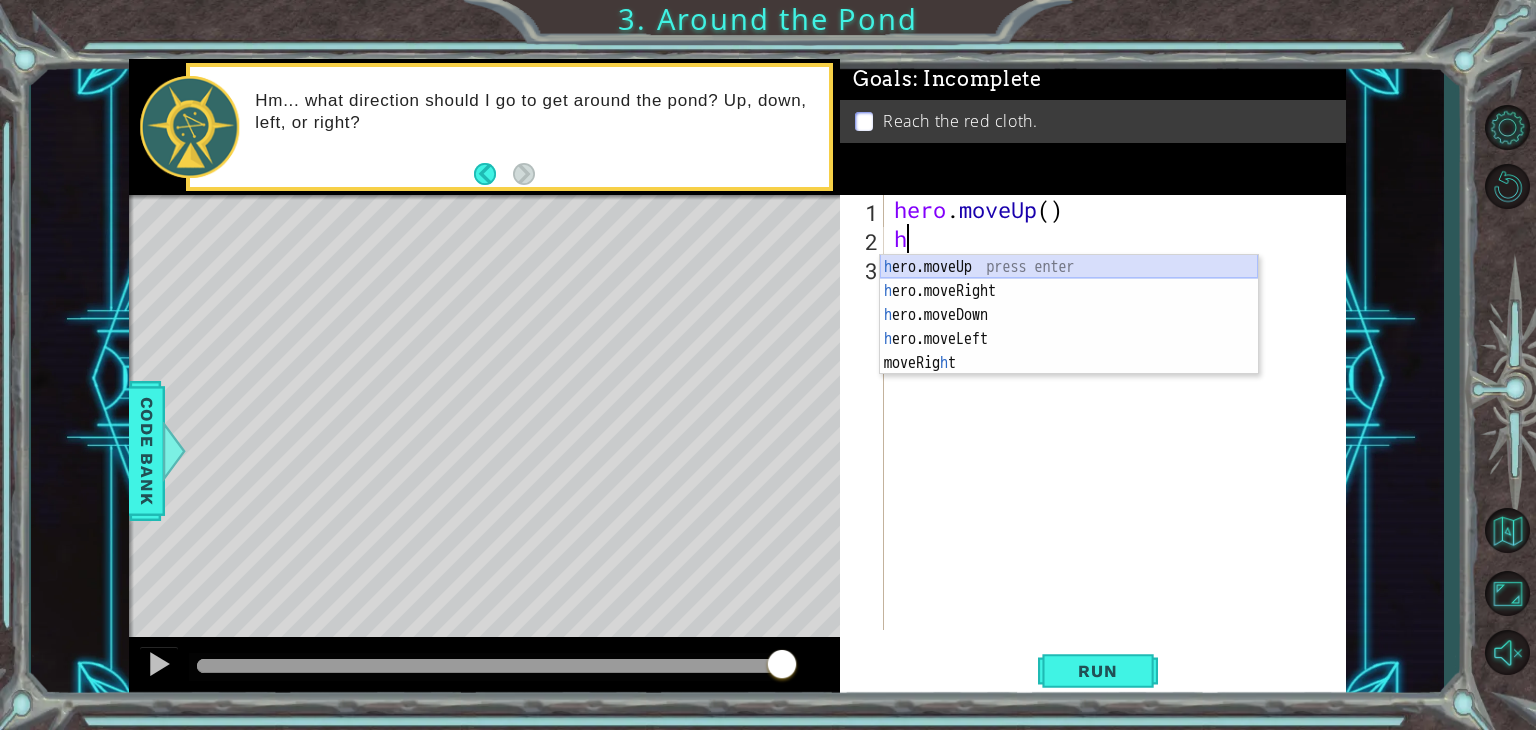 click on "h ero.moveUp press enter h ero.moveRight press enter h ero.moveDown press enter h ero.moveLeft press enter moveRig h t press enter" at bounding box center (1069, 339) 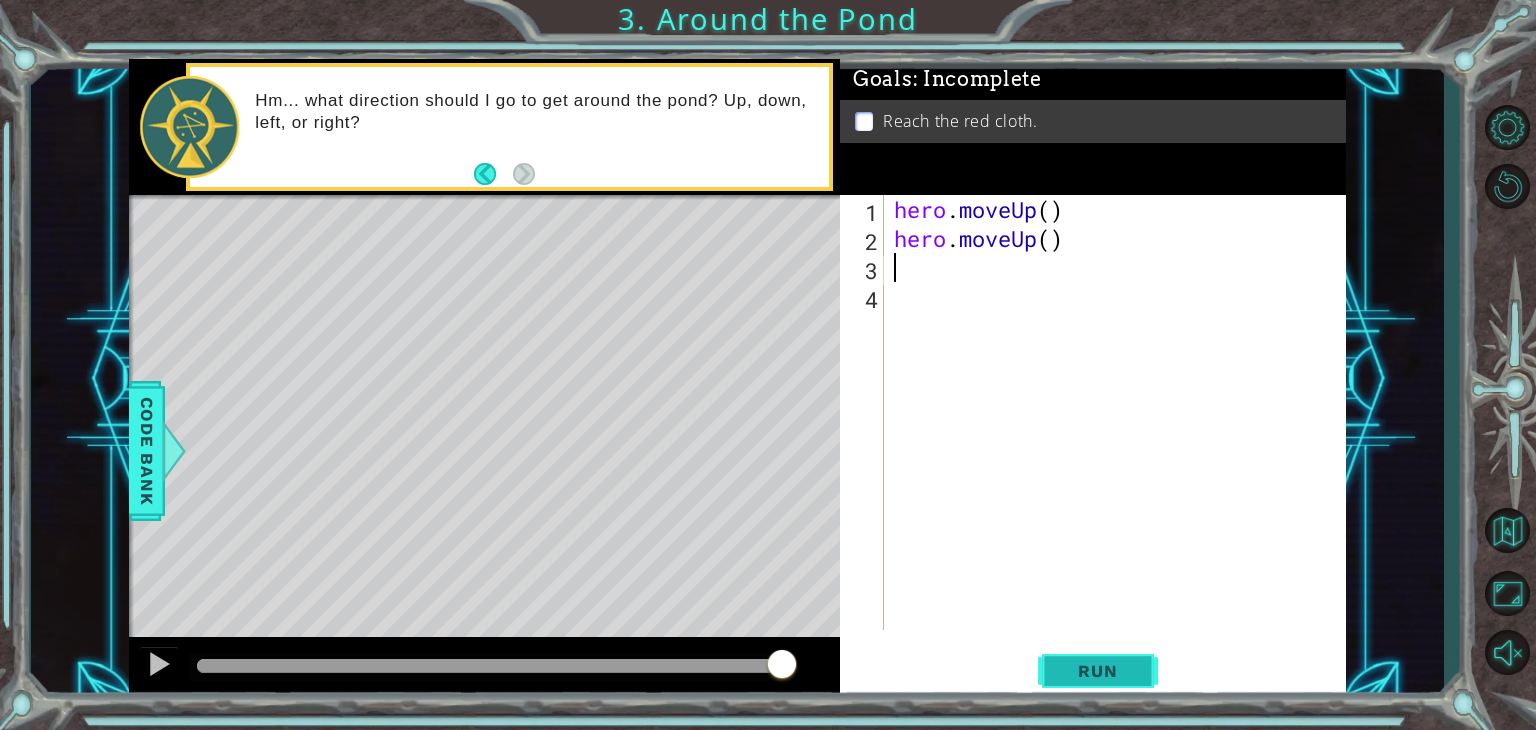 click on "Run" at bounding box center [1097, 671] 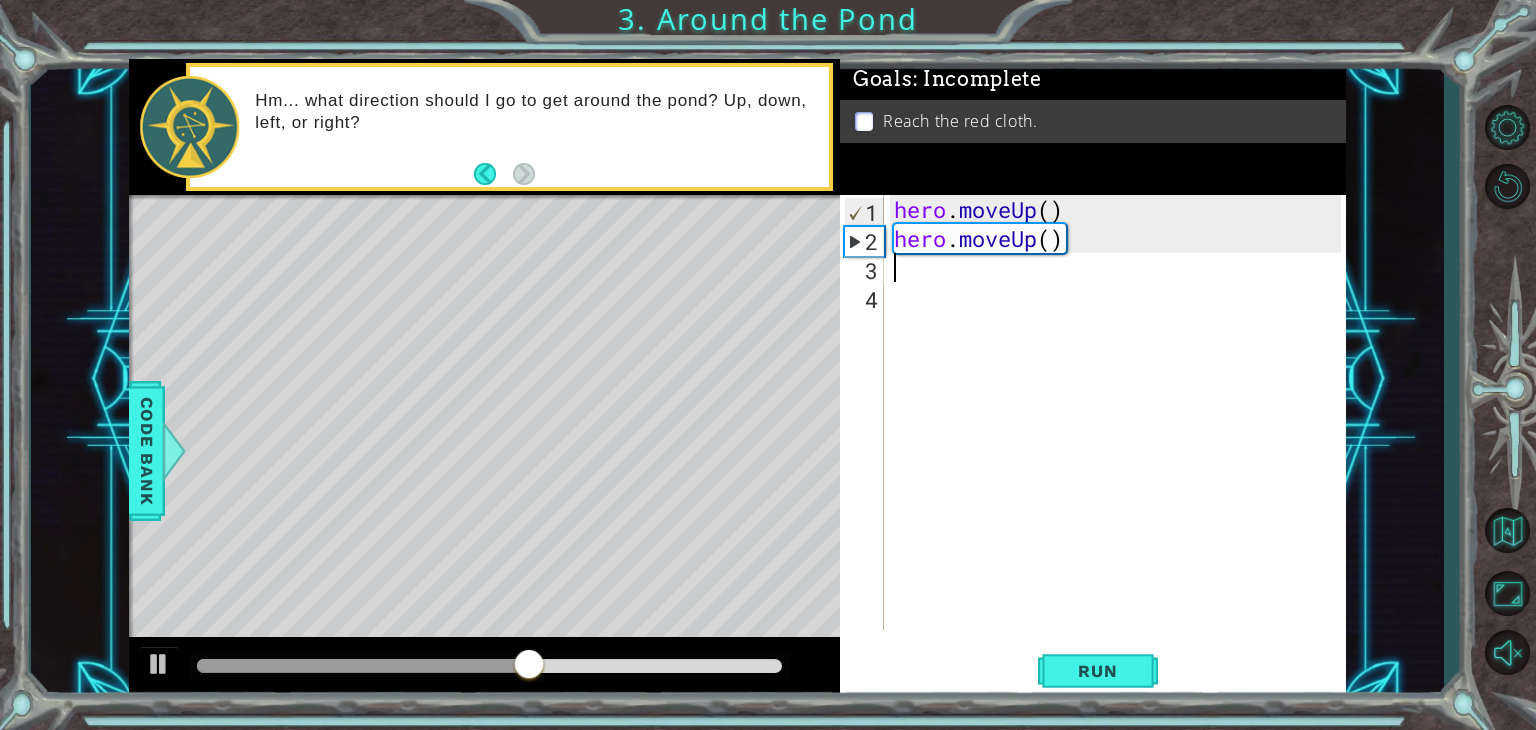 type on "h" 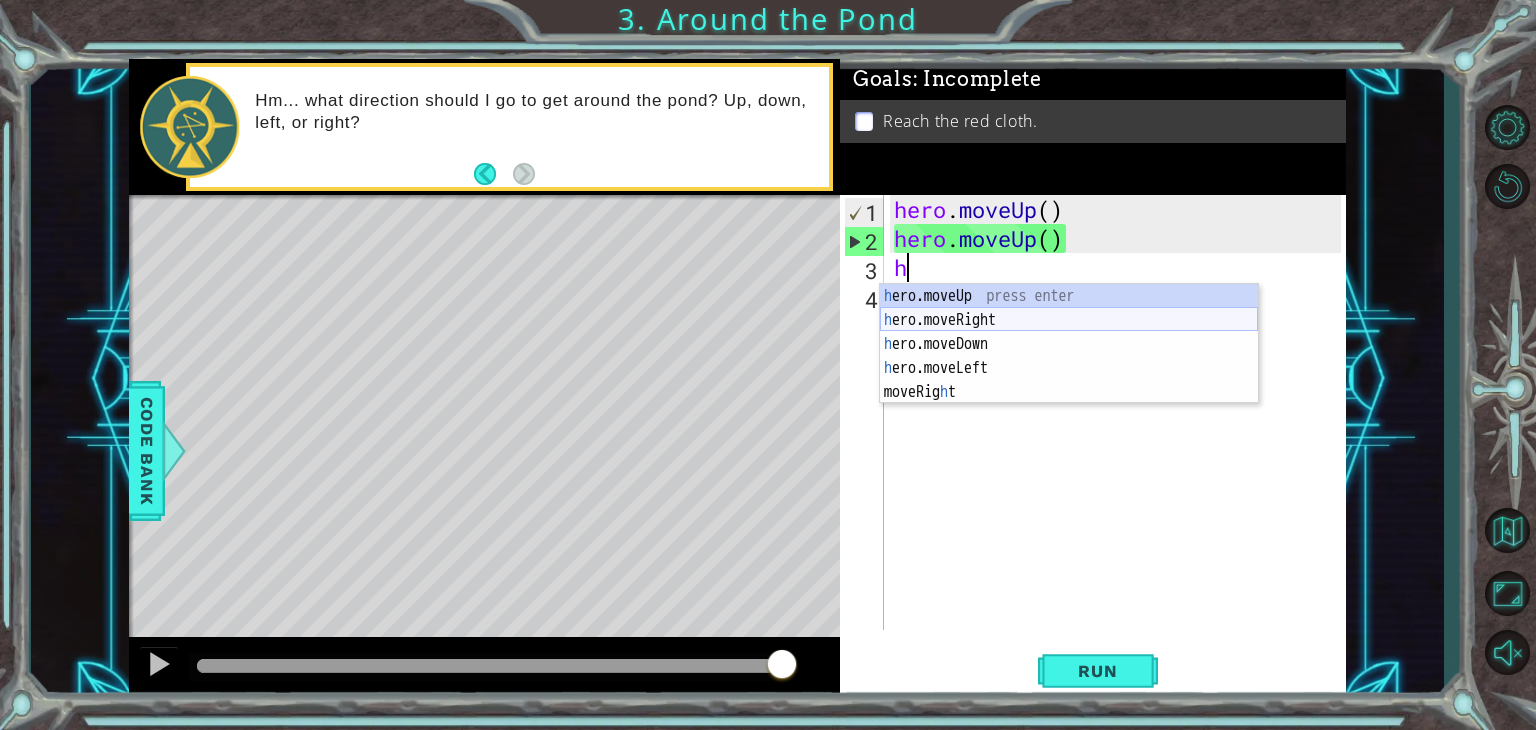 click on "h ero.moveUp press enter h ero.moveRight press enter h ero.moveDown press enter h ero.moveLeft press enter moveRig h t press enter" at bounding box center (1069, 368) 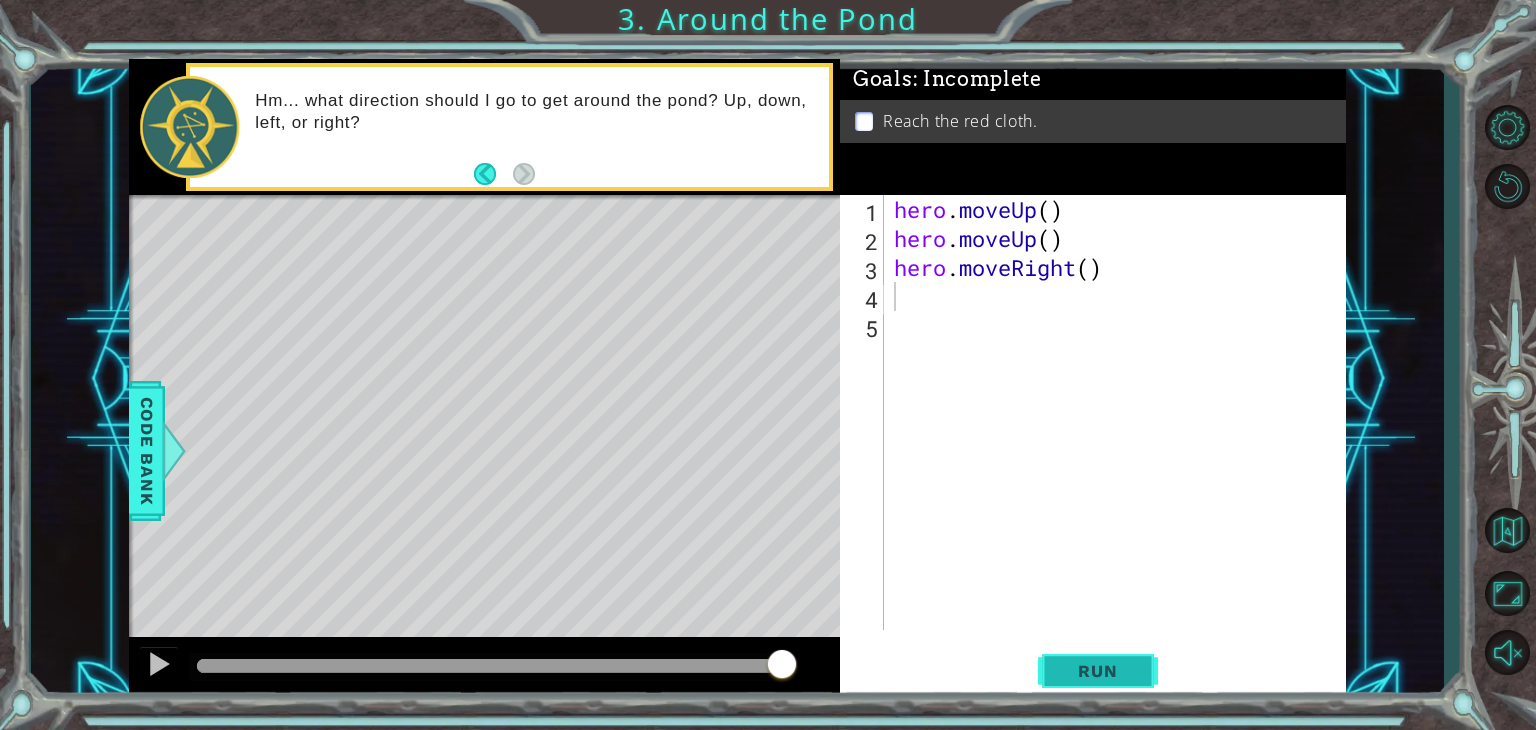 click on "Run" at bounding box center (1097, 671) 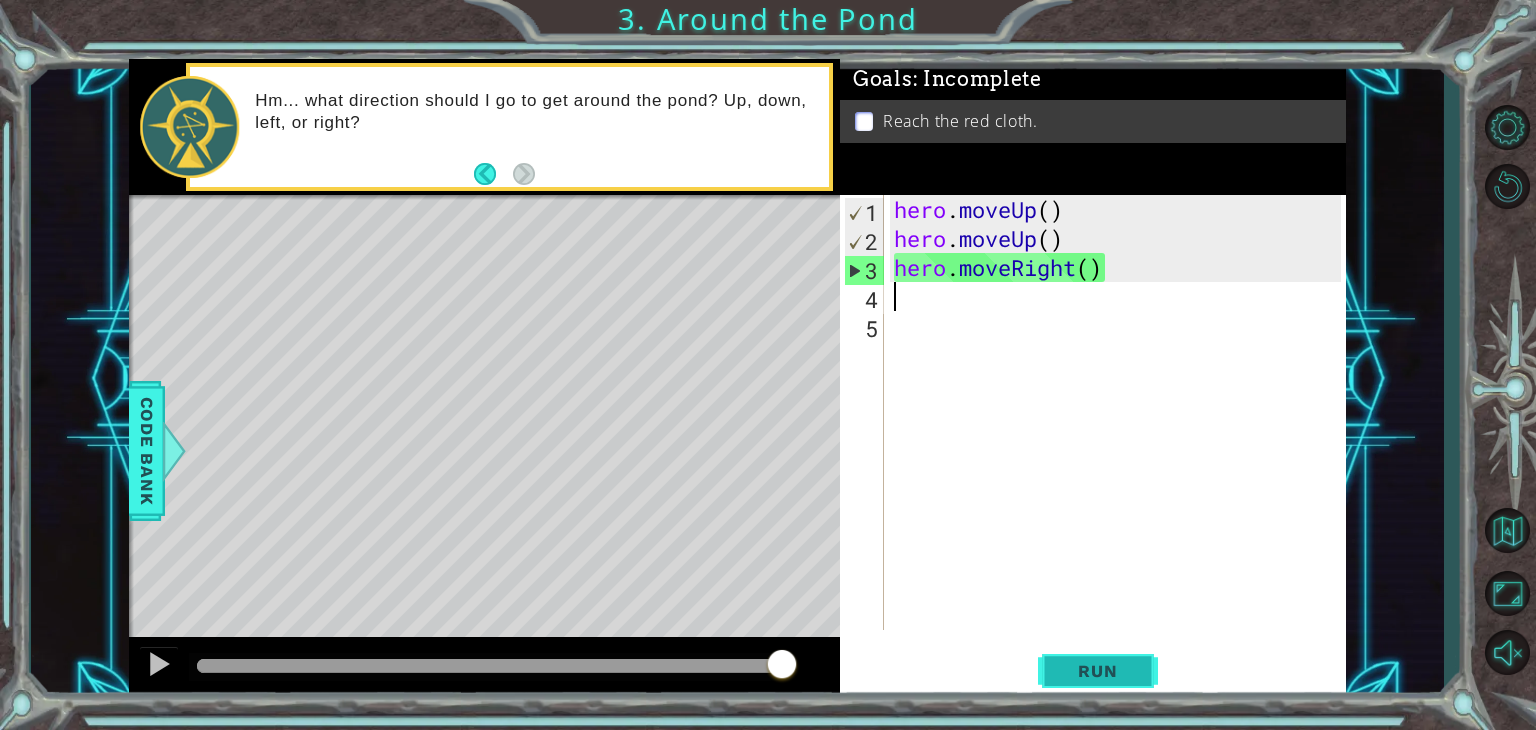 type on "h" 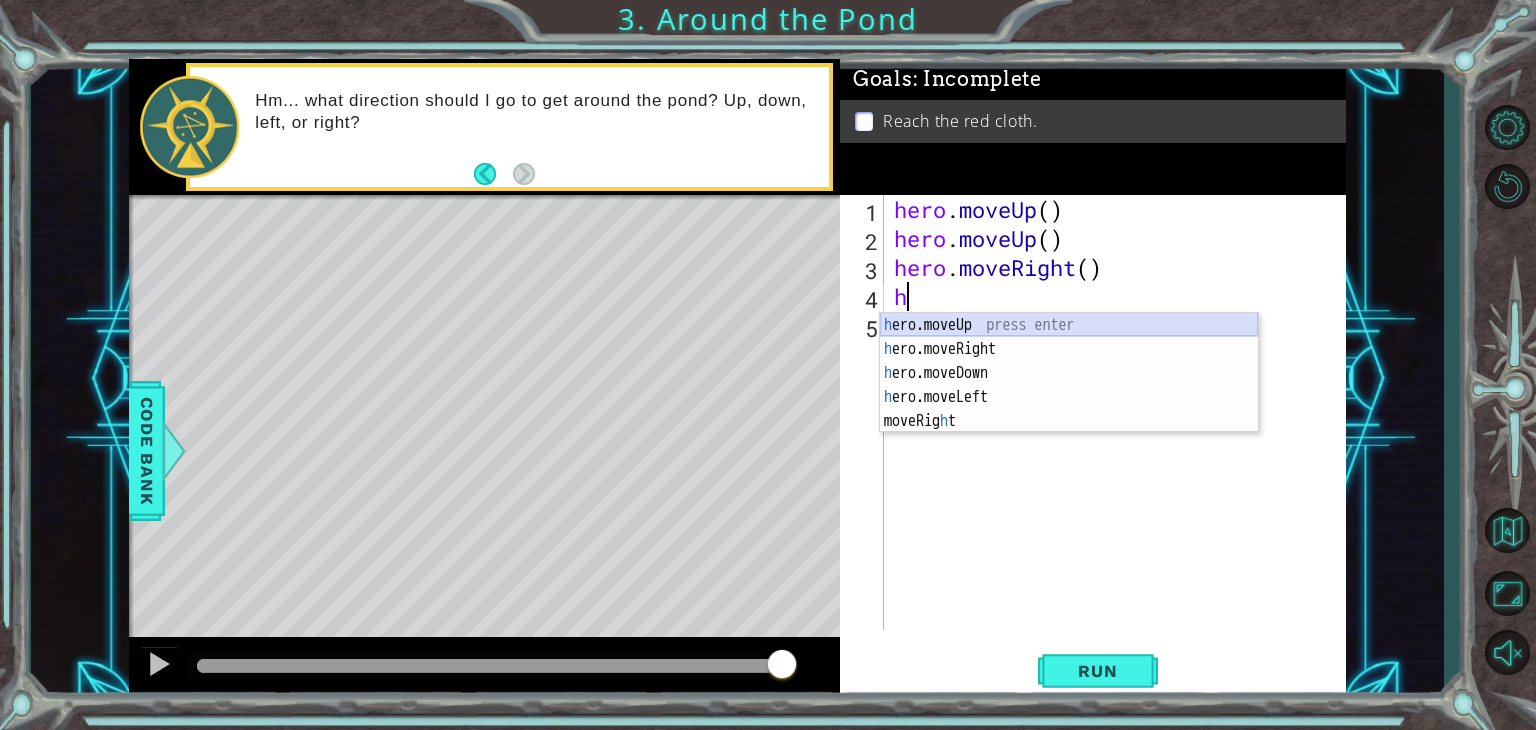 click on "h ero.moveUp press enter h ero.moveRight press enter h ero.moveDown press enter h ero.moveLeft press enter moveRig h t press enter" at bounding box center (1069, 397) 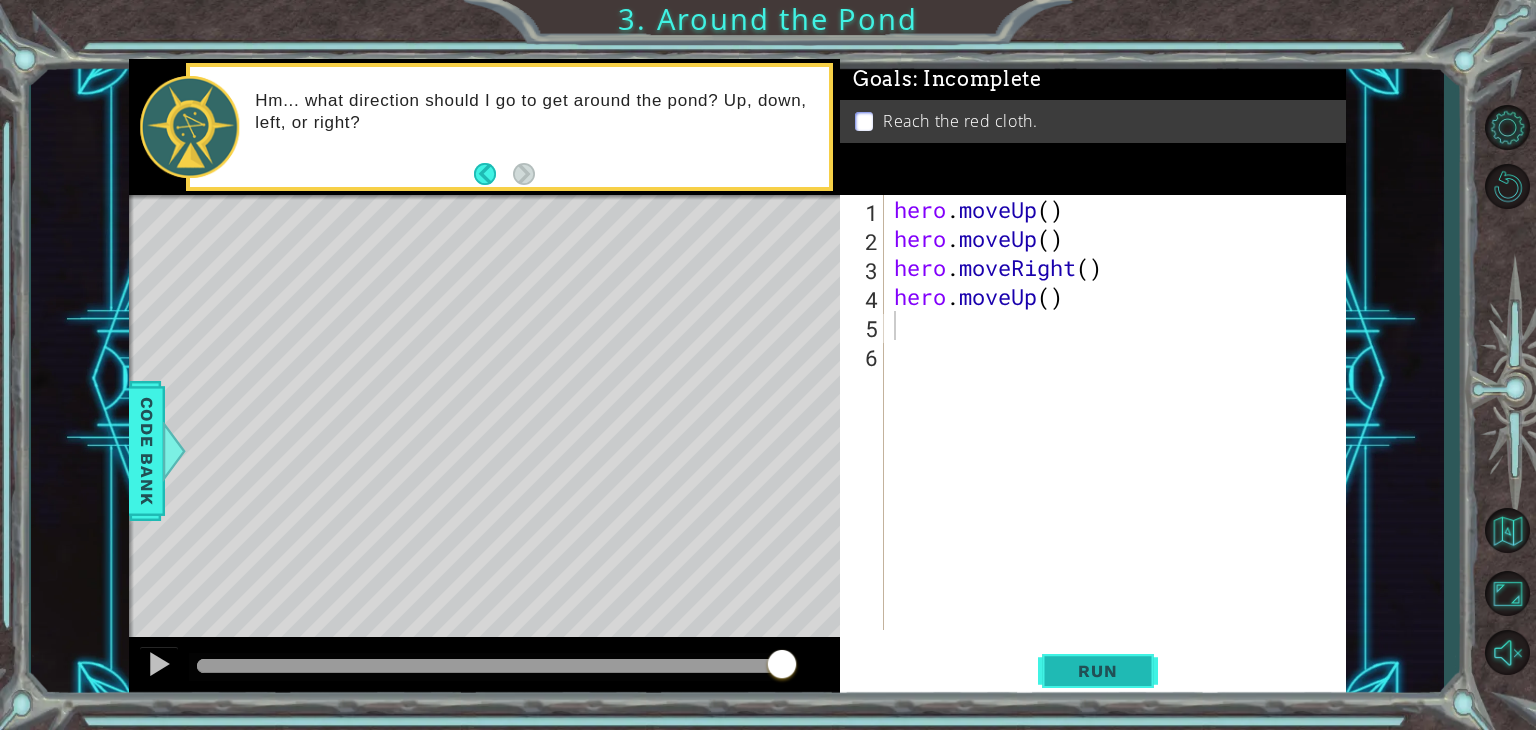 click on "Run" at bounding box center (1097, 671) 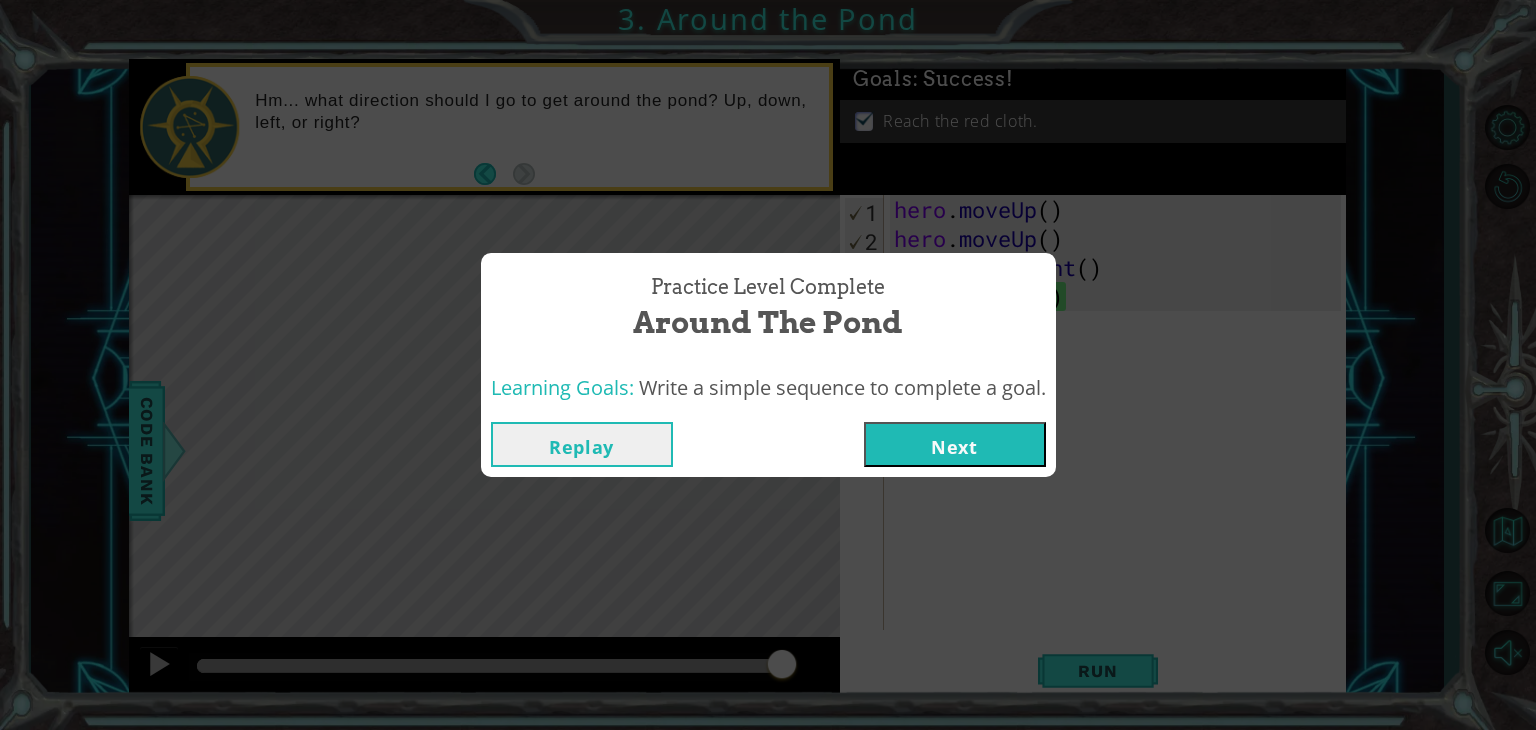 click on "Next" at bounding box center (955, 444) 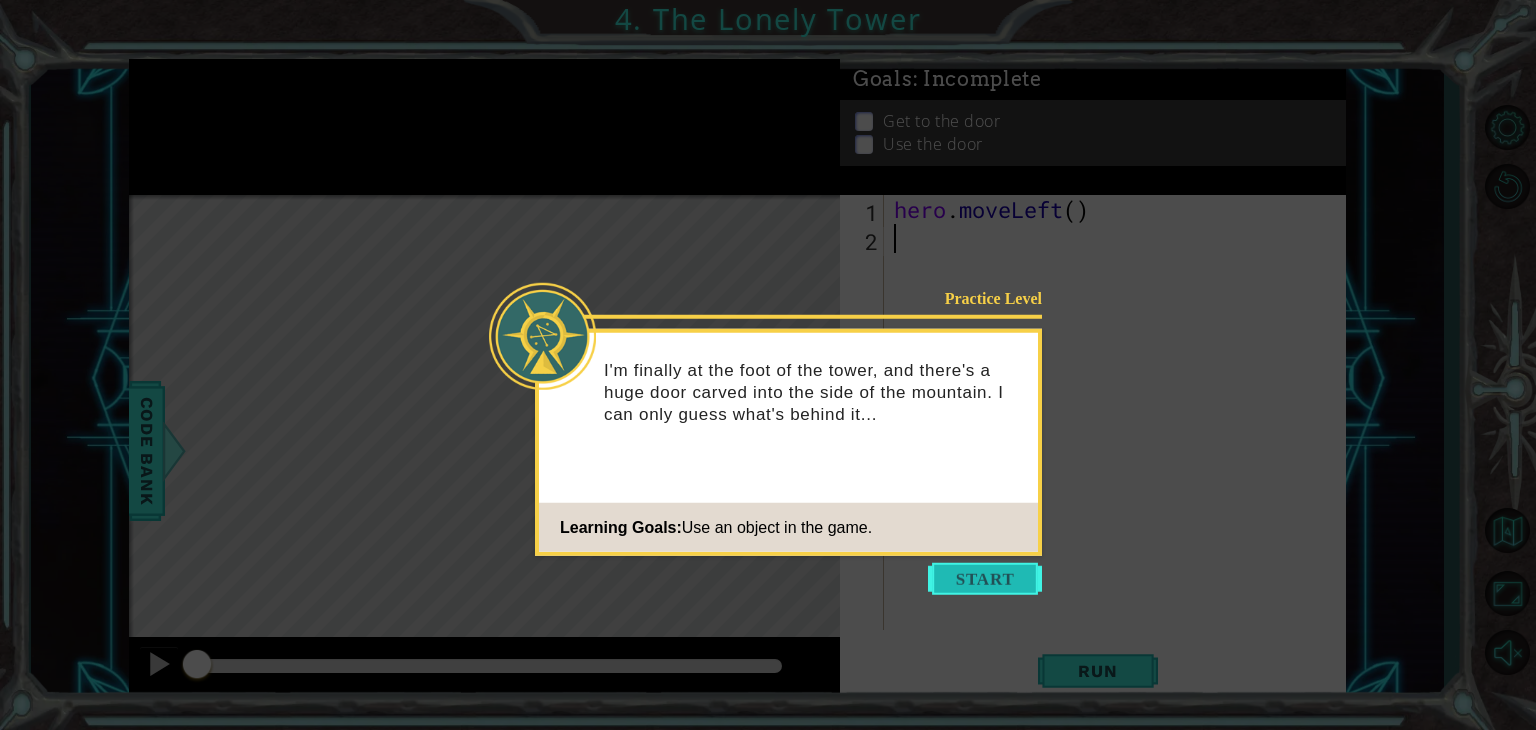 click at bounding box center [985, 579] 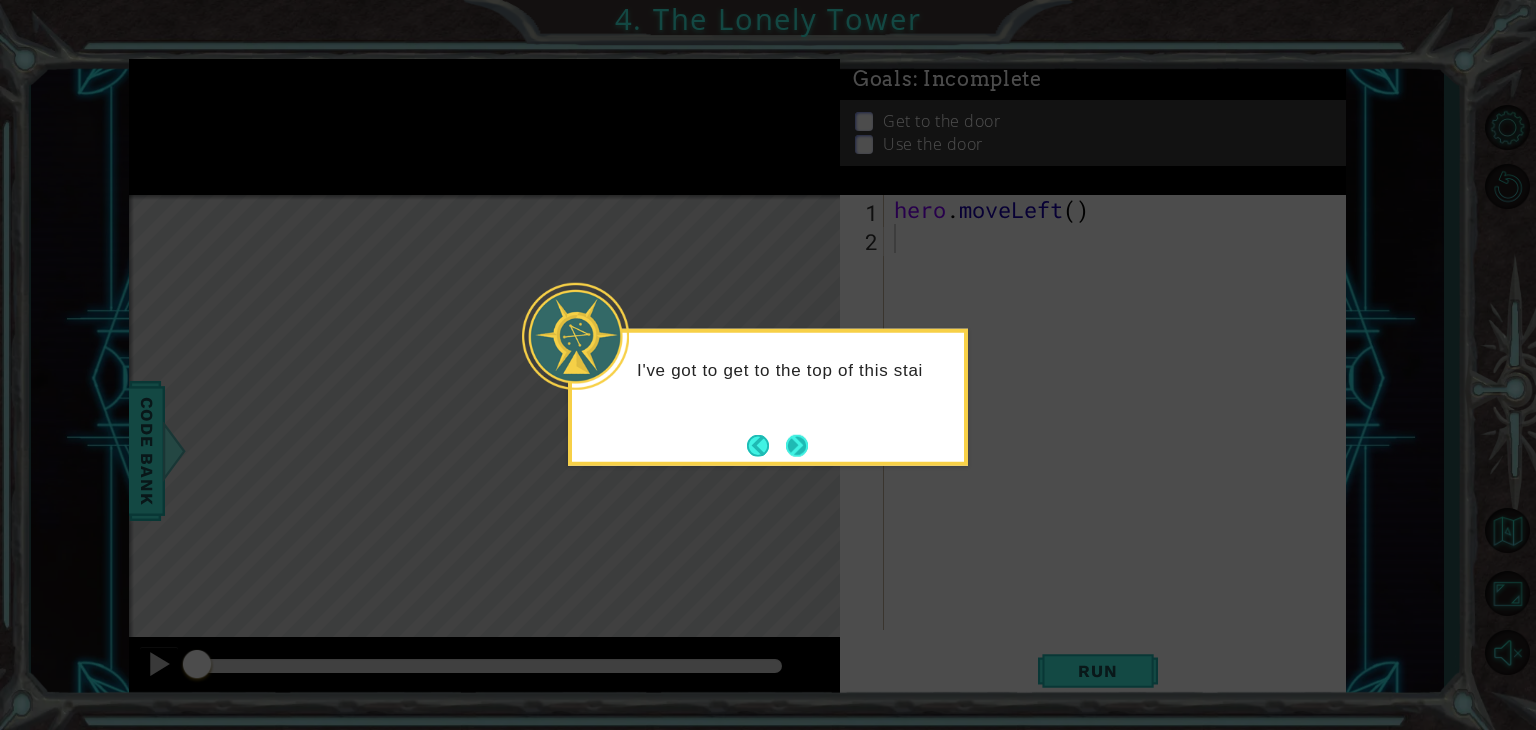 click at bounding box center (797, 445) 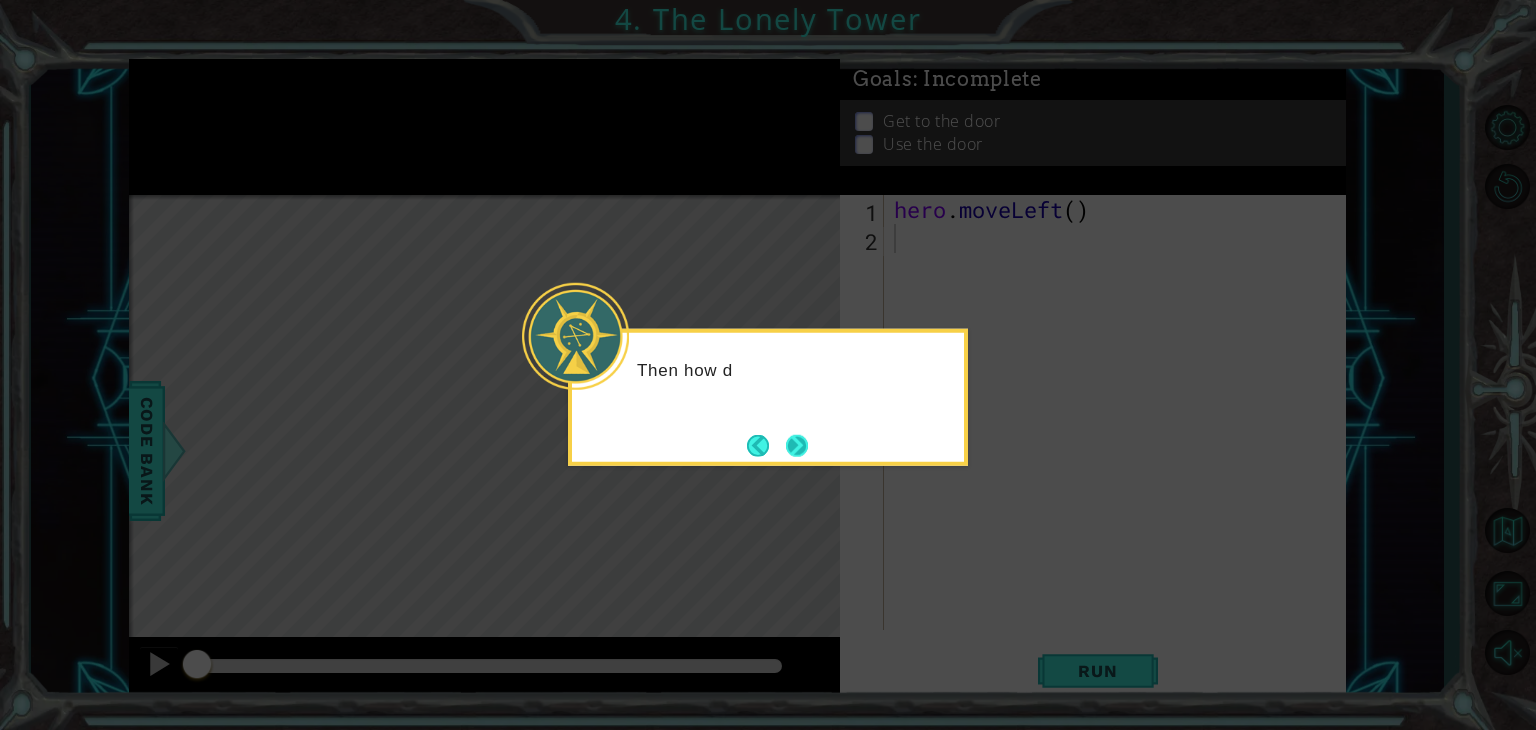 click at bounding box center (797, 445) 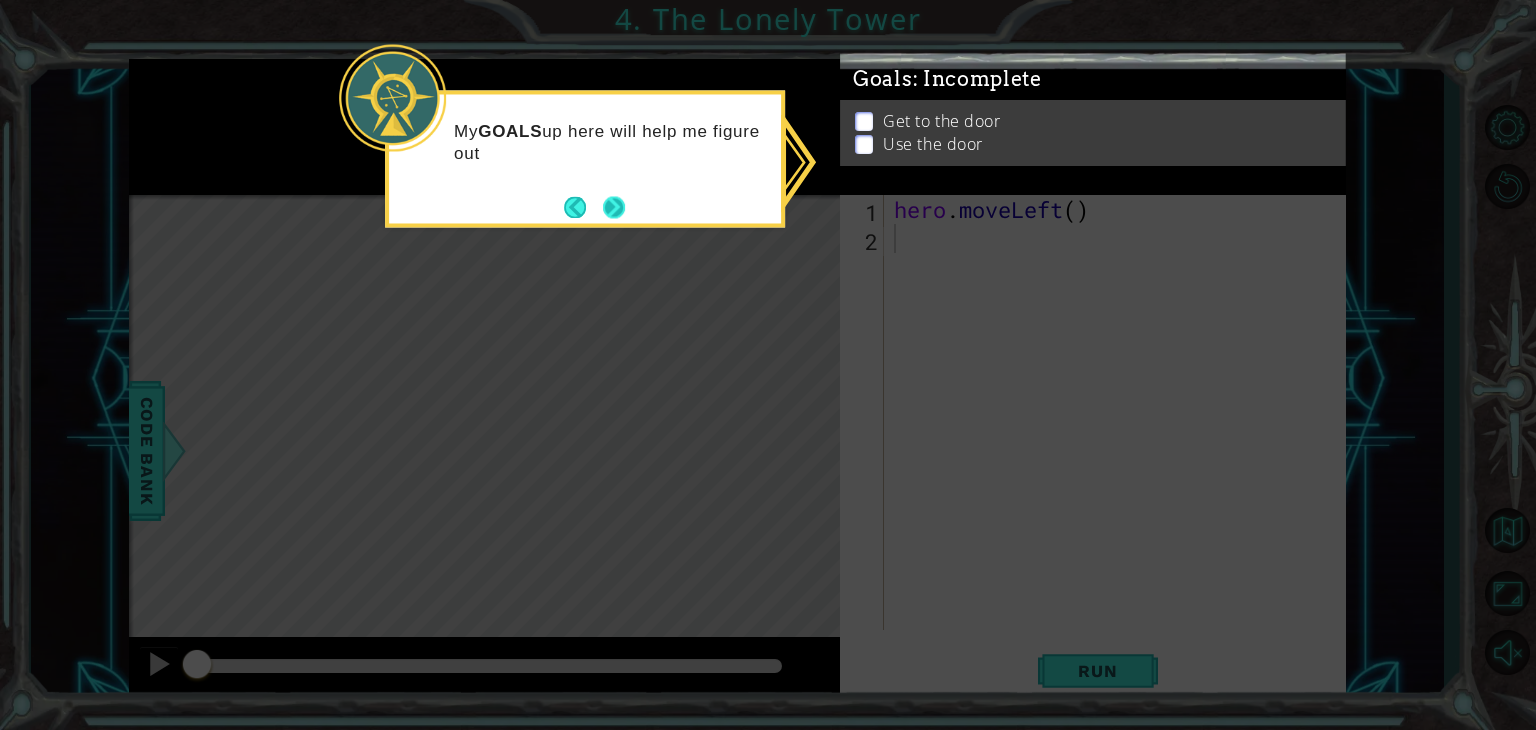 click at bounding box center [614, 207] 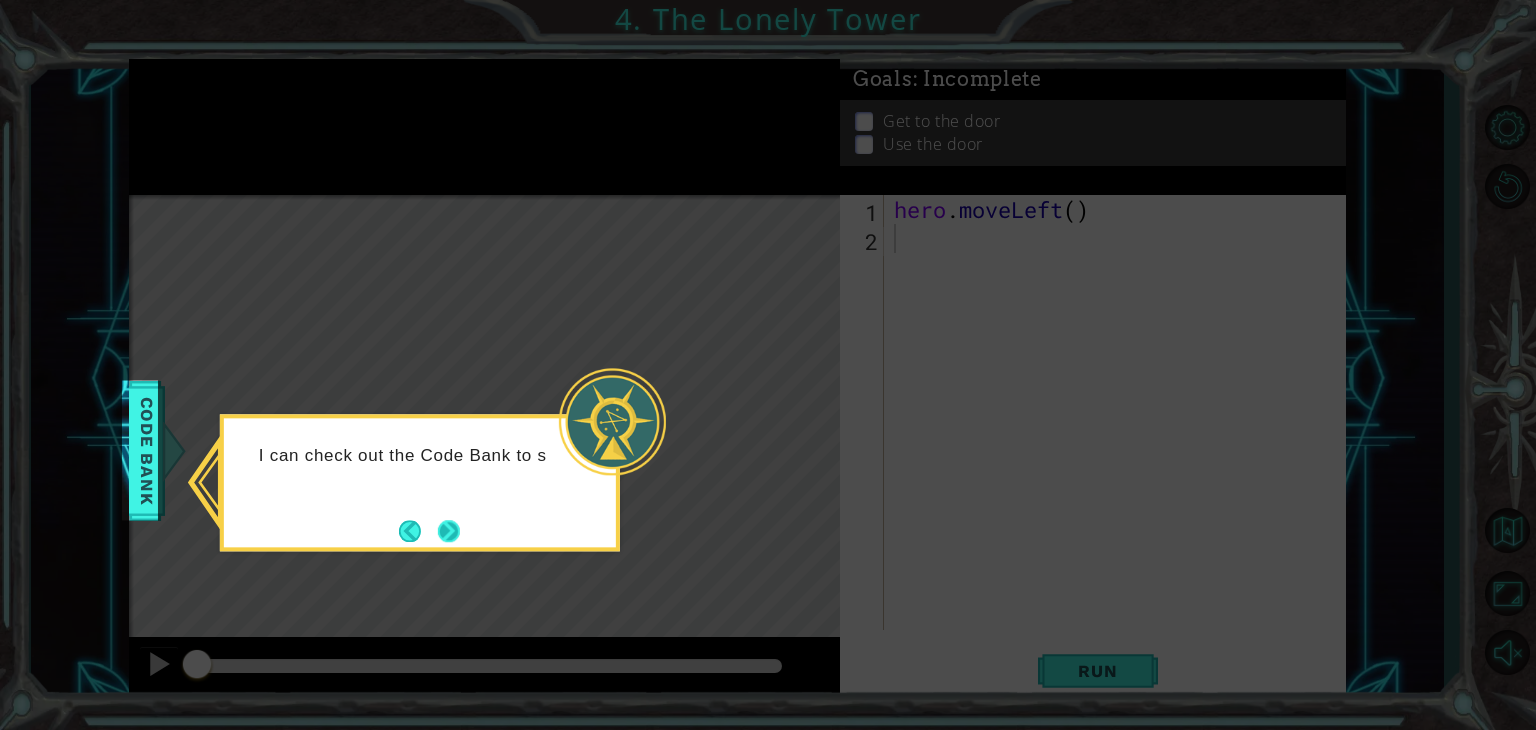 click at bounding box center (449, 531) 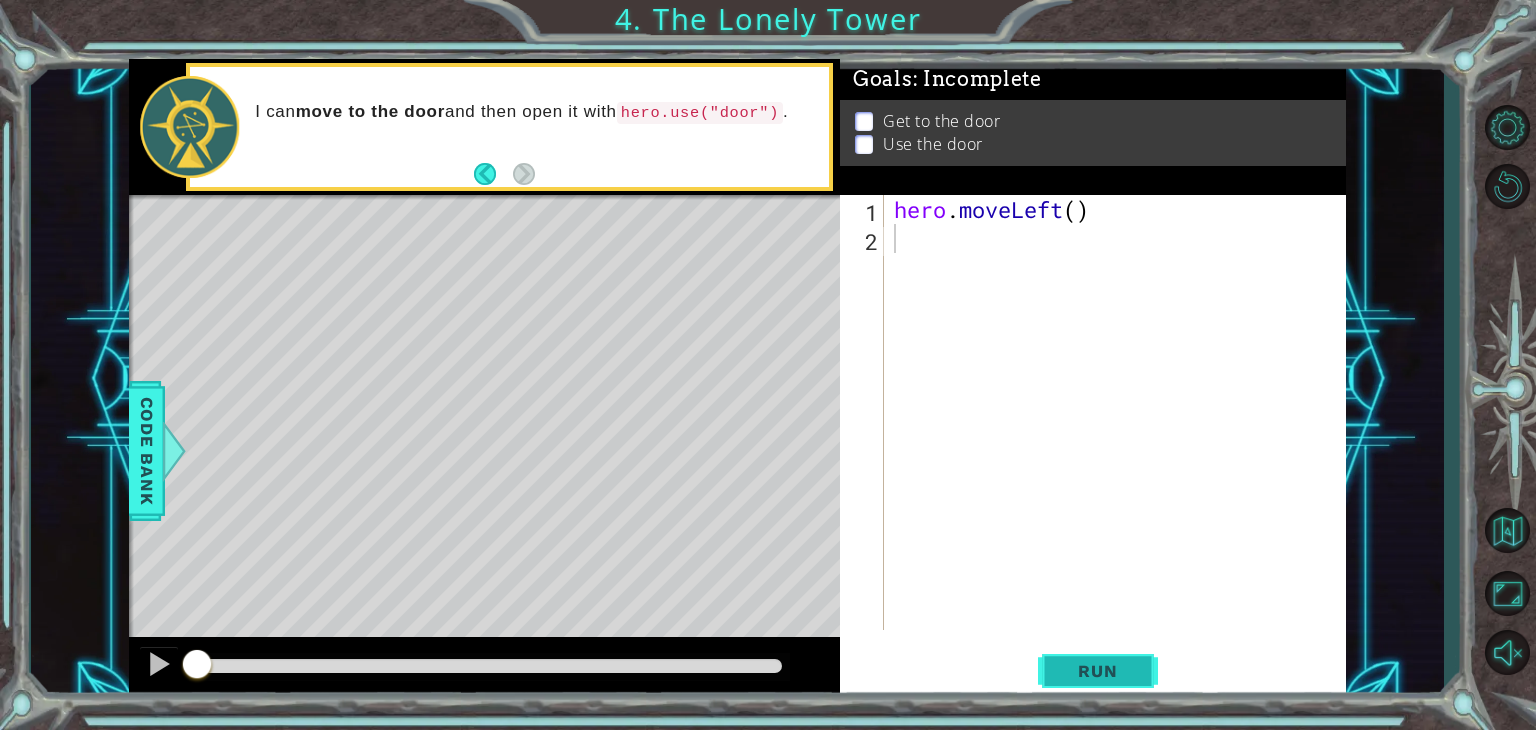 click on "Run" at bounding box center (1097, 671) 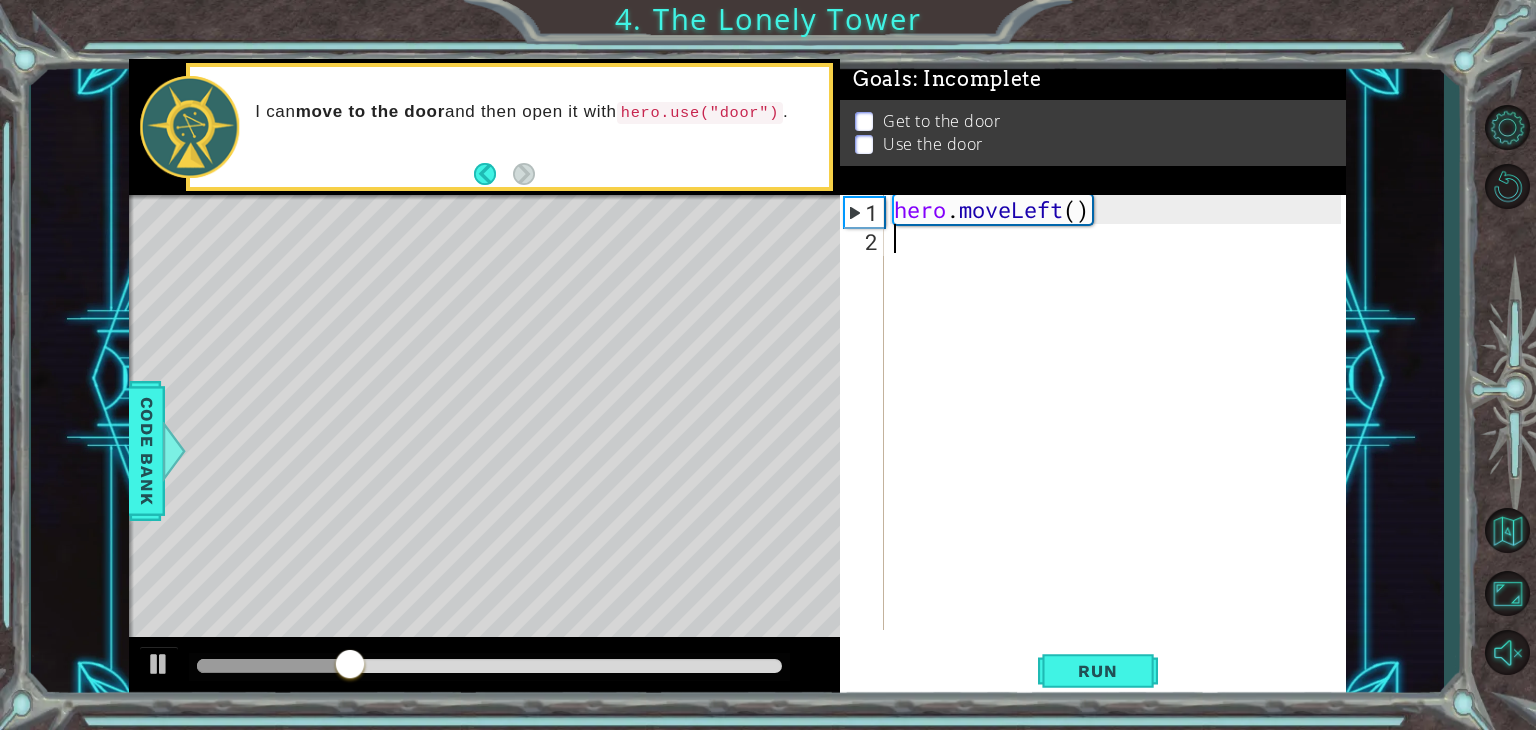 type on "h" 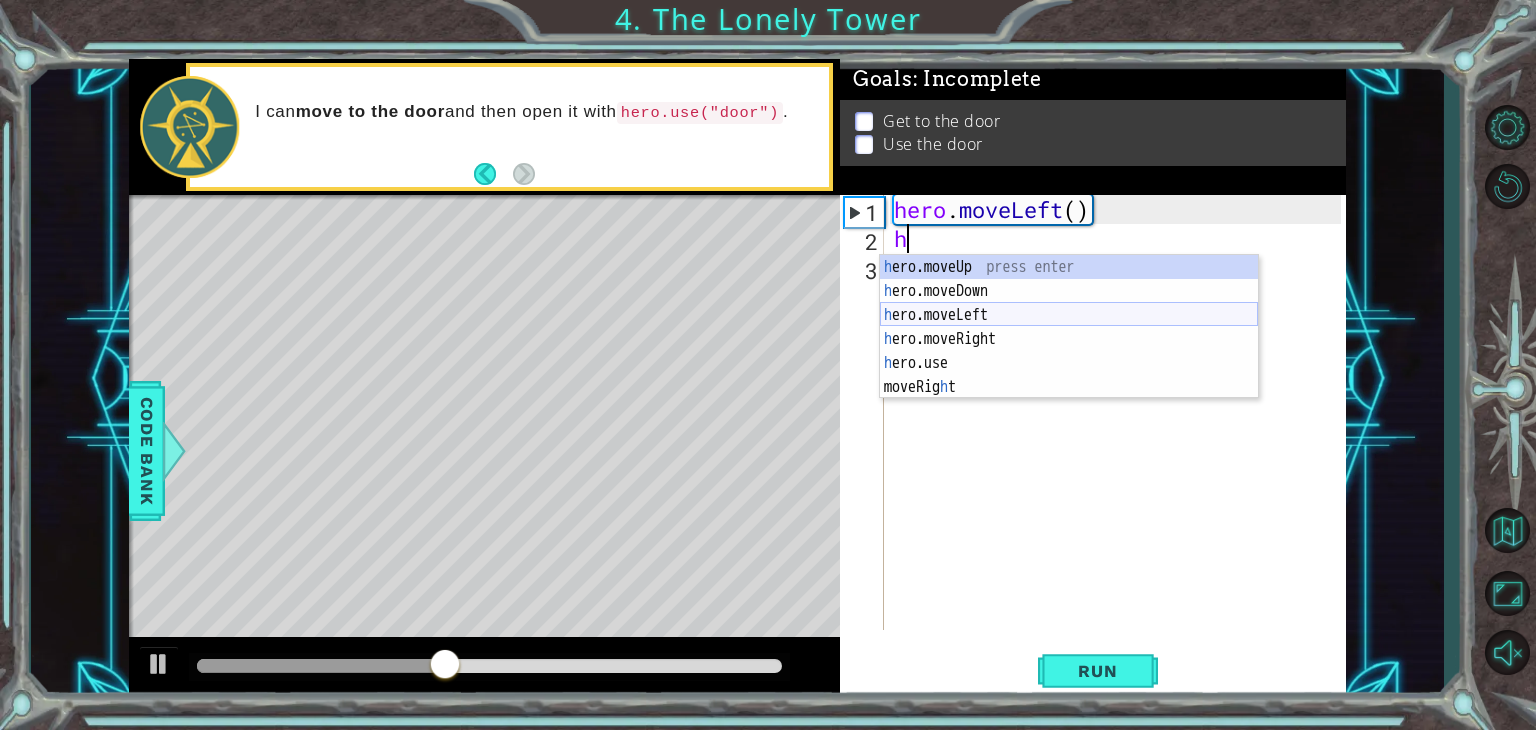click on "h ero.moveUp press enter h ero.moveDown press enter h ero.moveLeft press enter h ero.moveRight press enter h ero.use press enter moveRig h t press enter" at bounding box center (1069, 351) 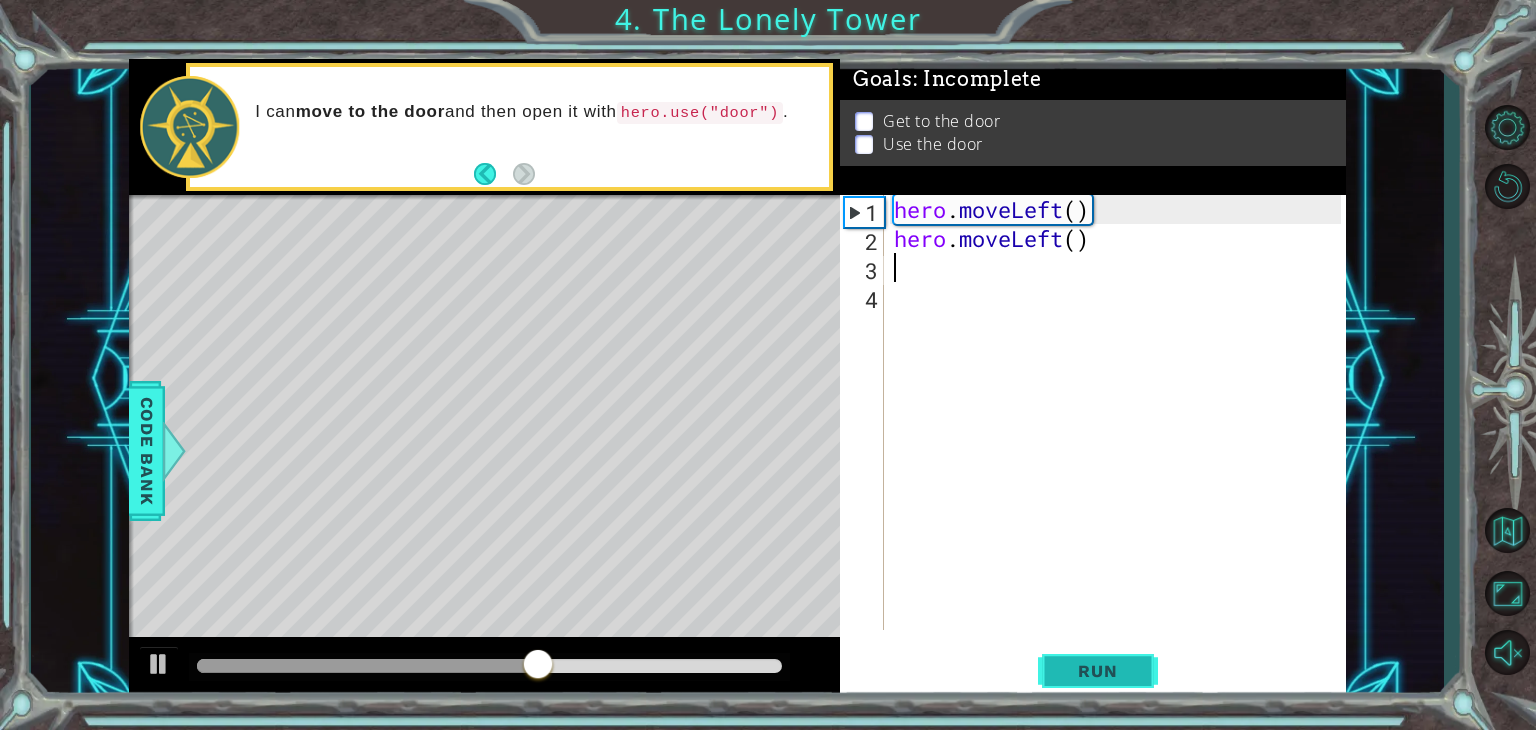 click on "Run" at bounding box center (1098, 671) 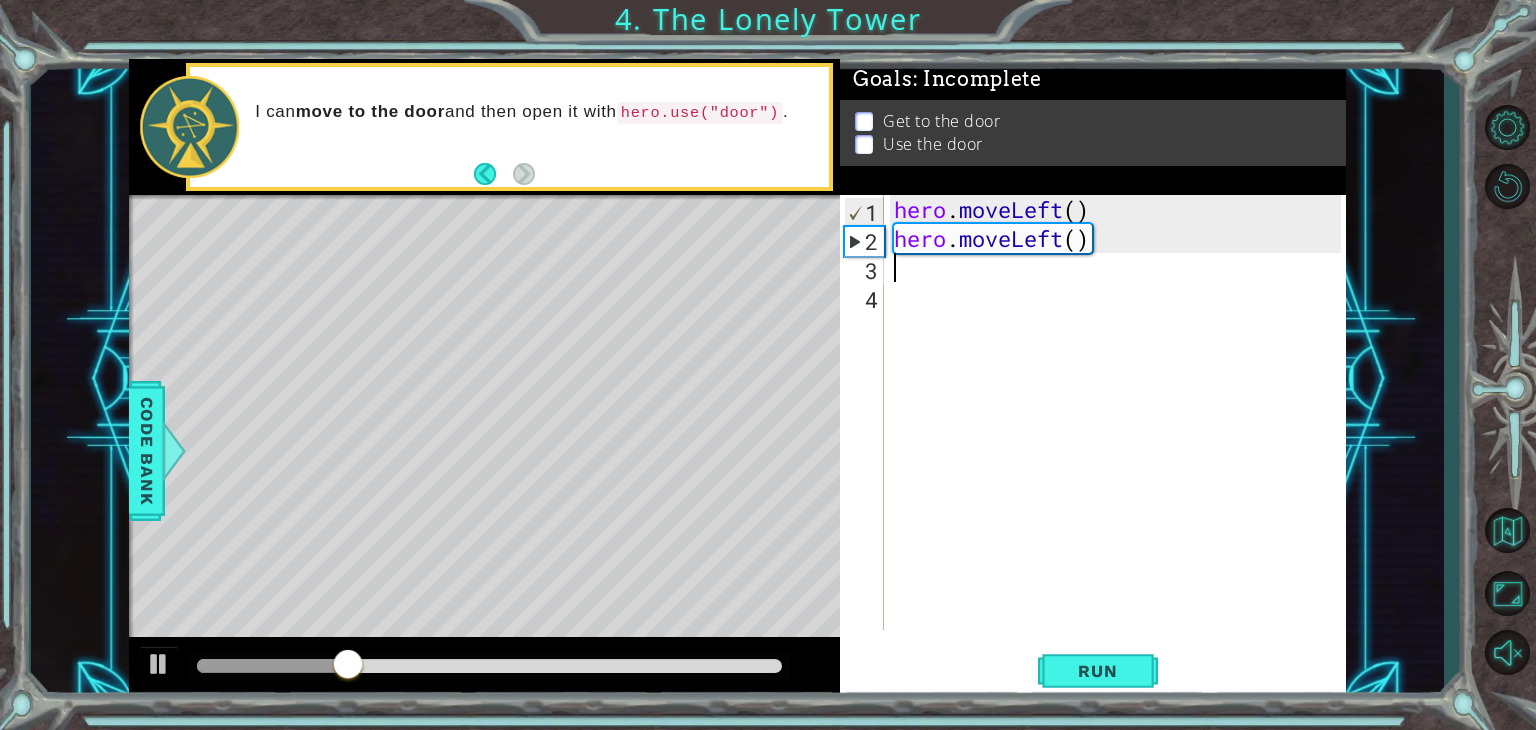 type on "h" 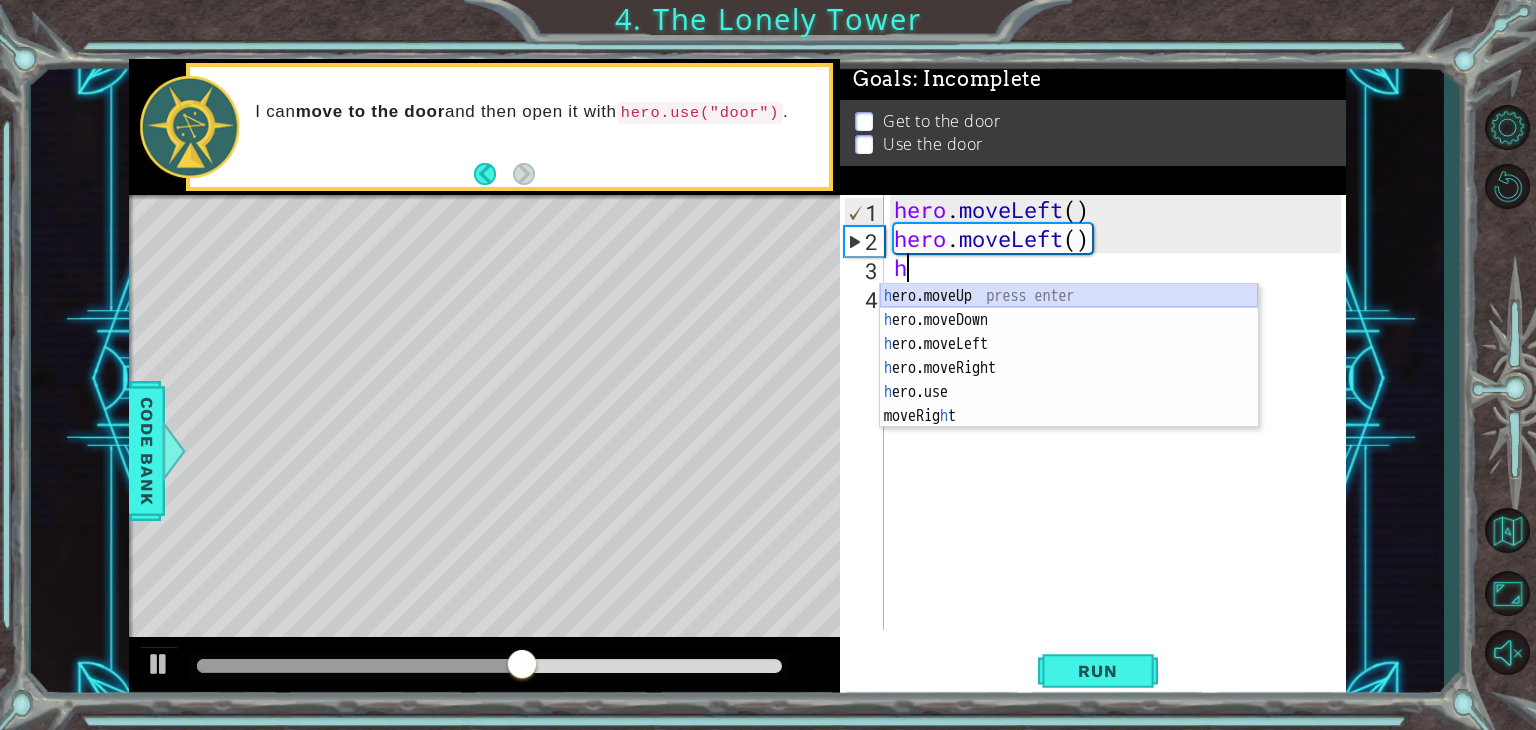 click on "h ero.moveUp press enter h ero.moveDown press enter h ero.moveLeft press enter h ero.moveRight press enter h ero.use press enter moveRig h t press enter" at bounding box center (1069, 380) 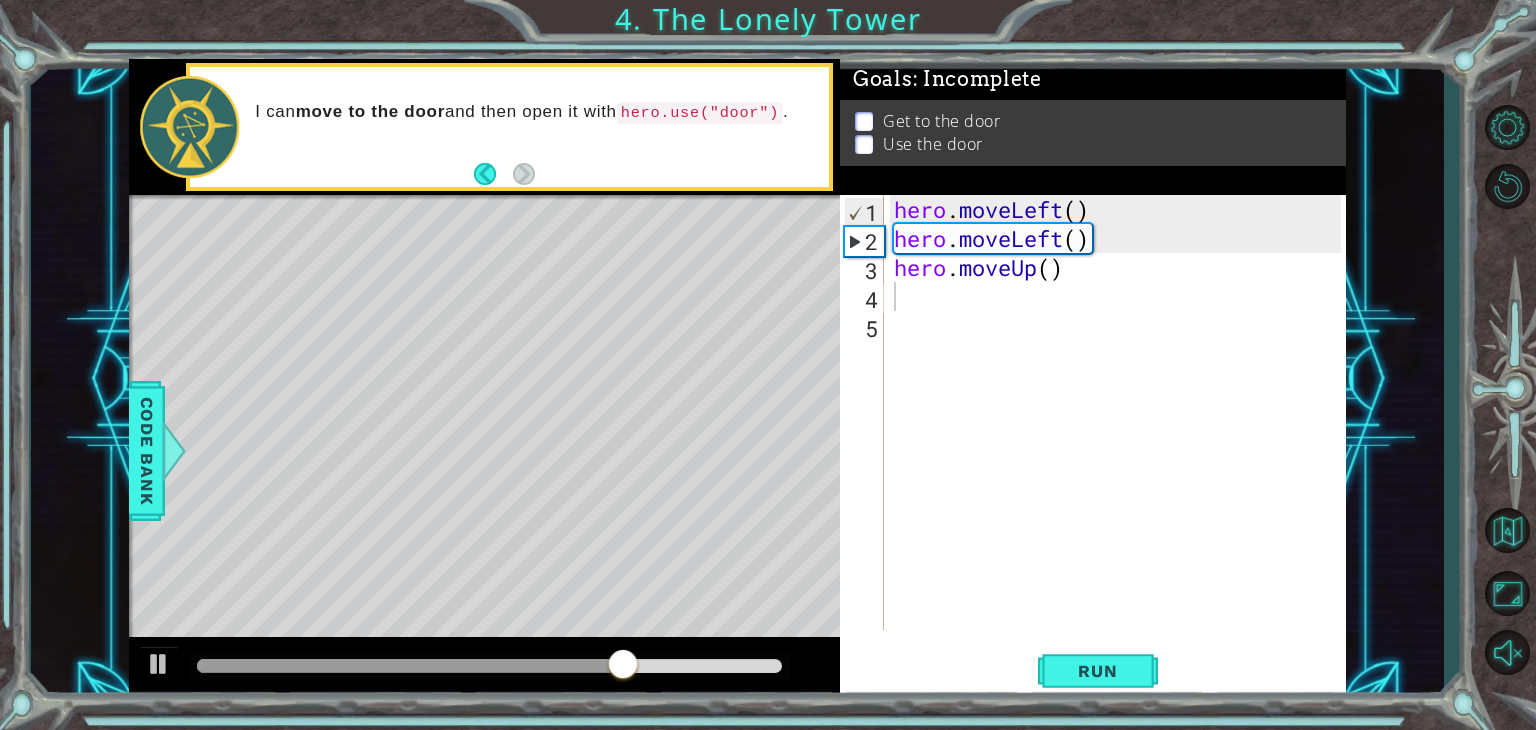 click on "1 2 3 4 5 hero . moveLeft ( ) hero . moveLeft ( ) hero . moveUp ( )     הההההההההההההההההההההההההההההההההההההההההההההההההההההההההההההההההההההההההההההההההההההההההההההההההההההההההההההההההההההההההההההההההההההההההההההההההההההההההההההההההההההההההההההההההההההההההההההההההההההההההההההההההההההההההההההההההההההההההההההההההההההההההההההההה XXXXXXXXXXXXXXXXXXXXXXXXXXXXXXXXXXXXXXXXXXXXXXXXXXXXXXXXXXXXXXXXXXXXXXXXXXXXXXXXXXXXXXXXXXXXXXXXXXXXXXXXXXXXXXXXXXXXXXXXXXXXXXXXXXXXXXXXXXXXXXXXXXXXXXXXXXXXXXXXXXXXXXXXXXXXXXXXXXXXXXXXXXXXXXXXXXXXXXXXXXXXXXXXXXXXXXXXXXXXXXXXXXXXXXXXXXXXXXXXXXXXXXXXXXXXXXXX Code Saved Run Statement   /  Call   /" at bounding box center (1093, 447) 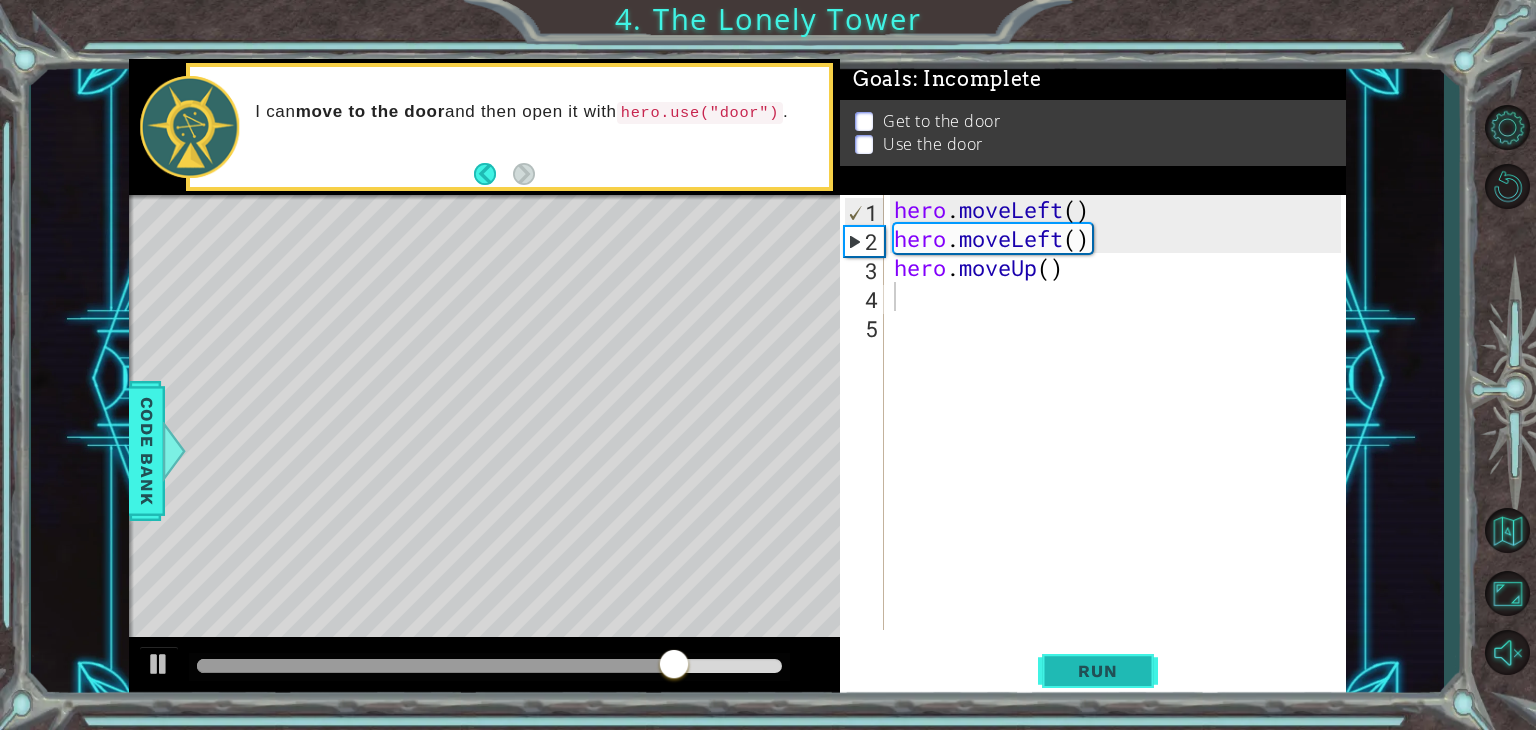 click on "Run" at bounding box center [1097, 671] 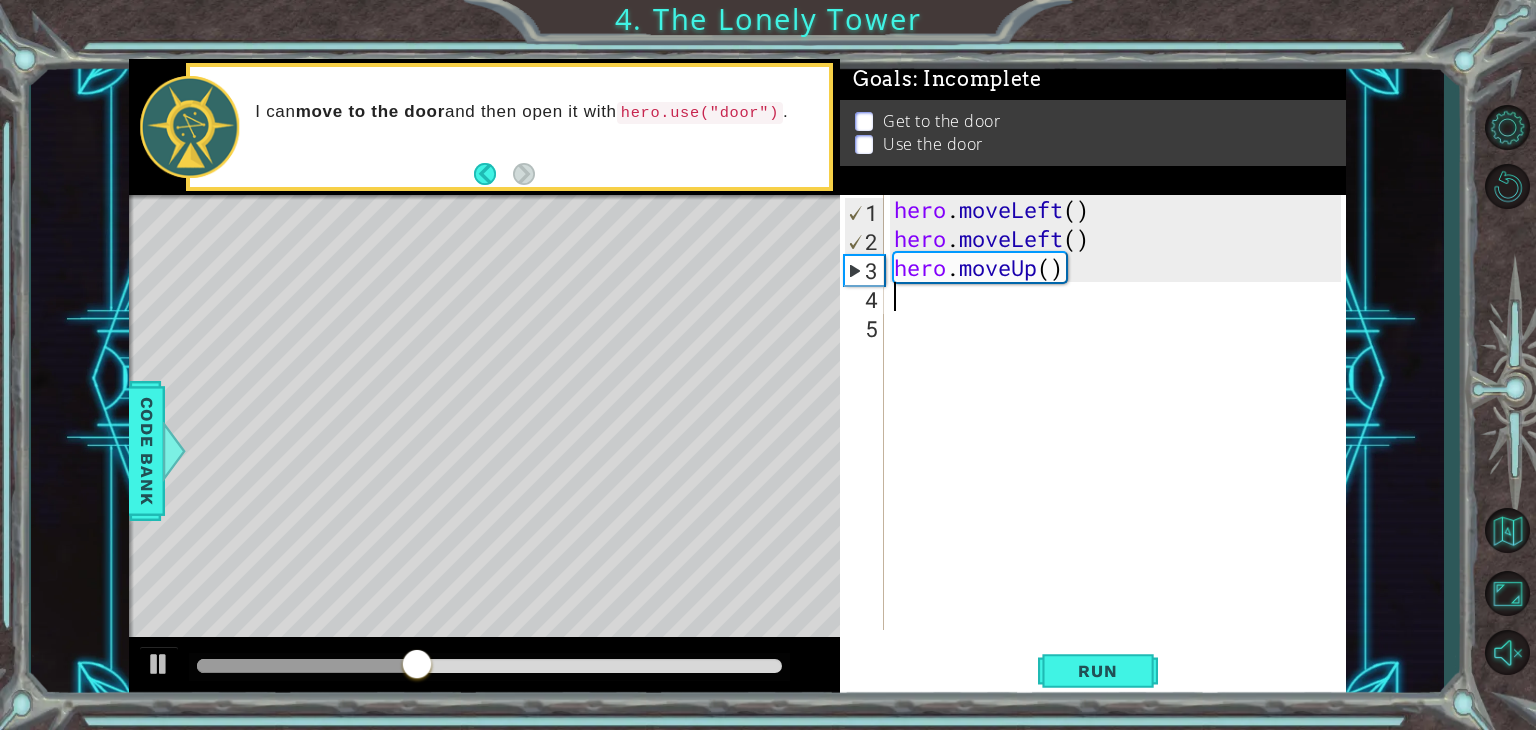 type on "h" 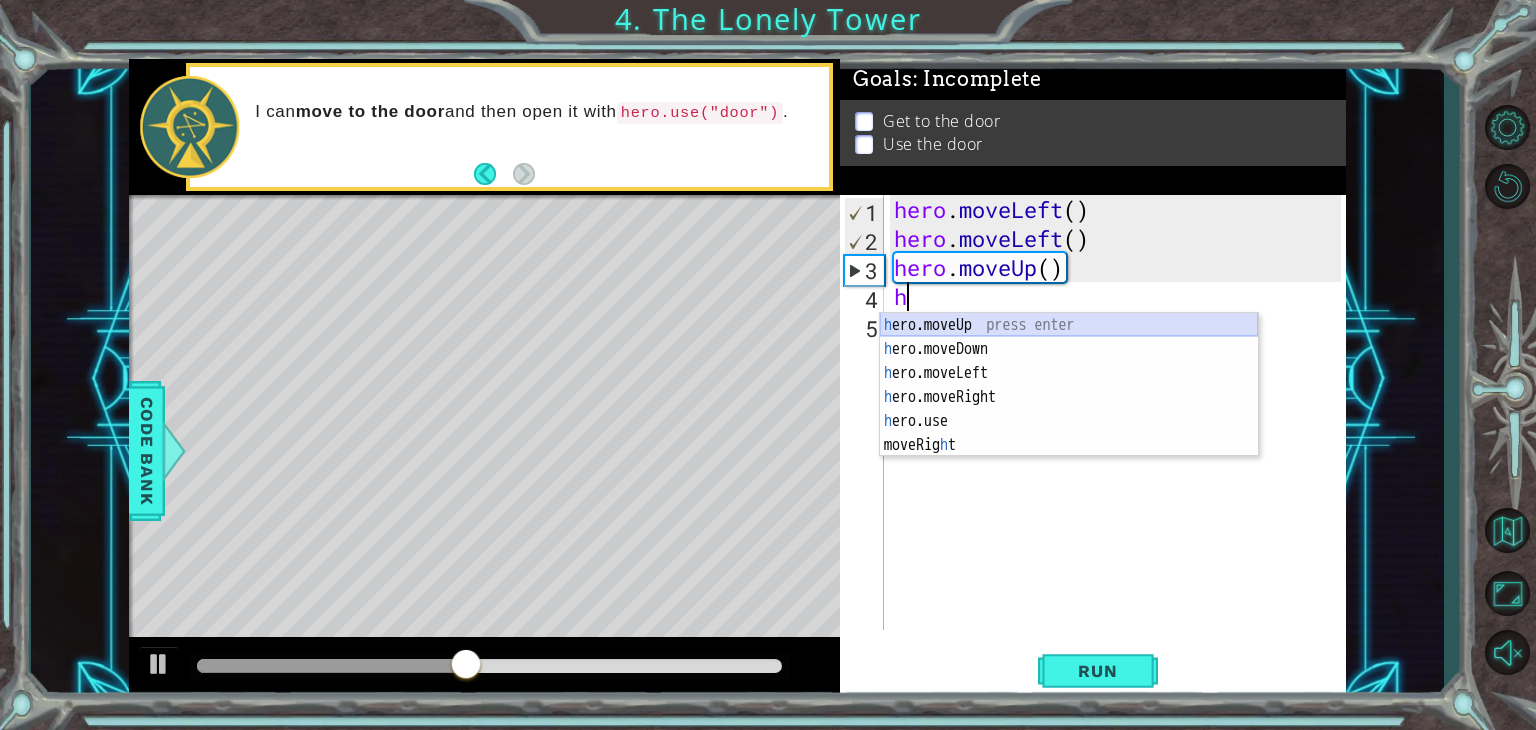 click on "h ero.moveUp press enter h ero.moveDown press enter h ero.moveLeft press enter h ero.moveRight press enter h ero.use press enter moveRig h t press enter" at bounding box center [1069, 409] 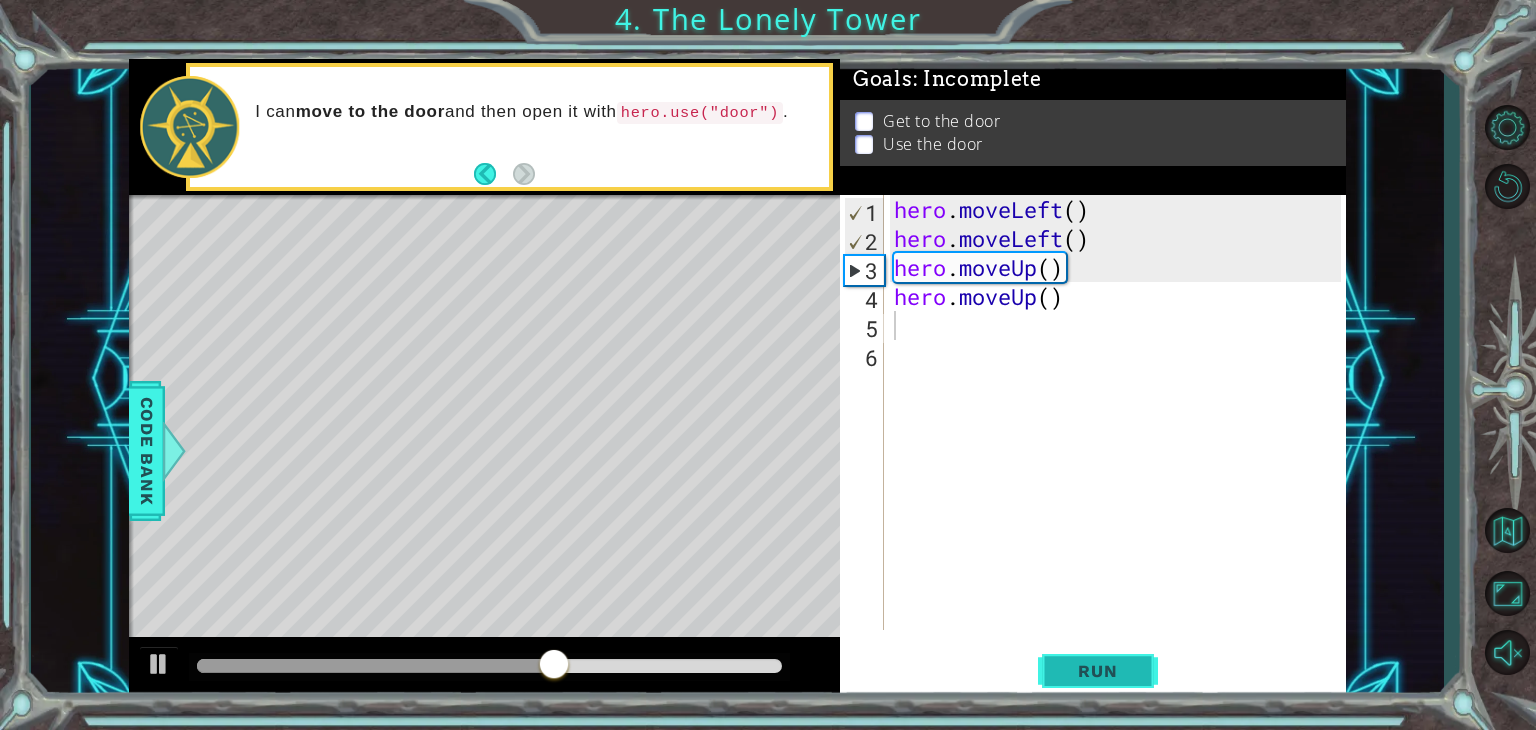 click on "Run" at bounding box center [1097, 671] 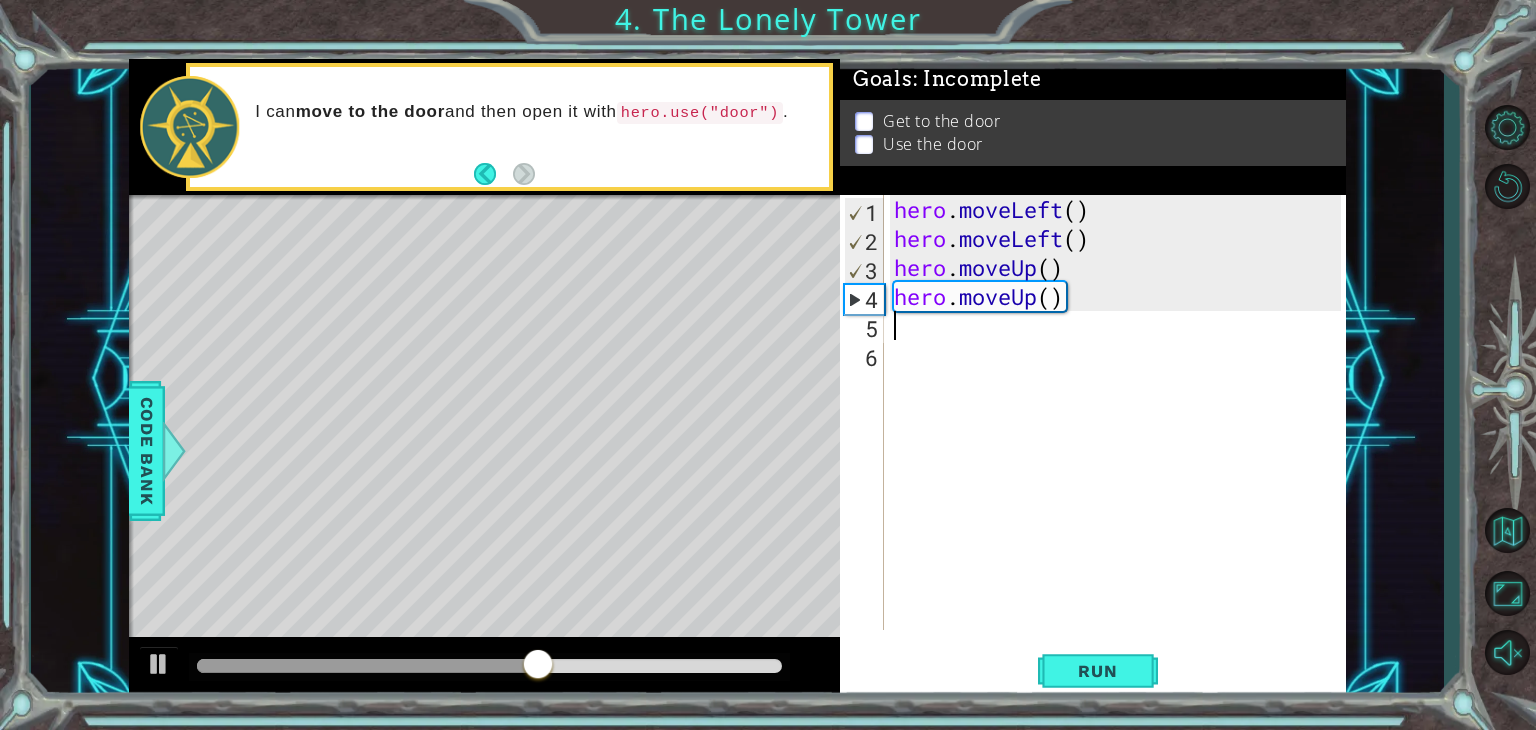 type on "h" 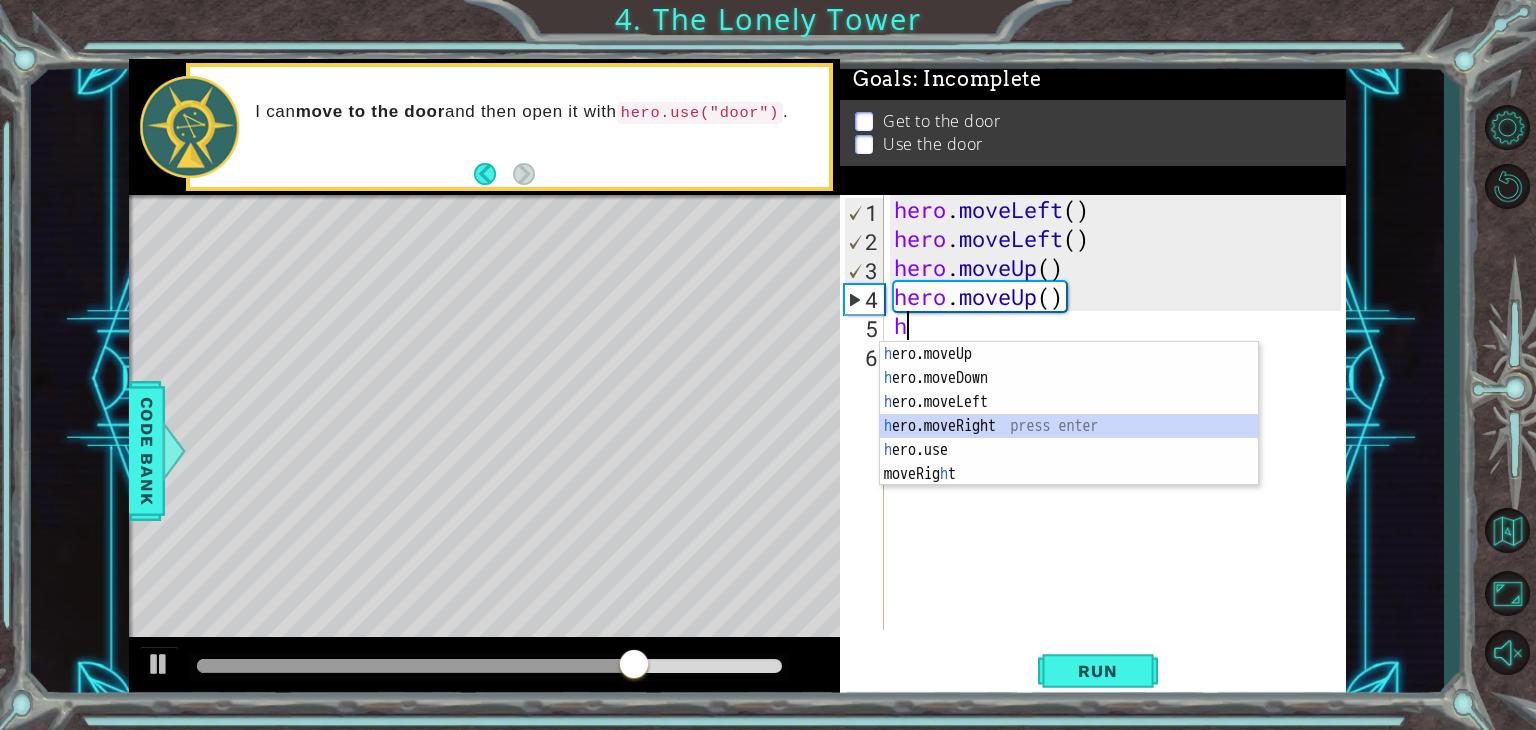 click on "h ero.moveUp press enter h ero.moveDown press enter h ero.moveLeft press enter h ero.moveRight press enter h ero.use press enter moveRig h t press enter" at bounding box center (1069, 438) 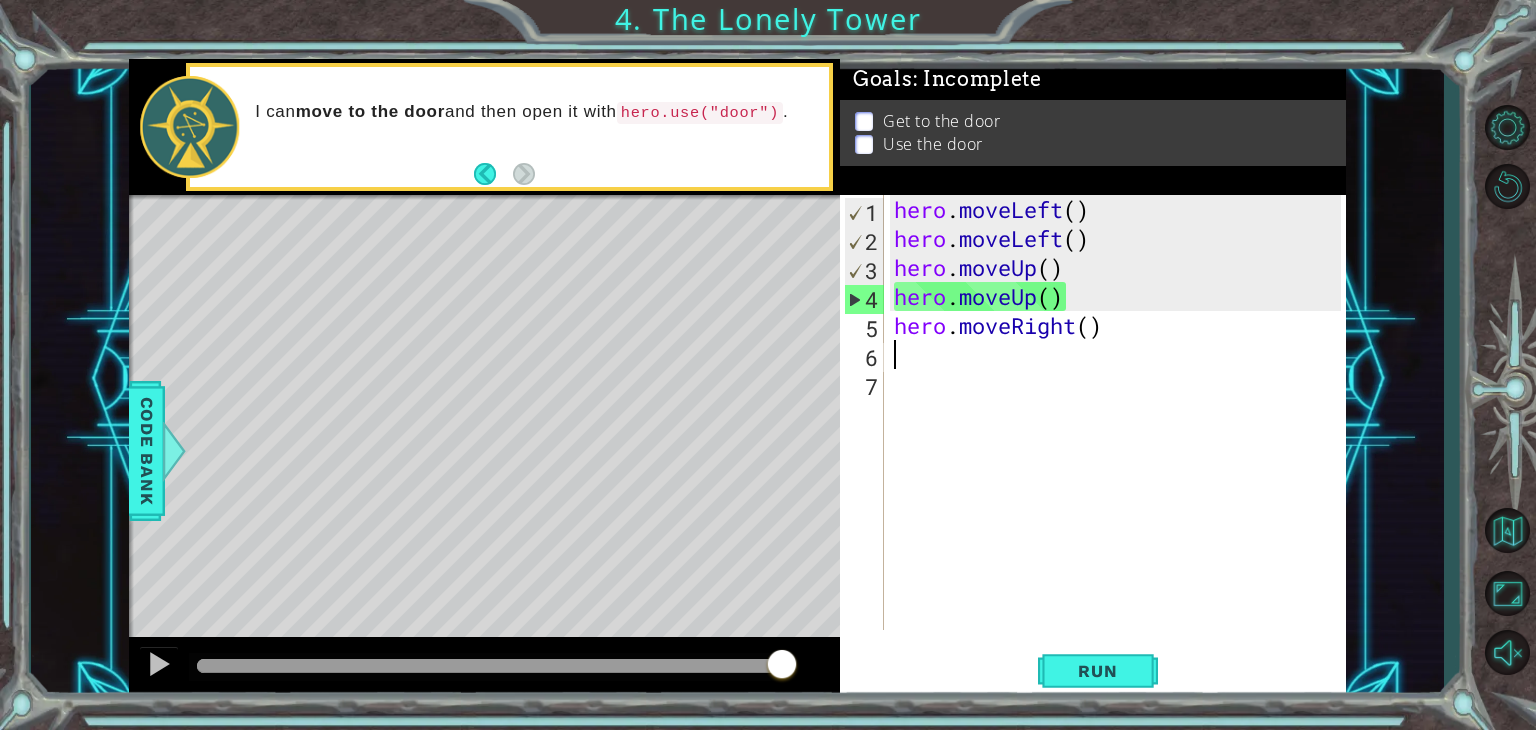 click on "1 2 3 4 5 6 7 hero . moveLeft ( ) hero . moveLeft ( ) hero . moveUp ( ) hero . moveUp ( ) hero . moveRight ( )     הההההההההההההההההההההההההההההההההההההההההההההההההההההההההההההההההההההההההההההההההההההההההההההההההההההההההההההההההההההההההההההההההההההההההההההההההההההההההההההההההההההההההההההההההההההההההההההההההההההההההההההההההההההההההההההההההההההההההההההההההההההההההההההההה XXXXXXXXXXXXXXXXXXXXXXXXXXXXXXXXXXXXXXXXXXXXXXXXXXXXXXXXXXXXXXXXXXXXXXXXXXXXXXXXXXXXXXXXXXXXXXXXXXXXXXXXXXXXXXXXXXXXXXXXXXXXXXXXXXXXXXXXXXXXXXXXXXXXXXXXXXXXXXXXXXXXXXXXXXXXXXXXXXXXXXXXXXXXXXXXXXXXXXXXXXXXXXXXXXXXXXXXXXXXXXXXXXXXXXXXXXXXXXXXXXXXXXXXXXXXXXXX Code Saved Run Statement   /  Call   /" at bounding box center [1093, 447] 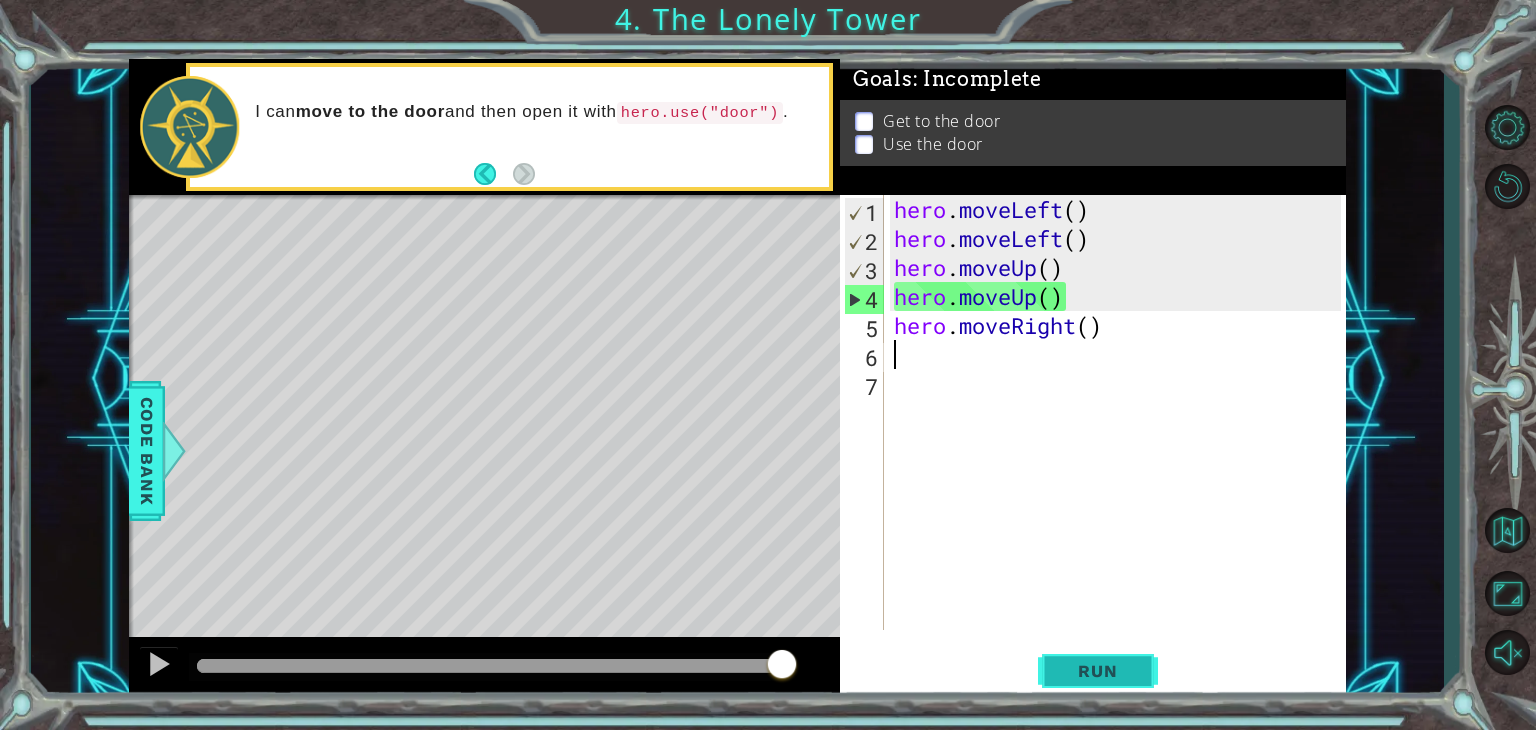 click on "Run" at bounding box center (1098, 671) 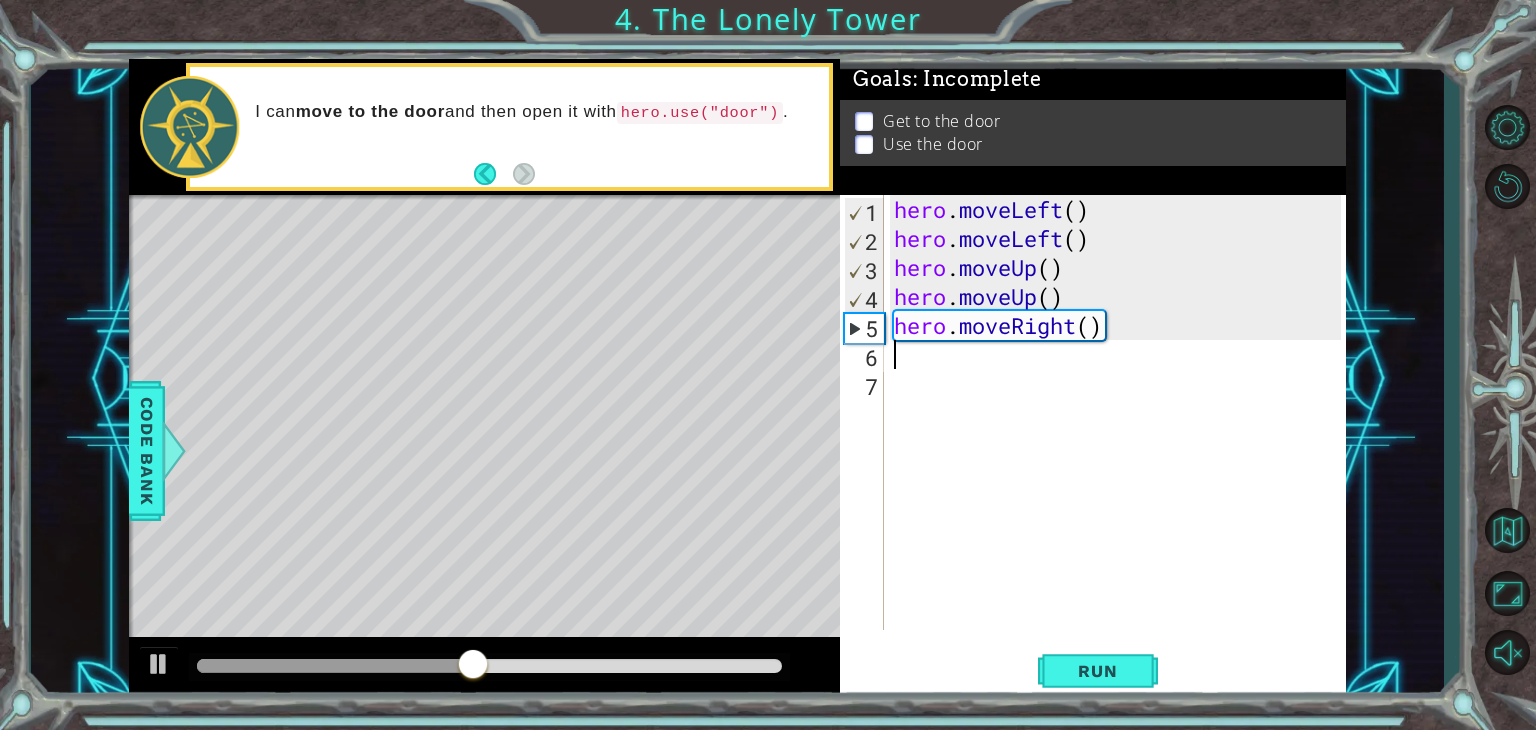 type on "h" 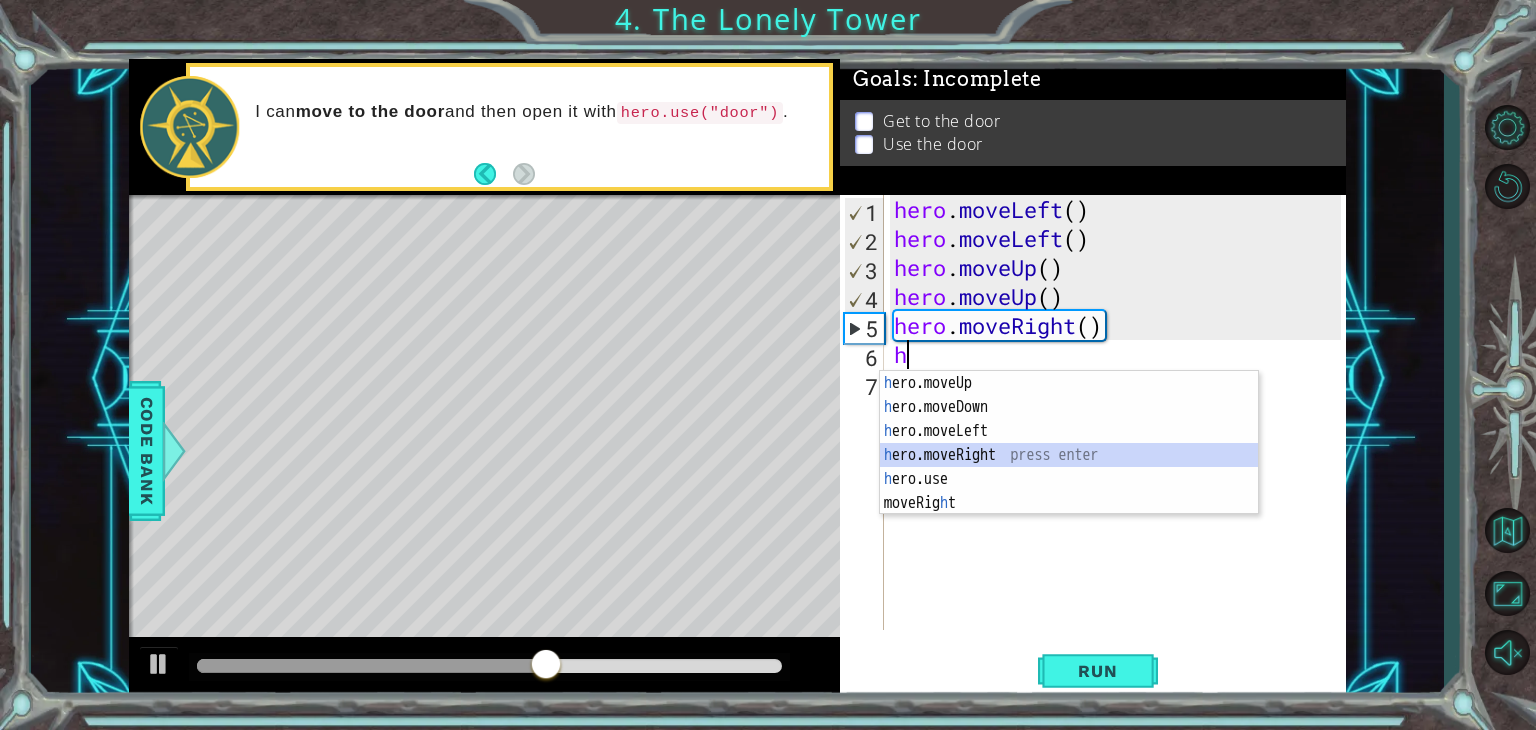 click on "h ero.moveUp press enter h ero.moveDown press enter h ero.moveLeft press enter h ero.moveRight press enter h ero.use press enter moveRig h t press enter" at bounding box center (1069, 467) 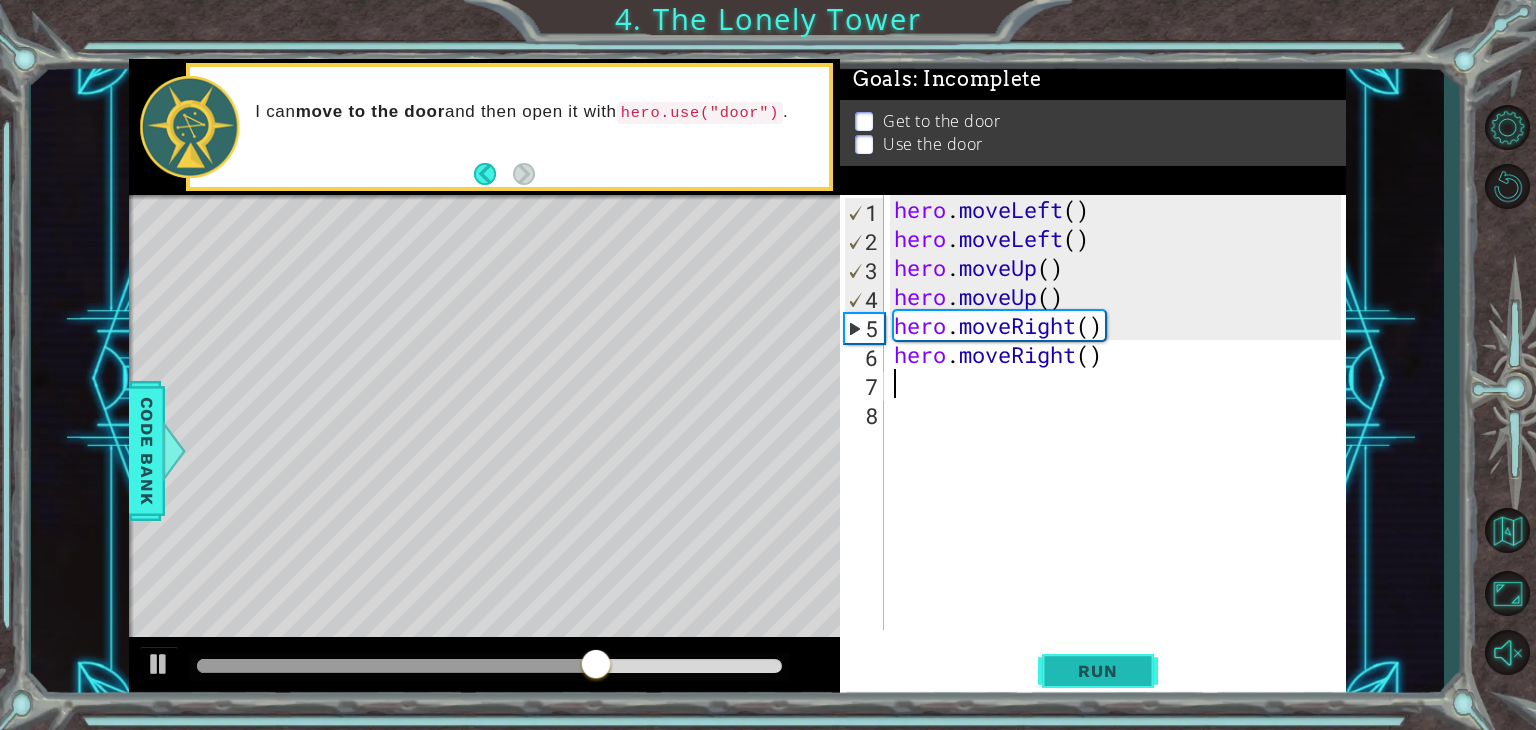 click on "Run" at bounding box center (1097, 671) 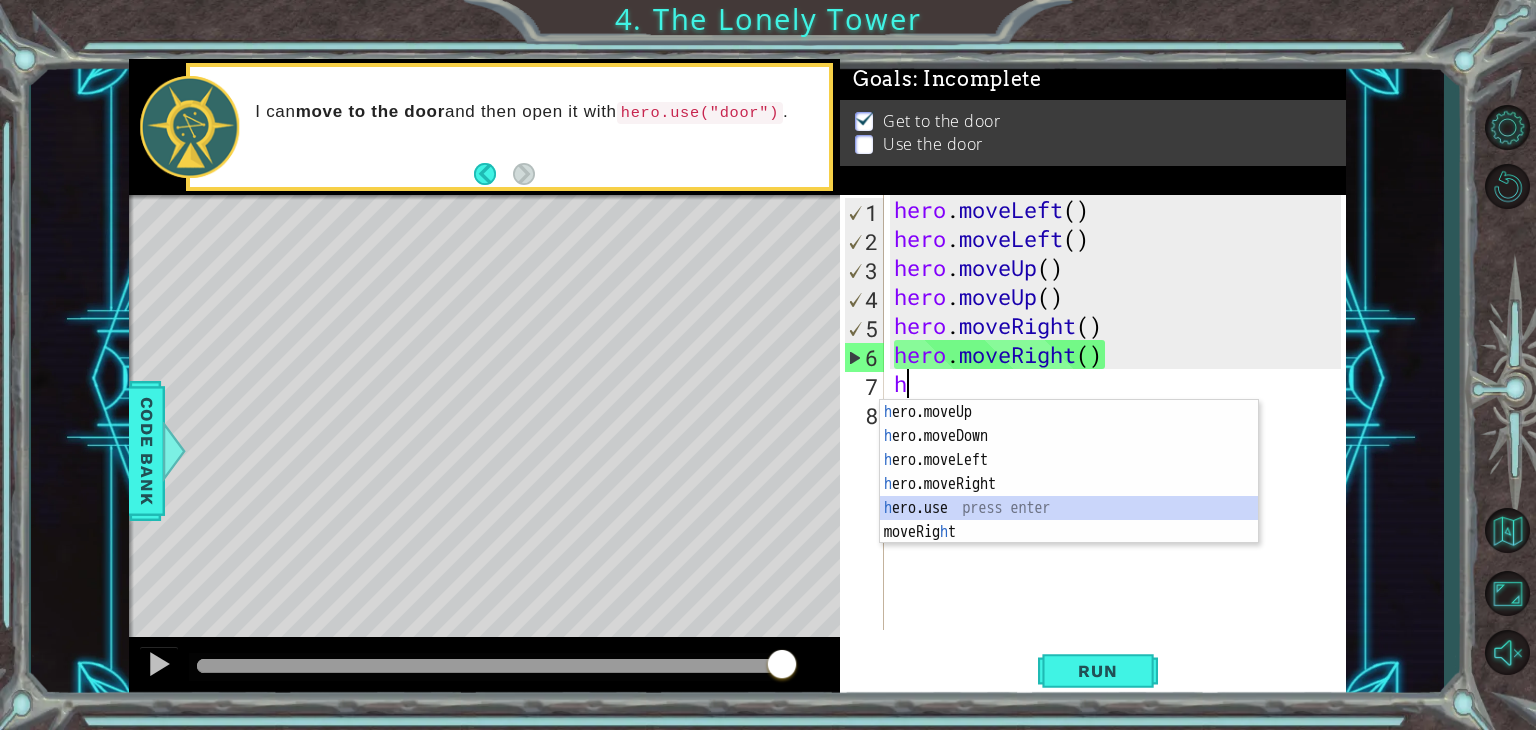click on "h ero.moveUp press enter h ero.moveDown press enter h ero.moveLeft press enter h ero.moveRight press enter h ero.use press enter moveRig h t press enter" at bounding box center (1069, 496) 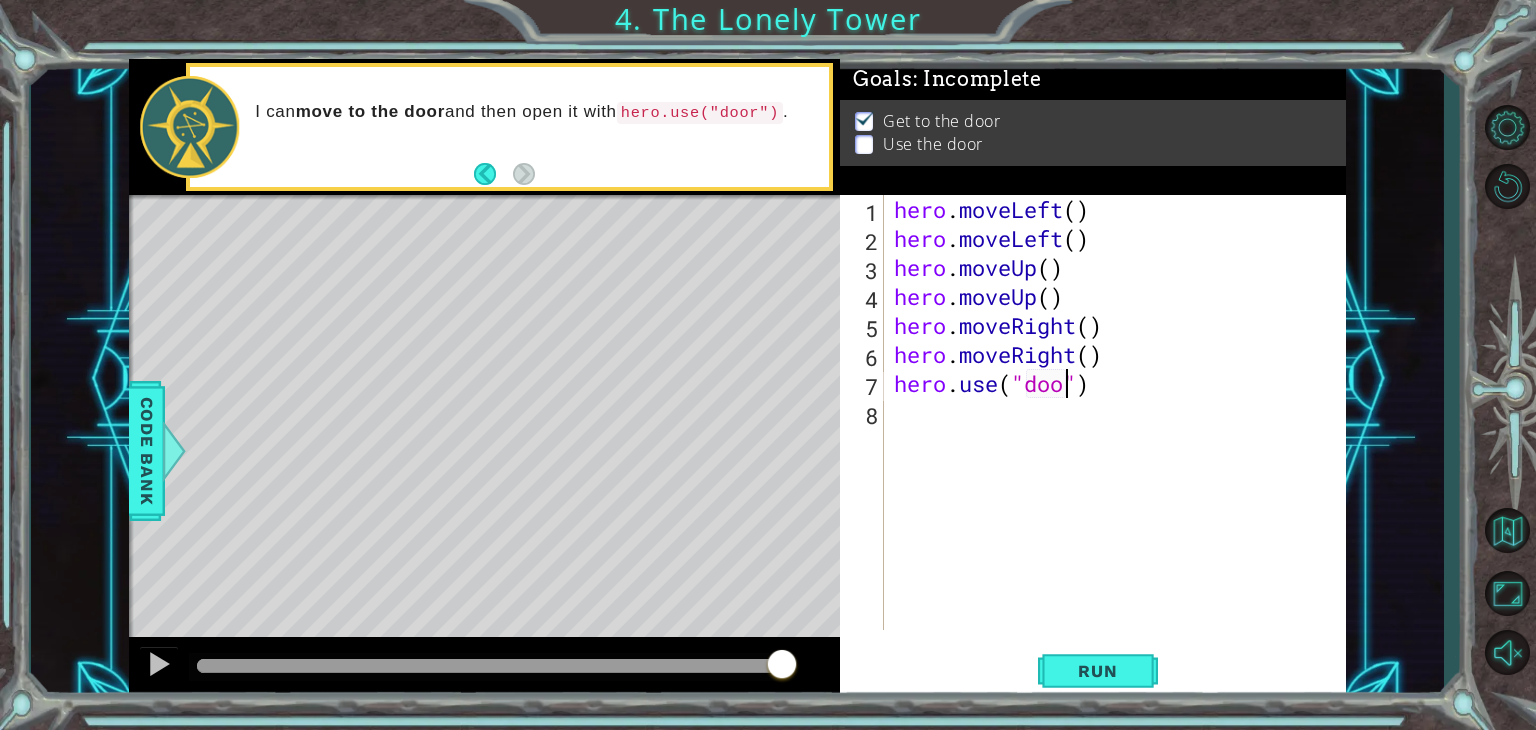 scroll, scrollTop: 0, scrollLeft: 8, axis: horizontal 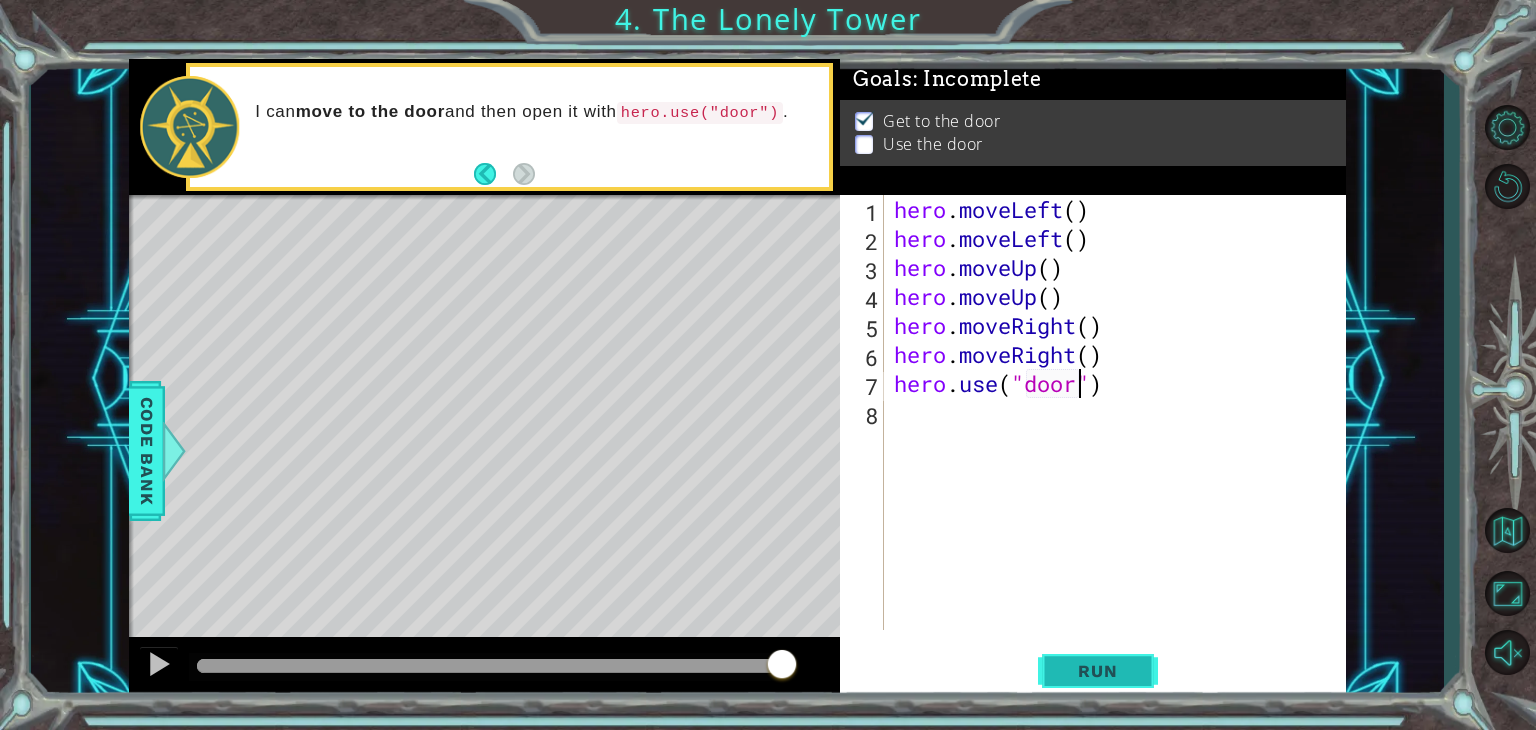 type on "hero.use("door")" 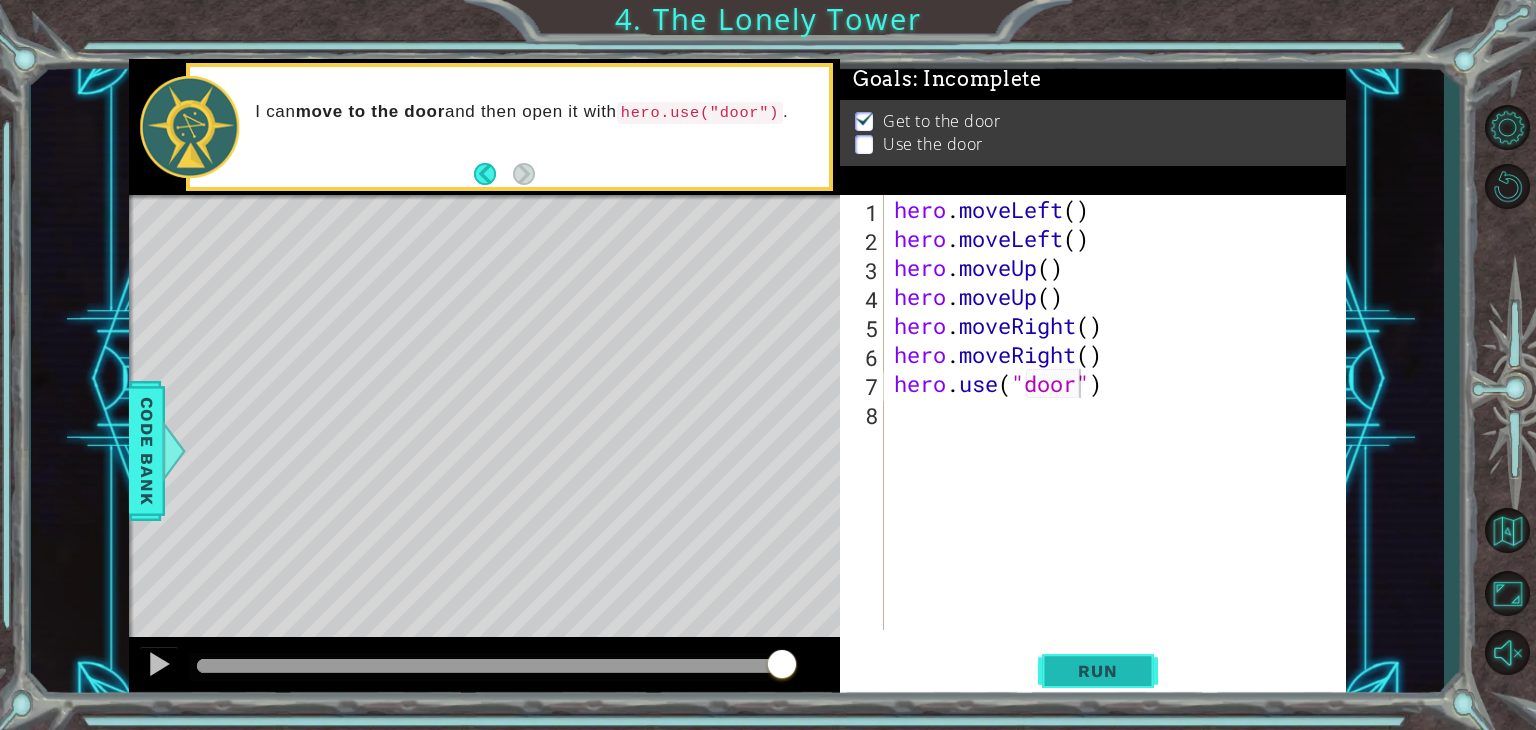 click on "Run" at bounding box center (1097, 671) 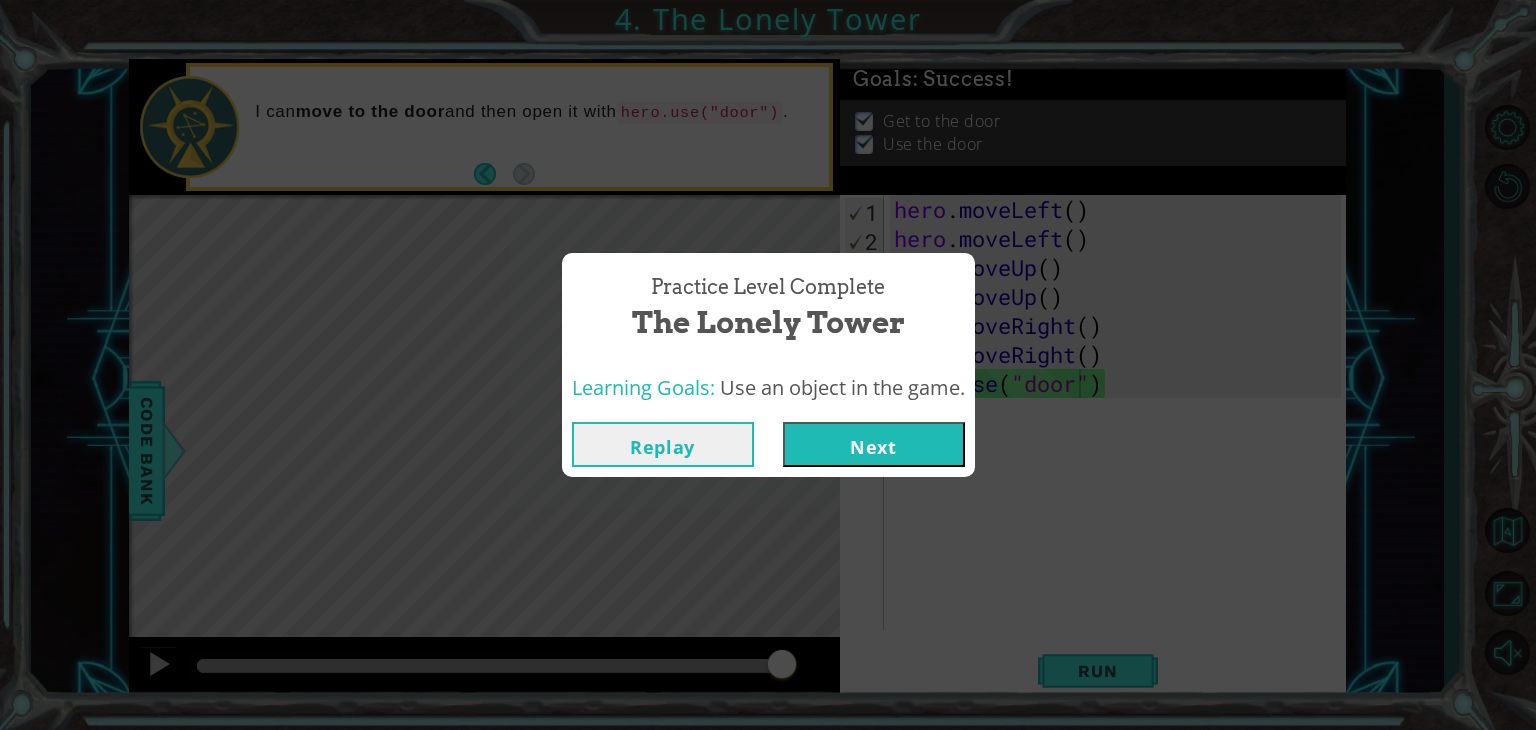 click on "Learning Goals:       Use an object in the game." at bounding box center (768, 388) 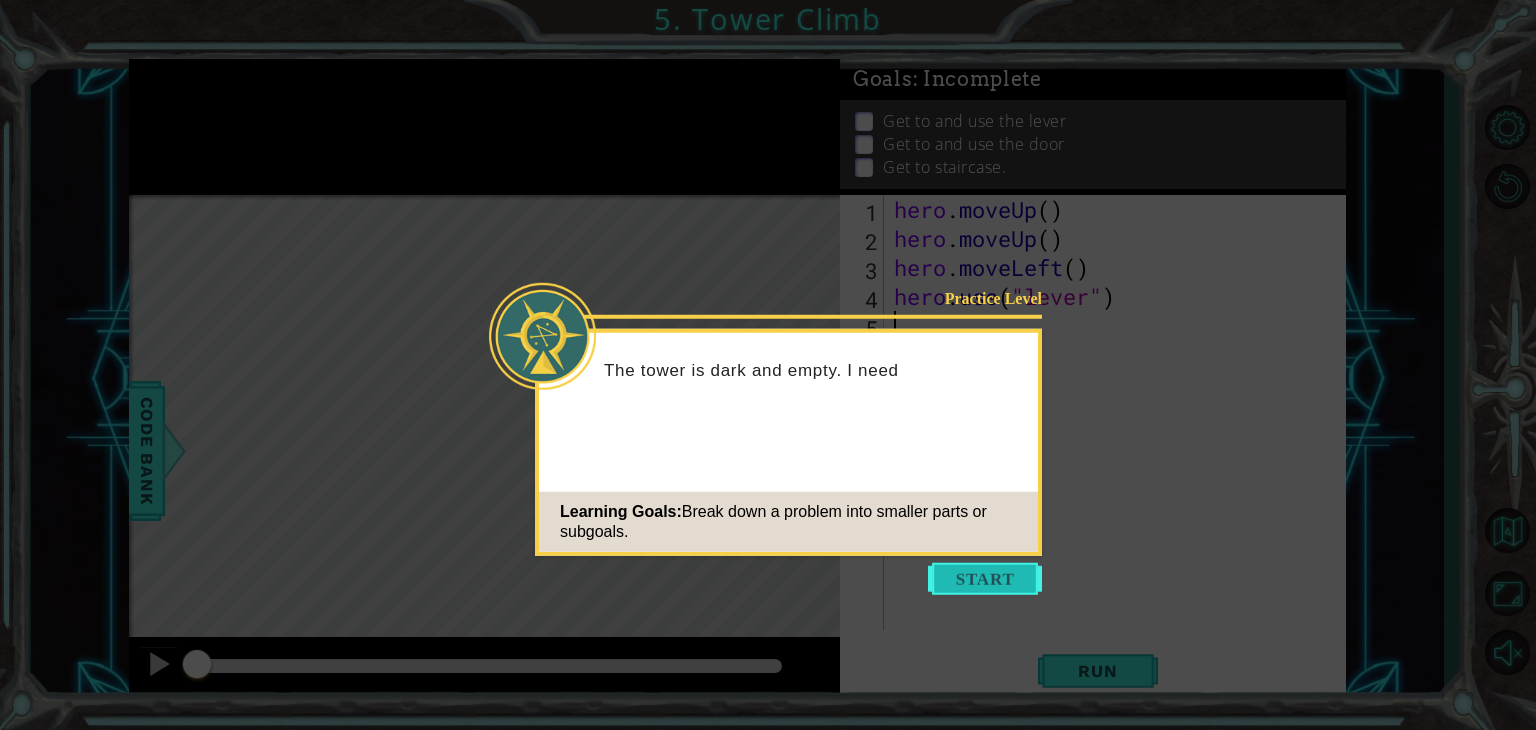 click at bounding box center (985, 579) 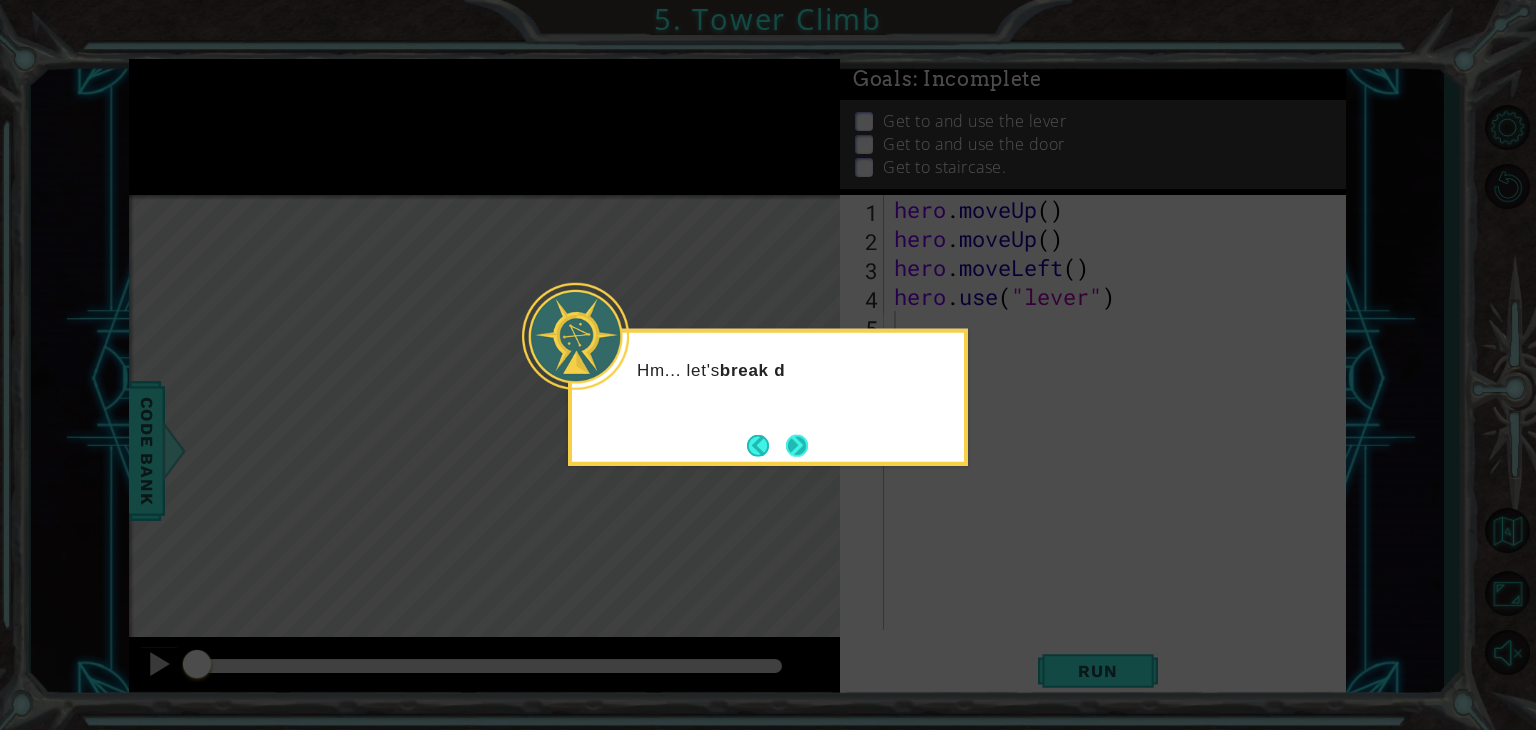 click at bounding box center [797, 445] 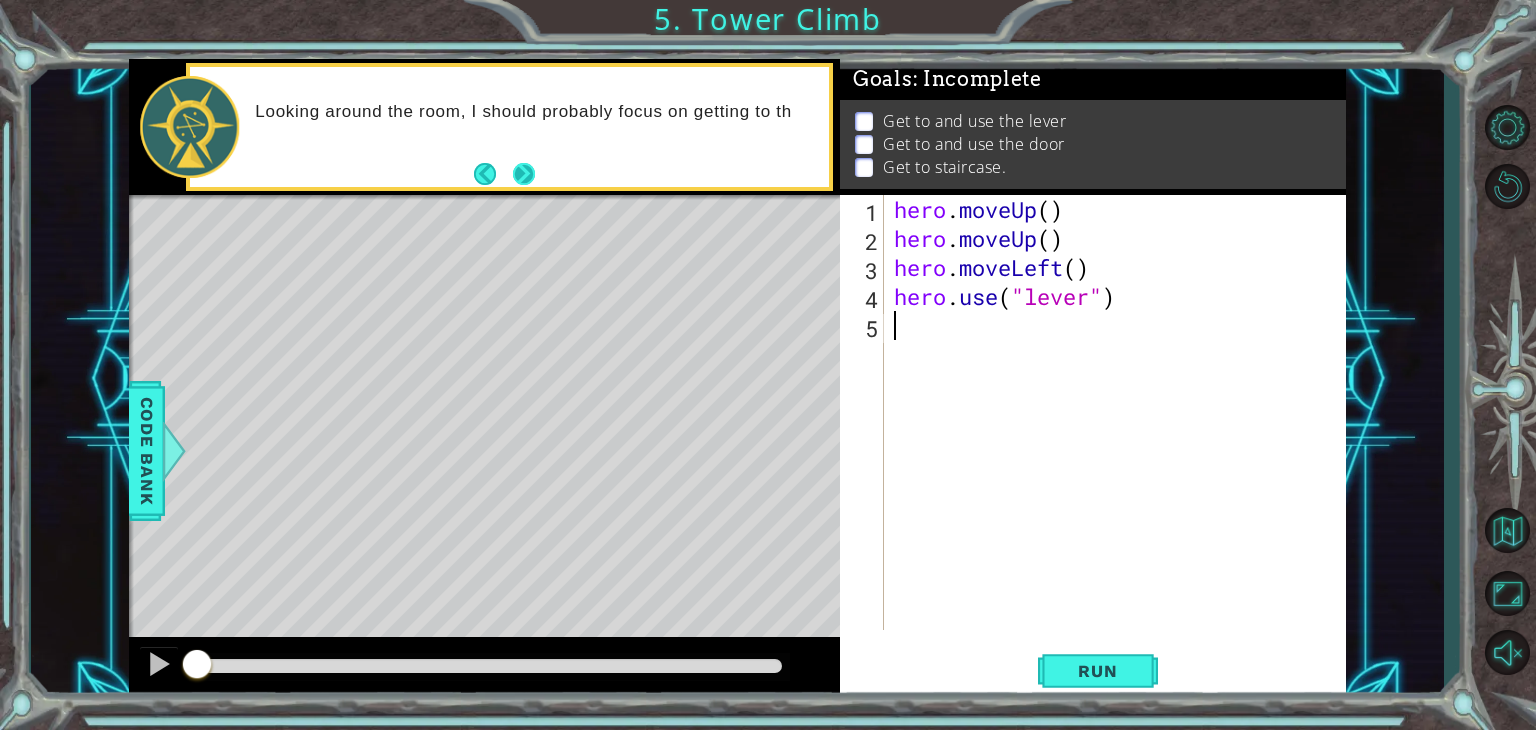 click at bounding box center [524, 174] 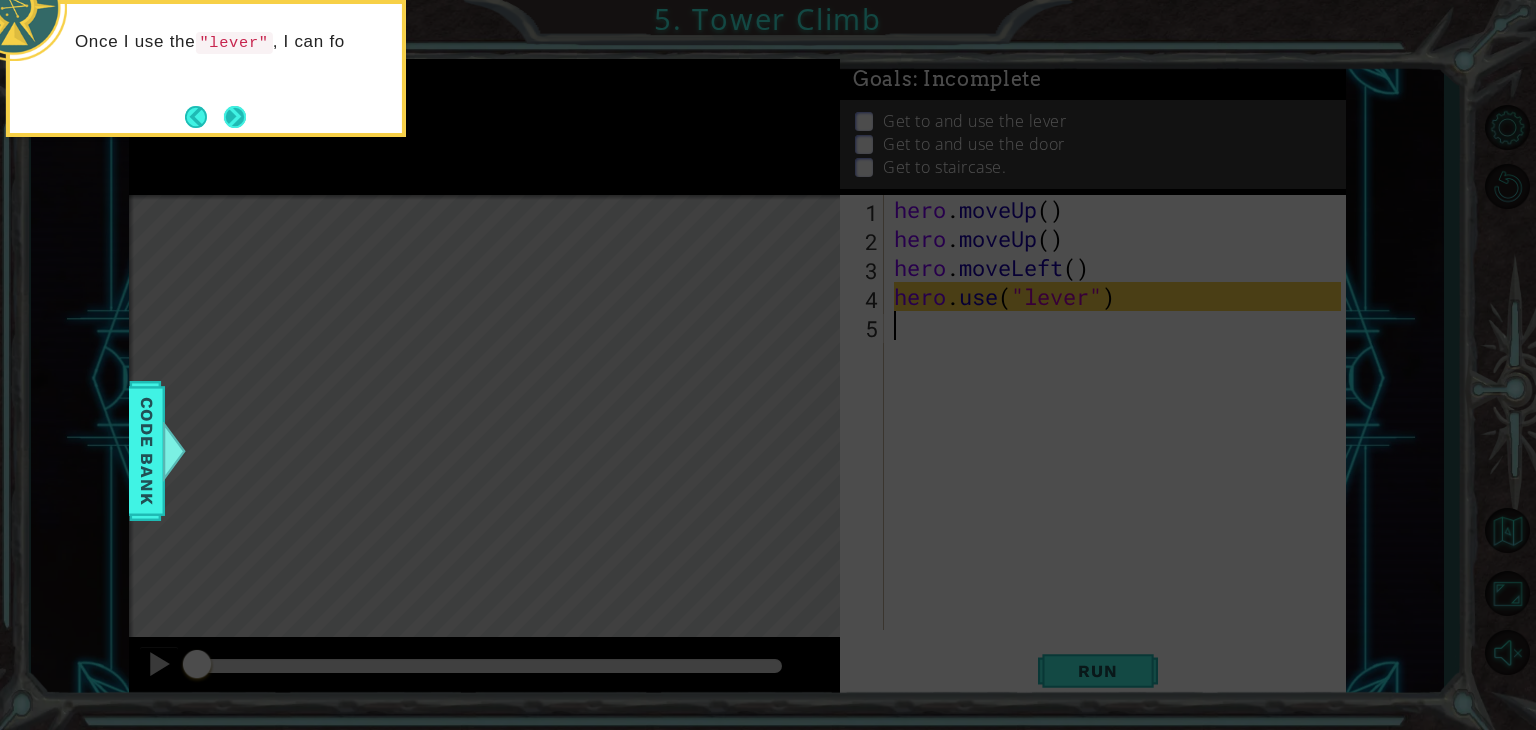 click at bounding box center (235, 117) 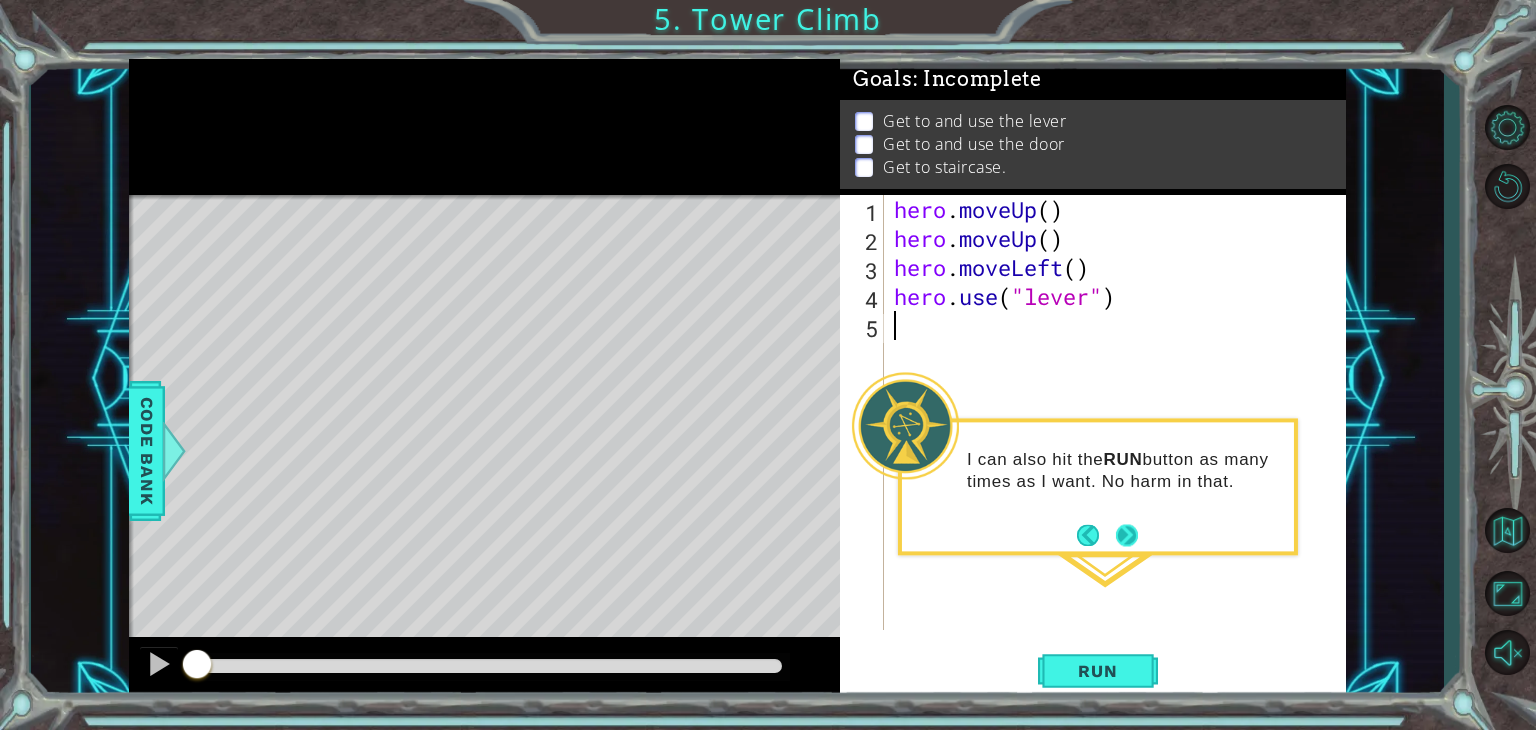 click at bounding box center (1127, 535) 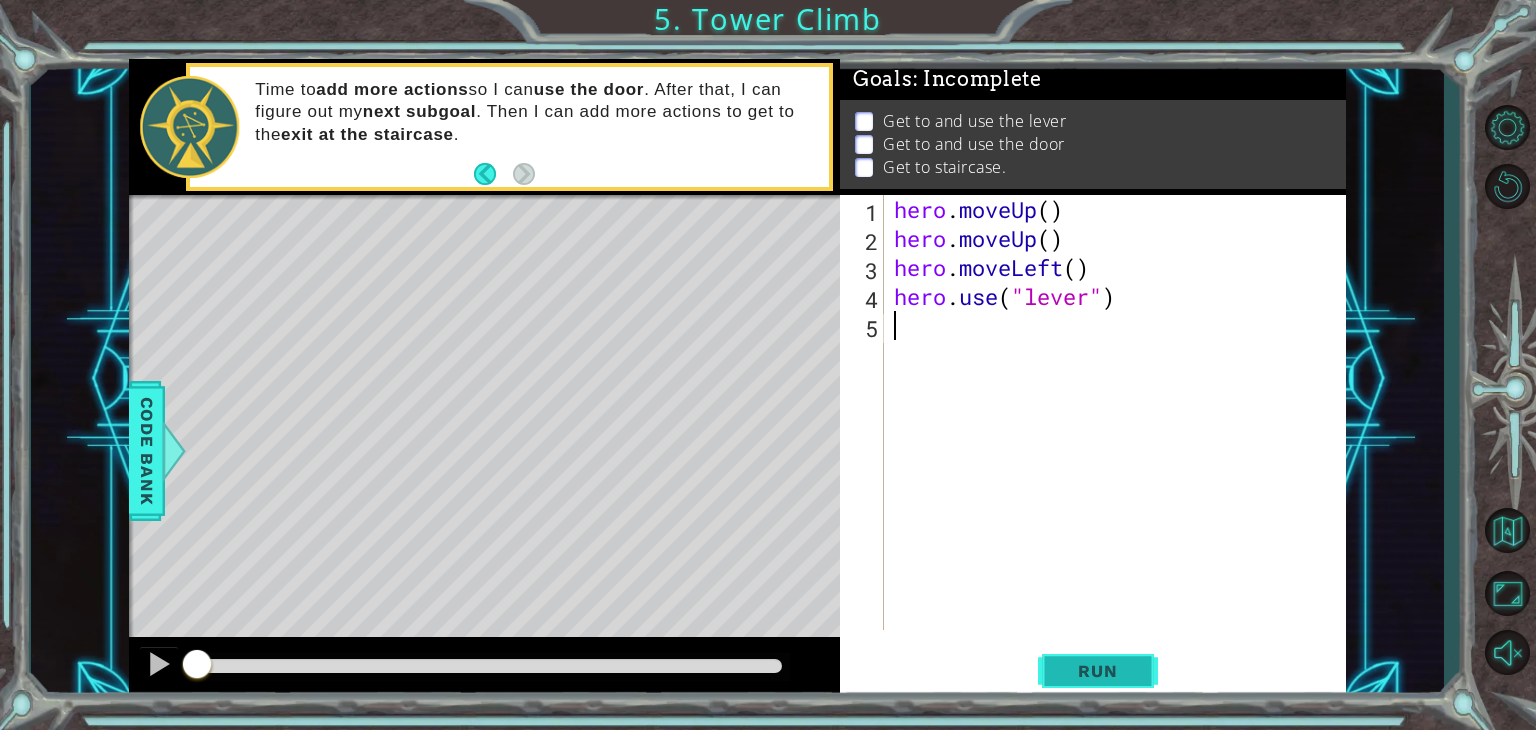 click on "Run" at bounding box center [1098, 671] 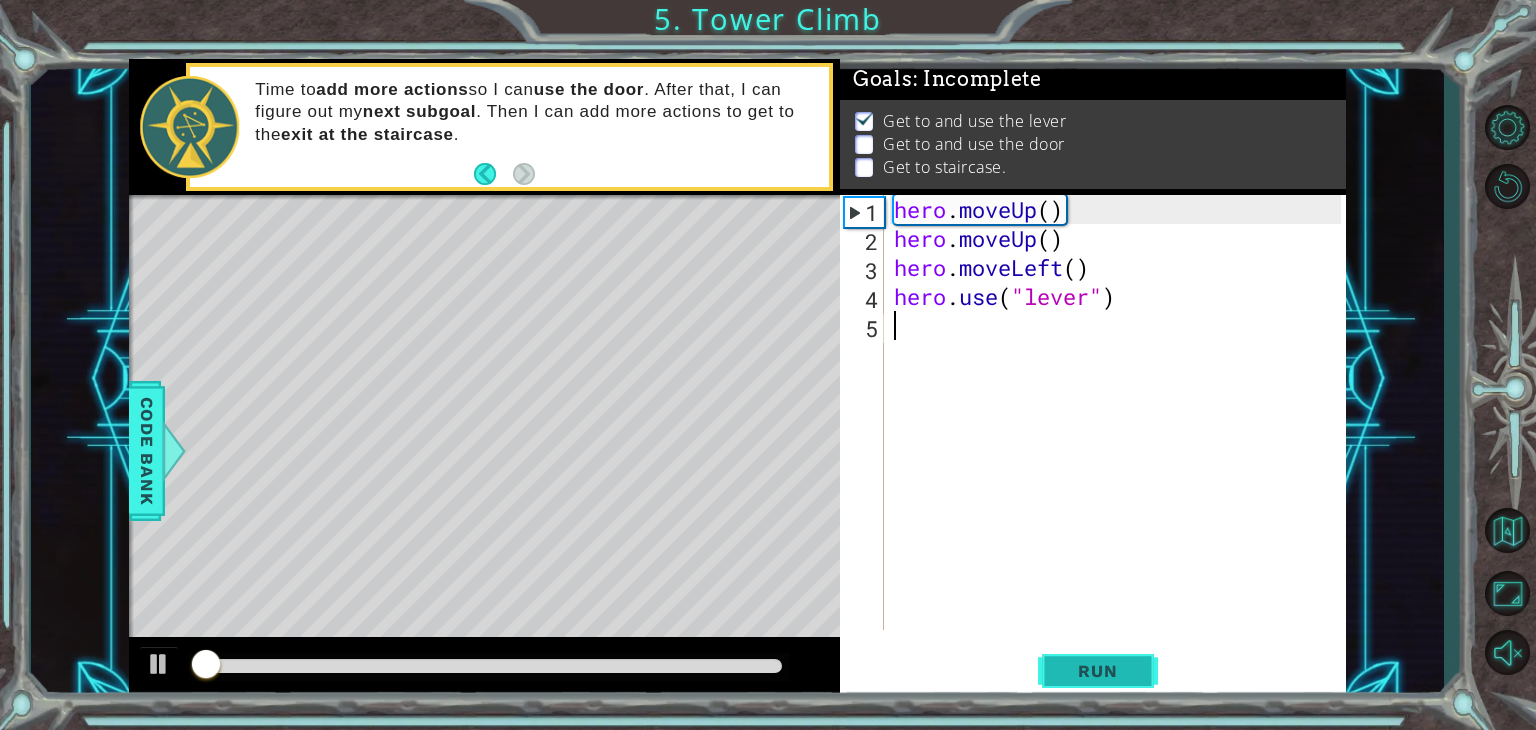 scroll, scrollTop: 8, scrollLeft: 0, axis: vertical 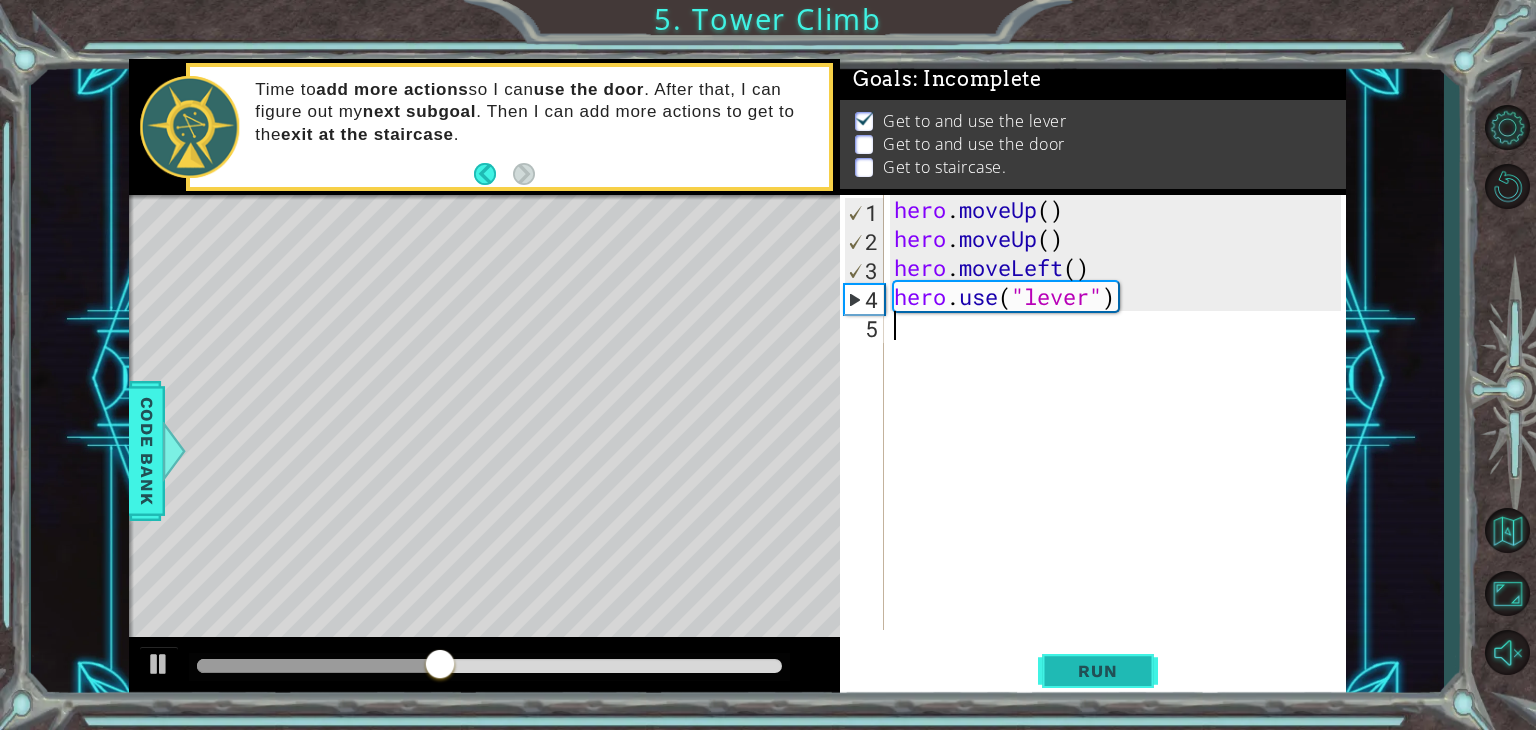 click on "Run" at bounding box center (1097, 671) 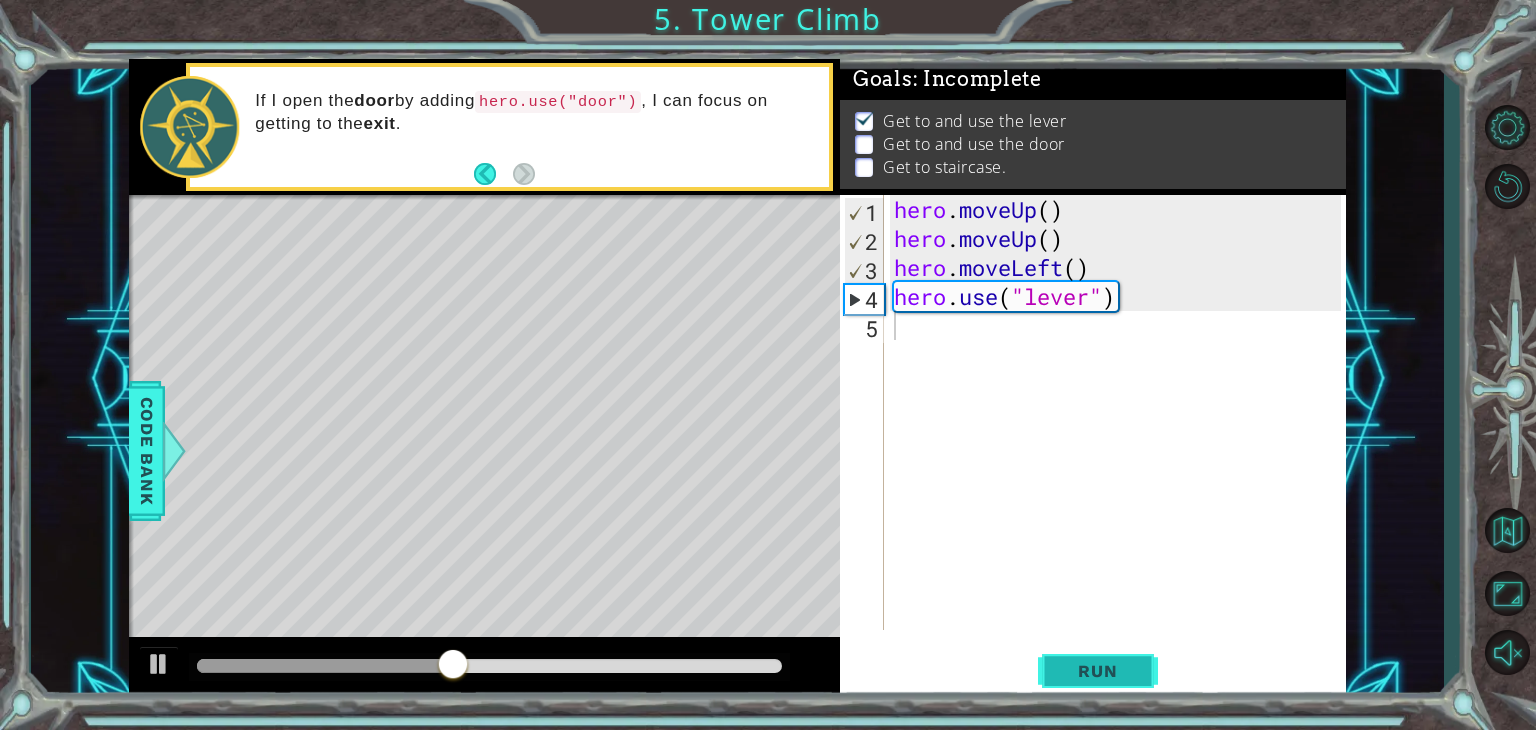 click on "Run" at bounding box center [1097, 671] 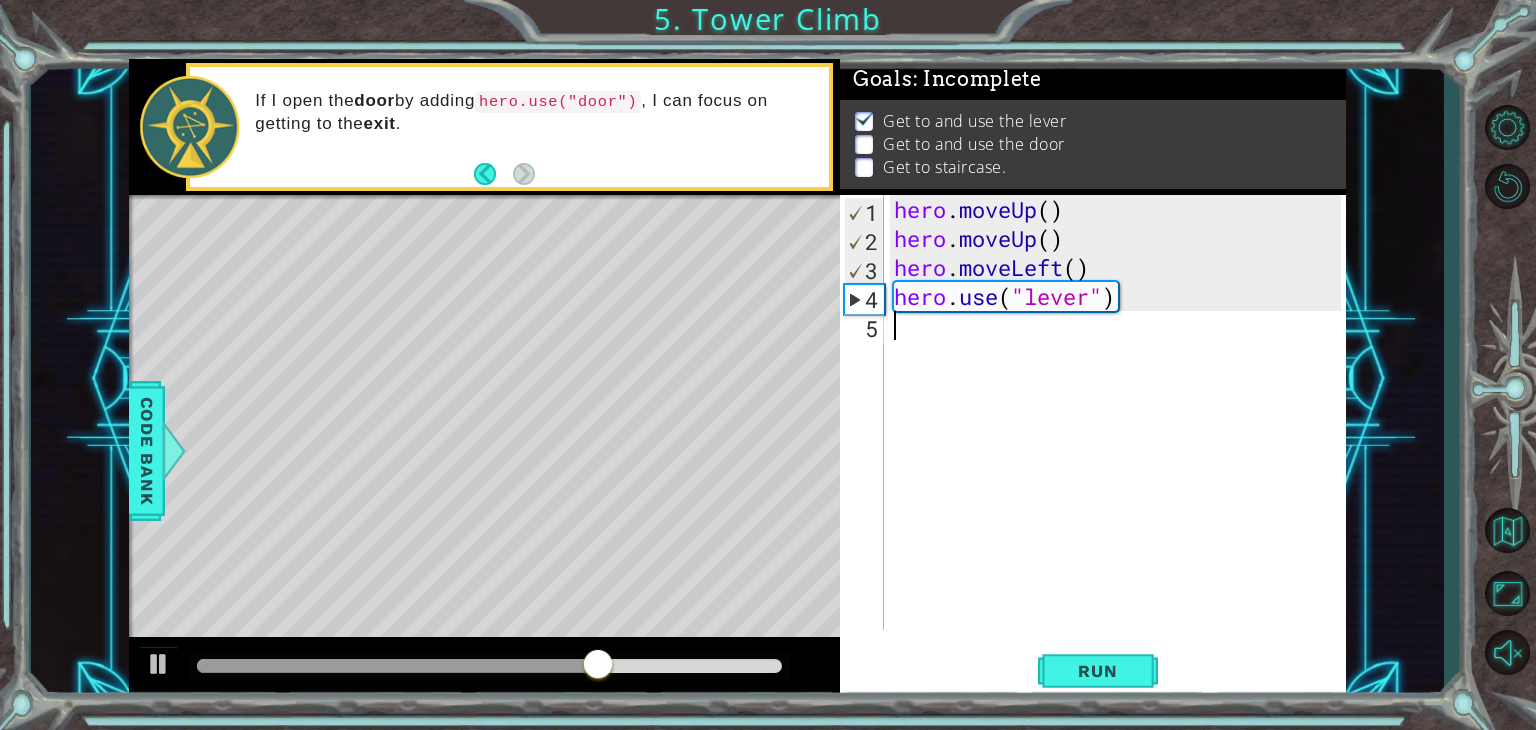 type on "h" 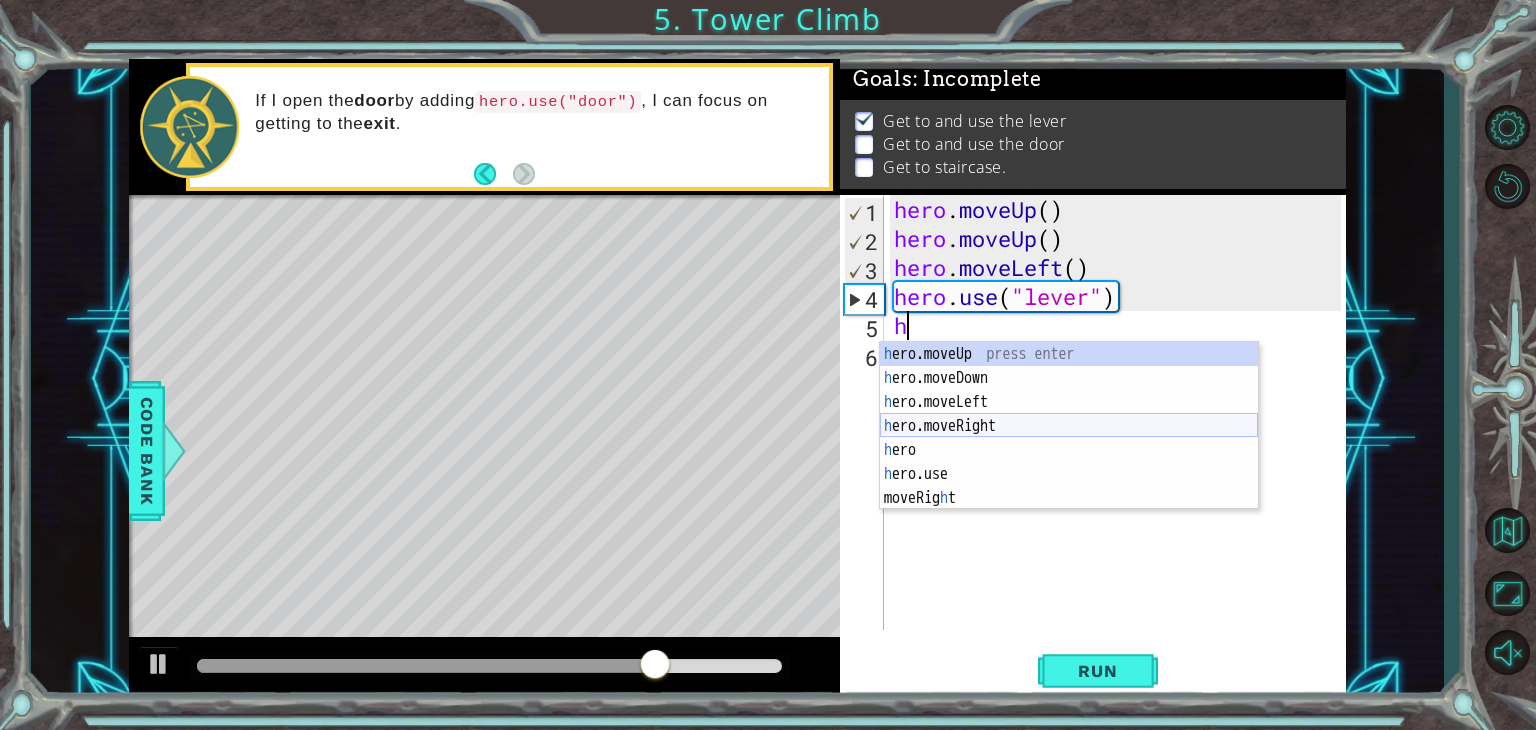 click on "h ero.moveUp press enter h ero.moveDown press enter h ero.moveLeft press enter h ero.moveRight press enter h ero press enter h ero.use press enter moveRig h t press enter" at bounding box center [1069, 450] 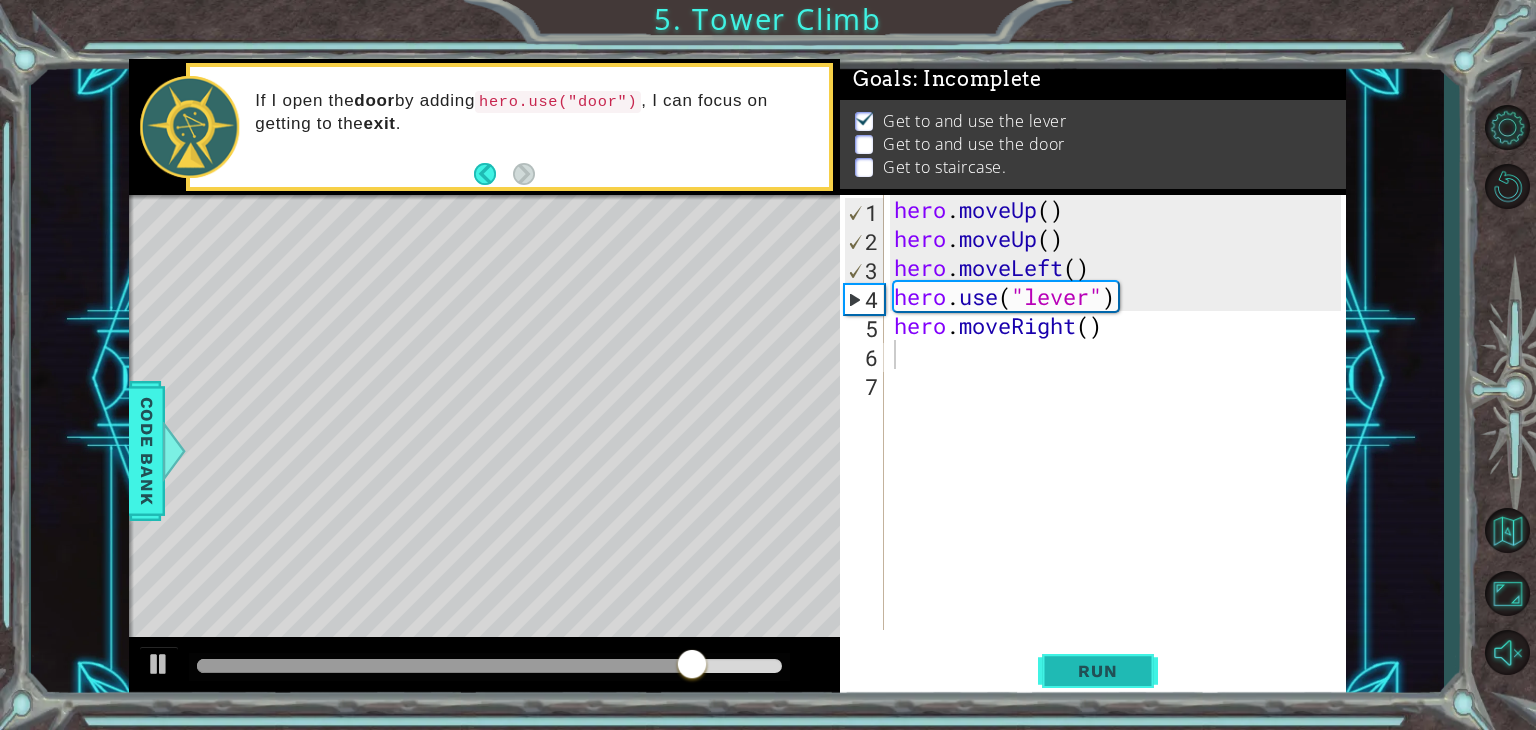 click on "Run" at bounding box center [1097, 671] 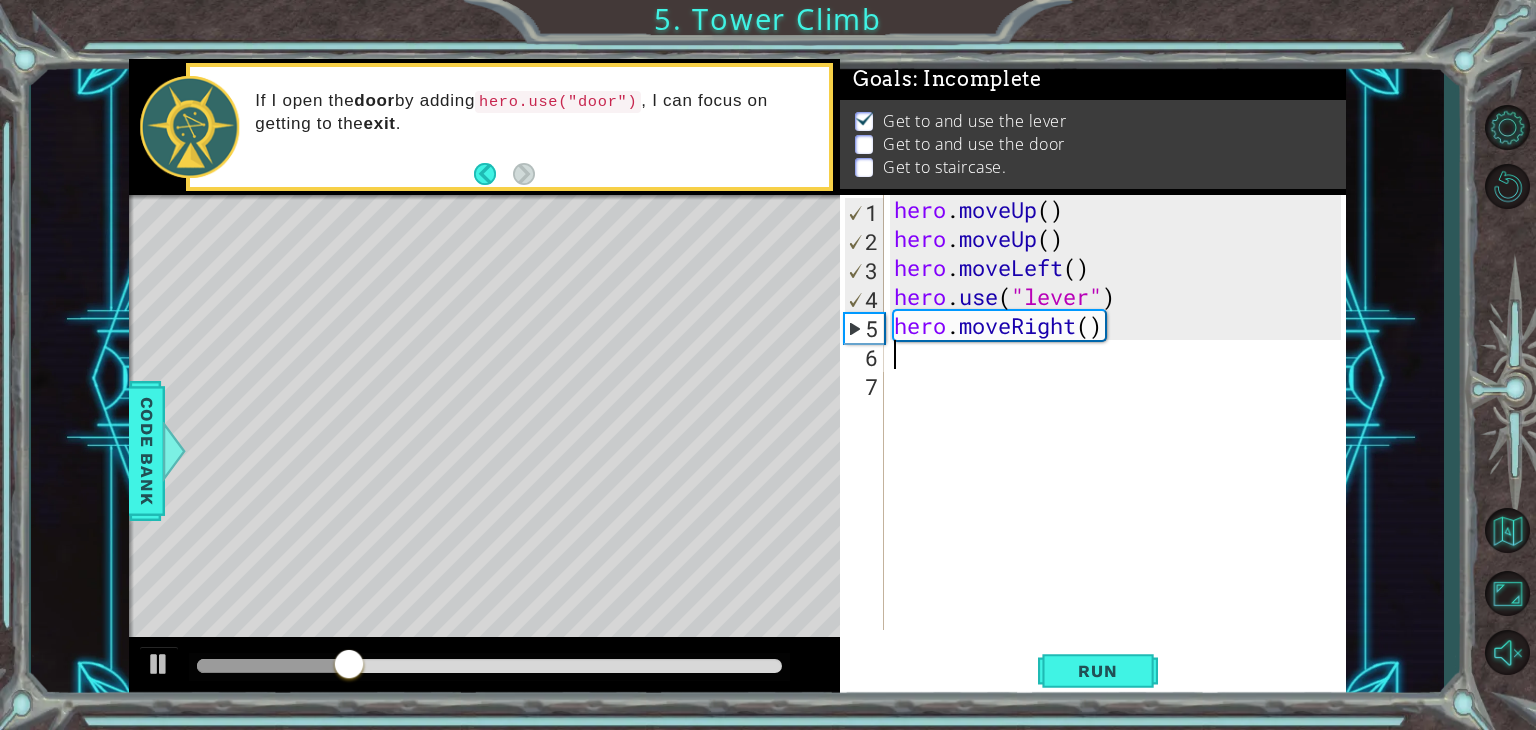 type on "h" 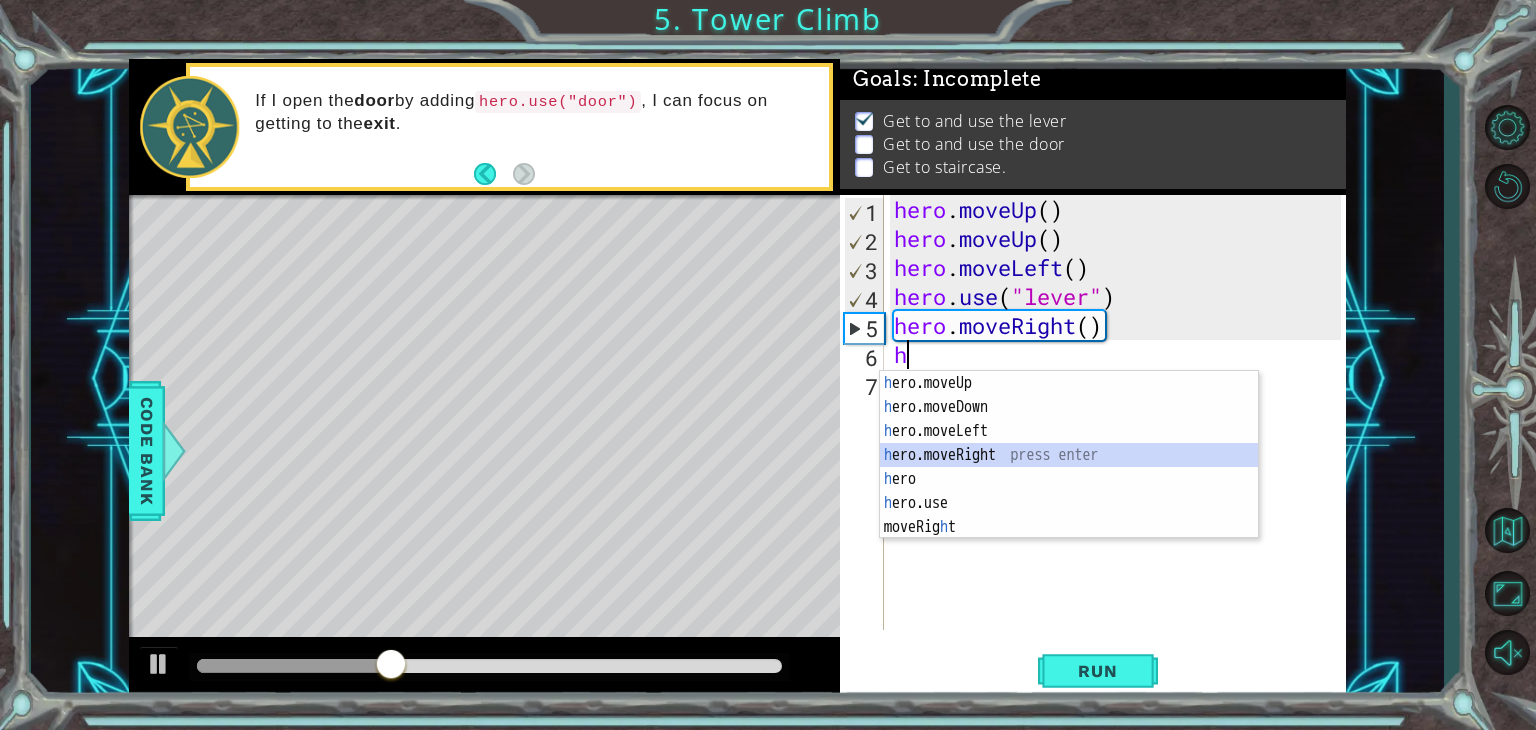 click on "h ero.moveUp press enter h ero.moveDown press enter h ero.moveLeft press enter h ero.moveRight press enter h ero press enter h ero.use press enter moveRig h t press enter" at bounding box center [1069, 479] 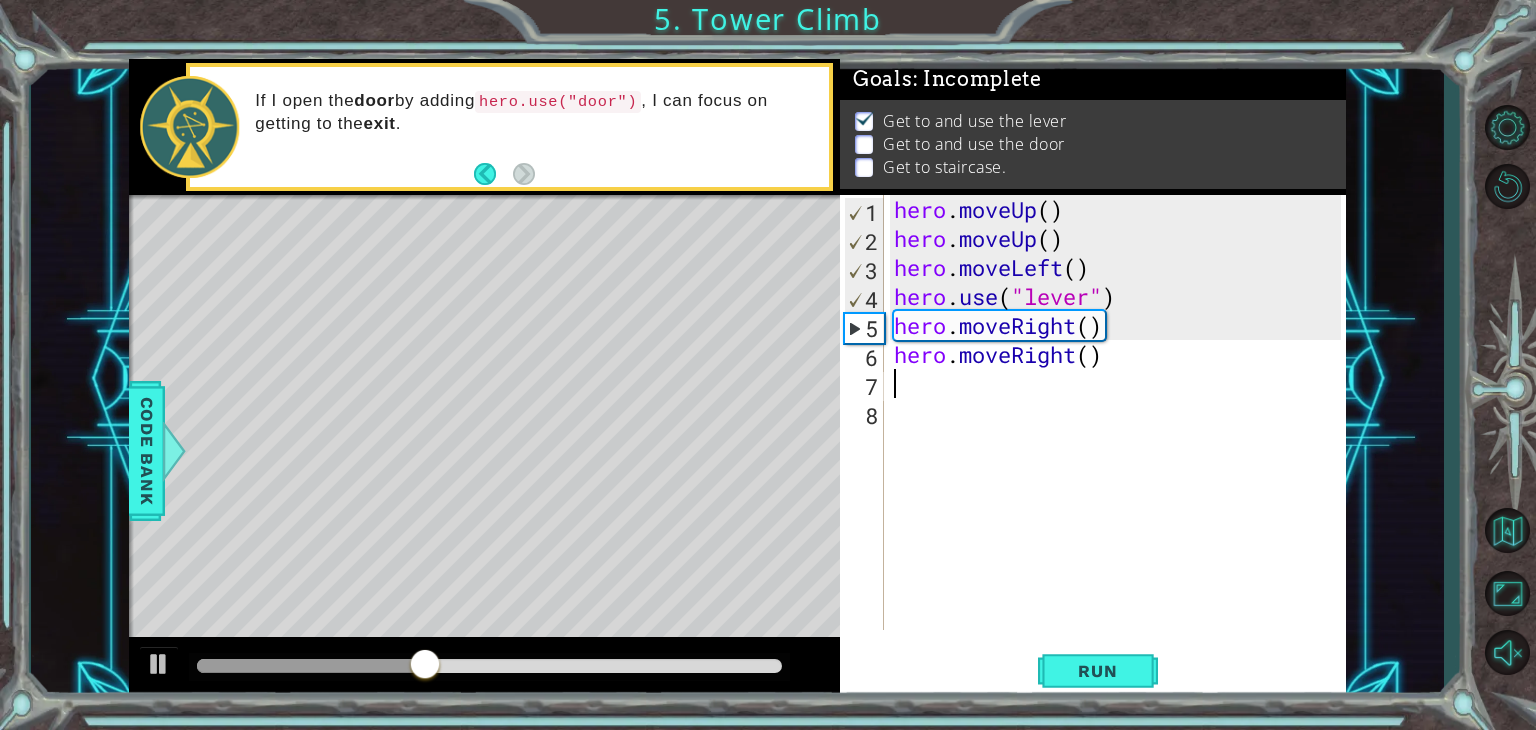 type on "h" 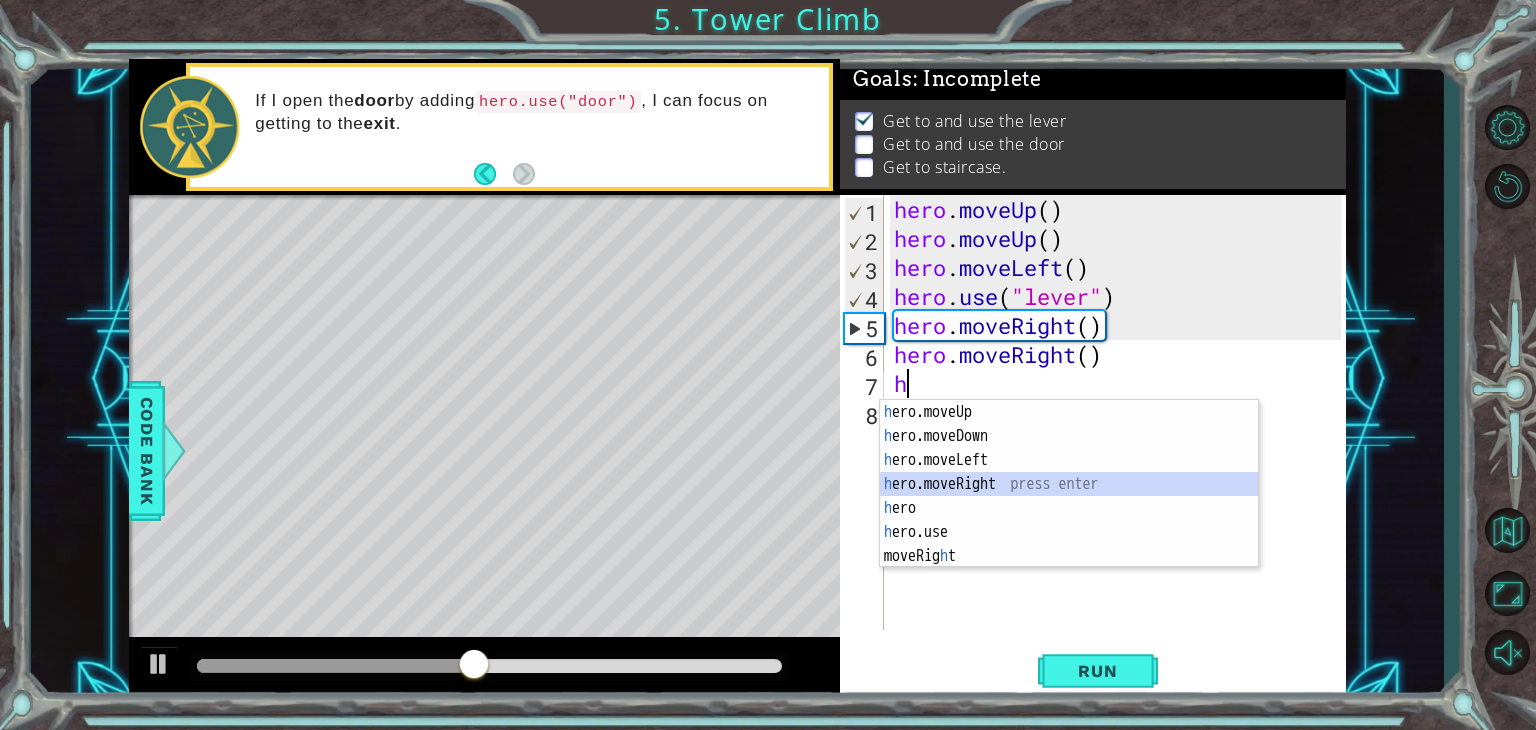 click on "h ero.moveUp press enter h ero.moveDown press enter h ero.moveLeft press enter h ero.moveRight press enter h ero press enter h ero.use press enter moveRig h t press enter" at bounding box center [1069, 508] 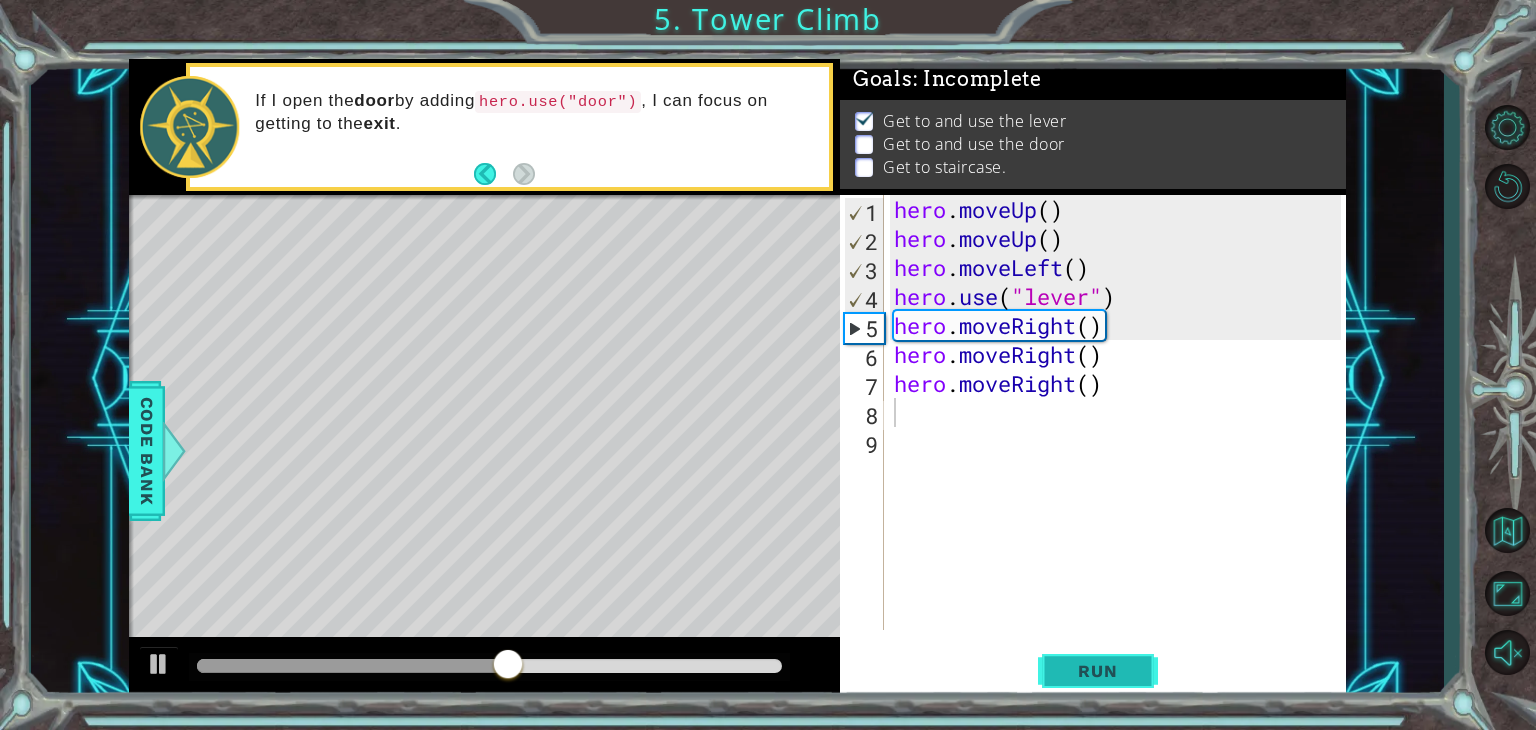 click on "Run" at bounding box center (1097, 671) 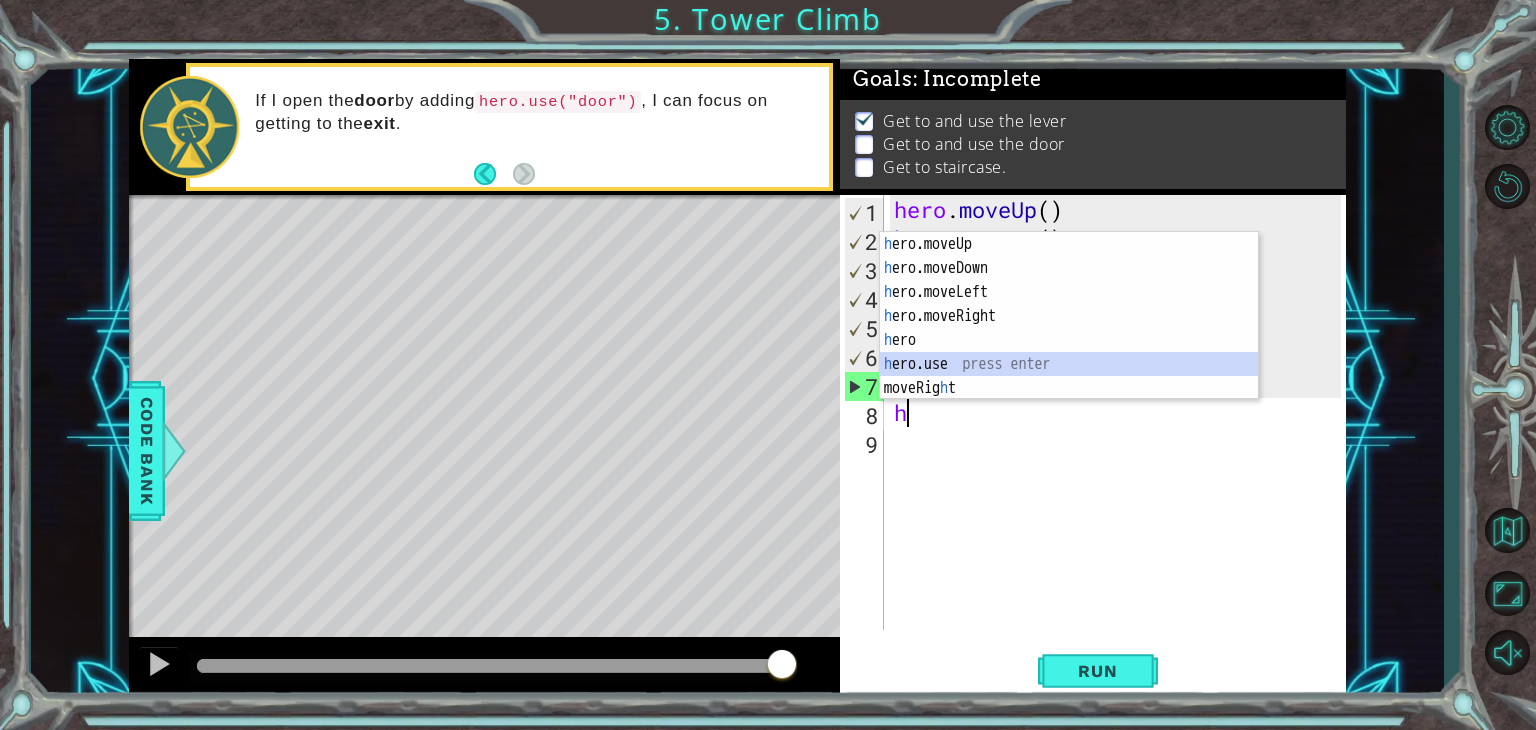 click on "h ero.moveUp press enter h ero.moveDown press enter h ero.moveLeft press enter h ero.moveRight press enter h ero press enter h ero.use press enter moveRig h t press enter" at bounding box center (1069, 340) 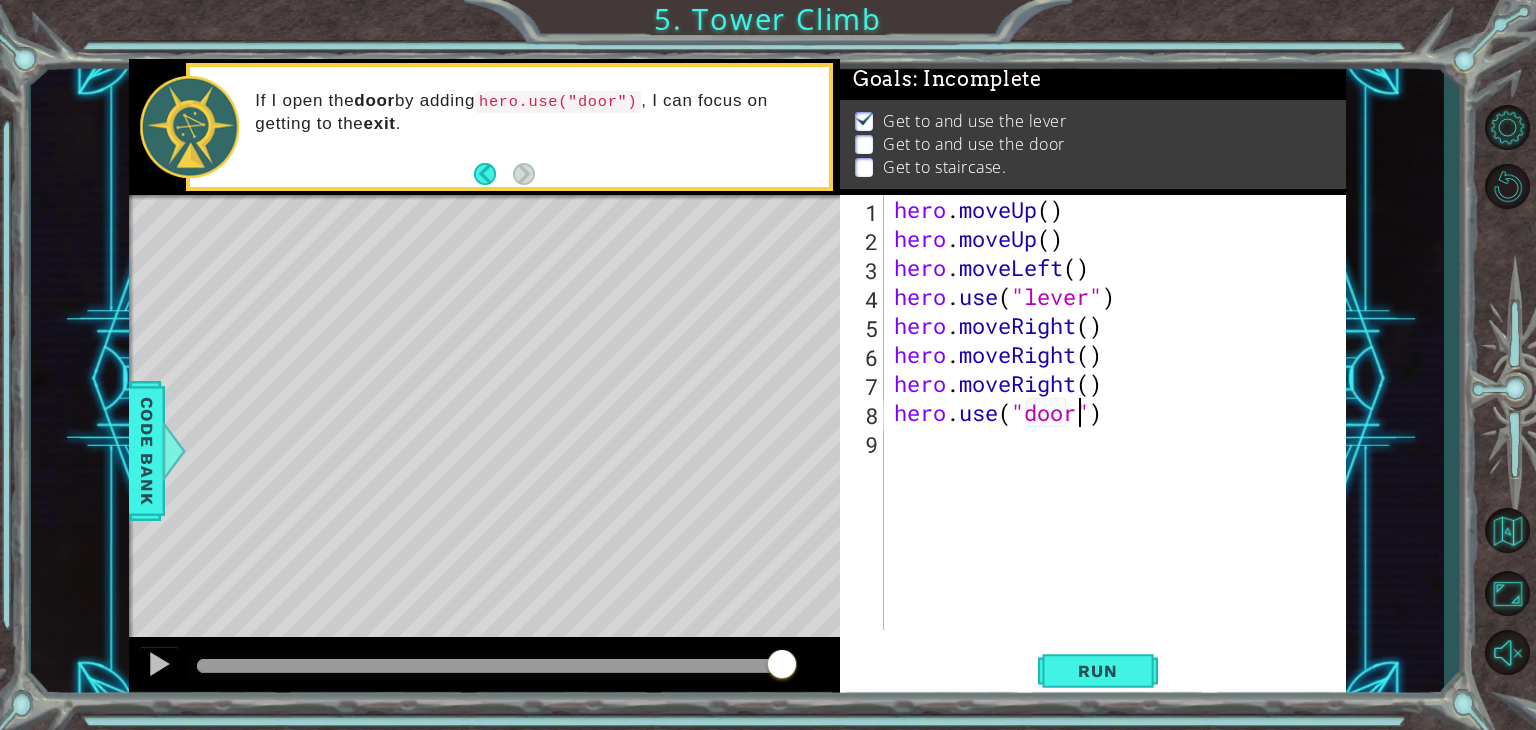 scroll, scrollTop: 0, scrollLeft: 8, axis: horizontal 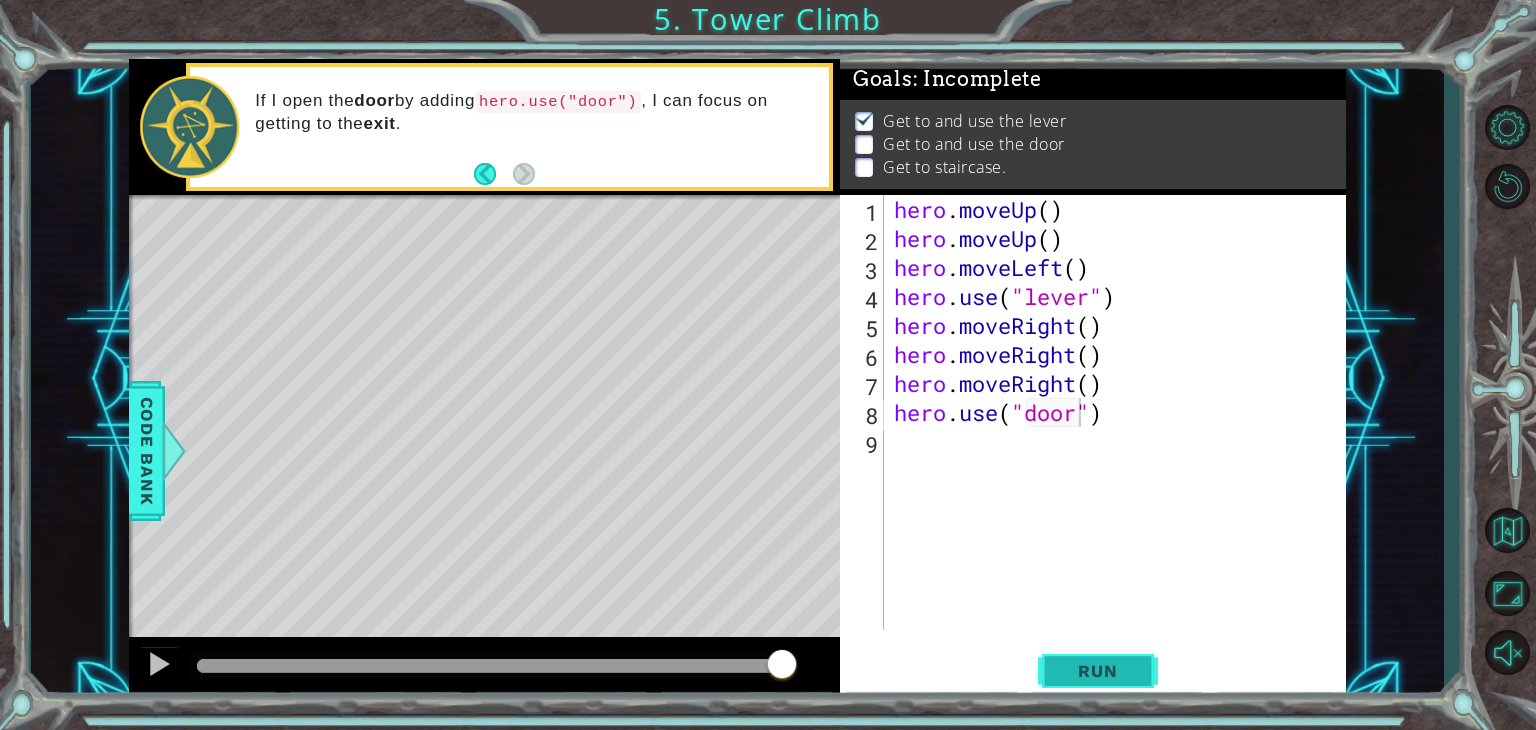 click on "Run" at bounding box center [1097, 671] 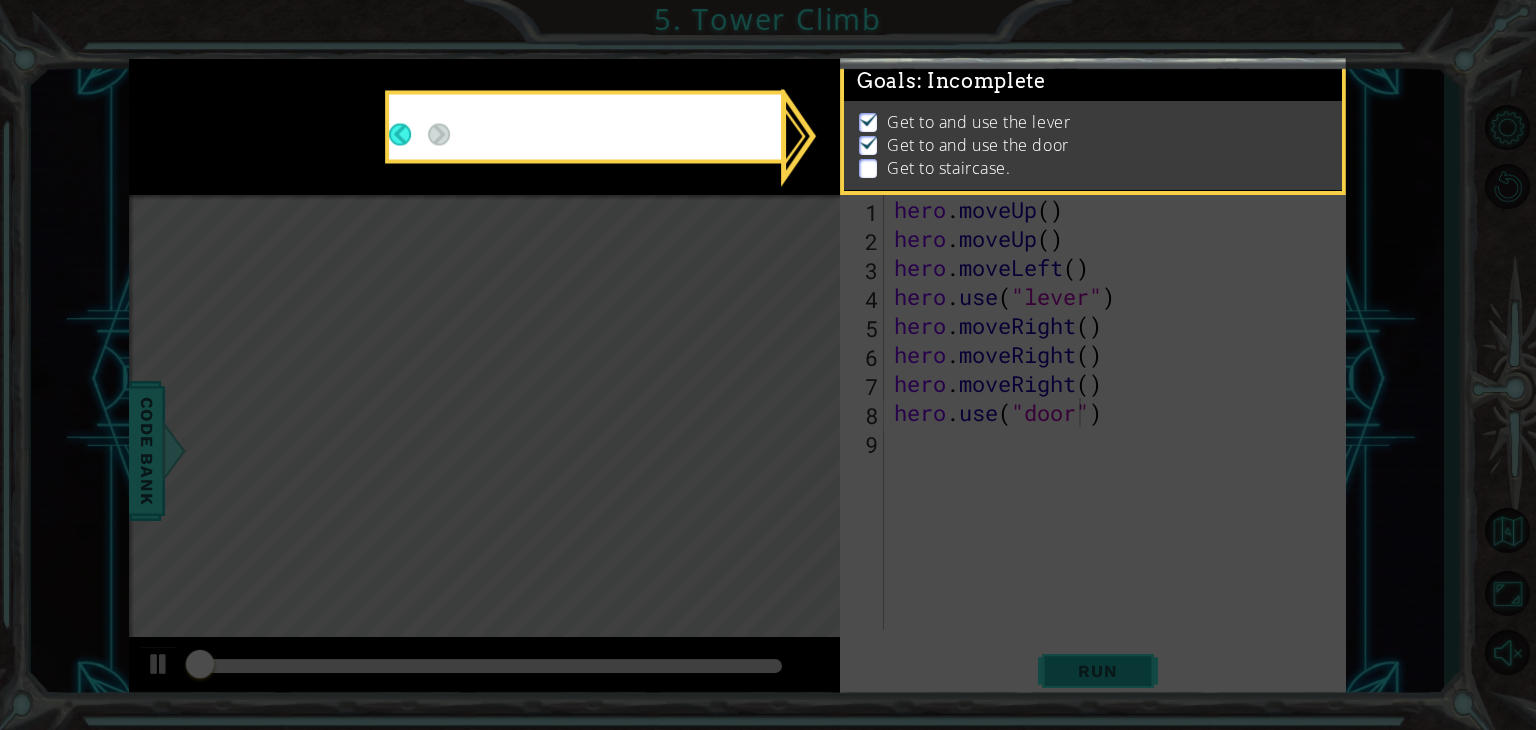 scroll, scrollTop: 8, scrollLeft: 0, axis: vertical 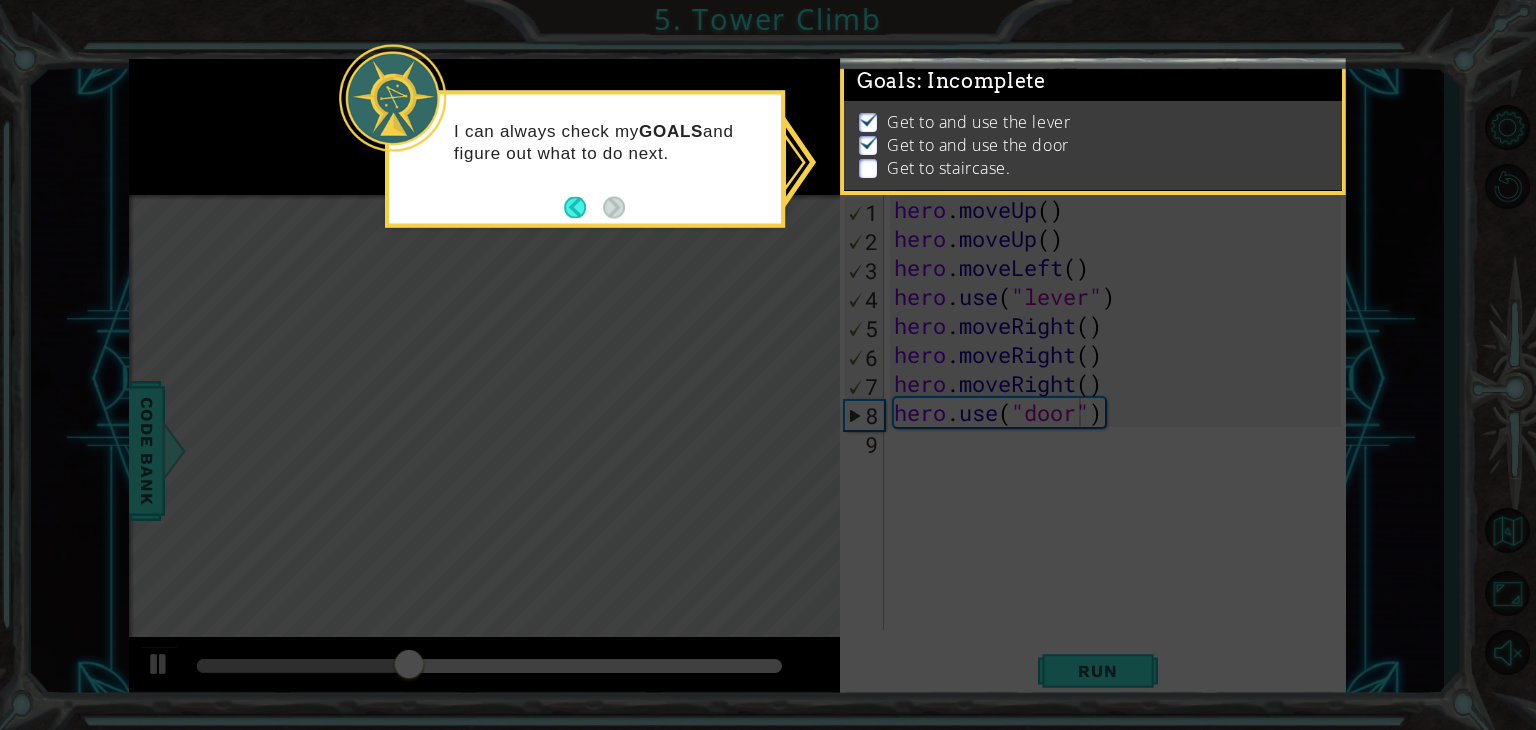 click 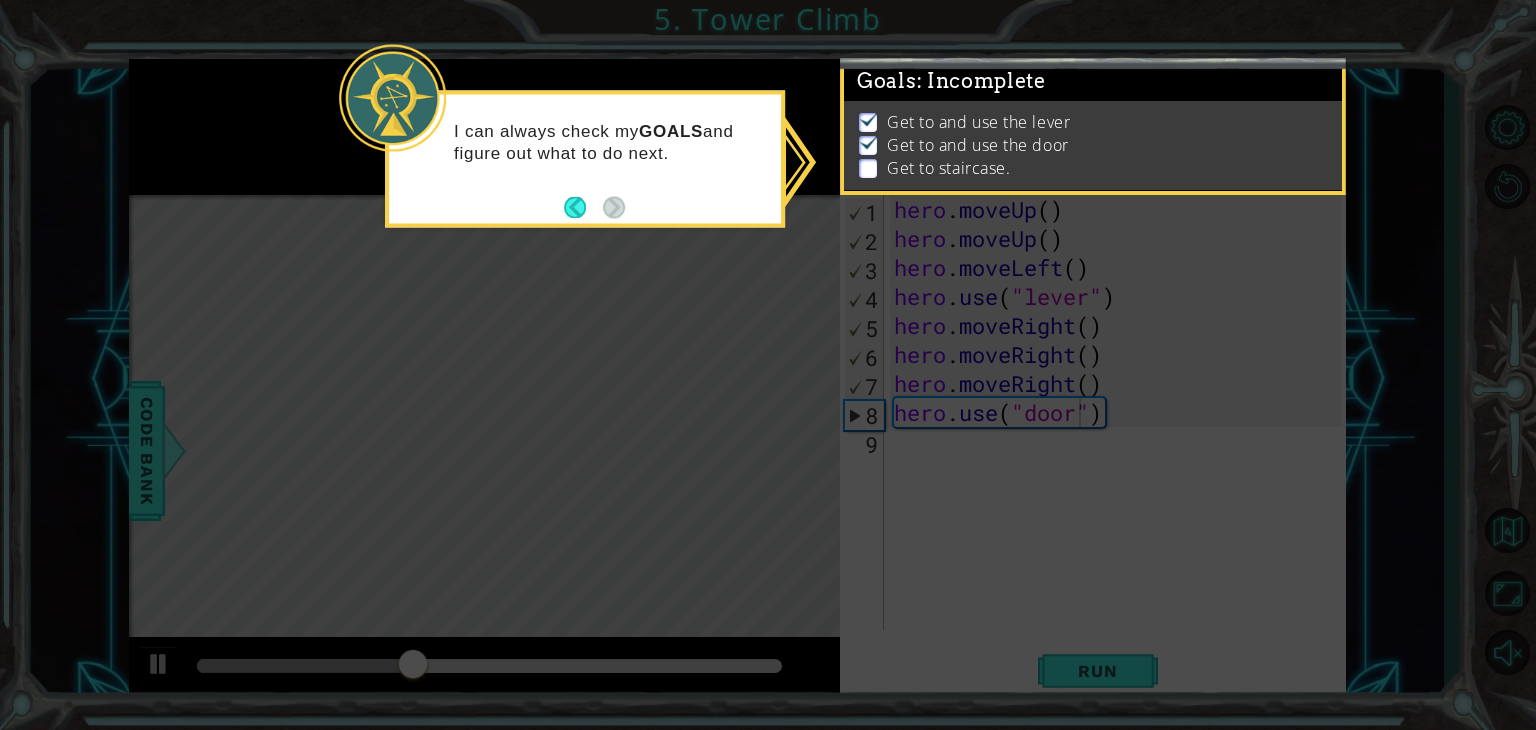 click 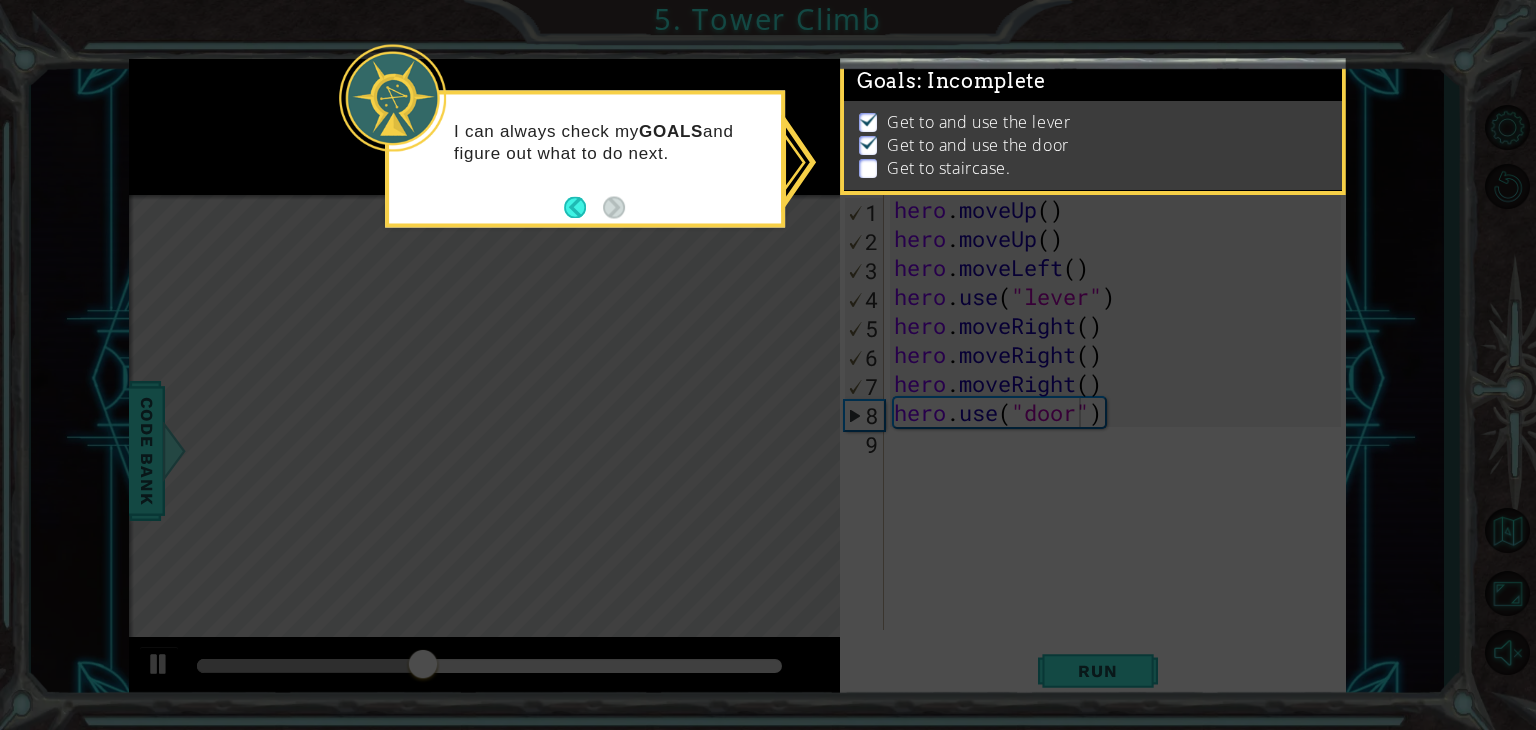 click 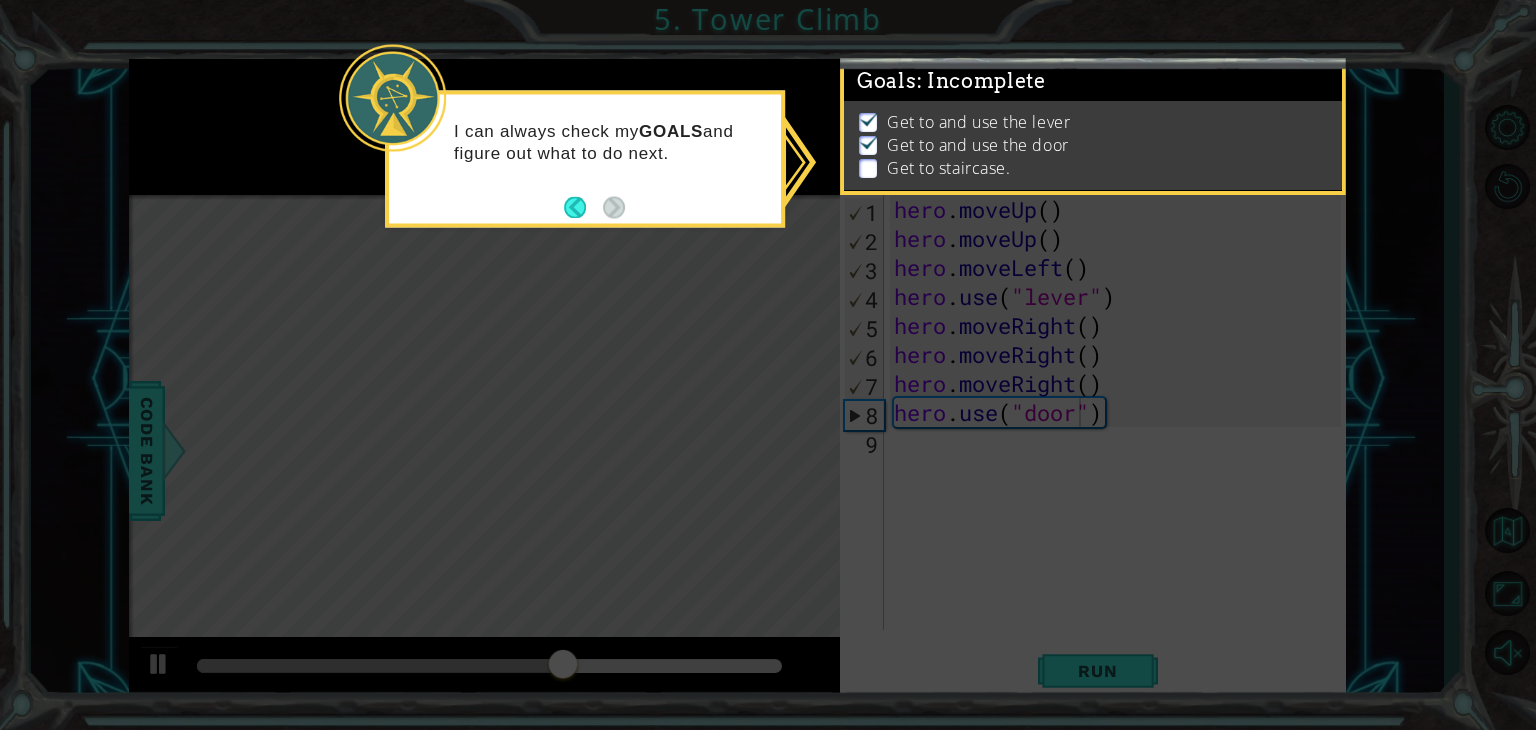 click on "I can always check my  GOALS  and figure out what to do next." at bounding box center [585, 158] 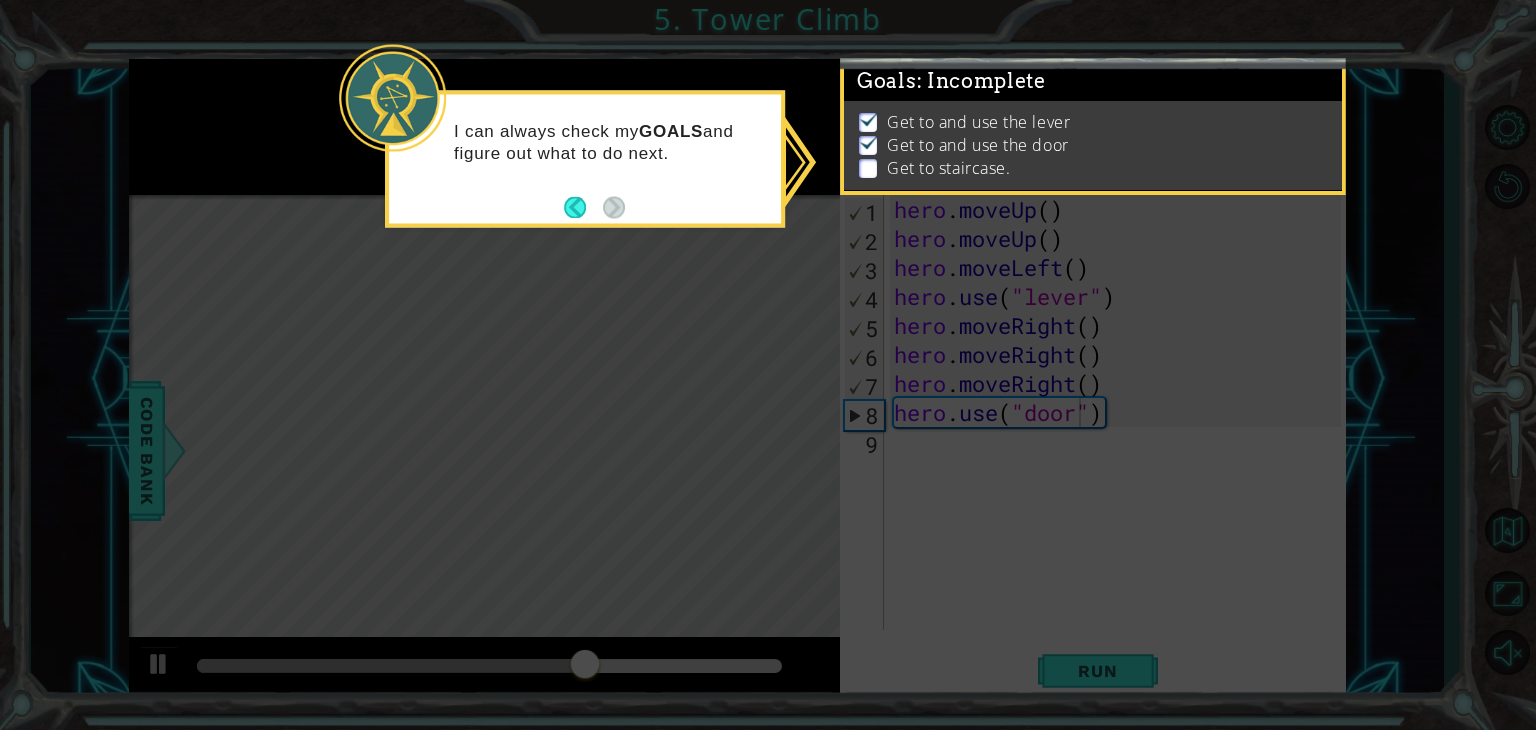click 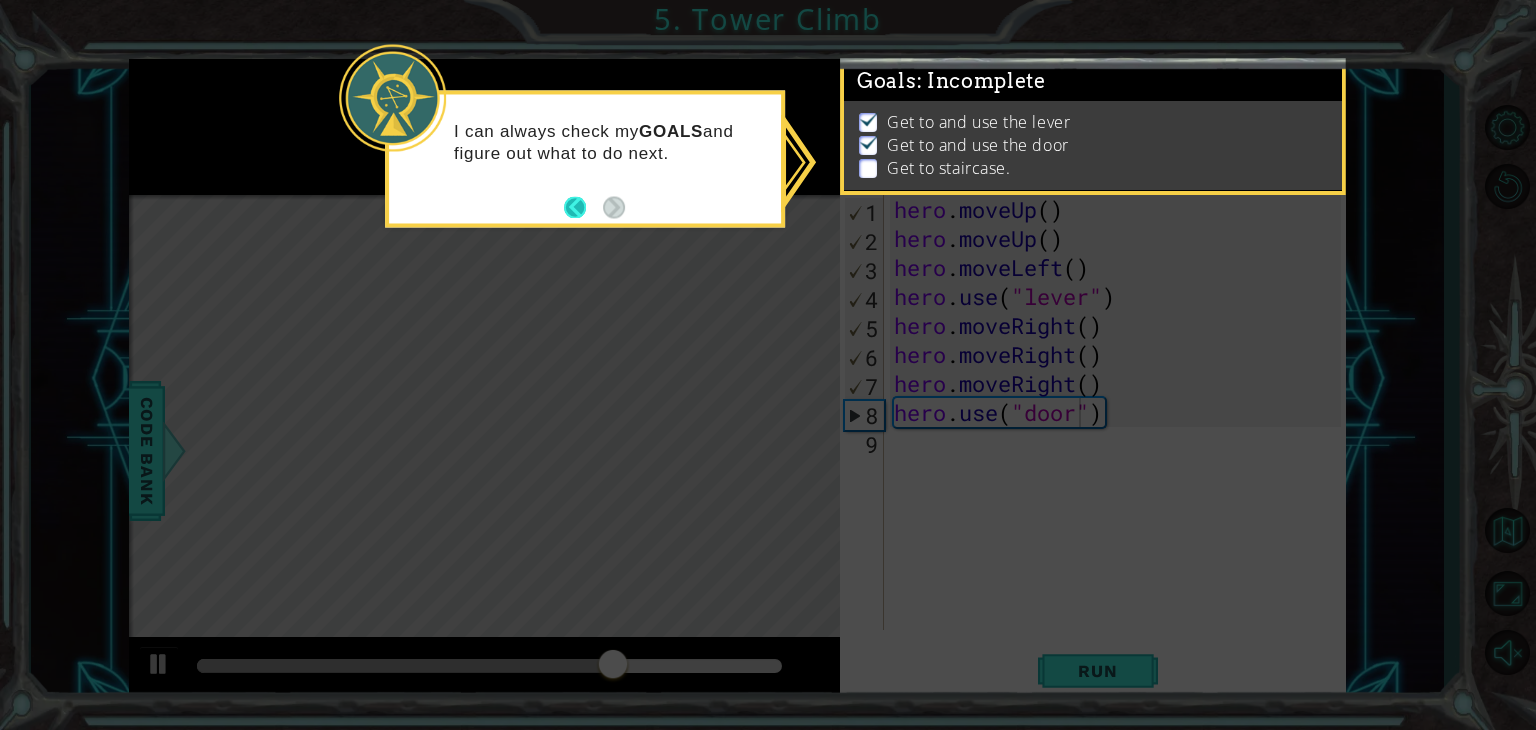 click at bounding box center (583, 207) 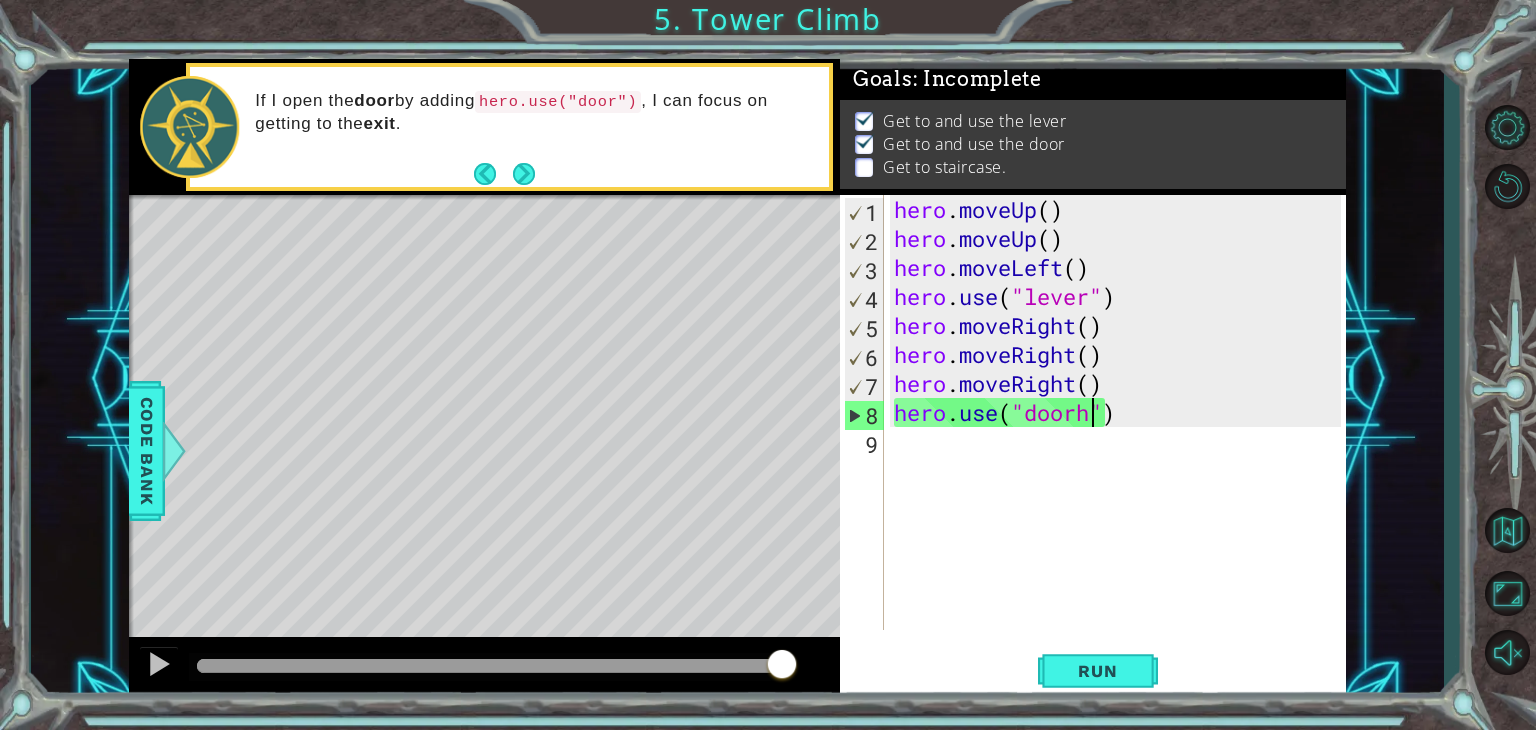scroll, scrollTop: 0, scrollLeft: 8, axis: horizontal 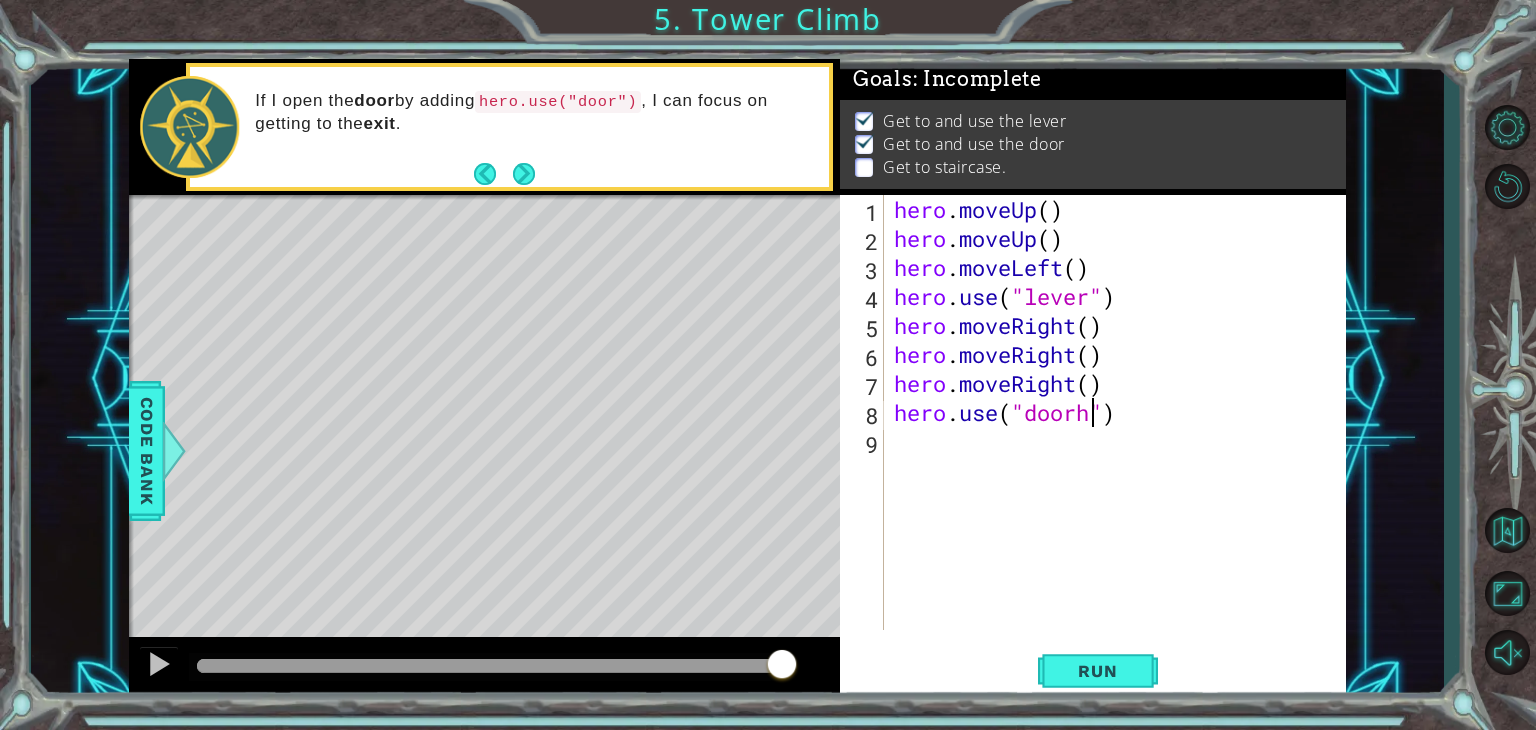 type on "hero.use("door")" 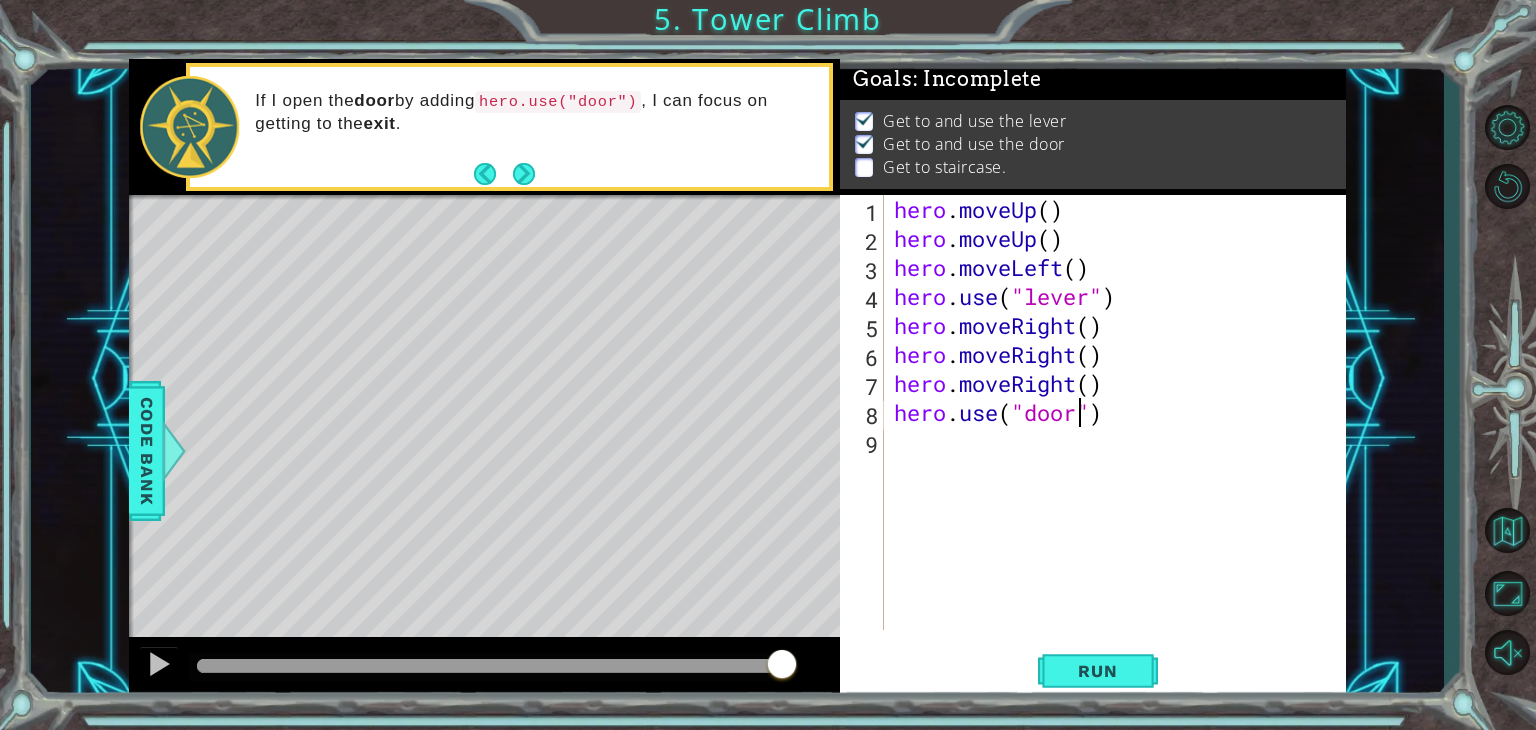 scroll, scrollTop: 0, scrollLeft: 8, axis: horizontal 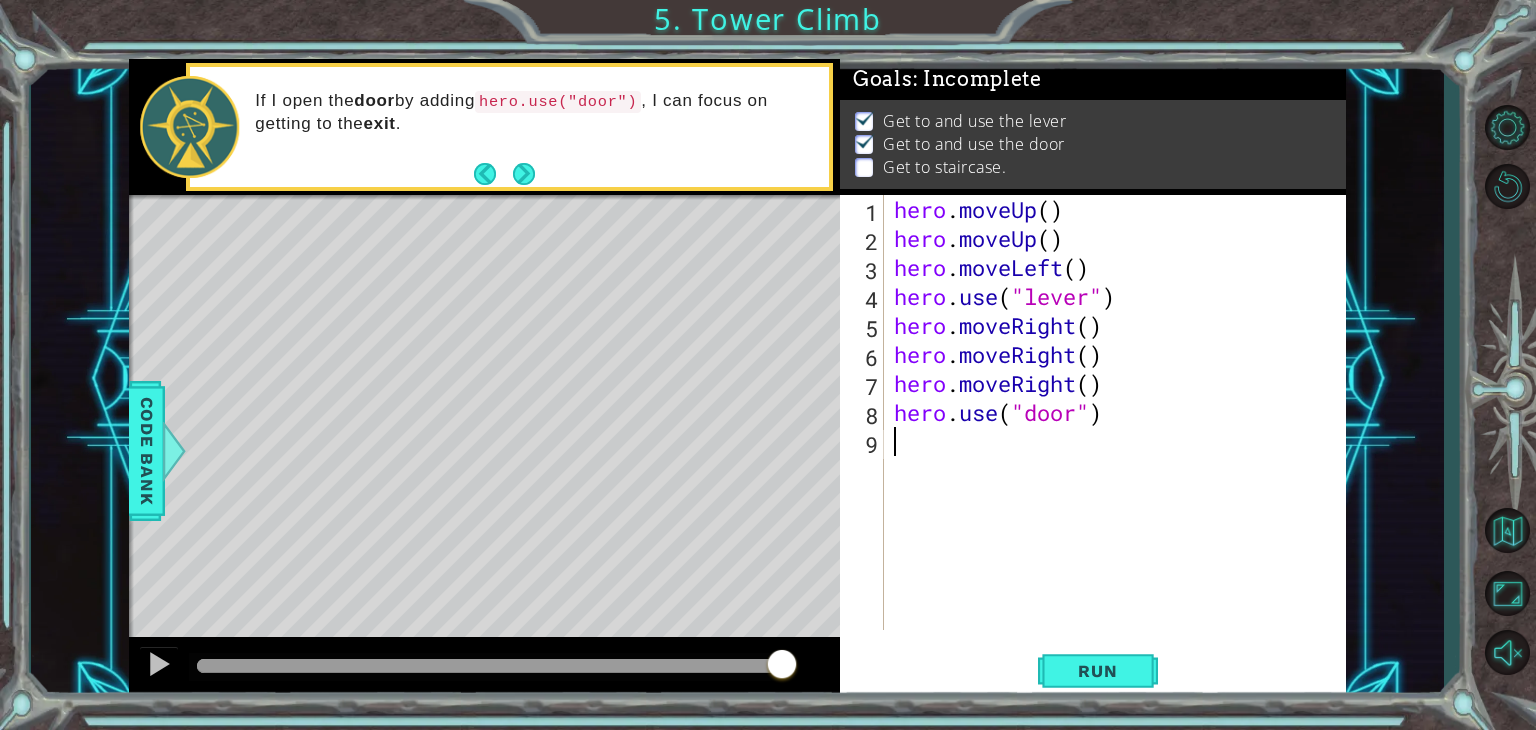 click on "hero . moveUp ( ) hero . moveUp ( ) hero . moveLeft ( ) hero . use ( "lever" ) hero . moveRight ( ) hero . moveRight ( ) hero . moveRight ( ) hero . use ( "door" )" at bounding box center (1120, 441) 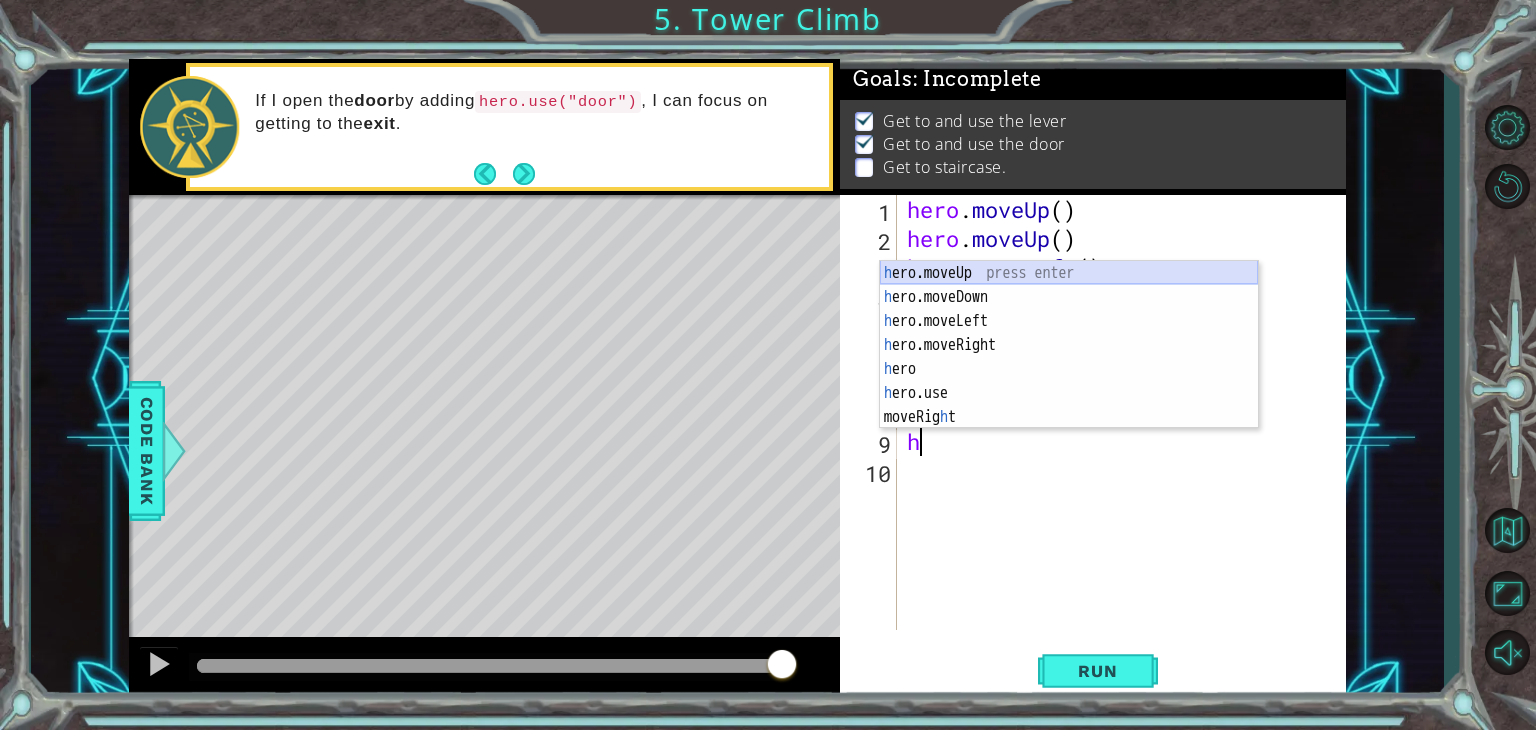 click on "h ero.moveUp press enter h ero.moveDown press enter h ero.moveLeft press enter h ero.moveRight press enter h ero press enter h ero.use press enter moveRig h t press enter" at bounding box center (1069, 369) 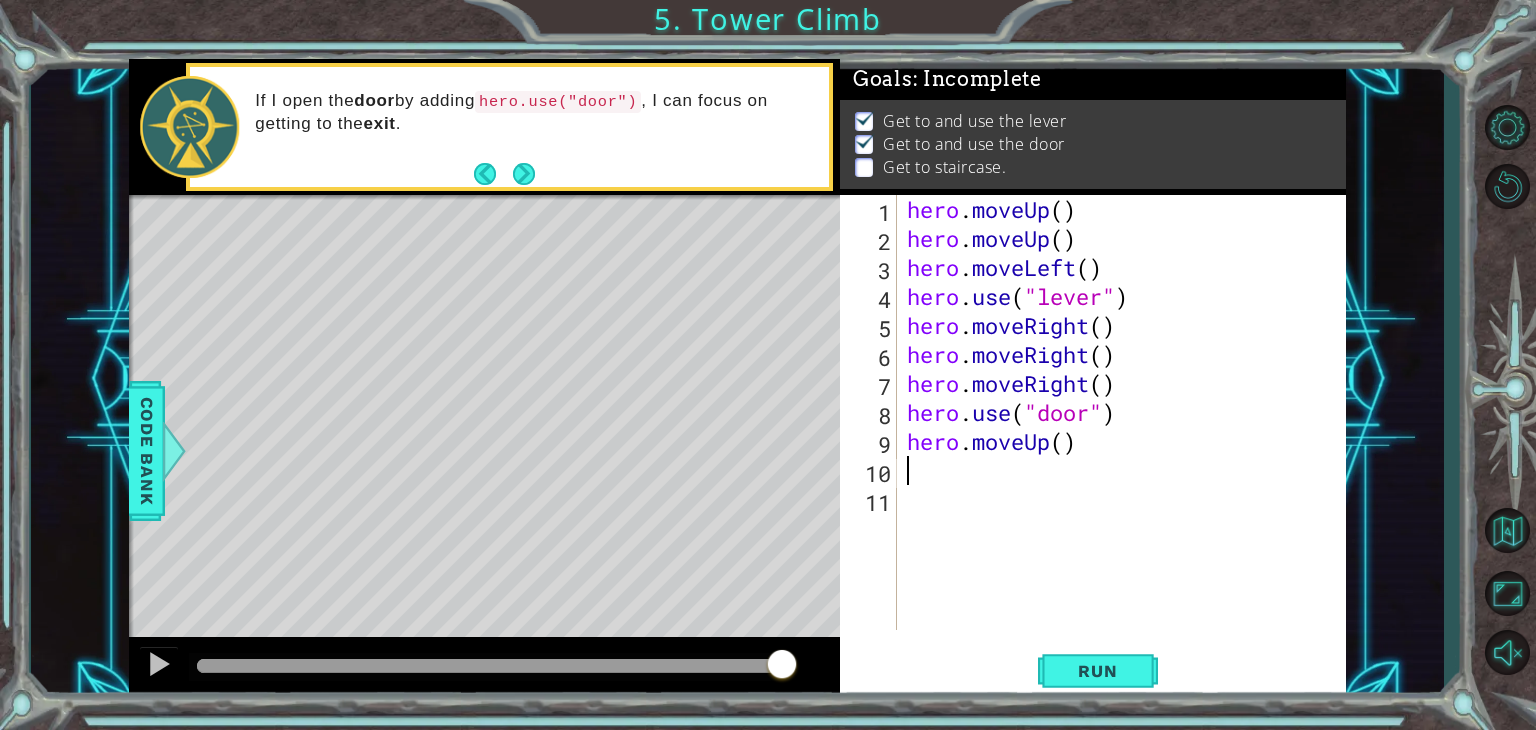 type on "h" 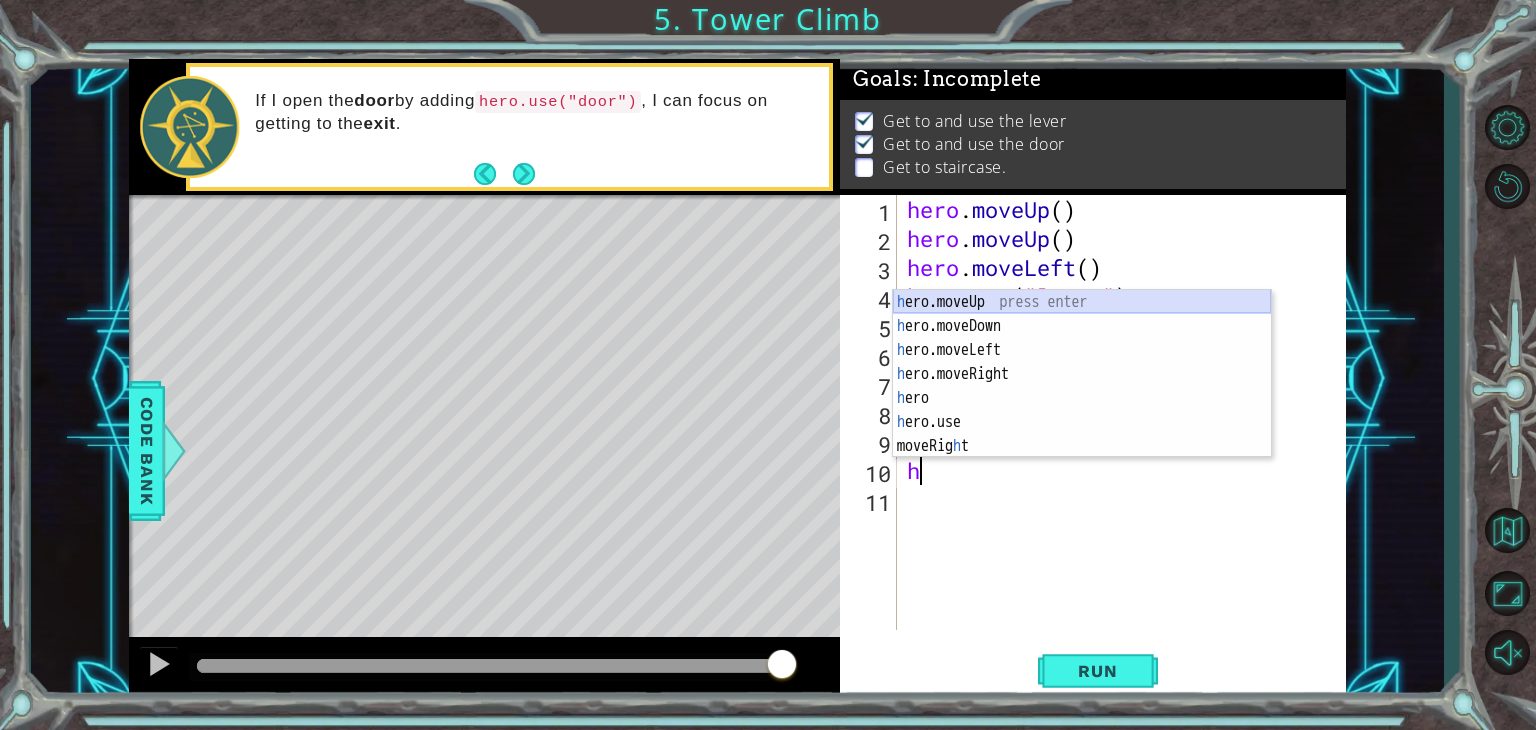 click on "h ero.moveUp press enter h ero.moveDown press enter h ero.moveLeft press enter h ero.moveRight press enter h ero press enter h ero.use press enter moveRig h t press enter" at bounding box center [1082, 398] 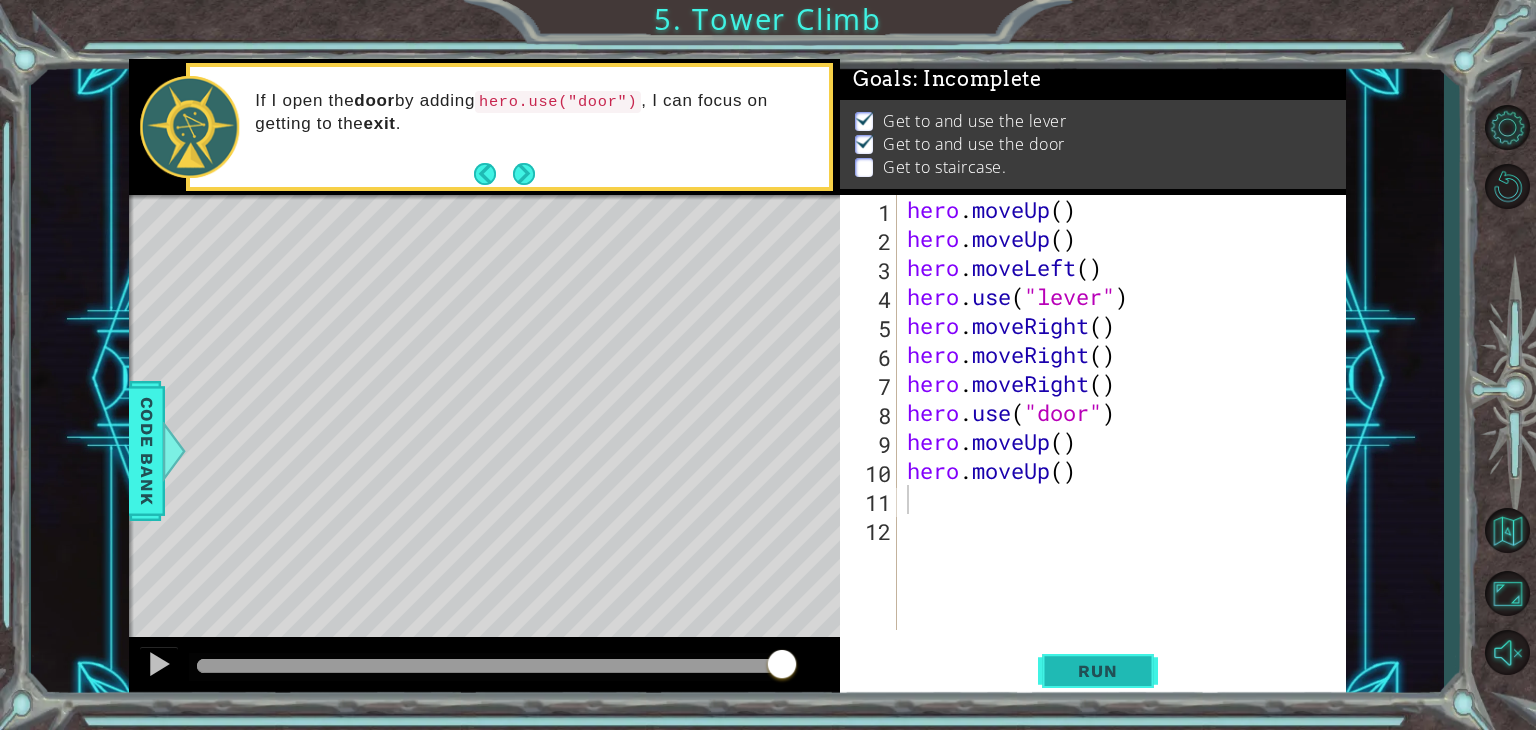 click on "Run" at bounding box center (1097, 671) 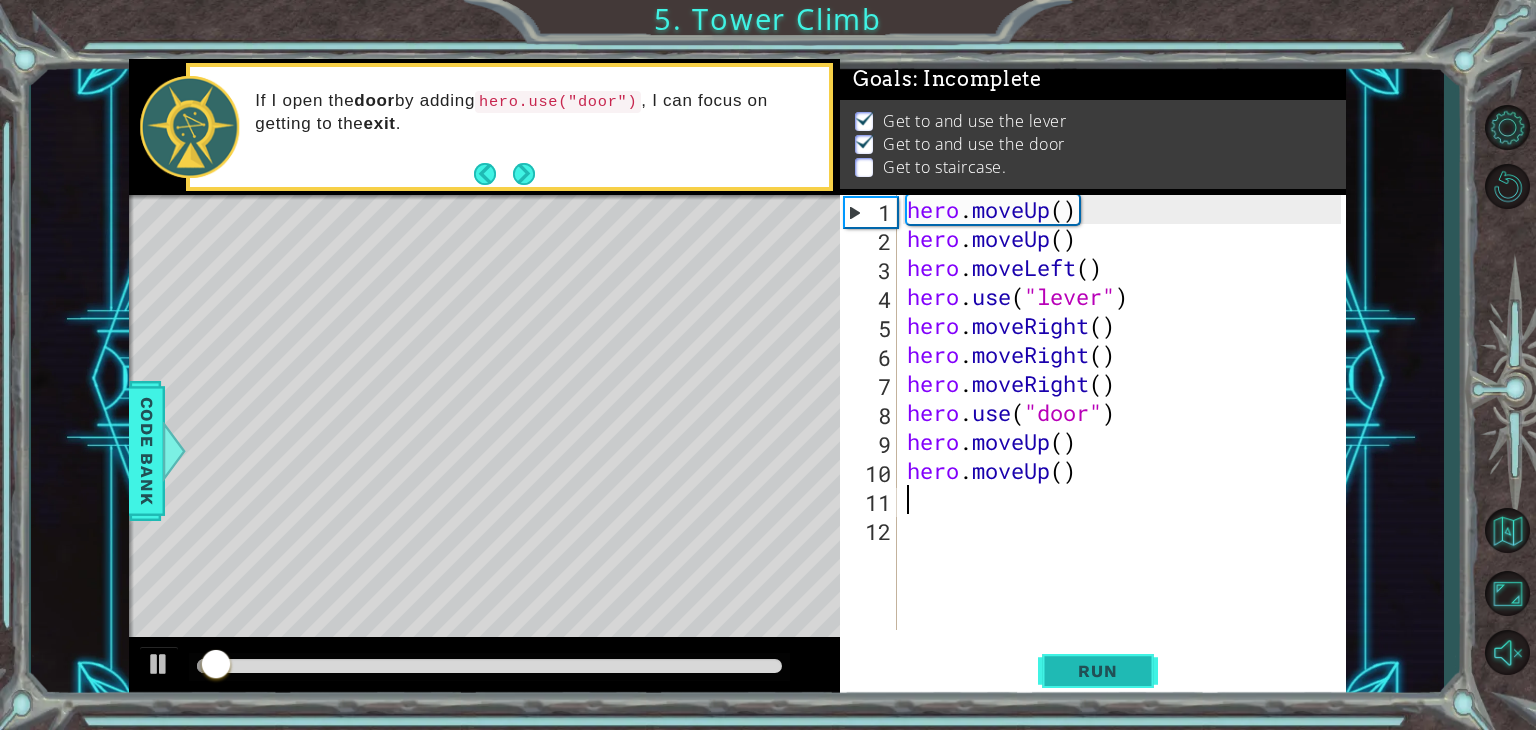 scroll, scrollTop: 8, scrollLeft: 0, axis: vertical 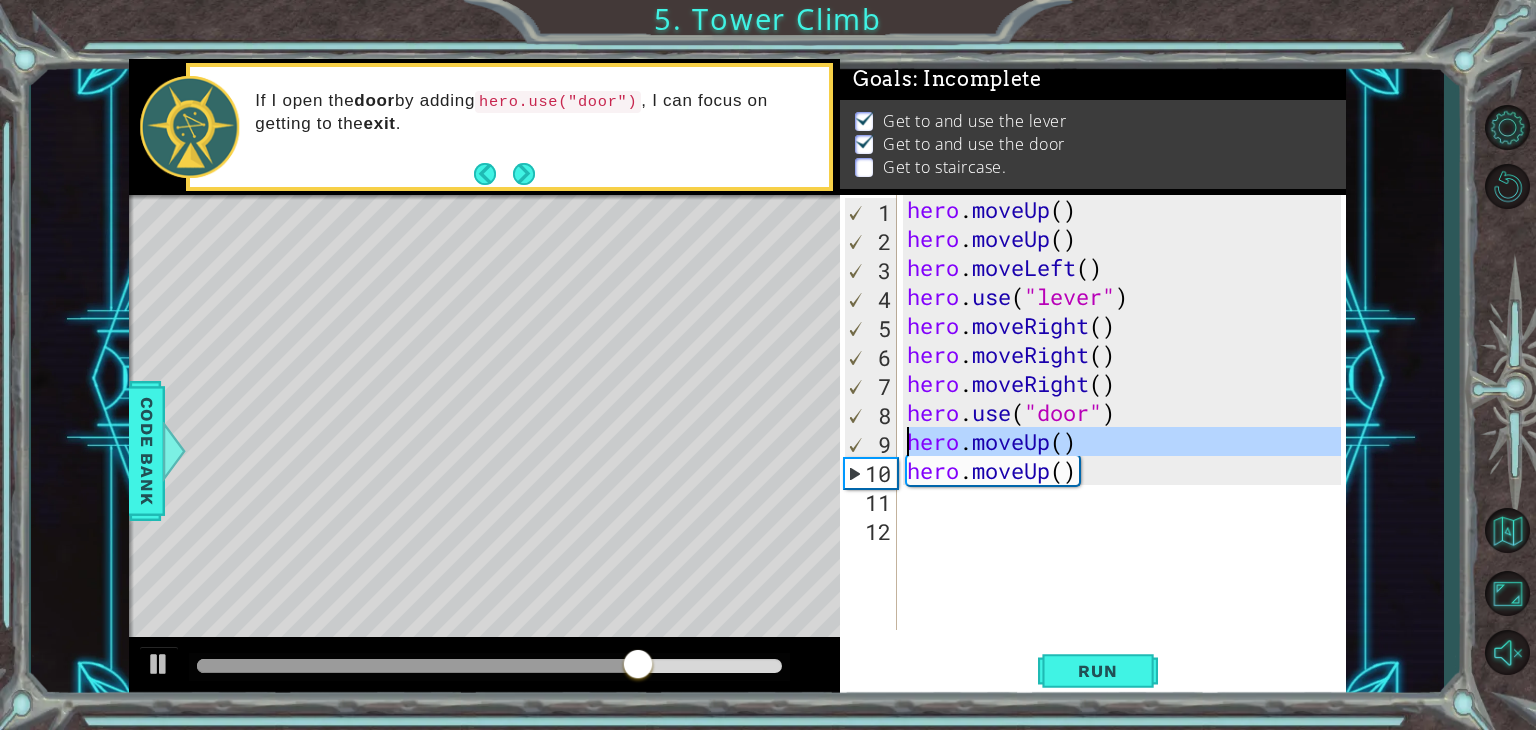 click on "9" at bounding box center [871, 444] 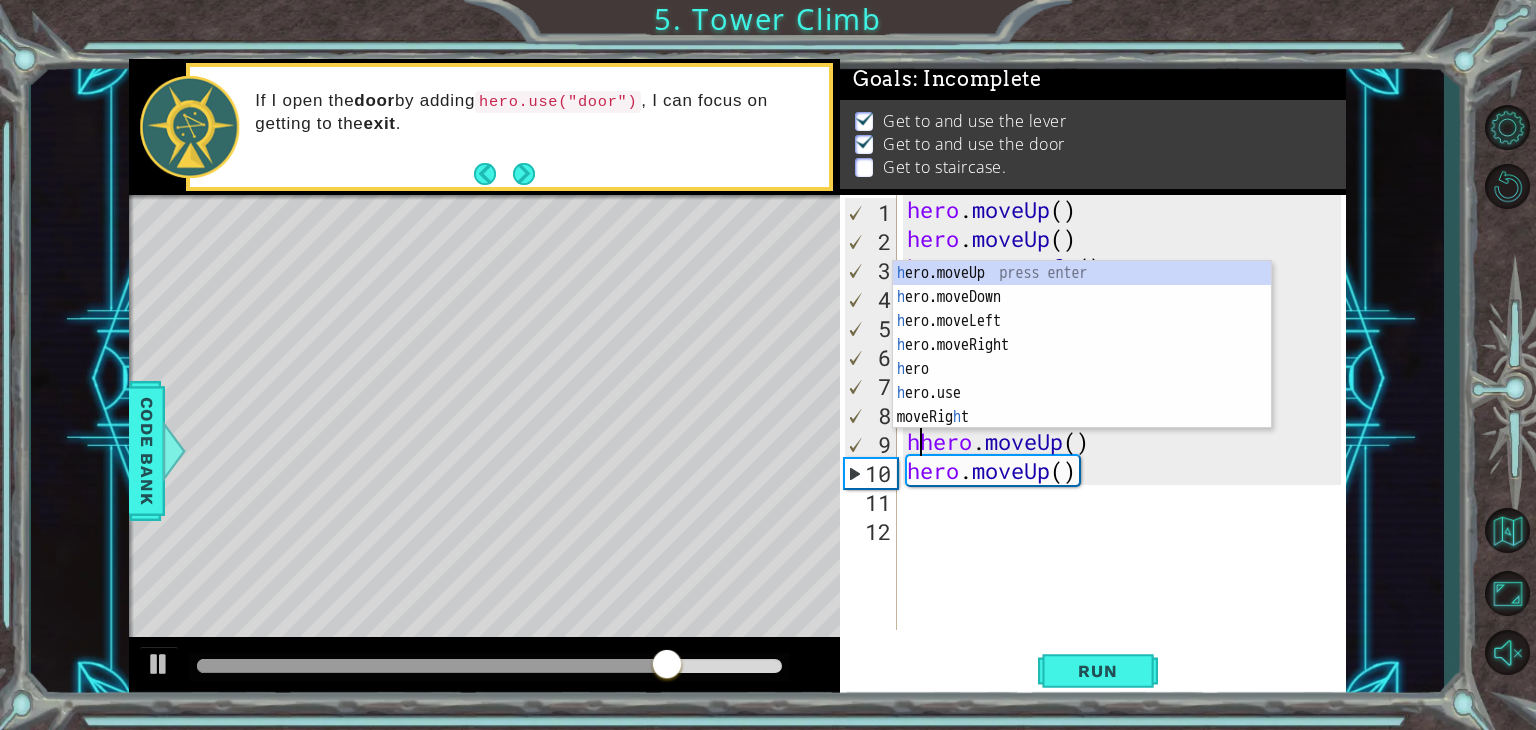 scroll, scrollTop: 0, scrollLeft: 0, axis: both 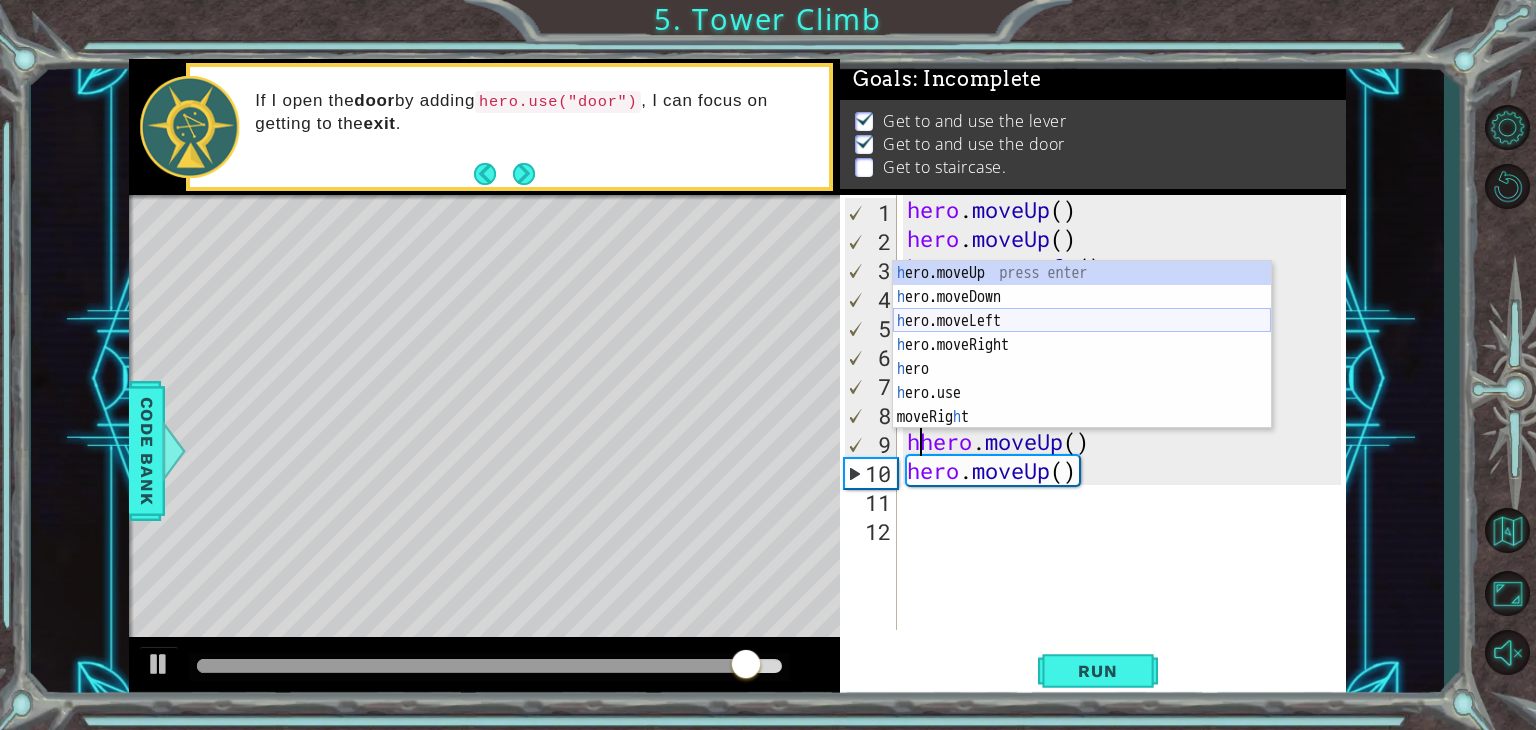 click on "h ero.moveUp press enter h ero.moveDown press enter h ero.moveLeft press enter h ero.moveRight press enter h ero press enter h ero.use press enter moveRig h t press enter" at bounding box center [1082, 369] 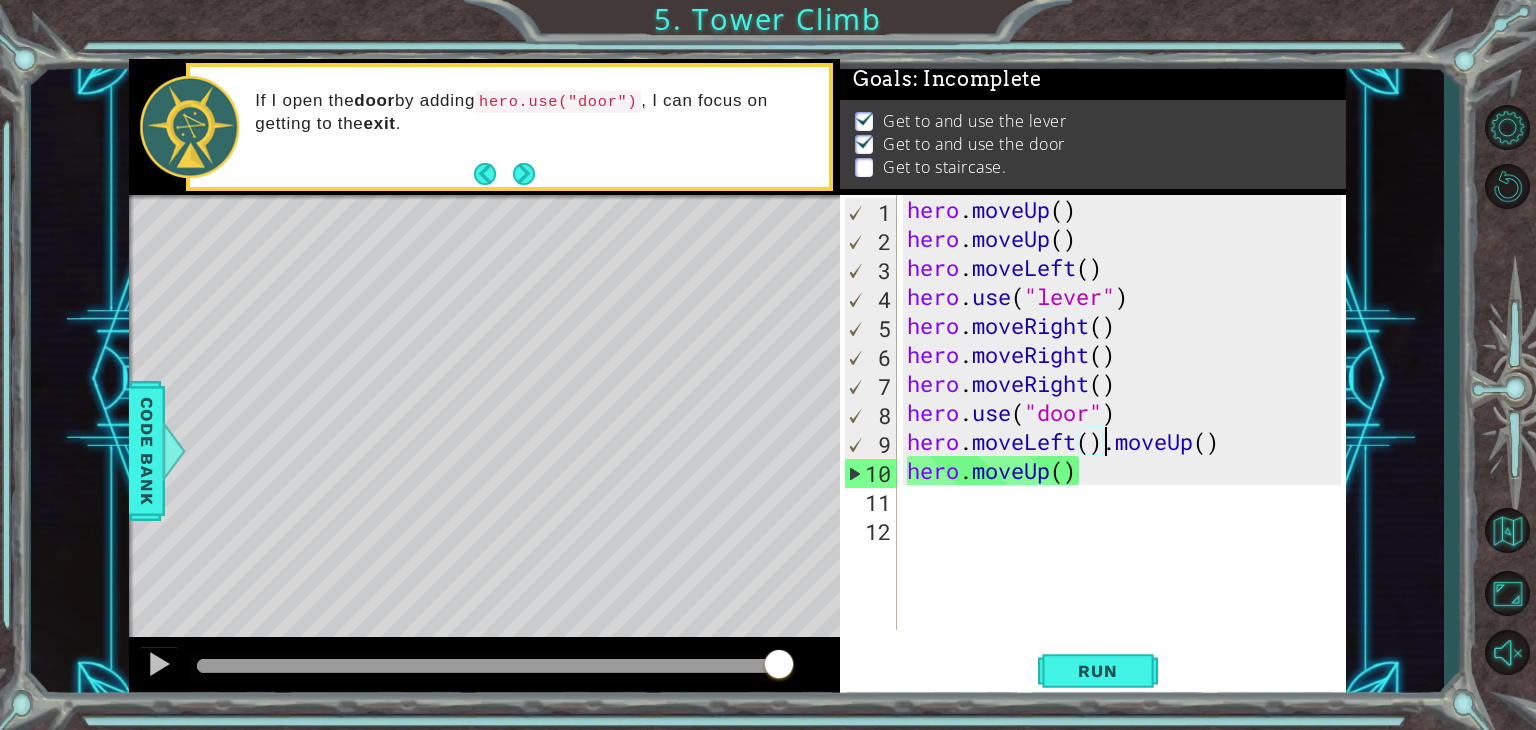scroll, scrollTop: 0, scrollLeft: 8, axis: horizontal 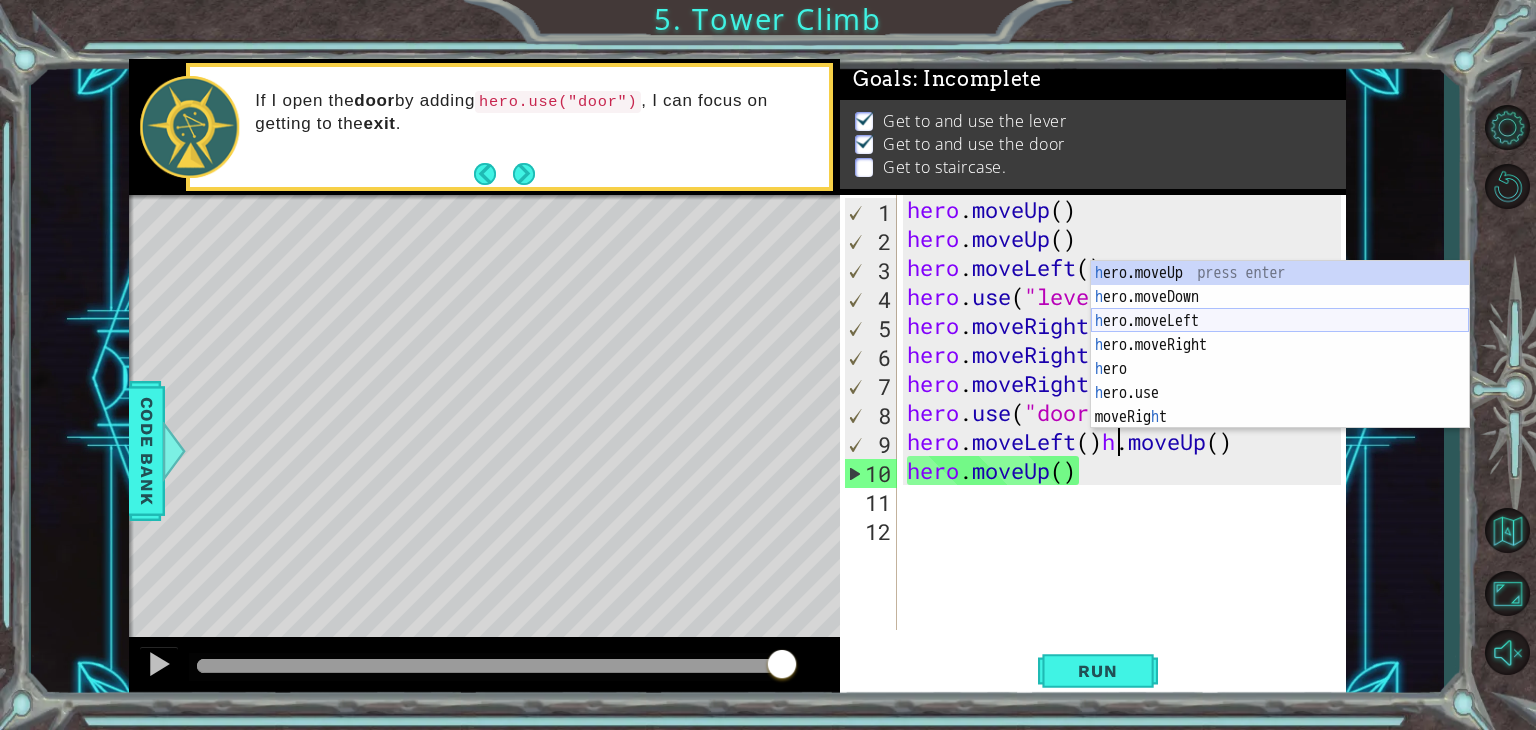 click on "h ero.moveUp press enter h ero.moveDown press enter h ero.moveLeft press enter h ero.moveRight press enter h ero press enter h ero.use press enter moveRig h t press enter" at bounding box center [1280, 369] 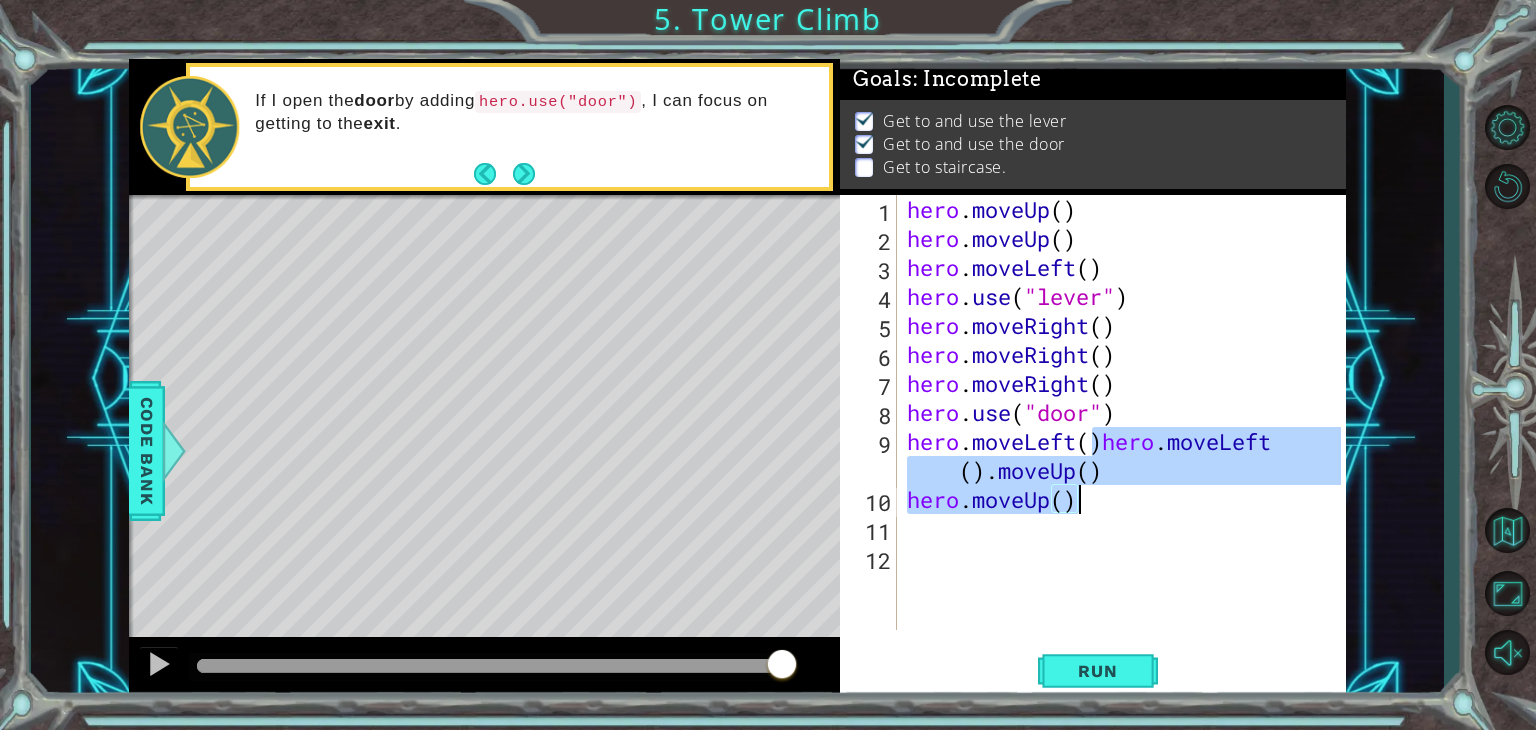 drag, startPoint x: 1087, startPoint y: 445, endPoint x: 1132, endPoint y: 511, distance: 79.881165 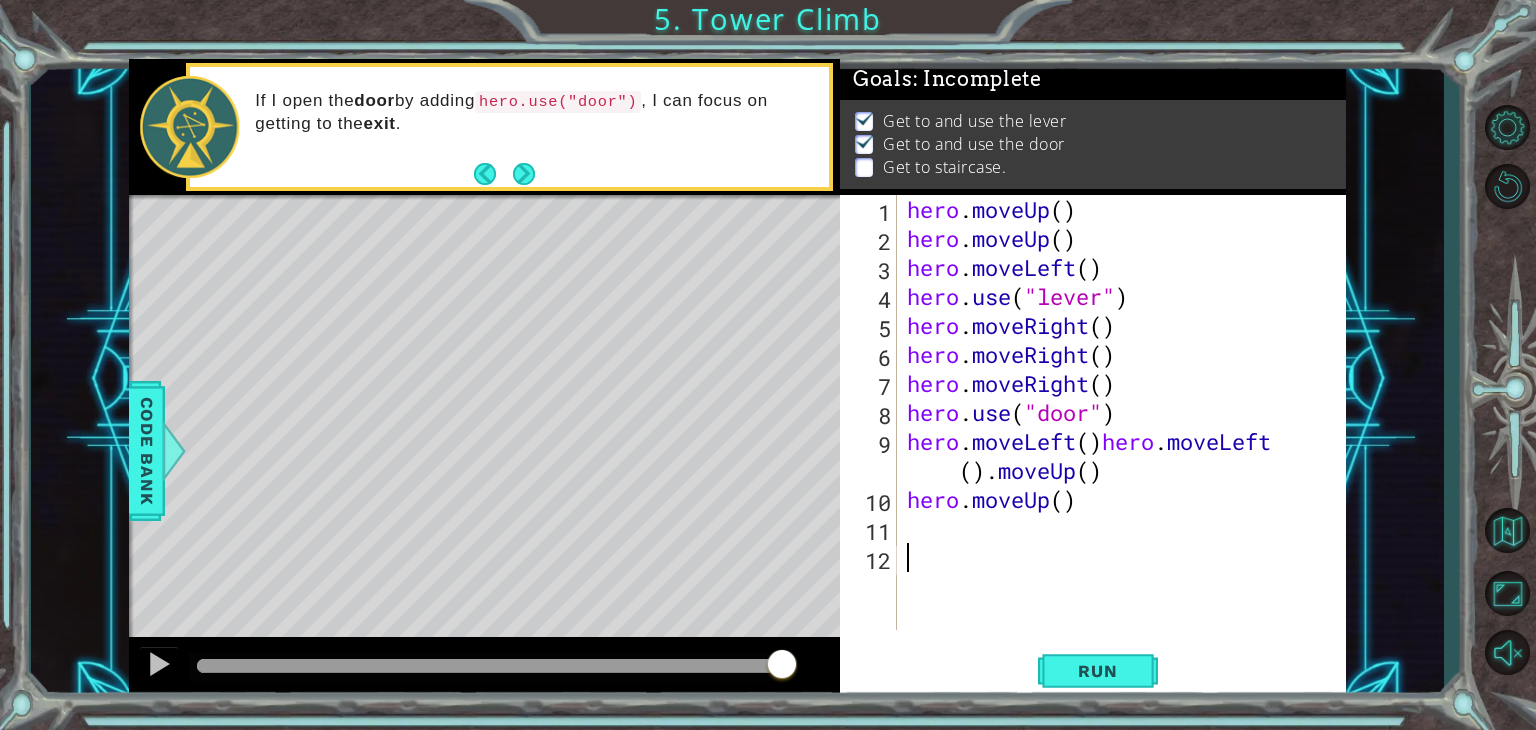 scroll, scrollTop: 0, scrollLeft: 0, axis: both 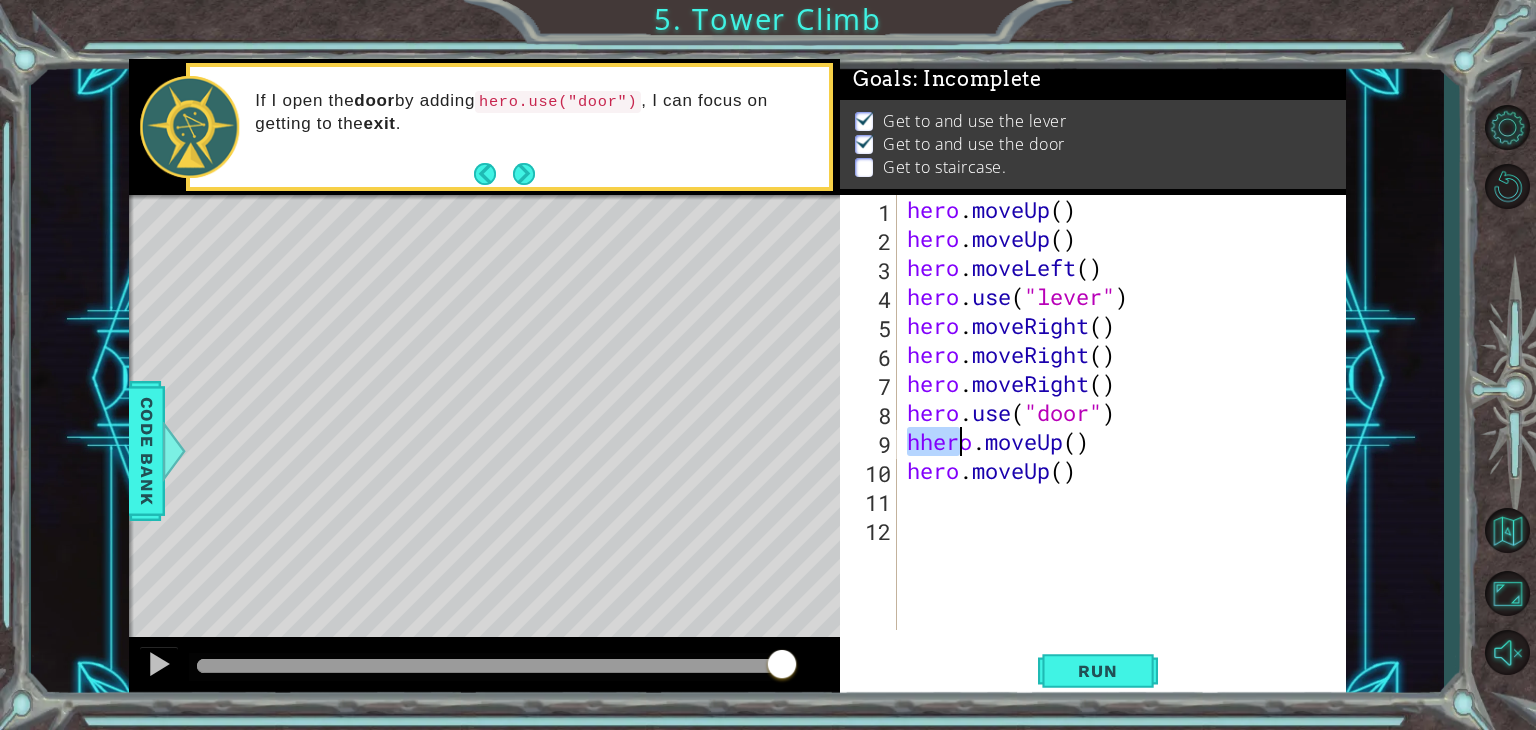 type on "hero.moveUp()" 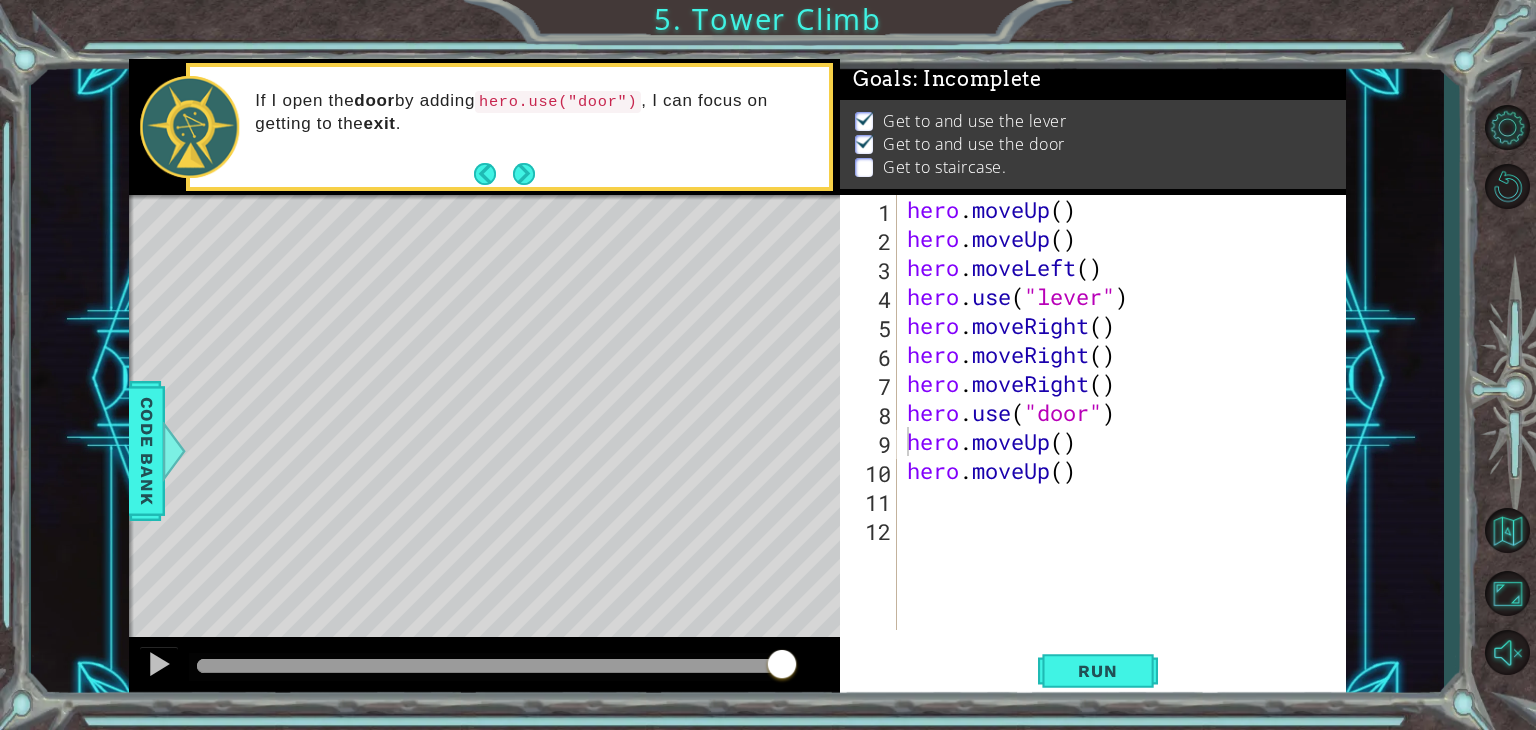 click on "hero.moveUp() 1 2 3 4 5 6 7 8 9 10 11 12 hero . moveUp ( ) hero . moveUp ( ) hero . moveLeft ( ) hero . use ( "lever" ) hero . moveRight ( ) hero . moveRight ( ) hero . moveRight ( ) hero . use ( "door" ) hero . moveUp ( ) hero . moveUp ( )     הההההההההההההההההההההההההההההההההההההההההההההההההההההההההההההההההההההההההההההההההההההההההההההההההההההההההההההההההההההההההההההההההההההההההההההההההההההההההההההההההההההההההההההההההההההההההההההההההההההההההההההההההההההההההההההההההההההההההההההההההההההההההההההההה XXXXXXXXXXXXXXXXXXXXXXXXXXXXXXXXXXXXXXXXXXXXXXXXXXXXXXXXXXXXXXXXXXXXXXXXXXXXXXXXXXXXXXXXXXXXXXXXXXXXXXXXXXXXXXXXXXXXXXXXXXXXXXXXXXXXXXXXXXXXXXXXXXXXXXXXXXXXXXXXXXXXXXXXXXXXXXXXXXXXXXXXXXXXXXXXXXXXXXXXXXXXXXXXXXXXXXXXXXXXXXXXXXXXXXXXXXXXXXXXXXXXXXXXXXXXXXXX" at bounding box center (1090, 412) 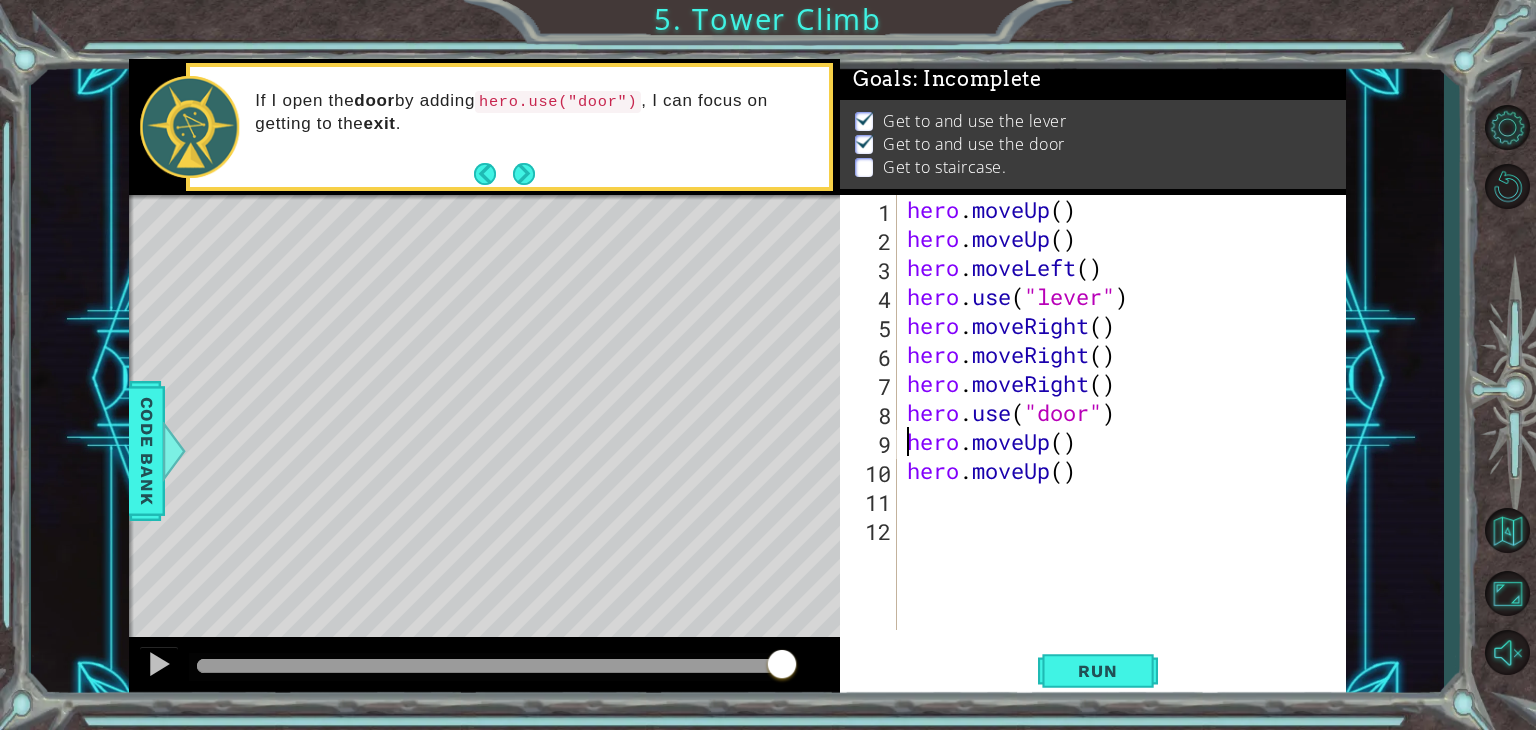 click on "hero.moveUp() 1 2 3 4 5 6 7 8 9 10 11 12 hero . moveUp ( ) hero . moveUp ( ) hero . moveLeft ( ) hero . use ( "lever" ) hero . moveRight ( ) hero . moveRight ( ) hero . moveRight ( ) hero . use ( "door" ) hero . moveUp ( ) hero . moveUp ( )     הההההההההההההההההההההההההההההההההההההההההההההההההההההההההההההההההההההההההההההההההההההההההההההההההההההההההההההההההההההההההההההההההההההההההההההההההההההההההההההההההההההההההההההההההההההההההההההההההההההההההההההההההההההההההההההההההההההההההההההההההההההההההההההההה XXXXXXXXXXXXXXXXXXXXXXXXXXXXXXXXXXXXXXXXXXXXXXXXXXXXXXXXXXXXXXXXXXXXXXXXXXXXXXXXXXXXXXXXXXXXXXXXXXXXXXXXXXXXXXXXXXXXXXXXXXXXXXXXXXXXXXXXXXXXXXXXXXXXXXXXXXXXXXXXXXXXXXXXXXXXXXXXXXXXXXXXXXXXXXXXXXXXXXXXXXXXXXXXXXXXXXXXXXXXXXXXXXXXXXXXXXXXXXXXXXXXXXXXXXXXXXXX" at bounding box center [1090, 412] 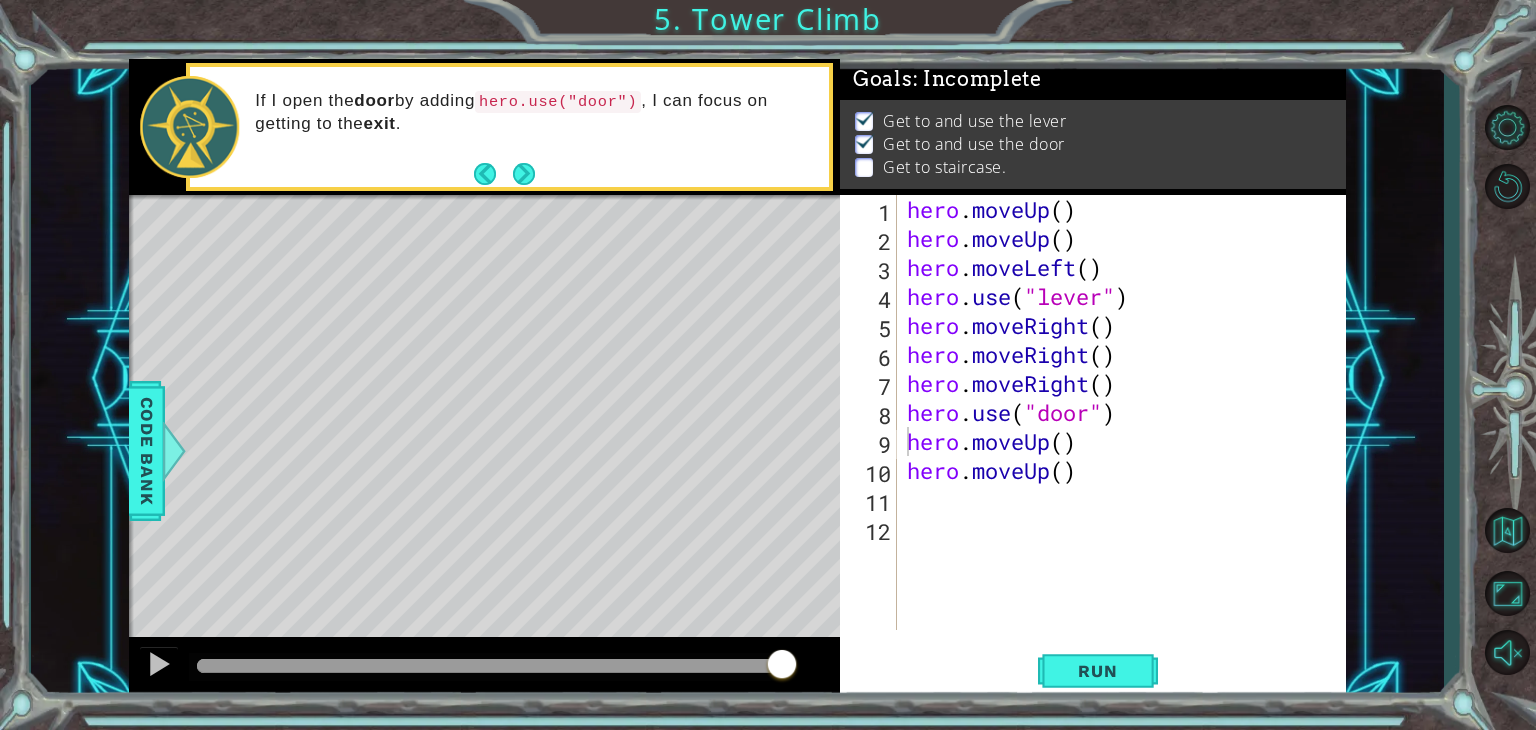click on "hero.moveUp() 1 2 3 4 5 6 7 8 9 10 11 12 hero . moveUp ( ) hero . moveUp ( ) hero . moveLeft ( ) hero . use ( "lever" ) hero . moveRight ( ) hero . moveRight ( ) hero . moveRight ( ) hero . use ( "door" ) hero . moveUp ( ) hero . moveUp ( )     הההההההההההההההההההההההההההההההההההההההההההההההההההההההההההההההההההההההההההההההההההההההההההההההההההההההההההההההההההההההההההההההההההההההההההההההההההההההההההההההההההההההההההההההההההההההההההההההההההההההההההההההההההההההההההההההההההההההההההההההההההההההההההההההה XXXXXXXXXXXXXXXXXXXXXXXXXXXXXXXXXXXXXXXXXXXXXXXXXXXXXXXXXXXXXXXXXXXXXXXXXXXXXXXXXXXXXXXXXXXXXXXXXXXXXXXXXXXXXXXXXXXXXXXXXXXXXXXXXXXXXXXXXXXXXXXXXXXXXXXXXXXXXXXXXXXXXXXXXXXXXXXXXXXXXXXXXXXXXXXXXXXXXXXXXXXXXXXXXXXXXXXXXXXXXXXXXXXXXXXXXXXXXXXXXXXXXXXXXXXXXXXX" at bounding box center (1090, 412) 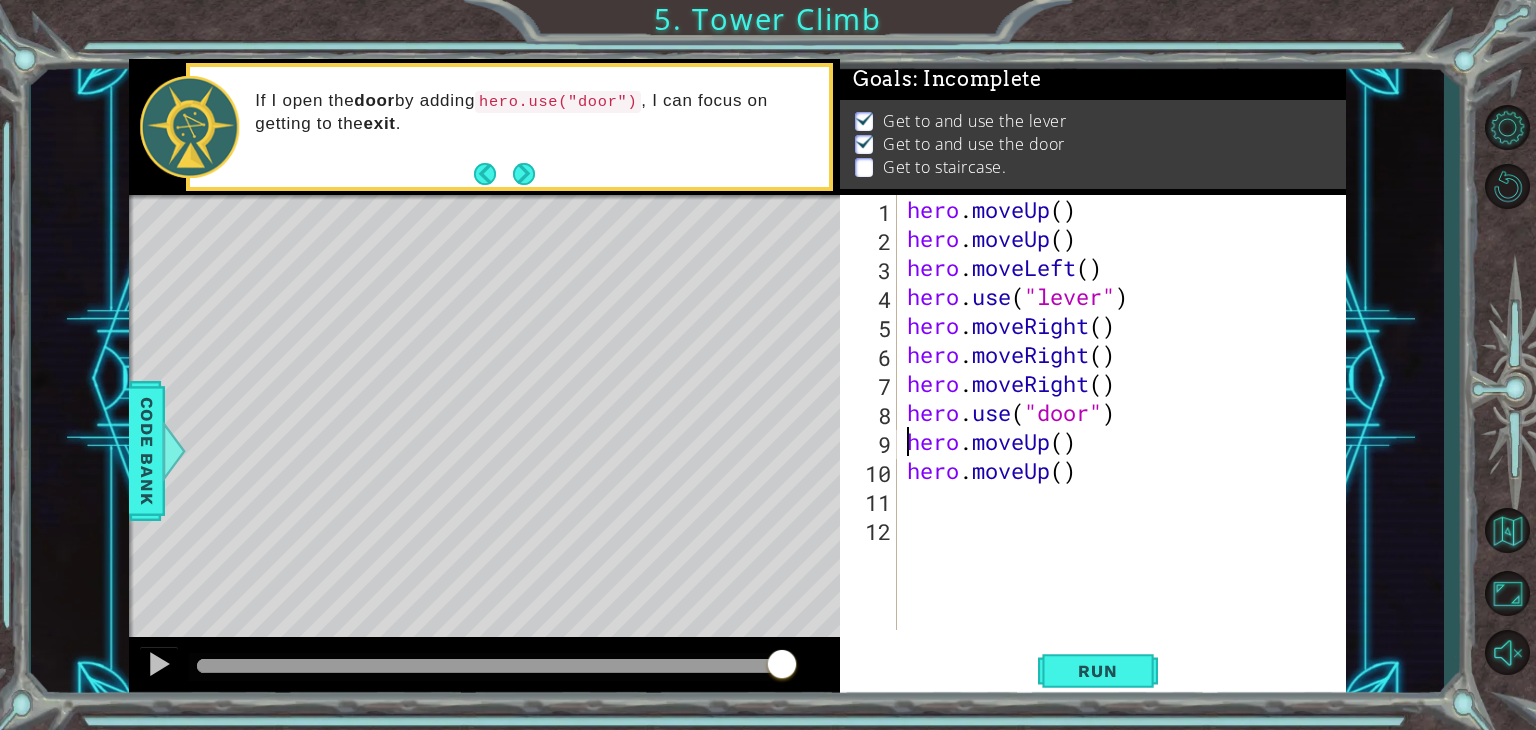 click on "hero . moveUp ( ) hero . moveUp ( ) hero . moveLeft ( ) hero . use ( "lever" ) hero . moveRight ( ) hero . moveRight ( ) hero . moveRight ( ) hero . use ( "door" ) hero . moveUp ( ) hero . moveUp ( )" at bounding box center (1127, 441) 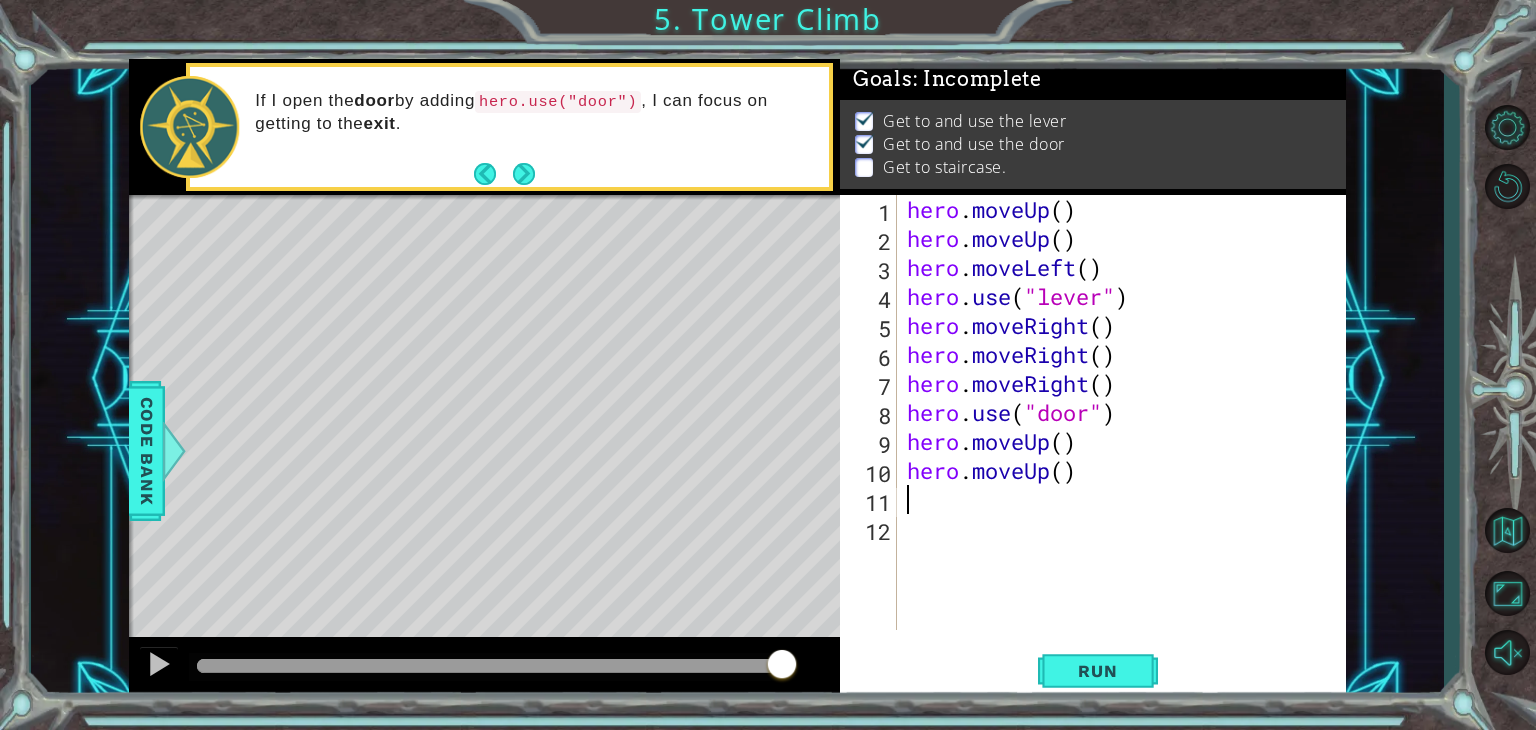 type on "h" 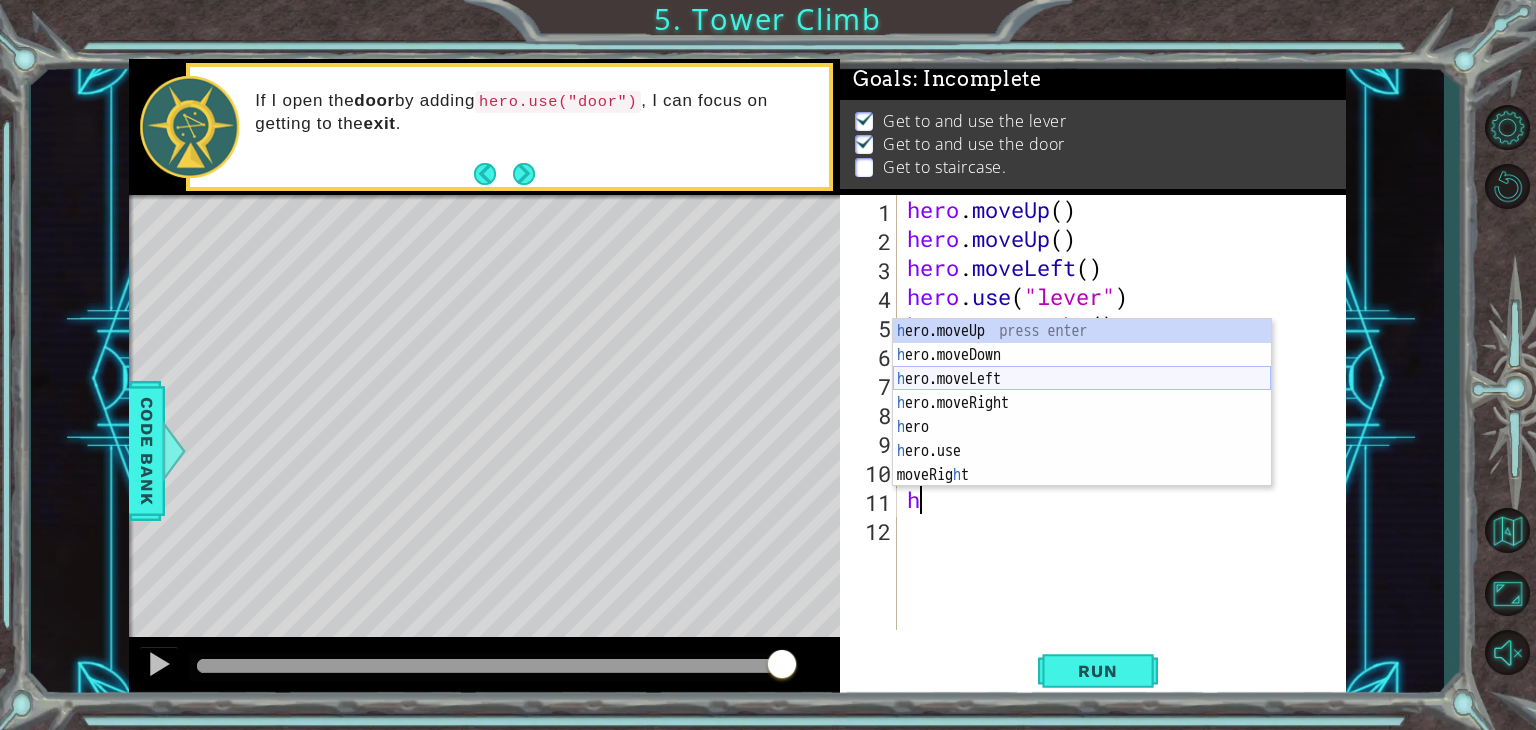 click on "h ero.moveUp press enter h ero.moveDown press enter h ero.moveLeft press enter h ero.moveRight press enter h ero press enter h ero.use press enter moveRig h t press enter" at bounding box center [1082, 427] 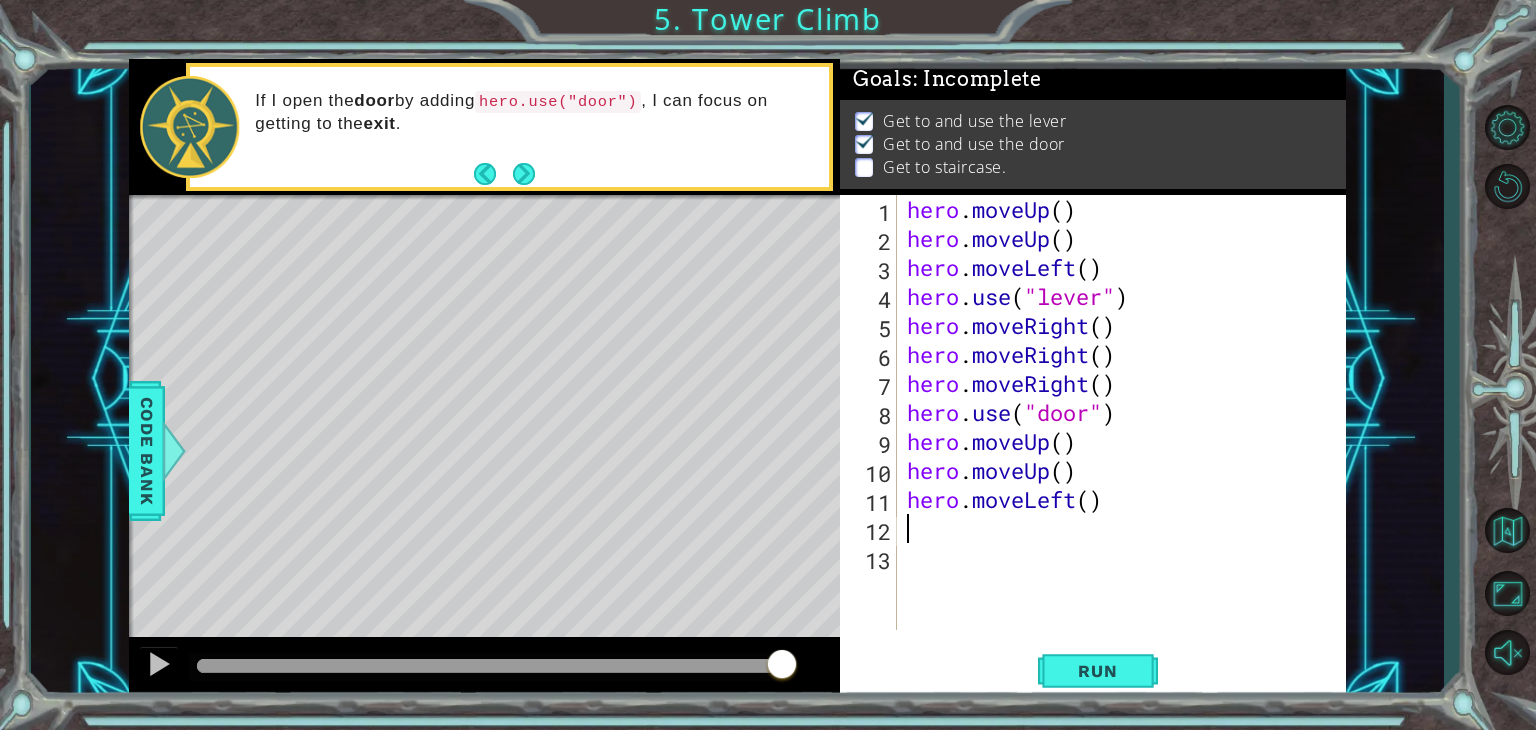 type on "h" 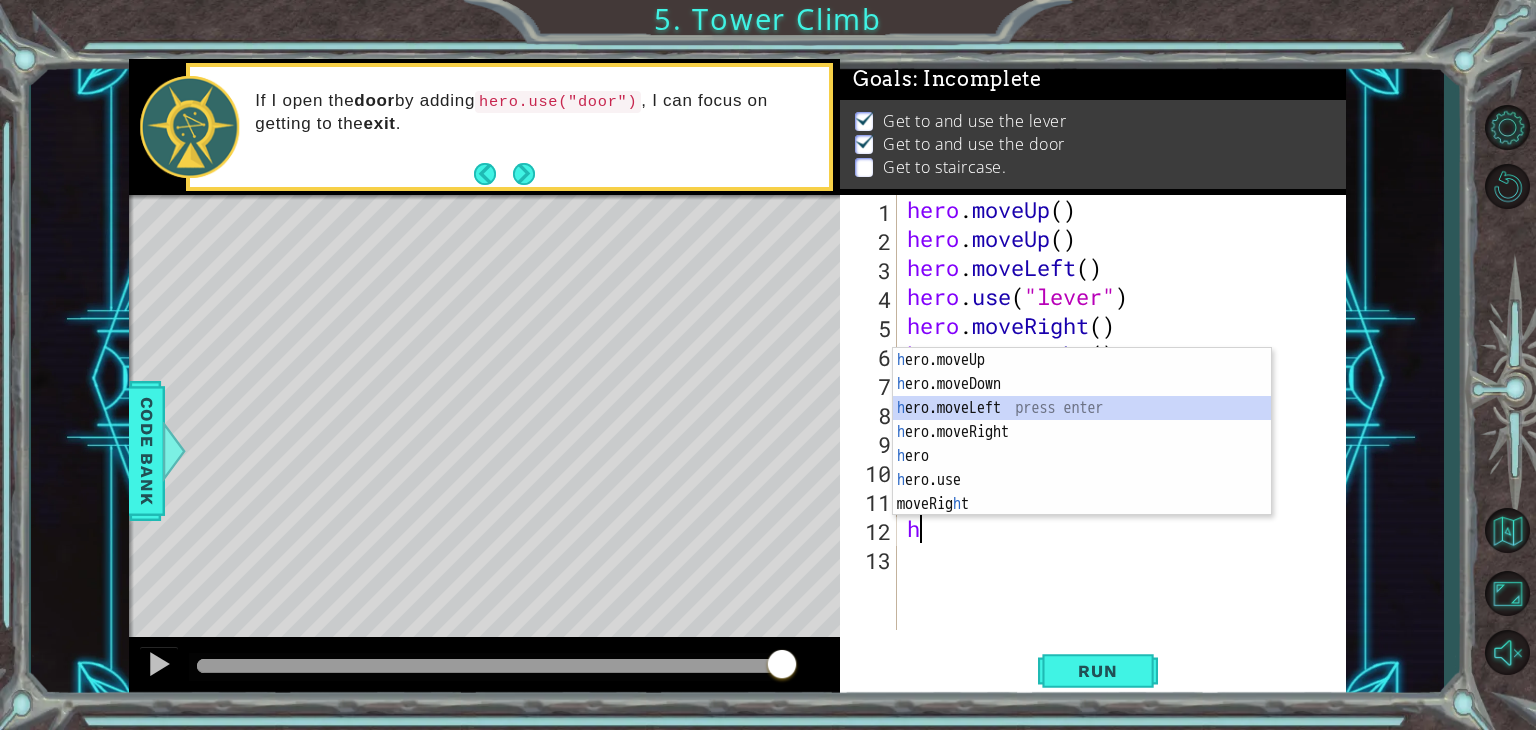 click on "h ero.moveUp press enter h ero.moveDown press enter h ero.moveLeft press enter h ero.moveRight press enter h ero press enter h ero.use press enter moveRig h t press enter" at bounding box center [1082, 456] 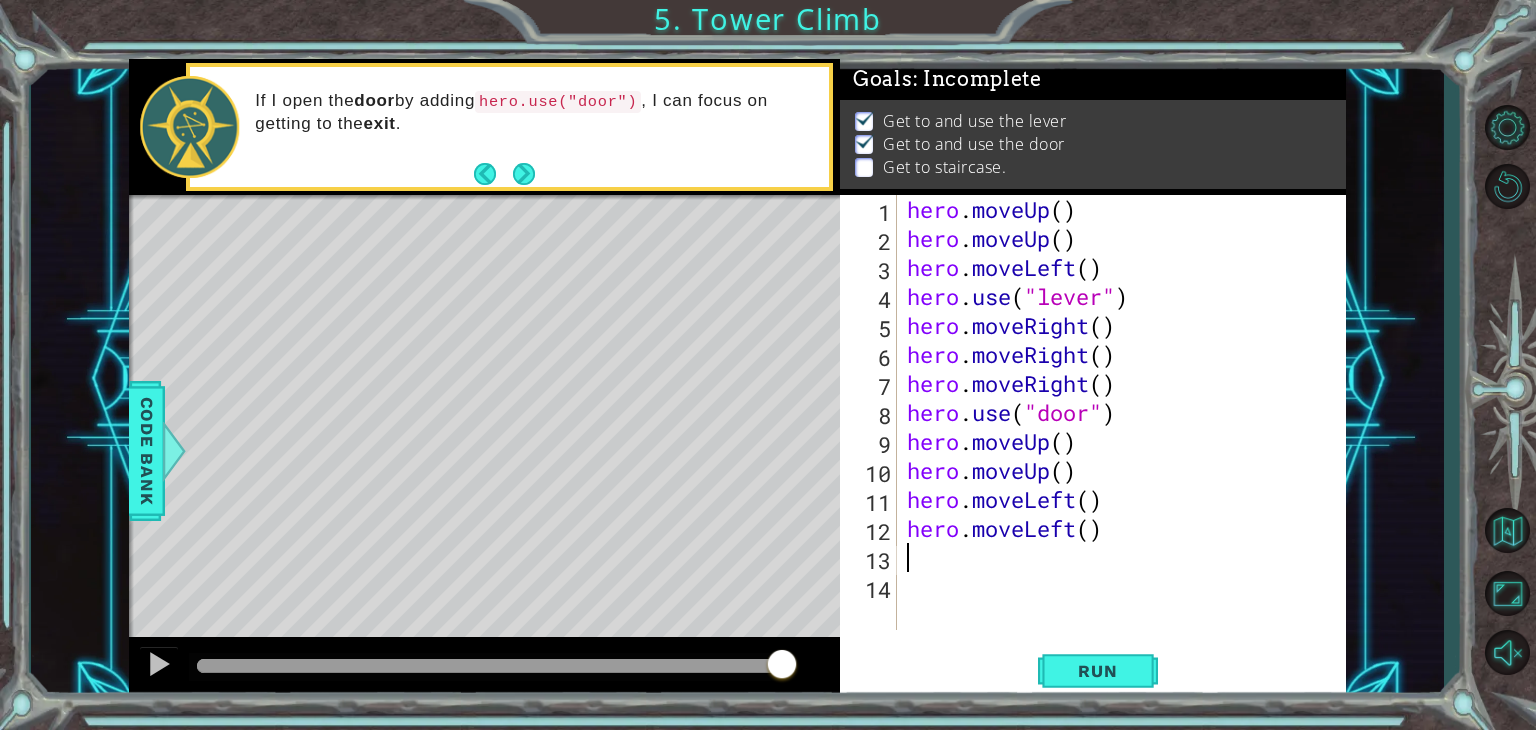 type on "h" 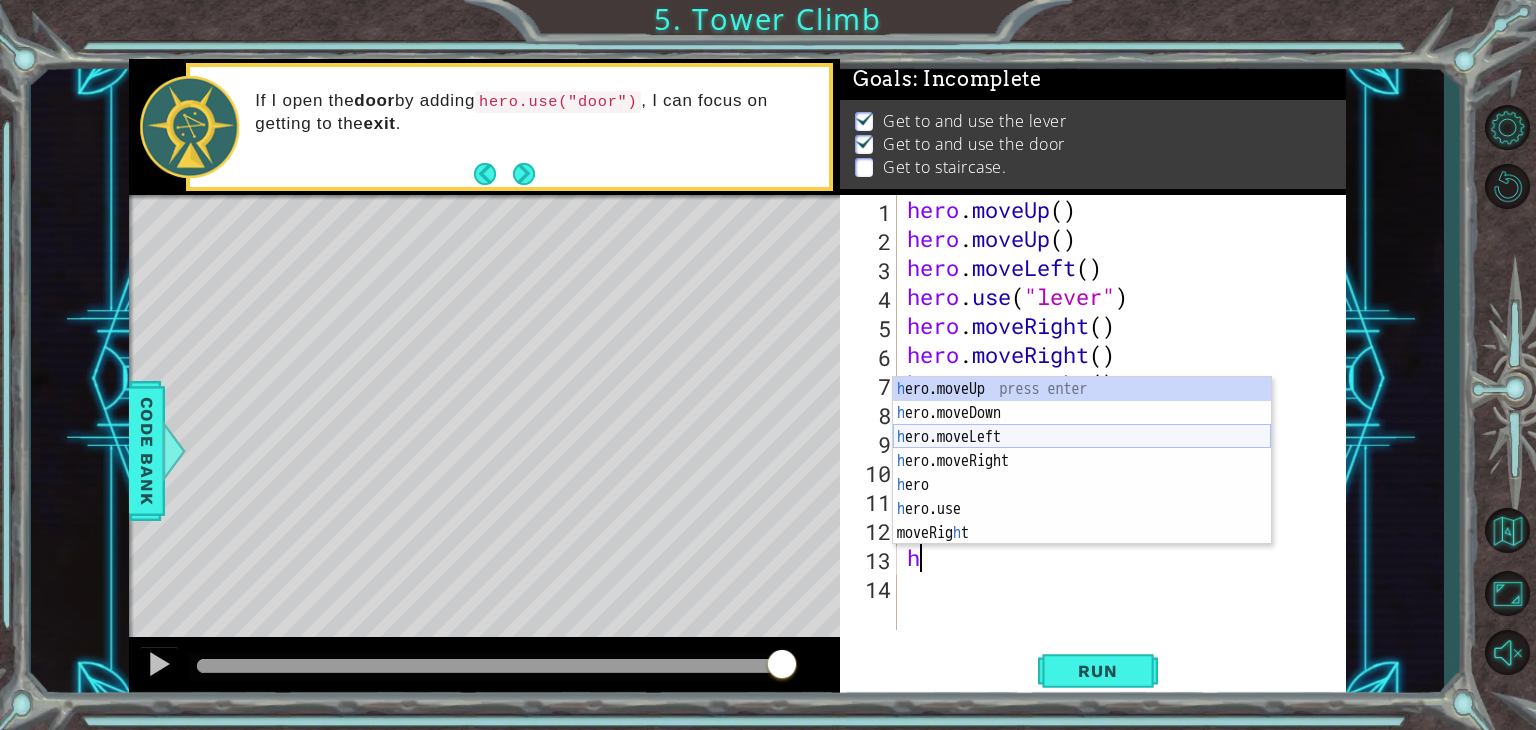 click on "h ero.moveUp press enter h ero.moveDown press enter h ero.moveLeft press enter h ero.moveRight press enter h ero press enter h ero.use press enter moveRig h t press enter" at bounding box center [1082, 485] 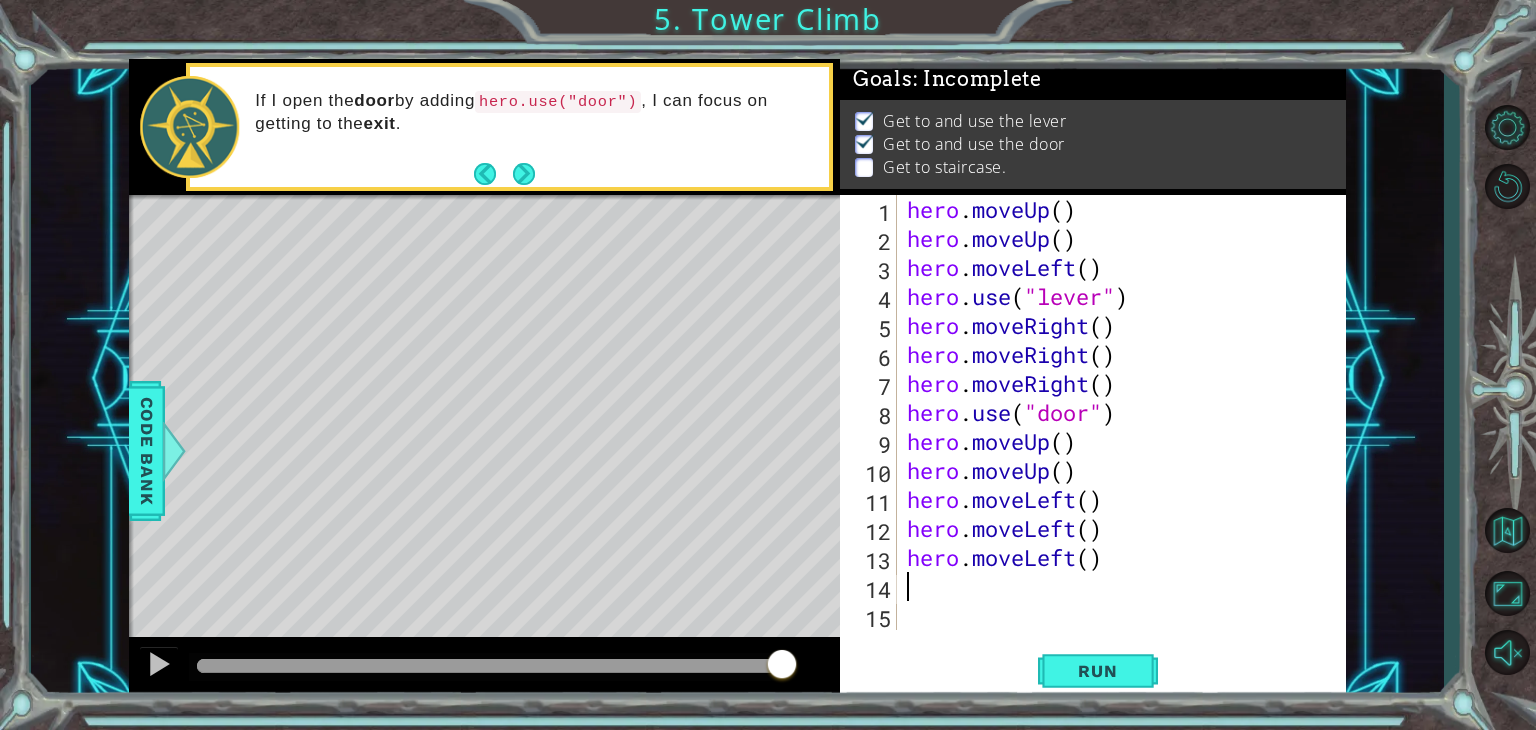 type on "h" 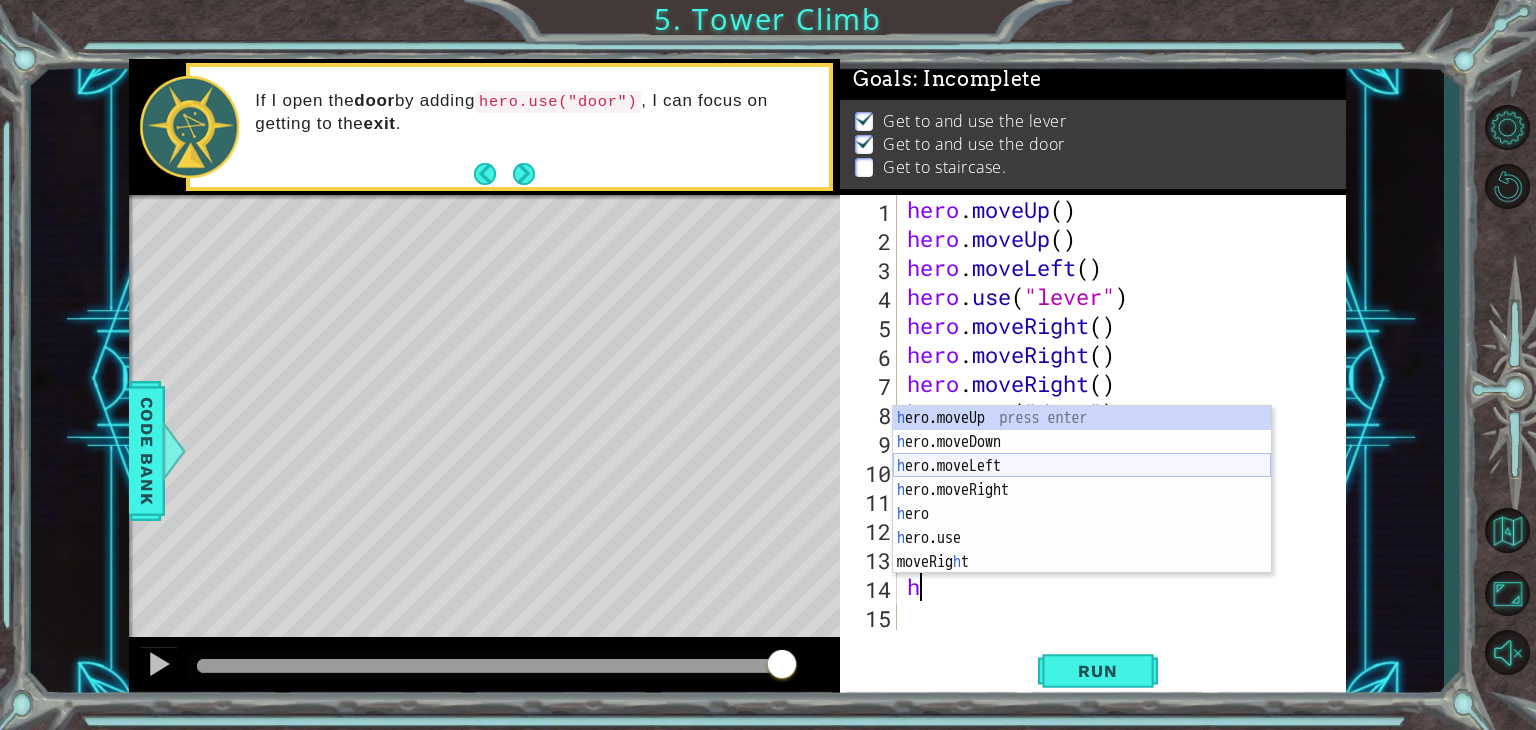 click on "h ero.moveUp press enter h ero.moveDown press enter h ero.moveLeft press enter h ero.moveRight press enter h ero press enter h ero.use press enter moveRig h t press enter" at bounding box center [1082, 514] 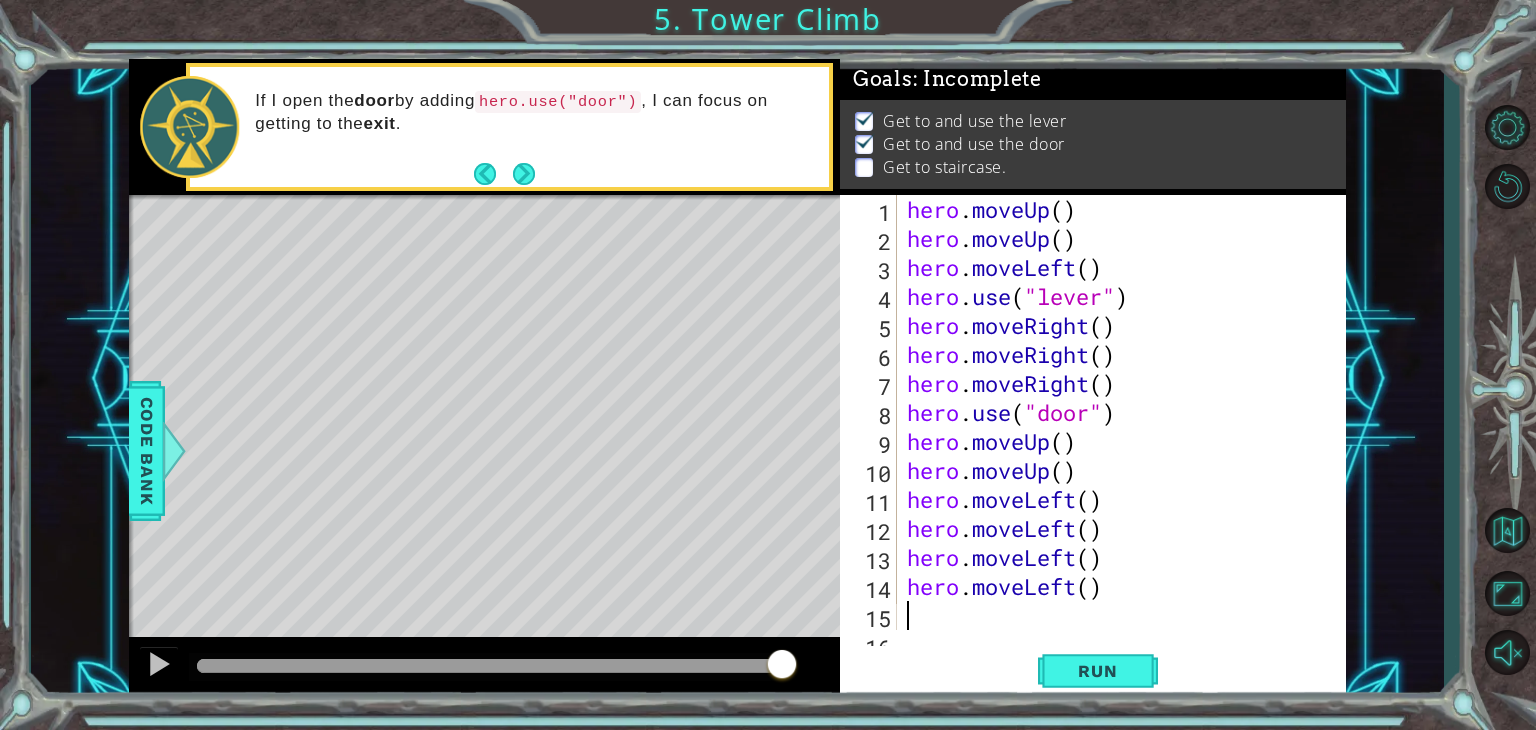scroll, scrollTop: 28, scrollLeft: 0, axis: vertical 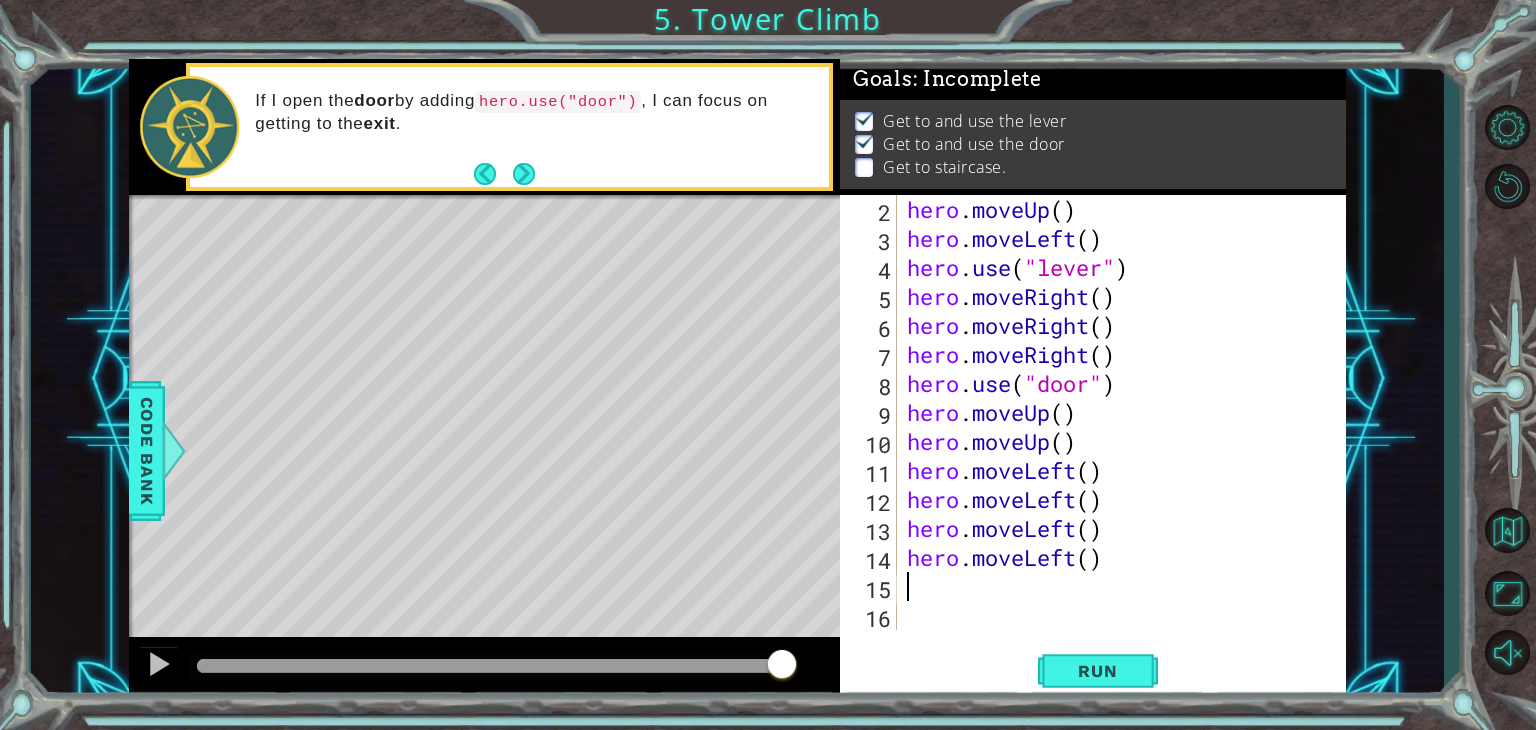 type on "h" 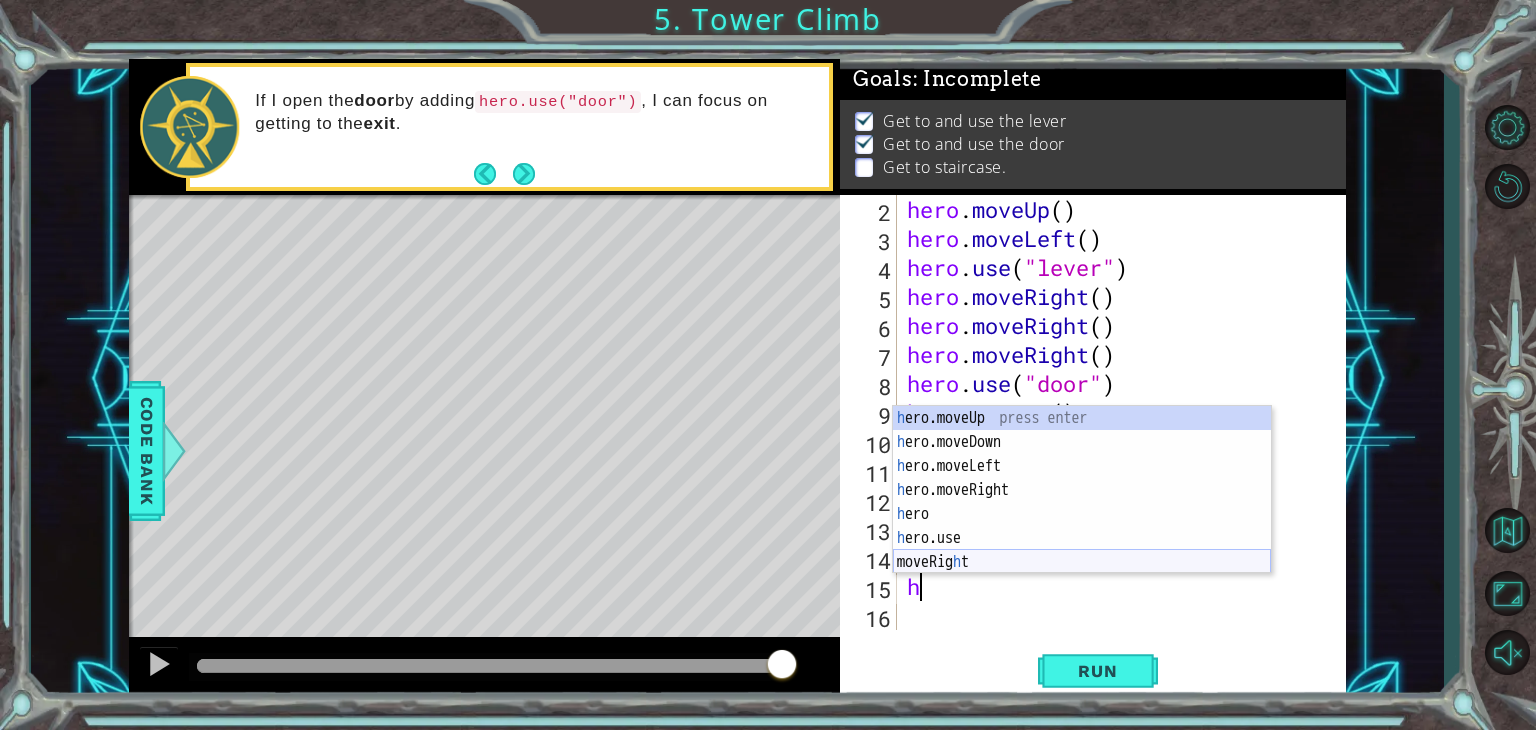 click on "h ero.moveUp press enter h ero.moveDown press enter h ero.moveLeft press enter h ero.moveRight press enter h ero press enter h ero.use press enter moveRig h t press enter" at bounding box center [1082, 514] 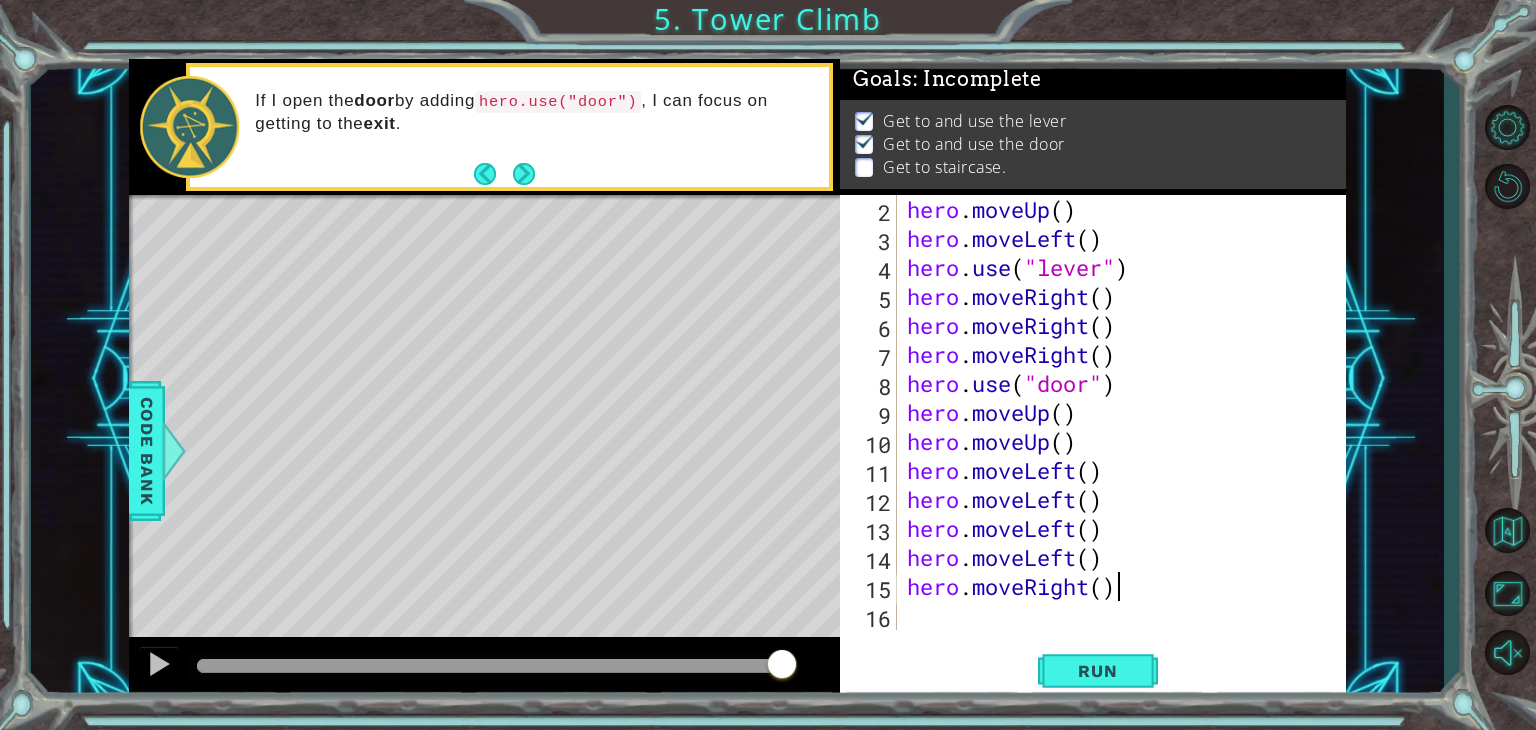 scroll, scrollTop: 28, scrollLeft: 0, axis: vertical 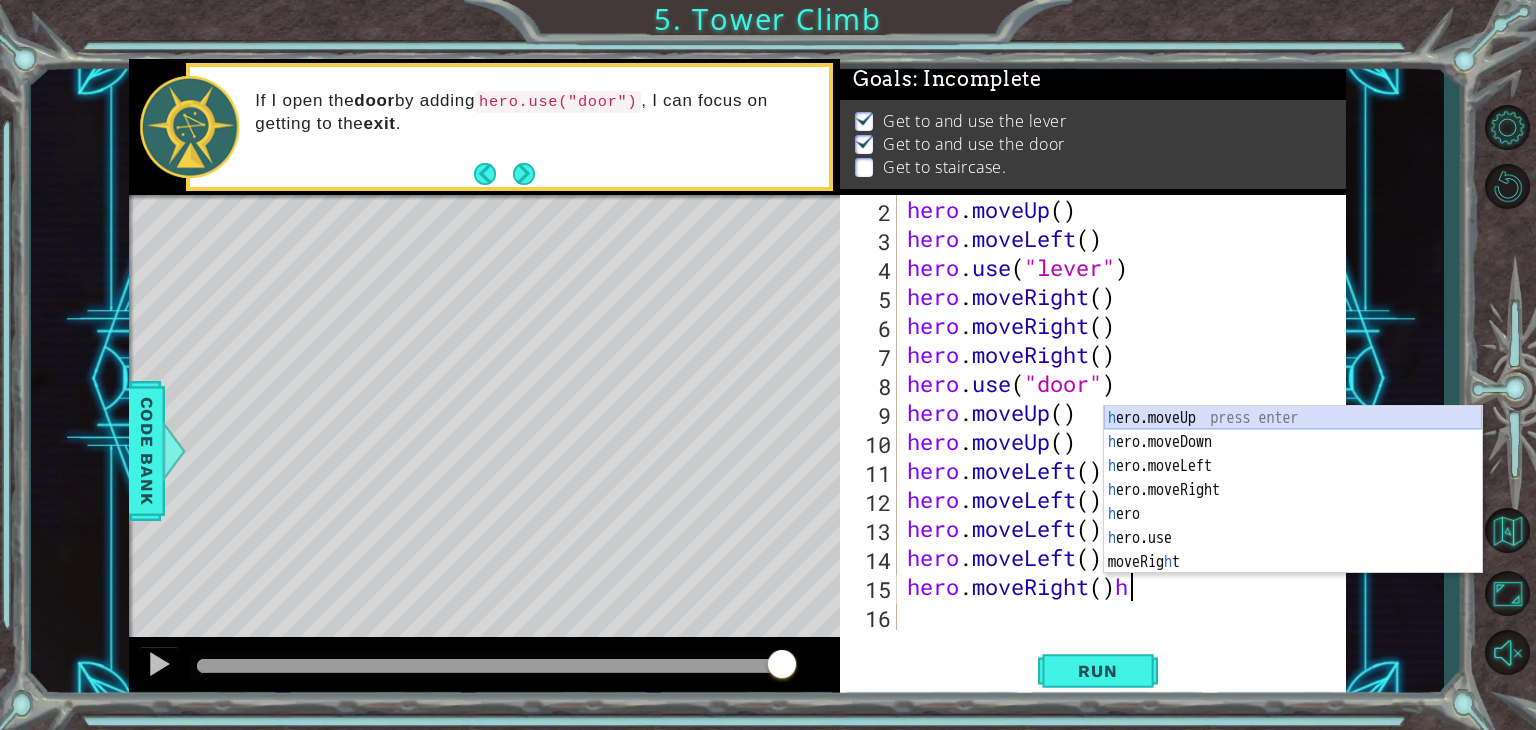 click on "h ero.moveUp press enter h ero.moveDown press enter h ero.moveLeft press enter h ero.moveRight press enter h ero press enter h ero.use press enter moveRig h t press enter" at bounding box center [1293, 514] 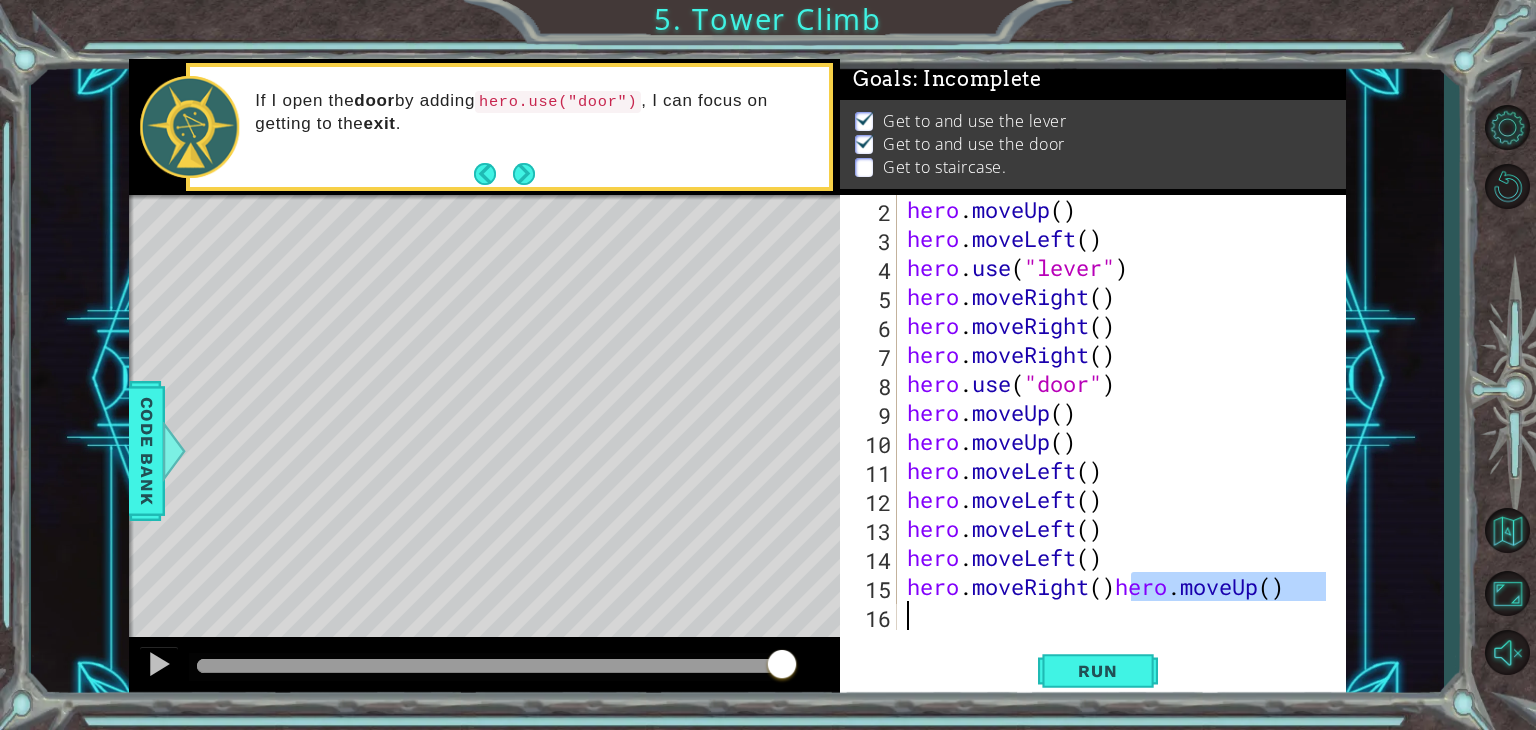 drag, startPoint x: 1136, startPoint y: 592, endPoint x: 1124, endPoint y: 625, distance: 35.1141 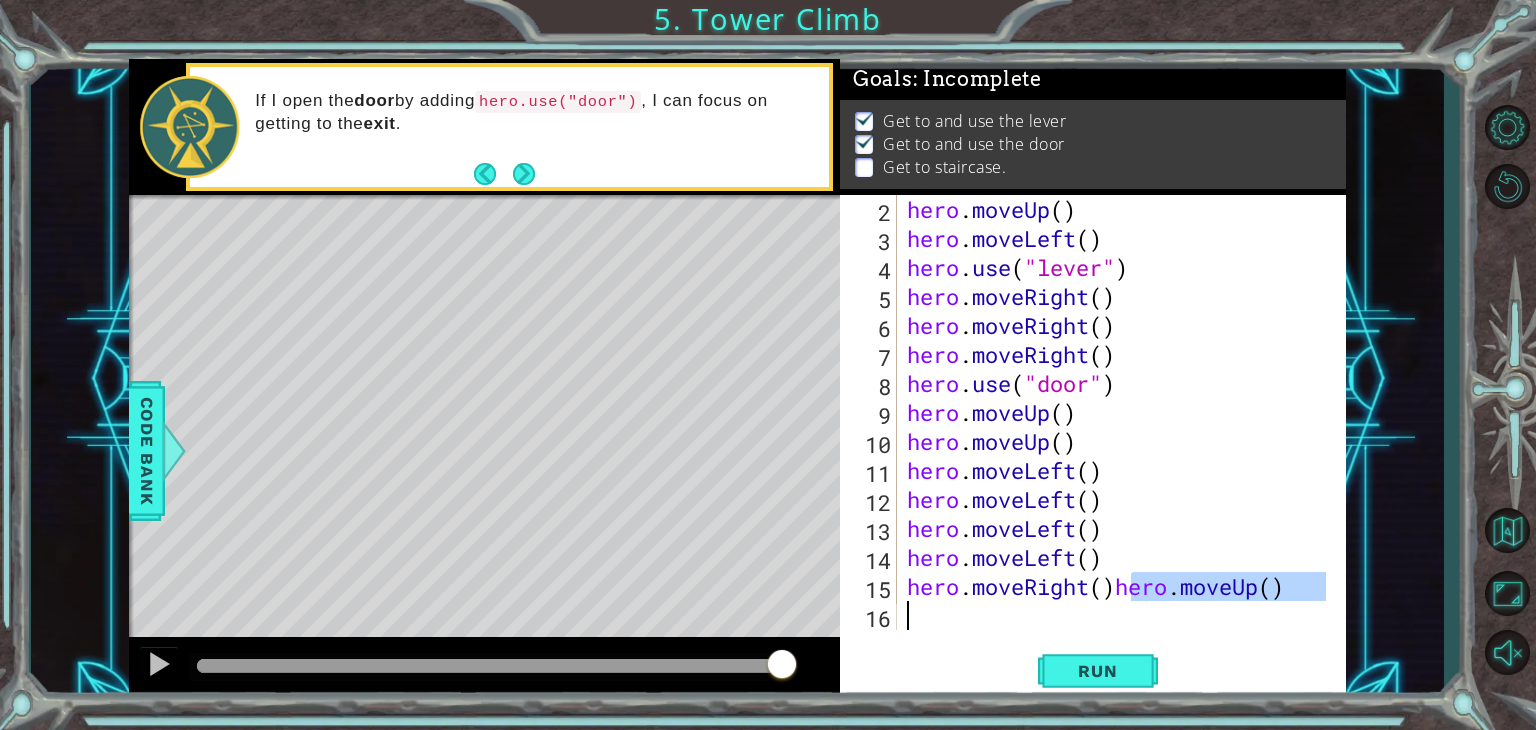 click on "hero . moveUp ( ) hero . moveLeft ( ) hero . use ( "lever" ) hero . moveRight ( ) hero . moveRight ( ) hero . moveRight ( ) hero . use ( "door" ) hero . moveUp ( ) hero . moveUp ( ) hero . moveLeft ( ) hero . moveLeft ( ) hero . moveLeft ( ) hero . moveLeft ( ) hero . moveRight ( ) hero . moveUp ( )" at bounding box center [1114, 412] 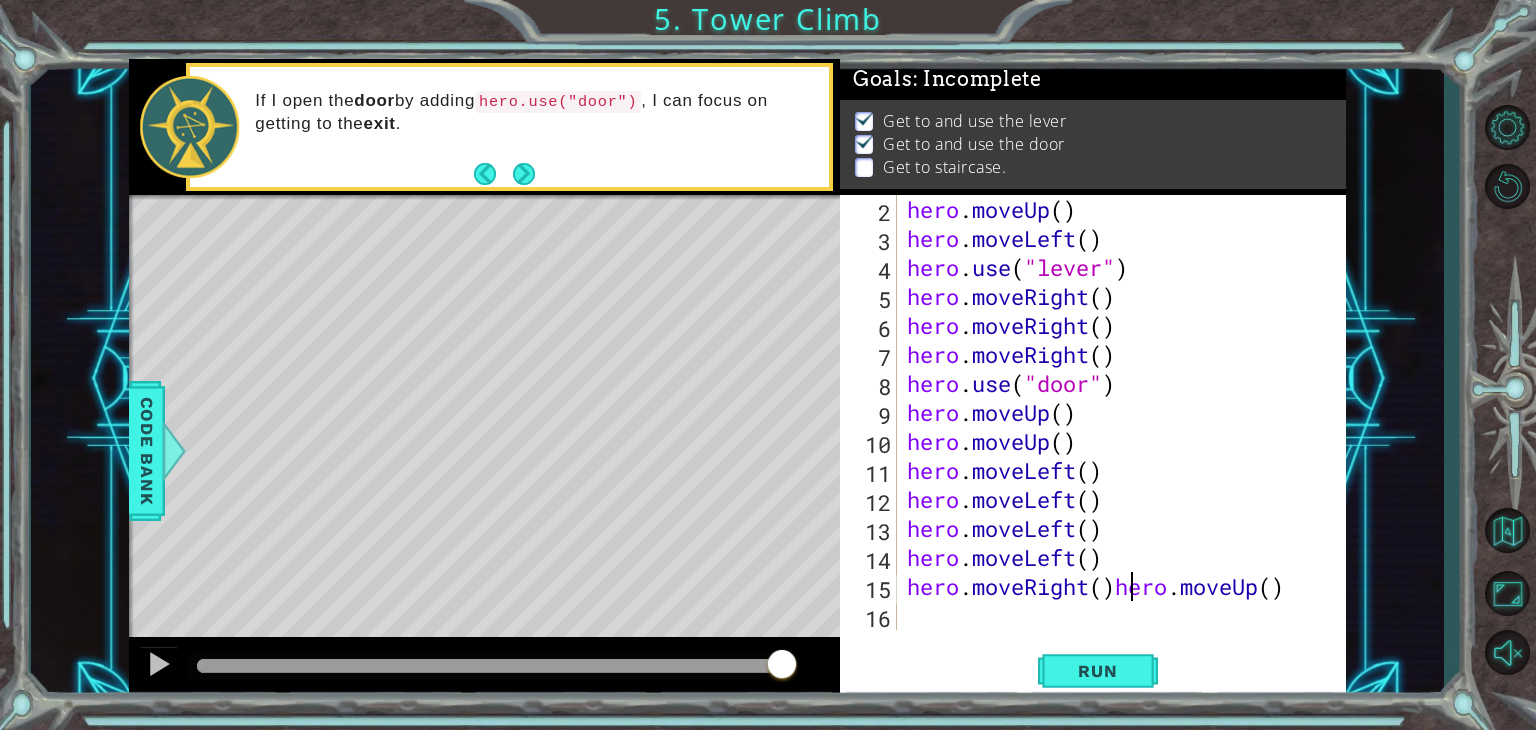 click on "hero . moveUp ( ) hero . moveLeft ( ) hero . use ( "lever" ) hero . moveRight ( ) hero . moveRight ( ) hero . moveRight ( ) hero . use ( "door" ) hero . moveUp ( ) hero . moveUp ( ) hero . moveLeft ( ) hero . moveLeft ( ) hero . moveLeft ( ) hero . moveLeft ( ) hero . moveRight ( ) hero . moveUp ( )" at bounding box center (1119, 441) 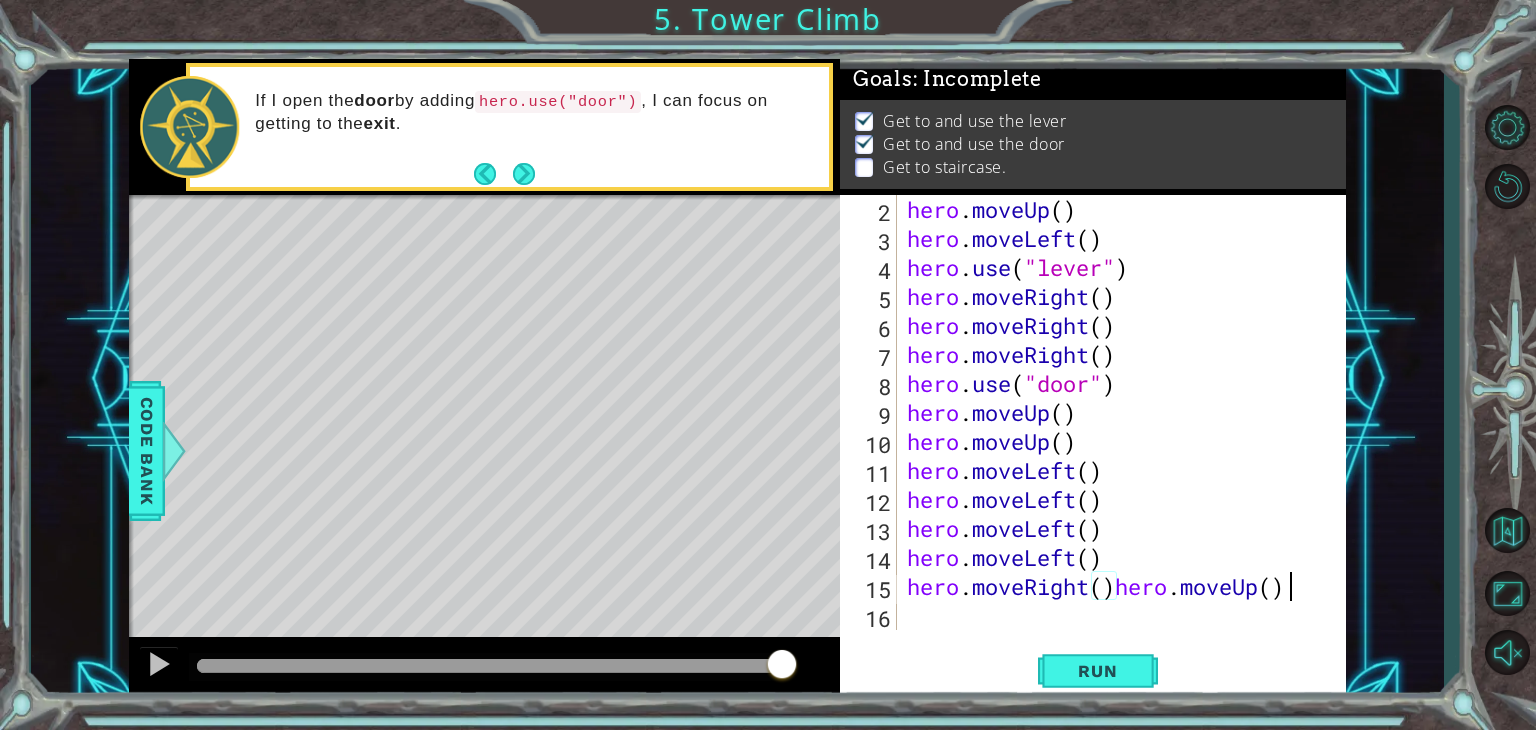 click on "hero . moveUp ( ) hero . moveLeft ( ) hero . use ( "lever" ) hero . moveRight ( ) hero . moveRight ( ) hero . moveRight ( ) hero . use ( "door" ) hero . moveUp ( ) hero . moveUp ( ) hero . moveLeft ( ) hero . moveLeft ( ) hero . moveLeft ( ) hero . moveLeft ( ) hero . moveRight ( ) hero . moveUp ( )" at bounding box center (1119, 441) 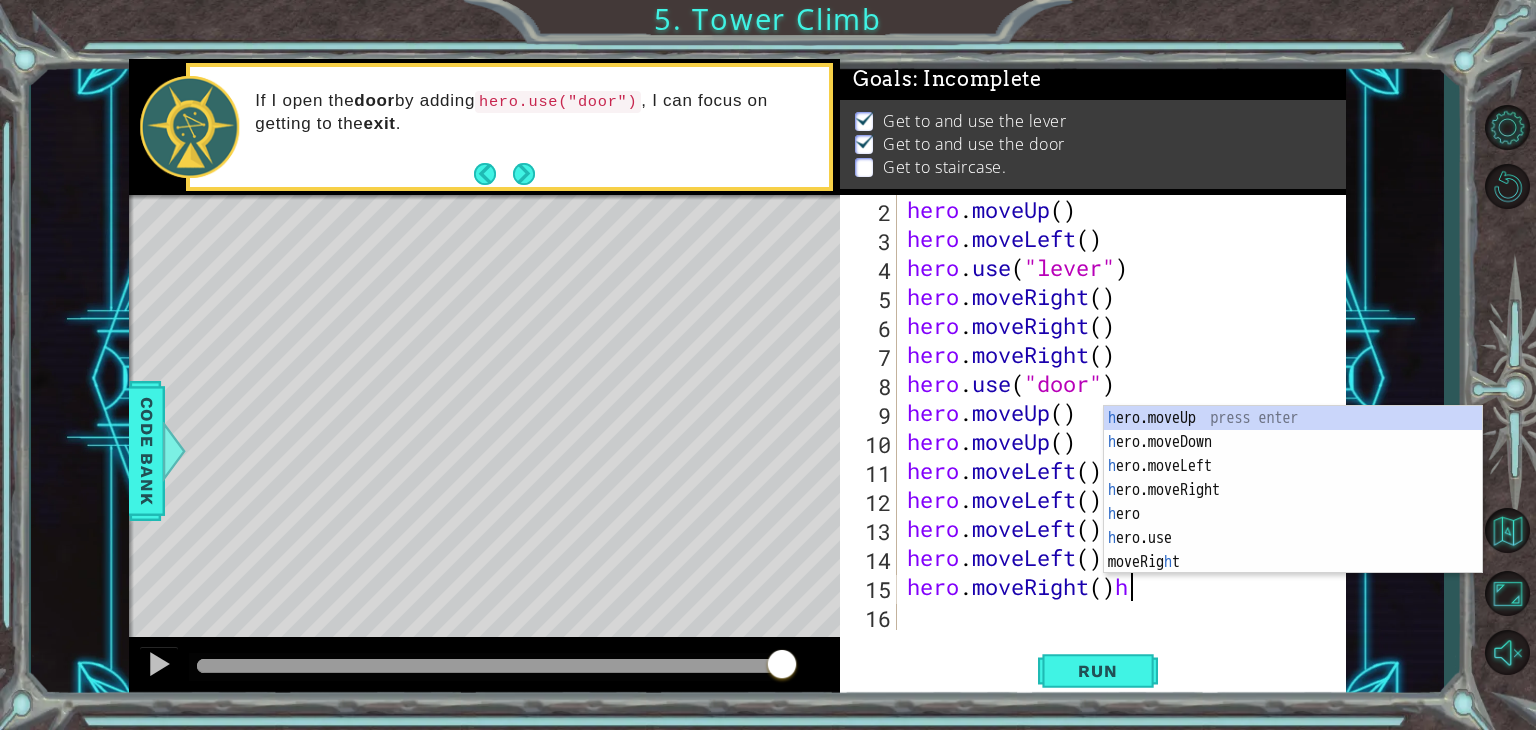 type on "hero.moveRight()" 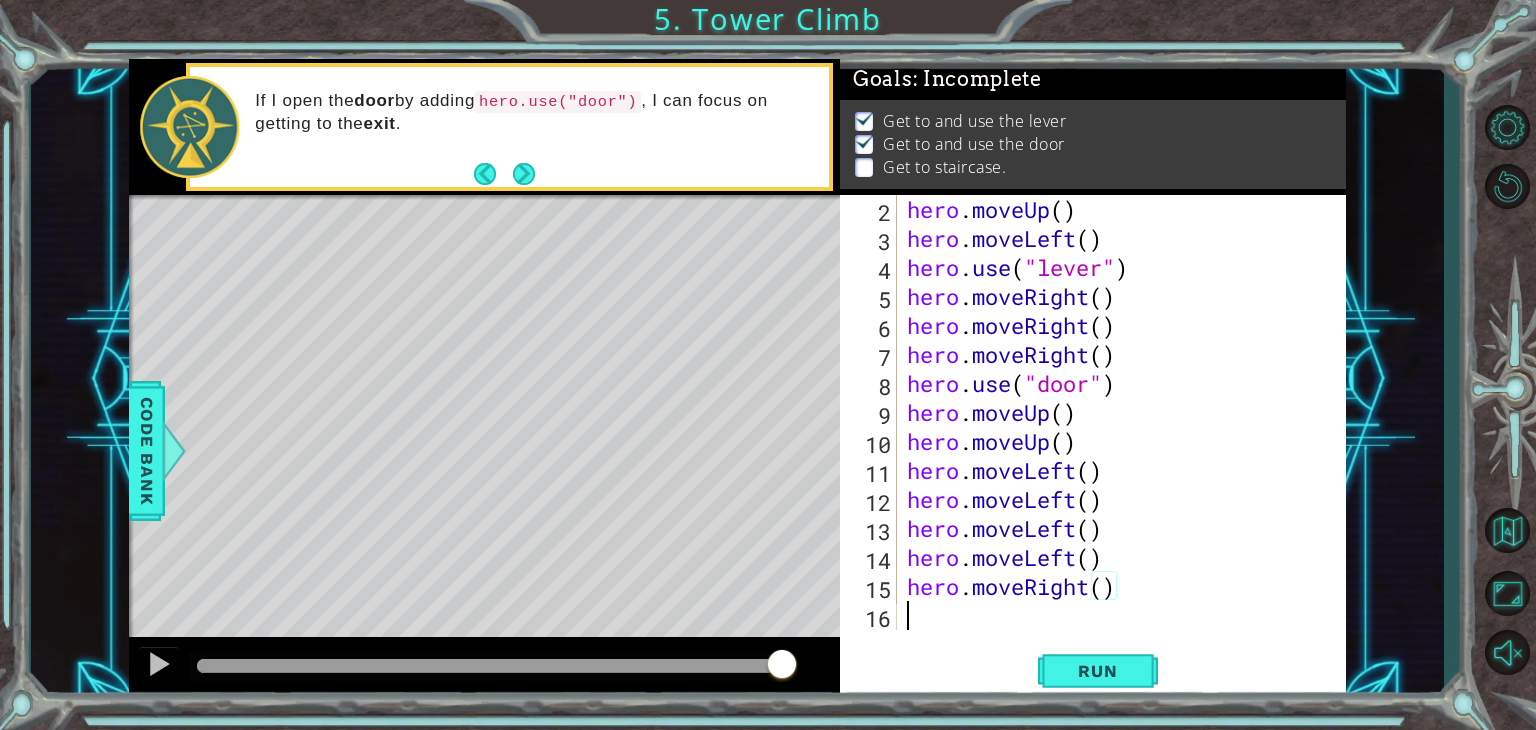 click on "hero . moveUp ( ) hero . moveLeft ( ) hero . use ( "lever" ) hero . moveRight ( ) hero . moveRight ( ) hero . moveRight ( ) hero . use ( "door" ) hero . moveUp ( ) hero . moveUp ( ) hero . moveLeft ( ) hero . moveLeft ( ) hero . moveLeft ( ) hero . moveLeft ( ) hero . moveRight ( )" at bounding box center (1119, 441) 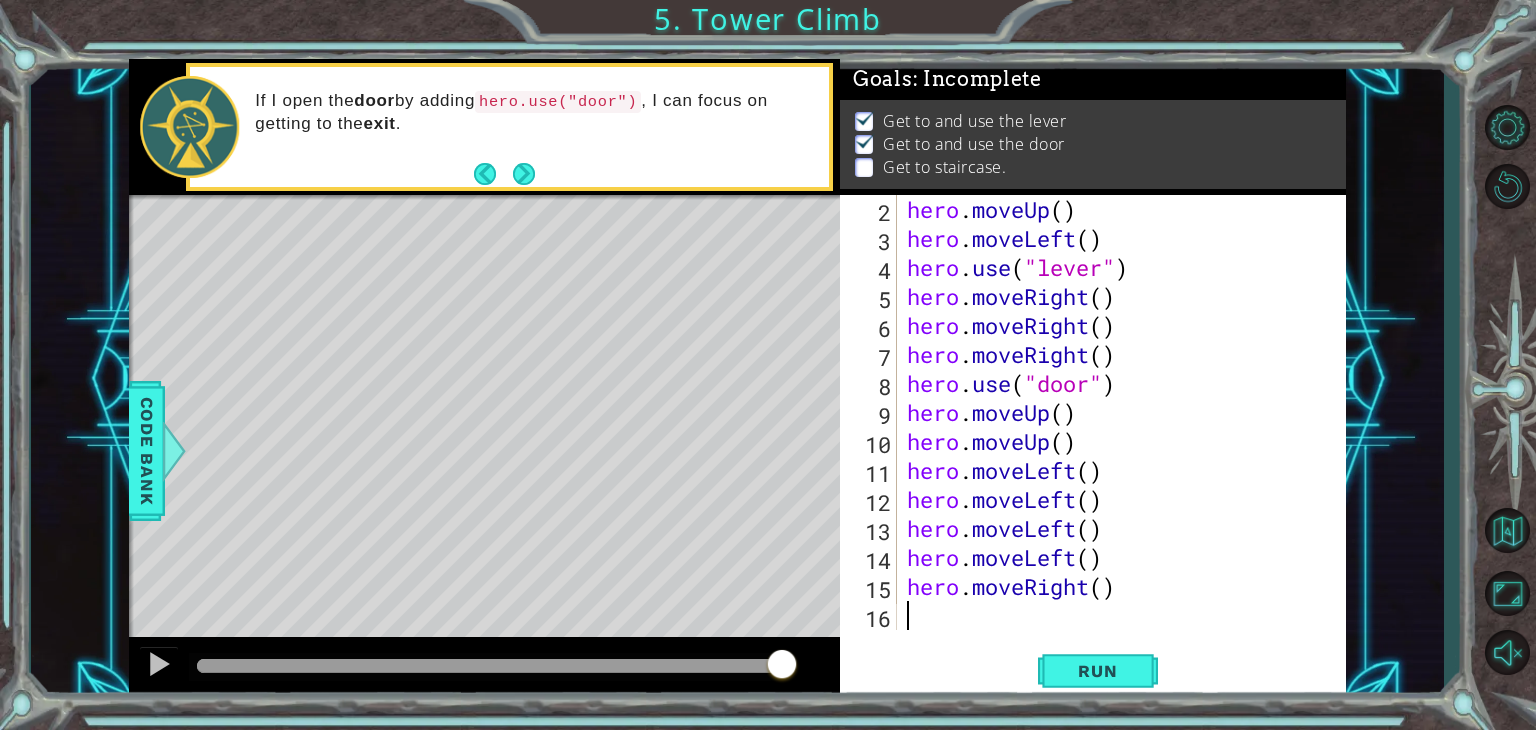 type on "h" 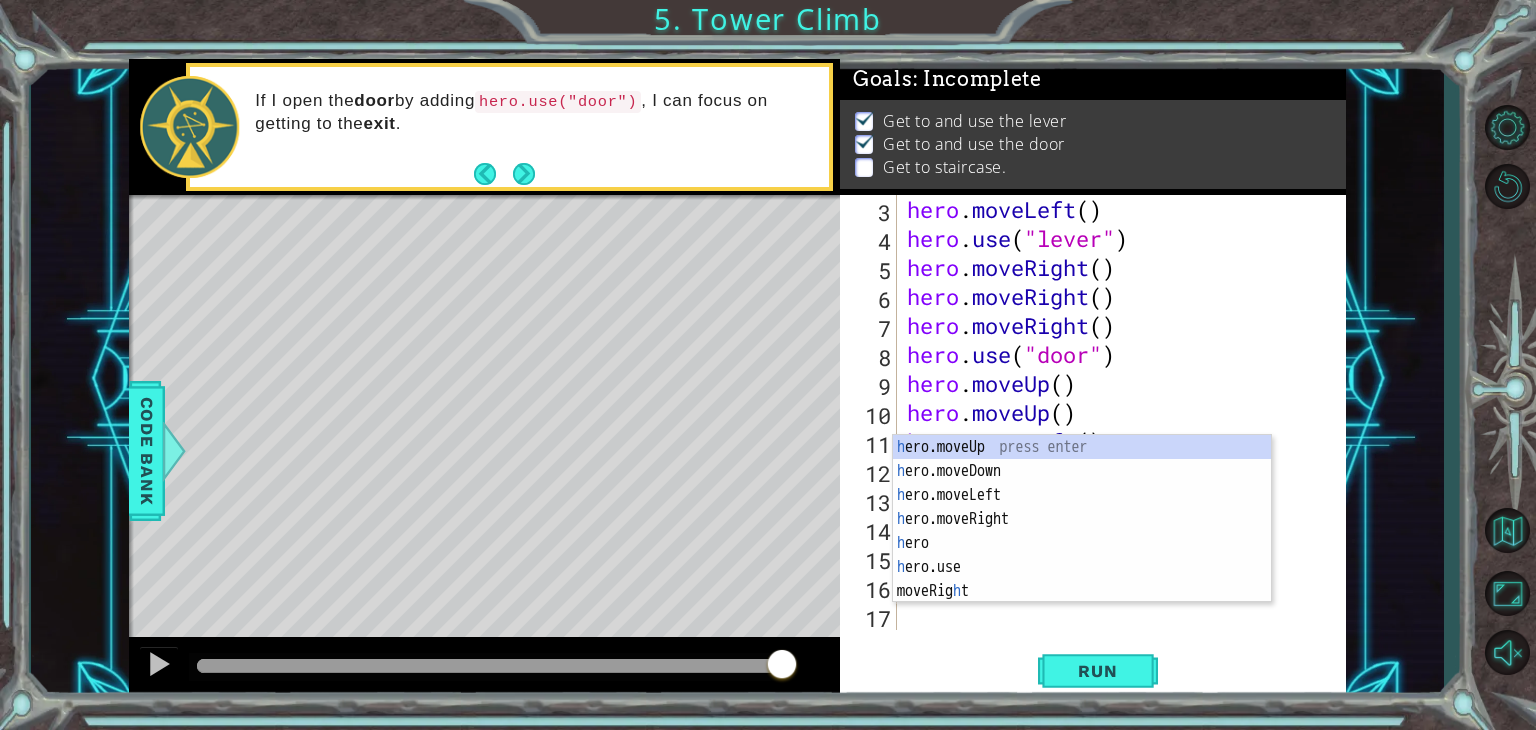 scroll, scrollTop: 57, scrollLeft: 0, axis: vertical 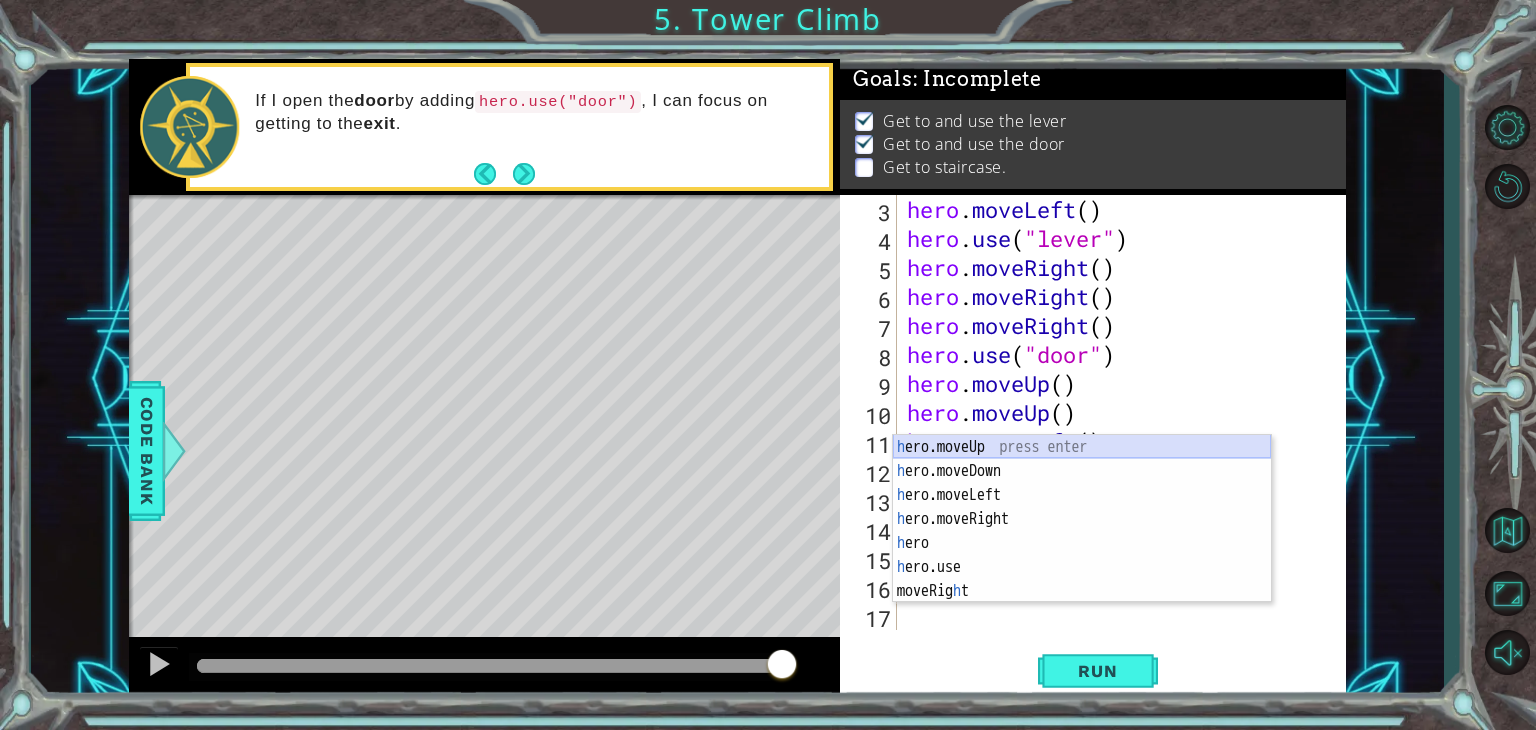 click on "h ero.moveUp press enter h ero.moveDown press enter h ero.moveLeft press enter h ero.moveRight press enter h ero press enter h ero.use press enter moveRig h t press enter" at bounding box center [1082, 543] 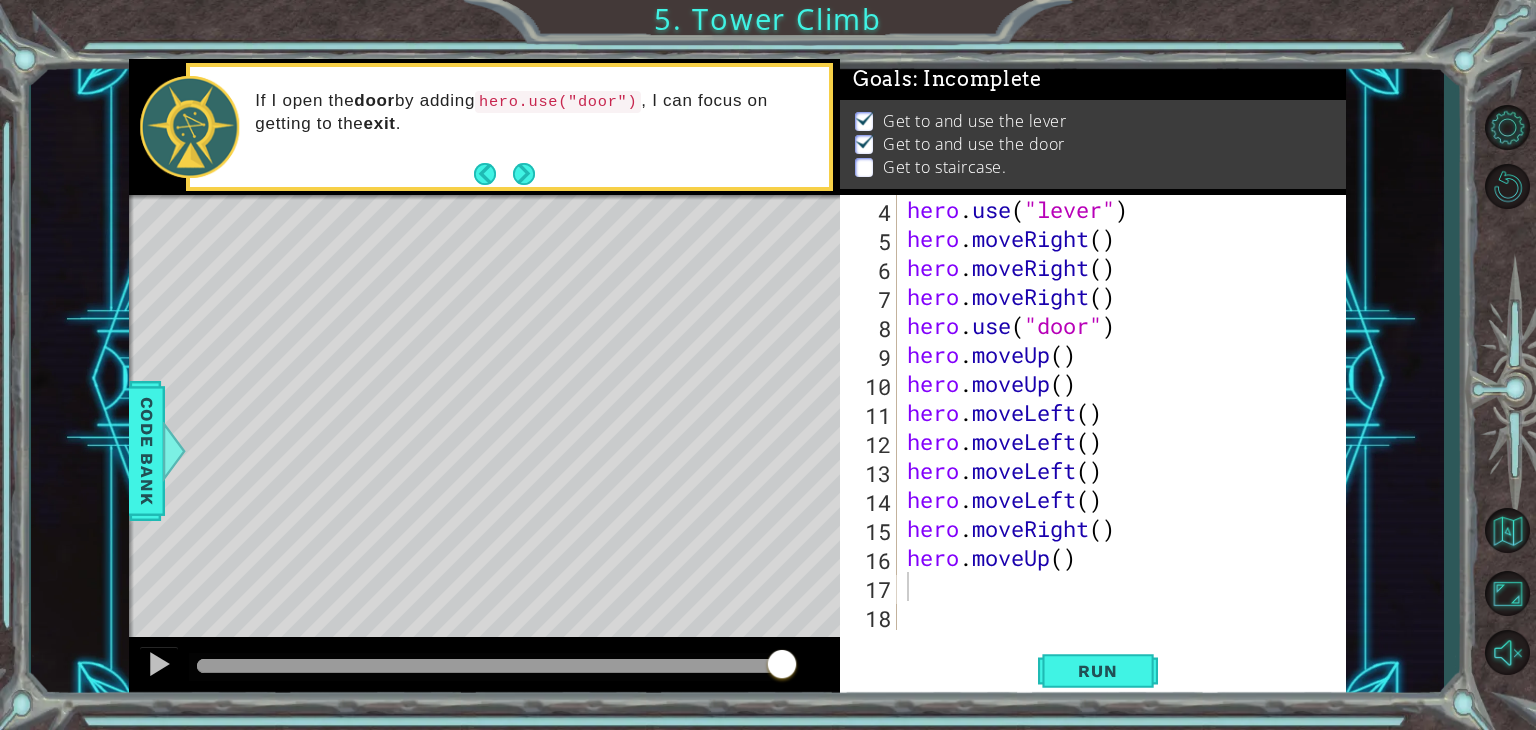 click on "4 5 6 7 8 9 10 11 12 13 14 15 16 17 18 hero . use ( "lever" ) hero . moveRight ( ) hero . moveRight ( ) hero . moveRight ( ) hero . use ( "door" ) hero . moveUp ( ) hero . moveUp ( ) hero . moveLeft ( ) hero . moveLeft ( ) hero . moveLeft ( ) hero . moveLeft ( ) hero . moveRight ( ) hero . moveUp ( )     הההההההההההההההההההההההההההההההההההההההההההההההההההההההההההההההההההההההההההההההההההההההההההההההההההההההההההההההההההההההההההההההההההההההההההההההההההההההההההההההההההההההההההההההההההההההההההההההההההההההההההההההההההההההההההההההההההההההההההההההההההההההההההההההה Code Saved Run Statement   /  Call   /" at bounding box center [1093, 447] 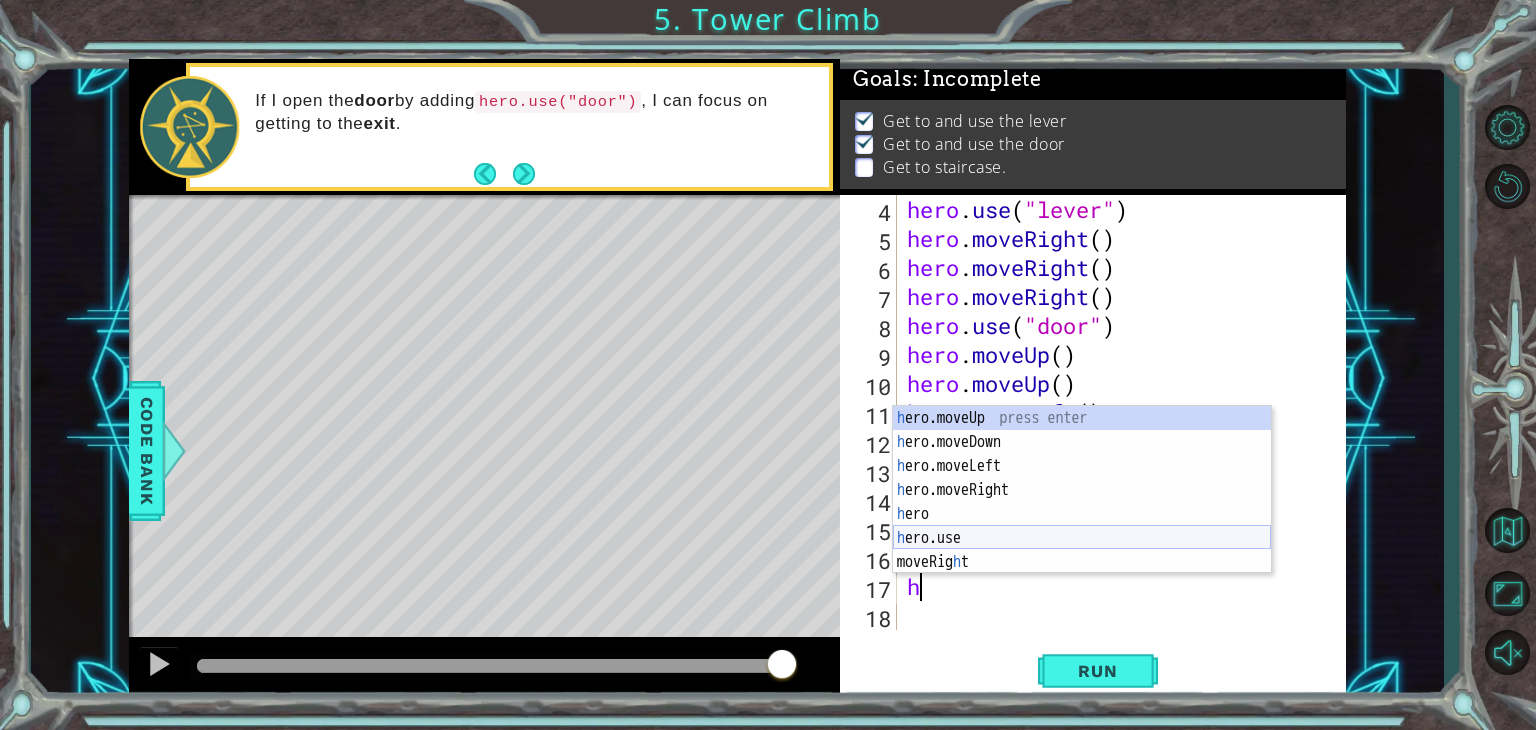 click on "h ero.moveUp press enter h ero.moveDown press enter h ero.moveLeft press enter h ero.moveRight press enter h ero press enter h ero.use press enter moveRig h t press enter" at bounding box center [1082, 514] 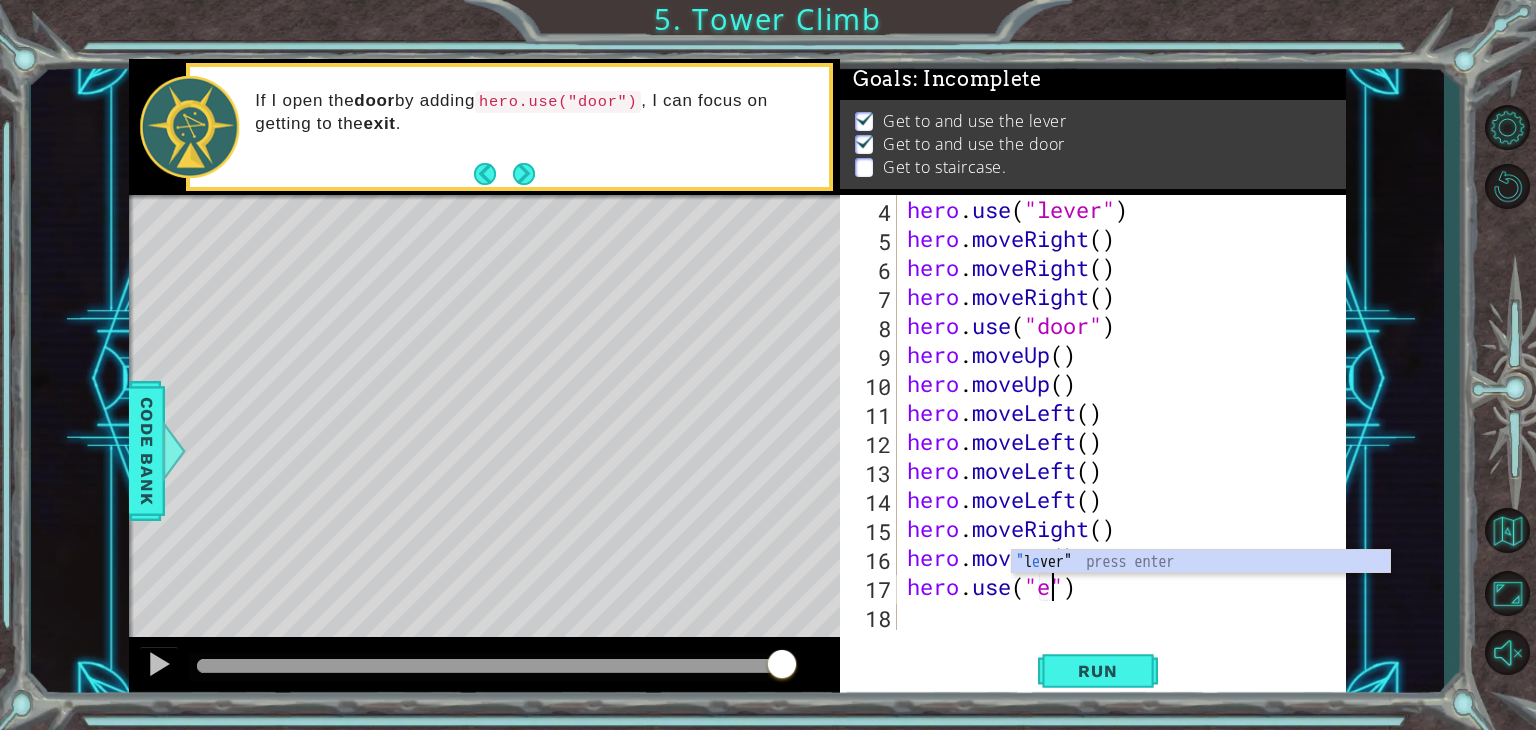 scroll, scrollTop: 0, scrollLeft: 6, axis: horizontal 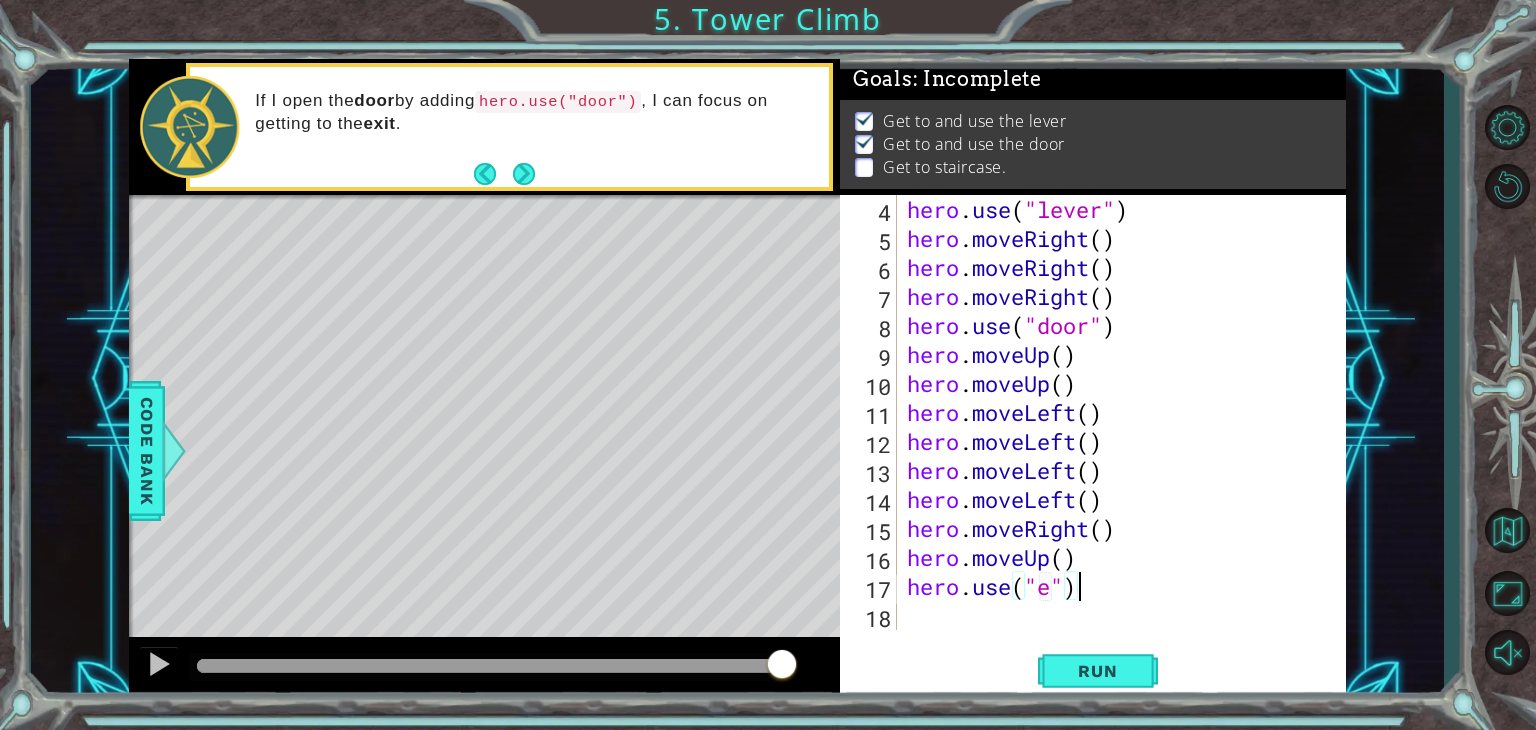 click on "hero . use ( "lever" ) hero . moveRight ( ) hero . moveRight ( ) hero . moveRight ( ) hero . use ( "door" ) hero . moveUp ( ) hero . moveUp ( ) hero . moveLeft ( ) hero . moveLeft ( ) hero . moveLeft ( ) hero . moveLeft ( ) hero . moveRight ( ) hero . moveUp ( ) hero . use ( "e" )" at bounding box center (1119, 441) 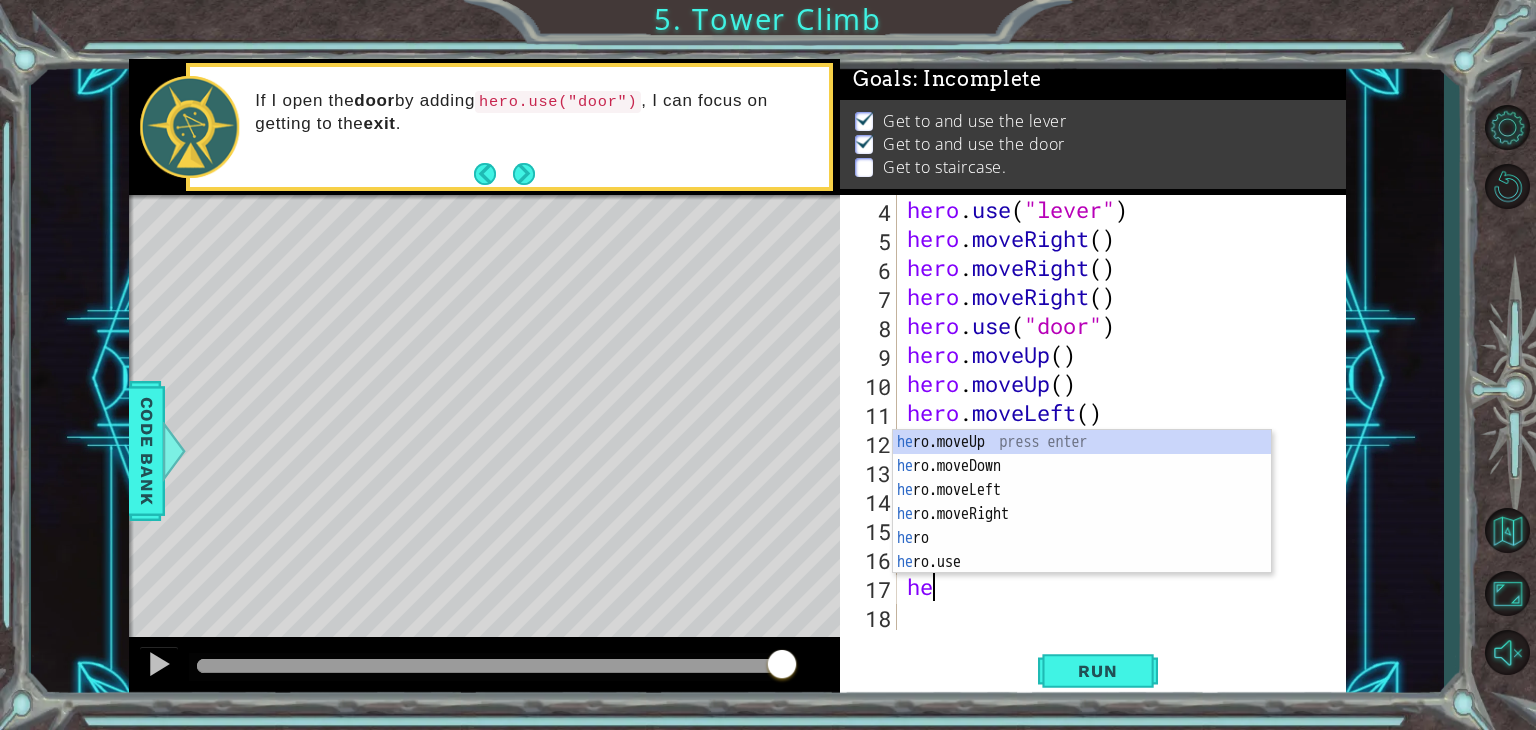 scroll, scrollTop: 0, scrollLeft: 0, axis: both 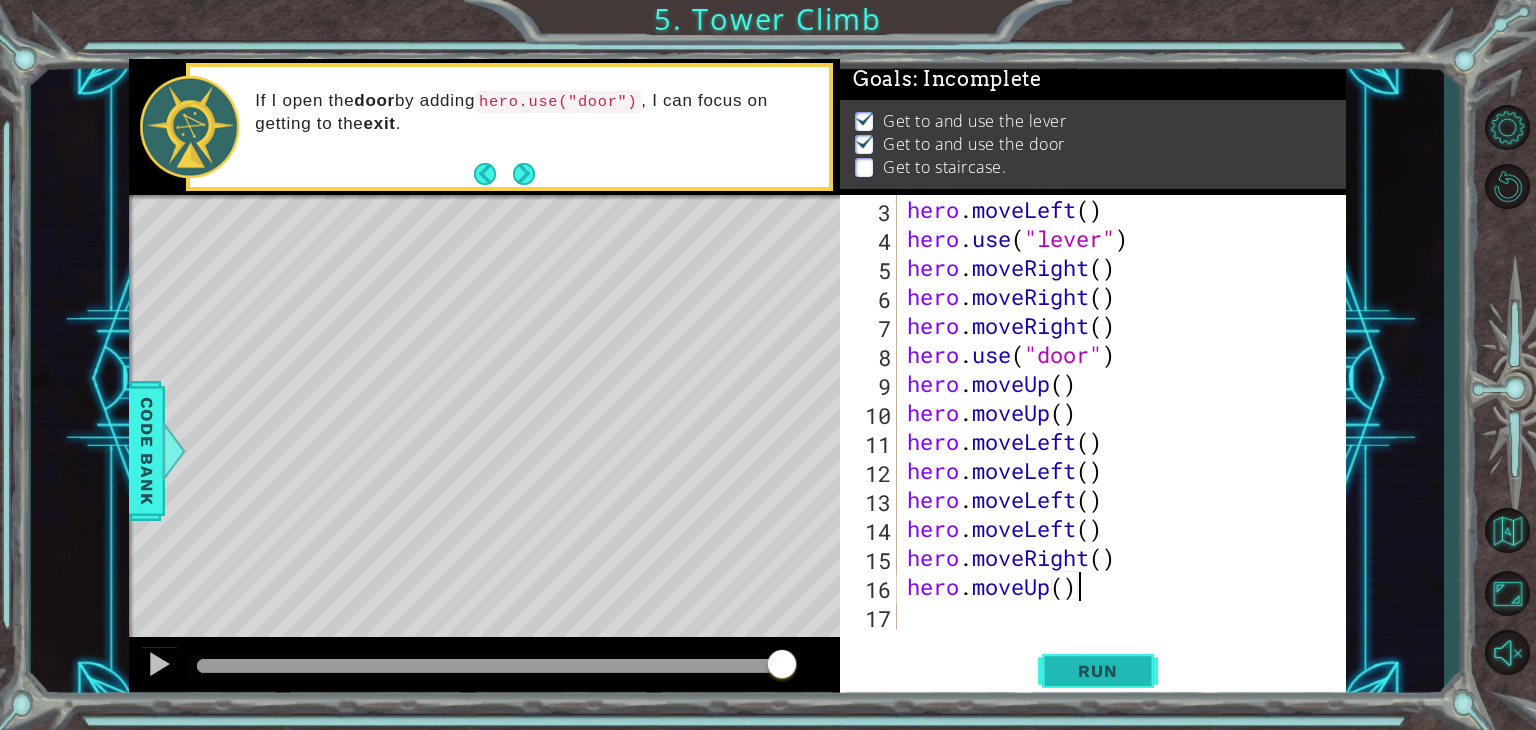 type on "hero.moveUp()" 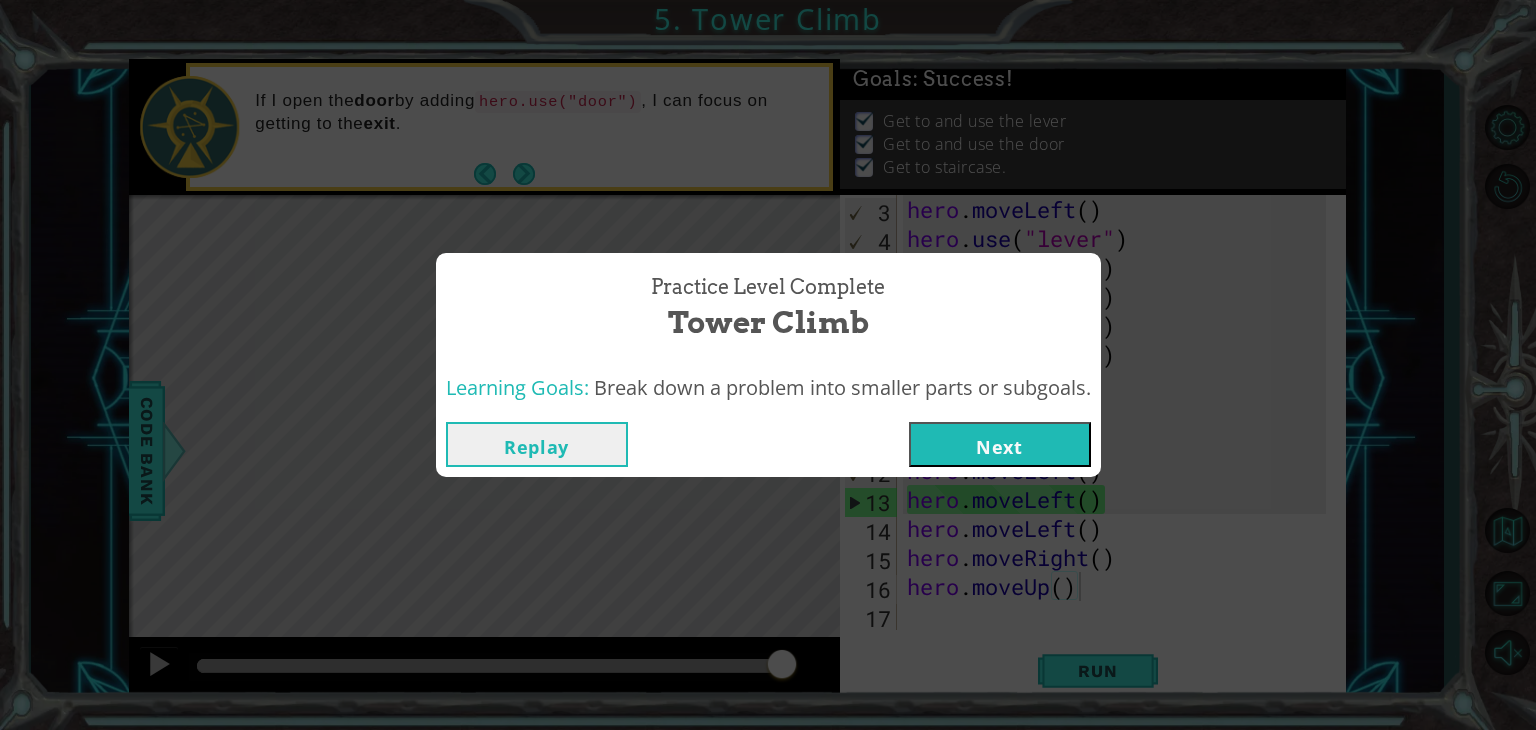 click on "Next" at bounding box center [1000, 444] 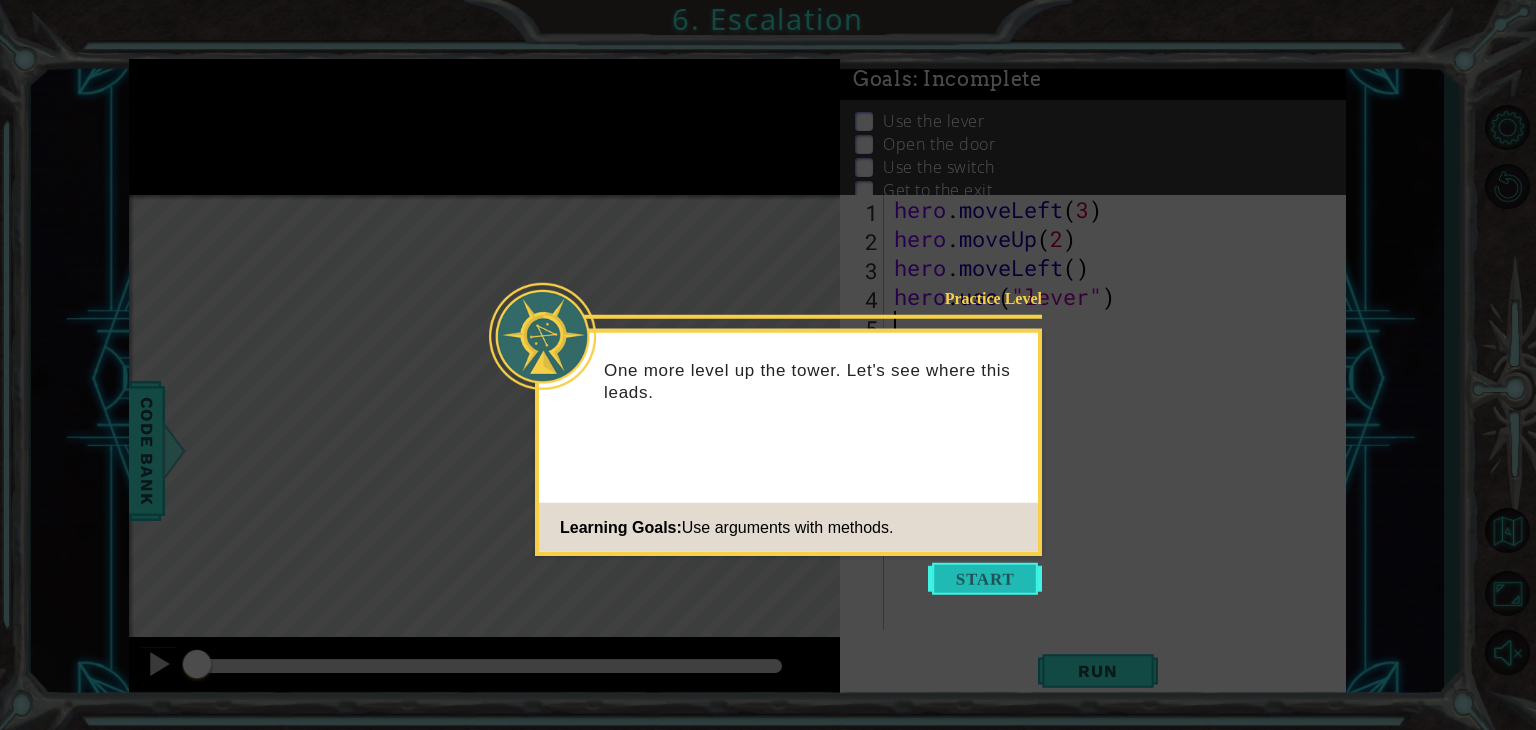 click at bounding box center (985, 579) 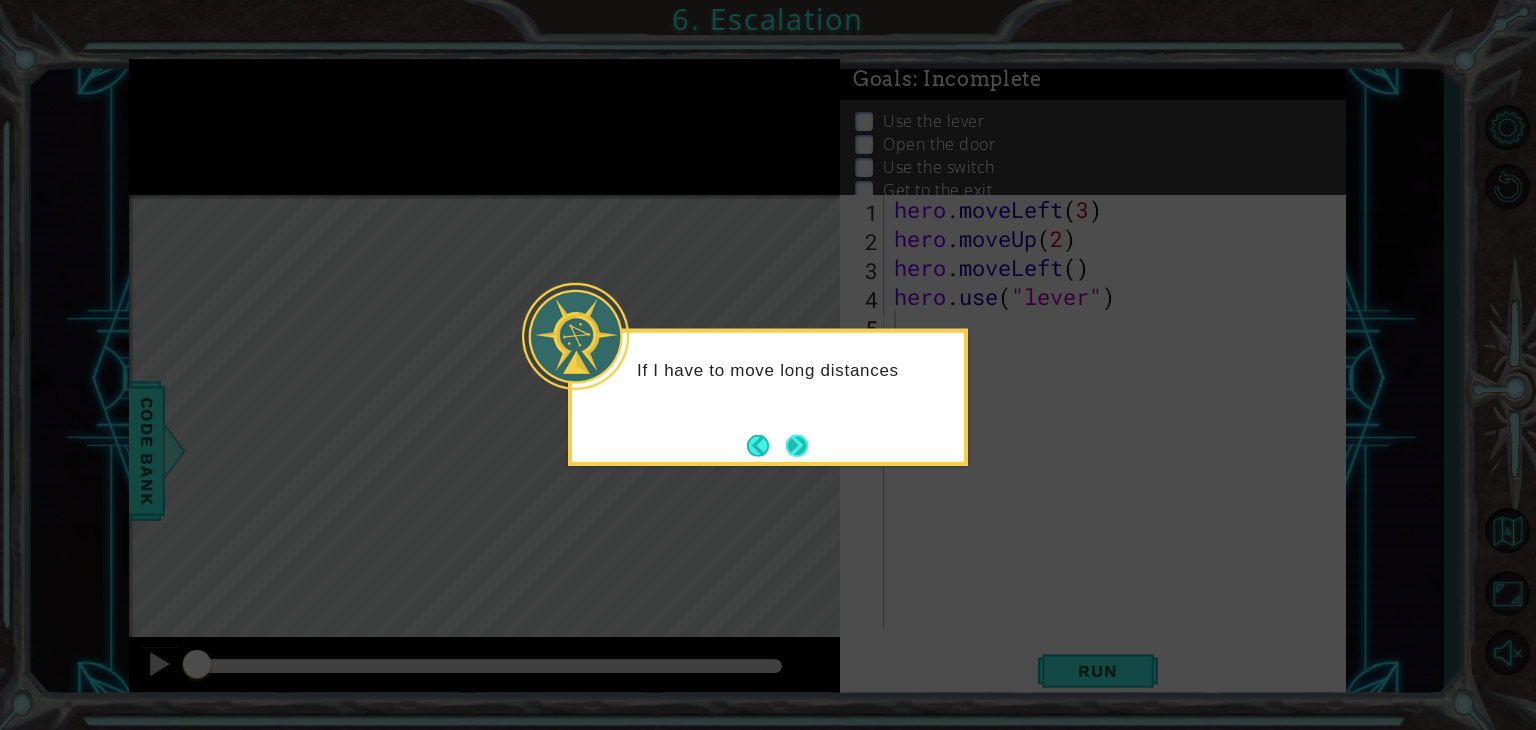 click at bounding box center [797, 445] 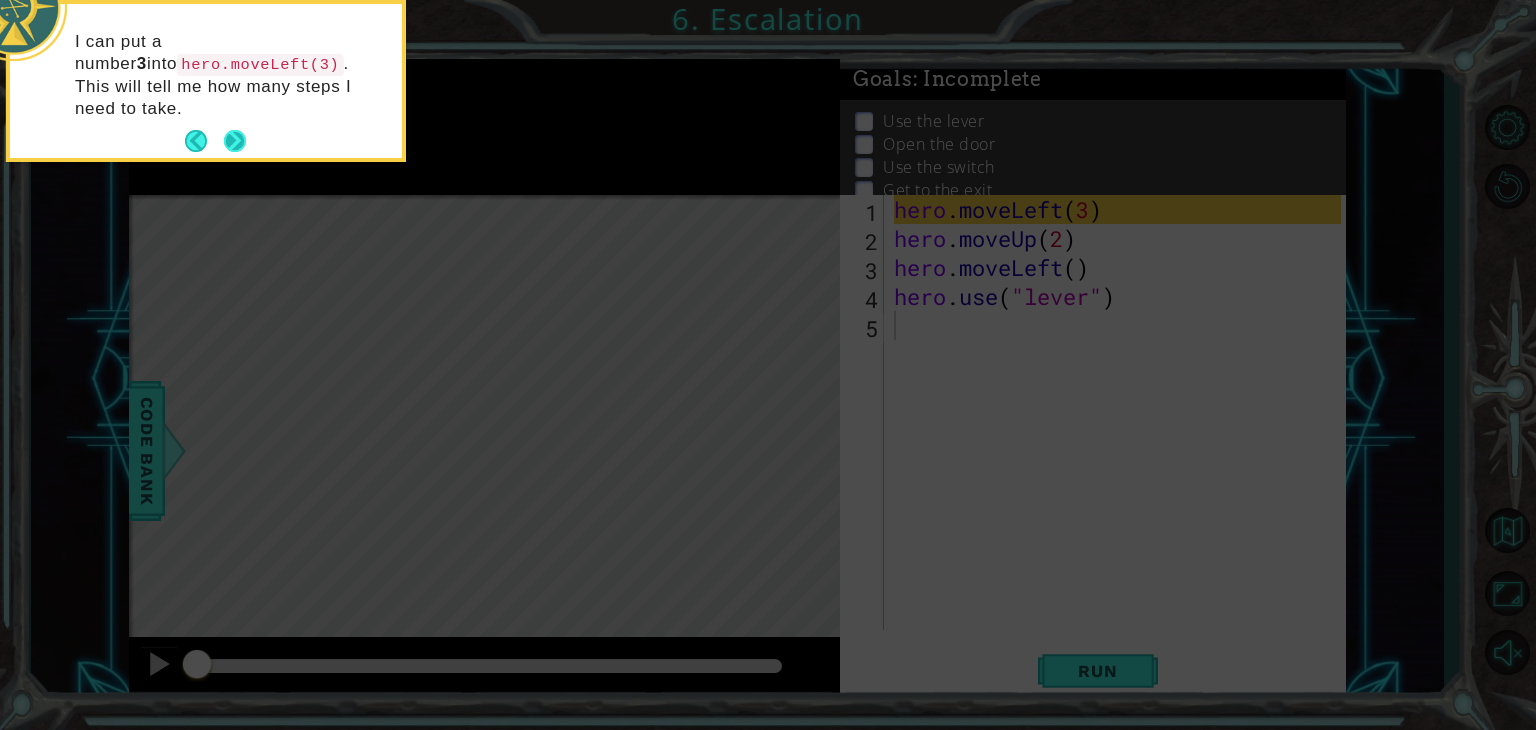 click at bounding box center (235, 141) 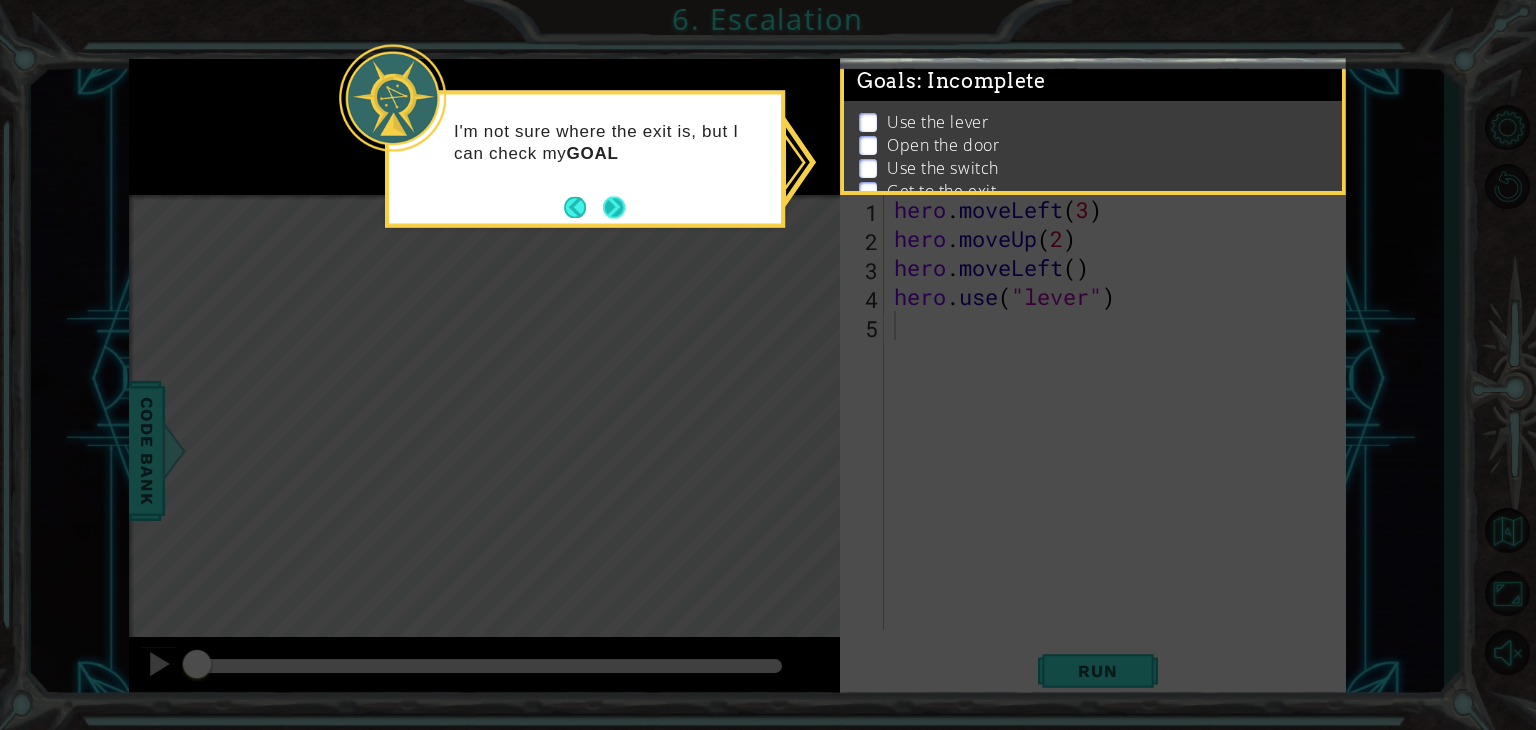 click at bounding box center (614, 207) 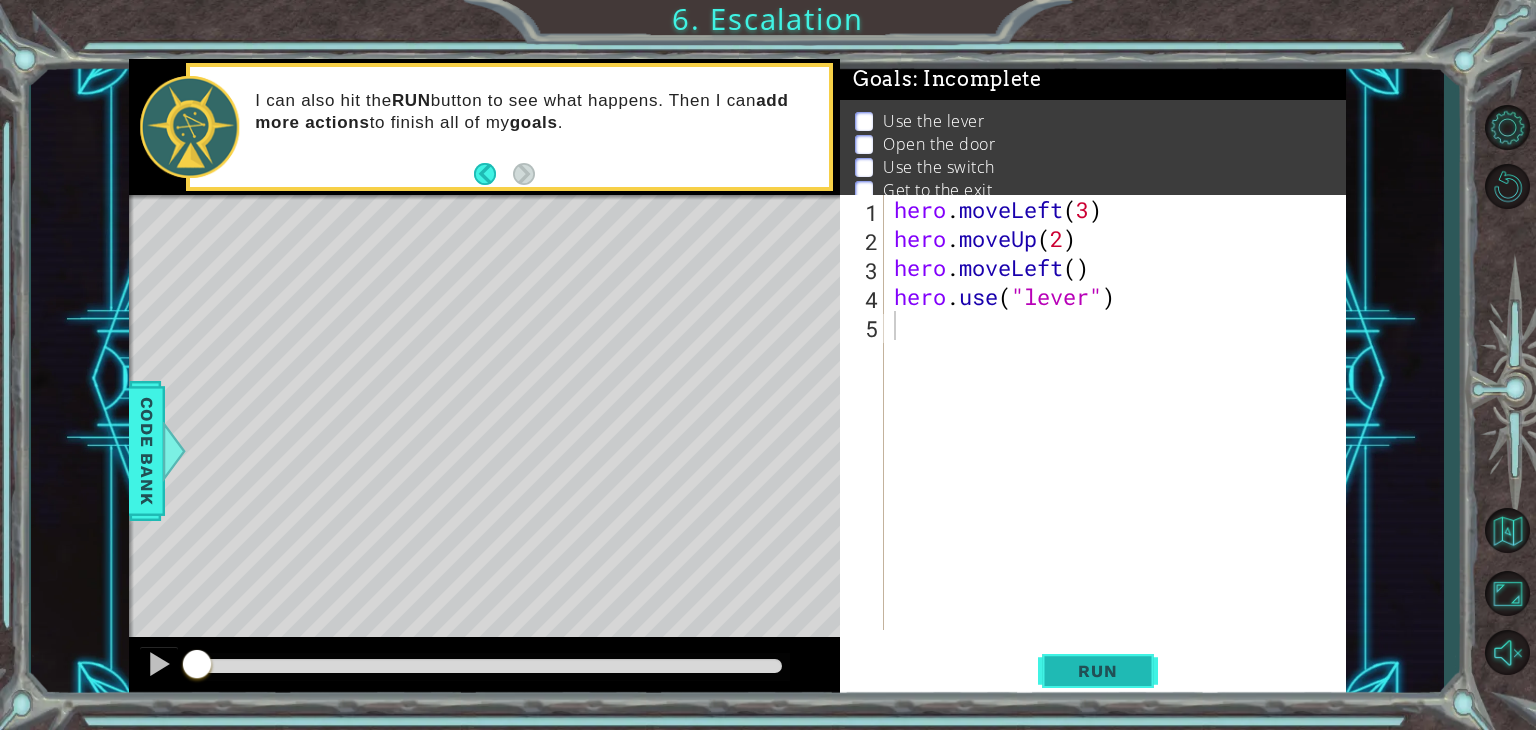 click on "Run" at bounding box center [1097, 671] 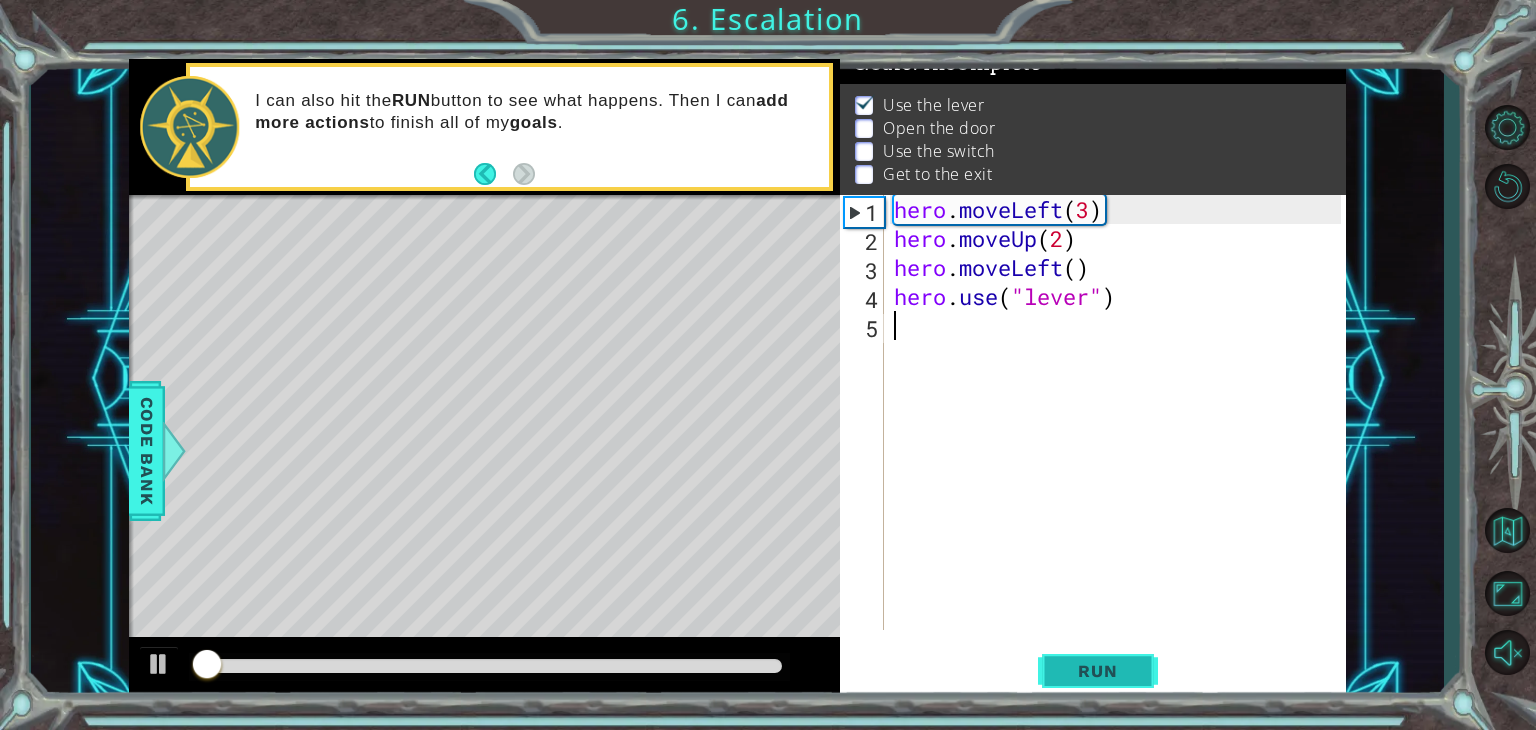 scroll, scrollTop: 20, scrollLeft: 0, axis: vertical 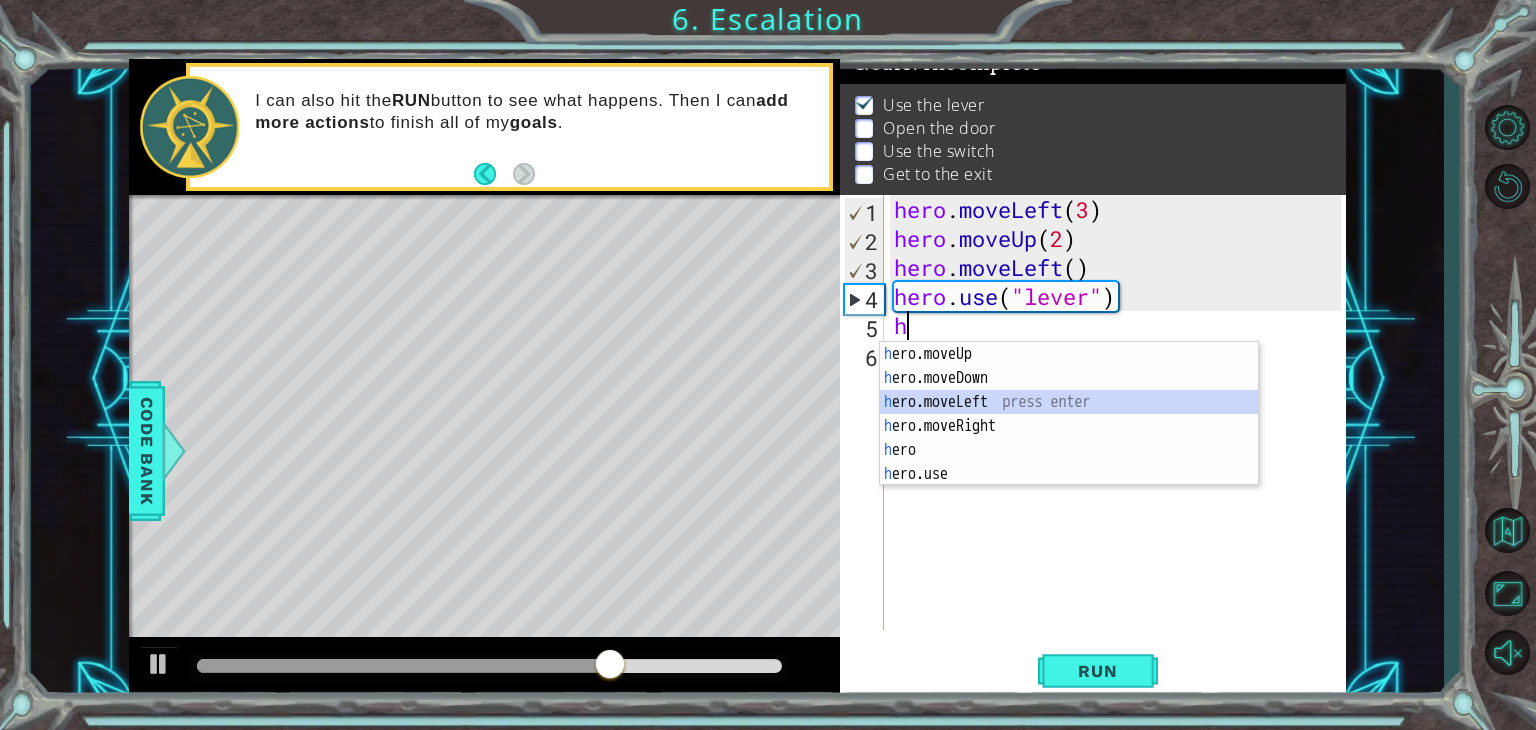 click on "h ero.moveUp press enter h ero.moveDown press enter h ero.moveLeft press enter h ero.moveRight press enter h ero press enter h ero.use press enter" at bounding box center (1069, 438) 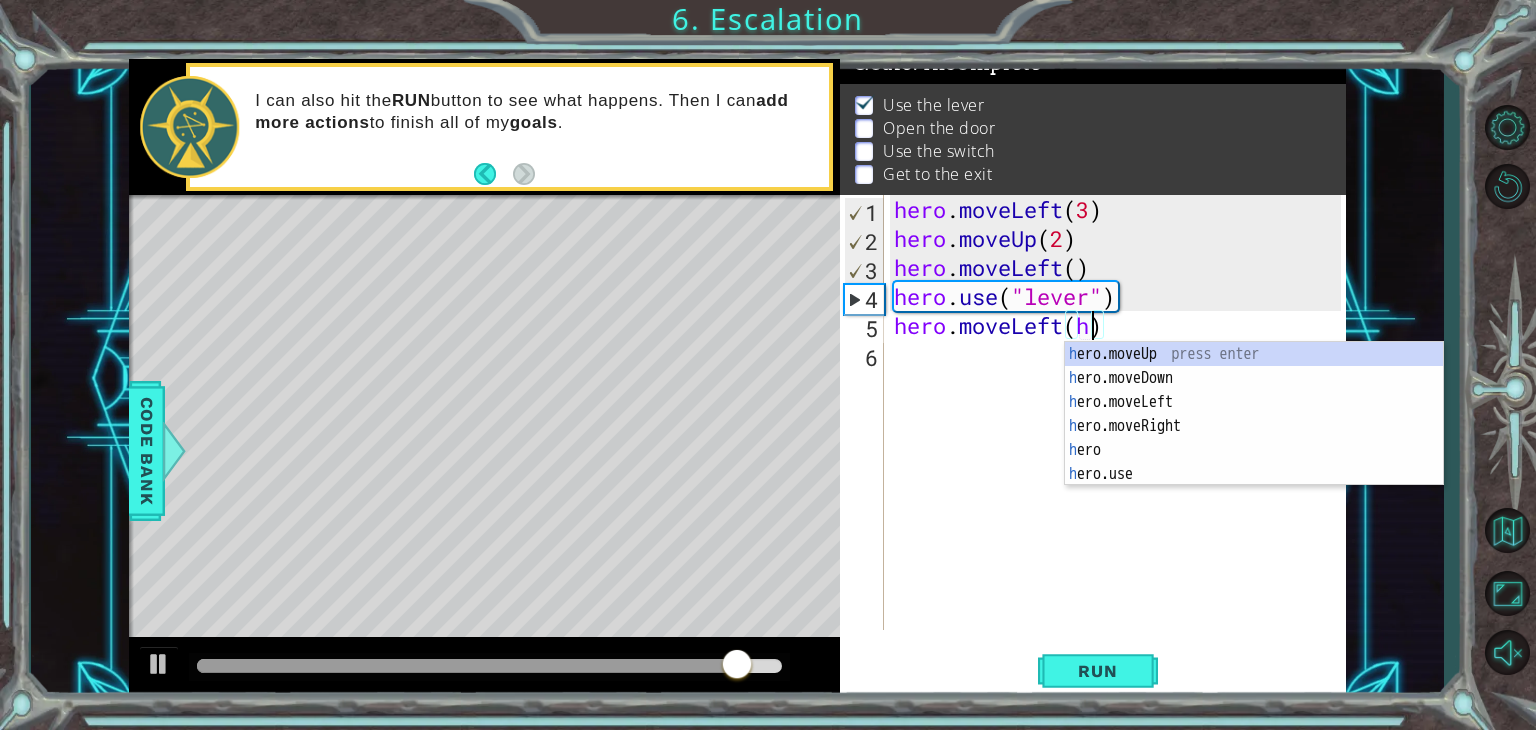scroll, scrollTop: 0, scrollLeft: 8, axis: horizontal 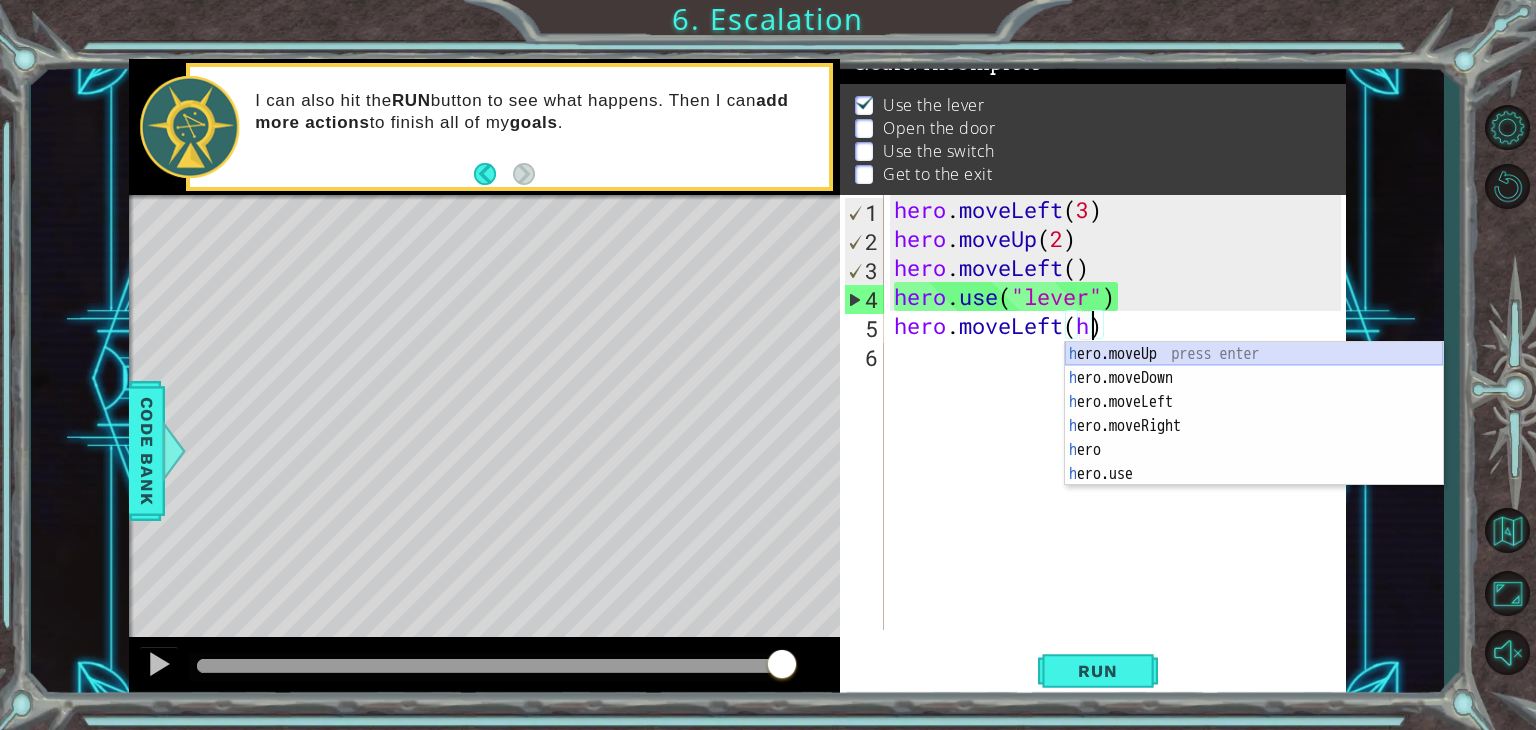 click on "h ero.moveUp press enter h ero.moveDown press enter h ero.moveLeft press enter h ero.moveRight press enter h ero press enter h ero.use press enter" at bounding box center (1254, 438) 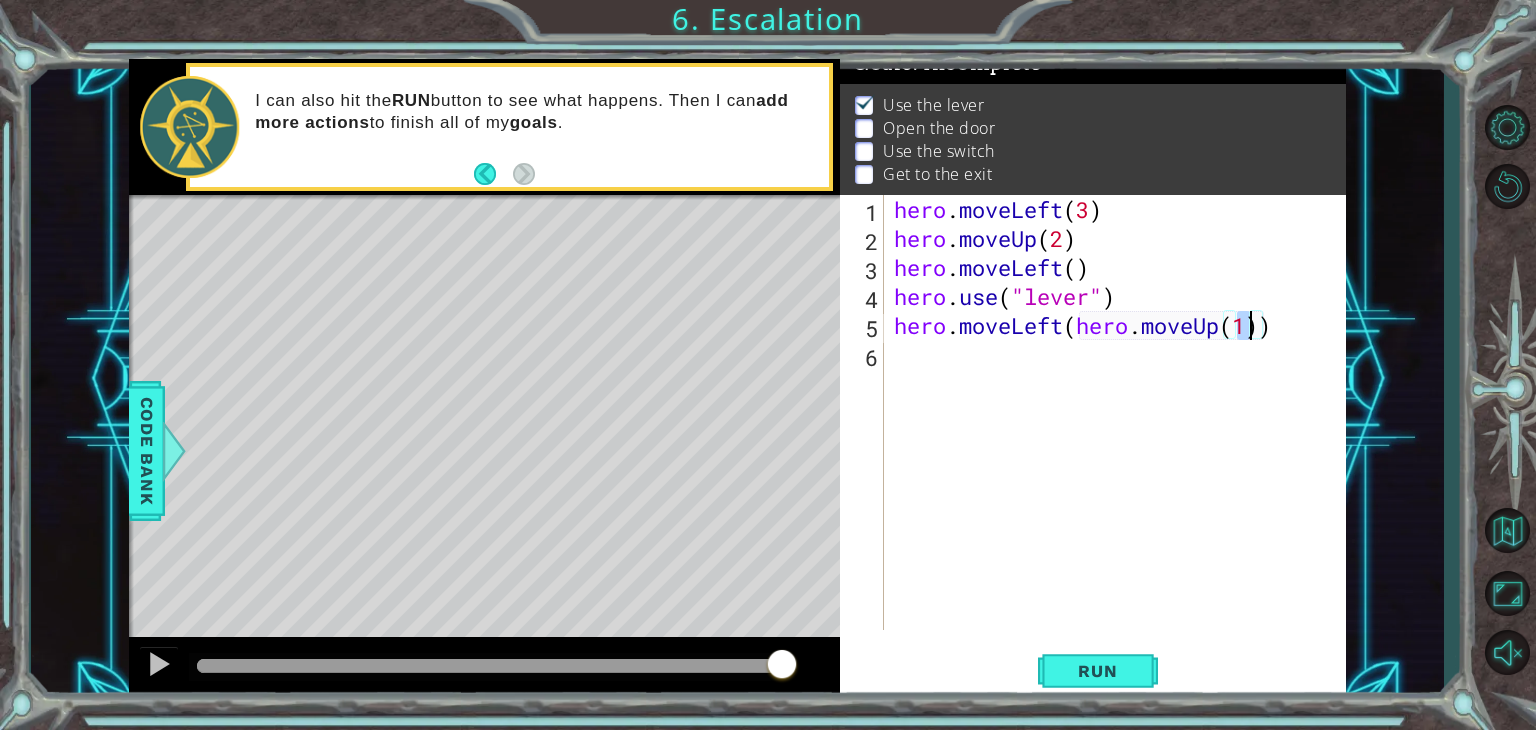 scroll, scrollTop: 0, scrollLeft: 16, axis: horizontal 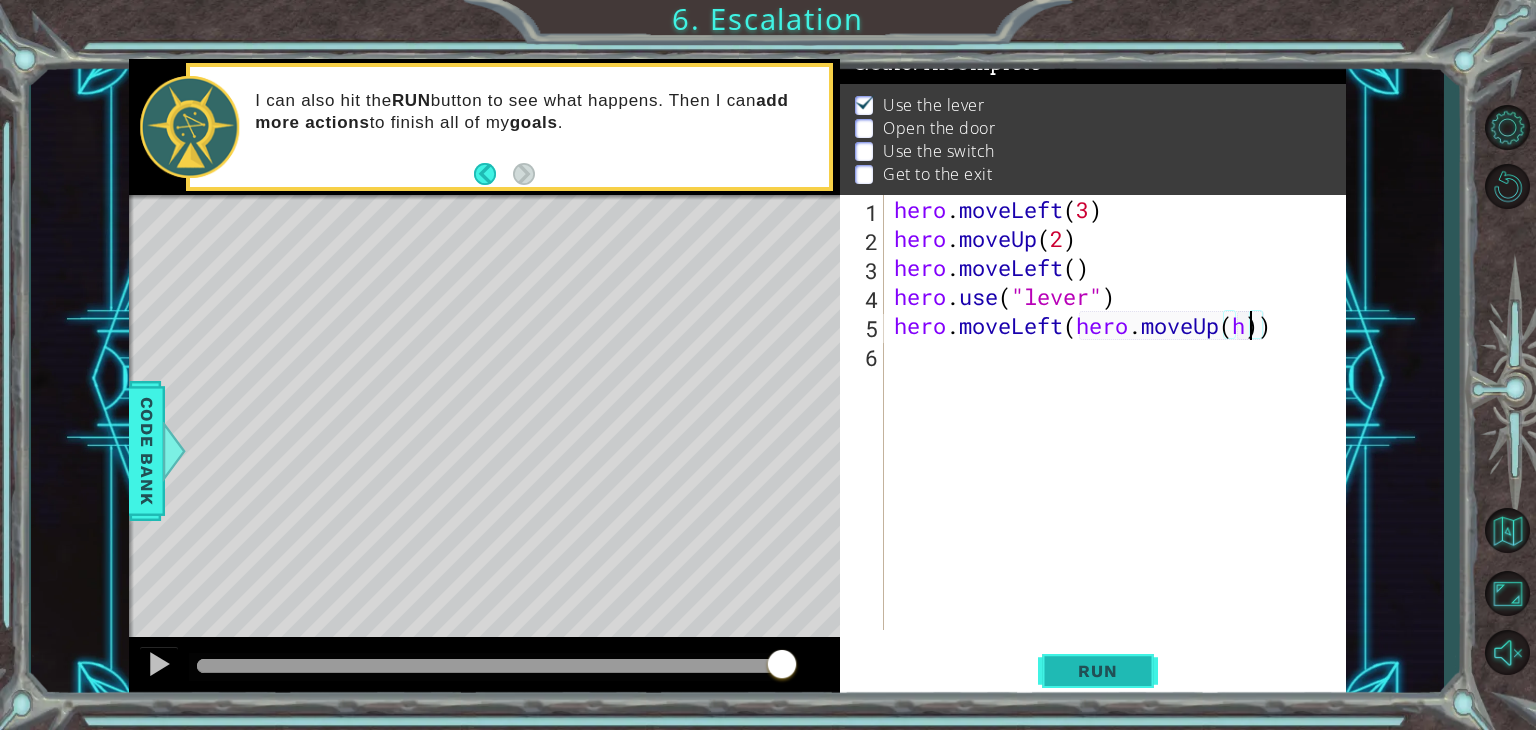 type on "hero.moveLeft(hero.moveUp(h))" 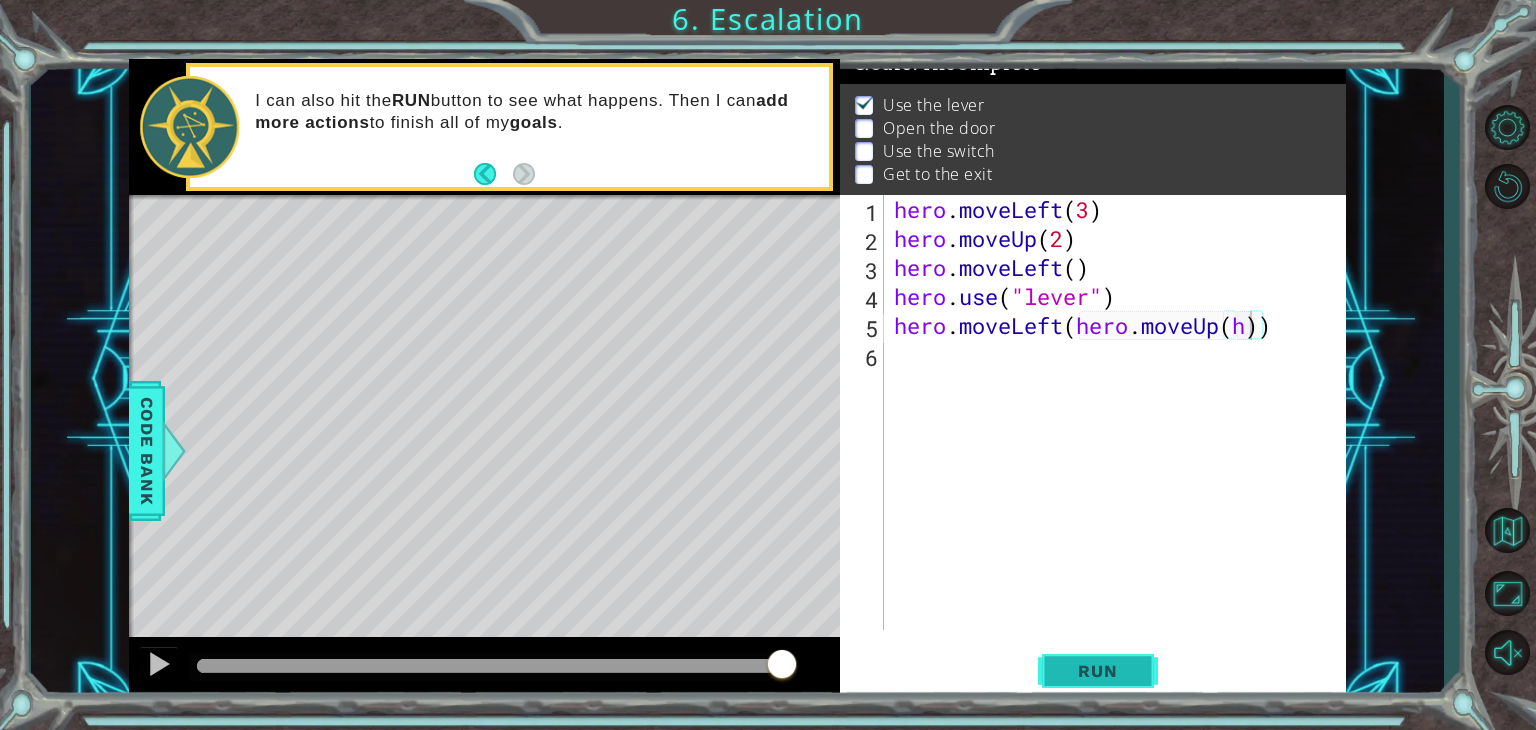 click on "Run" at bounding box center (1097, 671) 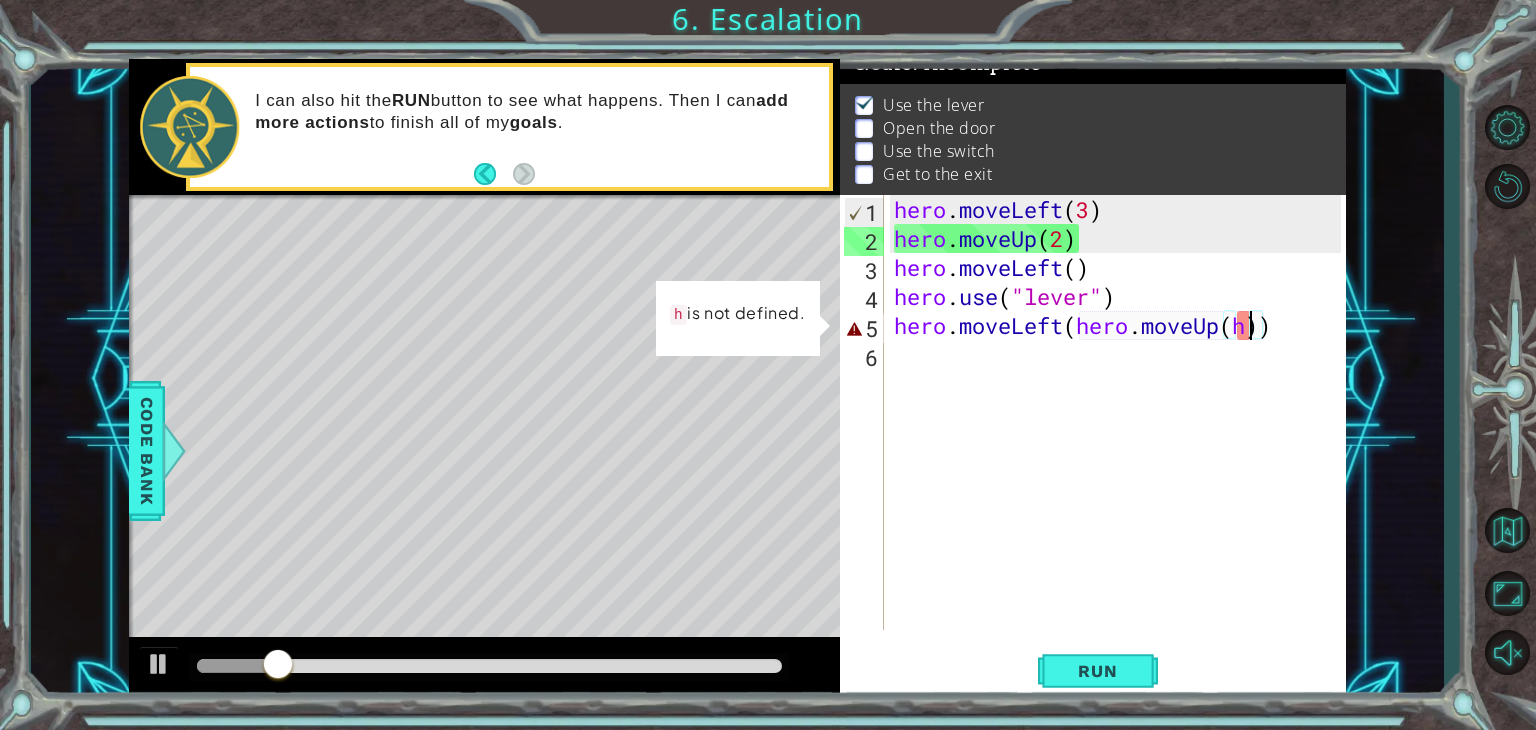 click on "hero . moveLeft ( 3 ) hero . moveUp ( 2 ) hero . moveLeft ( ) hero . use ( "lever" ) hero . moveLeft ( hero . moveUp ( h ))" at bounding box center [1120, 441] 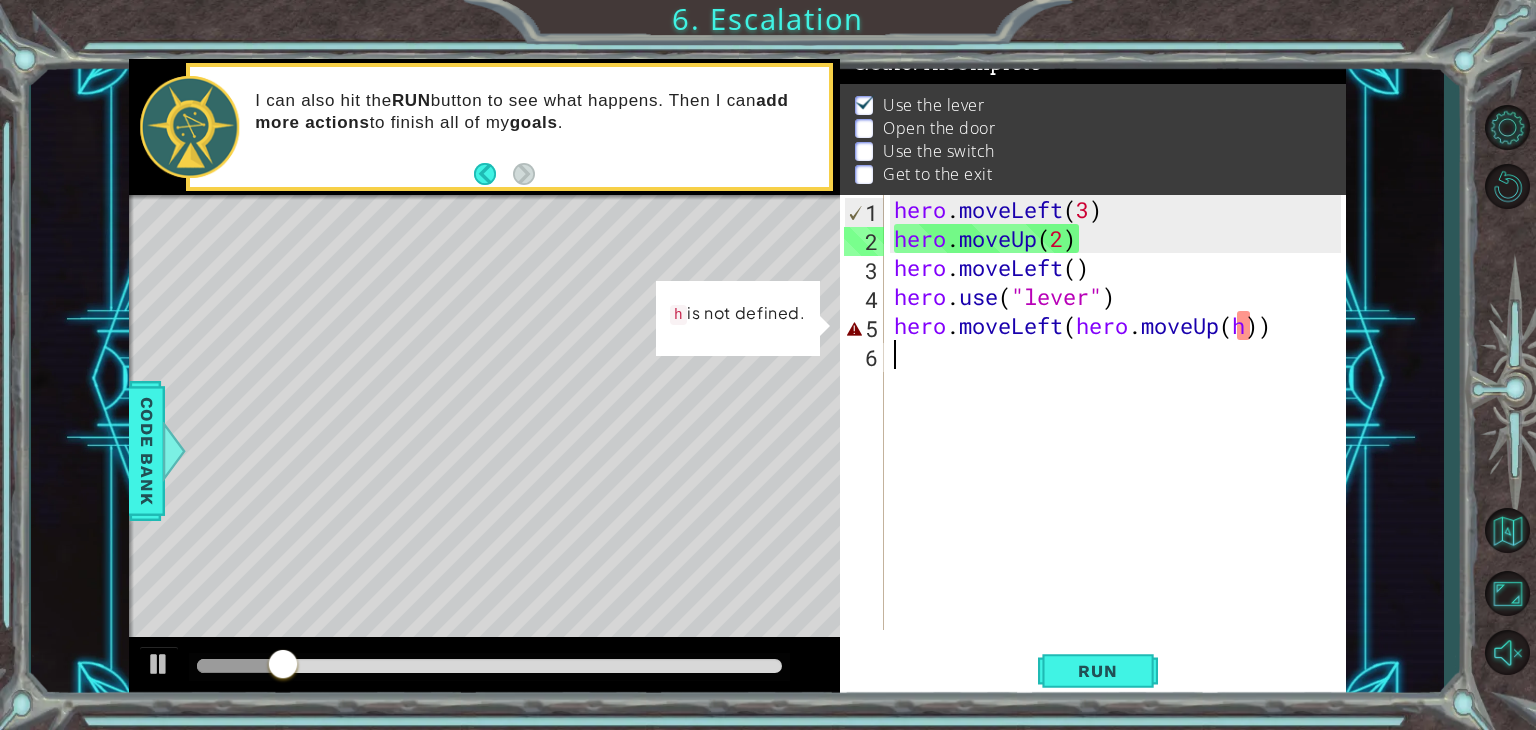 scroll, scrollTop: 0, scrollLeft: 0, axis: both 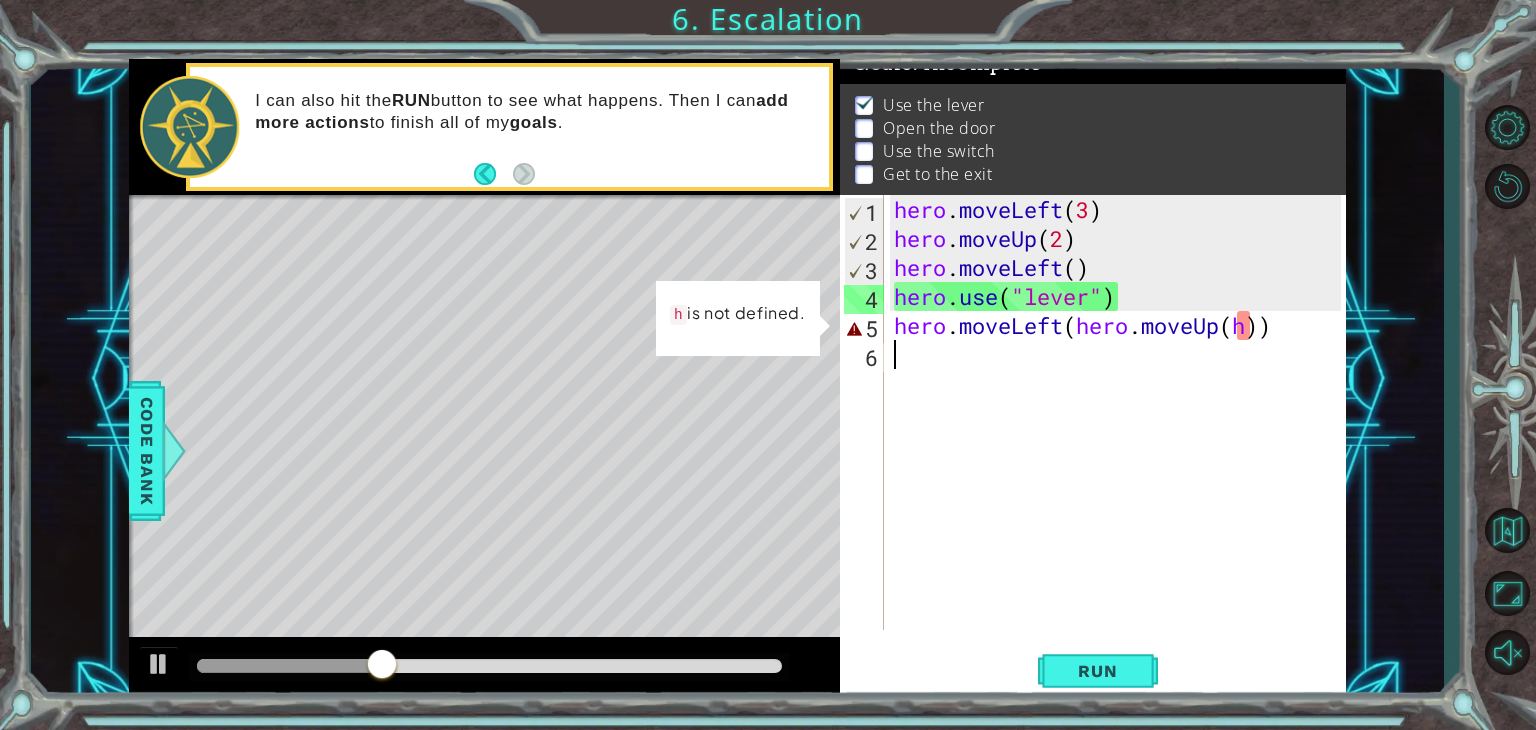 click at bounding box center [591, 489] 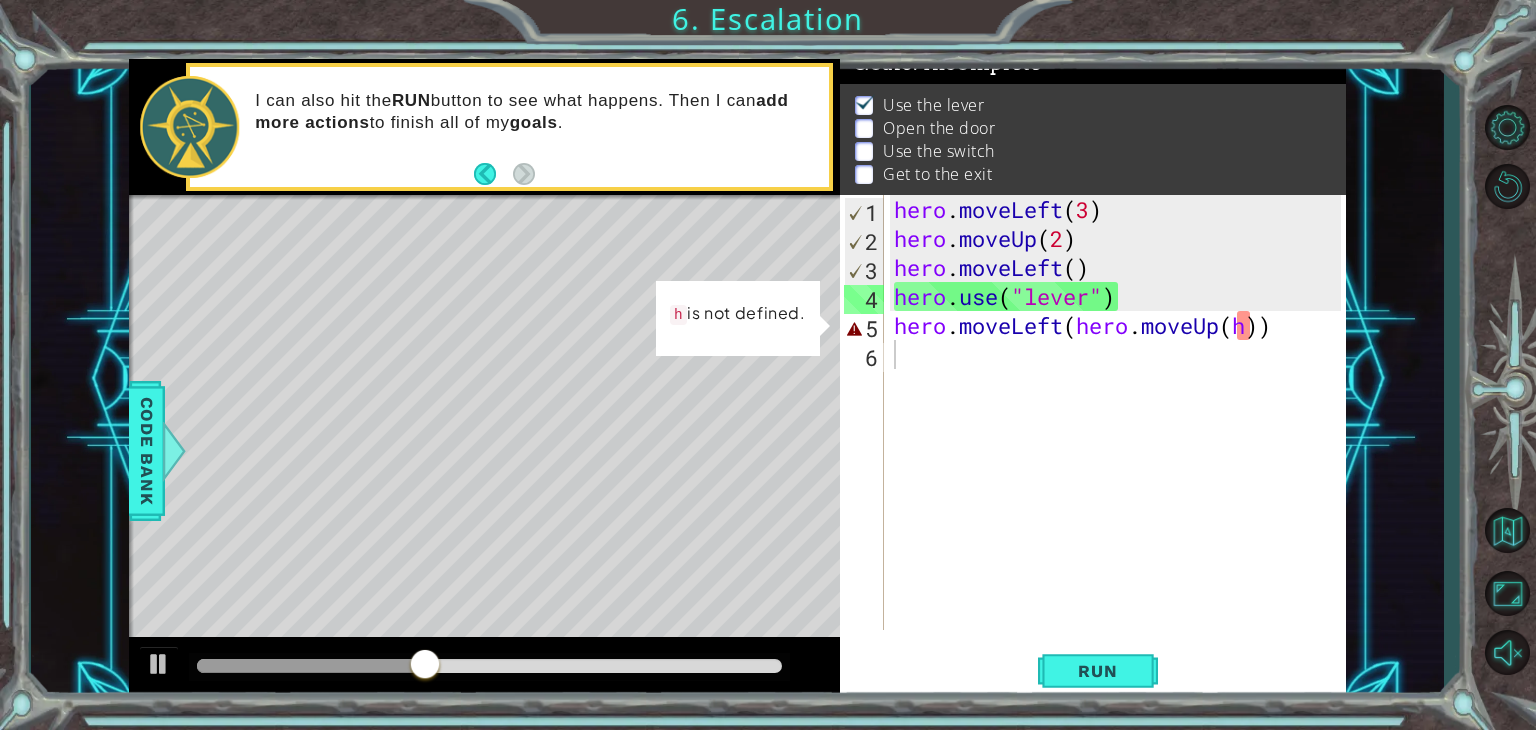 click on "hero . moveLeft ( 3 ) hero . moveUp ( 2 ) hero . moveLeft ( ) hero . use ( "lever" ) hero . moveLeft ( hero . moveUp ( h ))" at bounding box center (1120, 441) 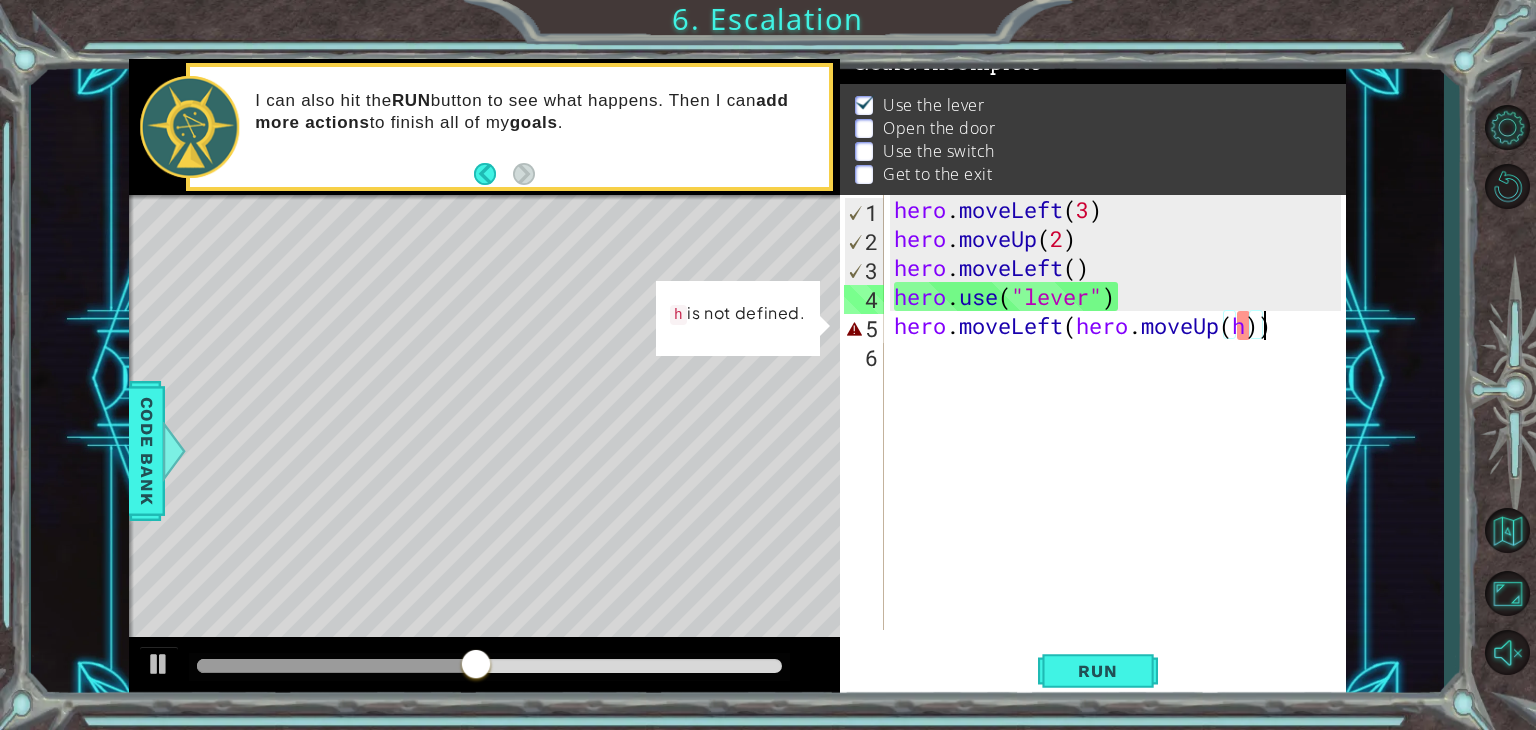click on "hero . moveLeft ( 3 ) hero . moveUp ( 2 ) hero . moveLeft ( ) hero . use ( "lever" ) hero . moveLeft ( hero . moveUp ( h ))" at bounding box center (1120, 441) 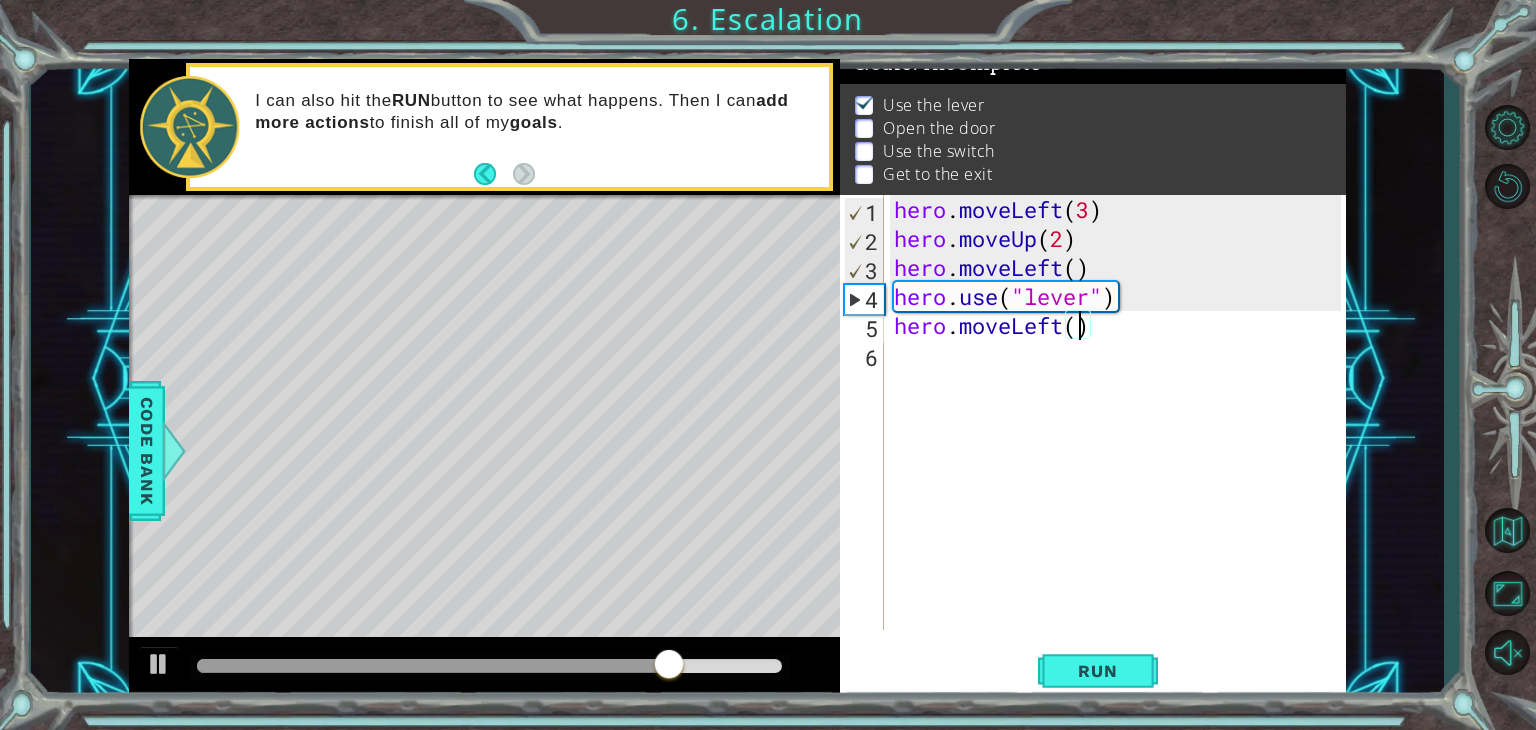 type on "hero.moveLeft(1)" 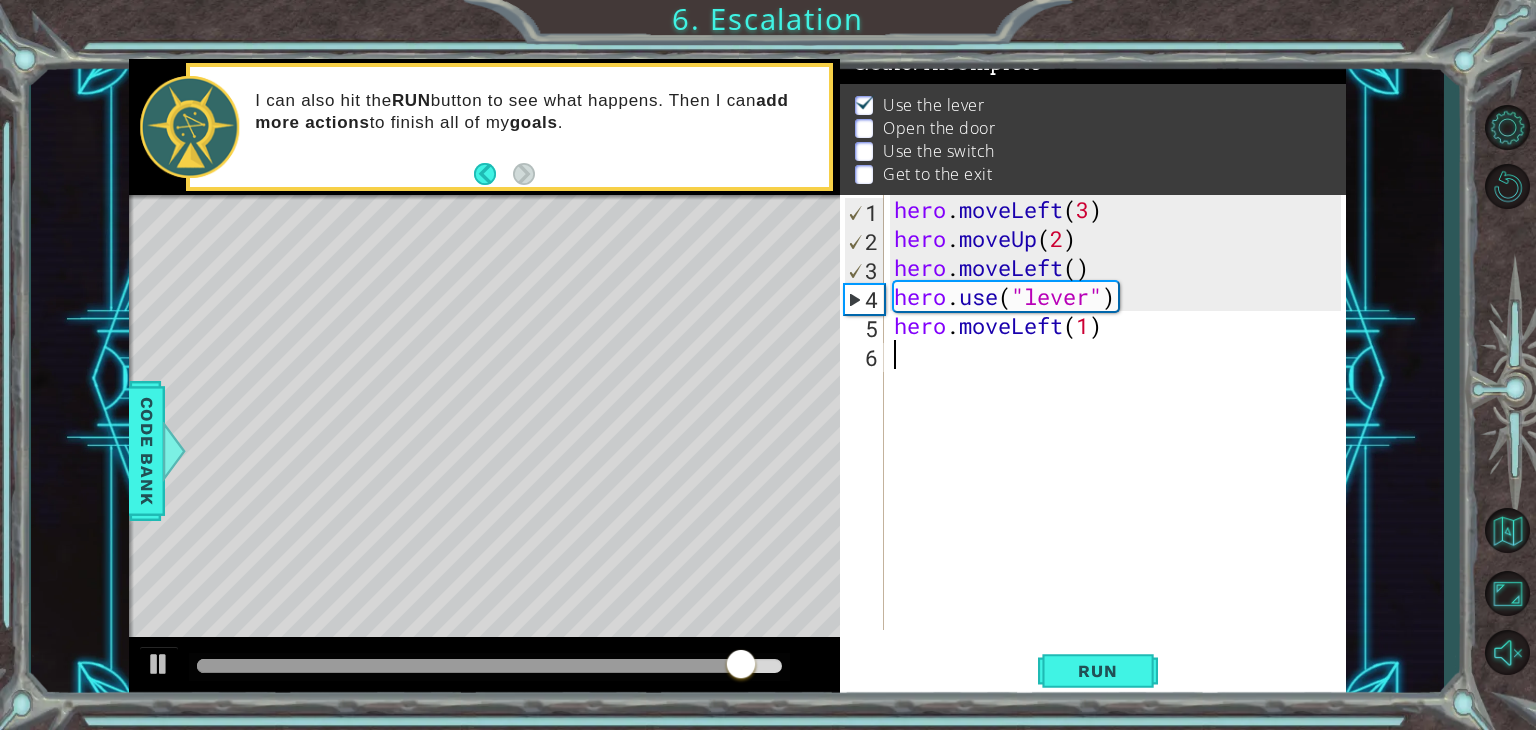 click on "hero . moveLeft ( 3 ) hero . moveUp ( 2 ) hero . moveLeft ( ) hero . use ( "lever" ) hero . moveLeft ( 1 )" at bounding box center [1120, 441] 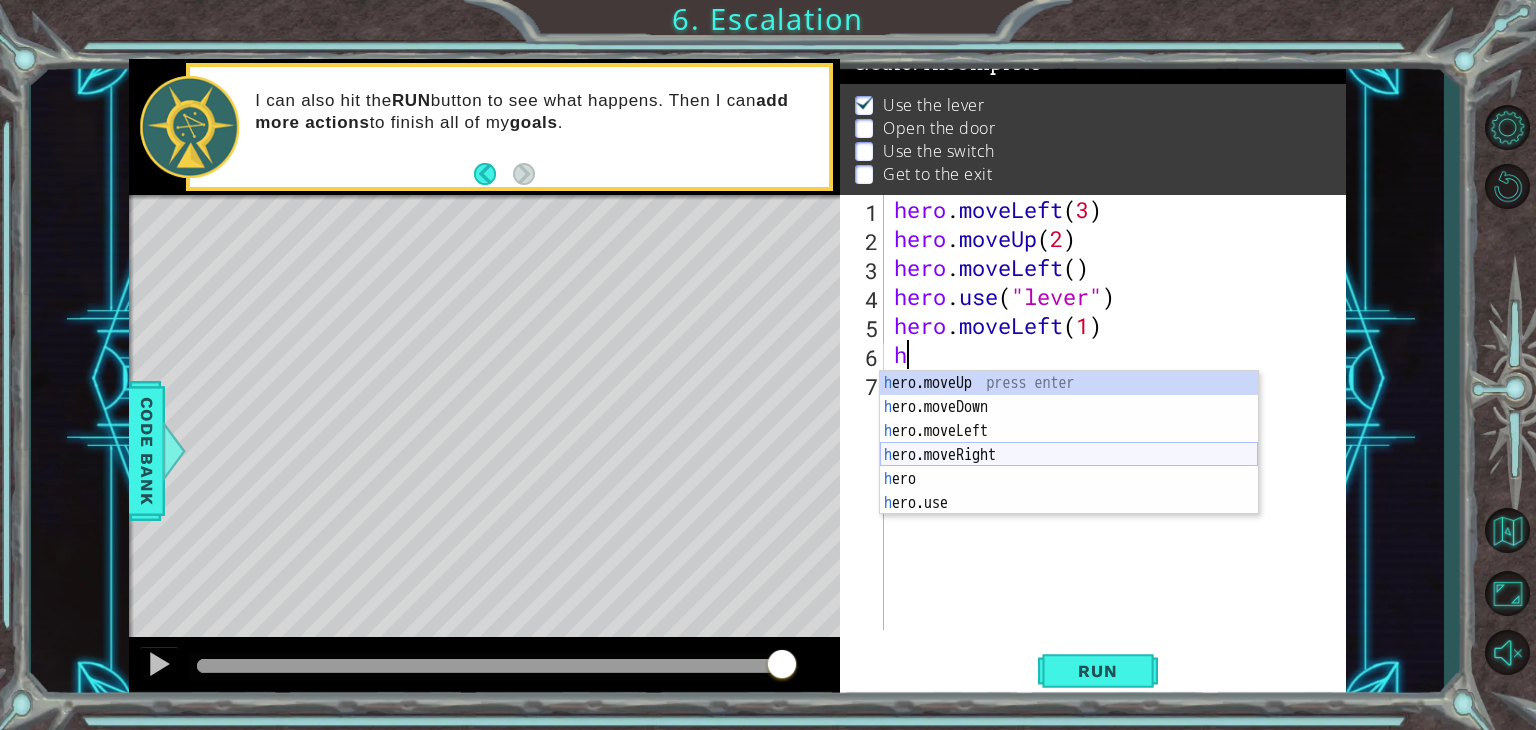 click on "h ero.moveUp press enter h ero.moveDown press enter h ero.moveLeft press enter h ero.moveRight press enter h ero press enter h ero.use press enter" at bounding box center [1069, 467] 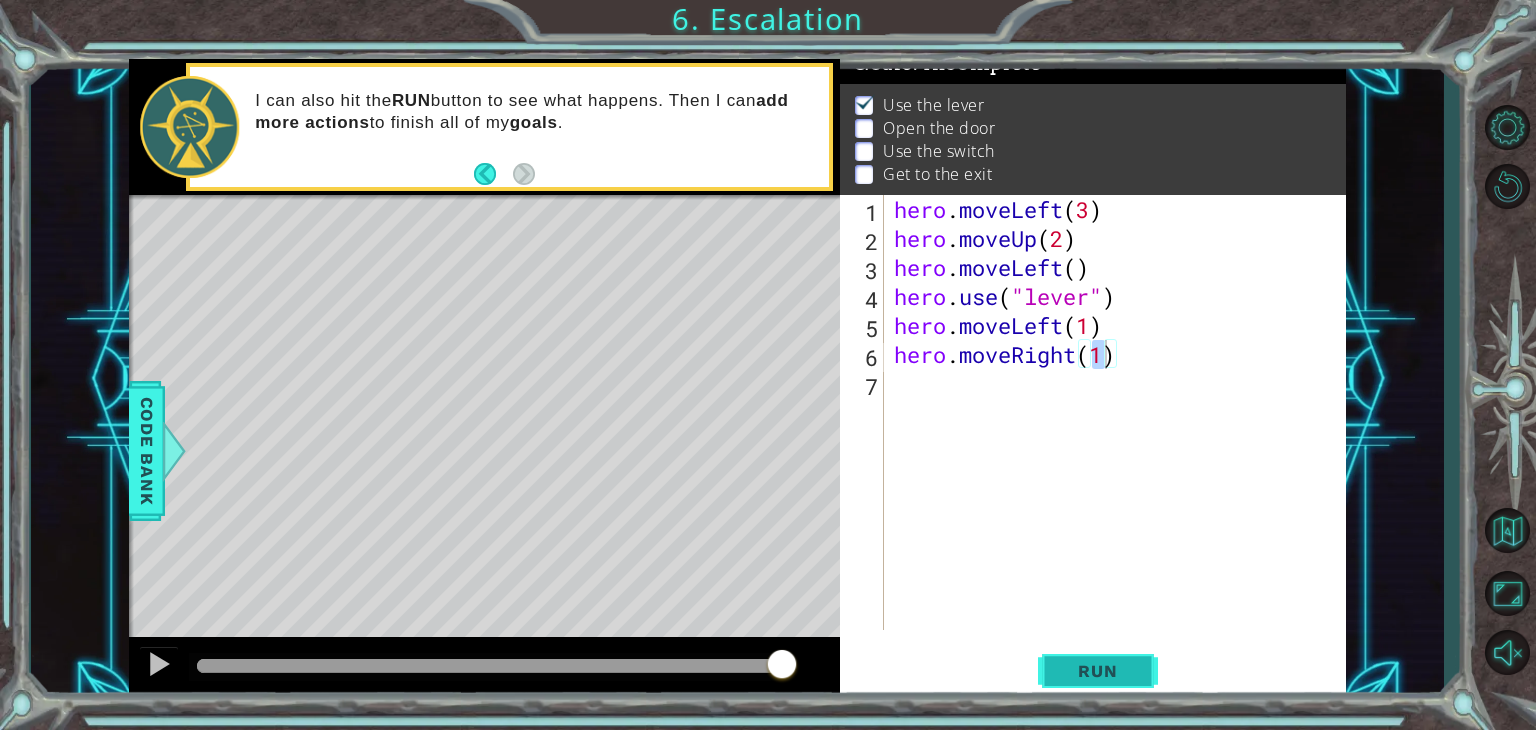click on "Run" at bounding box center [1098, 671] 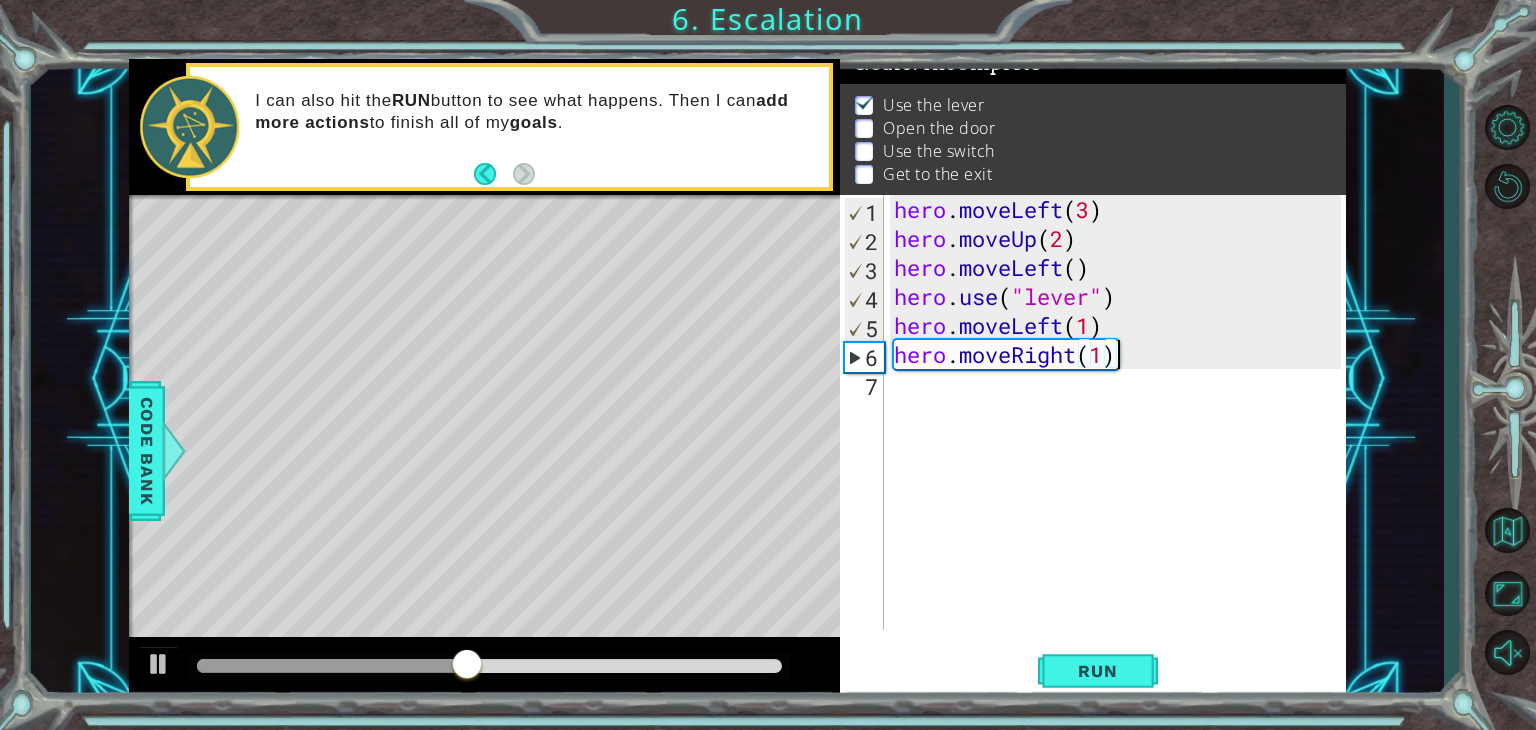 click on "hero . moveLeft ( 3 ) hero . moveUp ( 2 ) hero . moveLeft ( ) hero . use ( "lever" ) hero . moveLeft ( 1 ) hero . moveRight ( 1 )" at bounding box center (1120, 441) 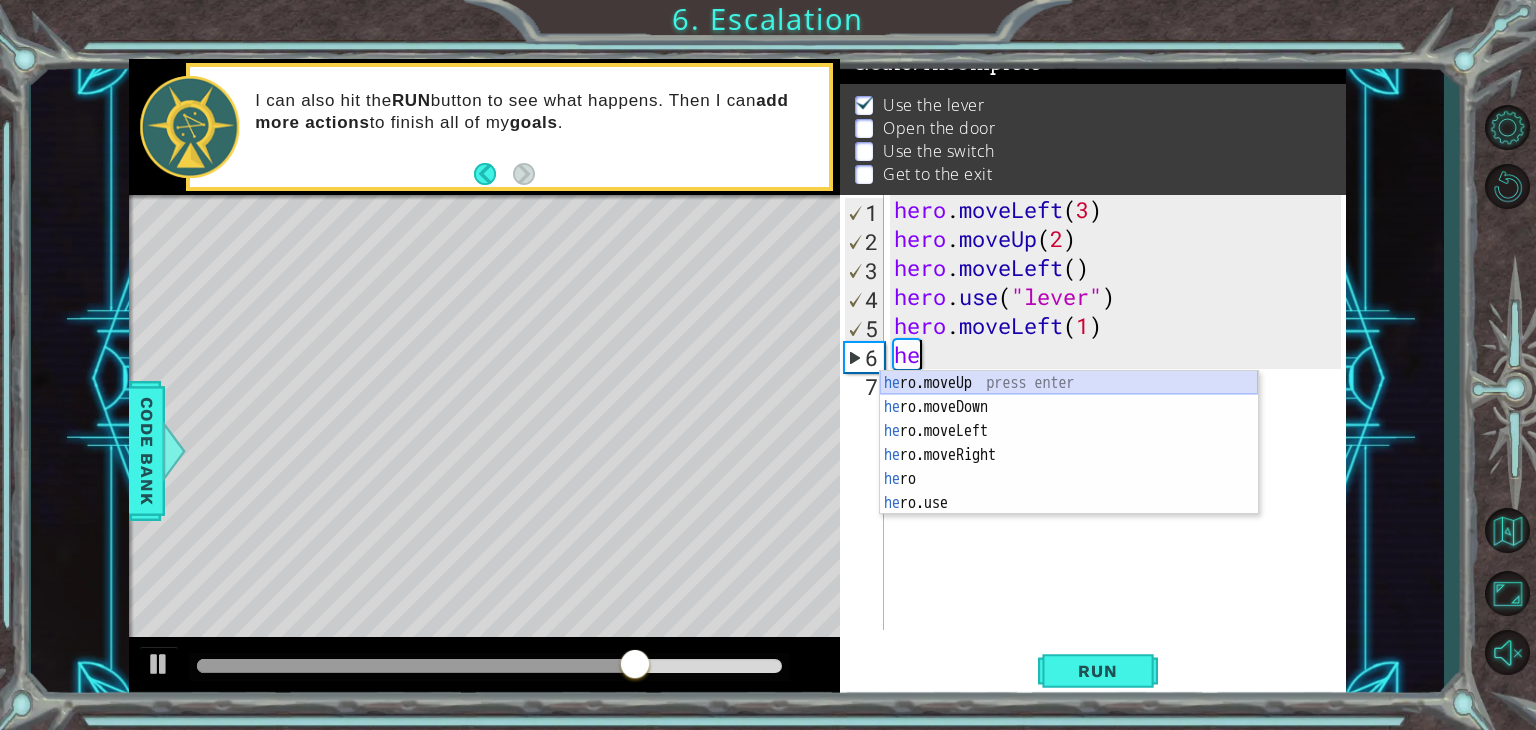 click on "he ro.moveUp press enter he ro.moveDown press enter he ro.moveLeft press enter he ro.moveRight press enter he ro press enter he ro.use press enter" at bounding box center [1069, 467] 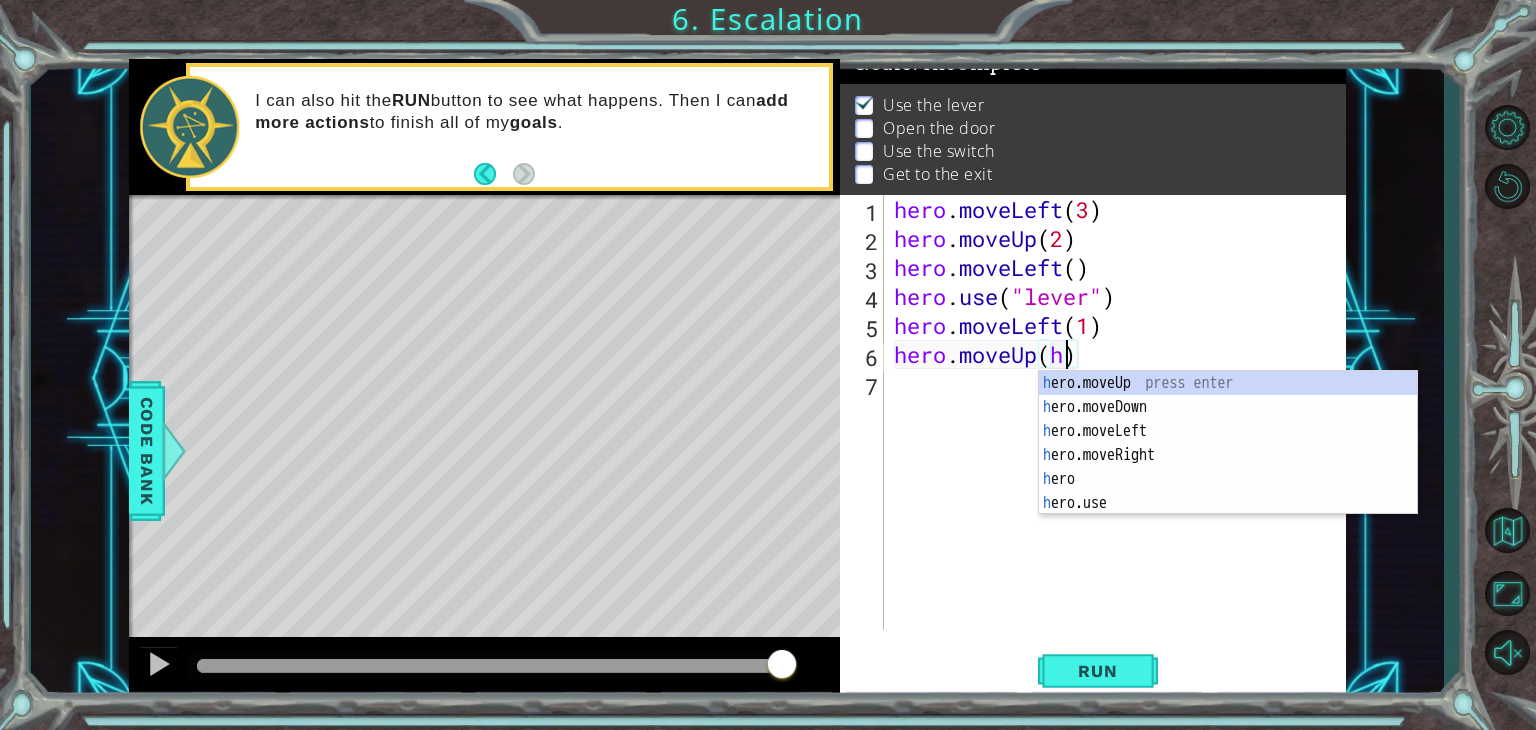 scroll, scrollTop: 0, scrollLeft: 7, axis: horizontal 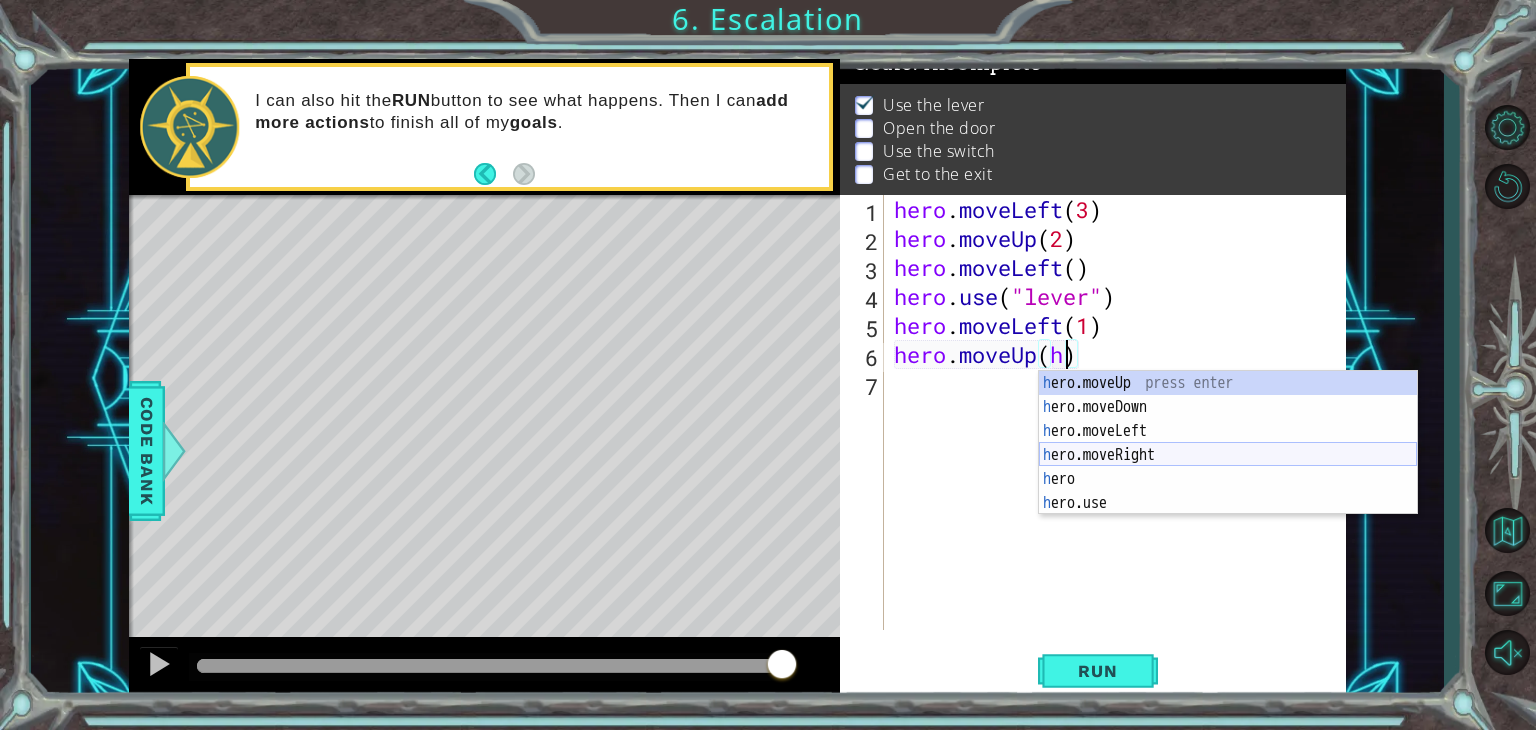 click on "h ero.moveUp press enter h ero.moveDown press enter h ero.moveLeft press enter h ero.moveRight press enter h ero press enter h ero.use press enter" at bounding box center [1228, 467] 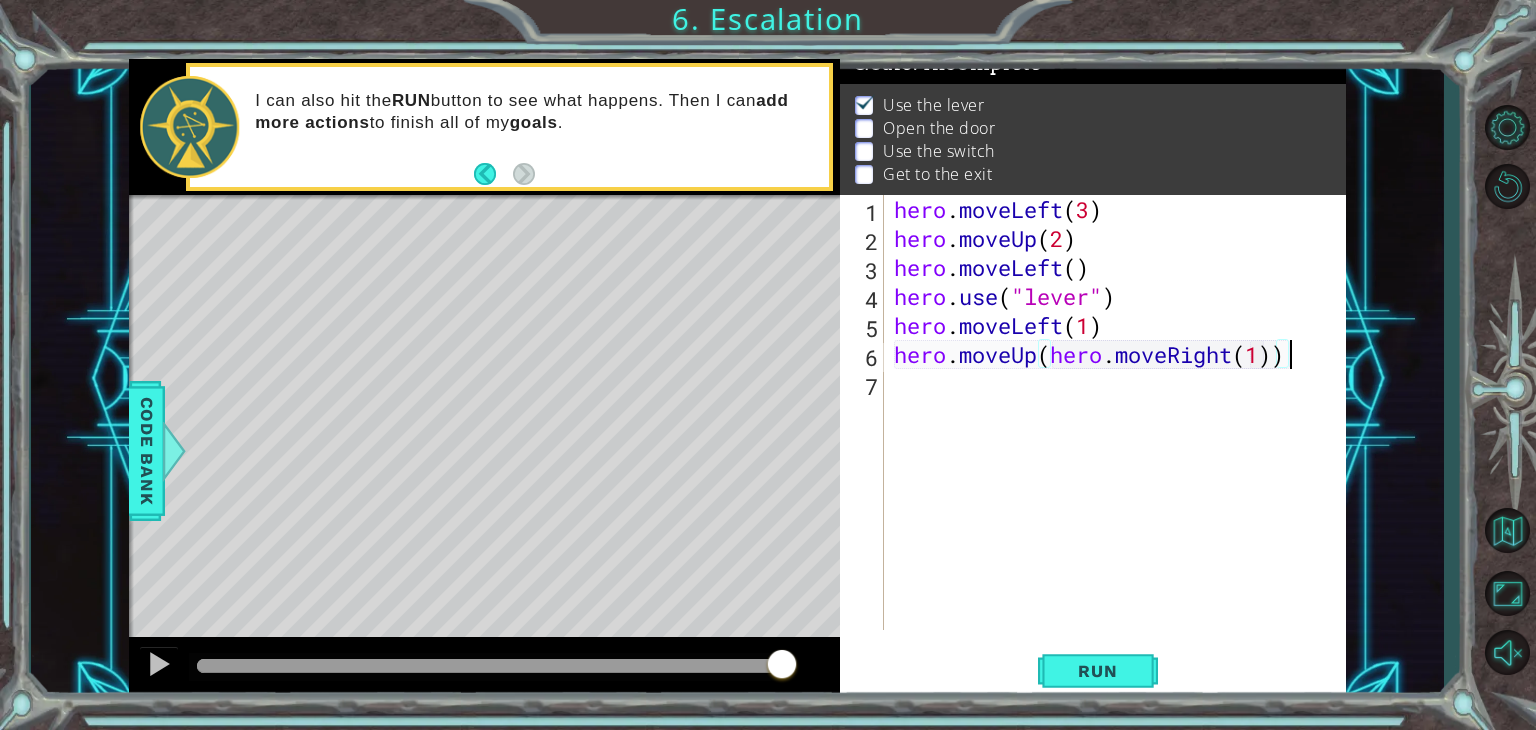 click on "hero . moveLeft ( 3 ) hero . moveUp ( 2 ) hero . moveLeft ( ) hero . use ( "lever" ) hero . moveLeft ( 1 ) hero . moveUp ( hero . moveRight ( 1 ))" at bounding box center (1120, 441) 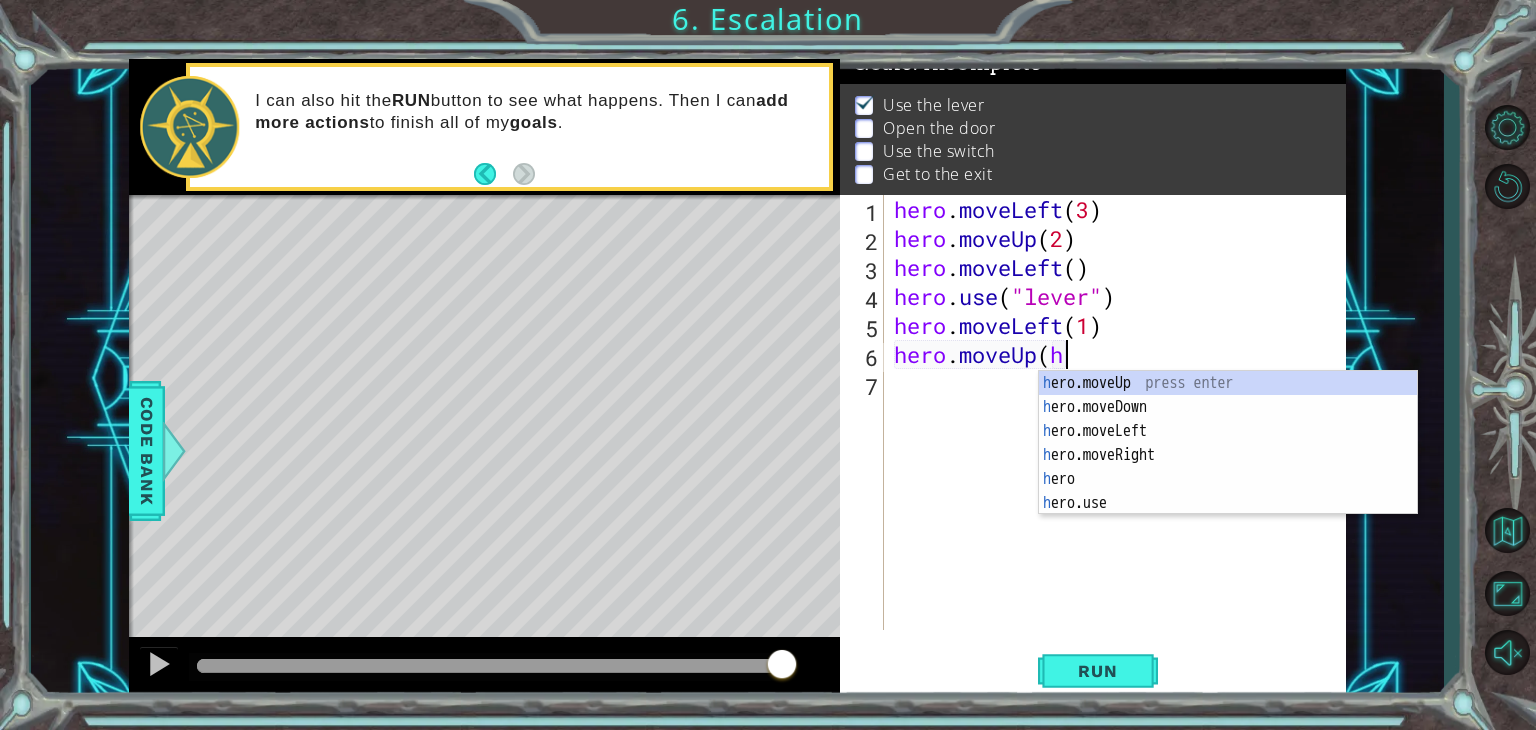 scroll, scrollTop: 0, scrollLeft: 5, axis: horizontal 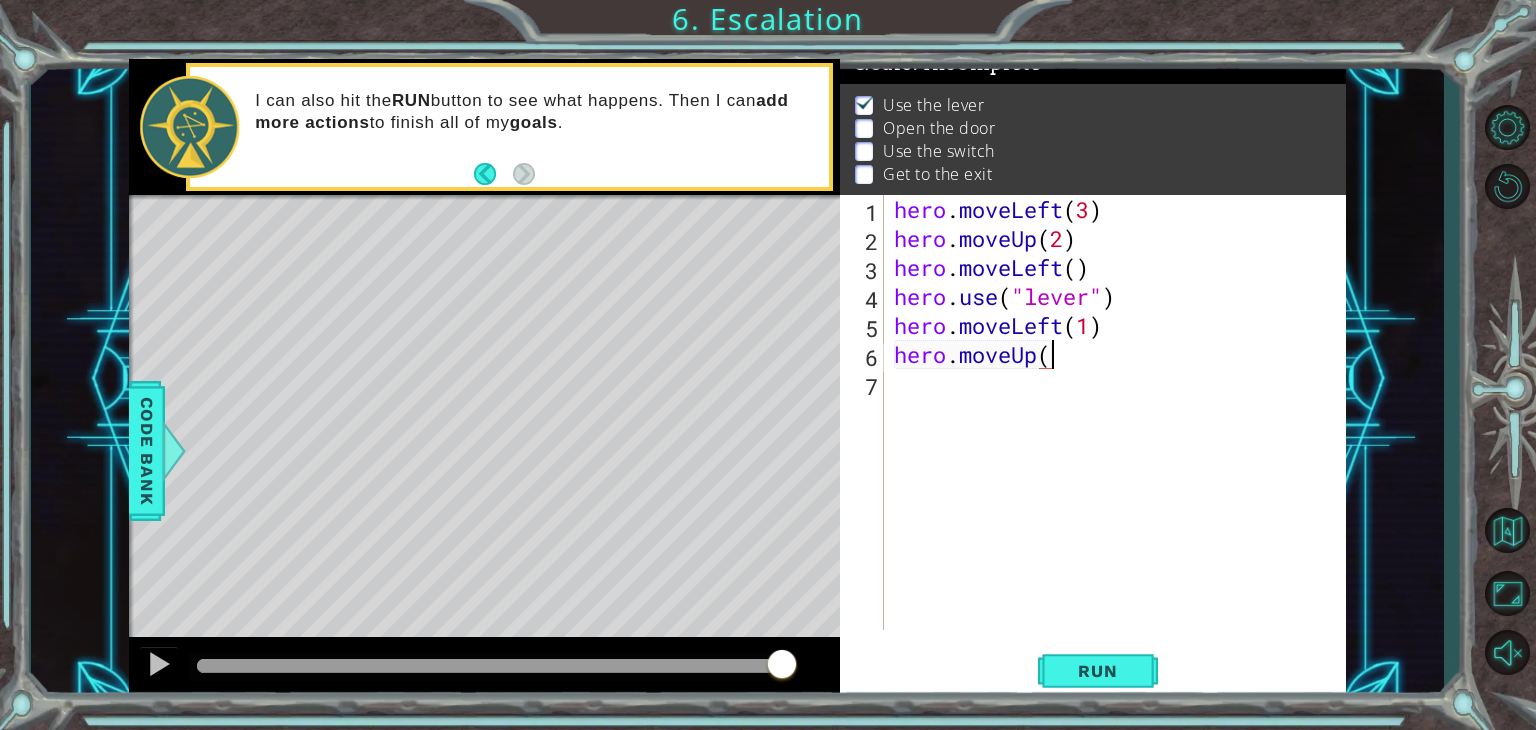 type on "hero.moveUp(1" 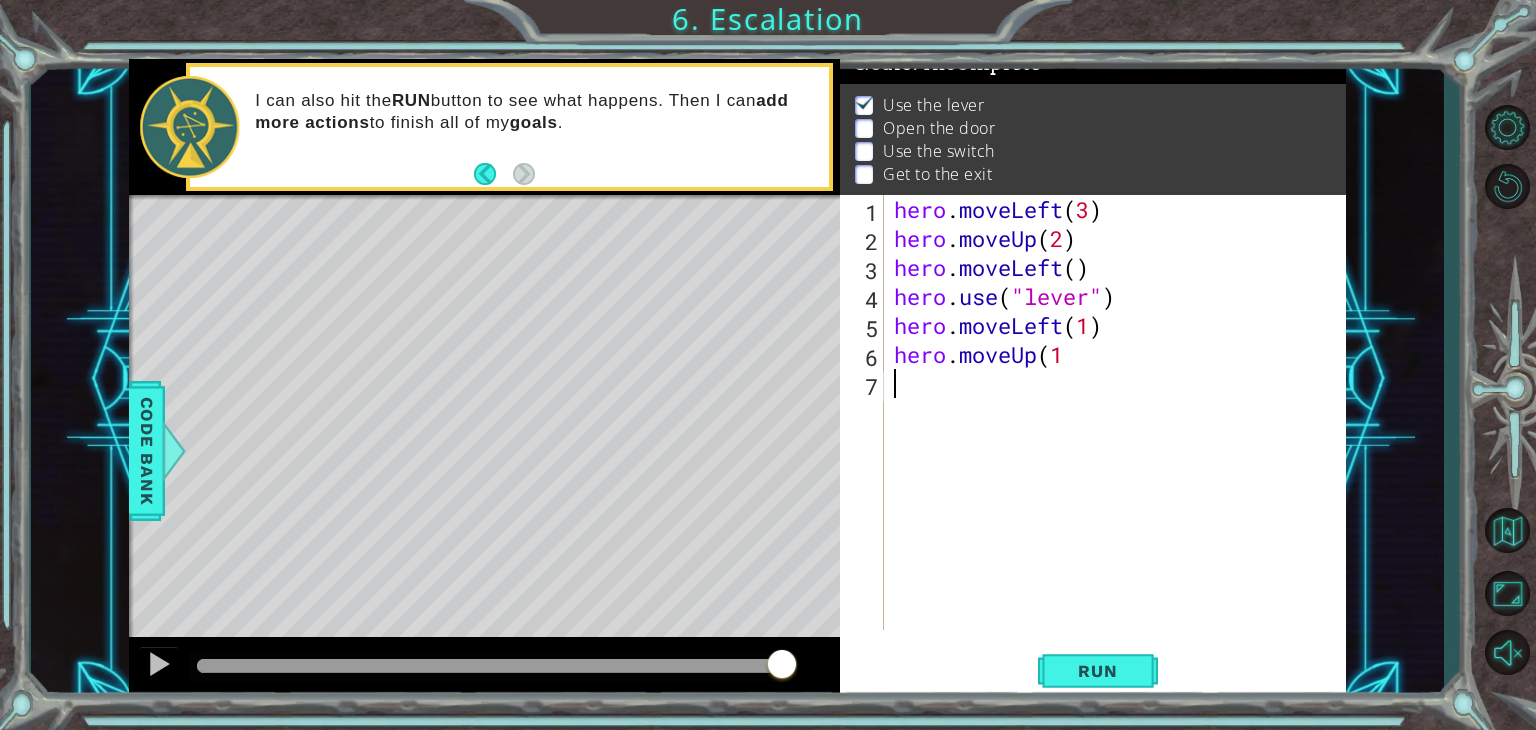 click on "hero . moveLeft ( 3 ) hero . moveUp ( 2 ) hero . moveLeft ( ) hero . use ( "lever" ) hero . moveLeft ( 1 ) hero . moveUp ( 1" at bounding box center (1120, 441) 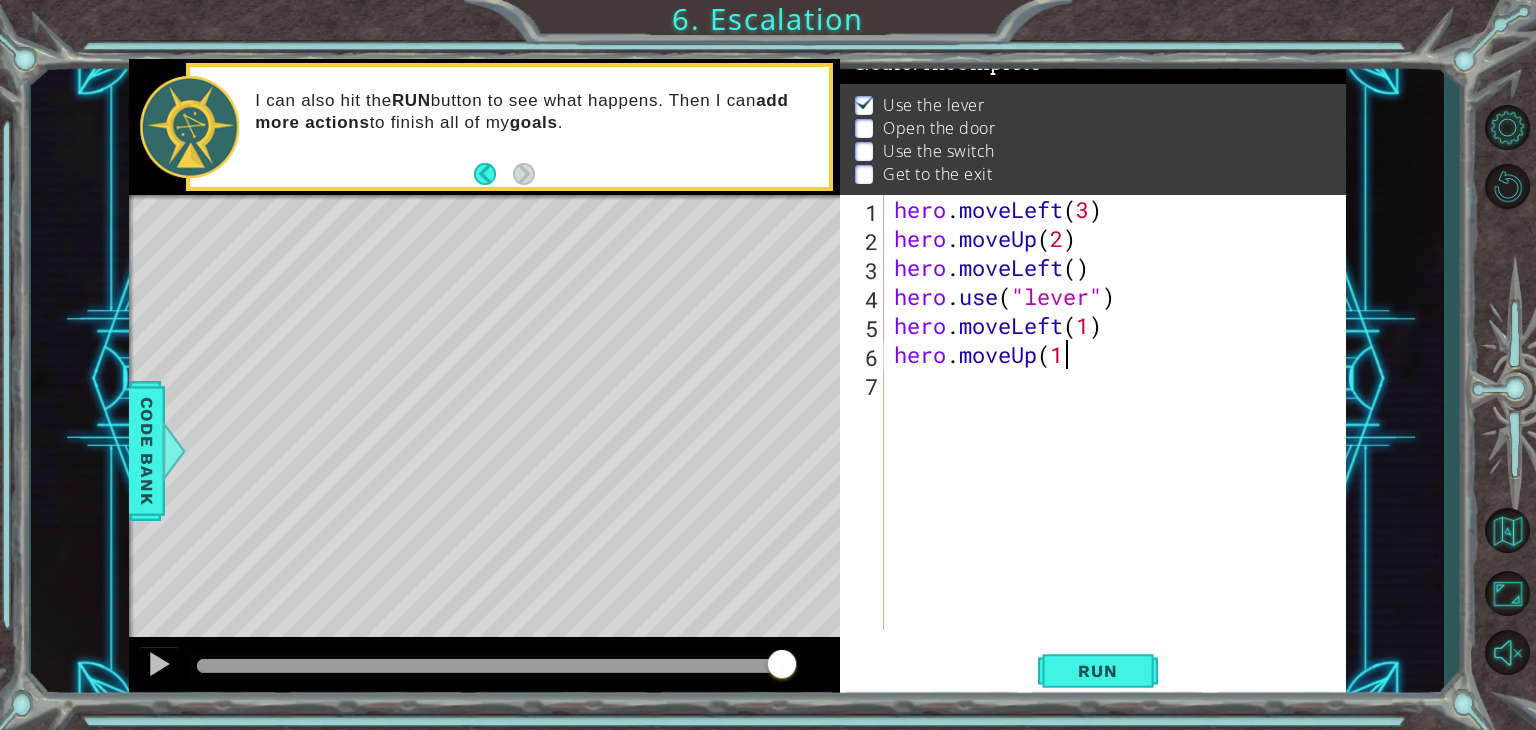click on "hero . moveLeft ( 3 ) hero . moveUp ( 2 ) hero . moveLeft ( ) hero . use ( "lever" ) hero . moveLeft ( 1 ) hero . moveUp ( 1" at bounding box center [1120, 441] 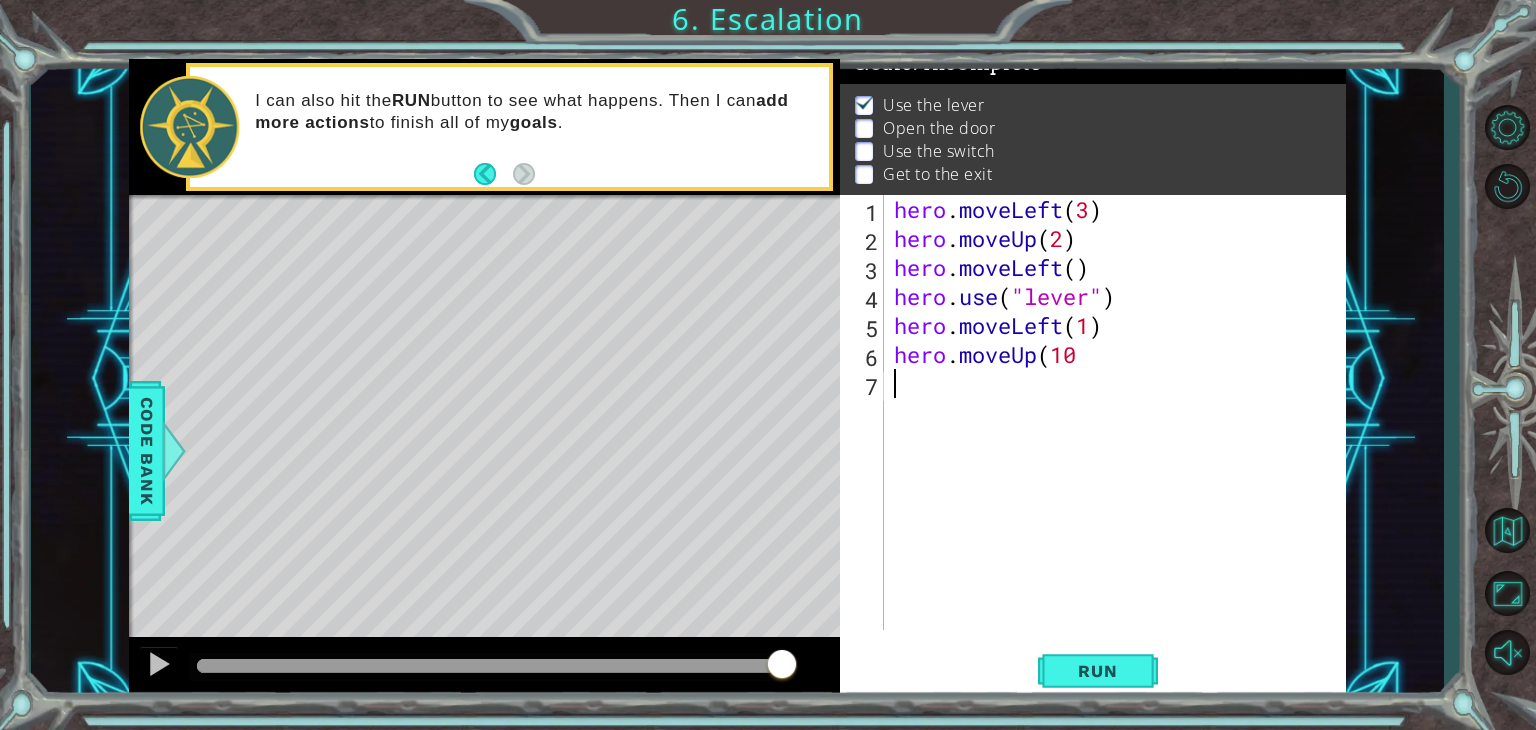 click on "hero . moveLeft ( 3 ) hero . moveUp ( 2 ) hero . moveLeft ( ) hero . use ( "lever" ) hero . moveLeft ( 1 ) hero . moveUp ( 10" at bounding box center (1120, 441) 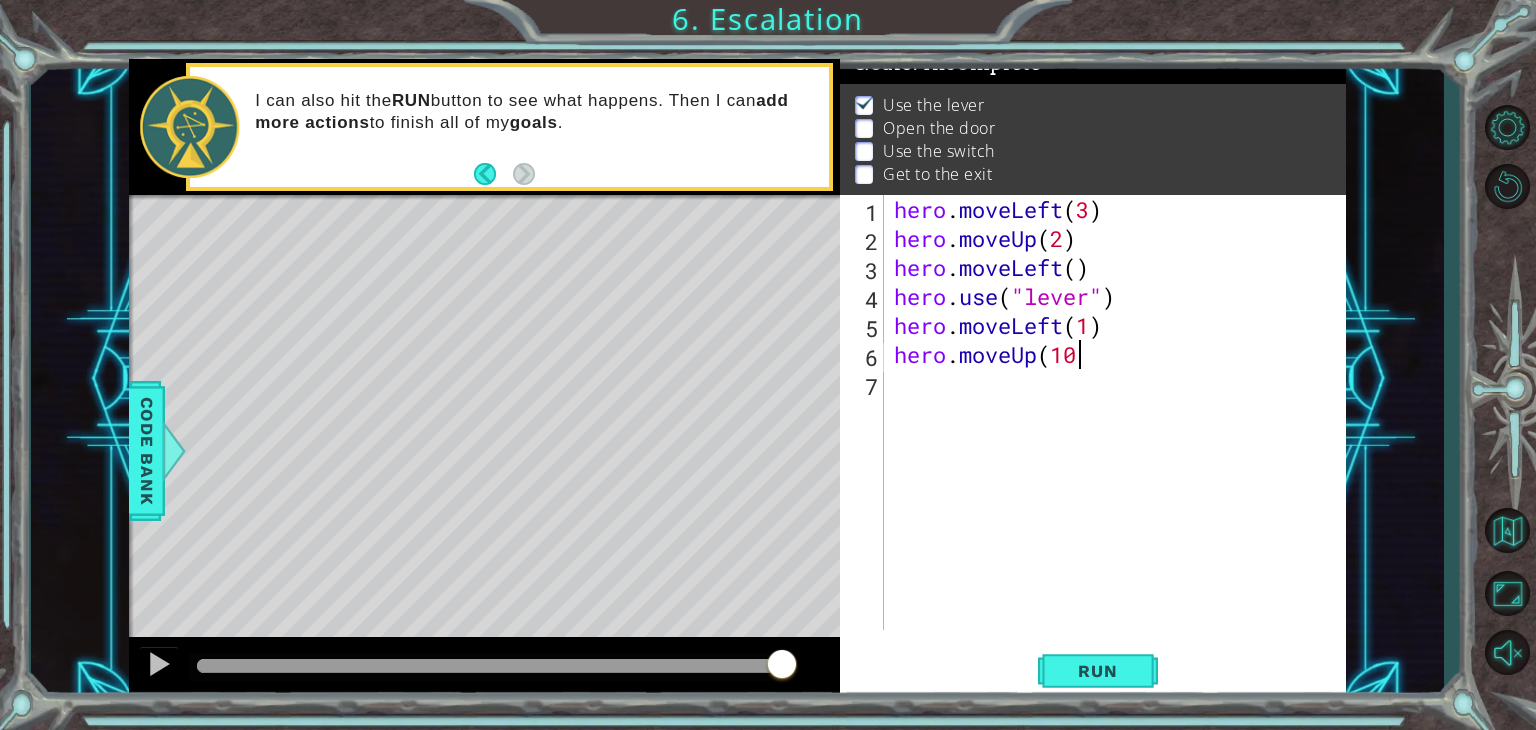 click on "hero . moveLeft ( 3 ) hero . moveUp ( 2 ) hero . moveLeft ( ) hero . use ( "lever" ) hero . moveLeft ( 1 ) hero . moveUp ( 10" at bounding box center (1120, 441) 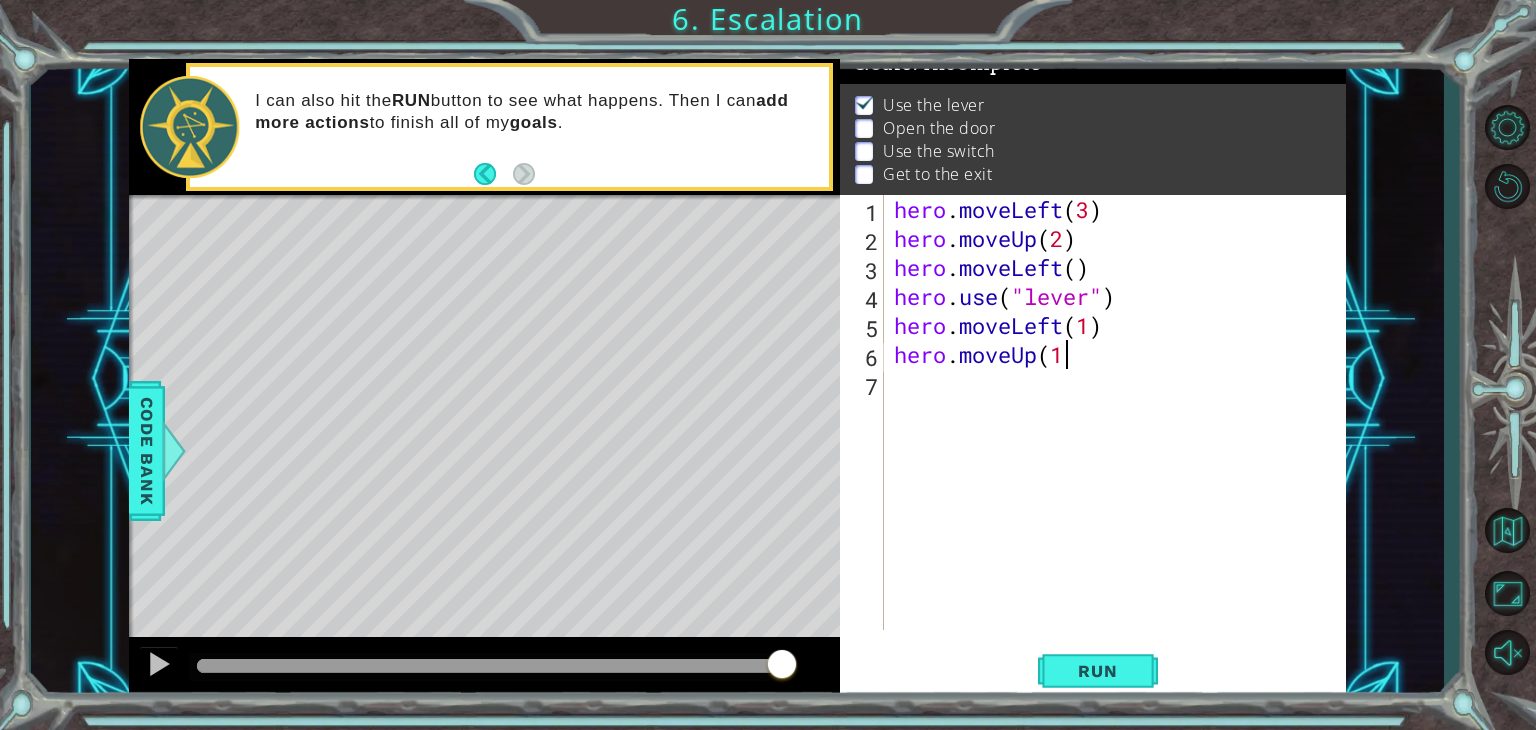 type on "hero.moveUp(1)" 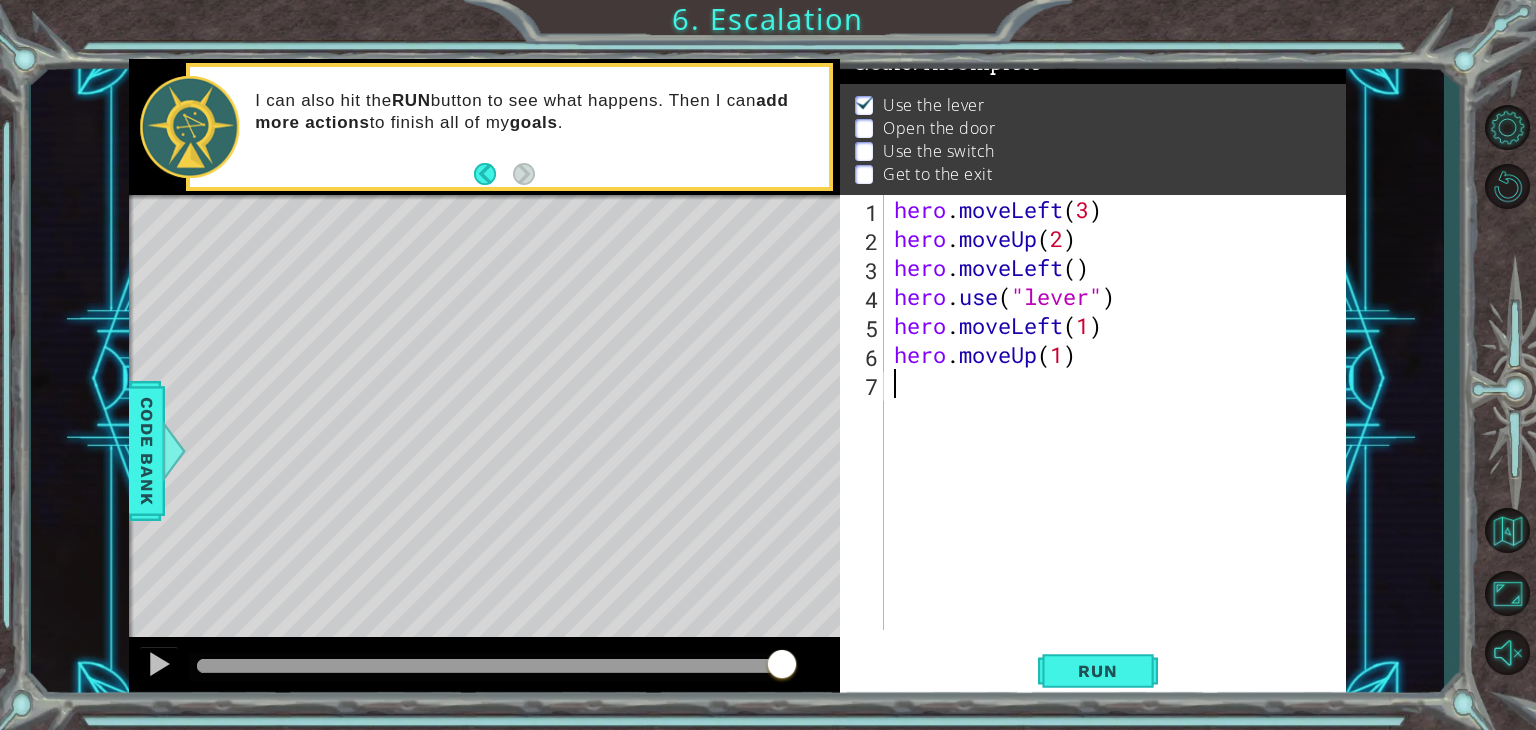 click on "hero . moveLeft ( 3 ) hero . moveUp ( 2 ) hero . moveLeft ( ) hero . use ( "lever" ) hero . moveLeft ( 1 ) hero . moveUp ( 1 )" at bounding box center [1120, 441] 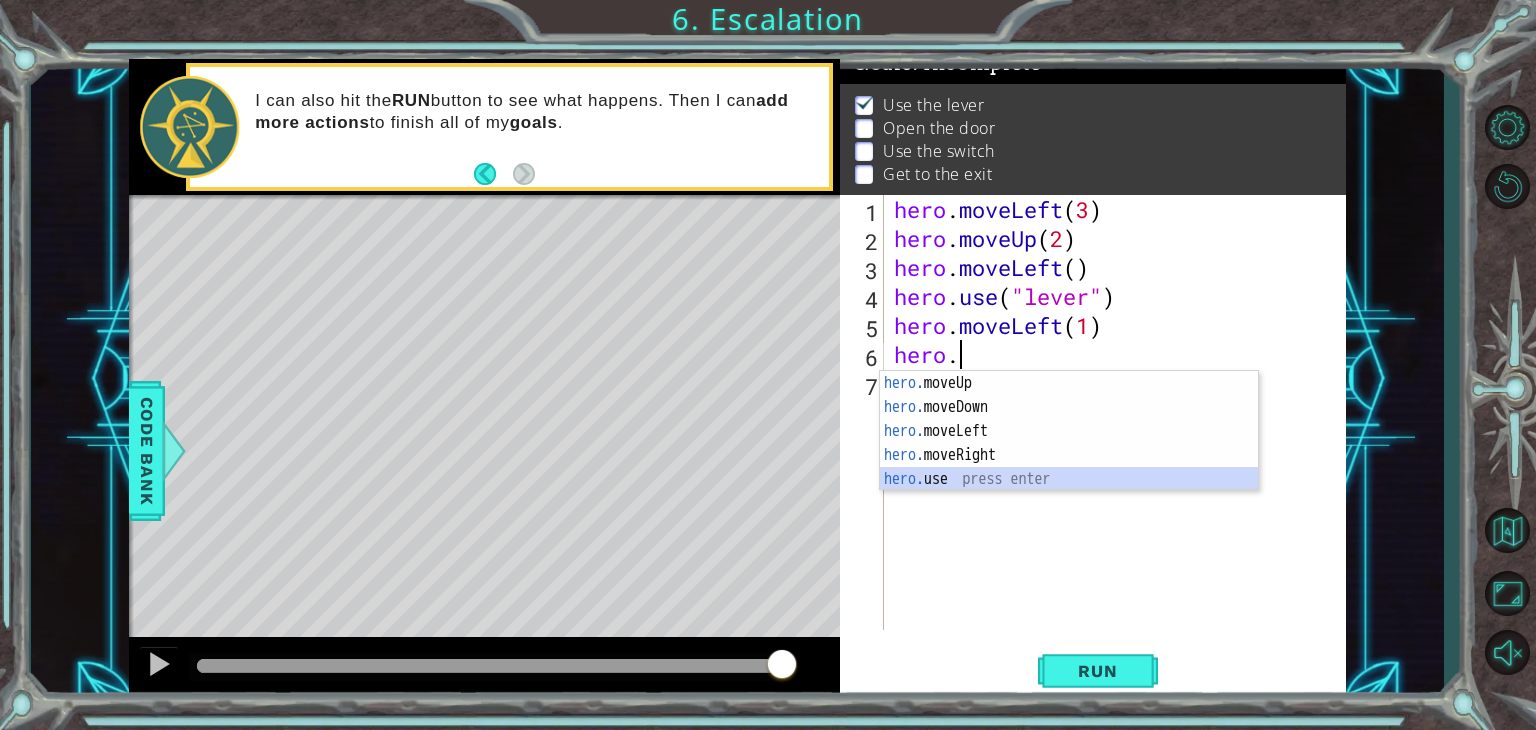 click on "hero. moveUp press enter hero. moveDown press enter hero. moveLeft press enter hero. moveRight press enter hero. use press enter" at bounding box center (1069, 455) 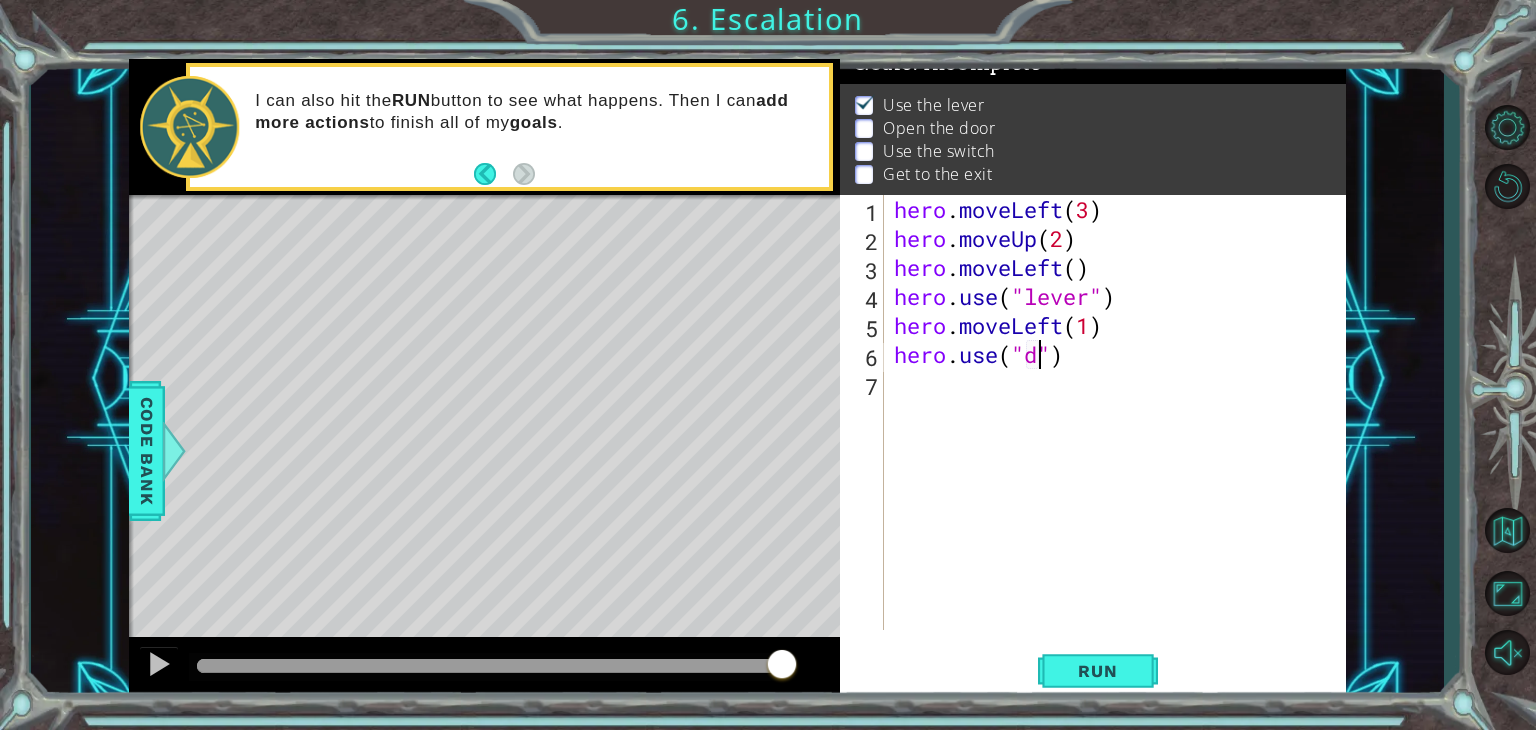 scroll, scrollTop: 0, scrollLeft: 6, axis: horizontal 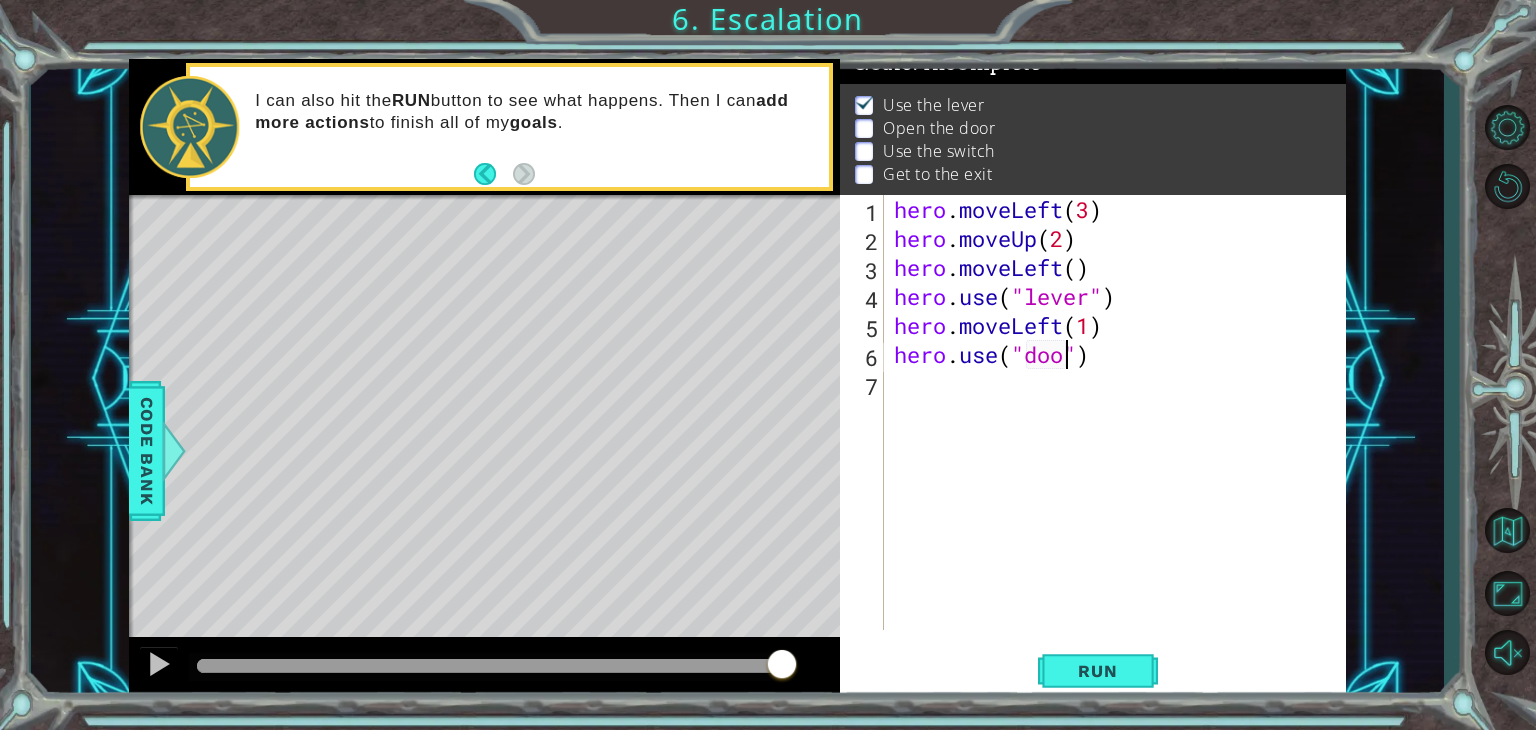 type on "hero.use("door")" 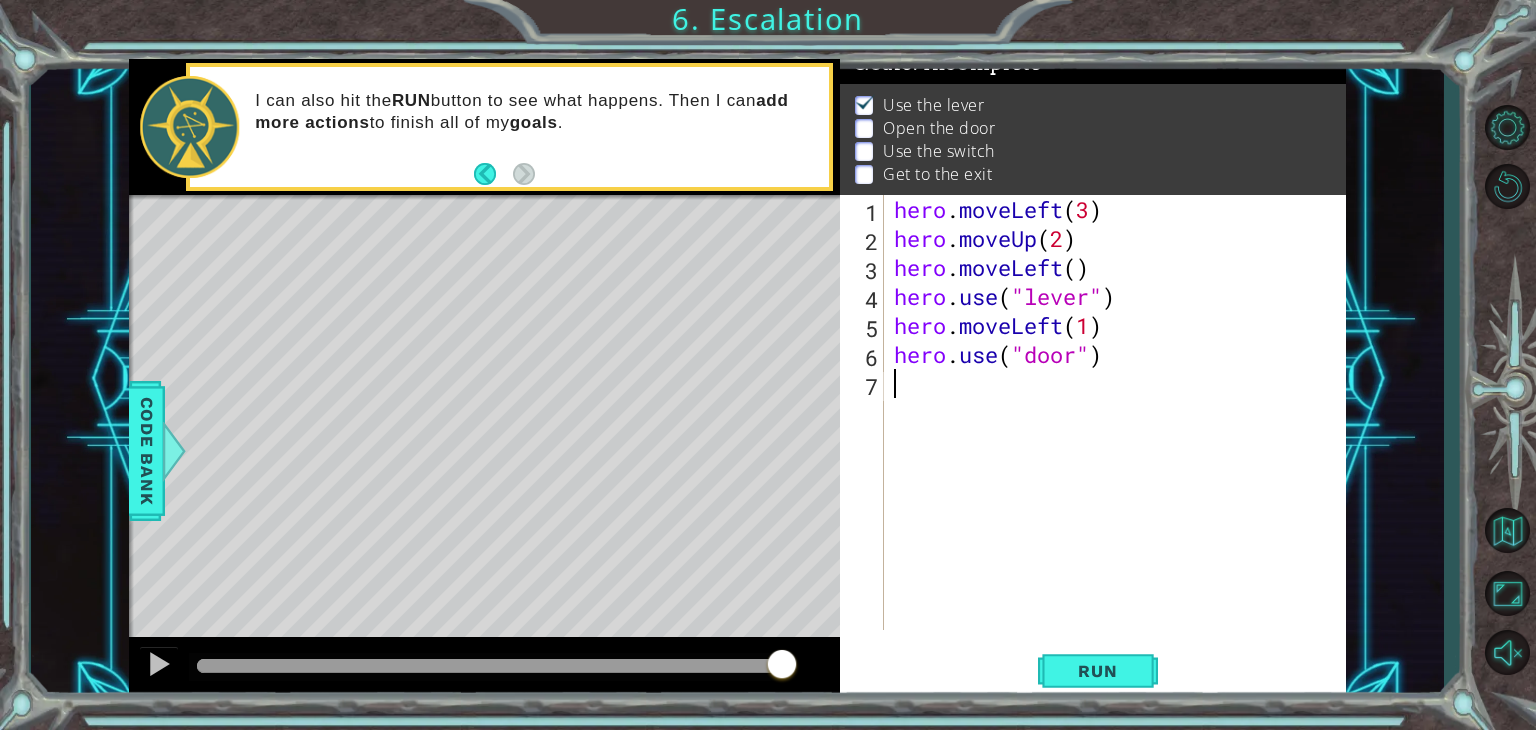 click on "hero . moveLeft ( 3 ) hero . moveUp ( 2 ) hero . moveLeft ( ) hero . use ( "lever" ) hero . moveLeft ( 1 ) hero . use ( "door" )" at bounding box center (1120, 441) 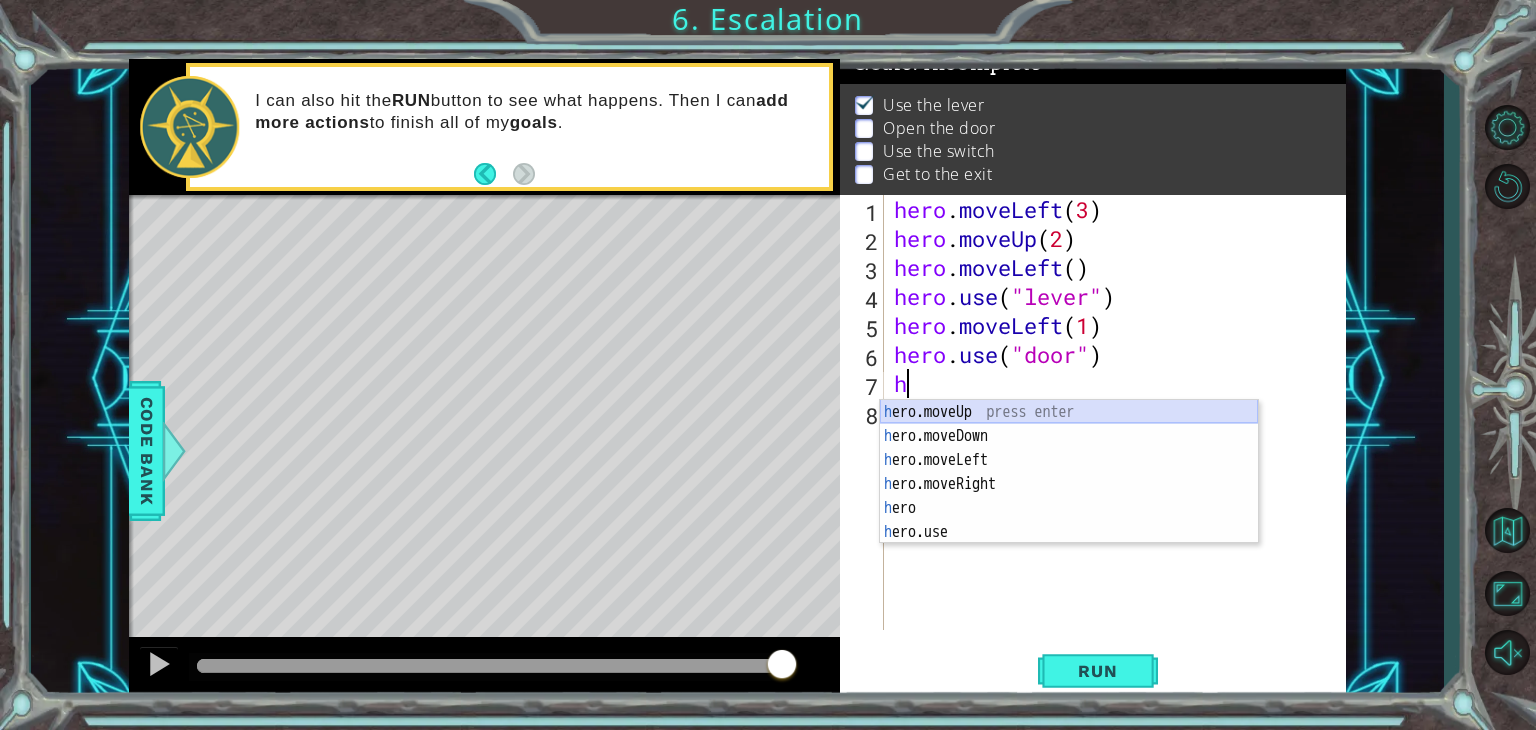 click on "h ero.moveUp press enter h ero.moveDown press enter h ero.moveLeft press enter h ero.moveRight press enter h ero press enter h ero.use press enter" at bounding box center [1069, 496] 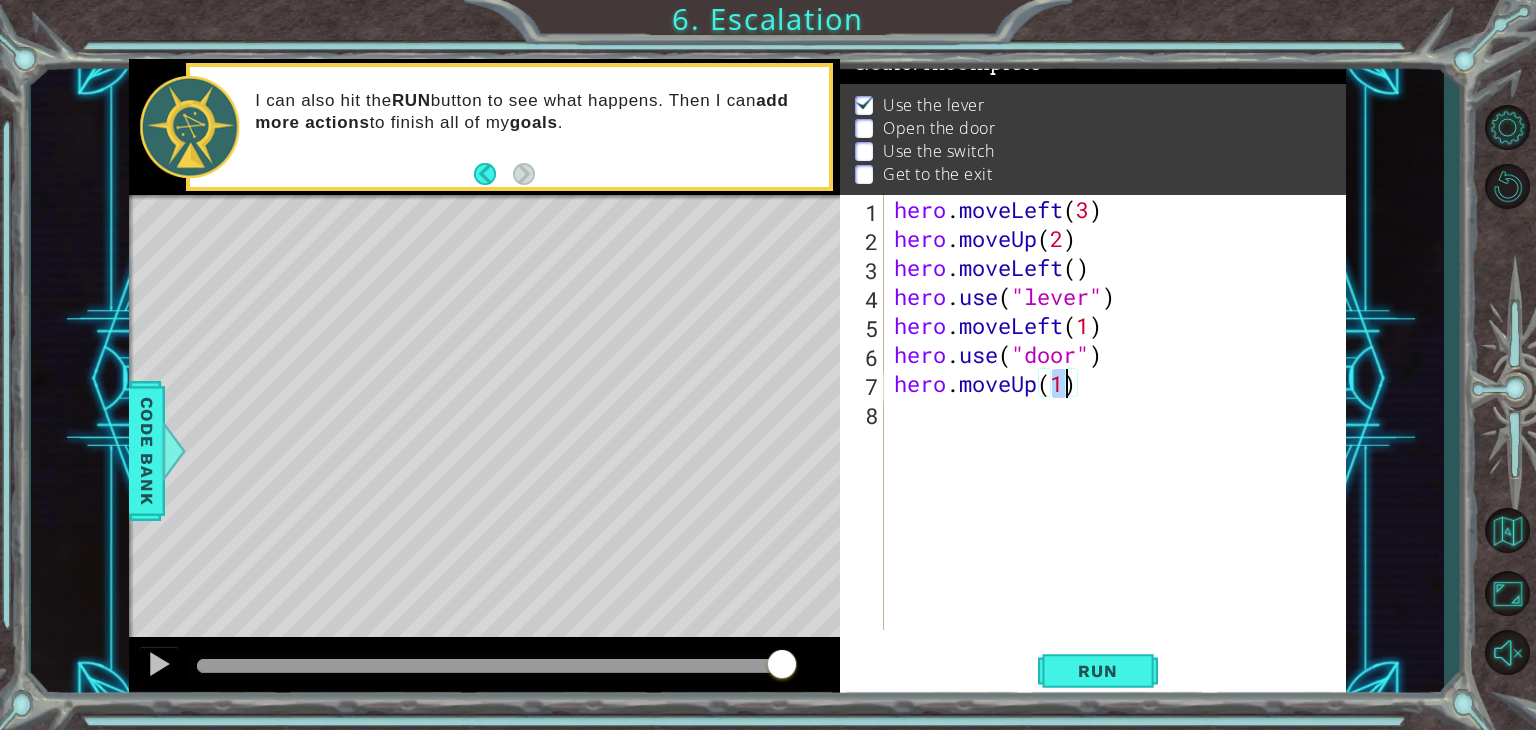 click on "hero . moveLeft ( 3 ) hero . moveUp ( 2 ) hero . moveLeft ( ) hero . use ( "lever" ) hero . moveLeft ( 1 ) hero . use ( "door" ) hero . moveUp ( 1 )" at bounding box center (1120, 441) 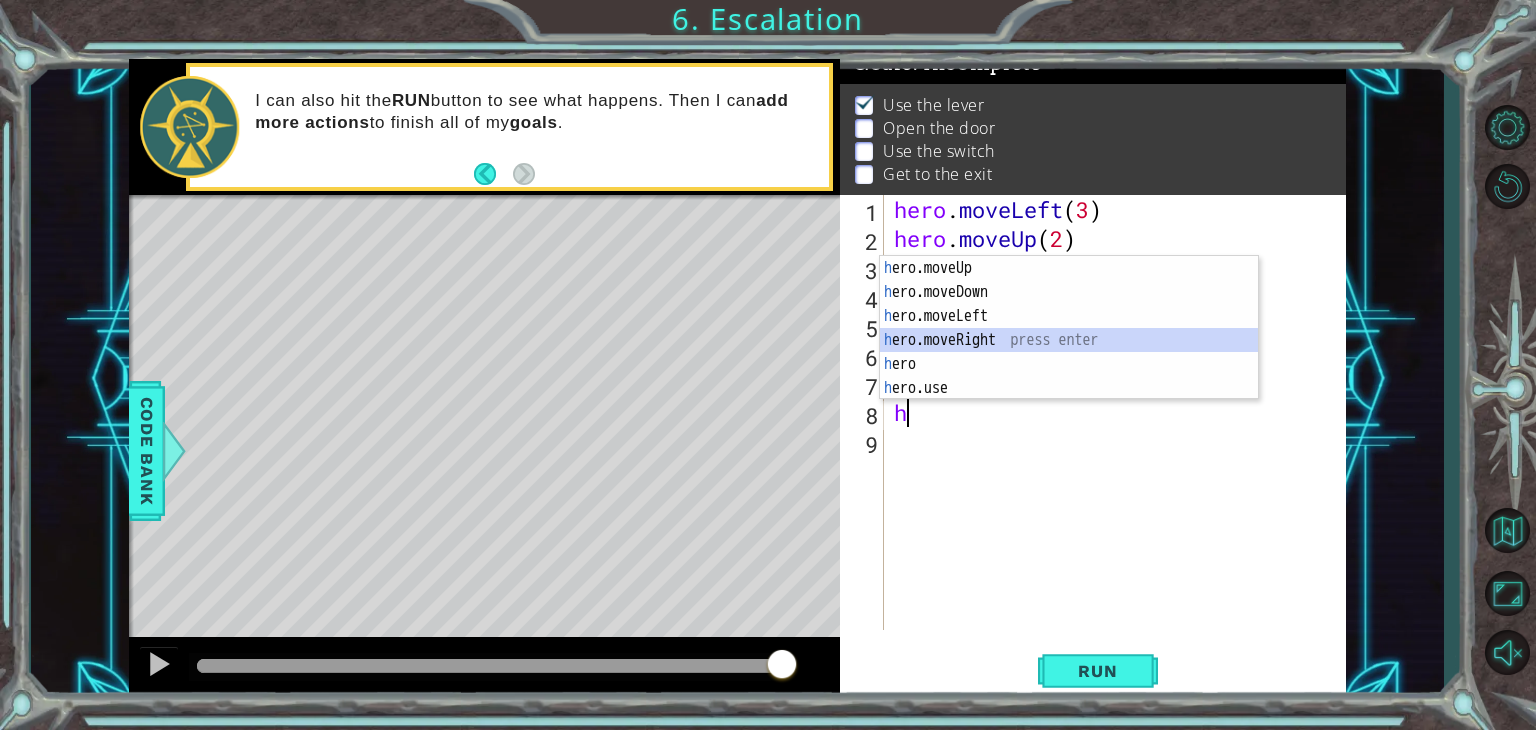 click on "h ero.moveUp press enter h ero.moveDown press enter h ero.moveLeft press enter h ero.moveRight press enter h ero press enter h ero.use press enter" at bounding box center [1069, 352] 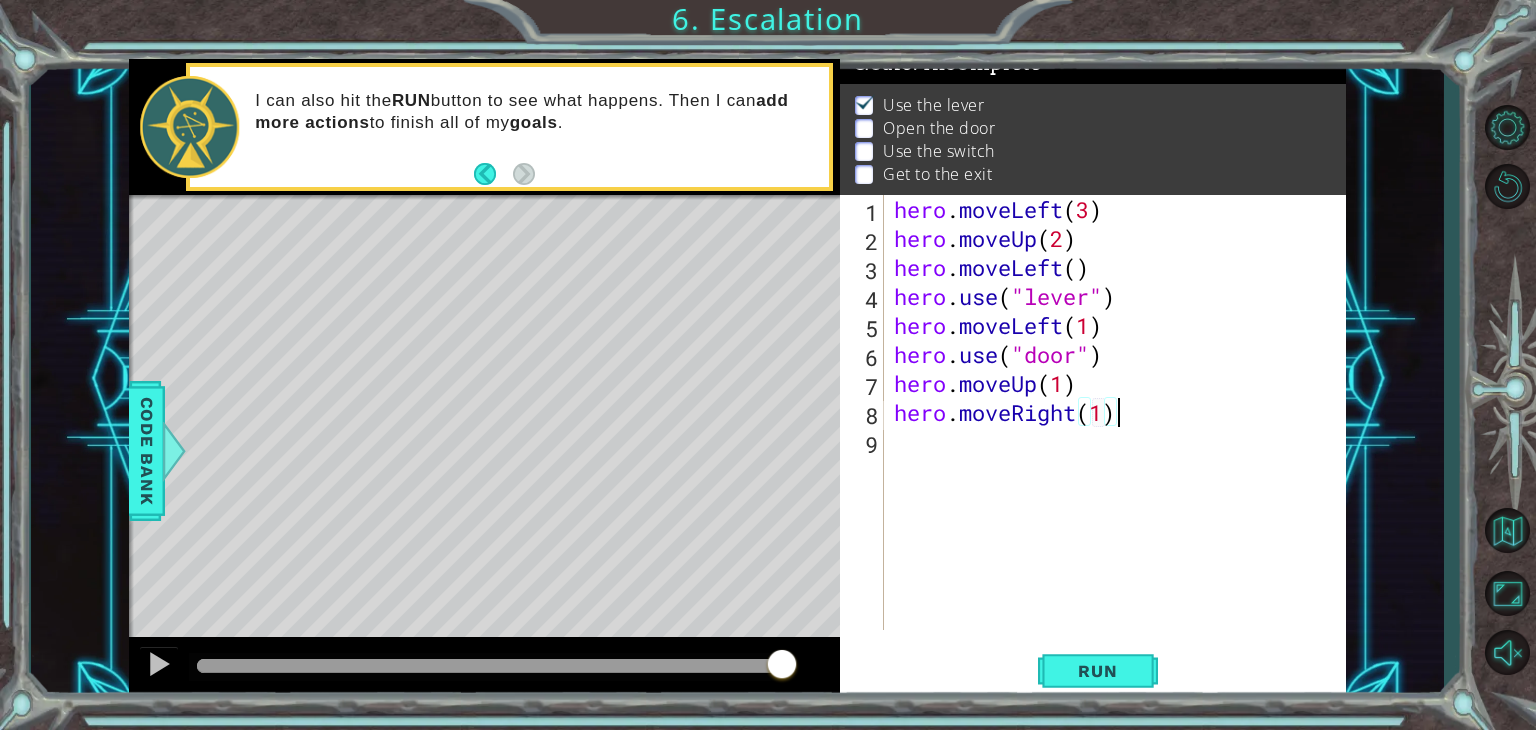 click on "hero . moveLeft ( 3 ) hero . moveUp ( 2 ) hero . moveLeft ( ) hero . use ( "lever" ) hero . moveLeft ( 1 ) hero . use ( "door" ) hero . moveUp ( 1 ) hero . moveRight ( 1 )" at bounding box center [1120, 441] 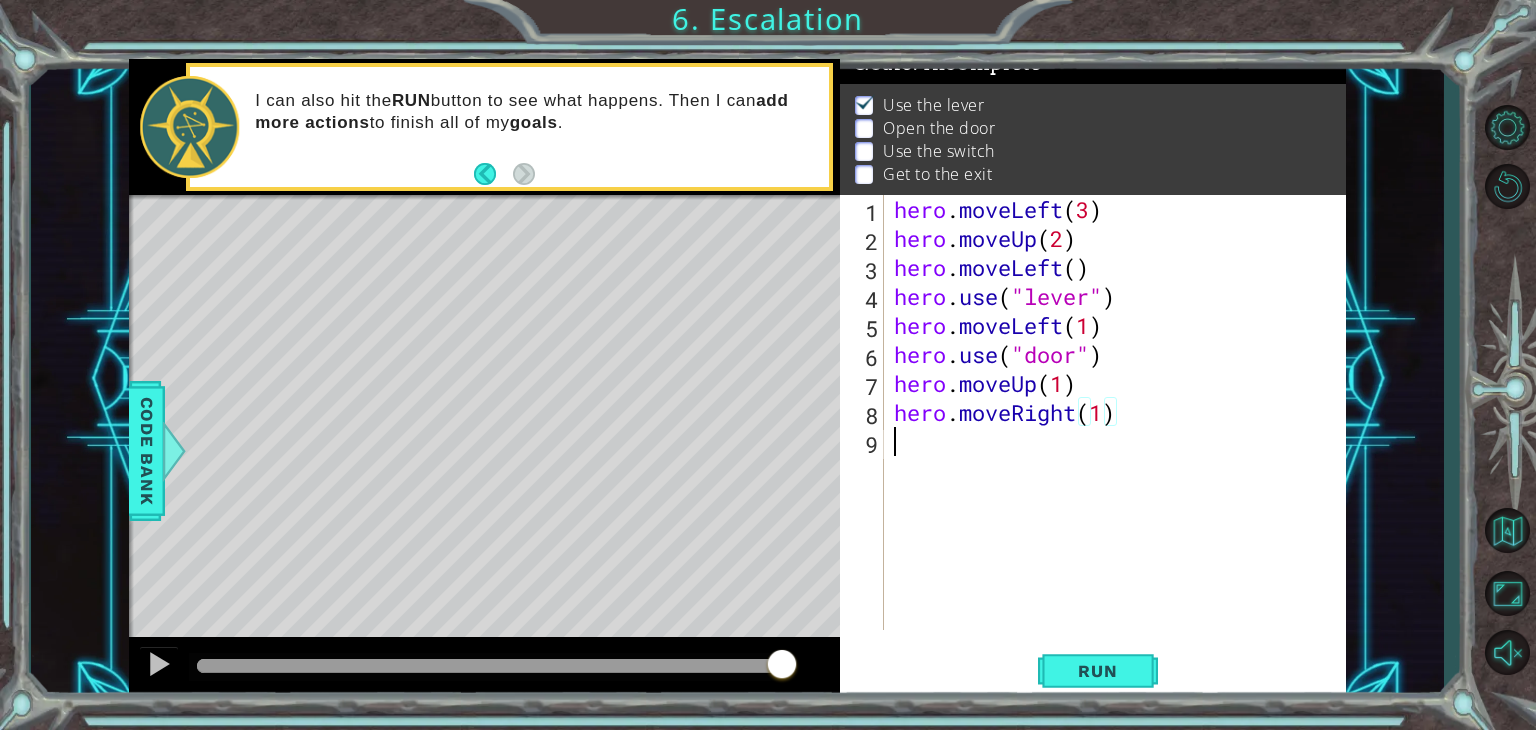 click on "hero . moveLeft ( 3 ) hero . moveUp ( 2 ) hero . moveLeft ( ) hero . use ( "lever" ) hero . moveLeft ( 1 ) hero . use ( "door" ) hero . moveUp ( 1 ) hero . moveRight ( 1 )" at bounding box center (1120, 441) 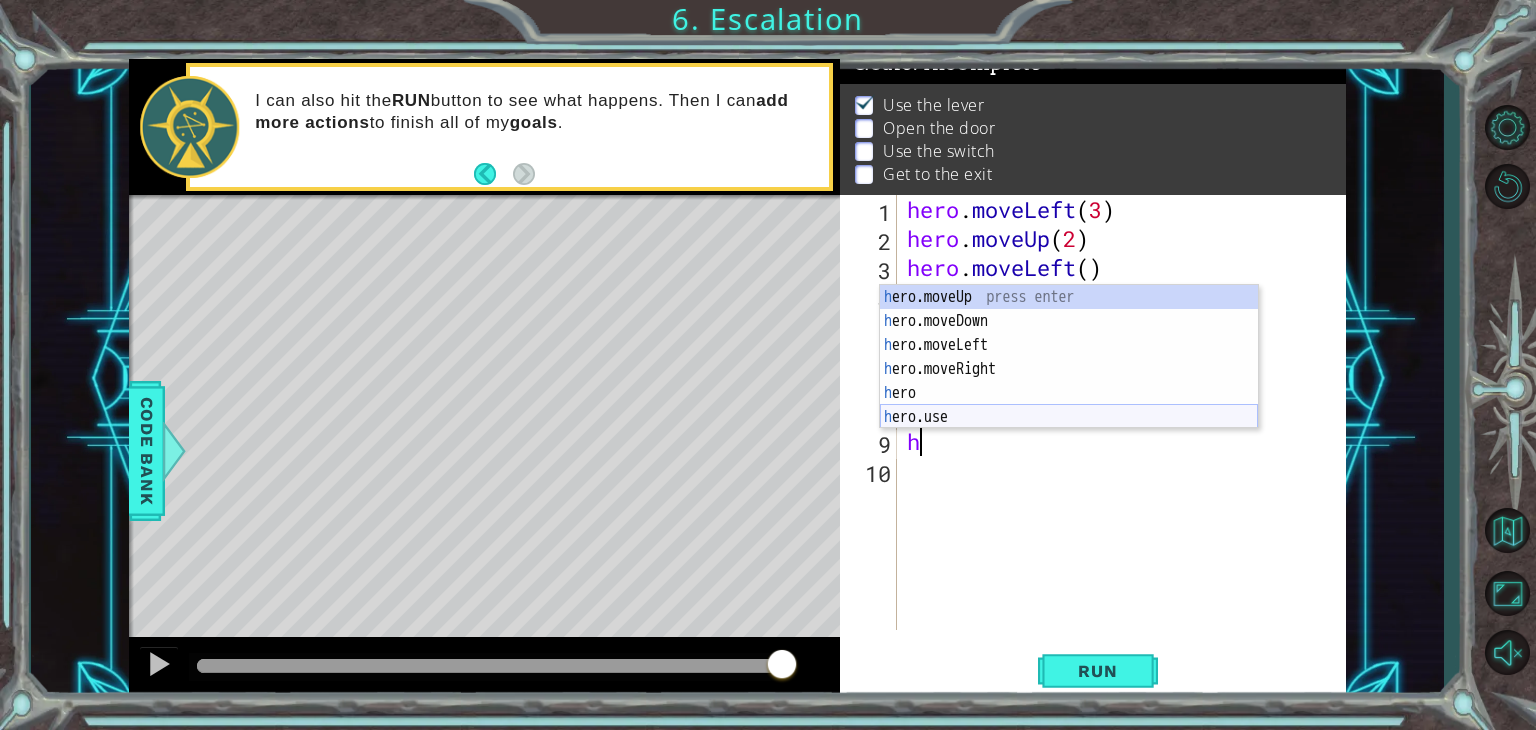click on "h ero.moveUp press enter h ero.moveDown press enter h ero.moveLeft press enter h ero.moveRight press enter h ero press enter h ero.use press enter" at bounding box center (1069, 381) 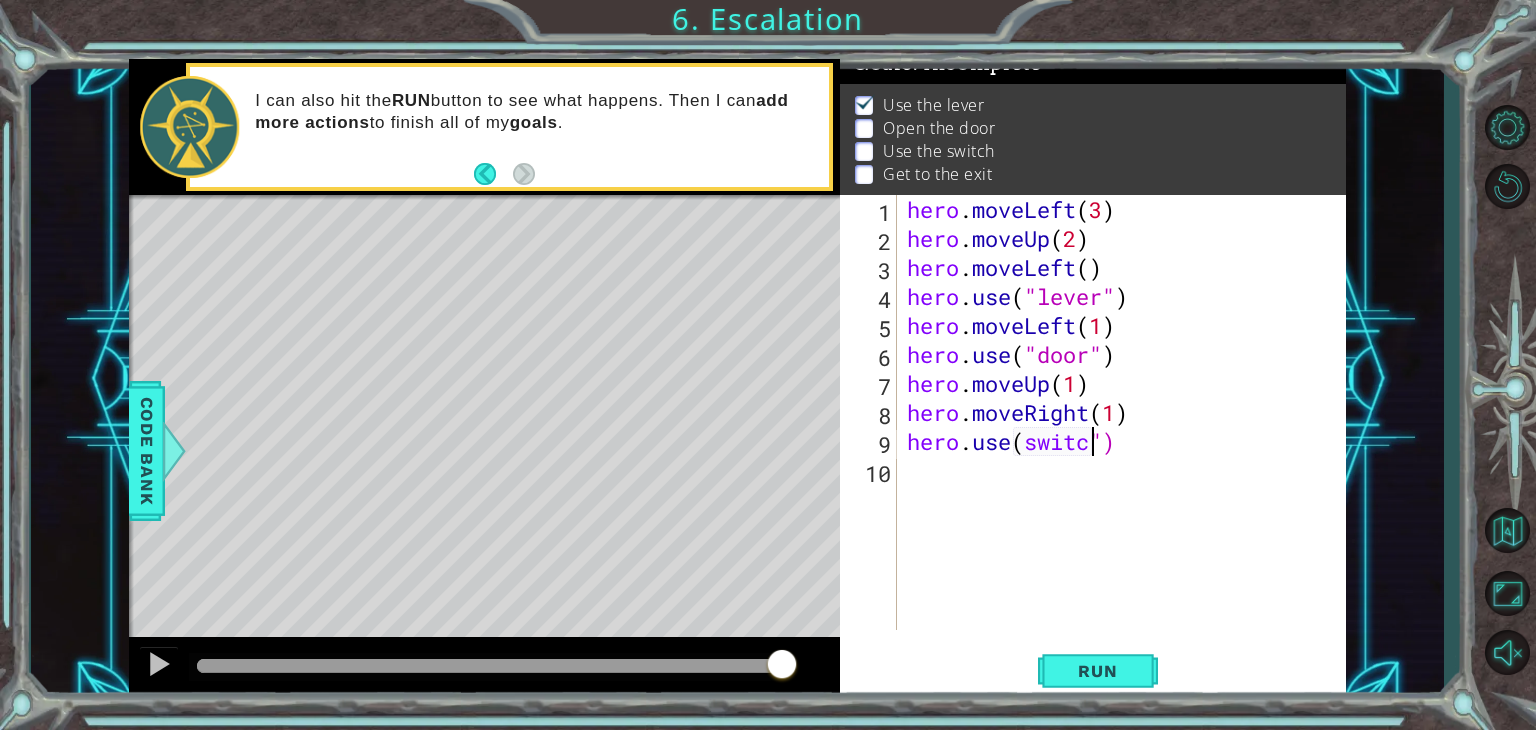 scroll, scrollTop: 0, scrollLeft: 8, axis: horizontal 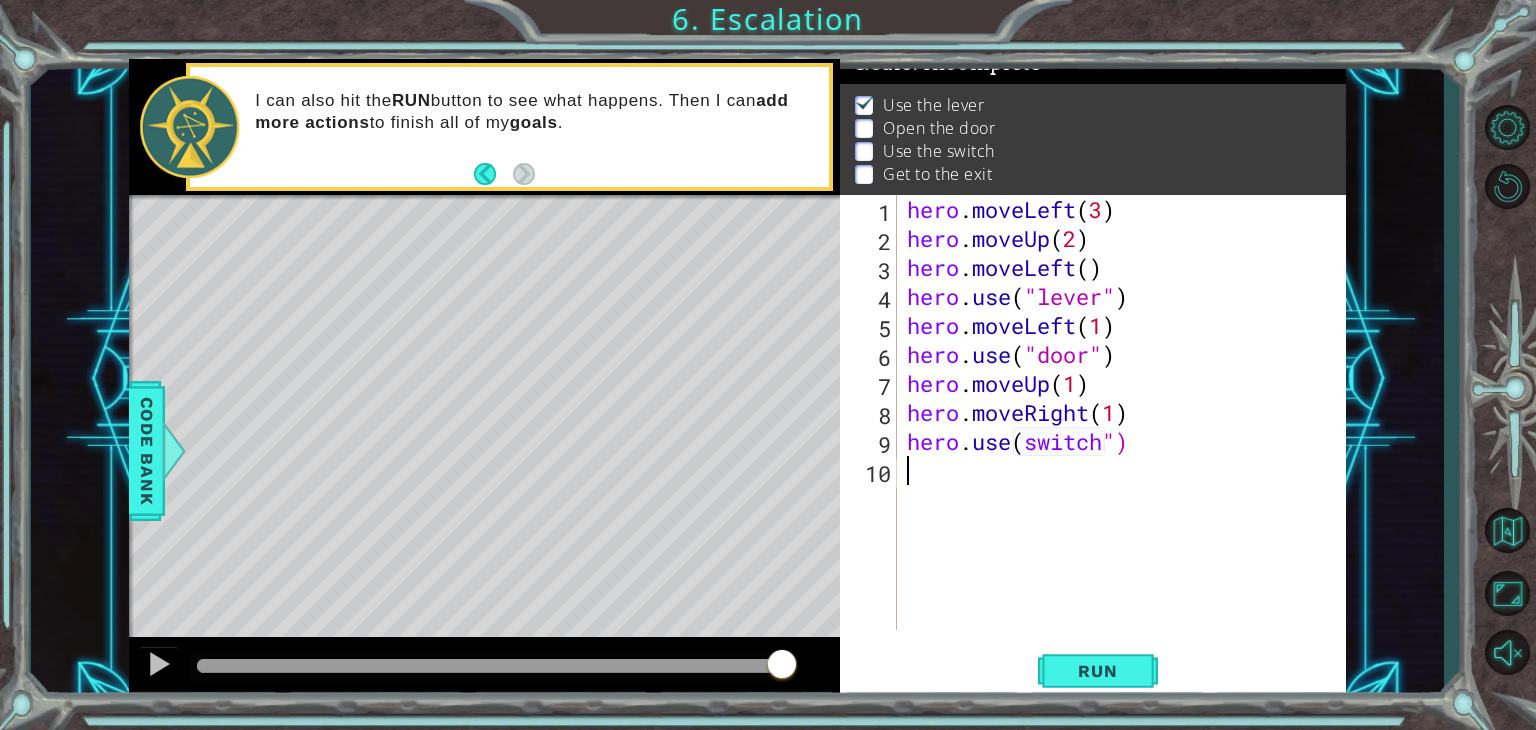 click on "hero . moveLeft ( 3 ) hero . moveUp ( 2 ) hero . moveLeft ( ) hero . use ( "lever" ) hero . moveLeft ( 1 ) hero . use ( "door" ) hero . moveUp ( 1 ) hero . moveRight ( 1 ) hero . use ( switch ")" at bounding box center [1127, 441] 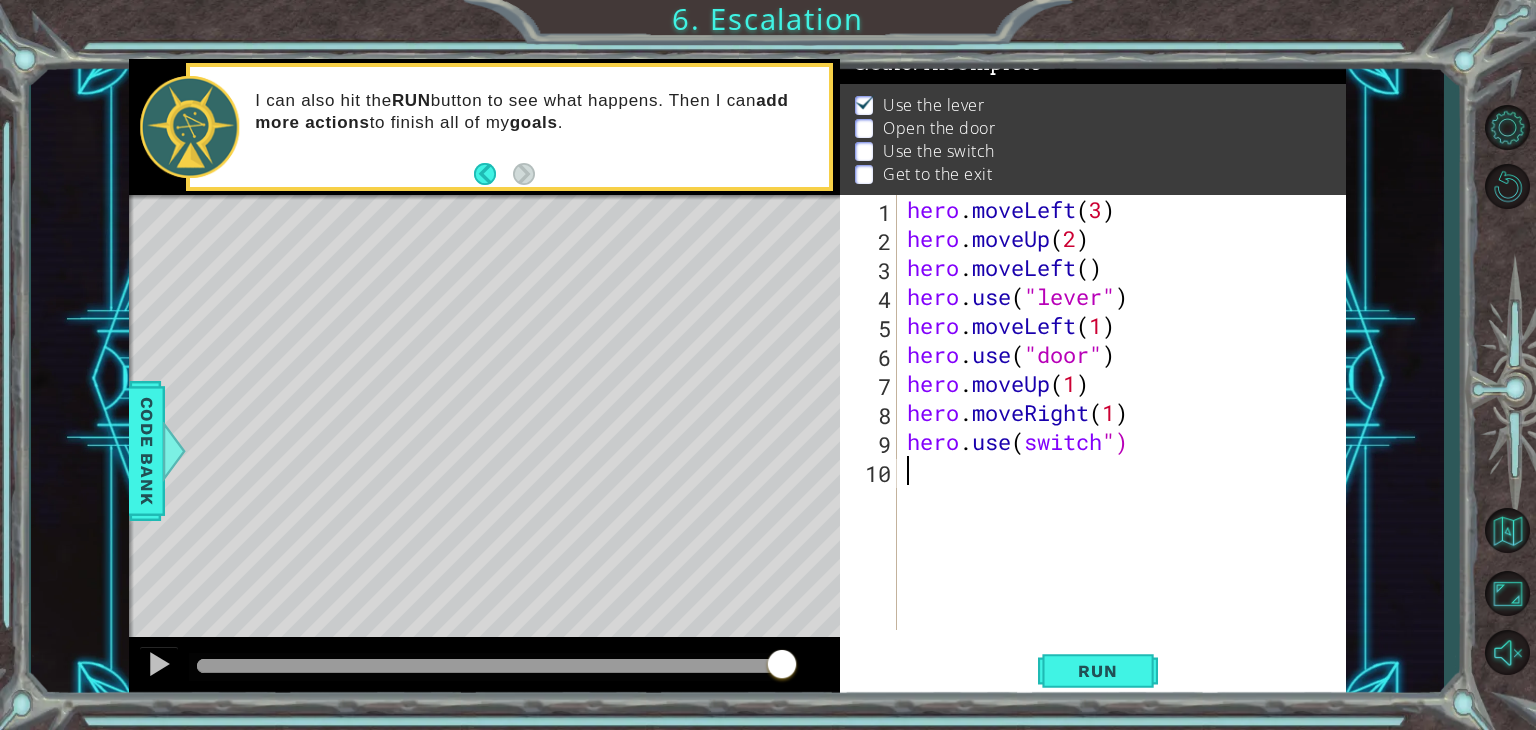scroll, scrollTop: 0, scrollLeft: 0, axis: both 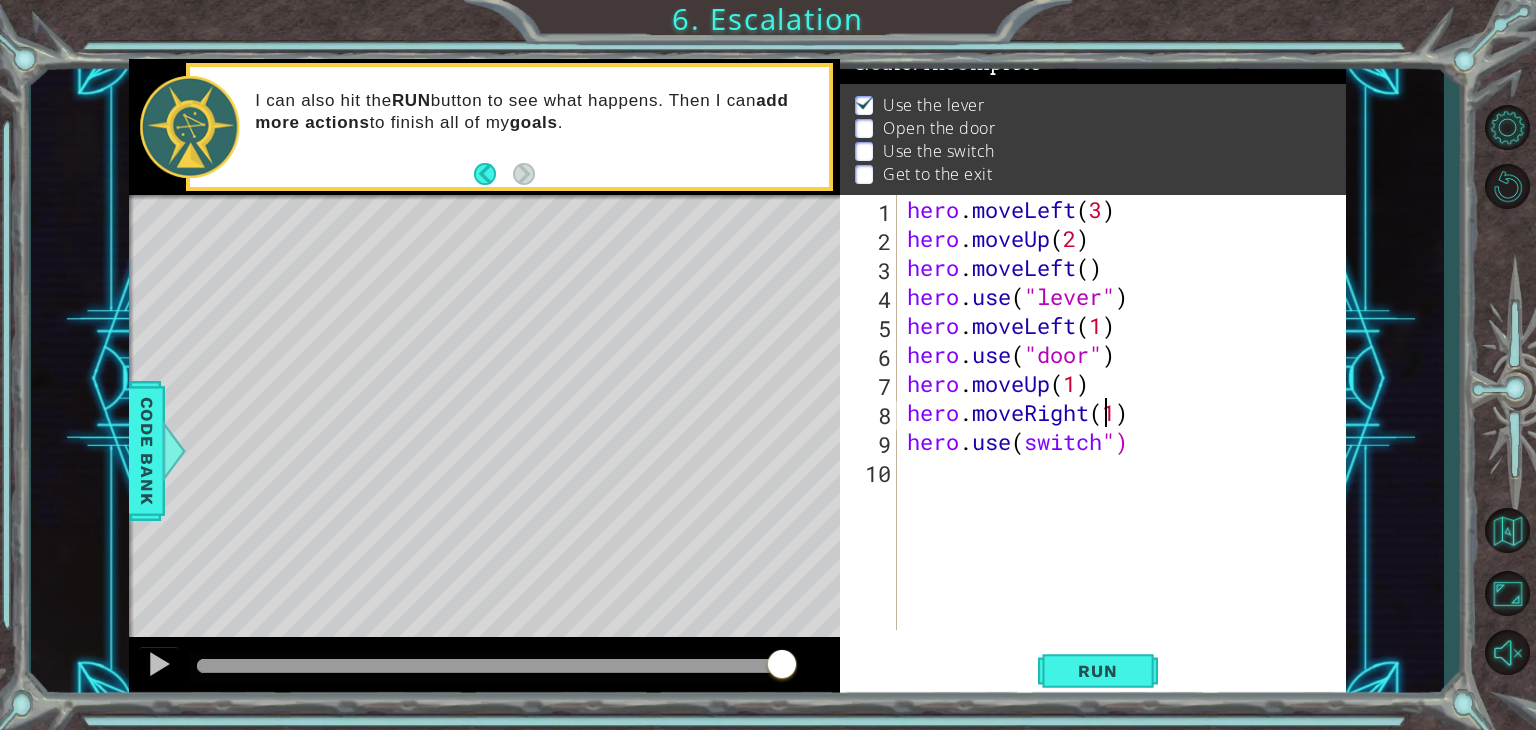 click on "hero . moveLeft ( 3 ) hero . moveUp ( 2 ) hero . moveLeft ( ) hero . use ( "lever" ) hero . moveLeft ( 1 ) hero . use ( "door" ) hero . moveUp ( 1 ) hero . moveRight ( 1 ) hero . use ( switch ")" at bounding box center (1127, 441) 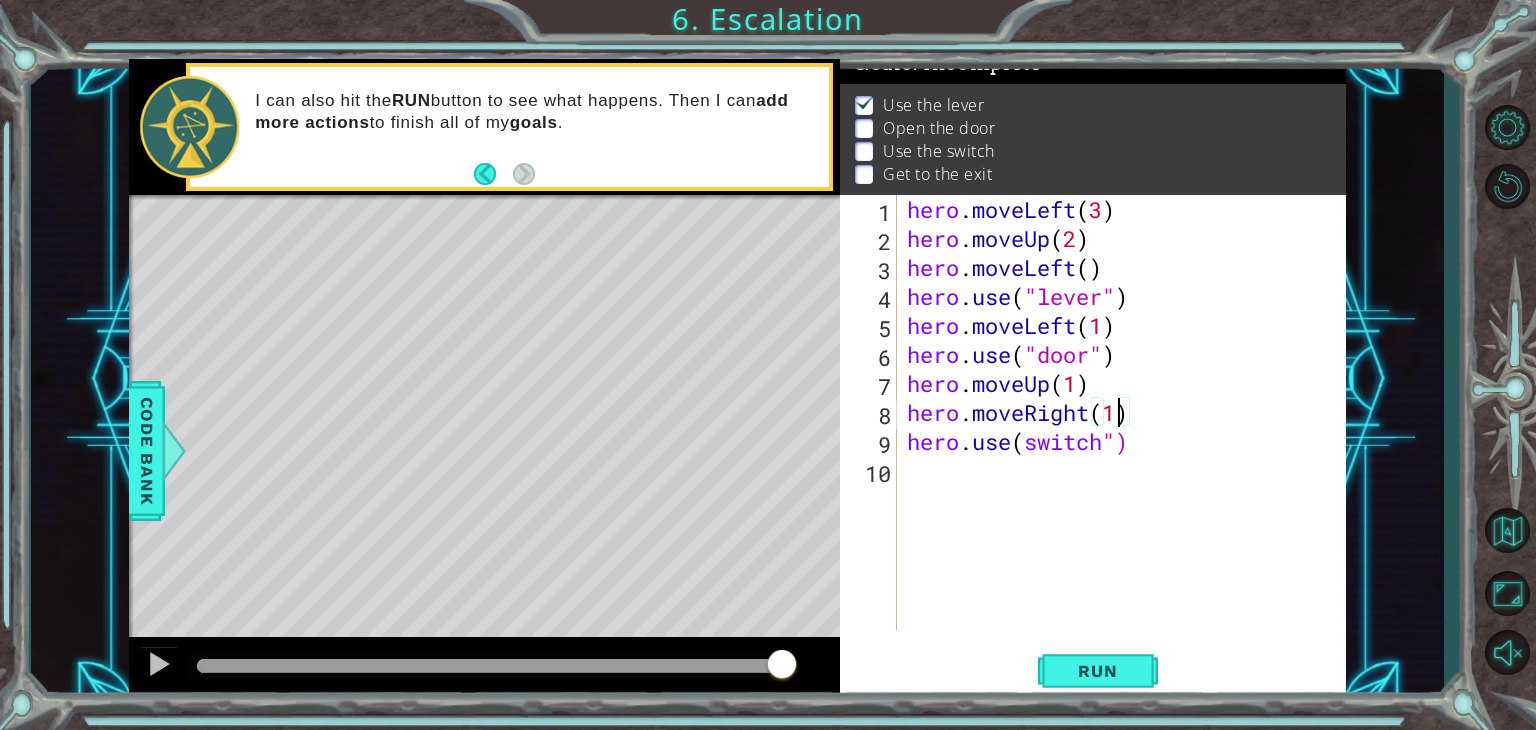 click on "hero . moveLeft ( 3 ) hero . moveUp ( 2 ) hero . moveLeft ( ) hero . use ( "lever" ) hero . moveLeft ( 1 ) hero . use ( "door" ) hero . moveUp ( 1 ) hero . moveRight ( 1 ) hero . use ( switch ")" at bounding box center [1127, 441] 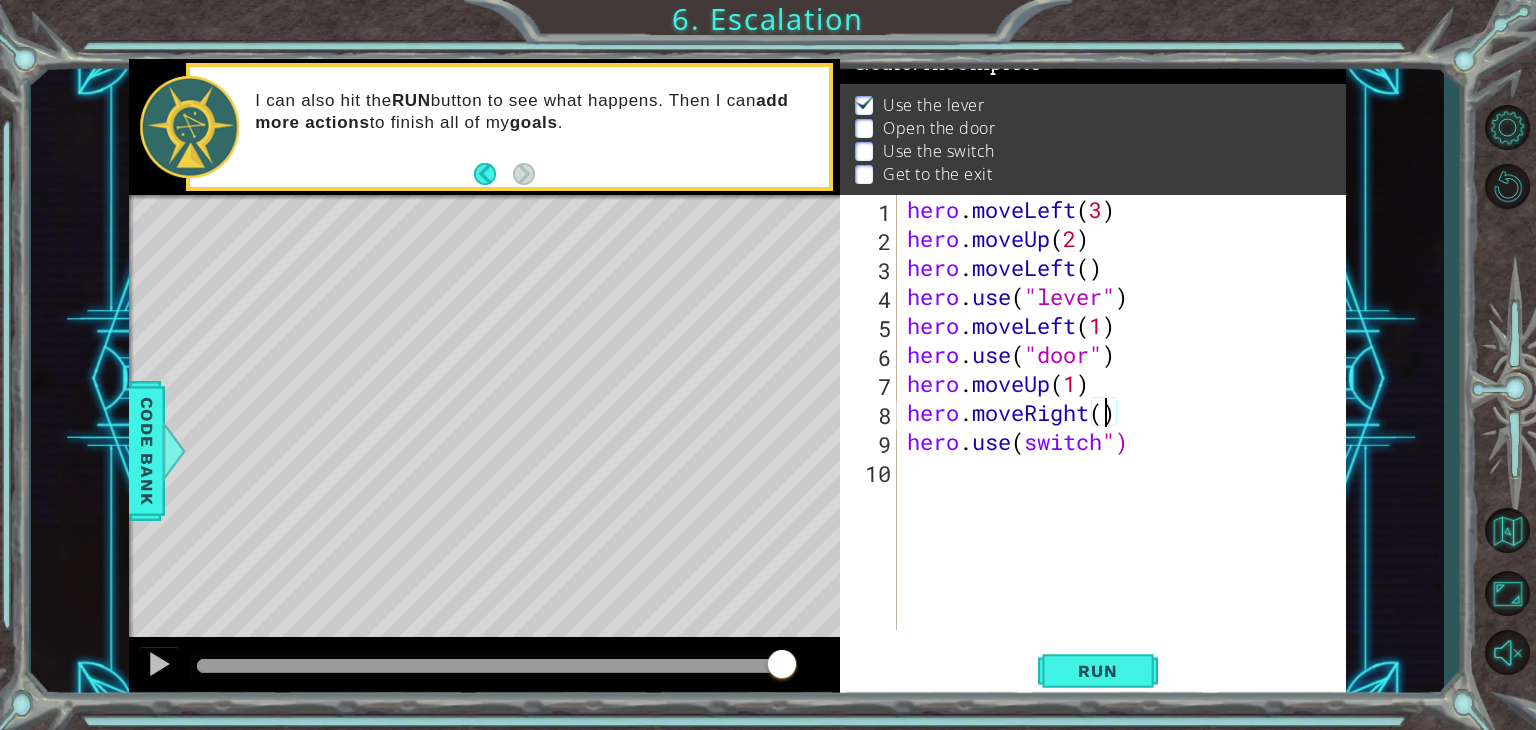 type on "hero.moveRight(2)" 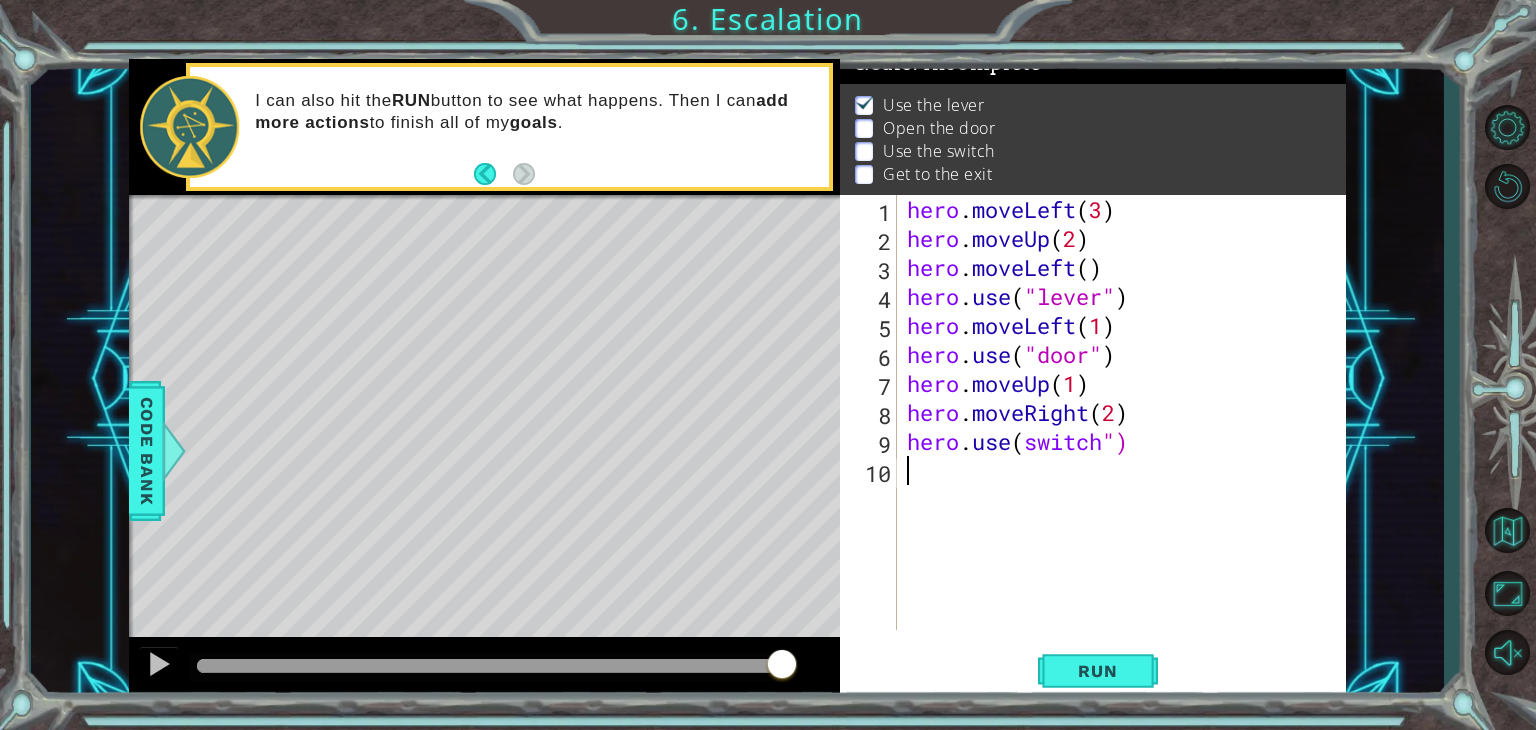 click on "hero . moveLeft ( 3 ) hero . moveUp ( 2 ) hero . moveLeft ( ) hero . use ( "lever" ) hero . moveLeft ( 1 ) hero . use ( "door" ) hero . moveUp ( 1 ) hero . moveRight ( 2 ) hero . use ( switch ")" at bounding box center (1127, 441) 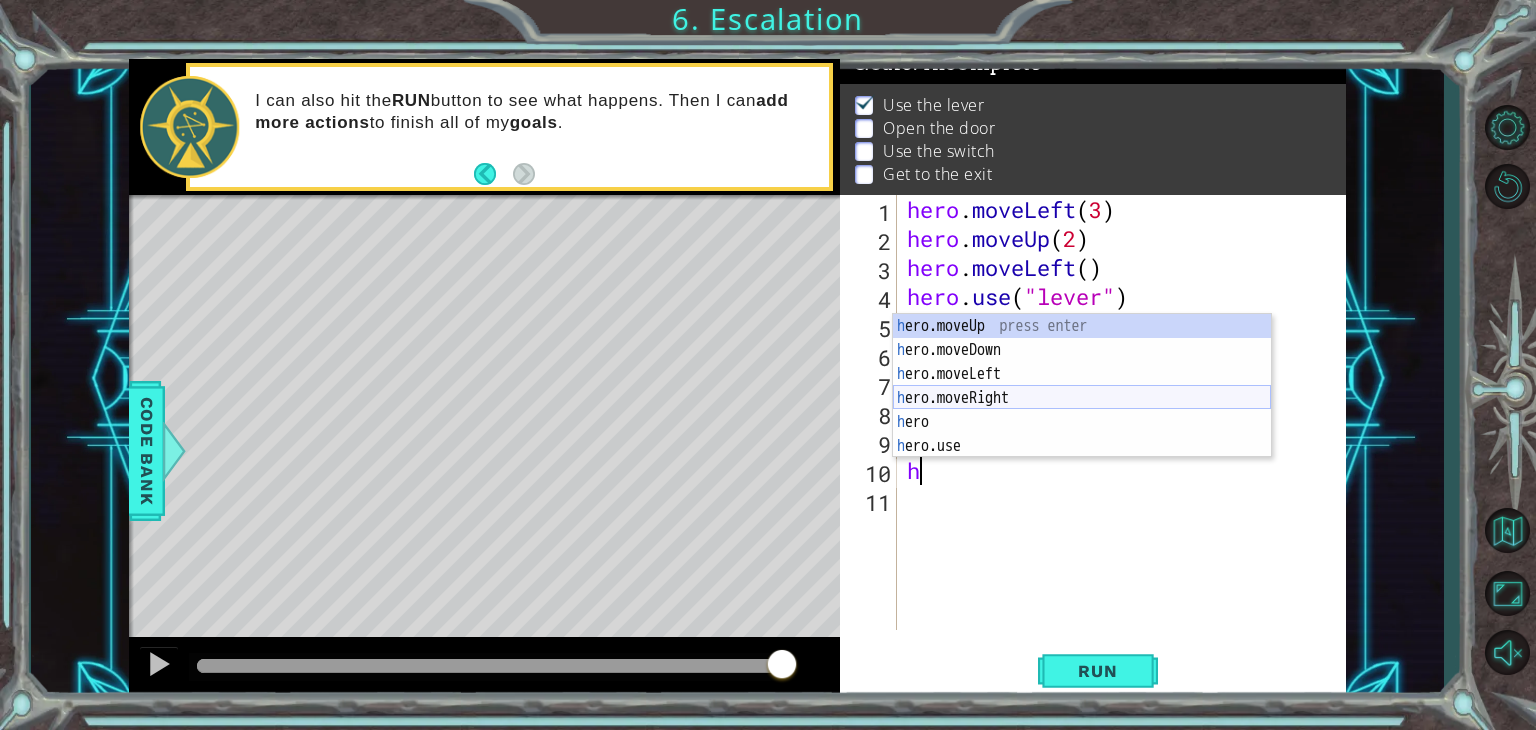 click on "h ero.moveUp press enter h ero.moveDown press enter h ero.moveLeft press enter h ero.moveRight press enter h ero press enter h ero.use press enter" at bounding box center (1082, 410) 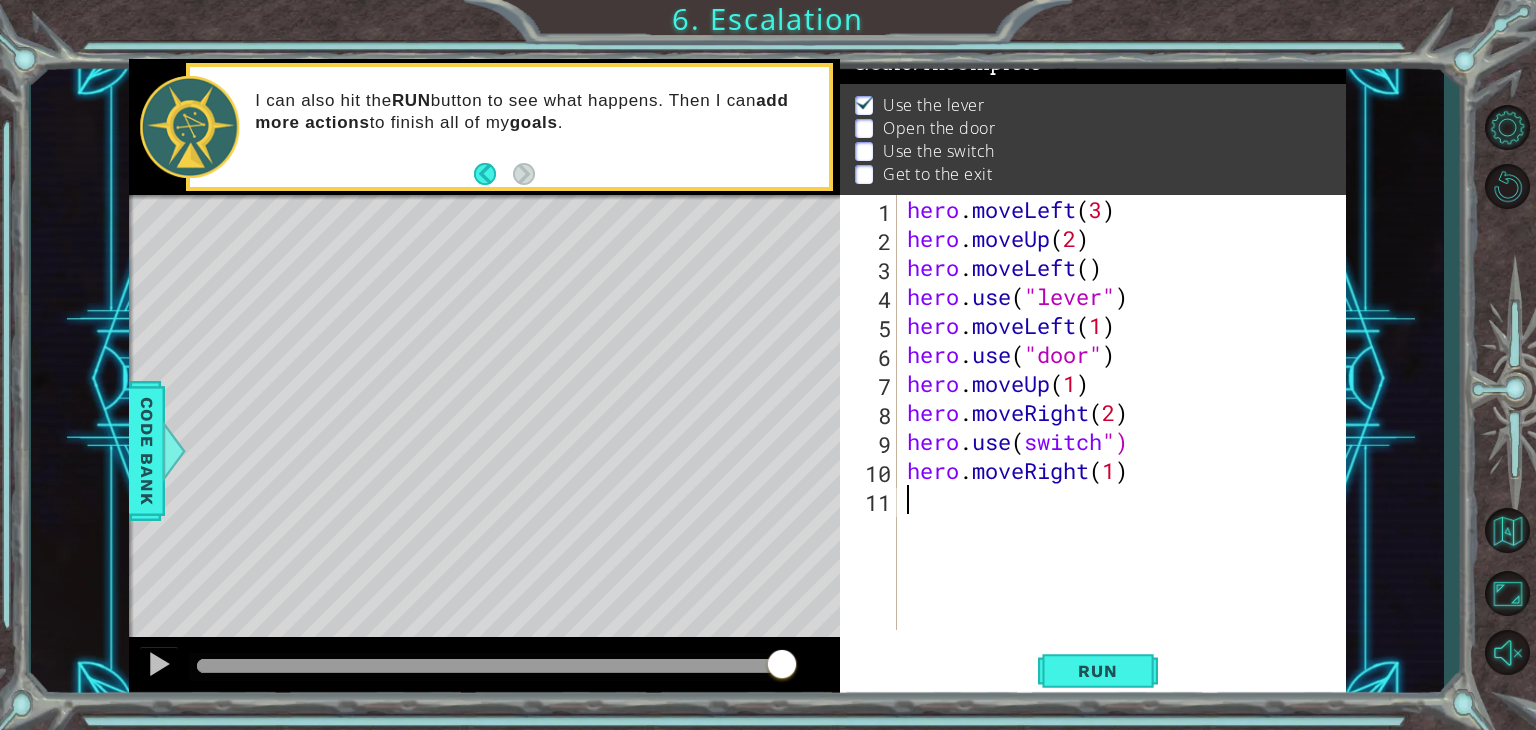 click on "hero . moveLeft ( 3 ) hero . moveUp ( 2 ) hero . moveLeft ( ) hero . use ( "lever" ) hero . moveLeft ( 1 ) hero . use ( "door" ) hero . moveUp ( 1 ) hero . moveRight ( 2 ) hero . use ( switch ") hero . moveRight ( 1 )" at bounding box center (1127, 441) 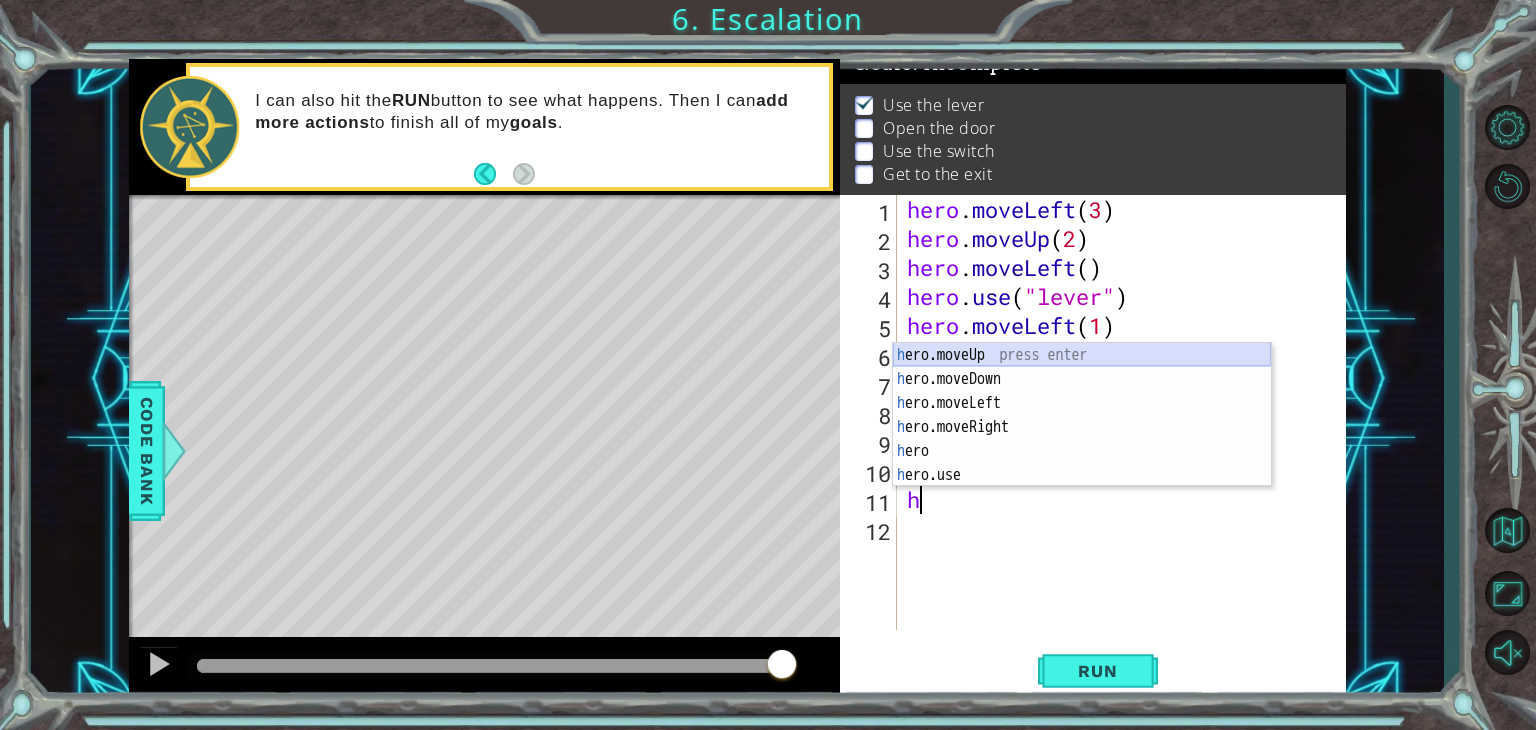 click on "h ero.moveUp press enter h ero.moveDown press enter h ero.moveLeft press enter h ero.moveRight press enter h ero press enter h ero.use press enter" at bounding box center (1082, 439) 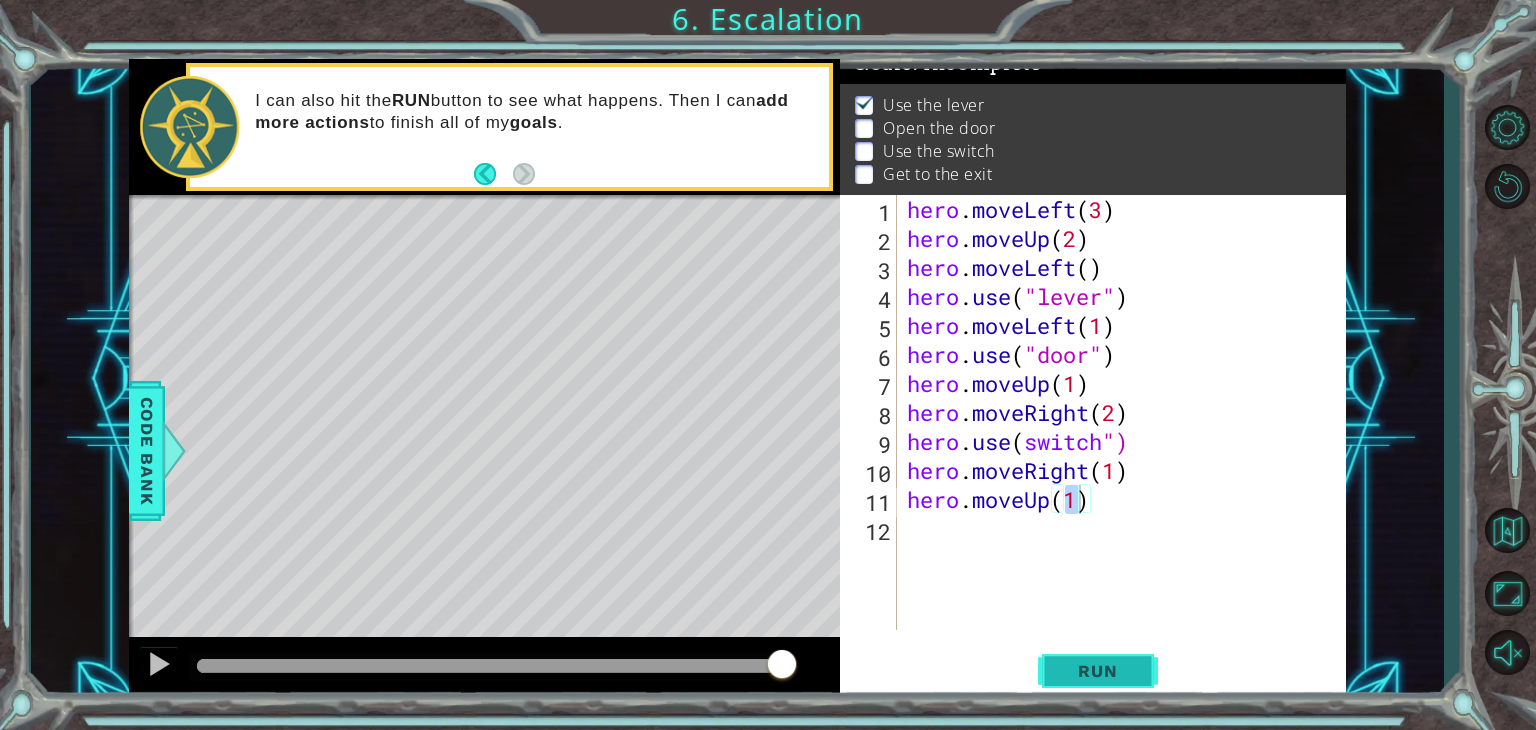 click on "Run" at bounding box center [1097, 671] 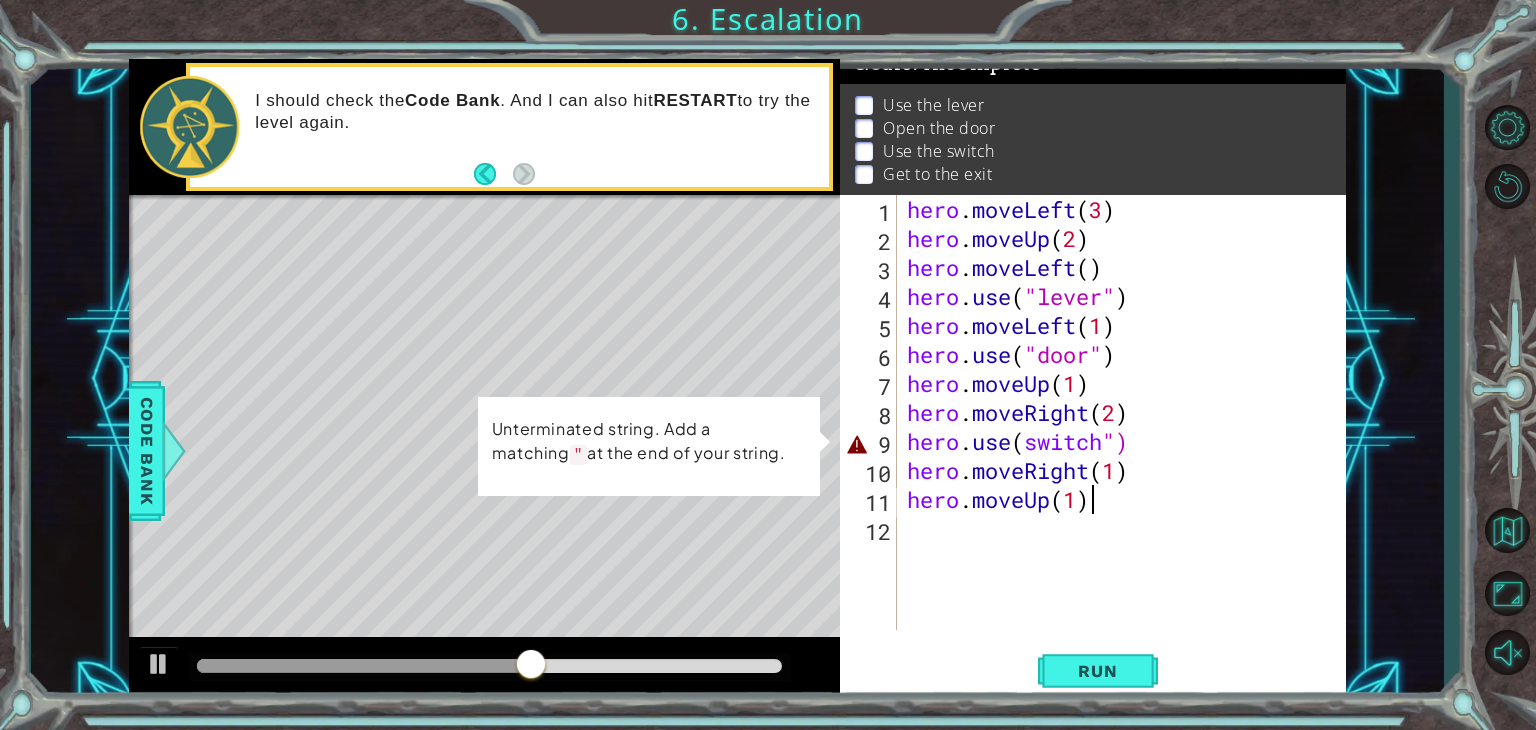 click on "hero . moveLeft ( 3 ) hero . moveUp ( 2 ) hero . moveLeft ( ) hero . use ( "lever" ) hero . moveLeft ( 1 ) hero . use ( "door" ) hero . moveUp ( 1 ) hero . moveRight ( 2 ) hero . use ( switch ") hero . moveRight ( 1 ) hero . moveUp ( 1 )" at bounding box center [1127, 441] 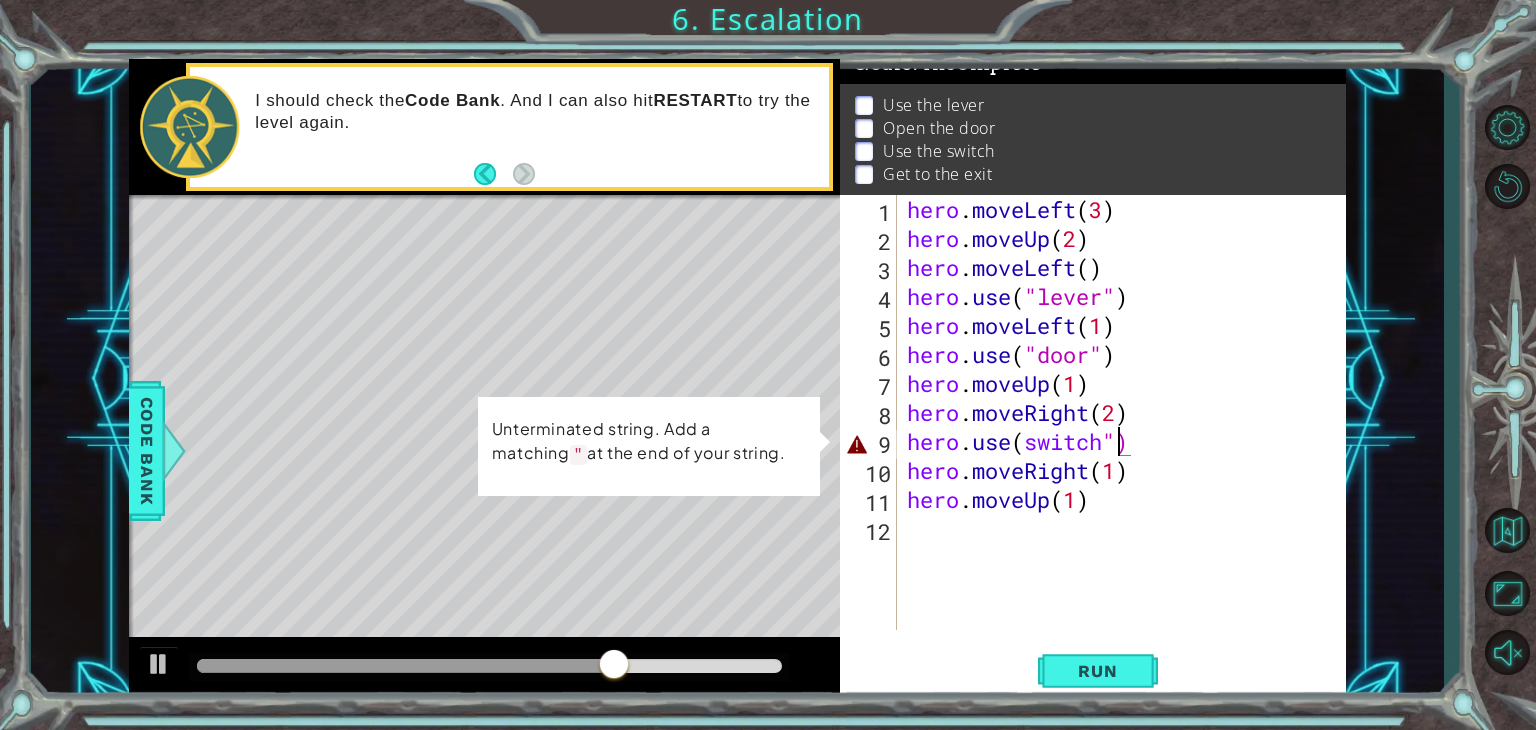 click on "hero . moveLeft ( 3 ) hero . moveUp ( 2 ) hero . moveLeft ( ) hero . use ( "lever" ) hero . moveLeft ( 1 ) hero . use ( "door" ) hero . moveUp ( 1 ) hero . moveRight ( 2 ) hero . use ( switch ") hero . moveRight ( 1 ) hero . moveUp ( 1 )" at bounding box center [1127, 441] 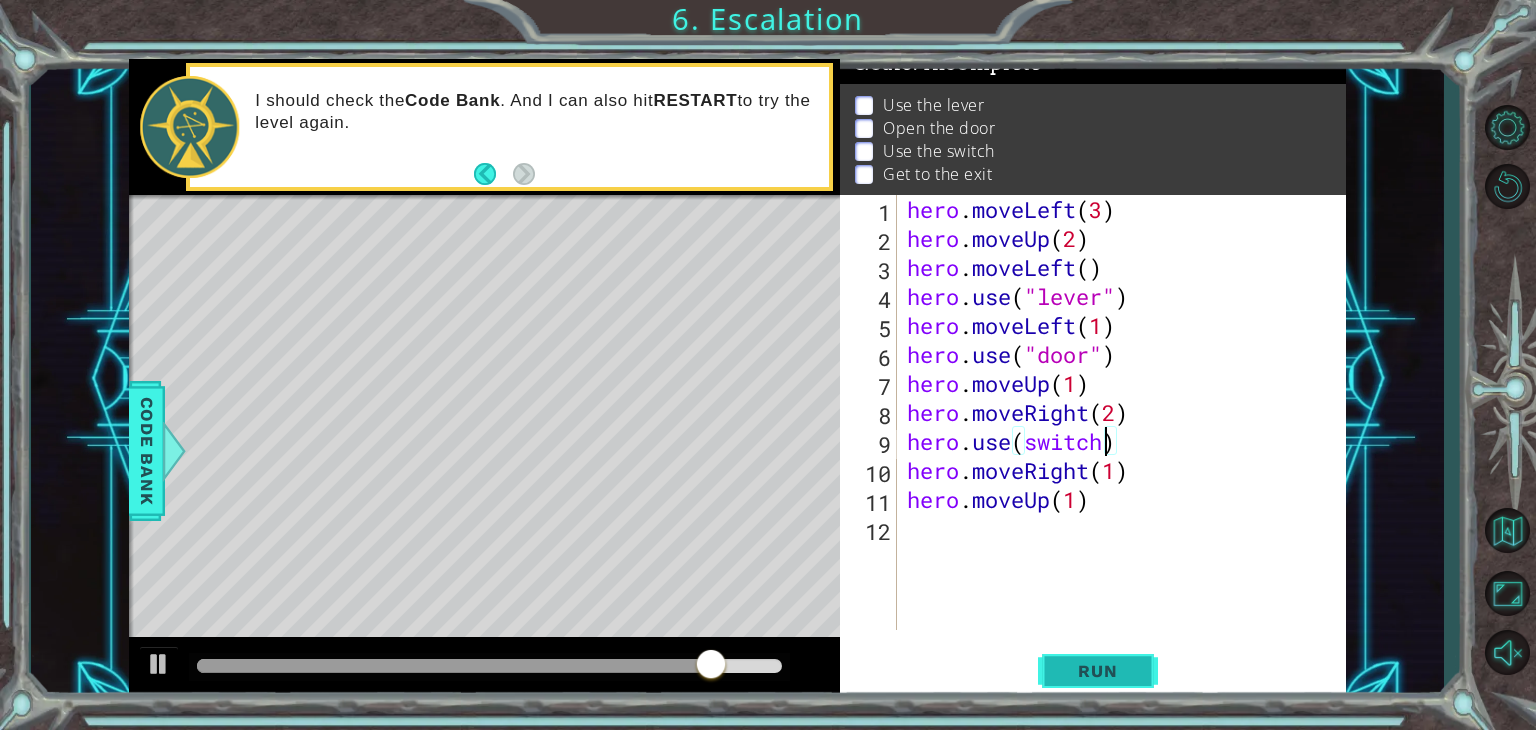 click on "Run" at bounding box center [1097, 671] 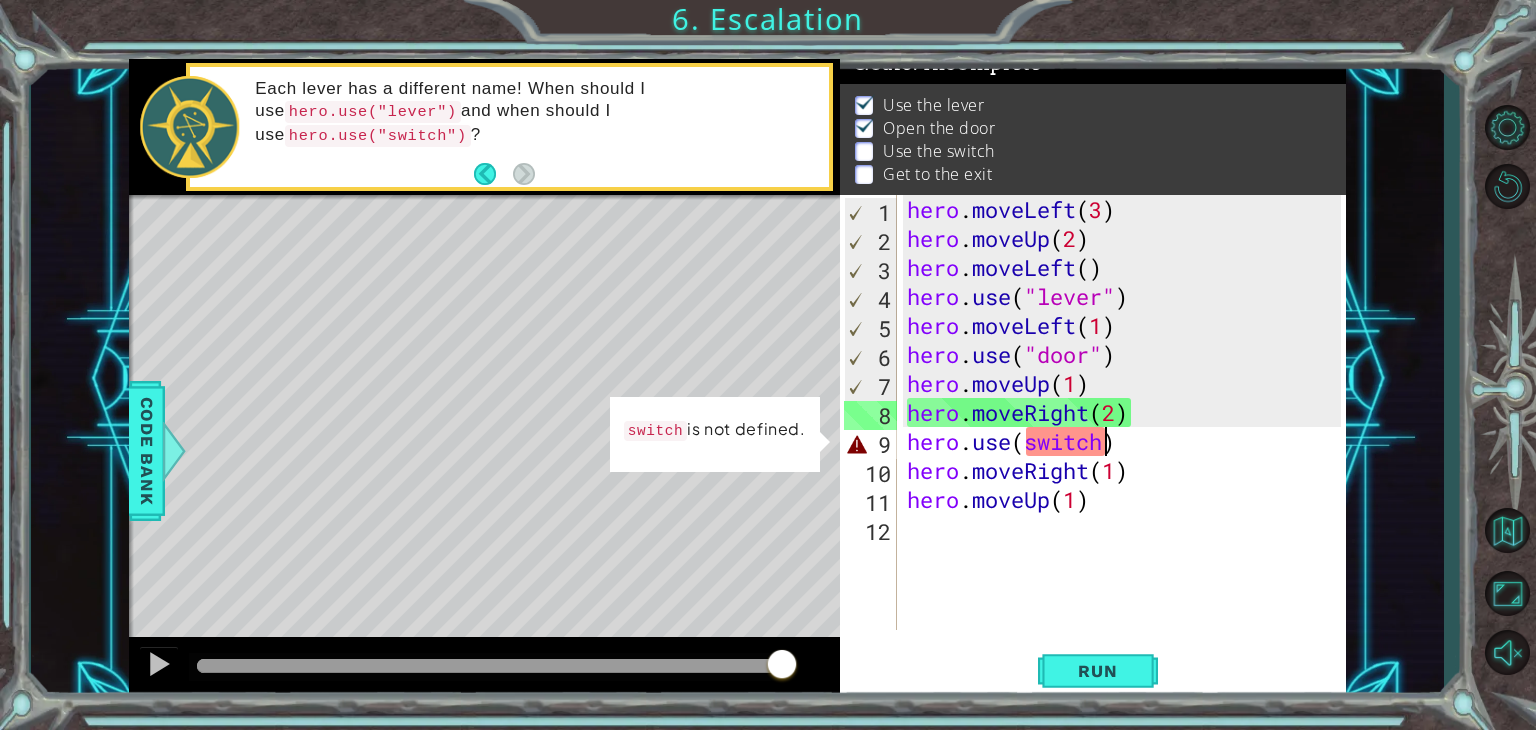 click on "hero . moveLeft ( 3 ) hero . moveUp ( 2 ) hero . moveLeft ( ) hero . use ( "lever" ) hero . moveLeft ( 1 ) hero . use ( "door" ) hero . moveUp ( 1 ) hero . moveRight ( 2 ) hero . use ( switch ) hero . moveRight ( 1 ) hero . moveUp ( 1 )" at bounding box center [1127, 441] 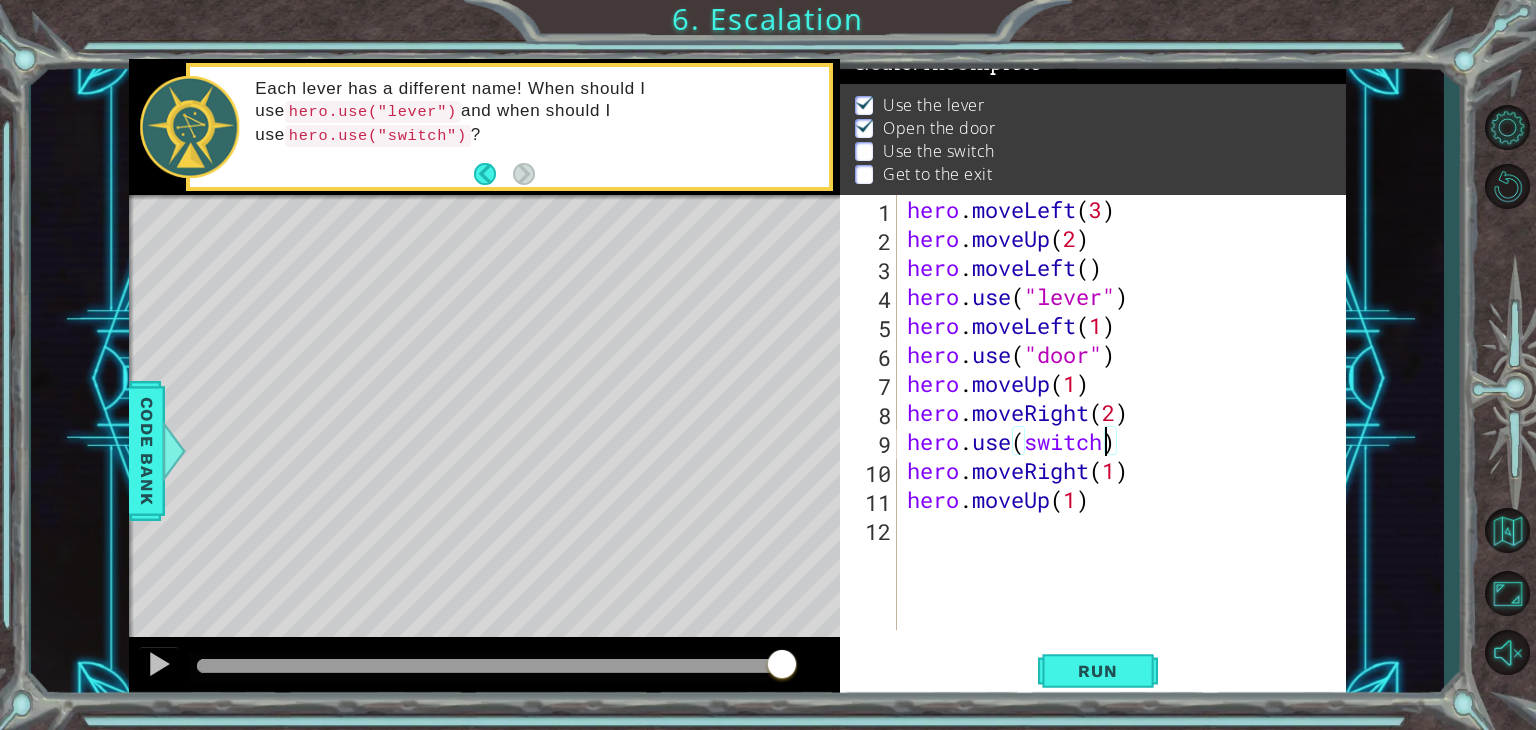 scroll, scrollTop: 0, scrollLeft: 8, axis: horizontal 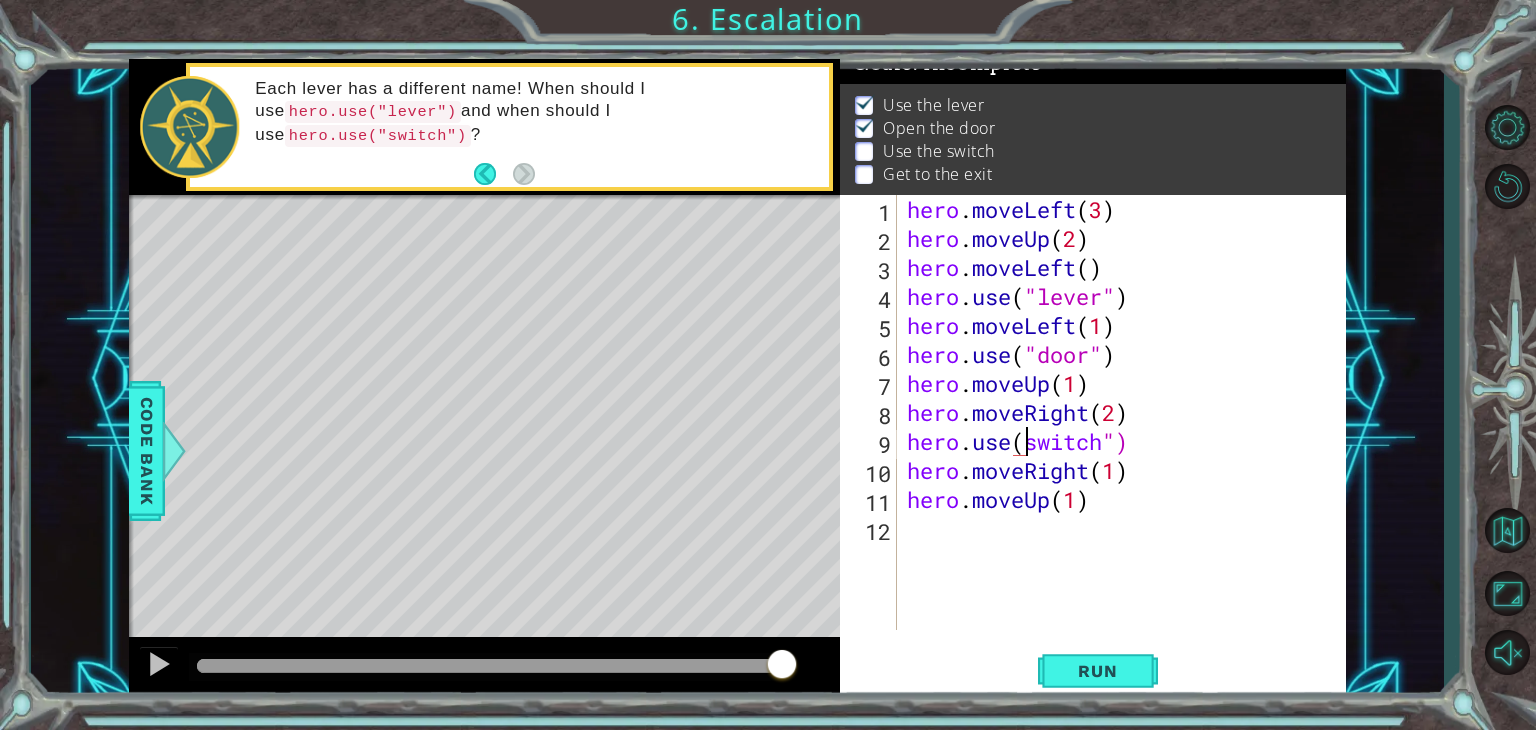 click on "hero . moveLeft ( 3 ) hero . moveUp ( 2 ) hero . moveLeft ( ) hero . use ( "lever" ) hero . moveLeft ( 1 ) hero . use ( "door" ) hero . moveUp ( 1 ) hero . moveRight ( 2 ) hero . use ( switch ") hero . moveRight ( 1 ) hero . moveUp ( 1 )" at bounding box center [1127, 441] 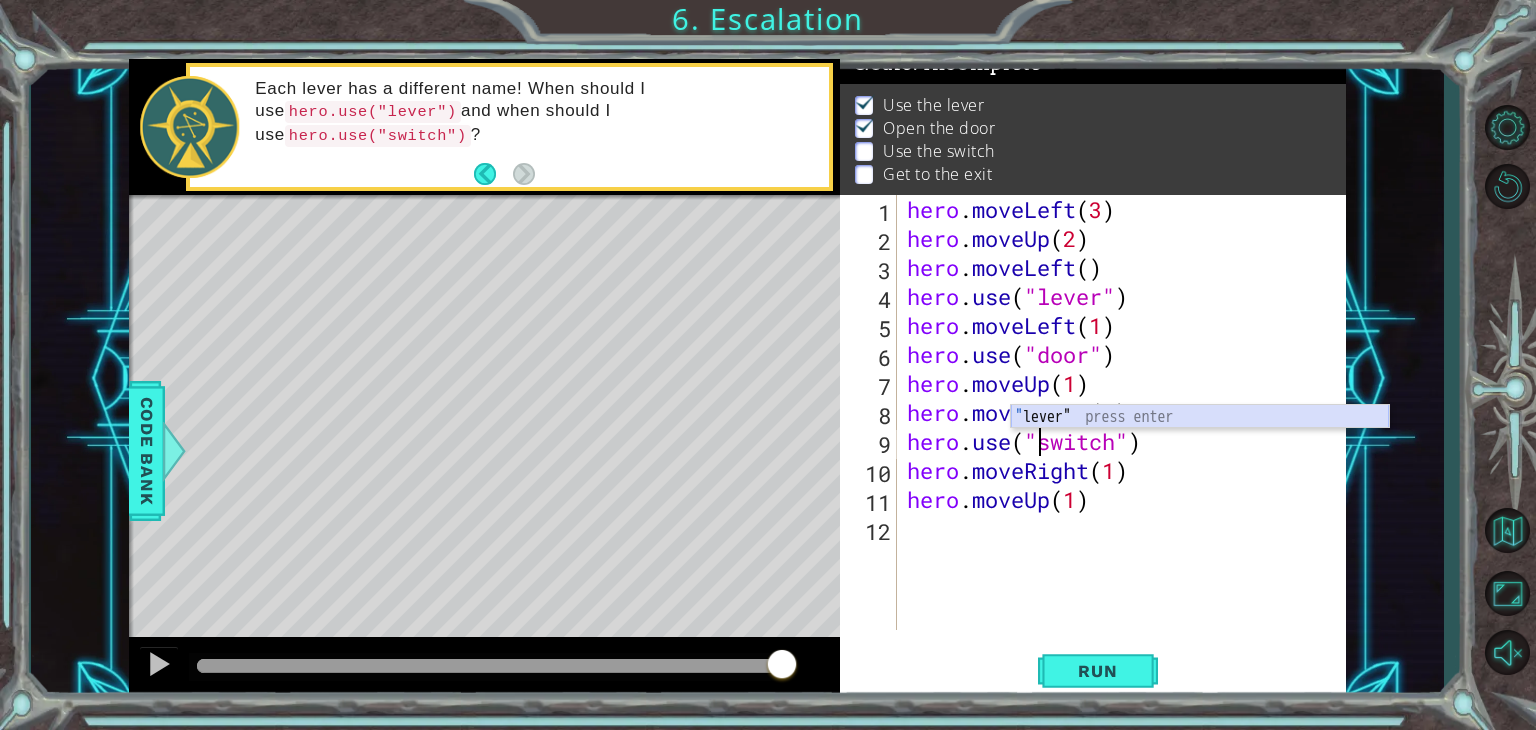 click on "" lever" press enter" at bounding box center (1200, 441) 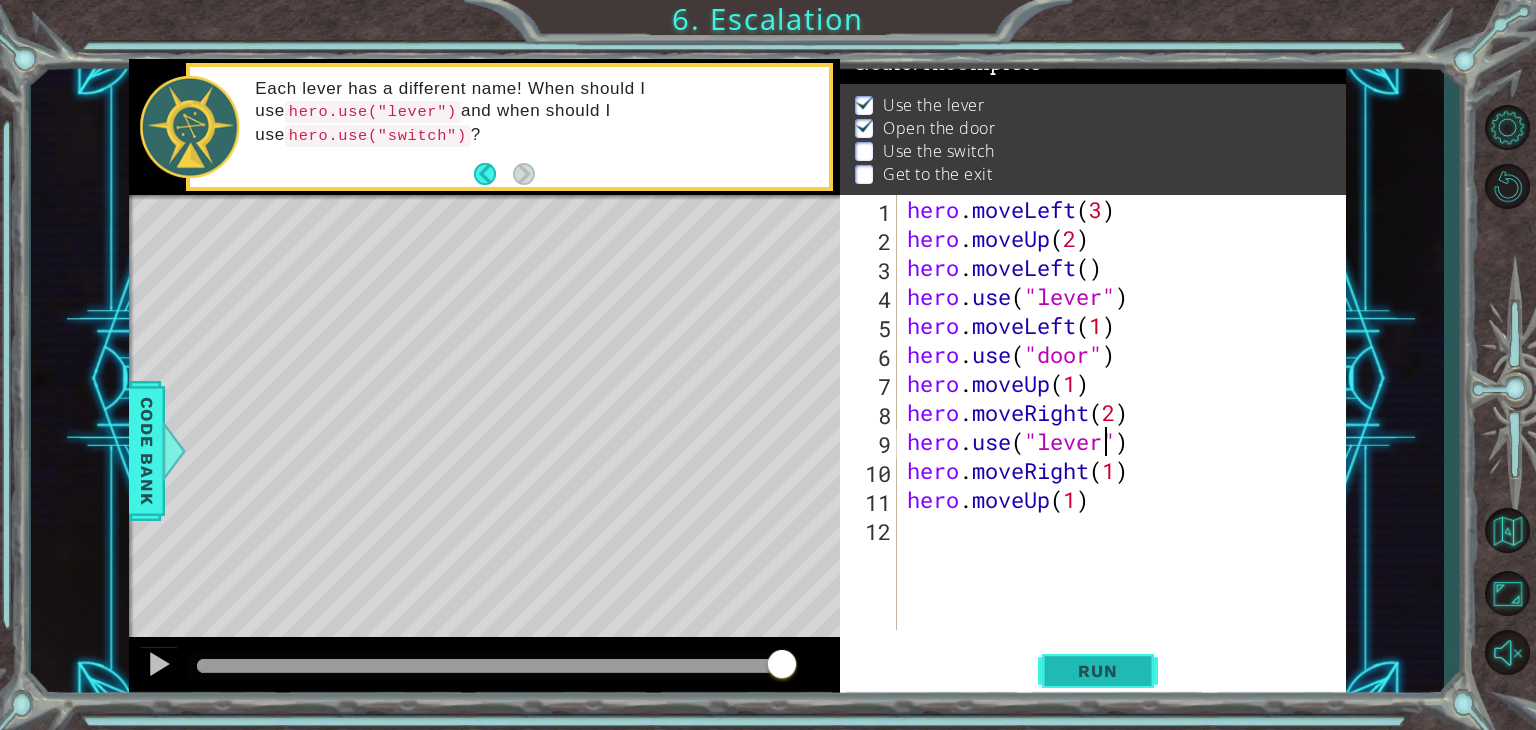 click on "Run" at bounding box center (1097, 671) 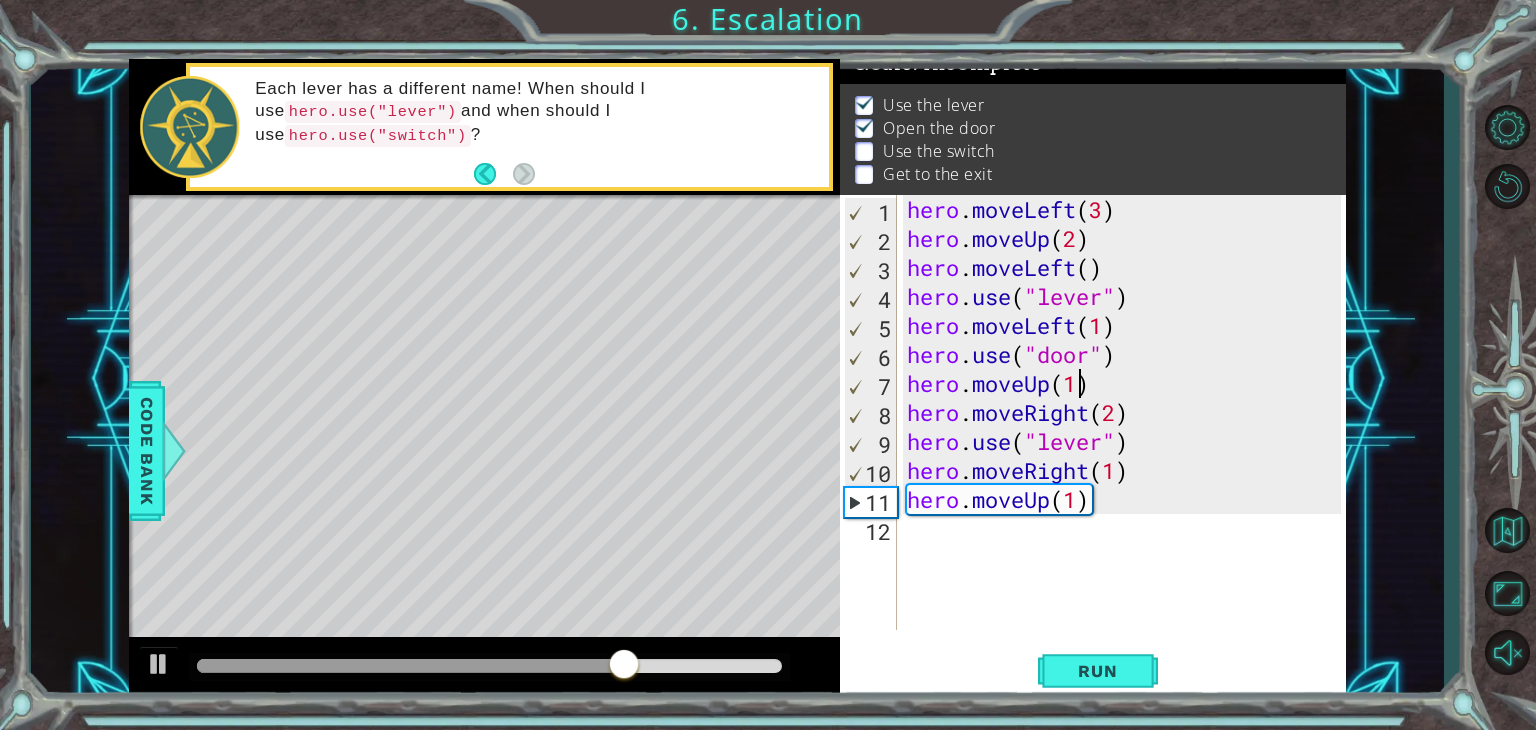click on "hero . moveLeft ( 3 ) hero . moveUp ( 2 ) hero . moveLeft ( ) hero . use ( "lever" ) hero . moveLeft ( 1 ) hero . use ( "door" ) hero . moveUp ( 1 ) hero . moveRight ( 2 ) hero . use ( "lever" ) hero . moveRight ( 1 ) hero . moveUp ( 1 )" at bounding box center (1127, 441) 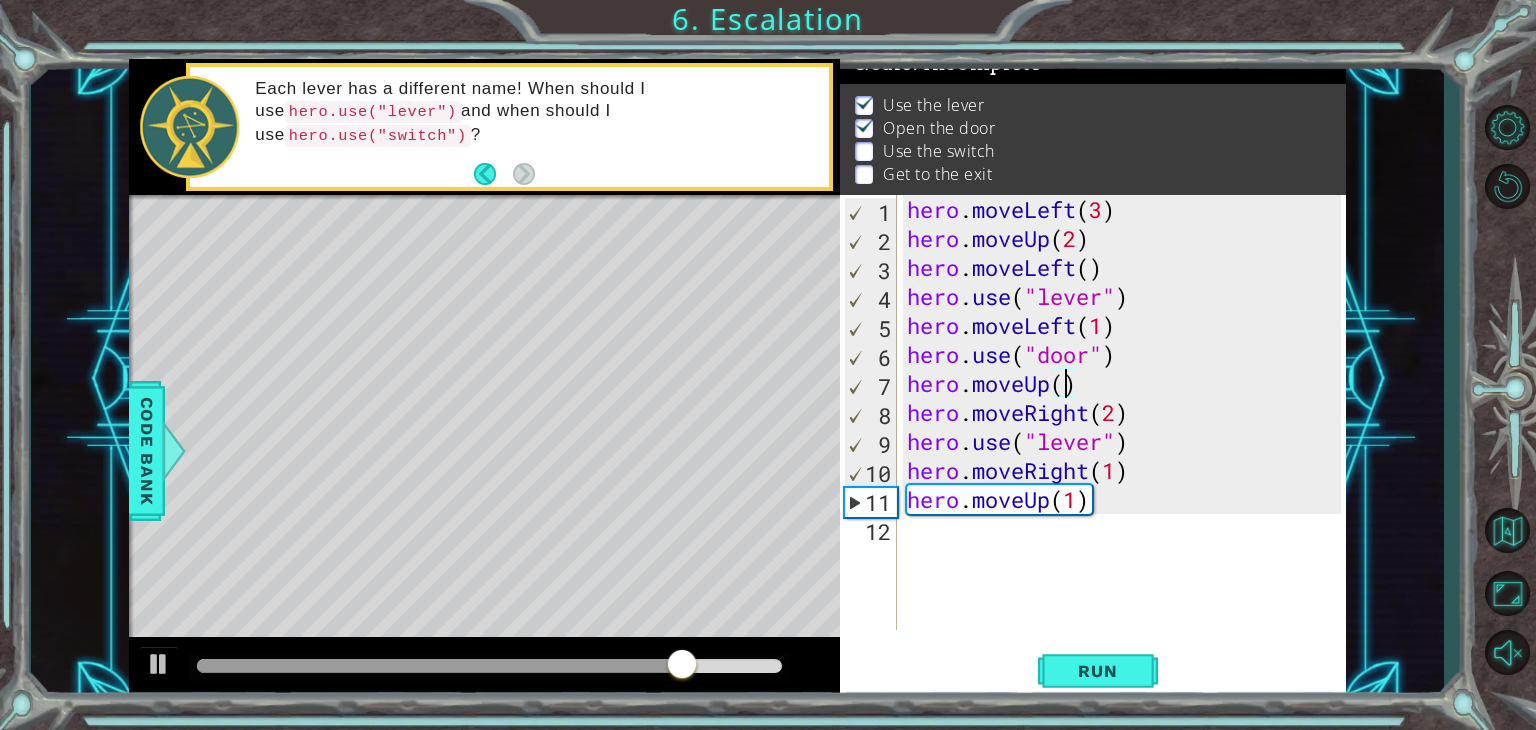 scroll, scrollTop: 0, scrollLeft: 7, axis: horizontal 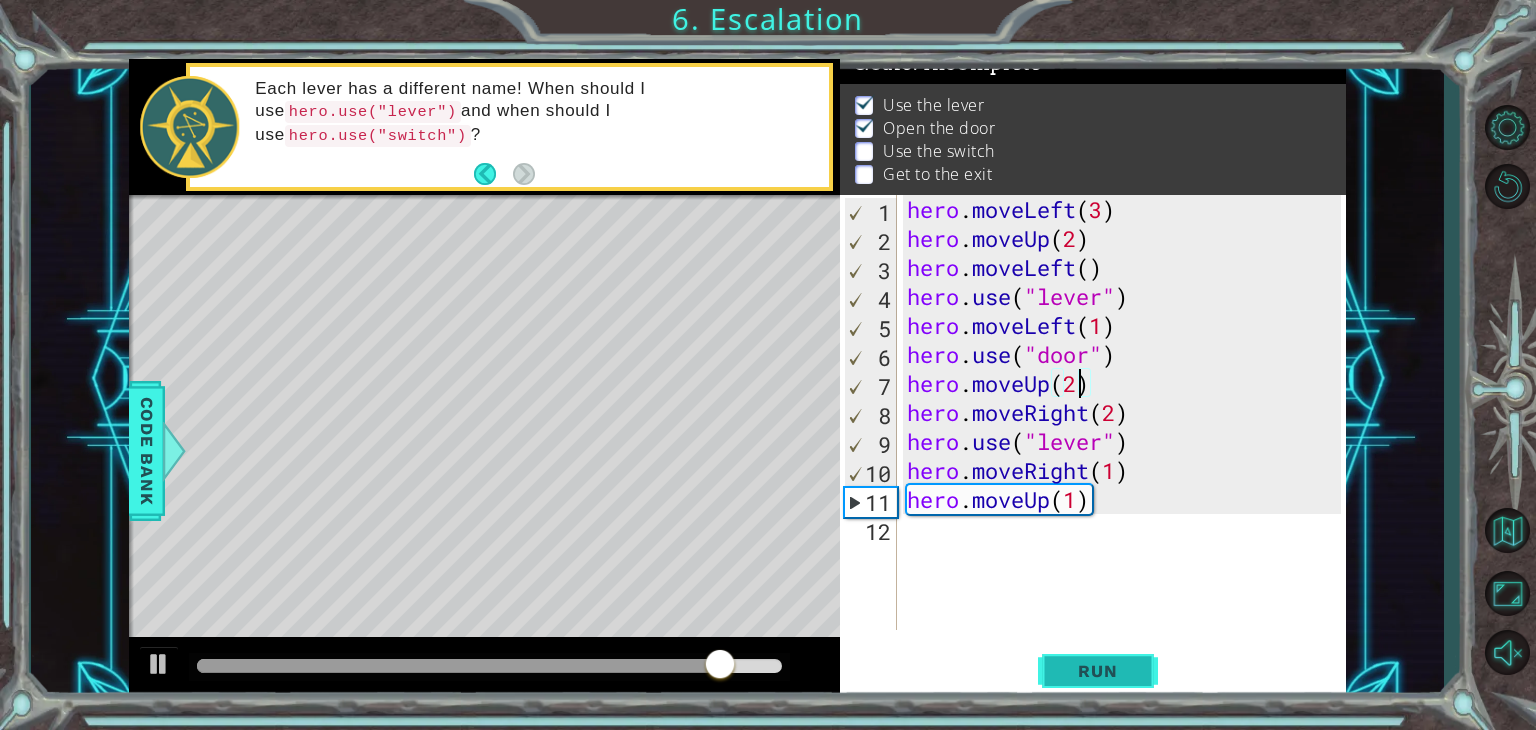 click on "Run" at bounding box center (1098, 671) 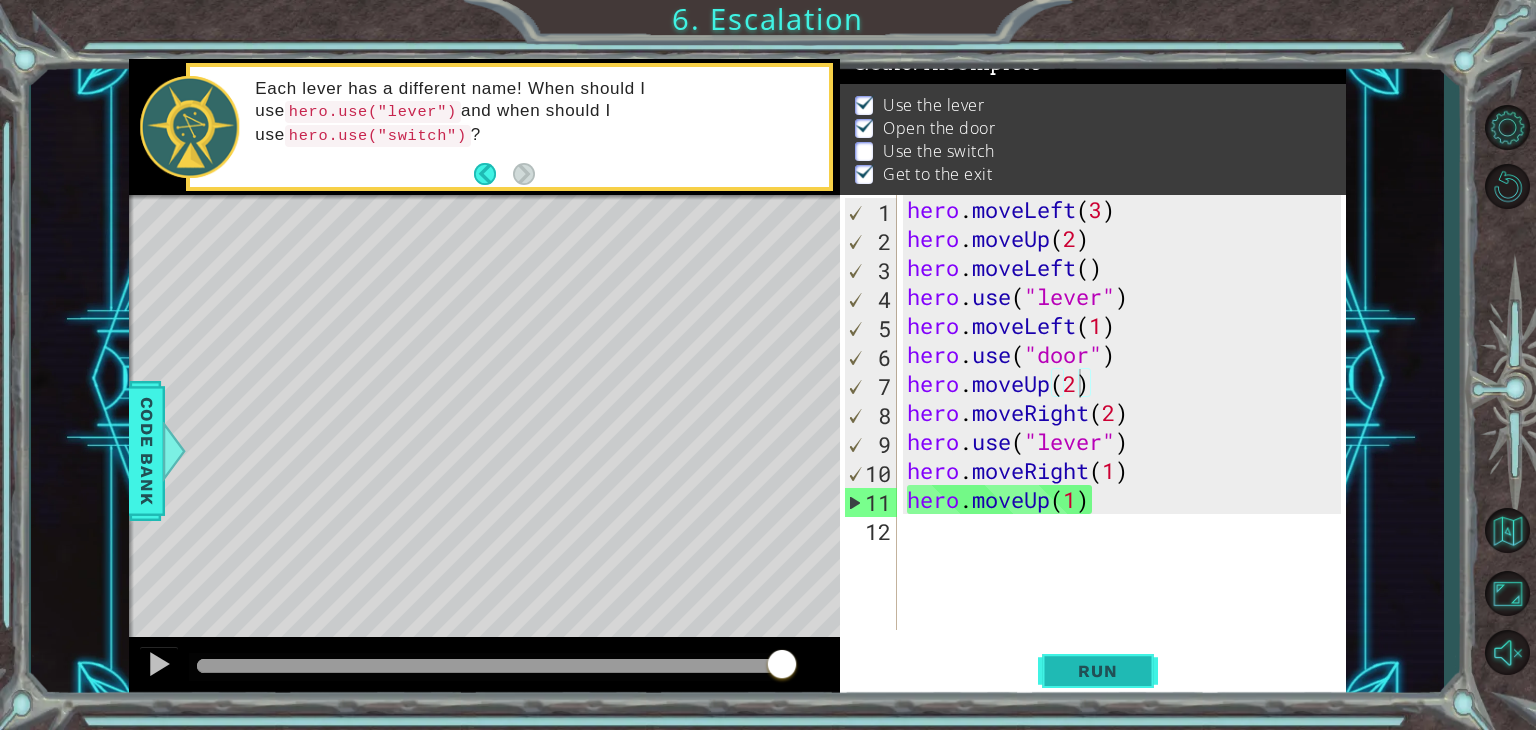 click on "Run" at bounding box center [1097, 671] 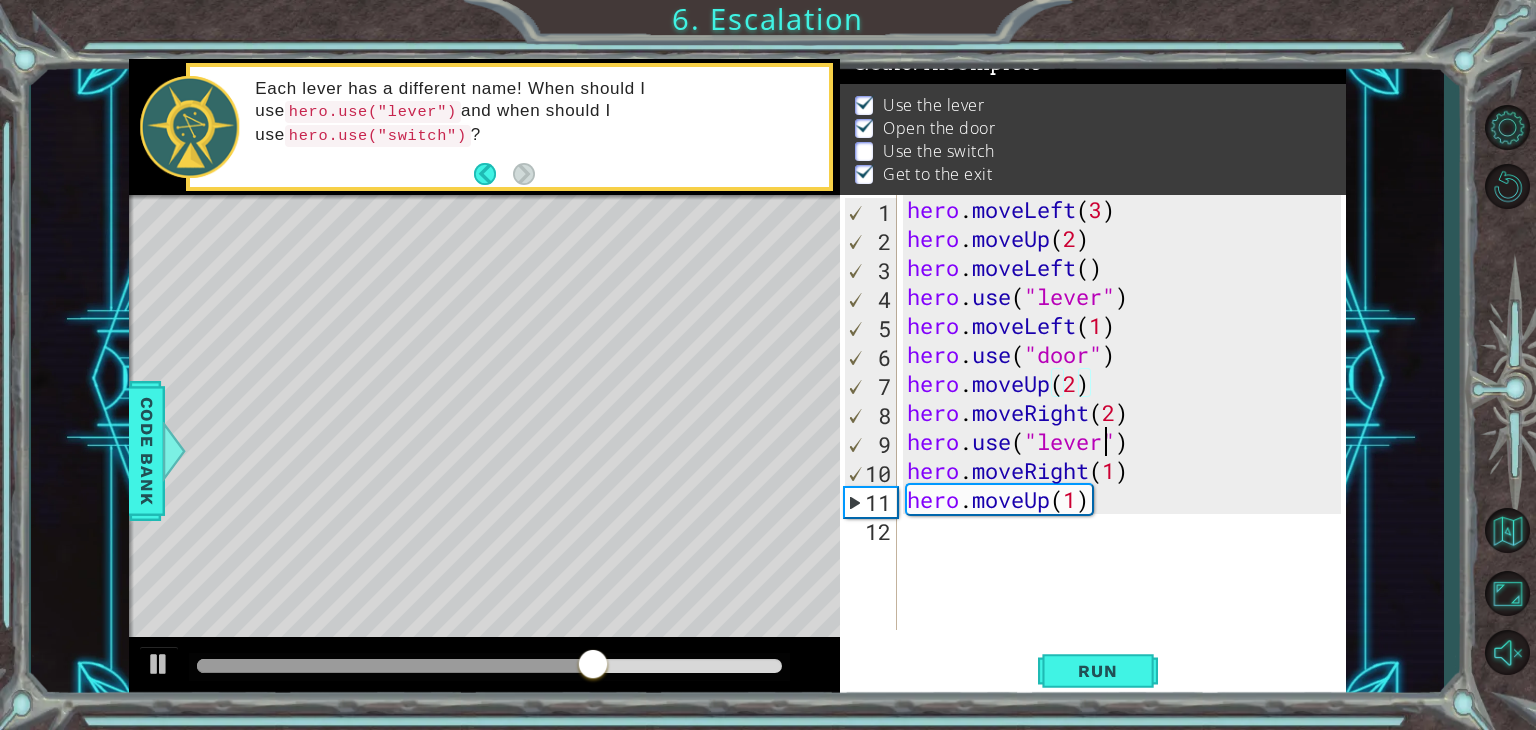 click on "hero . moveLeft ( 3 ) hero . moveUp ( 2 ) hero . moveLeft ( ) hero . use ( "lever" ) hero . moveLeft ( 1 ) hero . use ( "door" ) hero . moveUp ( 2 ) hero . moveRight ( 2 ) hero . use ( "lever" ) hero . moveRight ( 1 ) hero . moveUp ( 1 )" at bounding box center (1127, 441) 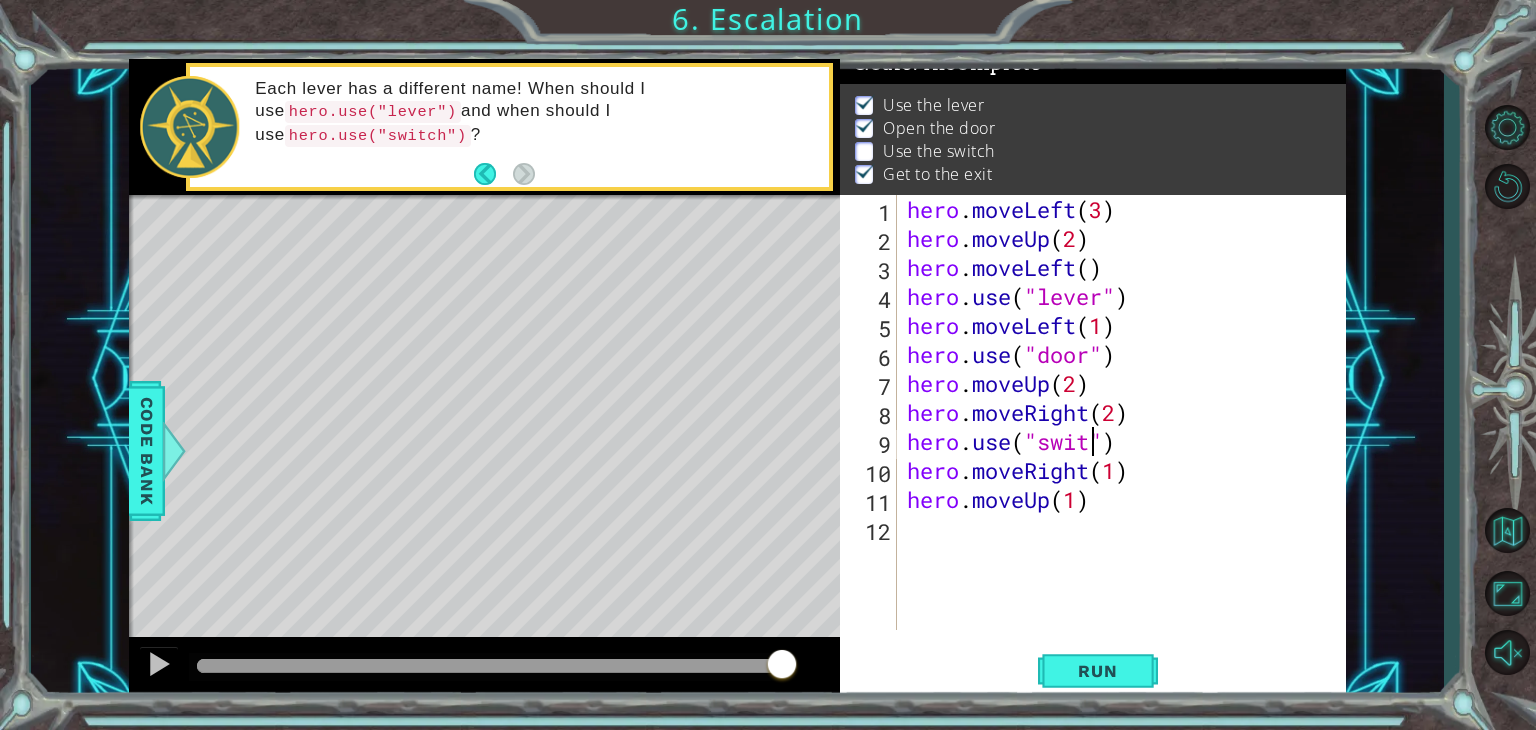 scroll, scrollTop: 0, scrollLeft: 8, axis: horizontal 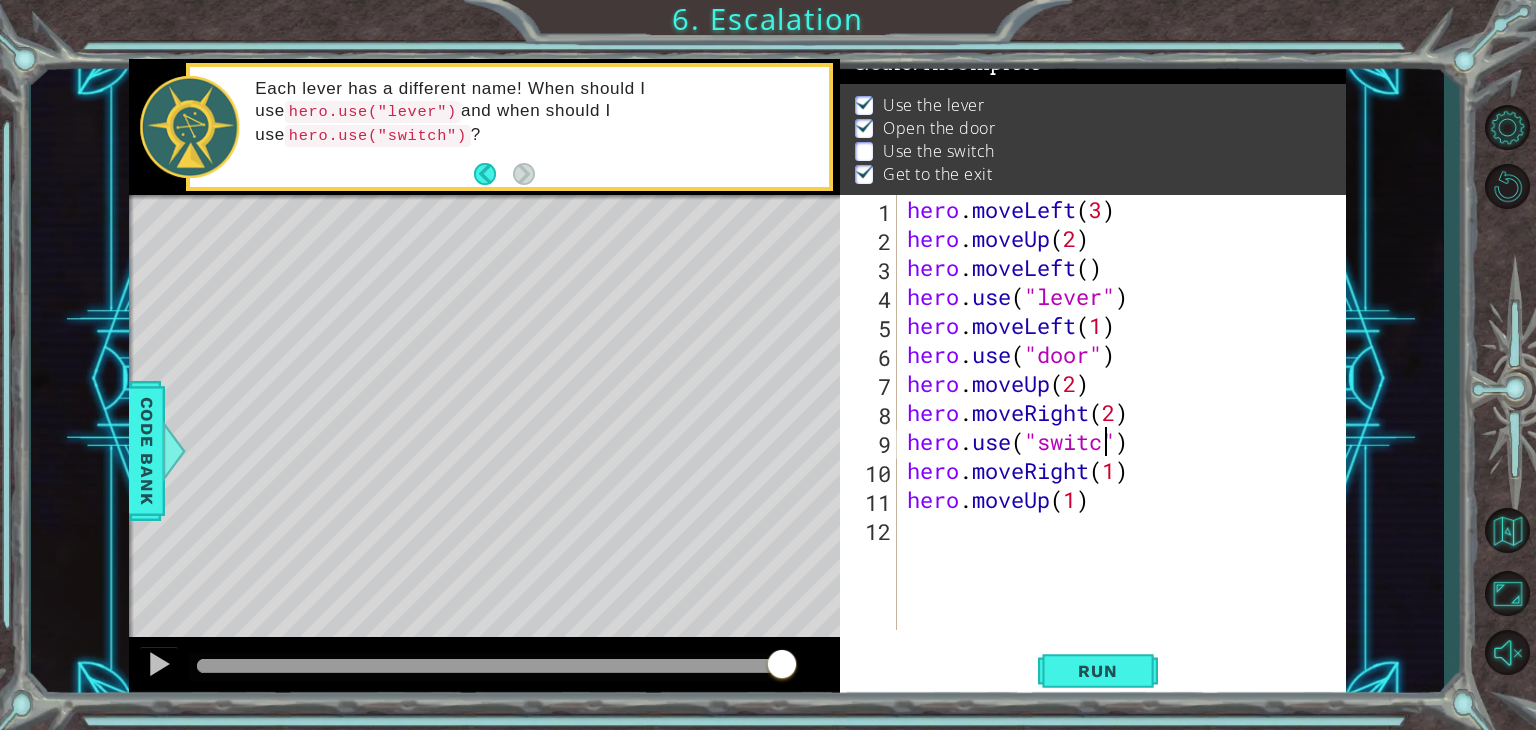 type on "hero.use("switch")" 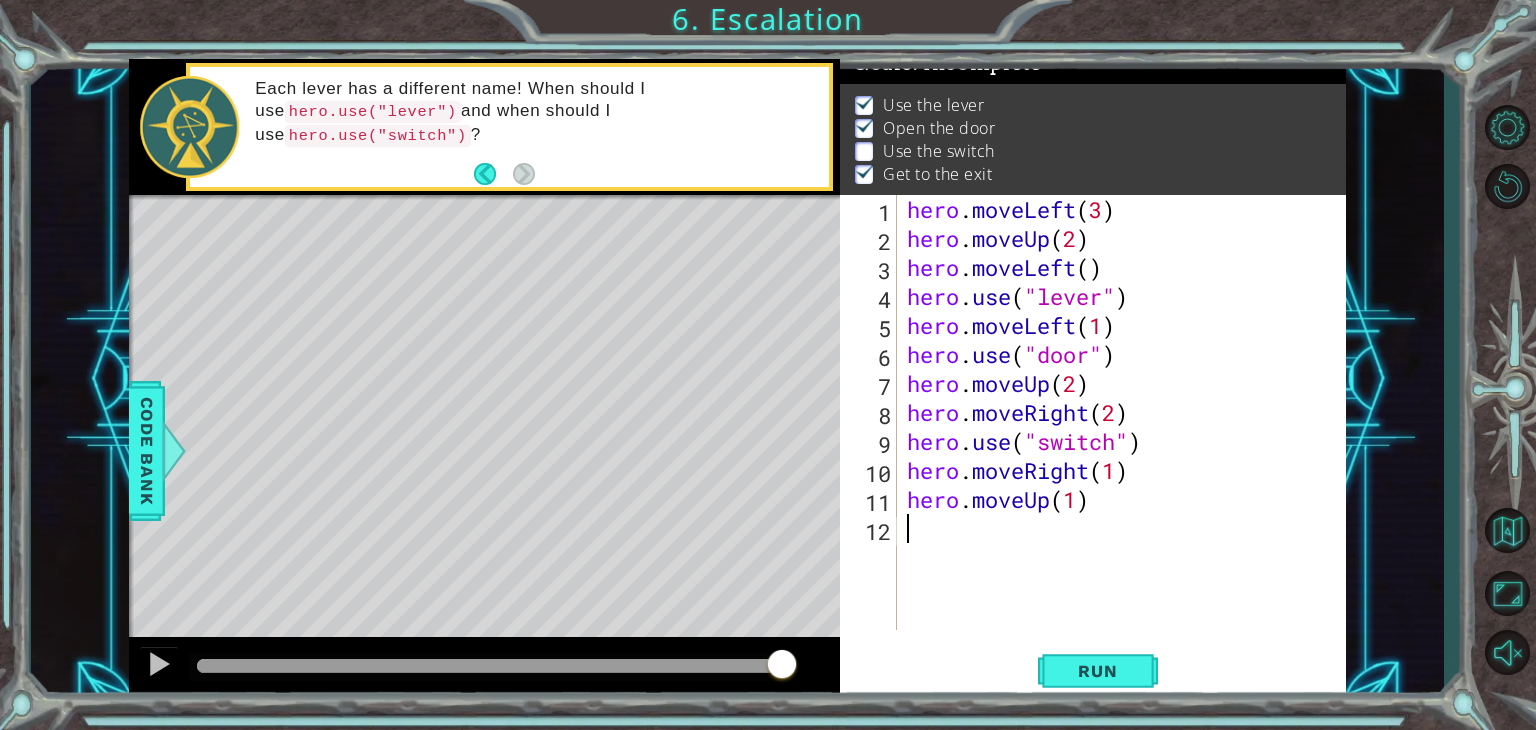 click on "hero . moveLeft ( 3 ) hero . moveUp ( 2 ) hero . moveLeft ( ) hero . use ( "lever" ) hero . moveLeft ( 1 ) hero . use ( "door" ) hero . moveUp ( 2 ) hero . moveRight ( 2 ) hero . use ( "switch" ) hero . moveRight ( 1 ) hero . moveUp ( 1 )" at bounding box center (1127, 441) 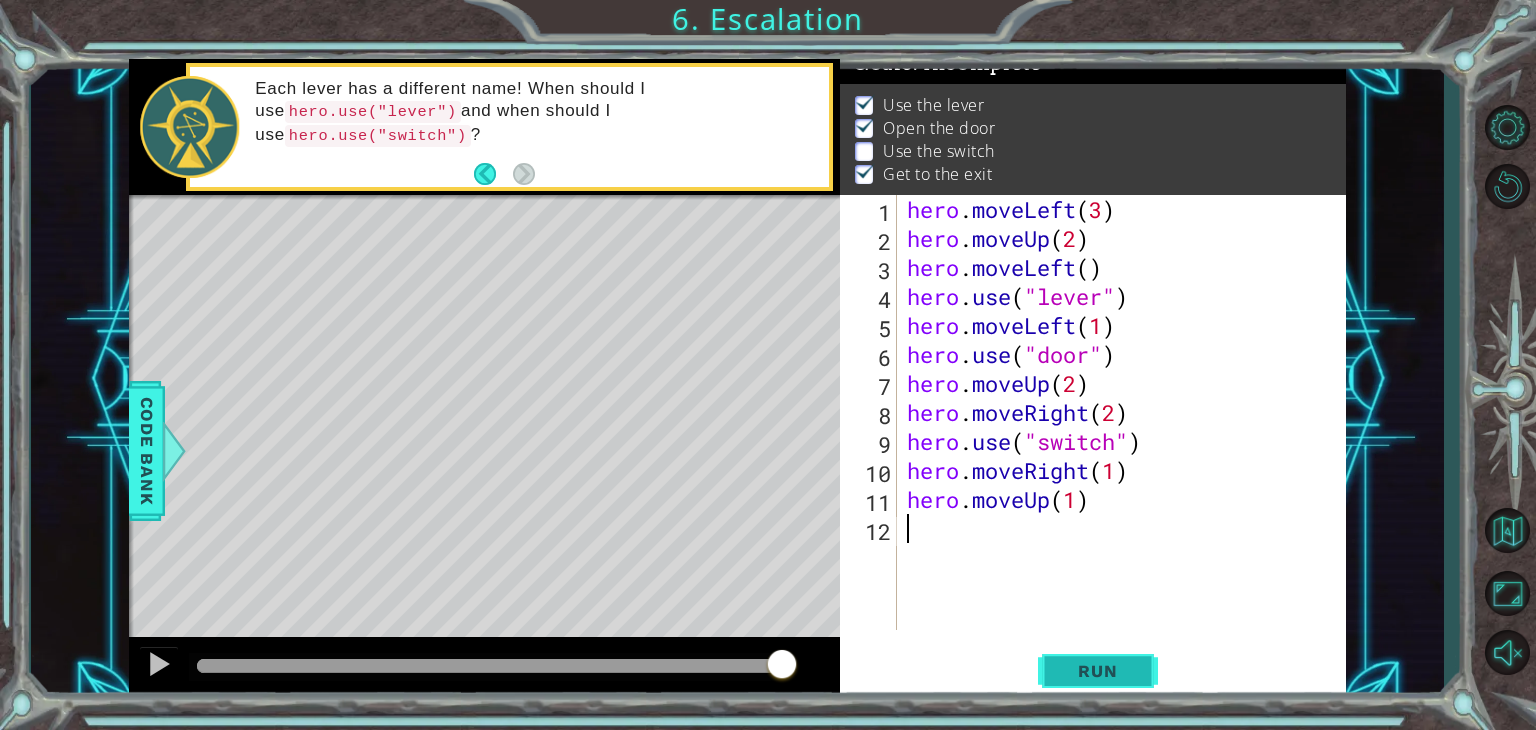 type 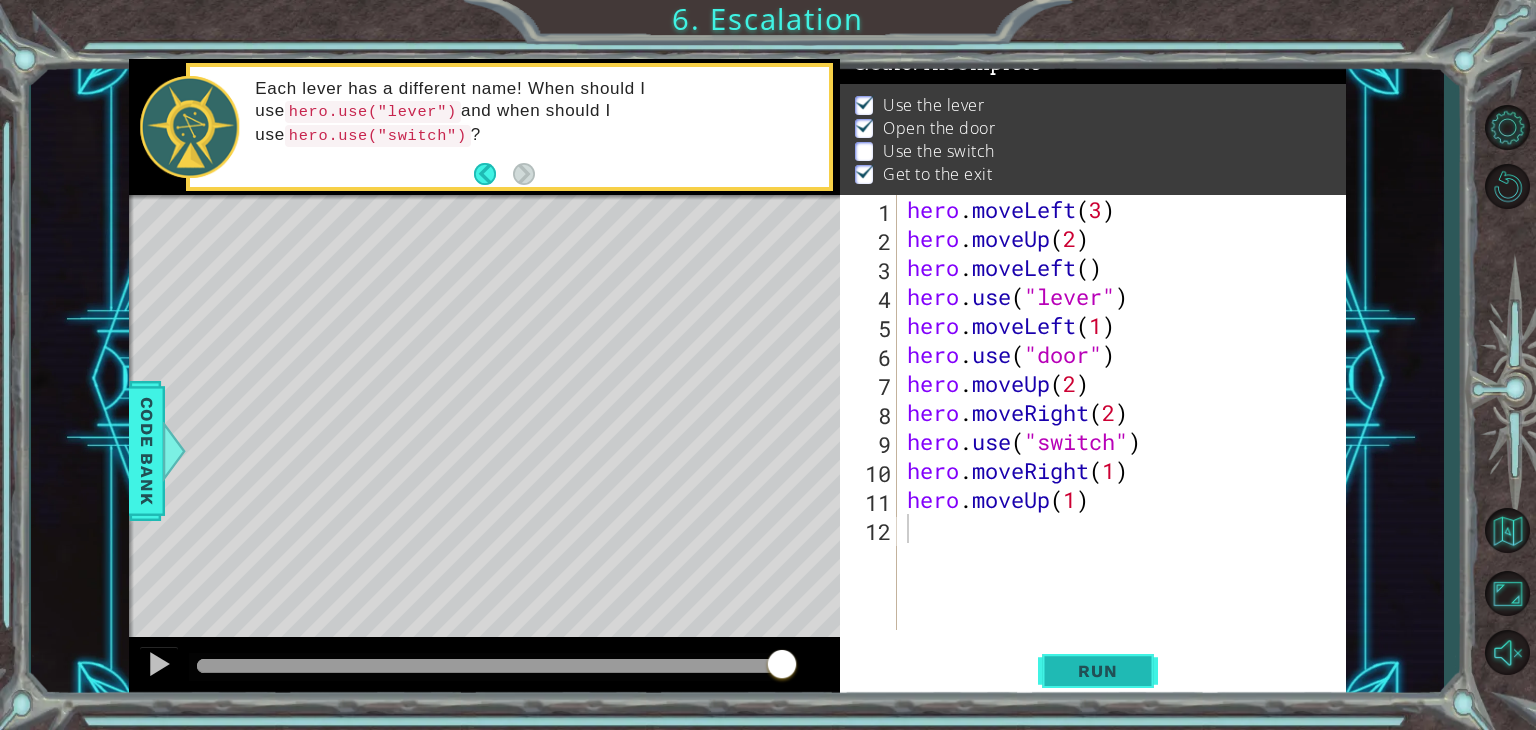 click on "Run" at bounding box center (1098, 671) 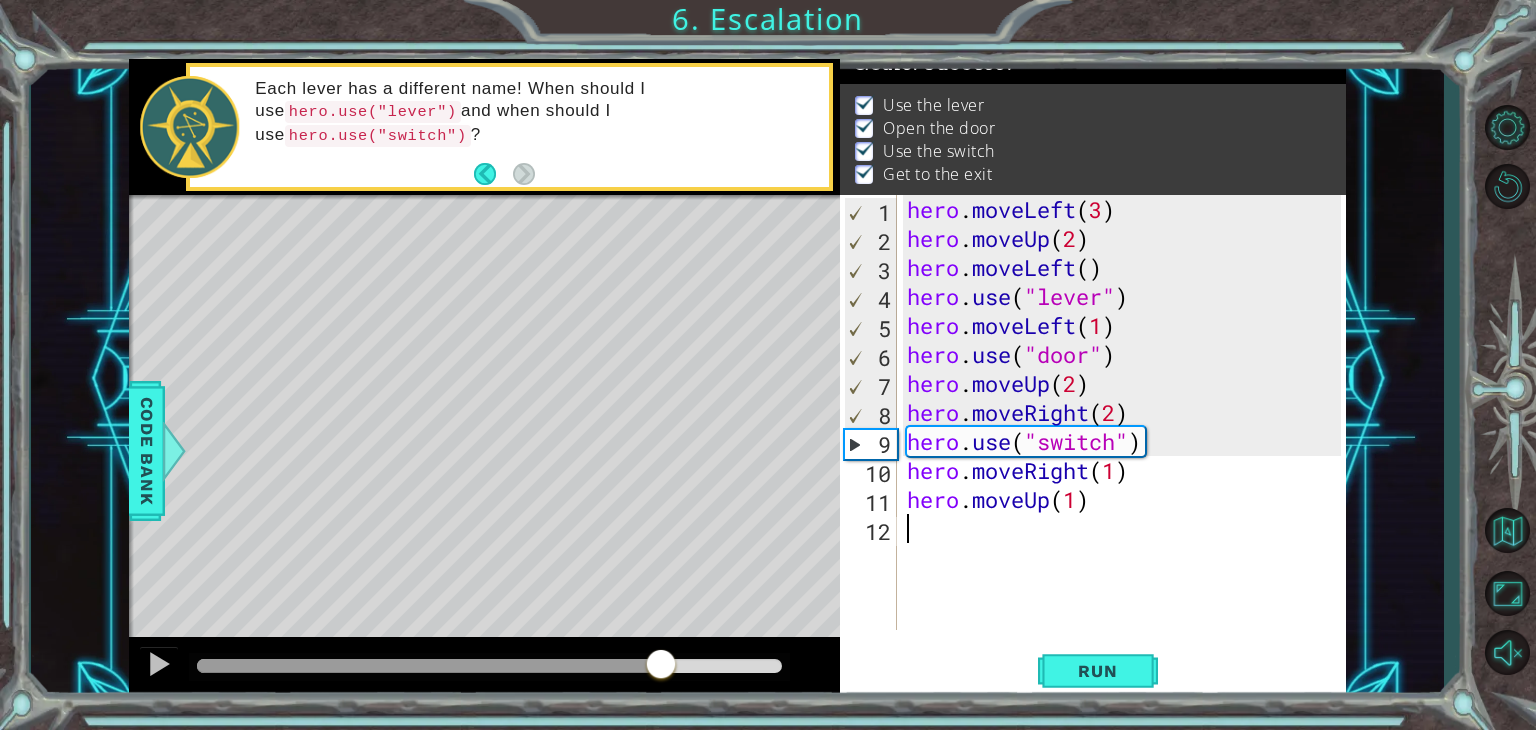 drag, startPoint x: 283, startPoint y: 664, endPoint x: 660, endPoint y: 595, distance: 383.2623 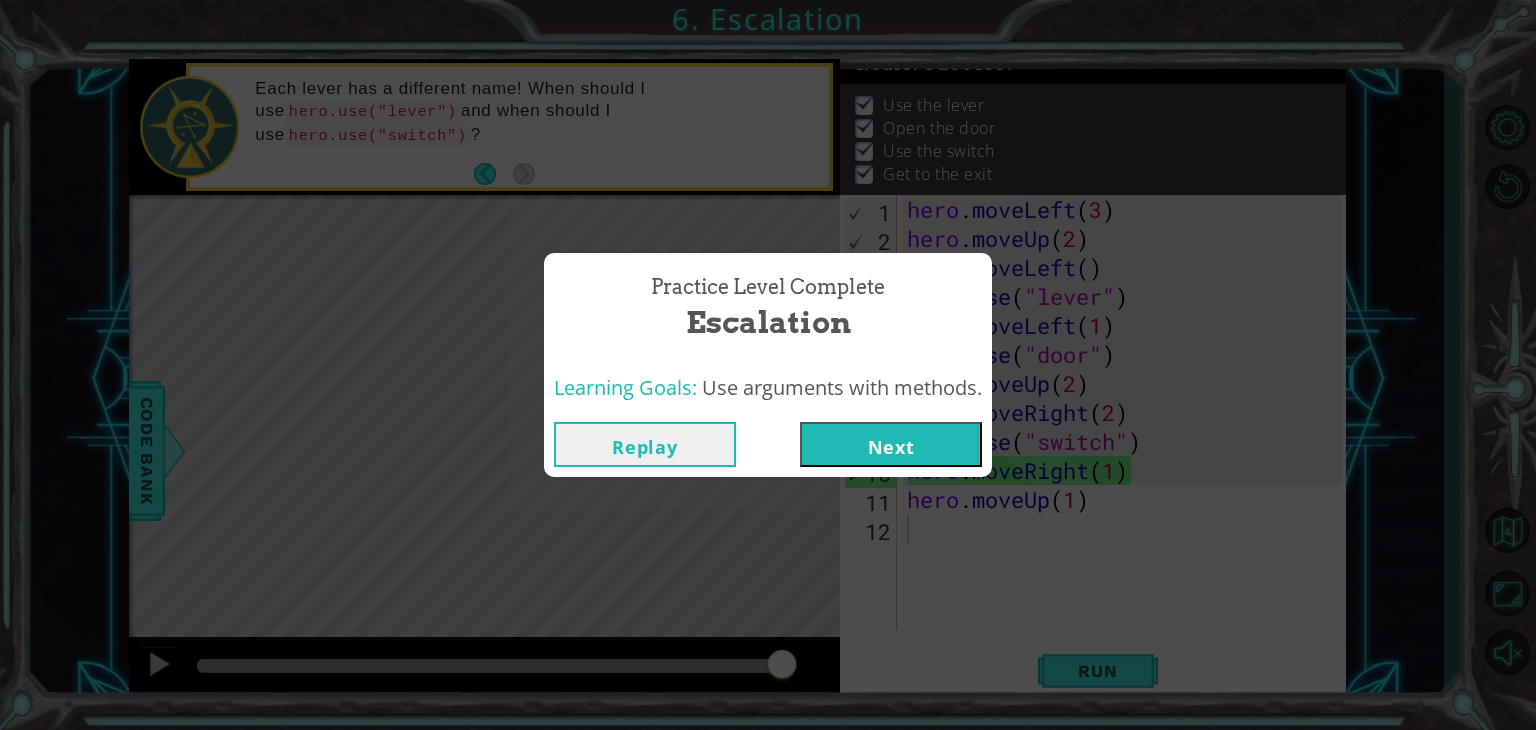 click on "Next" at bounding box center (891, 444) 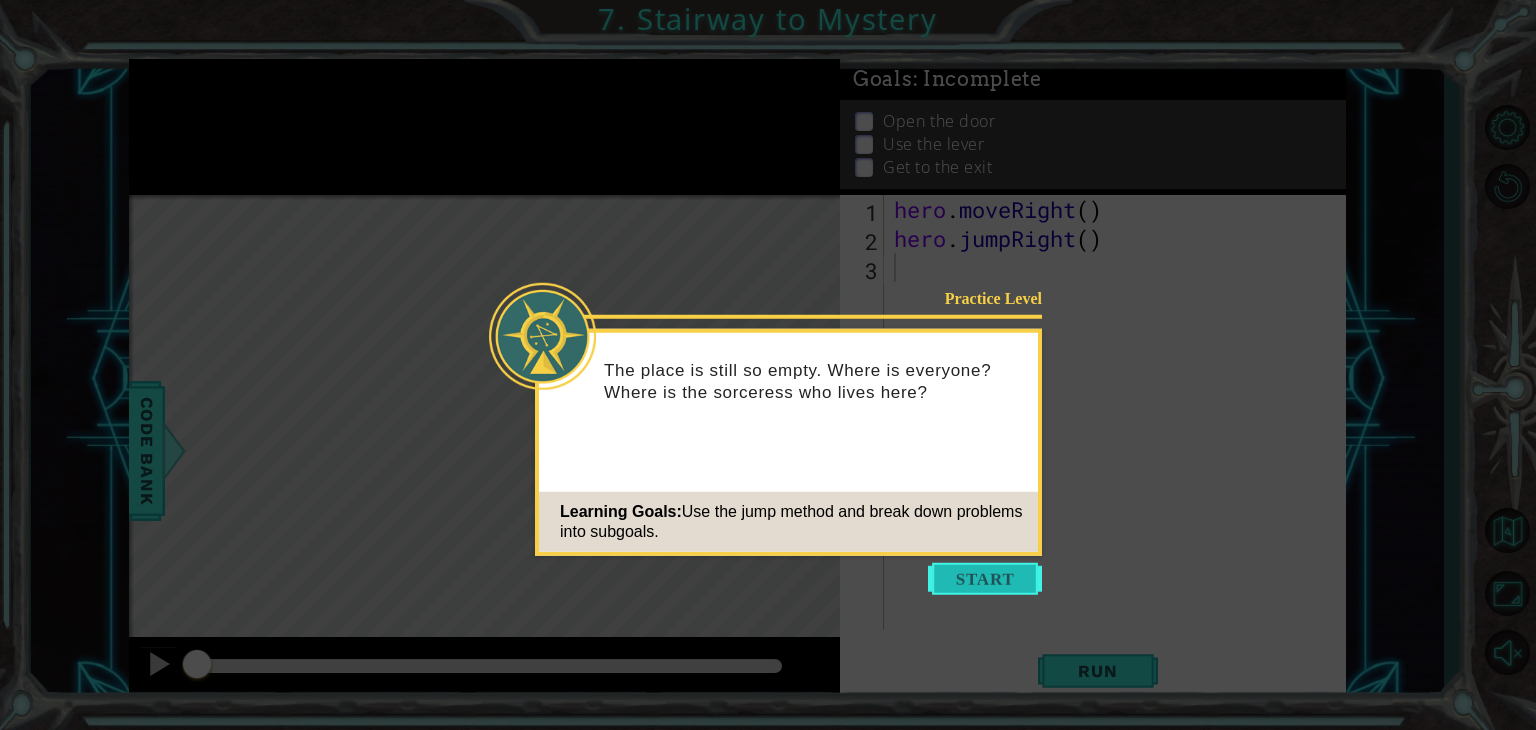 click at bounding box center (985, 579) 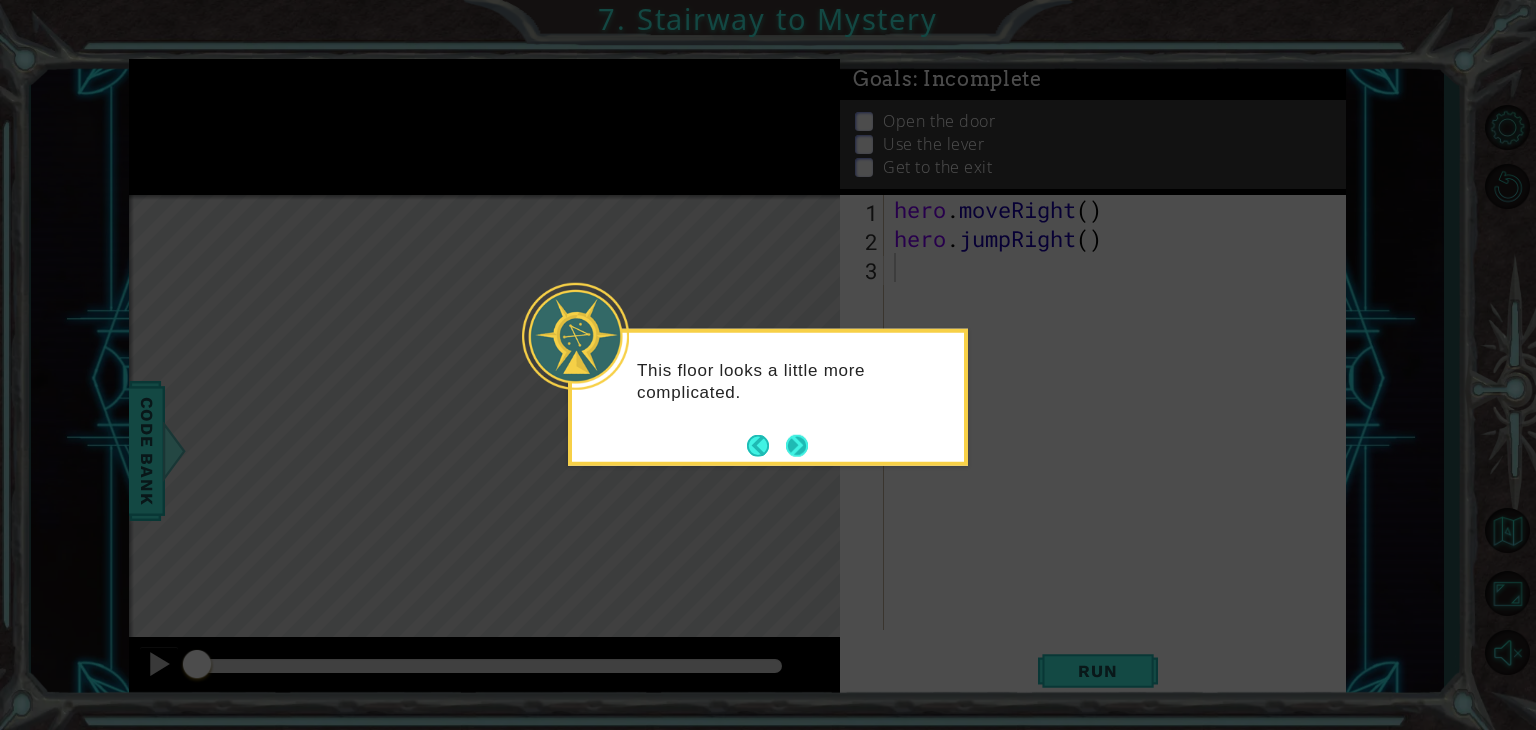 click at bounding box center [797, 445] 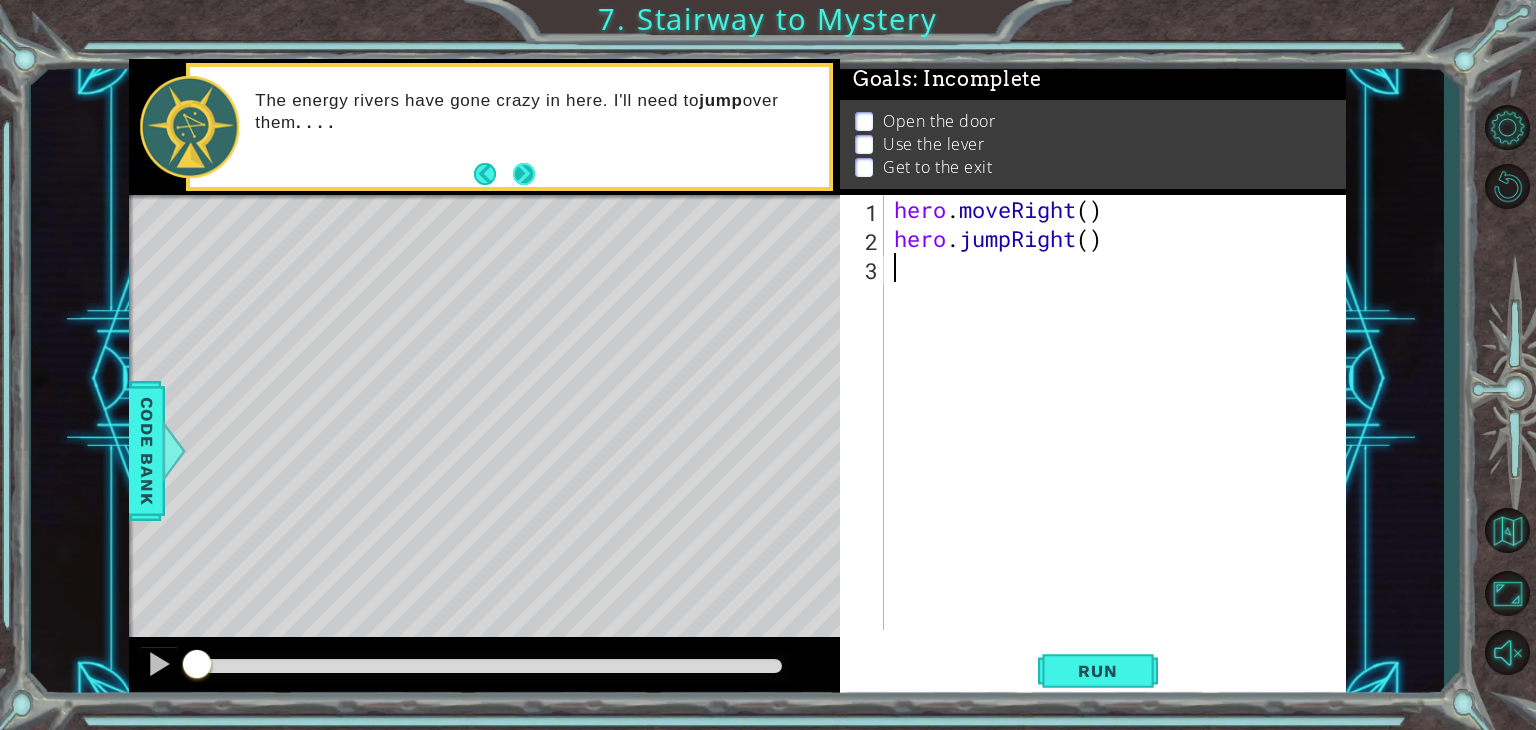 click at bounding box center (524, 174) 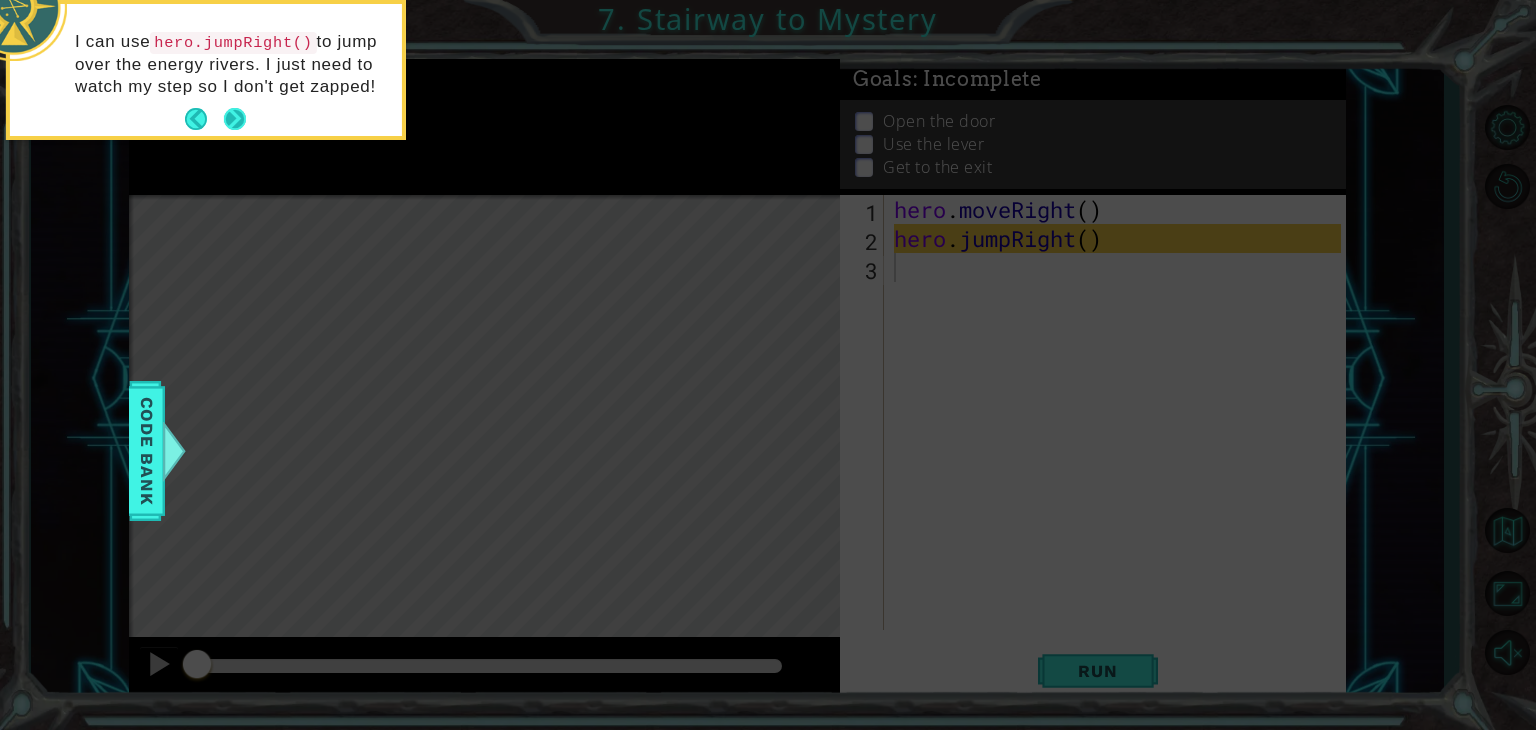 click at bounding box center [235, 119] 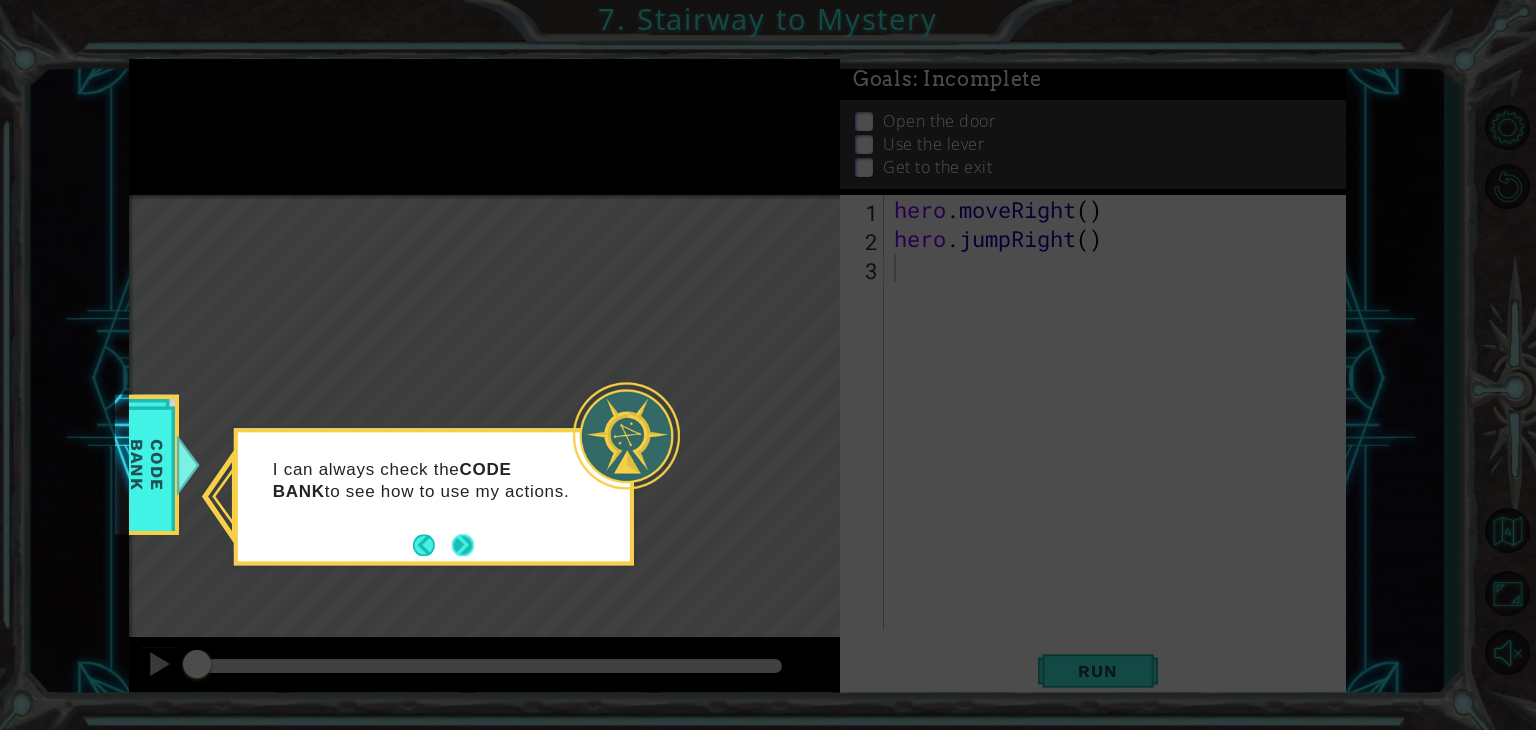 click at bounding box center [463, 545] 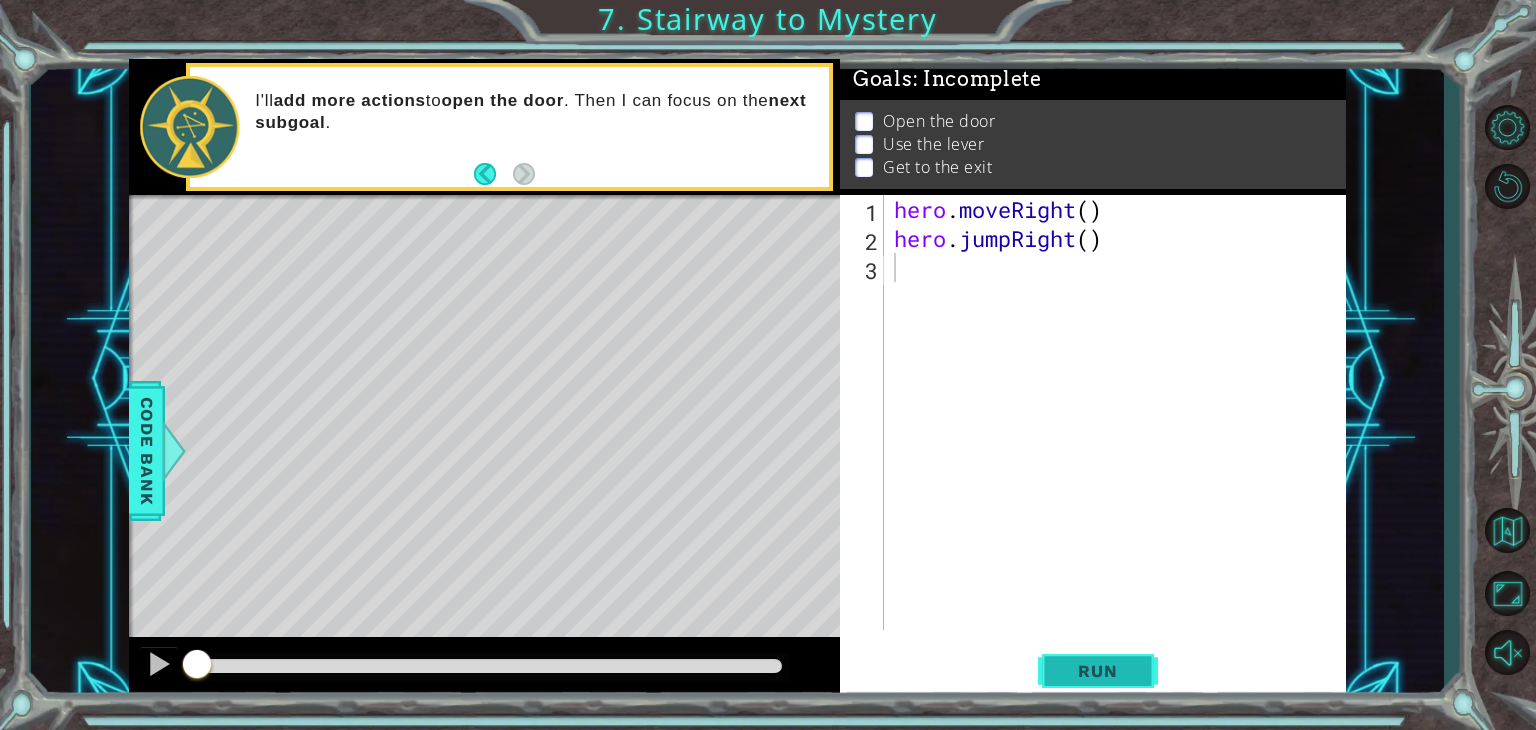 click on "Run" at bounding box center (1097, 671) 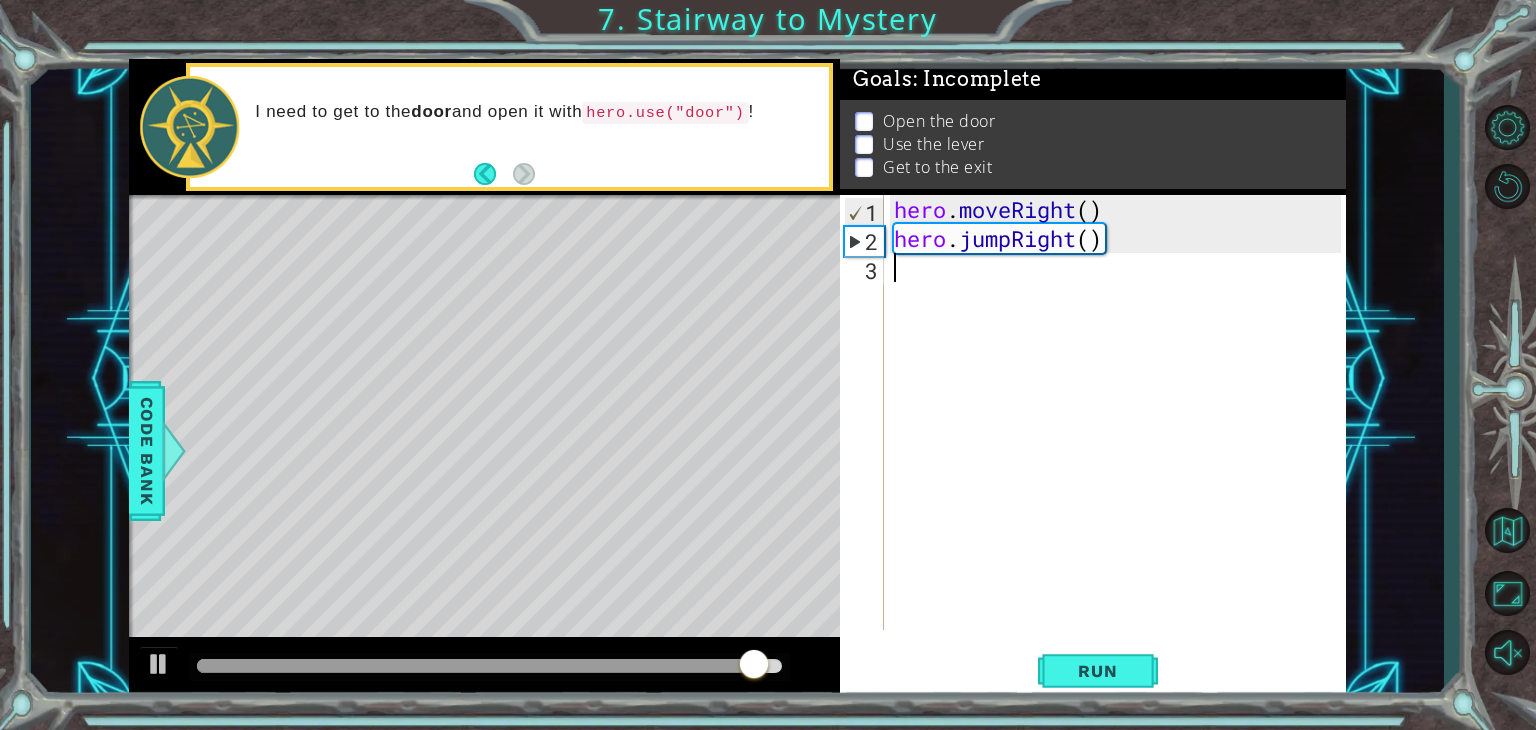 type on "h" 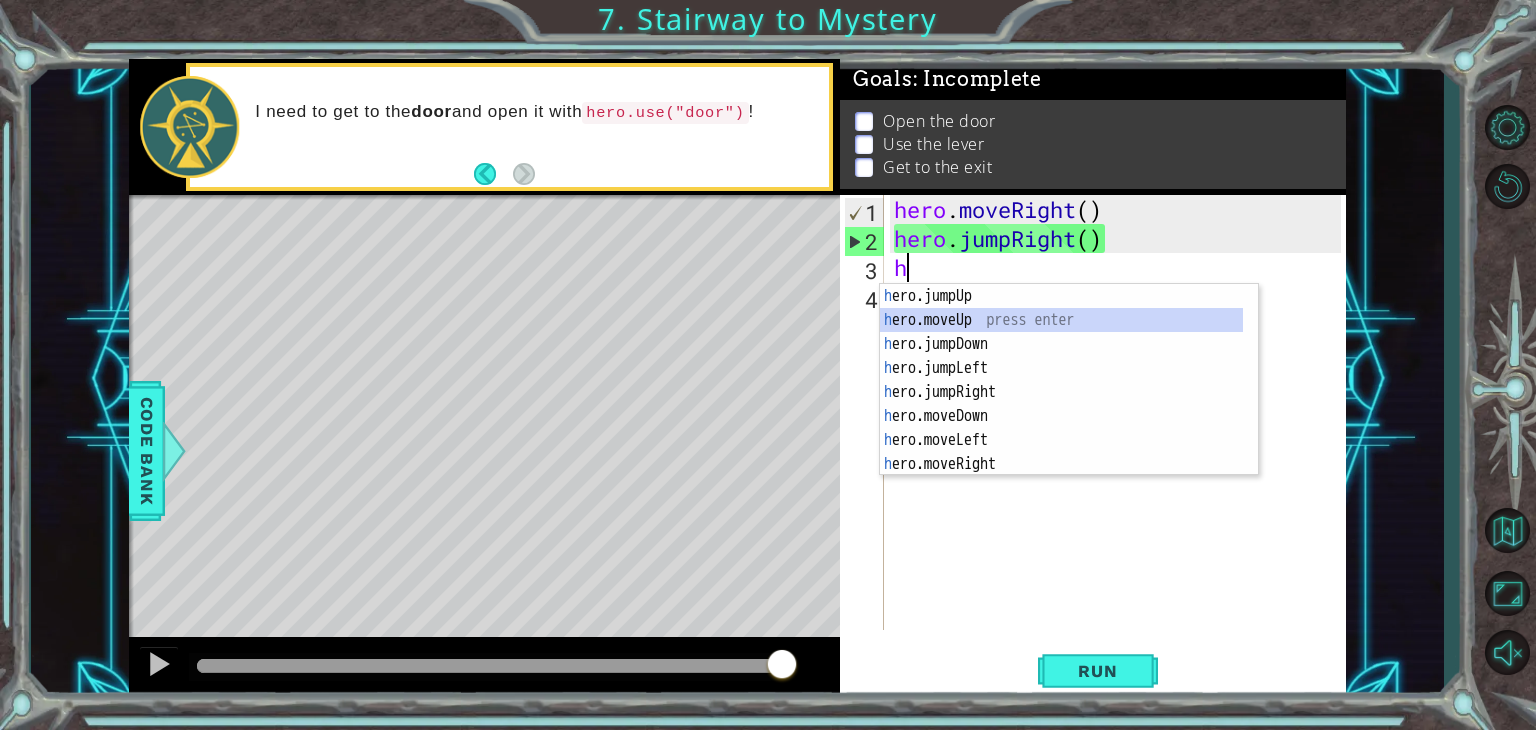 type 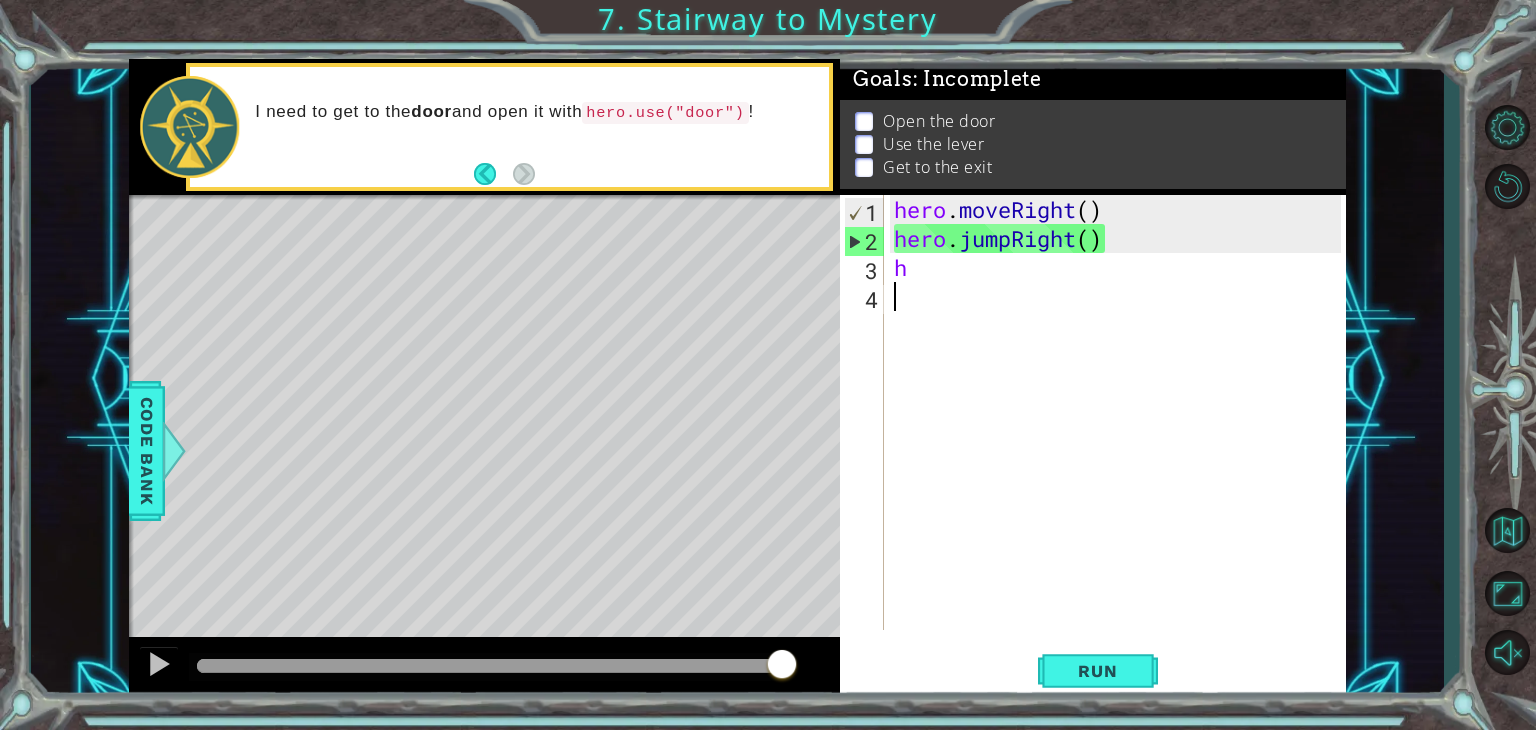drag, startPoint x: 984, startPoint y: 313, endPoint x: 952, endPoint y: 595, distance: 283.80978 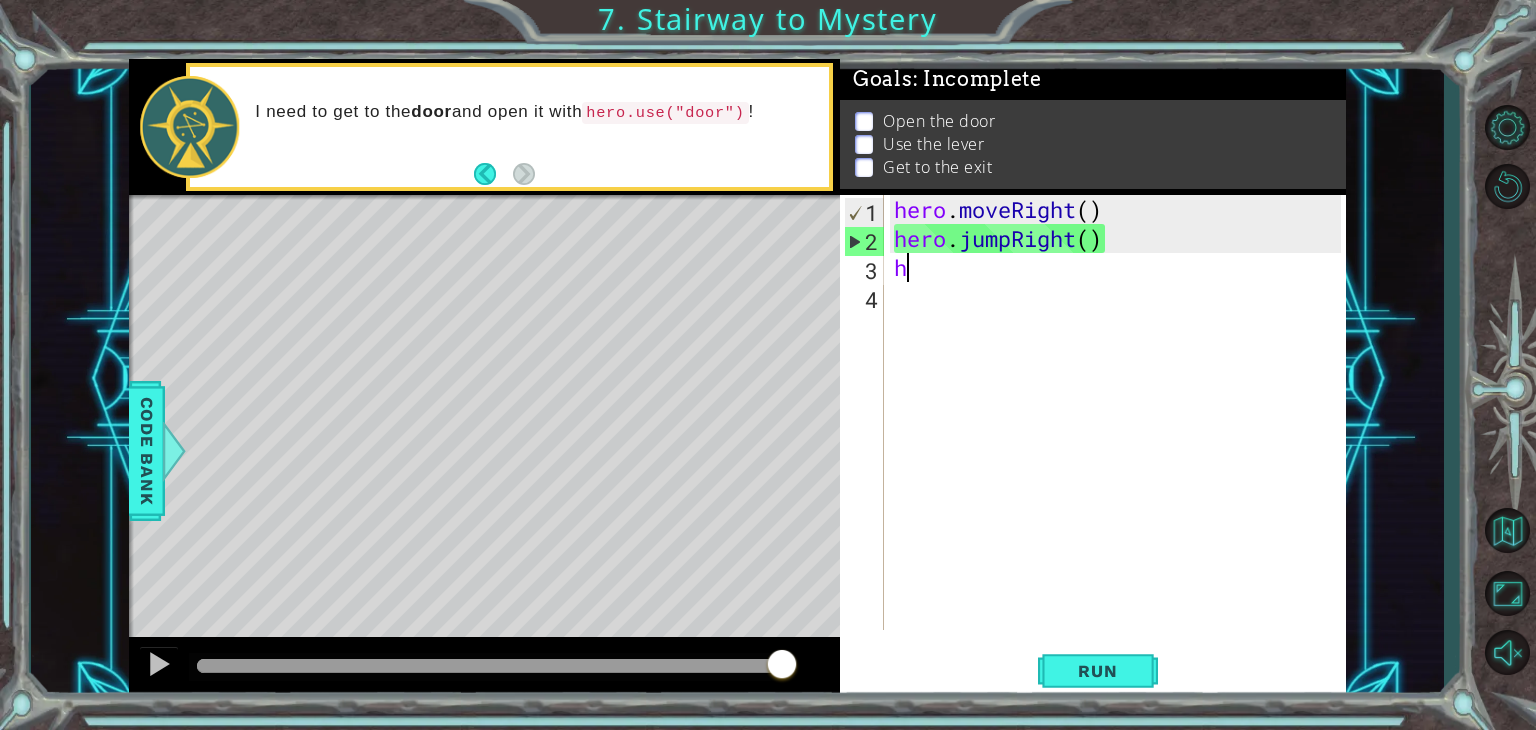 click on "hero . moveRight ( ) hero . jumpRight ( ) h" at bounding box center (1120, 441) 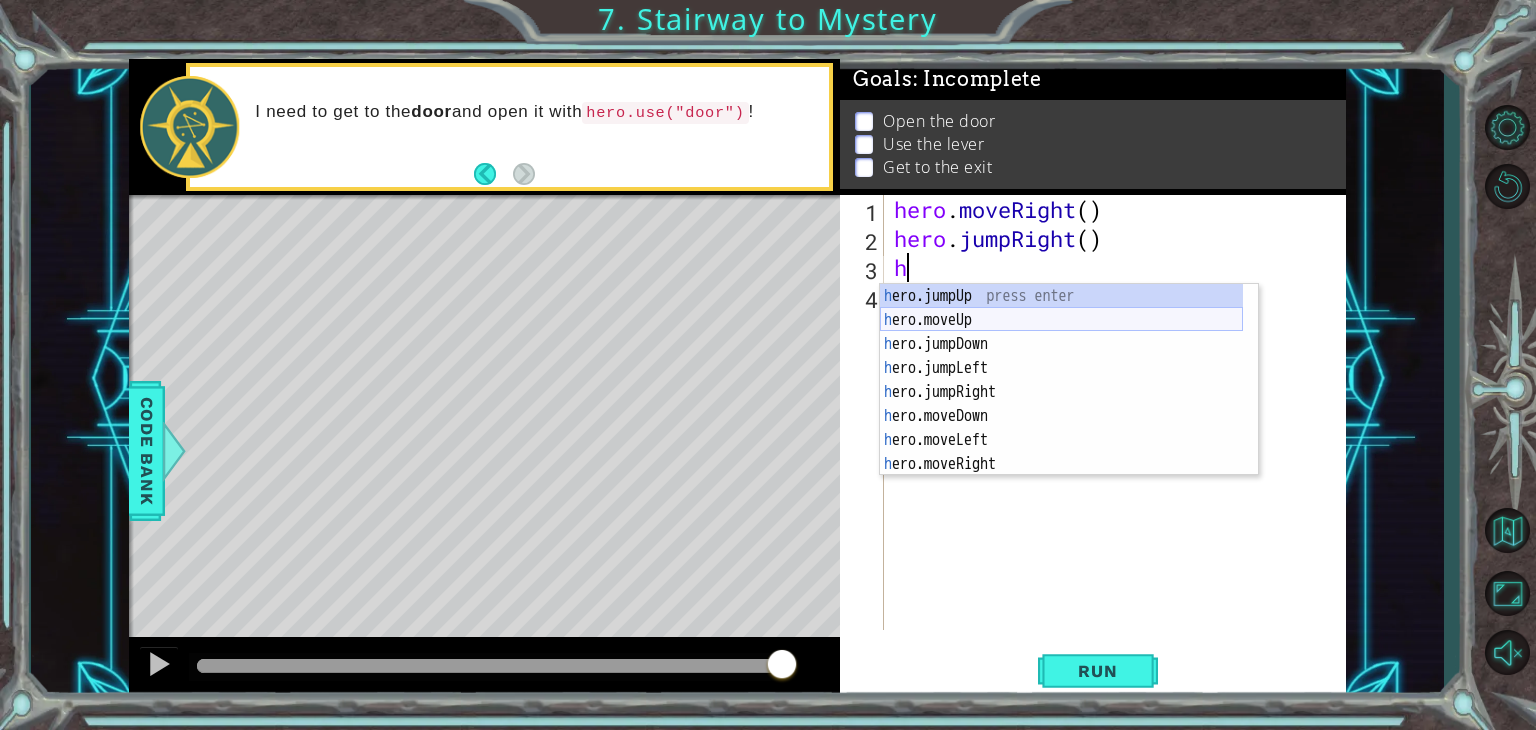 click on "h ero.jumpUp press enter h ero.moveUp press enter h ero.jumpDown press enter h ero.jumpLeft press enter h ero.jumpRight press enter h ero.moveDown press enter h ero.moveLeft press enter h ero.moveRight press enter h ero.use press enter" at bounding box center [1061, 404] 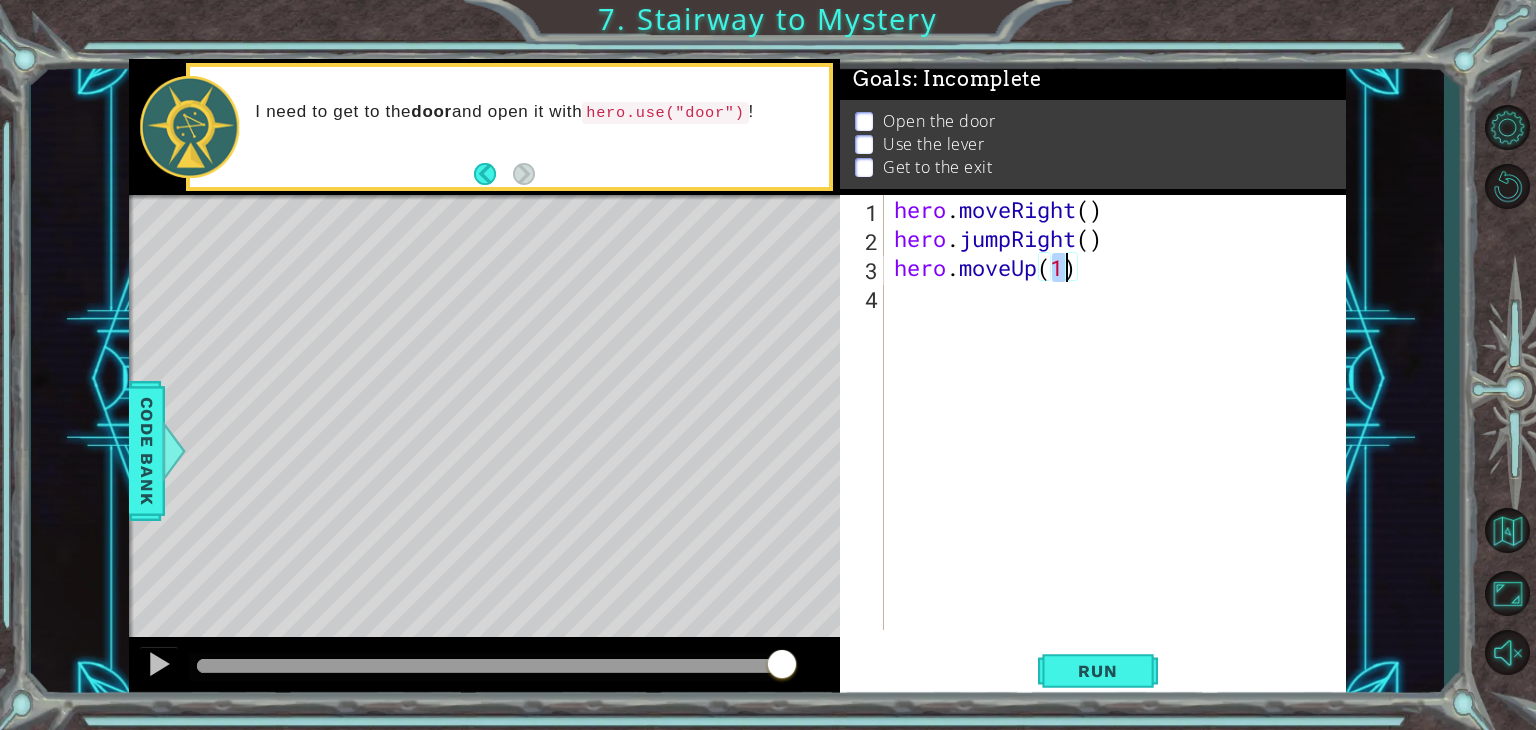 click on "hero . moveRight ( ) hero . jumpRight ( ) hero . moveUp ( 1 )" at bounding box center (1120, 441) 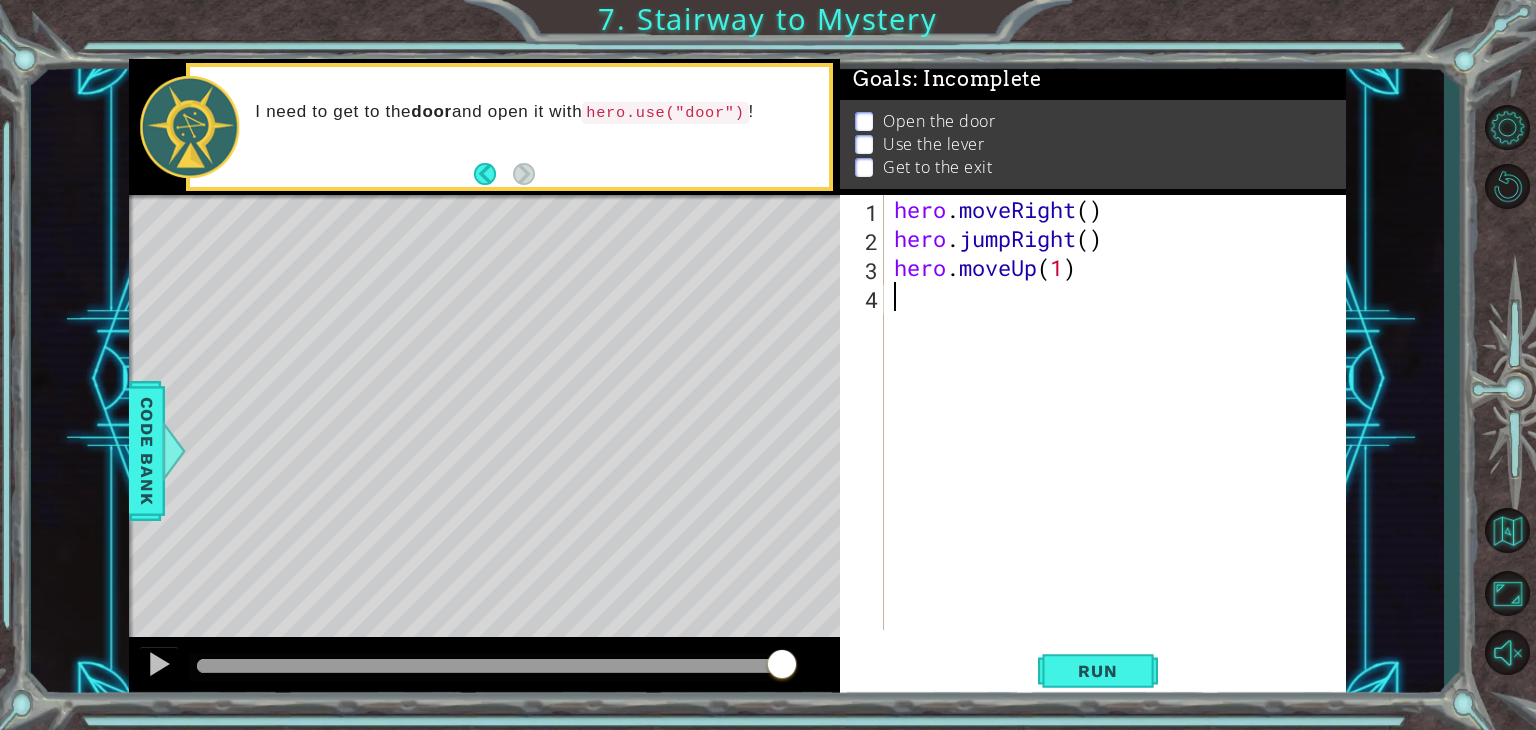 click on "hero . moveRight ( ) hero . jumpRight ( ) hero . moveUp ( 1 )" at bounding box center [1120, 441] 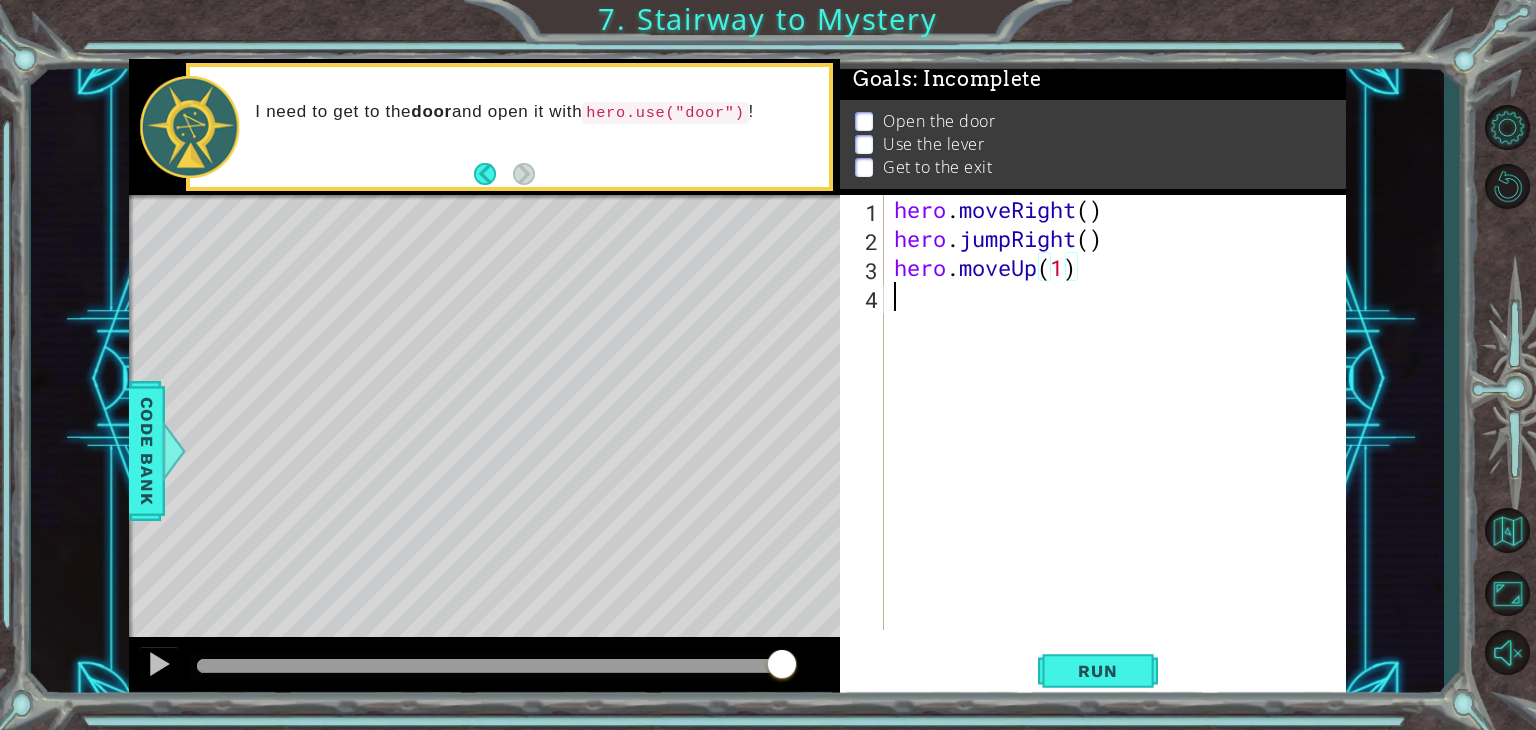 click on "hero . moveRight ( ) hero . jumpRight ( ) hero . moveUp ( 1 )" at bounding box center (1120, 441) 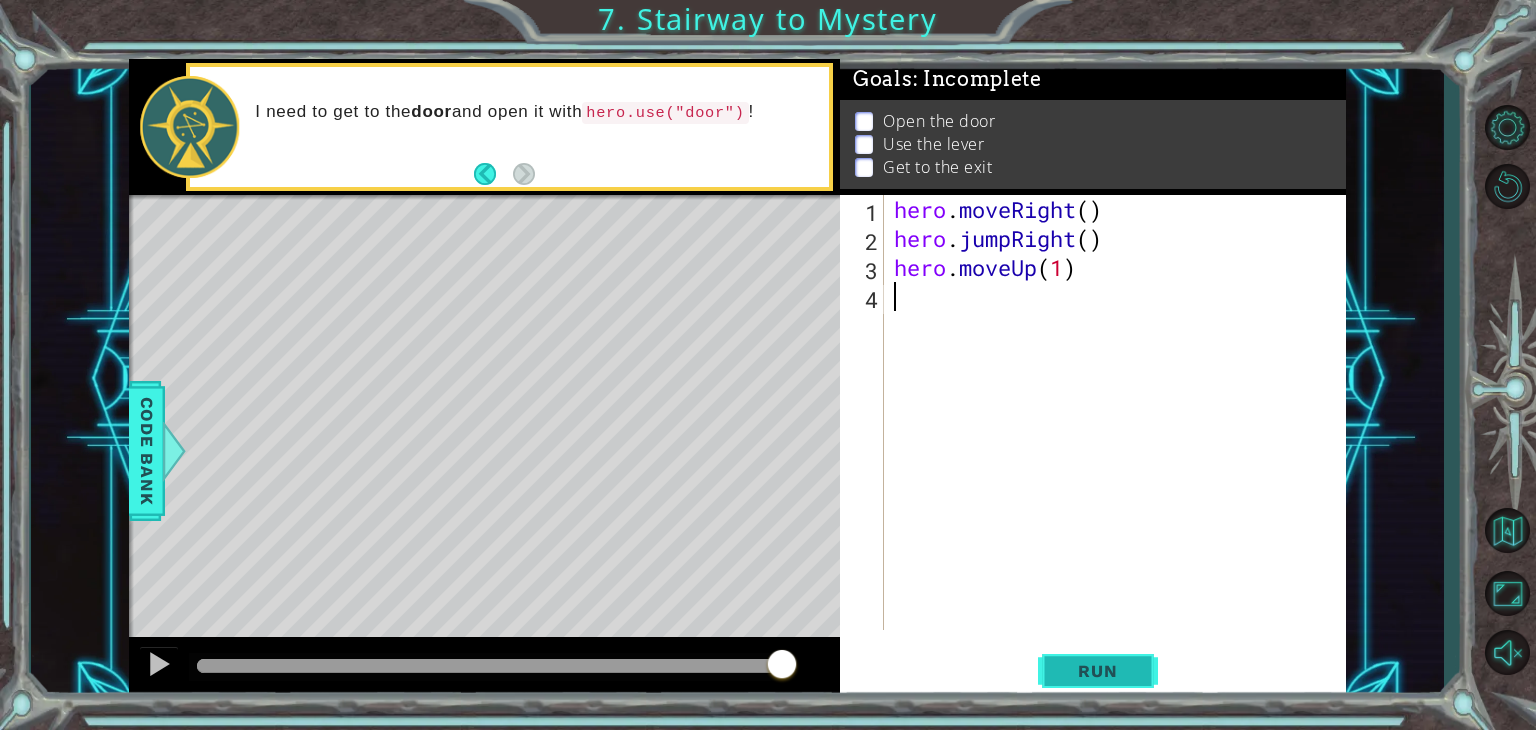 click on "Run" at bounding box center (1097, 671) 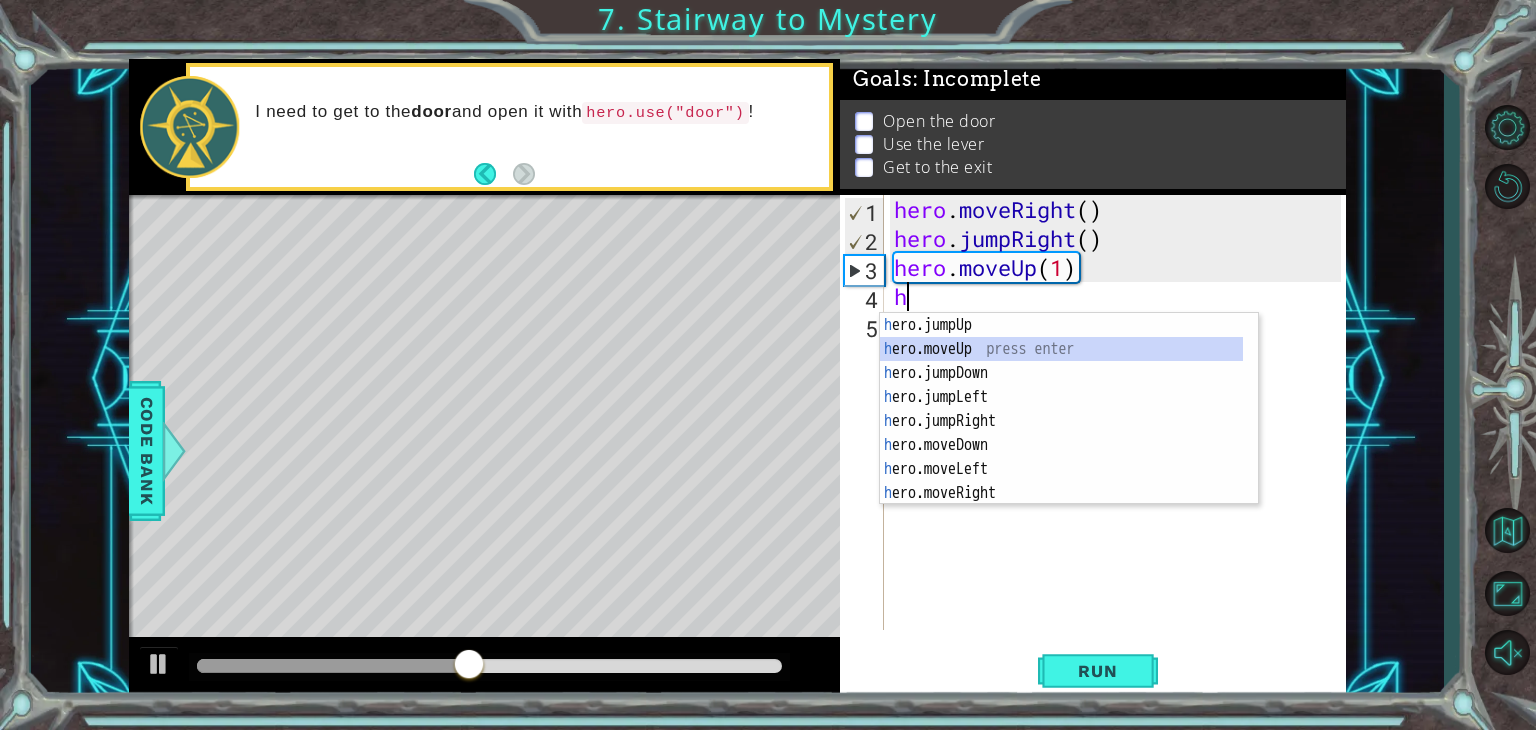 click on "h ero.jumpUp press enter h ero.moveUp press enter h ero.jumpDown press enter h ero.jumpLeft press enter h ero.jumpRight press enter h ero.moveDown press enter h ero.moveLeft press enter h ero.moveRight press enter h ero.use press enter" at bounding box center [1061, 433] 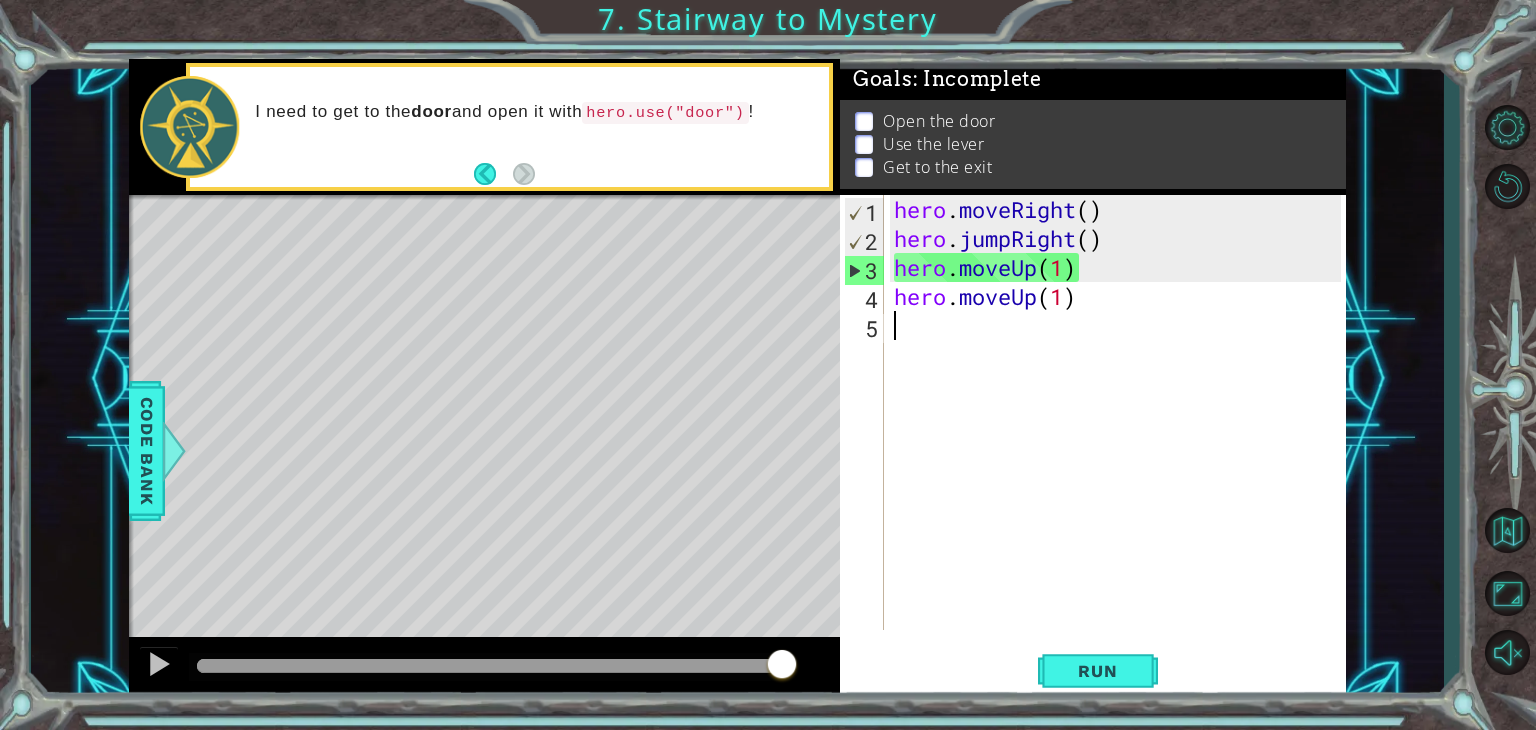 click on "hero . moveRight ( ) hero . jumpRight ( ) hero . moveUp ( 1 ) hero . moveUp ( 1 )" at bounding box center (1120, 441) 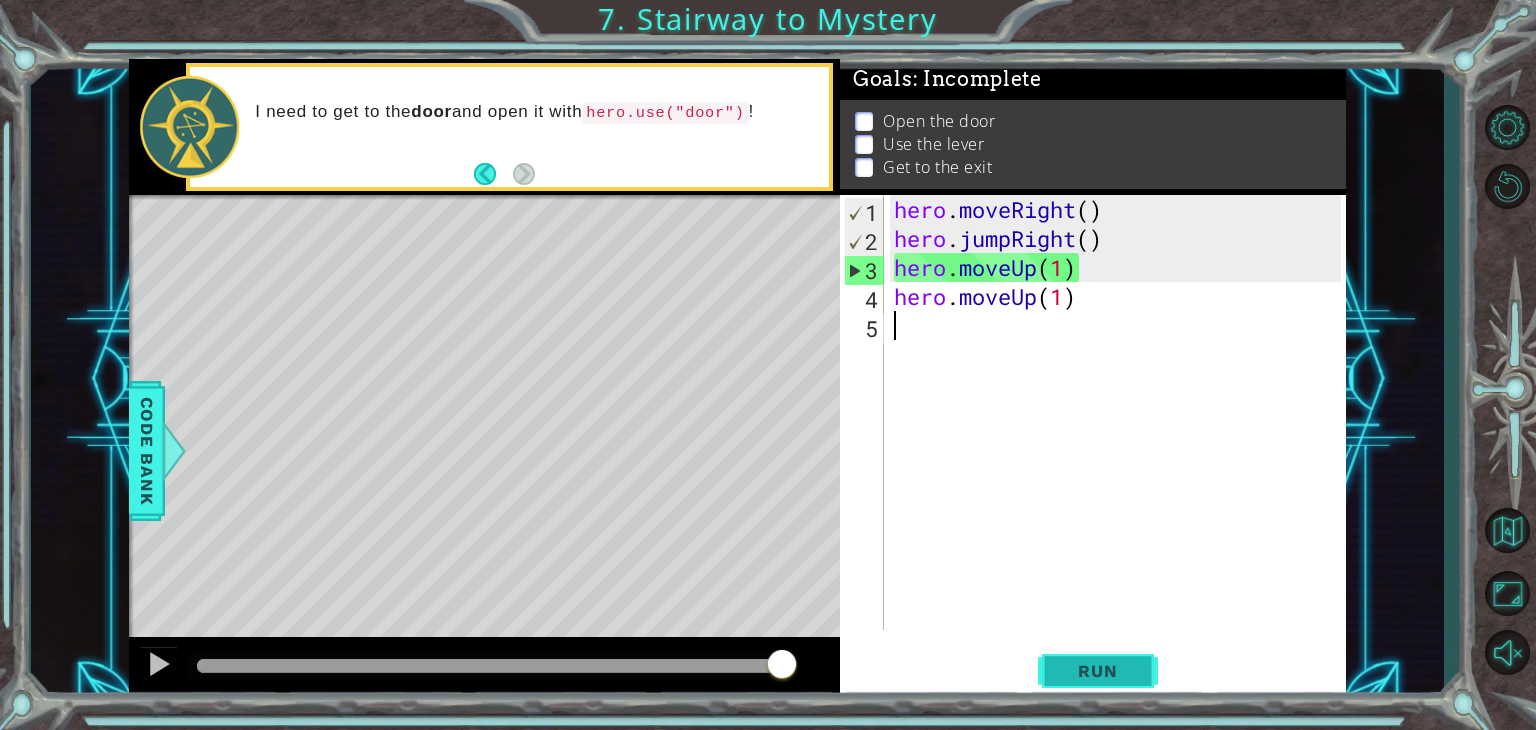 click on "Run" at bounding box center (1097, 671) 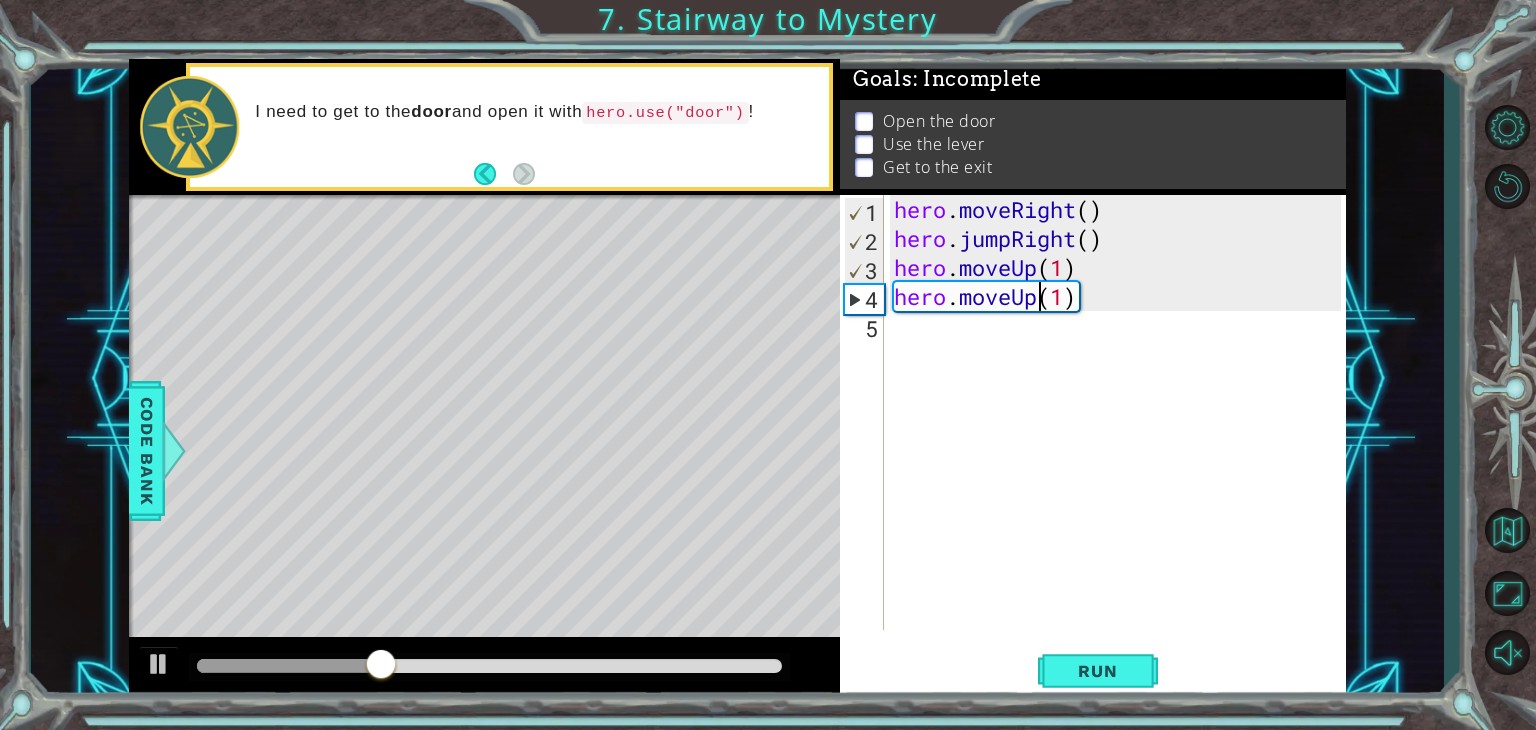 click on "hero . moveRight ( ) hero . jumpRight ( ) hero . moveUp ( 1 ) hero . moveUp ( 1 )" at bounding box center (1120, 441) 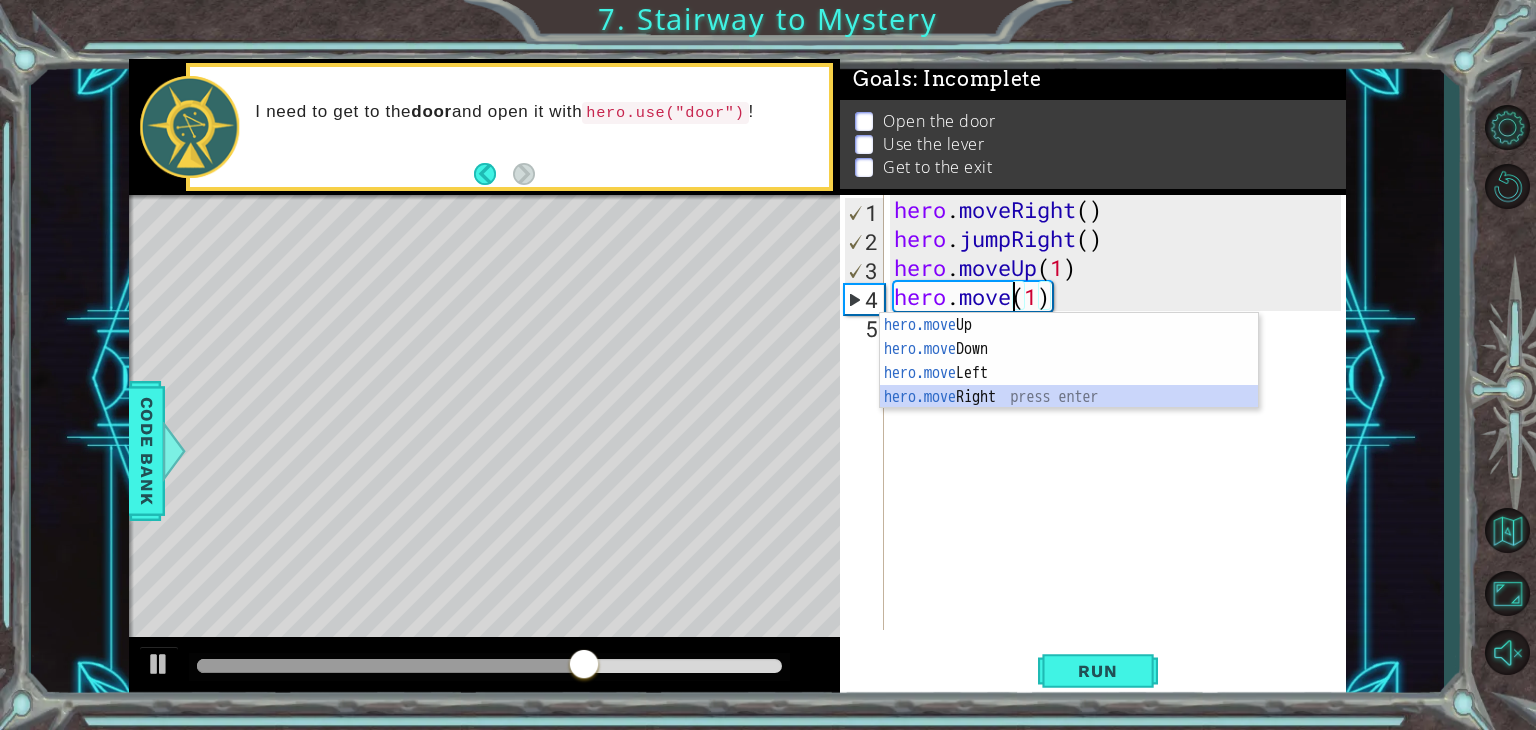 click on "hero.move Up press enter hero.move Down press enter hero.move Left press enter hero.move Right press enter" at bounding box center (1069, 385) 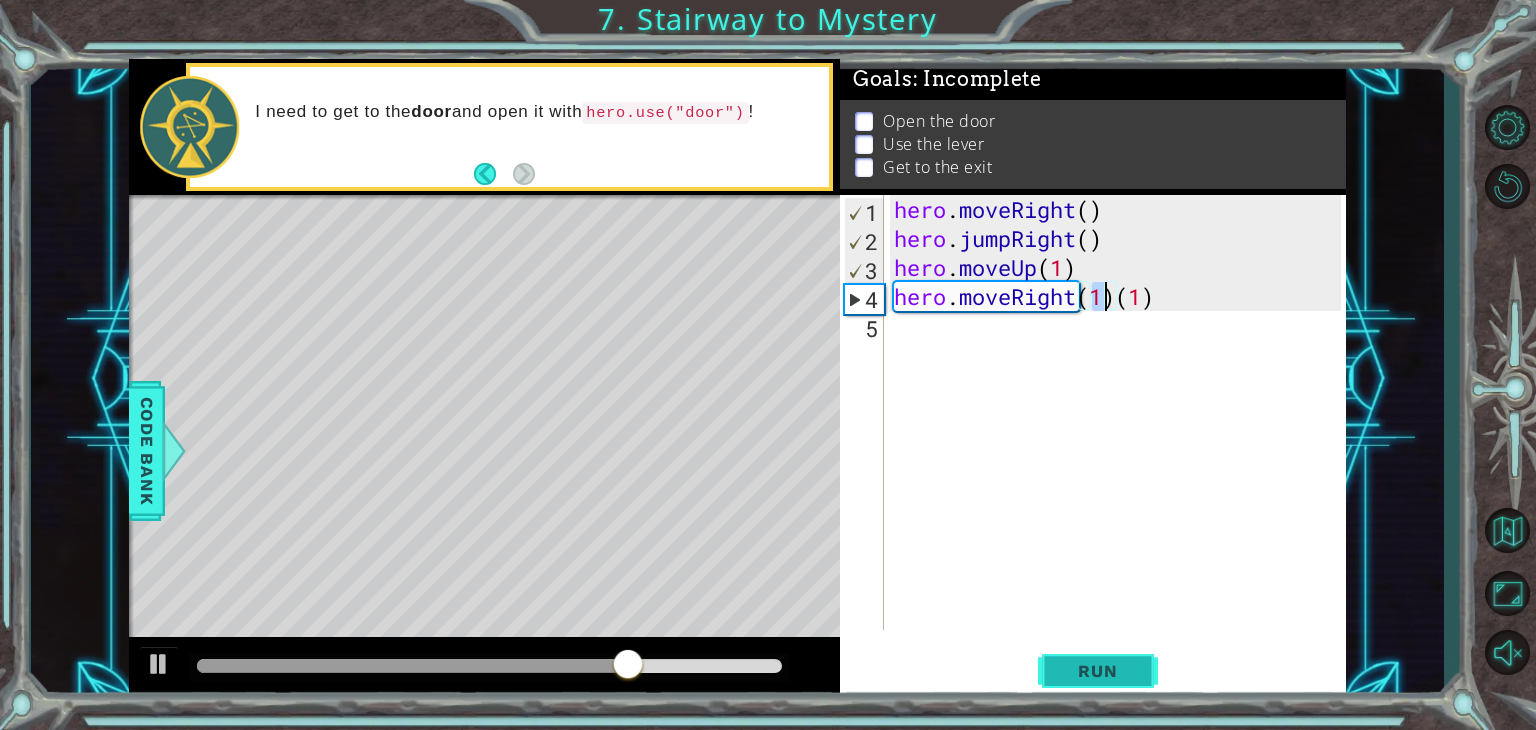 click on "Run" at bounding box center (1097, 671) 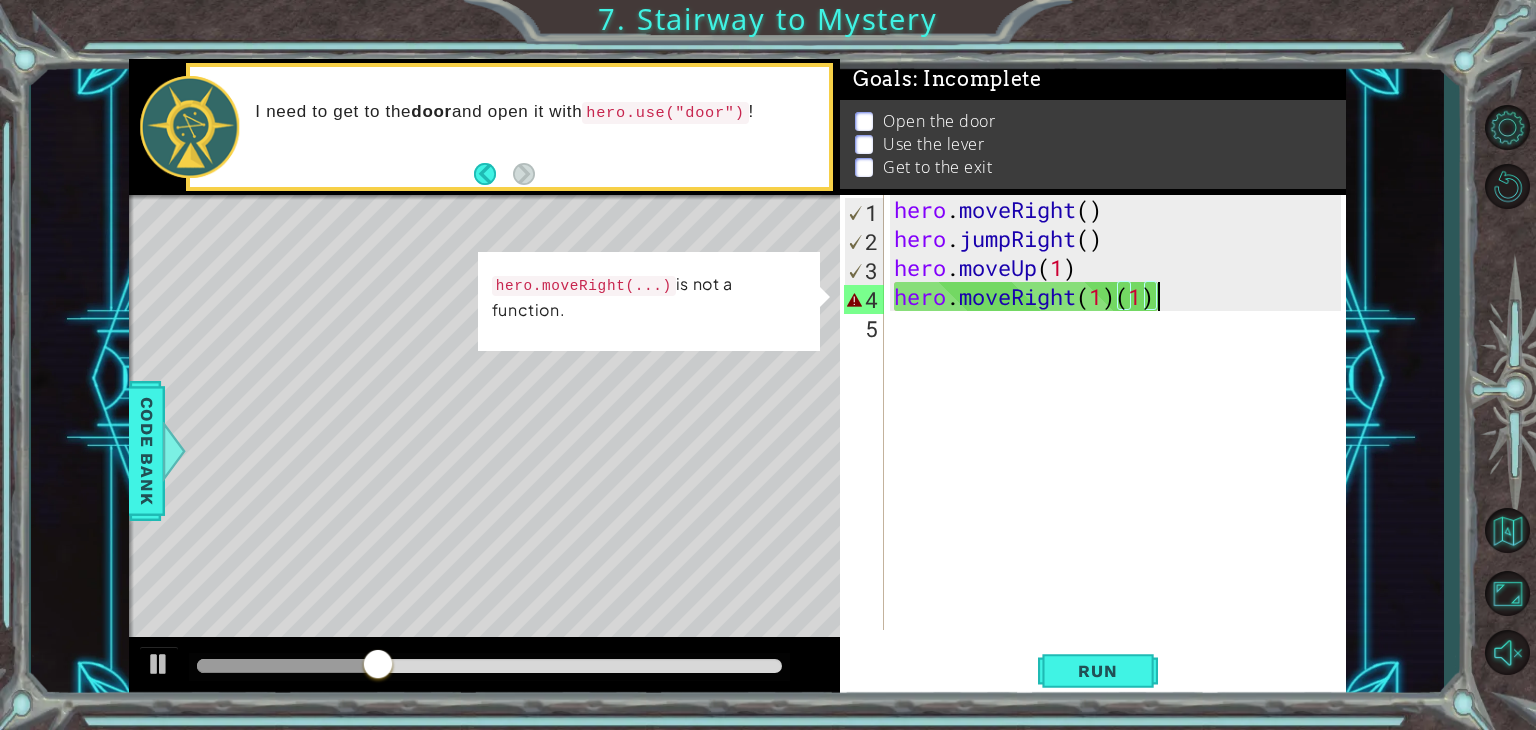 click on "hero . moveRight ( ) hero . jumpRight ( ) hero . moveUp ( 1 ) hero . moveRight ( 1 ) ( 1 )" at bounding box center (1120, 441) 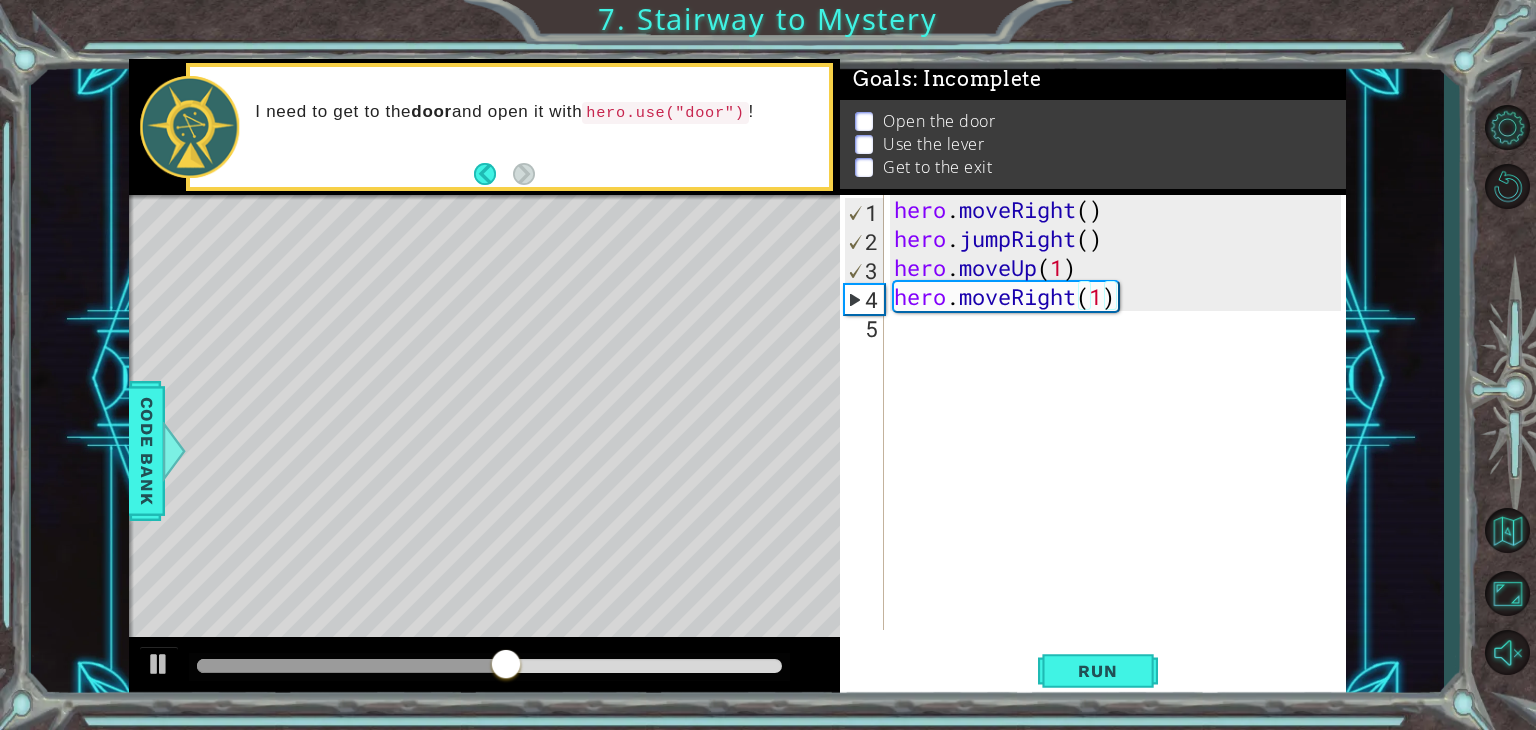 click on "hero.moveRight(1) 1 2 3 4 5 hero . moveRight ( ) hero . jumpRight ( ) hero . moveUp ( 1 ) hero . moveRight ( 1 )     הההההההההההההההההההההההההההההההההההההההההההההההההההההההההההההההההההההההההההההההההההההההההההההההההההההההההההההההההההההההההההההההההההההההההההההההההההההההההההההההההההההההההההההההההההההההההההההההההההההההההההההההההההההההההההההההההההההההההההההההההההההההההההההההה XXXXXXXXXXXXXXXXXXXXXXXXXXXXXXXXXXXXXXXXXXXXXXXXXXXXXXXXXXXXXXXXXXXXXXXXXXXXXXXXXXXXXXXXXXXXXXXXXXXXXXXXXXXXXXXXXXXXXXXXXXXXXXXXXXXXXXXXXXXXXXXXXXXXXXXXXXXXXXXXXXXXXXXXXXXXXXXXXXXXXXXXXXXXXXXXXXXXXXXXXXXXXXXXXXXXXXXXXXXXXXXXXXXXXXXXXXXXXXXXXXXXXXXXXXXXXXXX" at bounding box center (1090, 412) 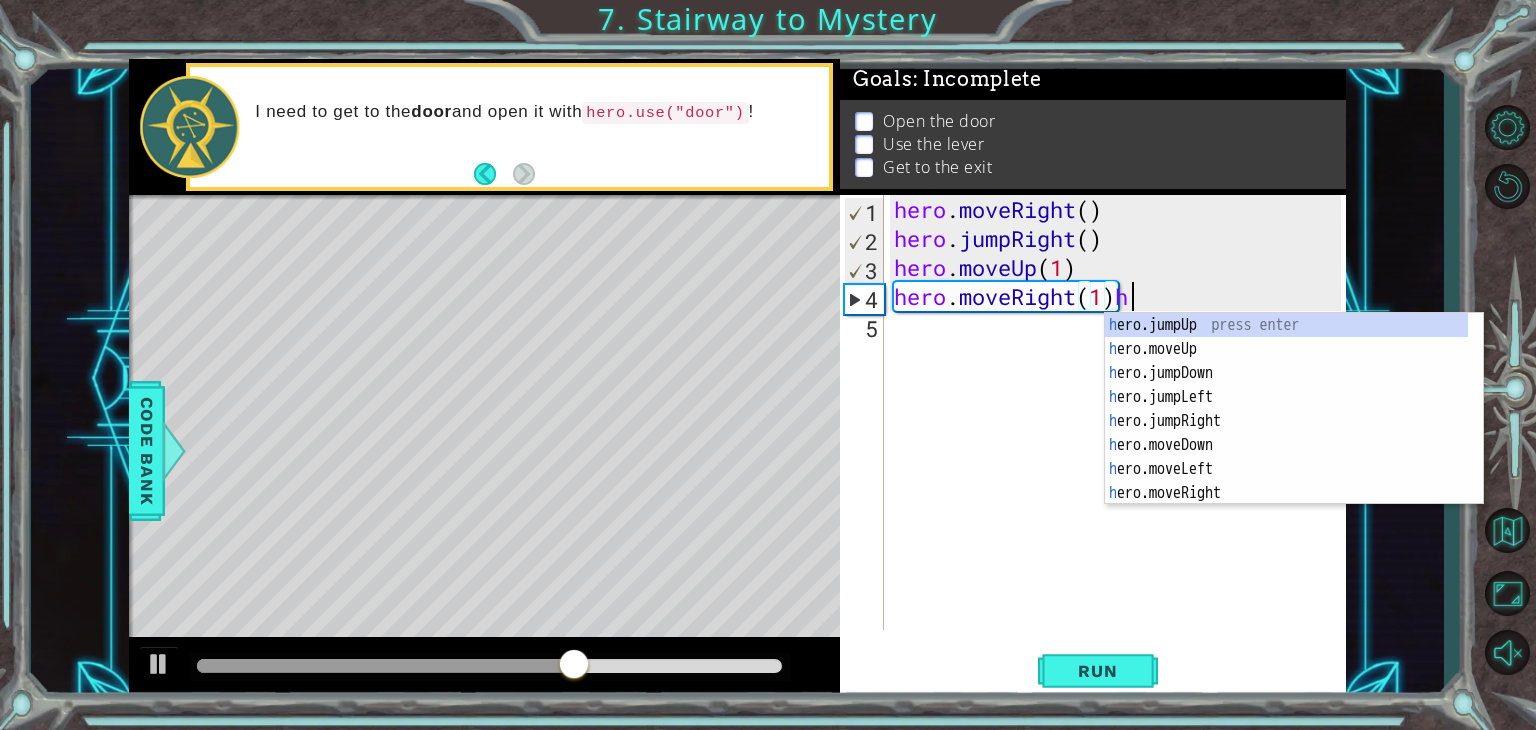 scroll, scrollTop: 0, scrollLeft: 9, axis: horizontal 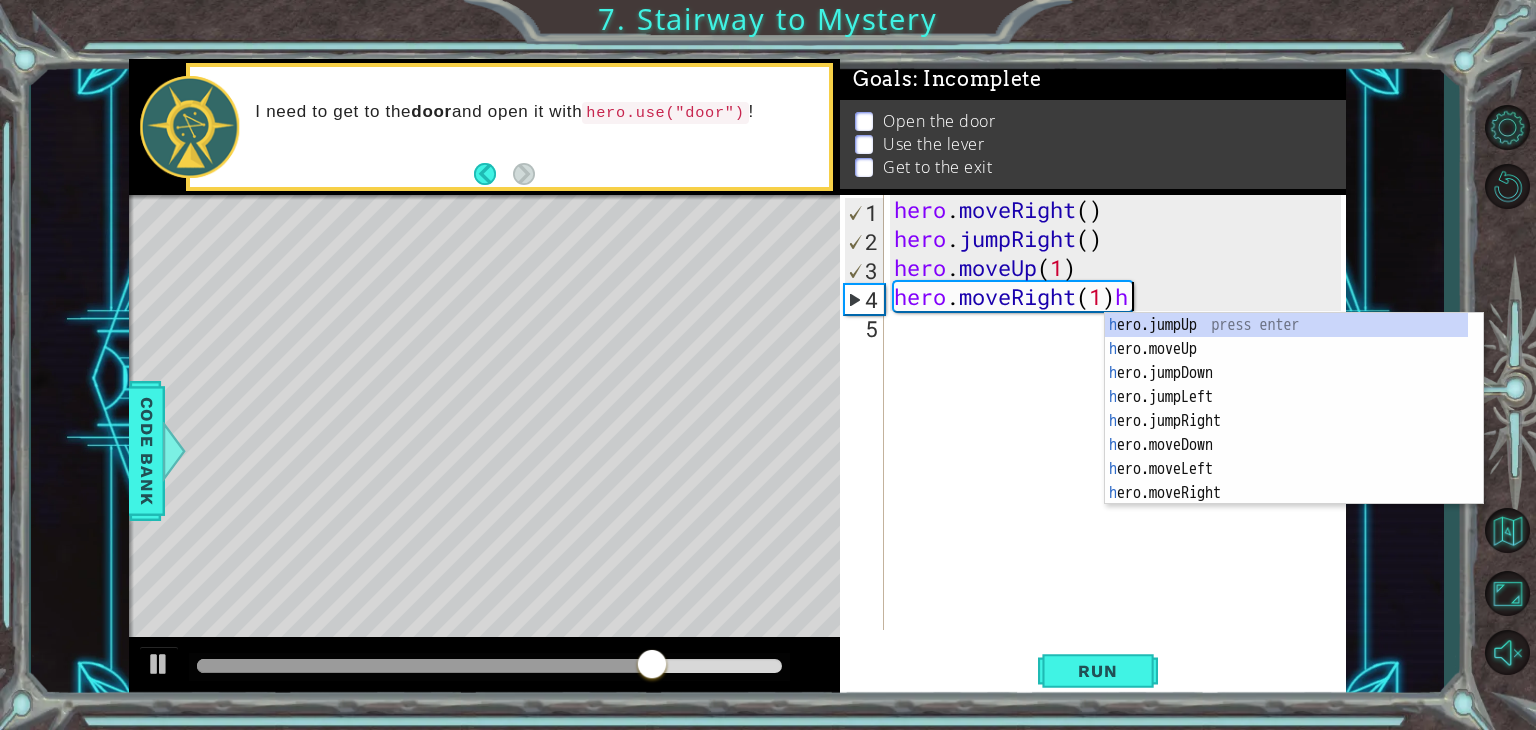type on "hero.moveRight(1)" 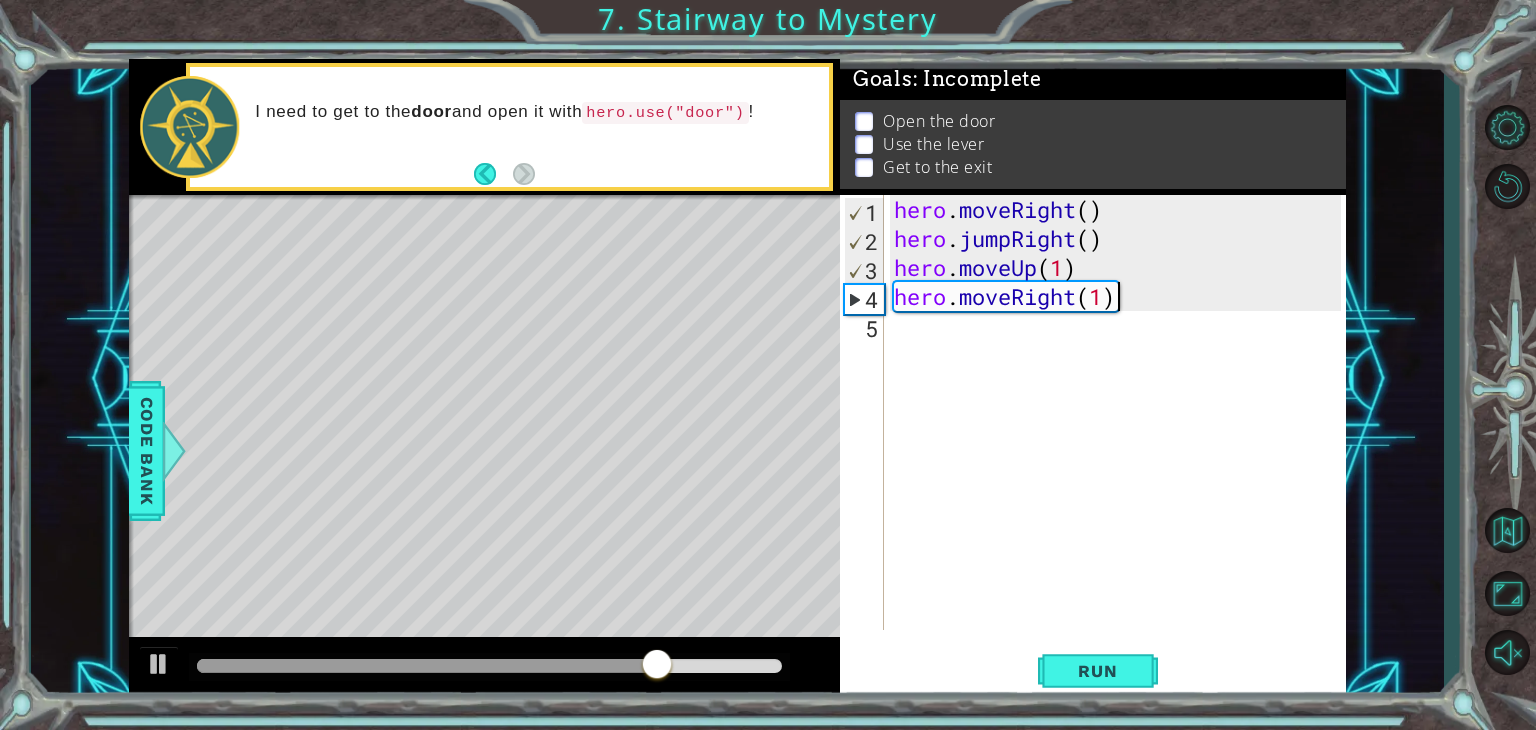 scroll, scrollTop: 0, scrollLeft: 8, axis: horizontal 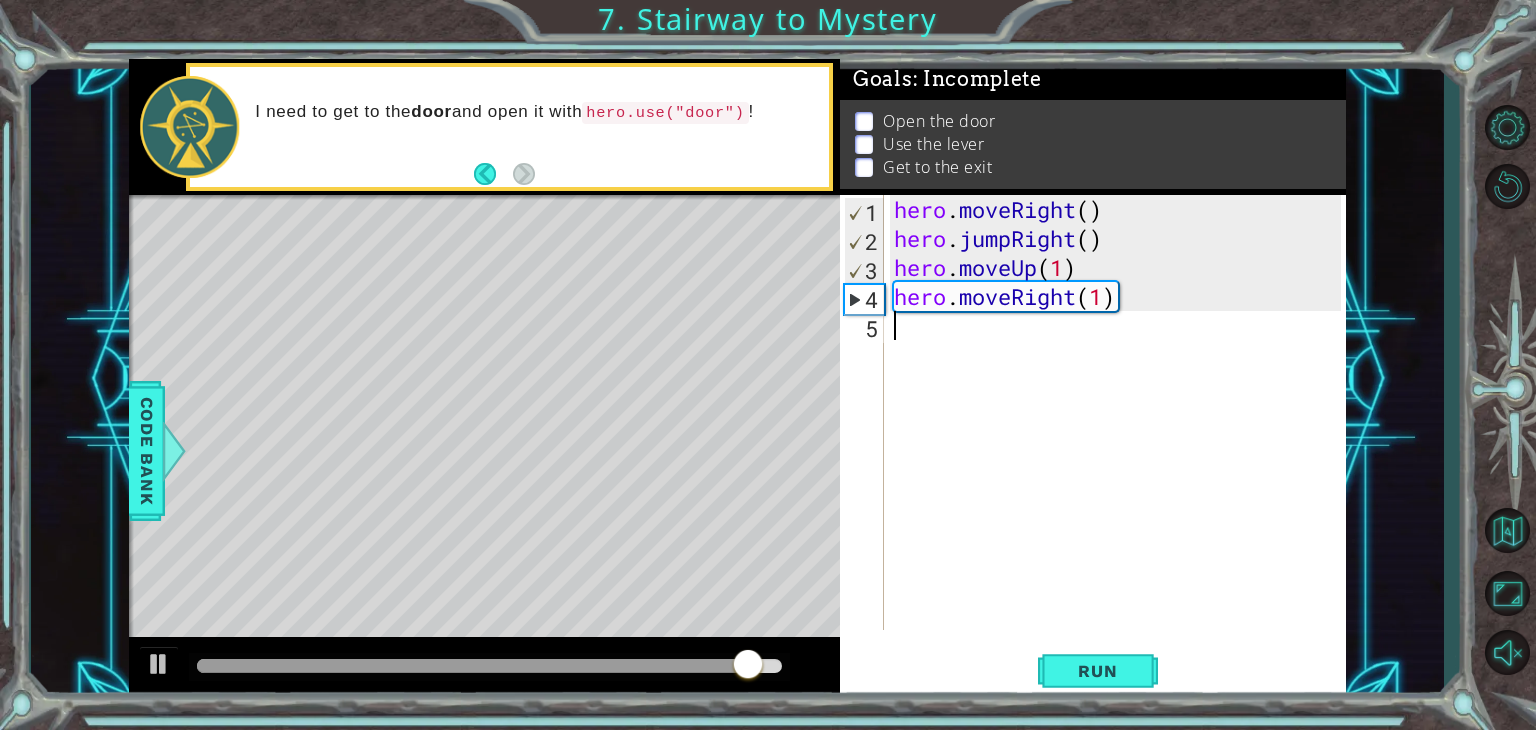 drag, startPoint x: 891, startPoint y: 333, endPoint x: 1141, endPoint y: 348, distance: 250.4496 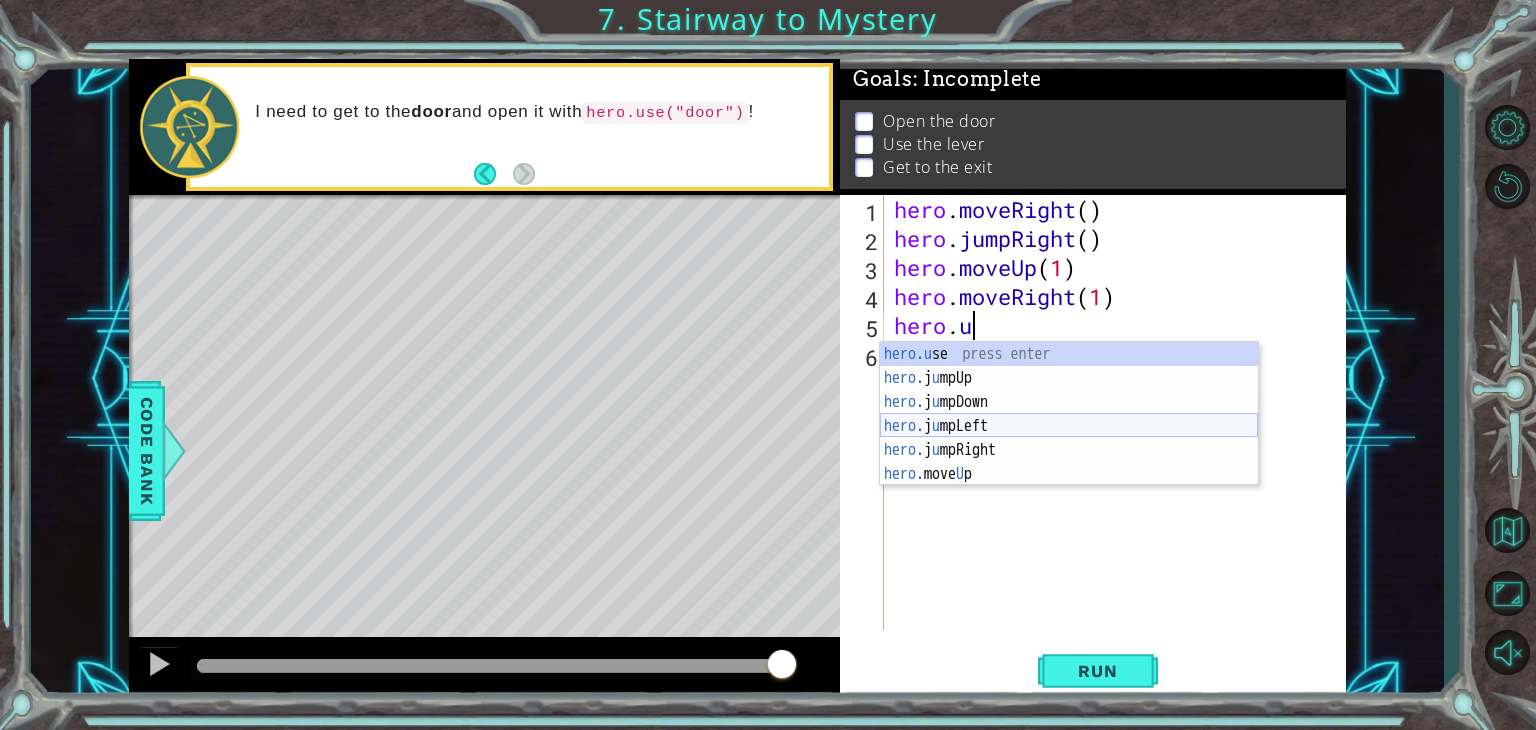 scroll, scrollTop: 0, scrollLeft: 2, axis: horizontal 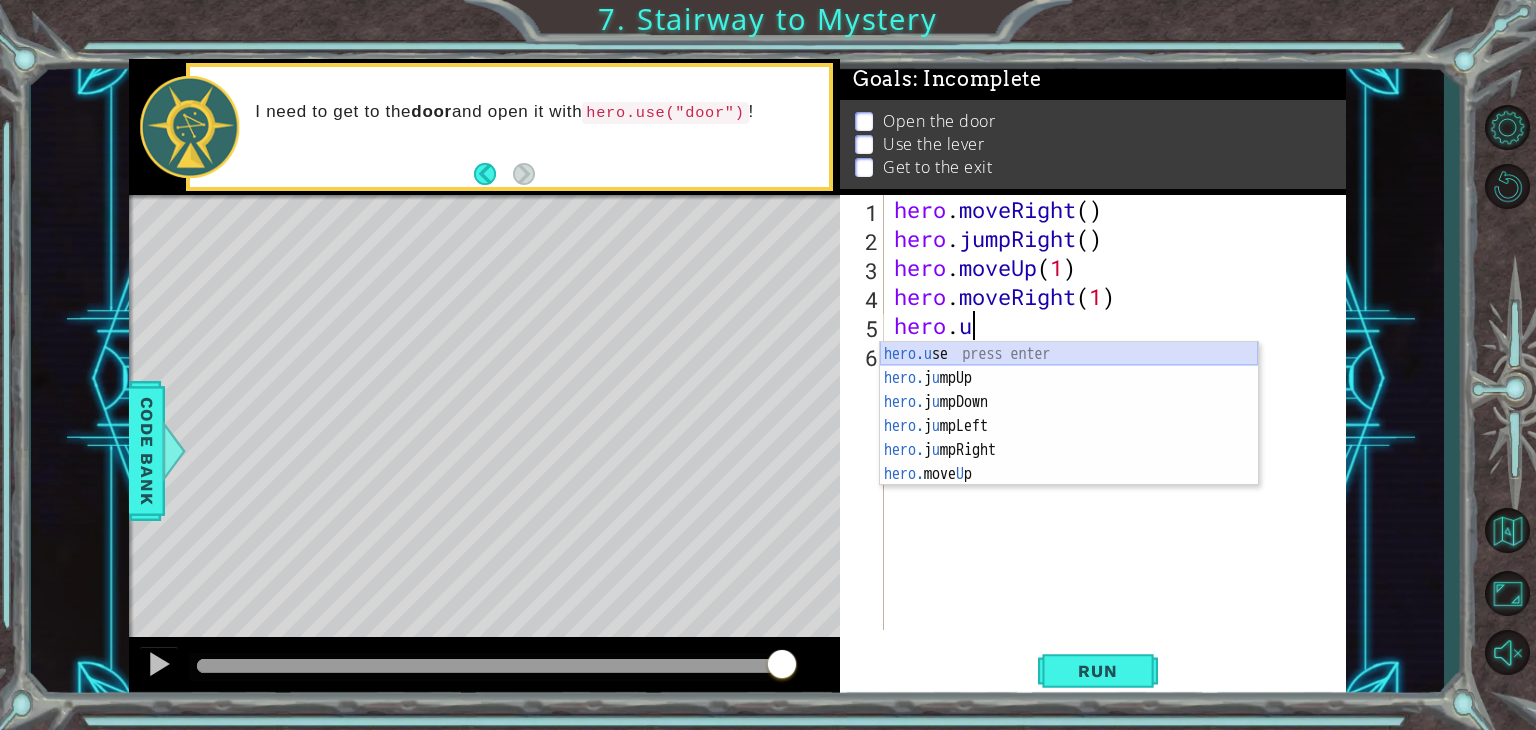 click on "hero.u se press enter hero. j u mpUp press enter hero. j u mpDown press enter hero. j u mpLeft press enter hero. j u mpRight press enter hero. move U p press enter" at bounding box center (1069, 438) 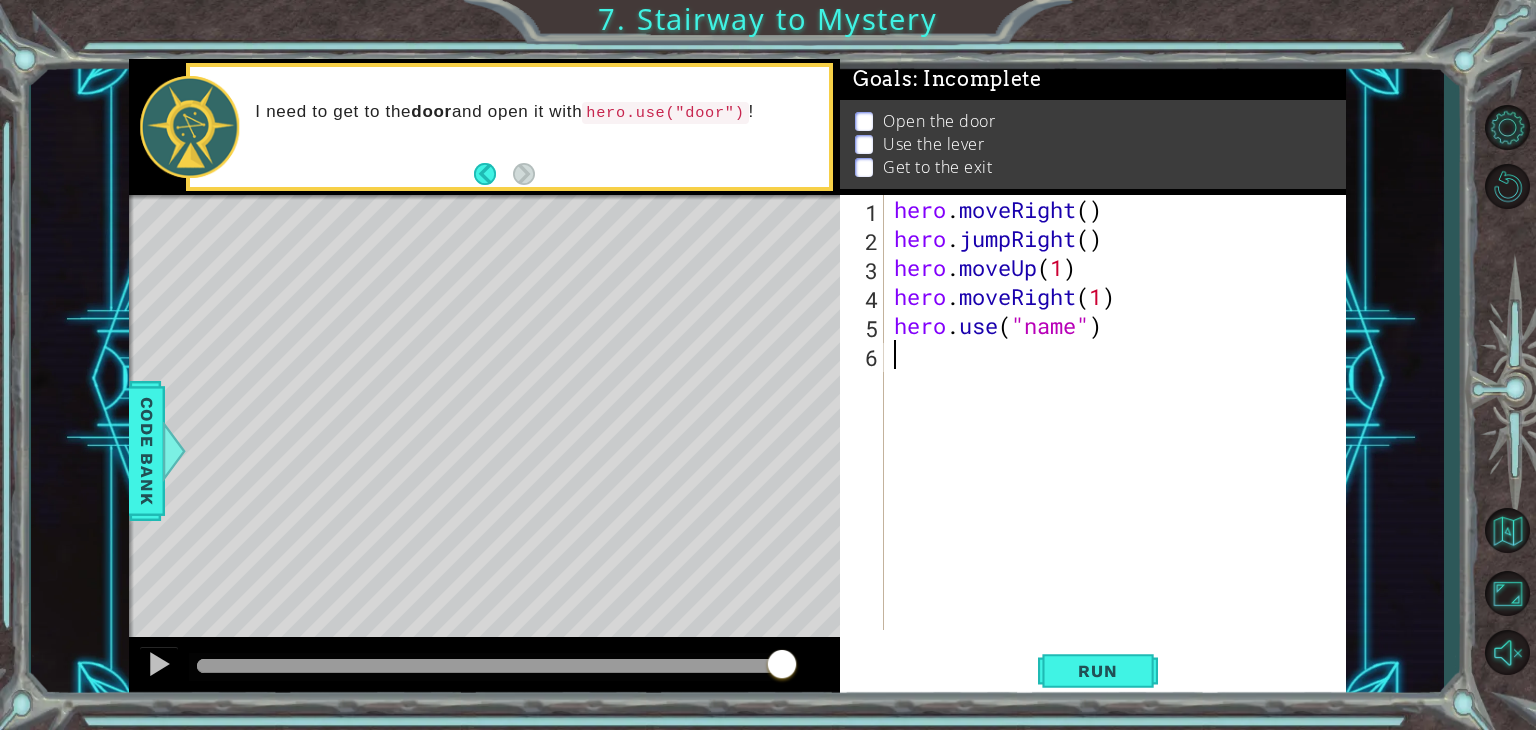 click on "hero . moveRight ( ) hero . jumpRight ( ) hero . moveUp ( 1 ) hero . moveRight ( 1 ) hero . use ( "name" )" at bounding box center [1120, 441] 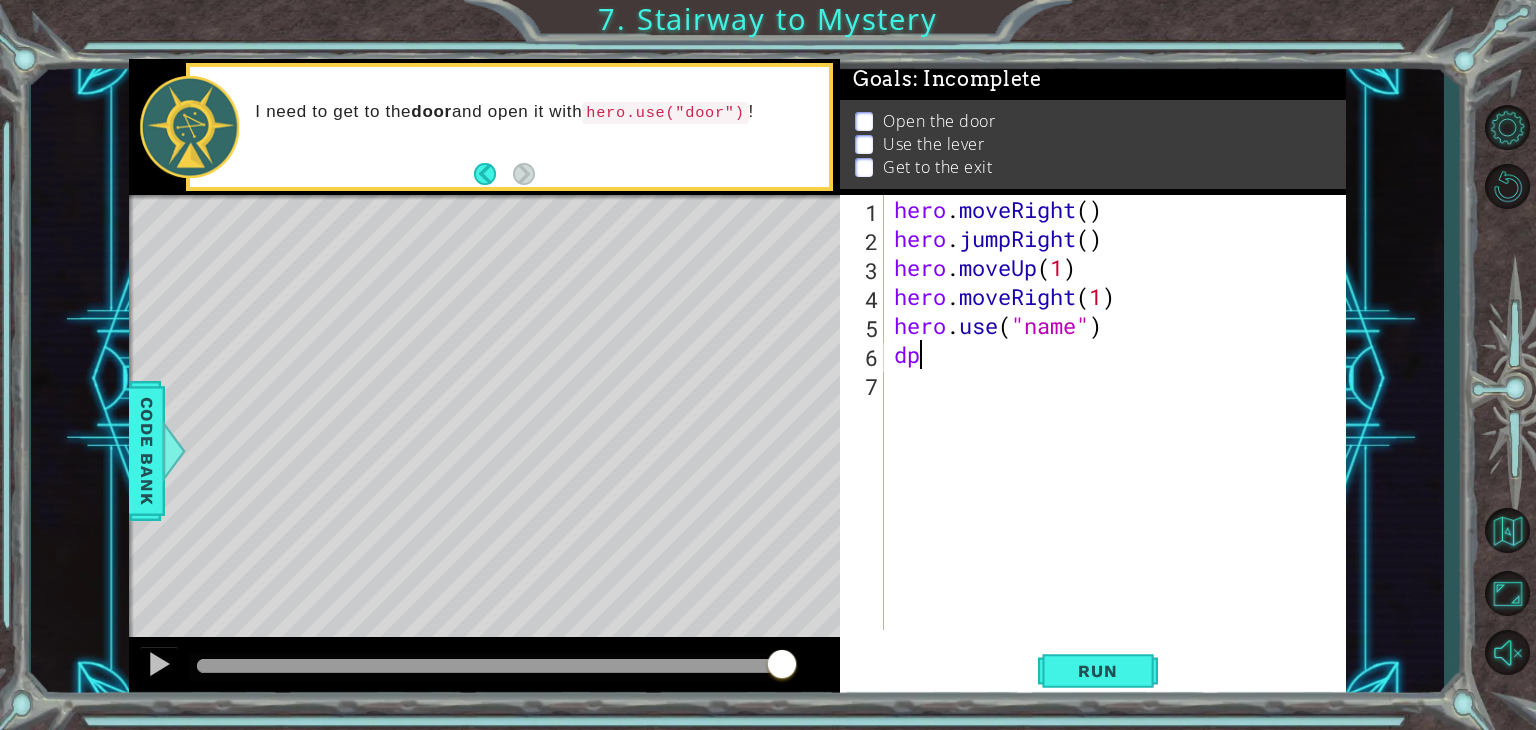 type on "d" 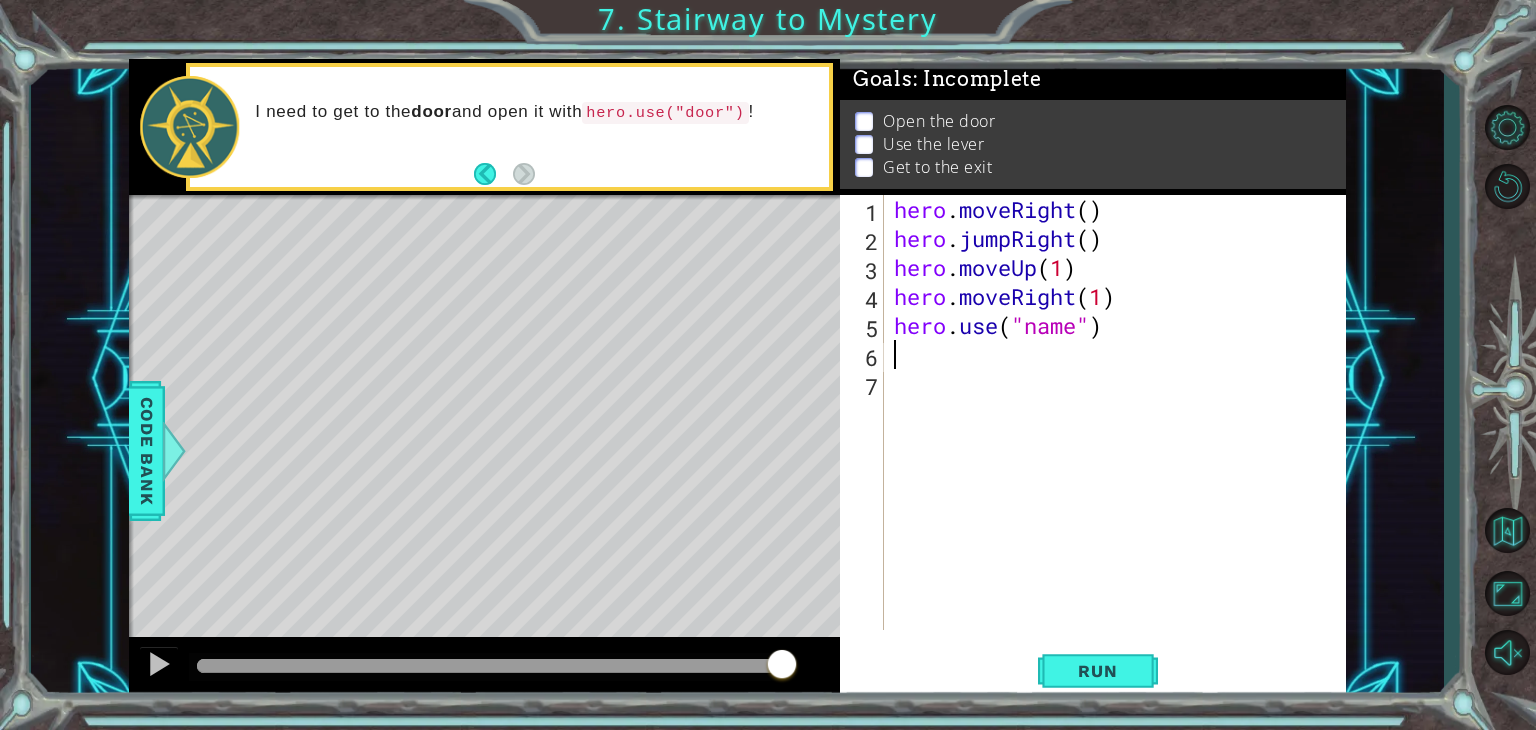 click on "hero . moveRight ( ) hero . jumpRight ( ) hero . moveUp ( 1 ) hero . moveRight ( 1 ) hero . use ( "name" )" at bounding box center [1120, 441] 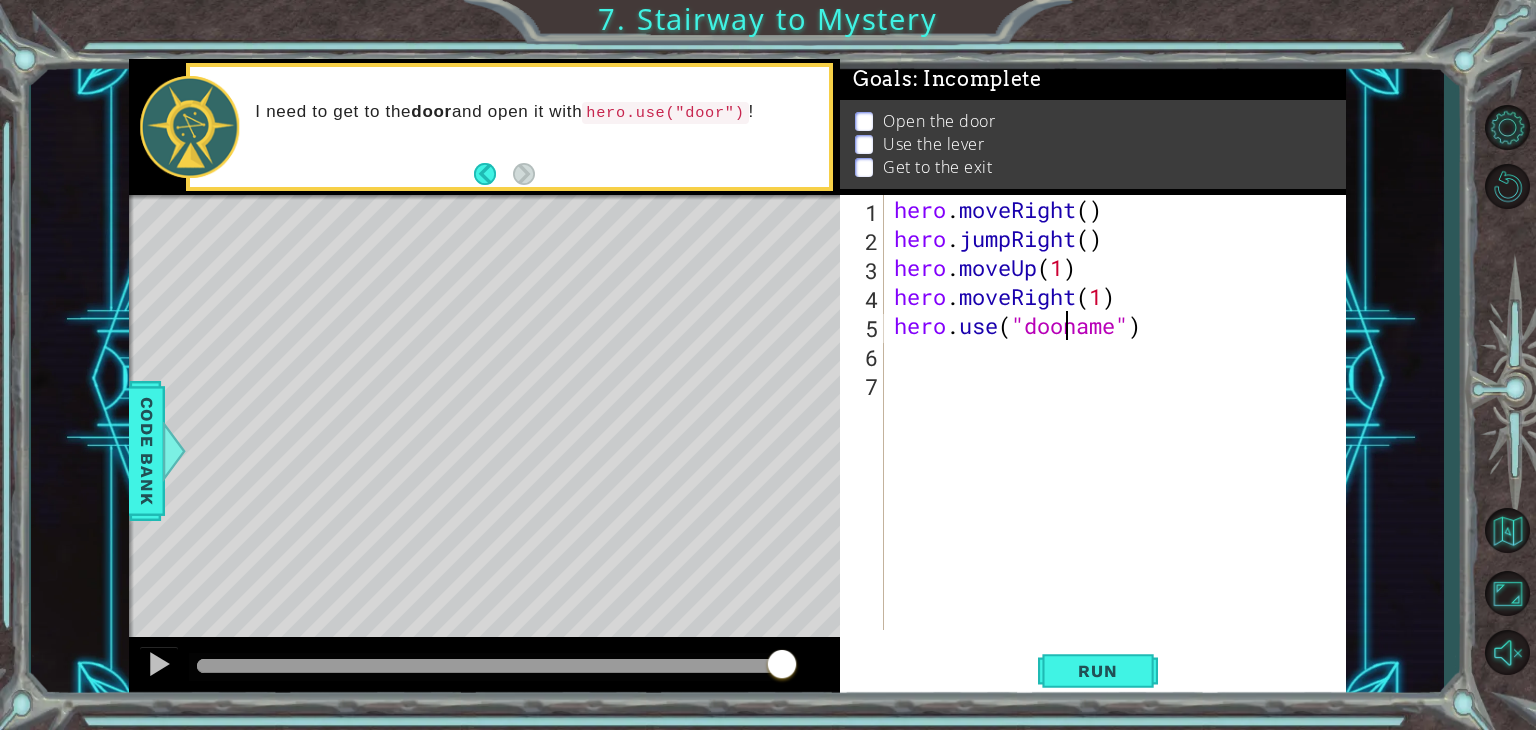 scroll, scrollTop: 0, scrollLeft: 8, axis: horizontal 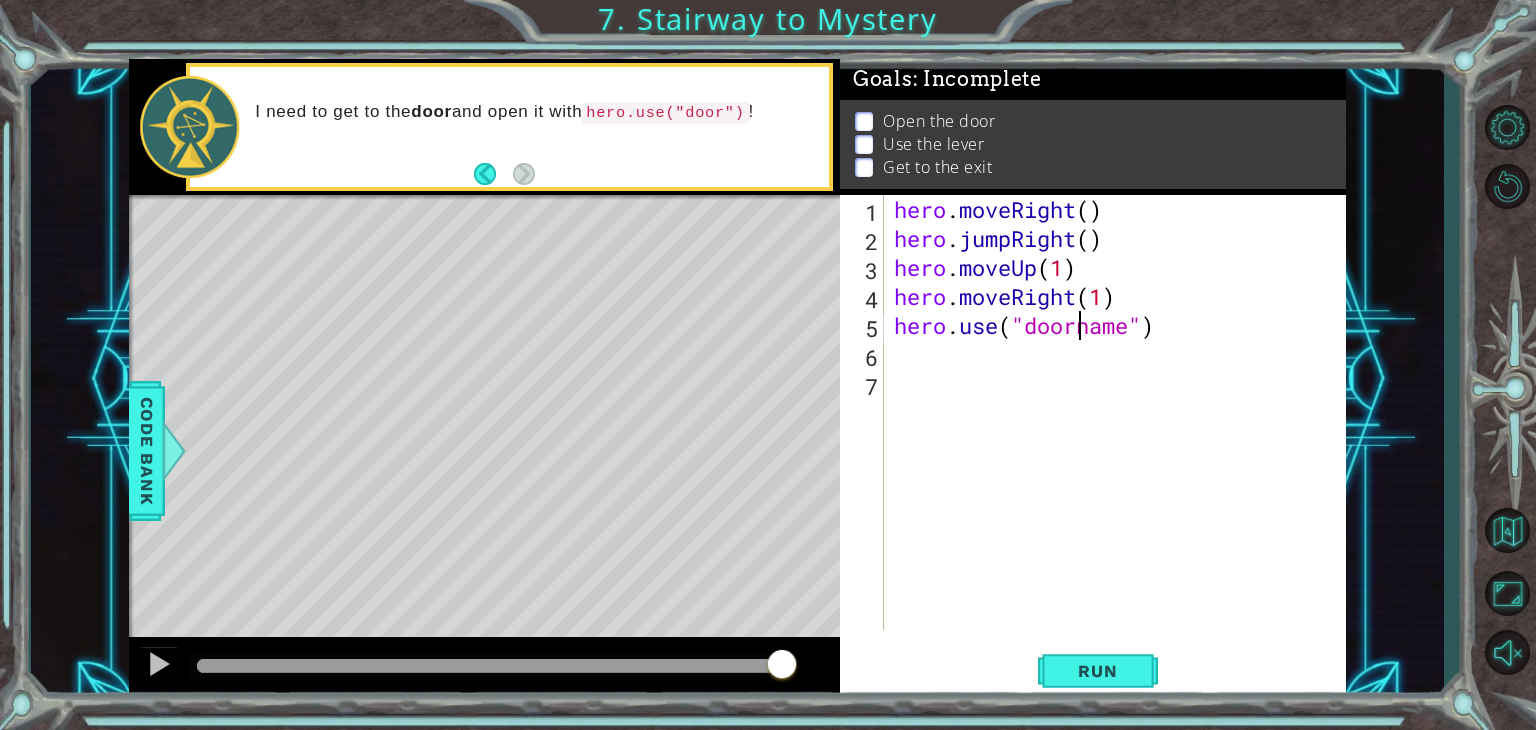 click on "hero . moveRight ( ) hero . jumpRight ( ) hero . moveUp ( 1 ) hero . moveRight ( 1 ) hero . use ( "doorname" )" at bounding box center (1120, 441) 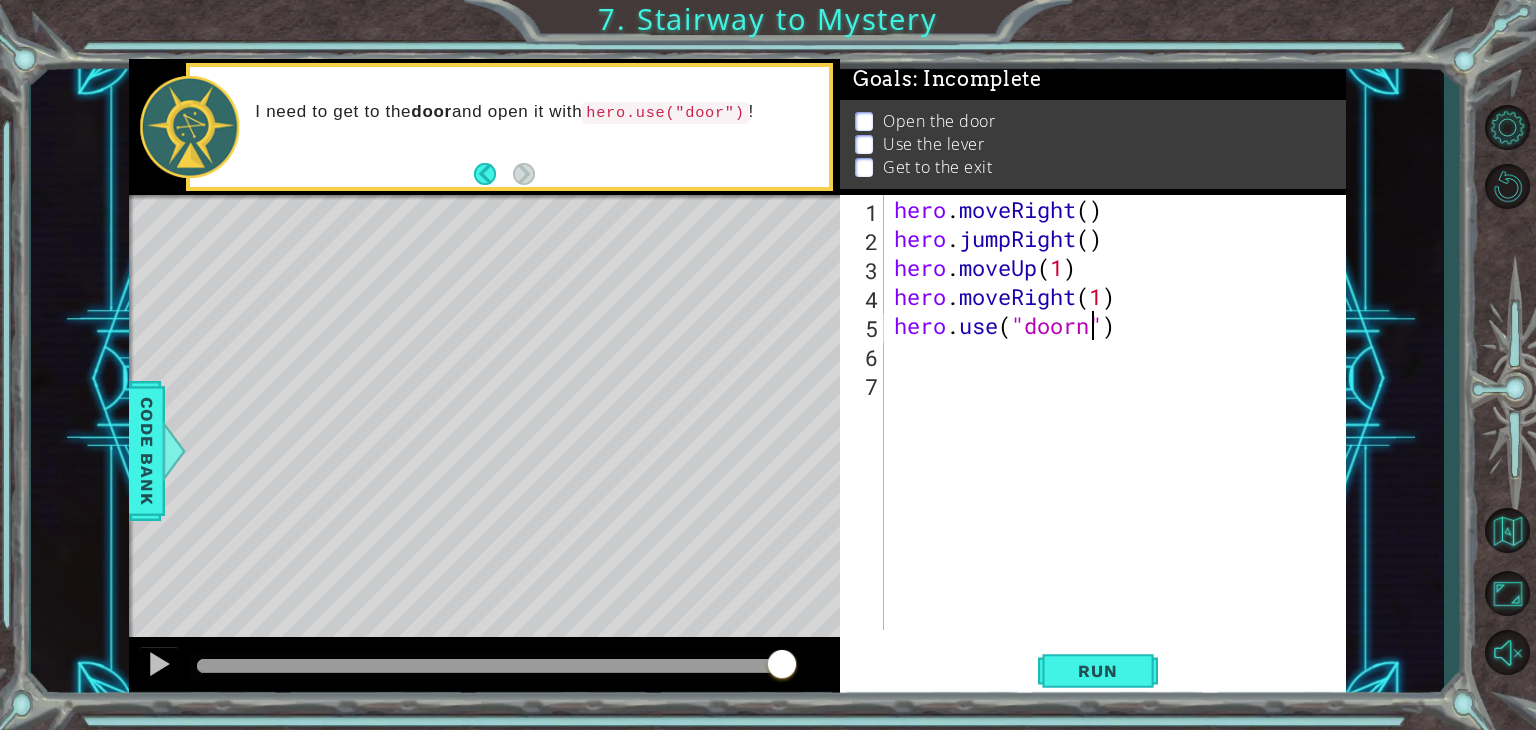type on "hero.use("door")" 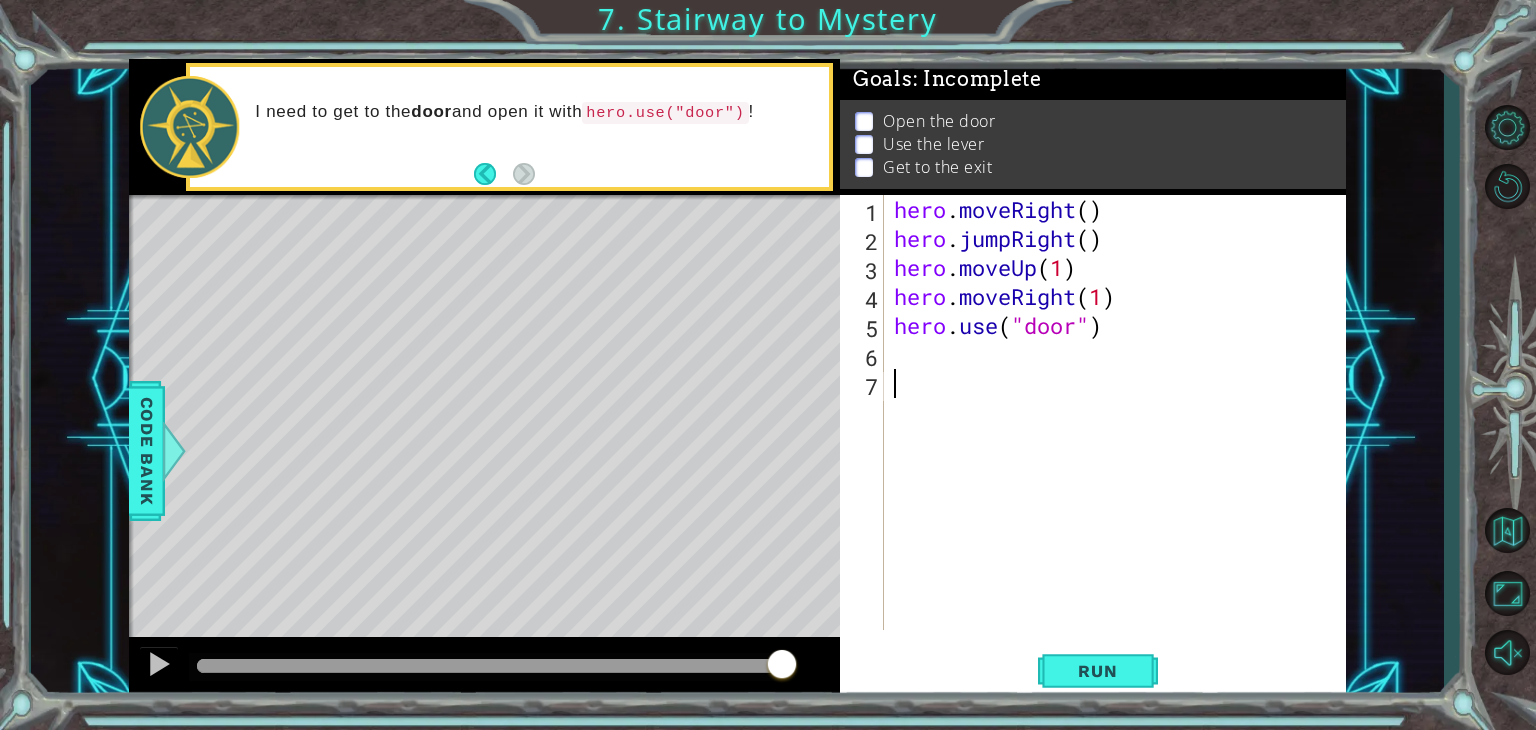 click on "hero . moveRight ( ) hero . jumpRight ( ) hero . moveUp ( 1 ) hero . moveRight ( 1 ) hero . use ( "door" )" at bounding box center (1120, 441) 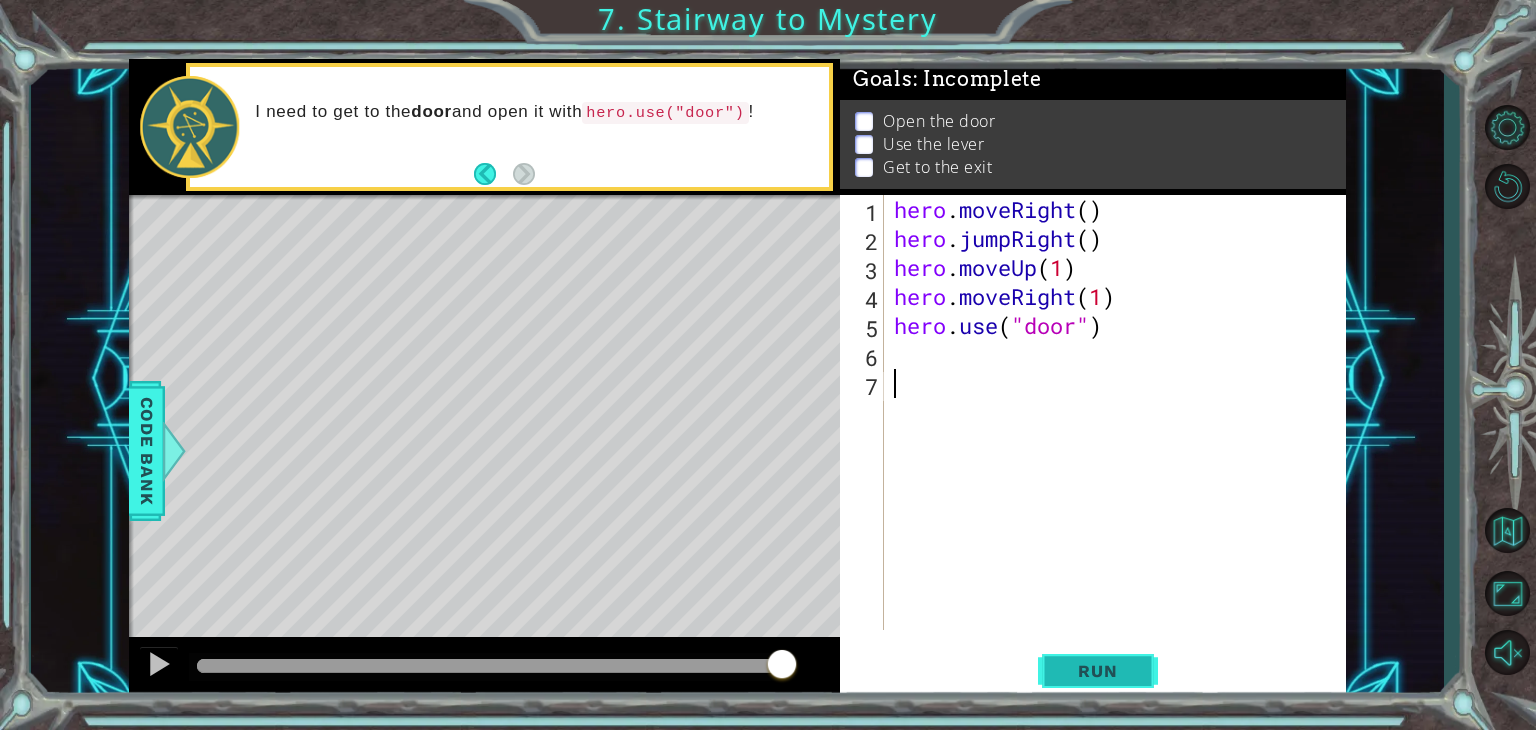 click on "Run" at bounding box center (1098, 671) 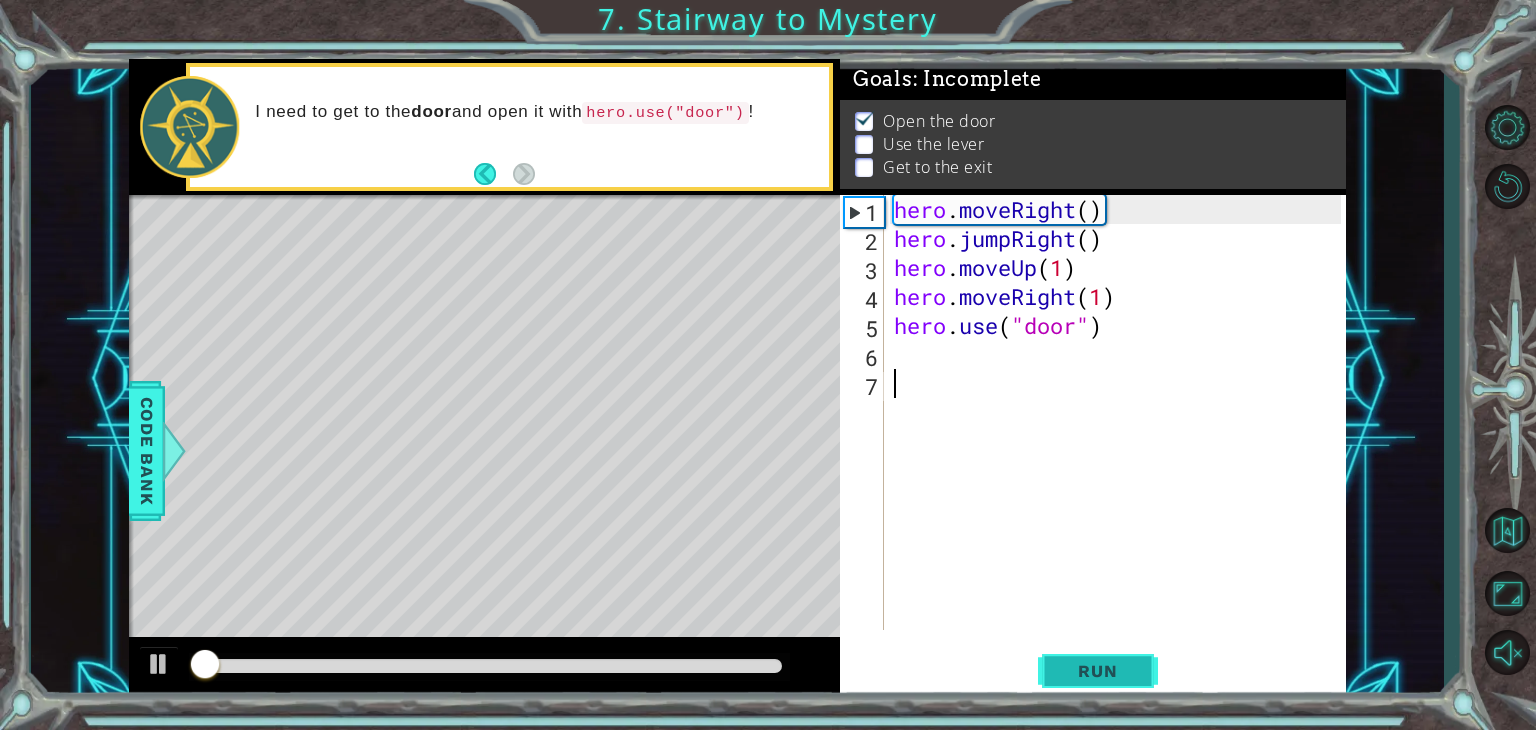 scroll, scrollTop: 8, scrollLeft: 0, axis: vertical 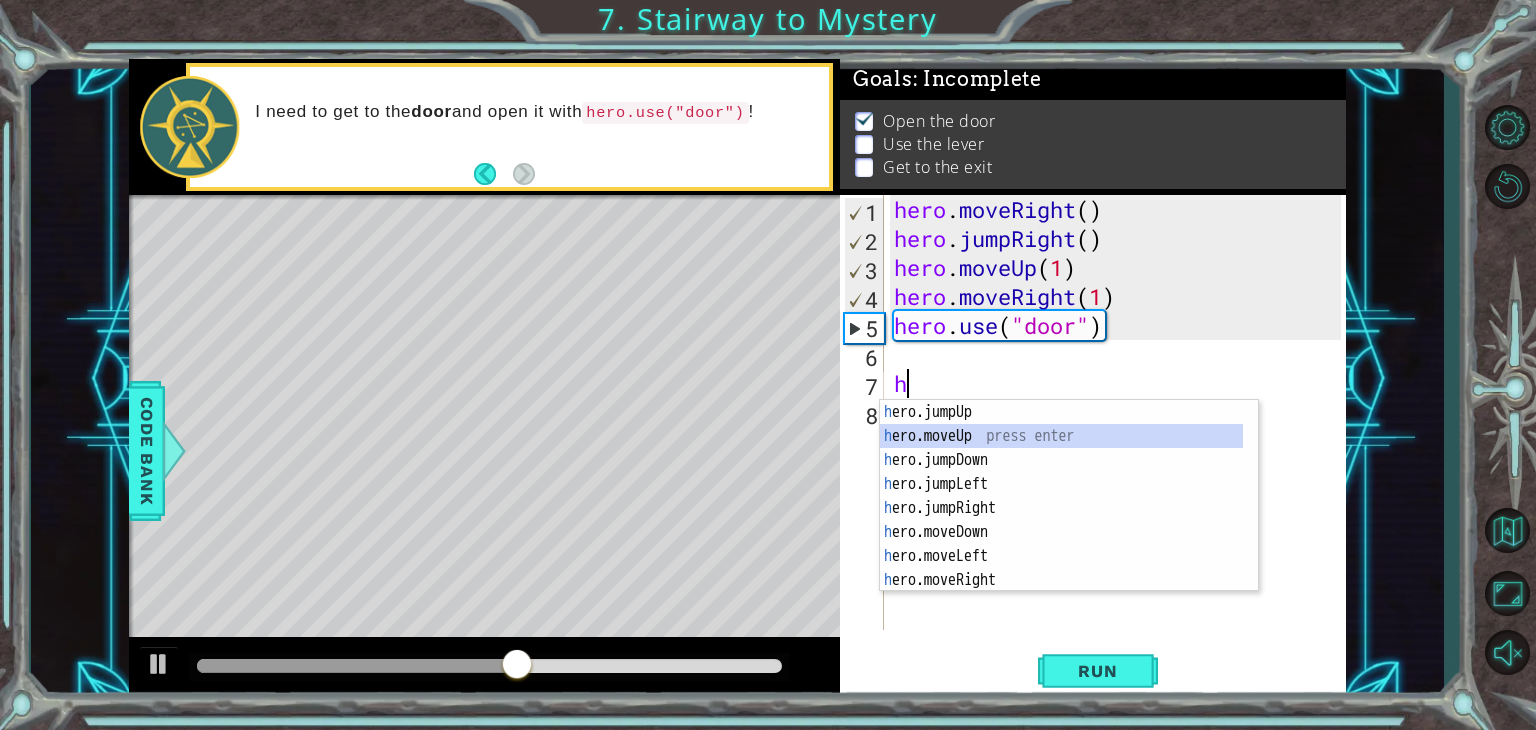 click on "h ero.jumpUp press enter h ero.moveUp press enter h ero.jumpDown press enter h ero.jumpLeft press enter h ero.jumpRight press enter h ero.moveDown press enter h ero.moveLeft press enter h ero.moveRight press enter h ero.use press enter" at bounding box center (1061, 520) 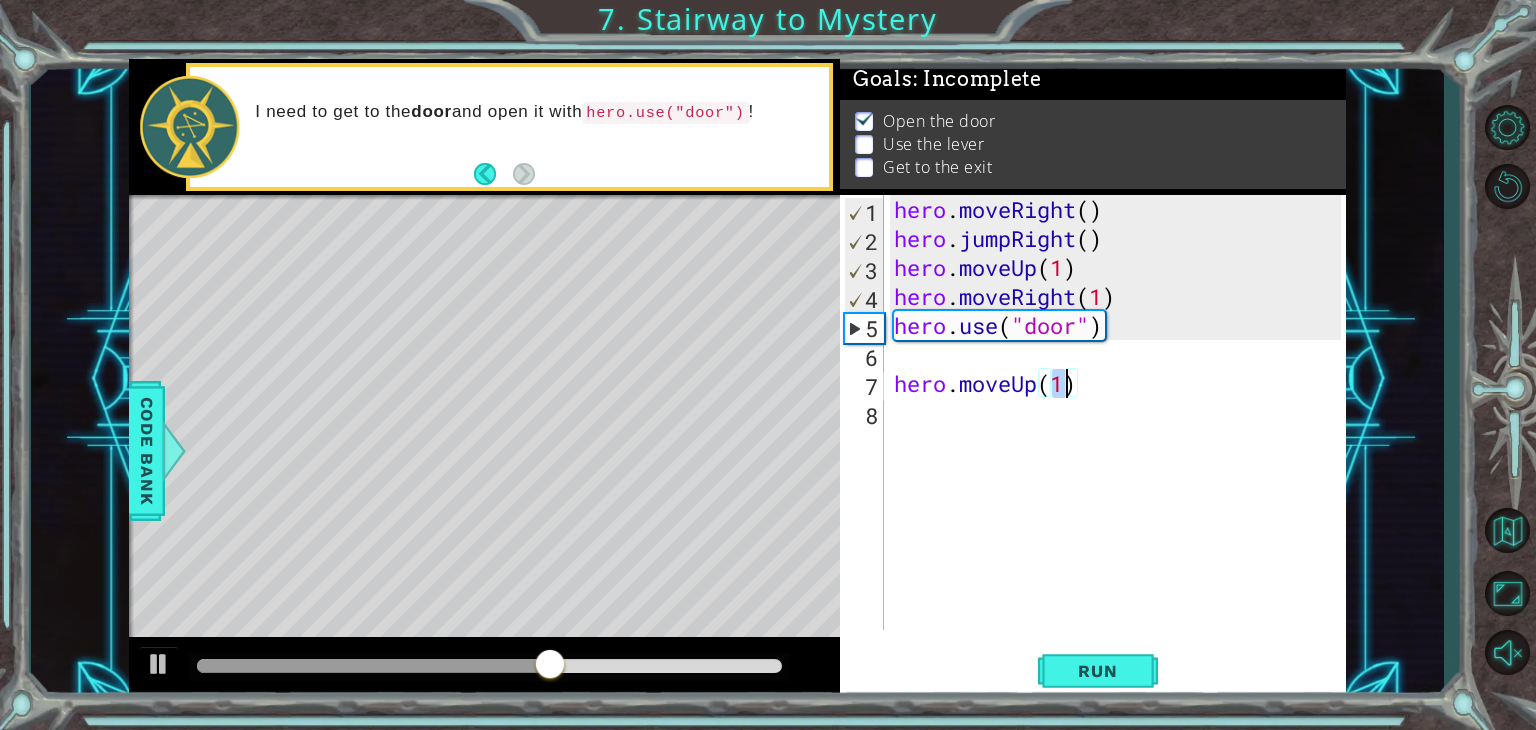 click on "hero . moveRight ( ) hero . jumpRight ( ) hero . moveUp ( 1 ) hero . moveRight ( 1 ) hero . use ( "door" ) hero . moveUp ( 1 )" at bounding box center (1115, 412) 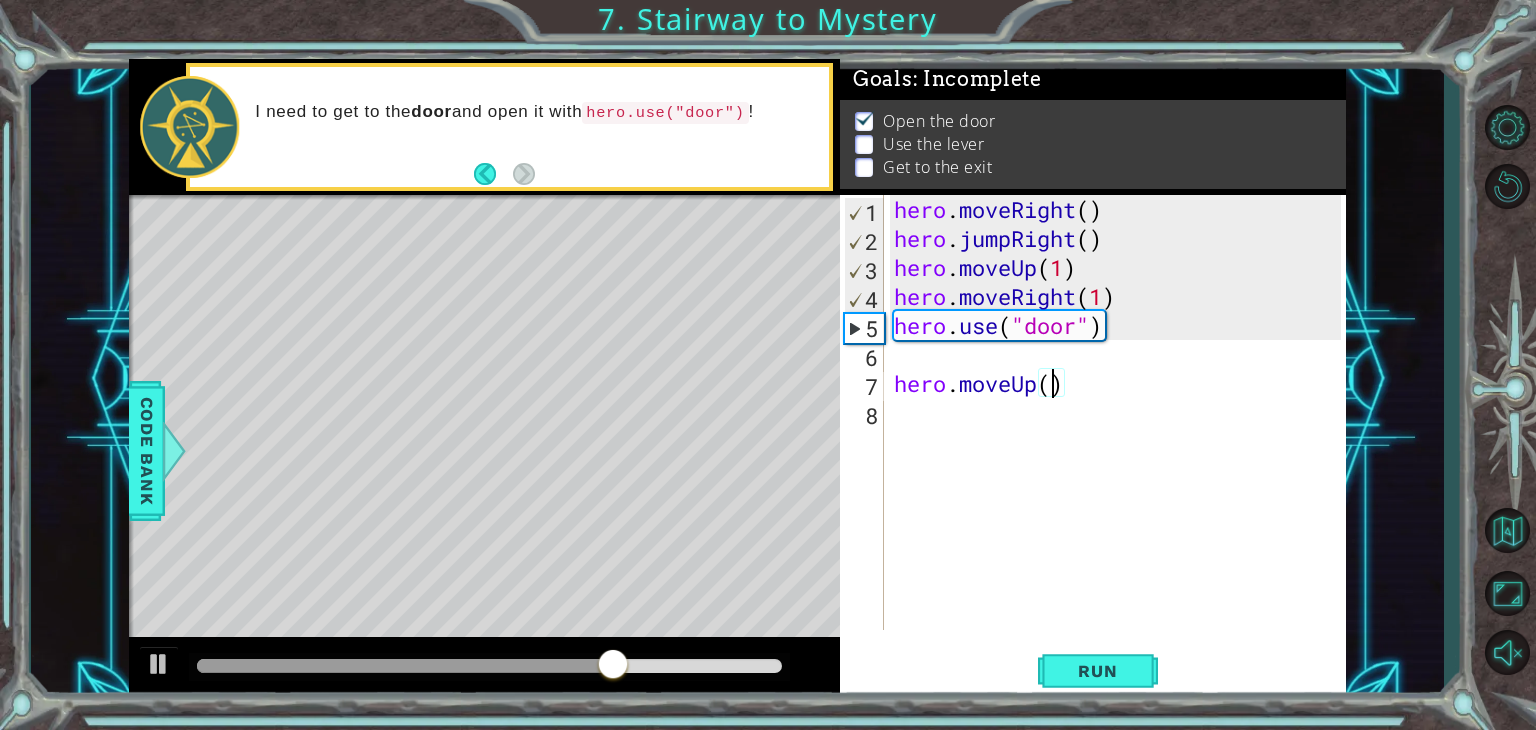 type on "hero.moveUp(2)" 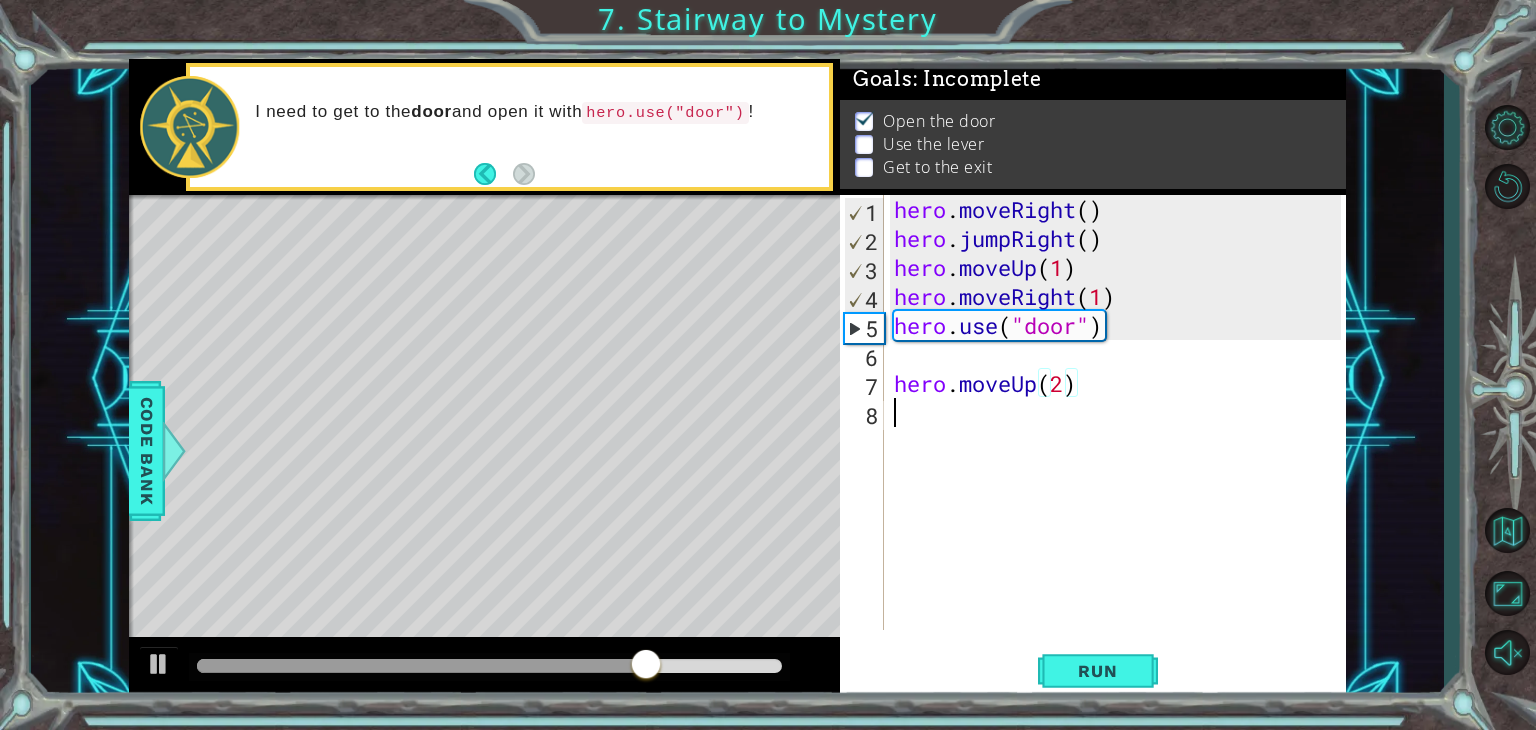 click on "hero . moveRight ( ) hero . jumpRight ( ) hero . moveUp ( 1 ) hero . moveRight ( 1 ) hero . use ( "door" ) hero . moveUp ( 2 )" at bounding box center [1120, 441] 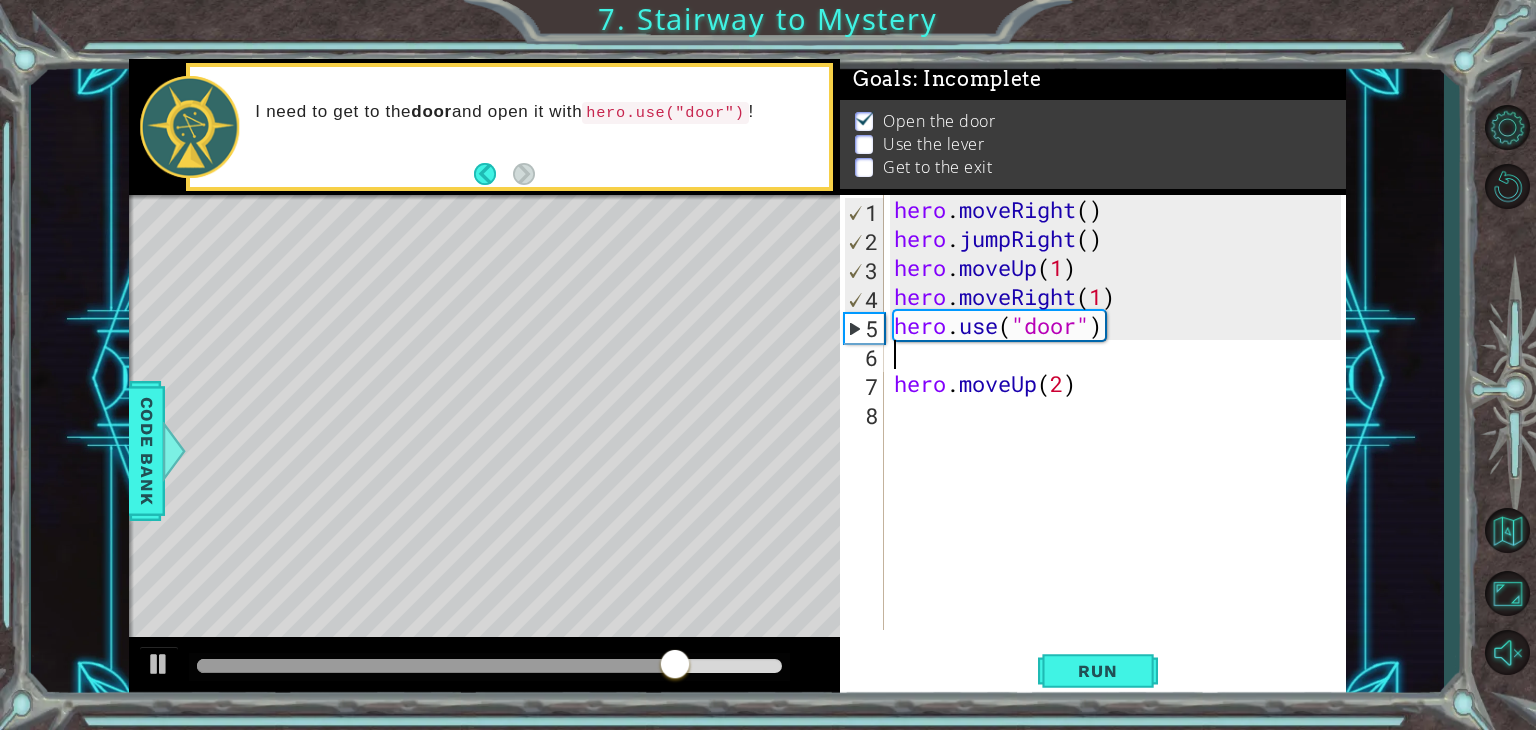 click on "hero . moveRight ( ) hero . jumpRight ( ) hero . moveUp ( 1 ) hero . moveRight ( 1 ) hero . use ( "door" ) hero . moveUp ( 2 )" at bounding box center (1120, 441) 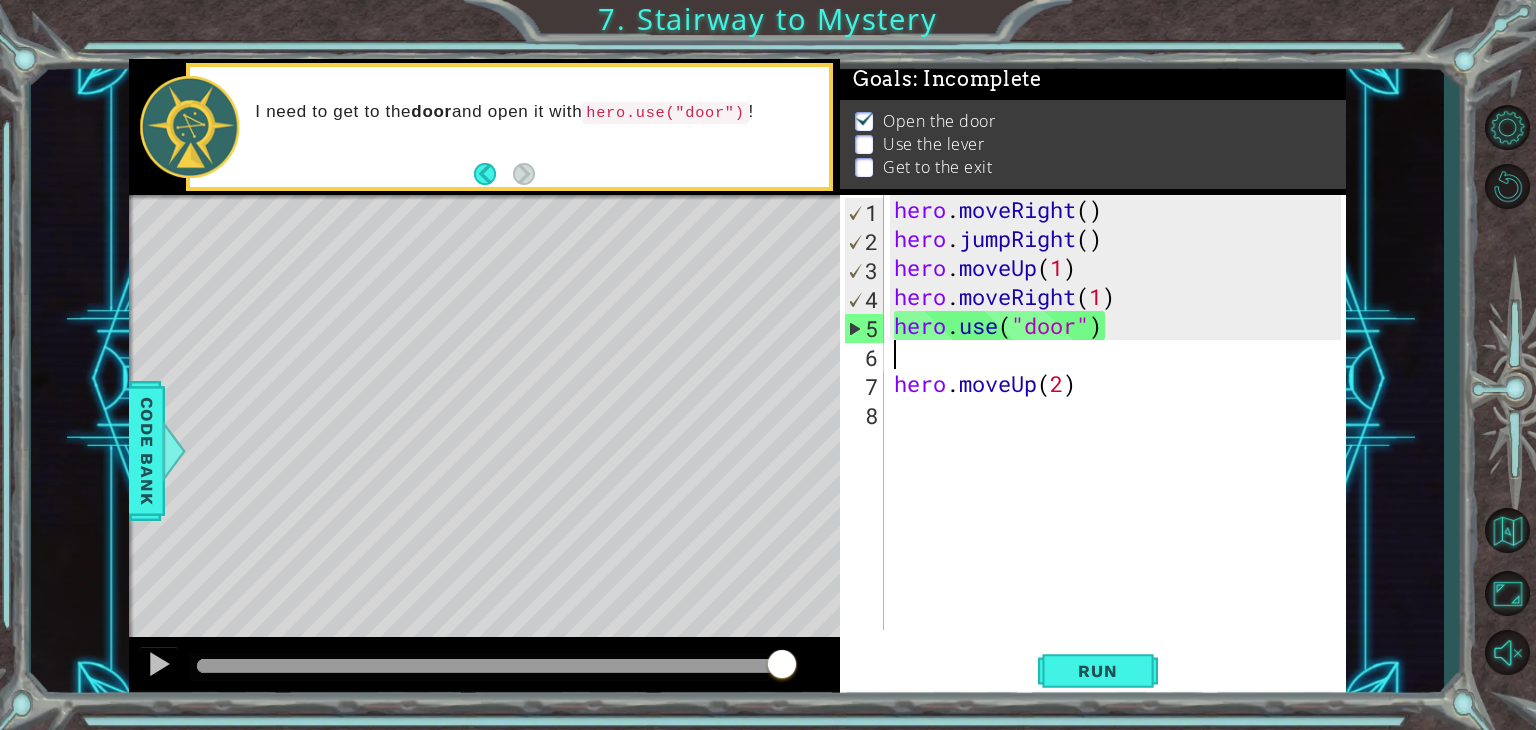 click on "hero . moveRight ( ) hero . jumpRight ( ) hero . moveUp ( 1 ) hero . moveRight ( 1 ) hero . use ( "door" ) hero . moveUp ( 2 )" at bounding box center [1120, 441] 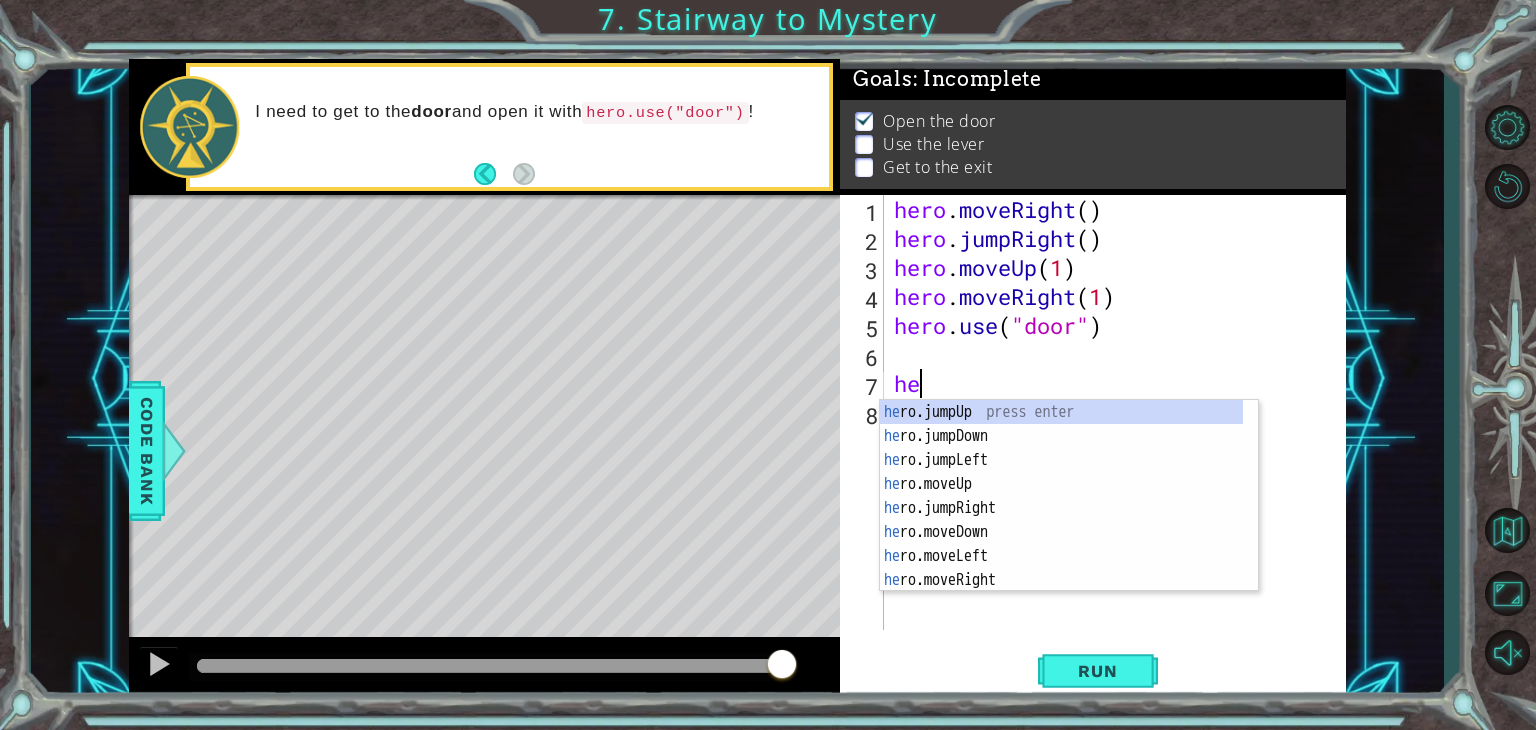 type on "h" 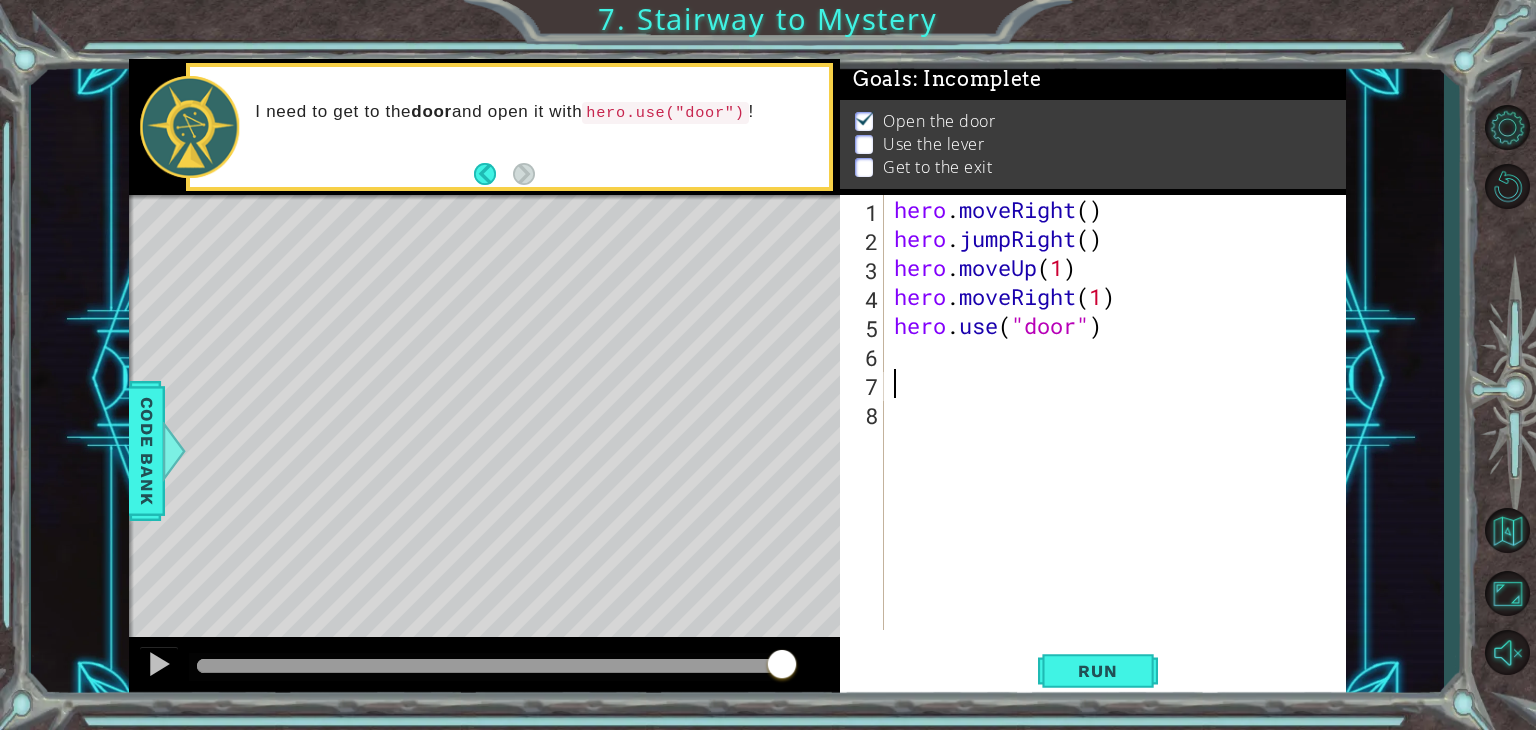 click on "hero . moveRight ( ) hero . jumpRight ( ) hero . moveUp ( 1 ) hero . moveRight ( 1 ) hero . use ( "door" )" at bounding box center [1120, 441] 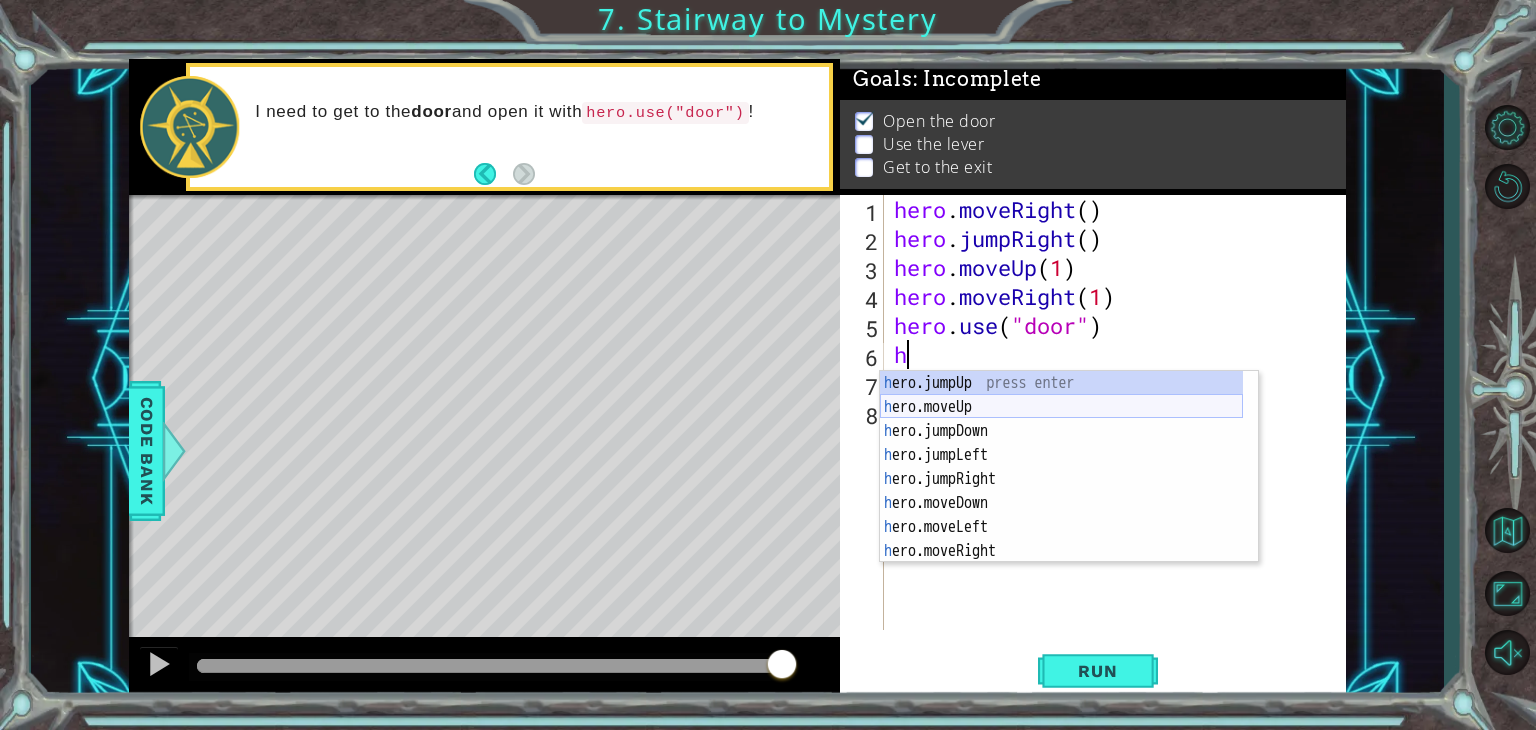 click on "h ero.jumpUp press enter h ero.moveUp press enter h ero.jumpDown press enter h ero.jumpLeft press enter h ero.jumpRight press enter h ero.moveDown press enter h ero.moveLeft press enter h ero.moveRight press enter h ero.use press enter" at bounding box center (1061, 491) 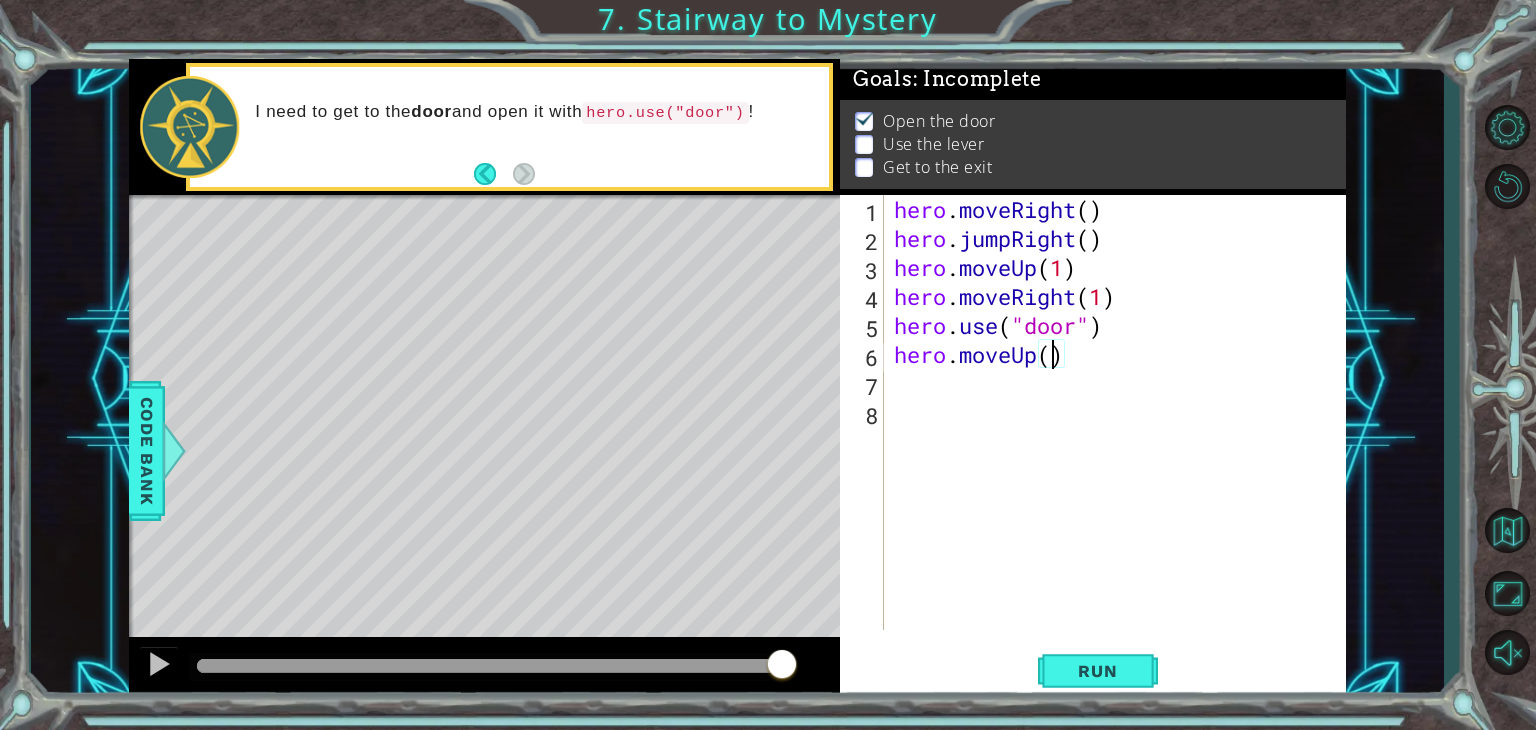 type on "hero.moveUp(2)" 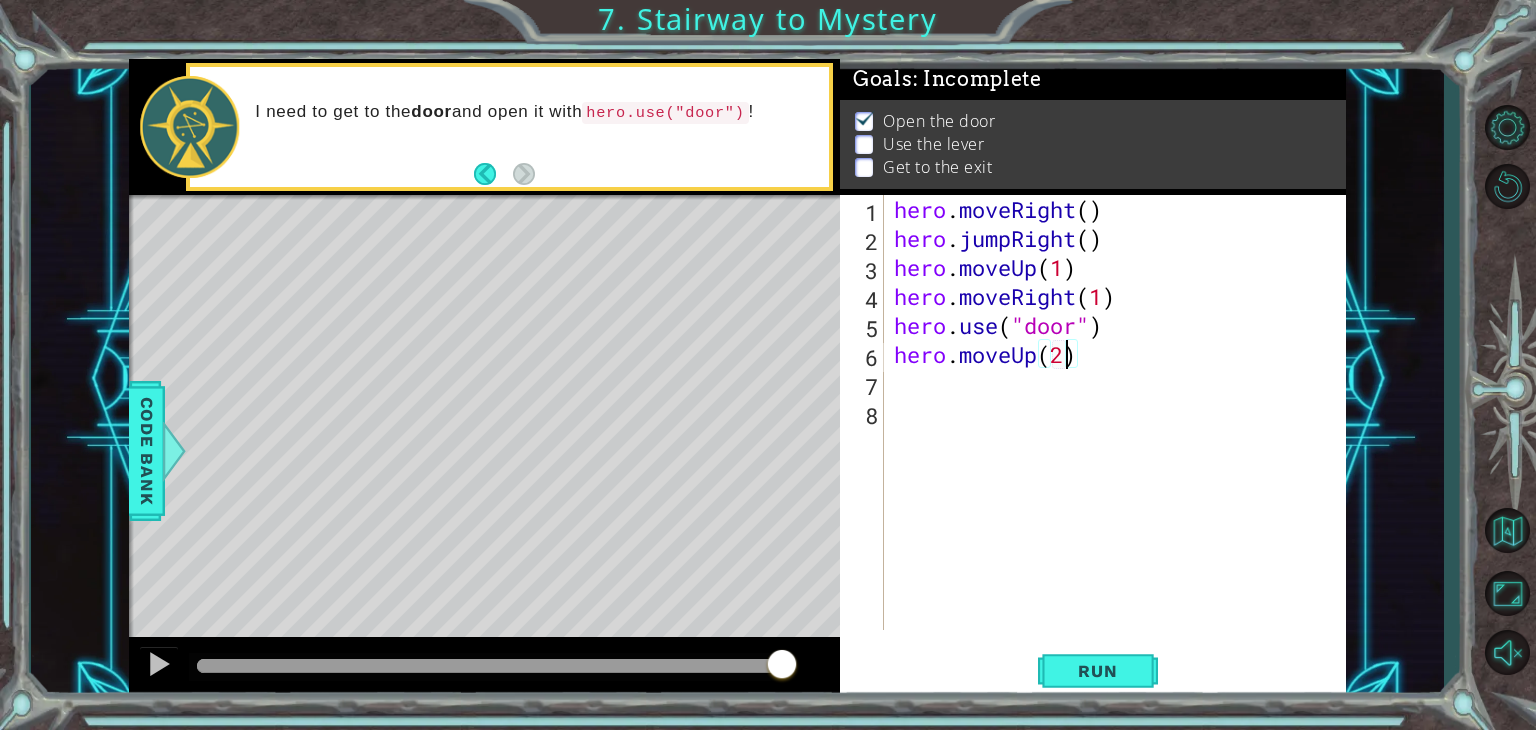 click on "hero . moveRight ( ) hero . jumpRight ( ) hero . moveUp ( 1 ) hero . moveRight ( 1 ) hero . use ( "door" ) hero . moveUp ( 2 )" at bounding box center (1120, 441) 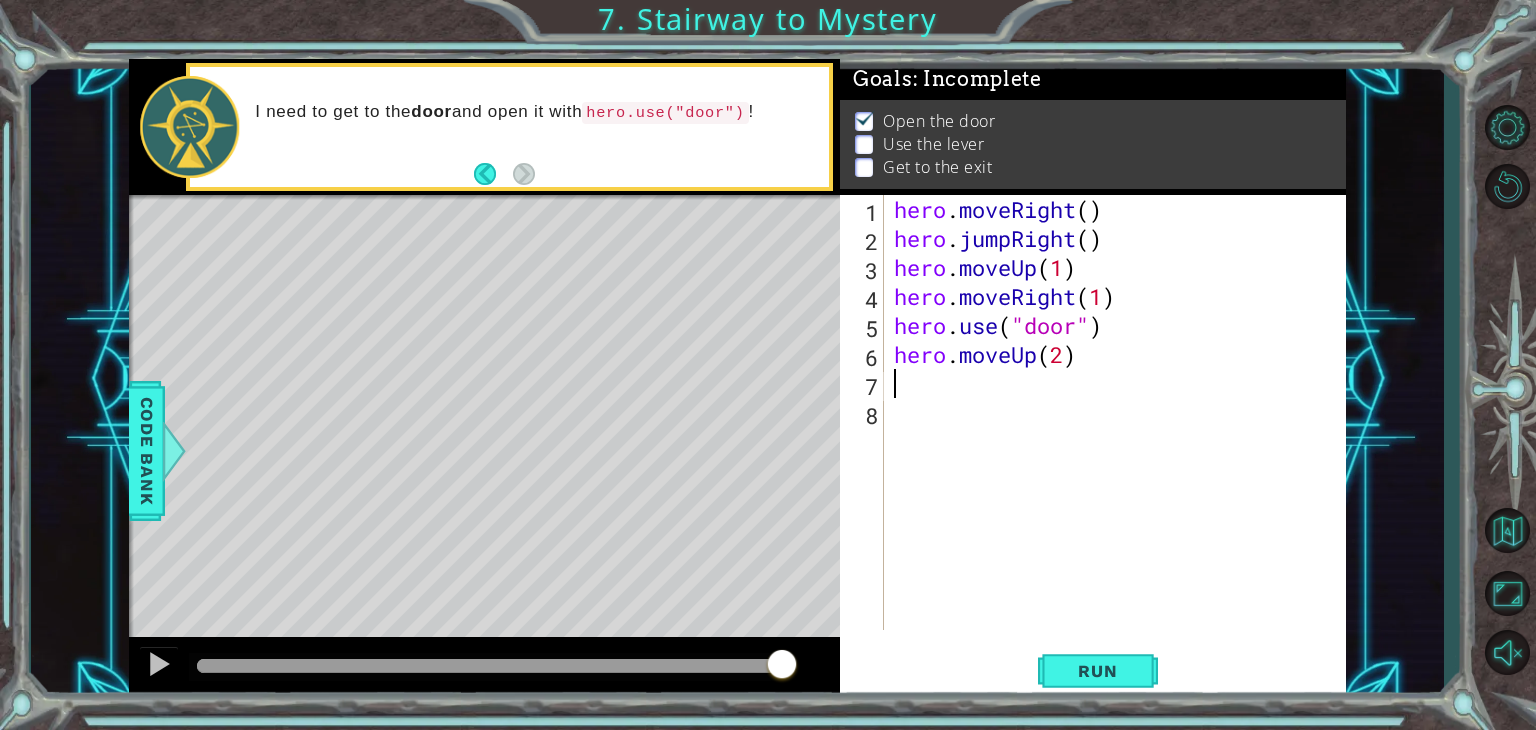 scroll, scrollTop: 0, scrollLeft: 0, axis: both 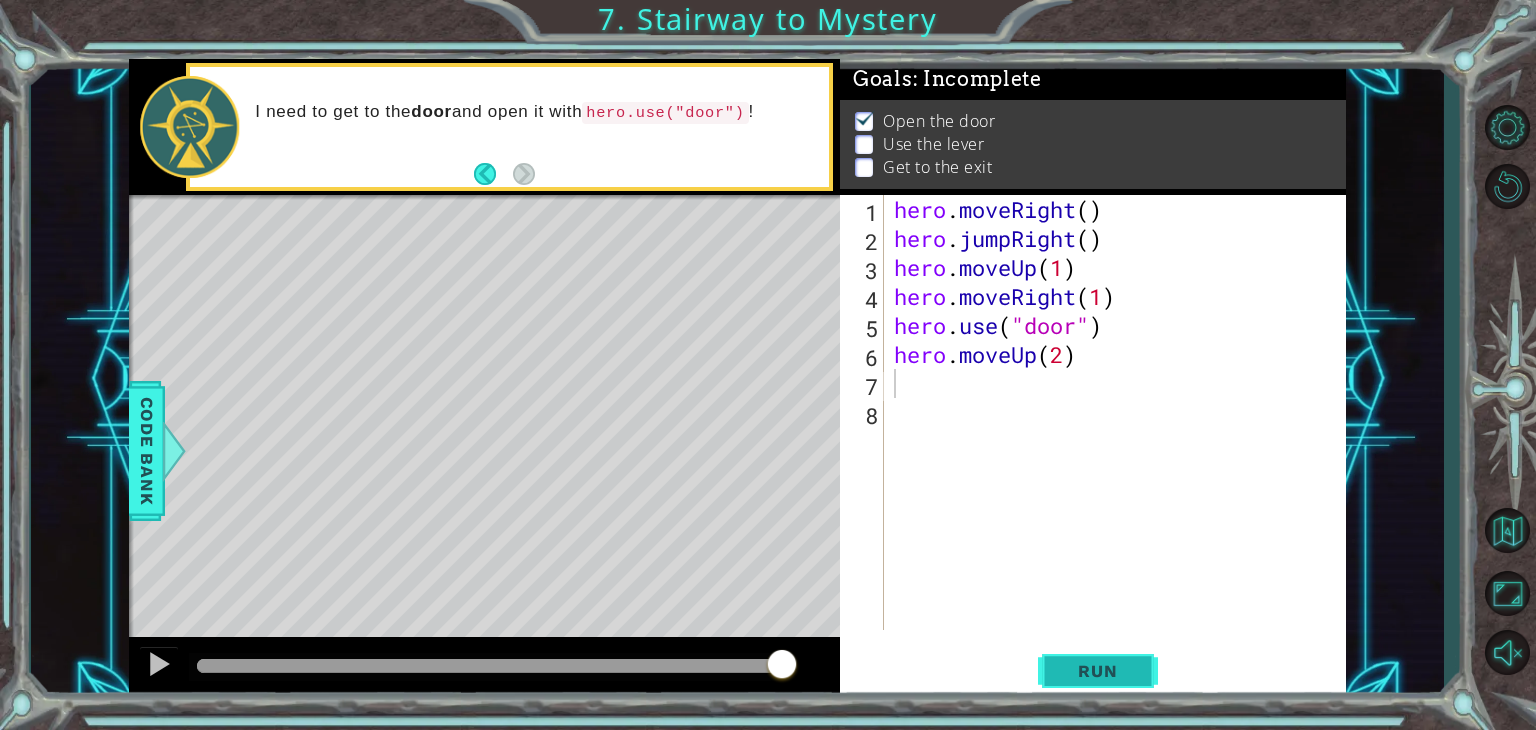 click on "Run" at bounding box center [1098, 671] 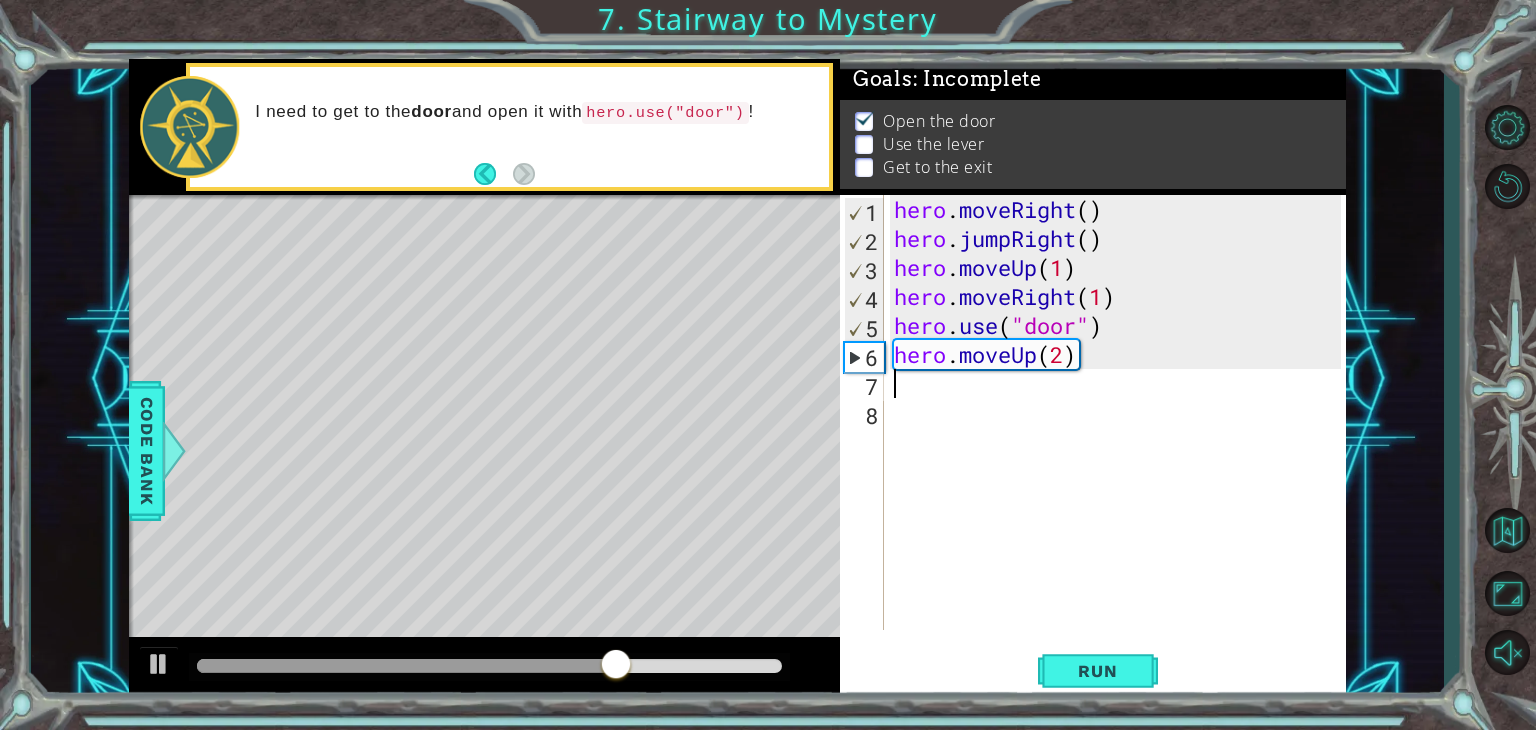 type on "h" 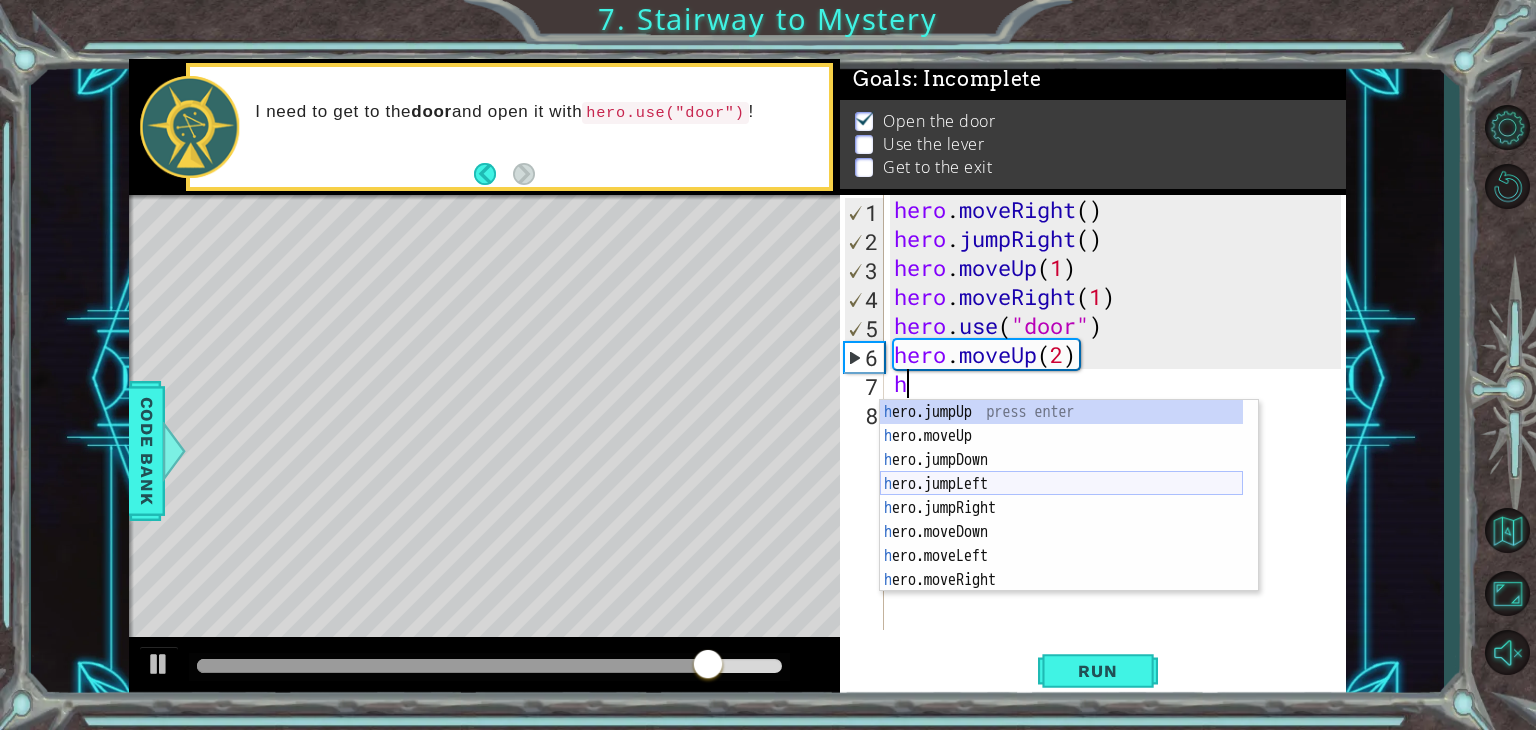 click on "h ero.jumpUp press enter h ero.moveUp press enter h ero.jumpDown press enter h ero.jumpLeft press enter h ero.jumpRight press enter h ero.moveDown press enter h ero.moveLeft press enter h ero.moveRight press enter h ero.use press enter" at bounding box center (1061, 520) 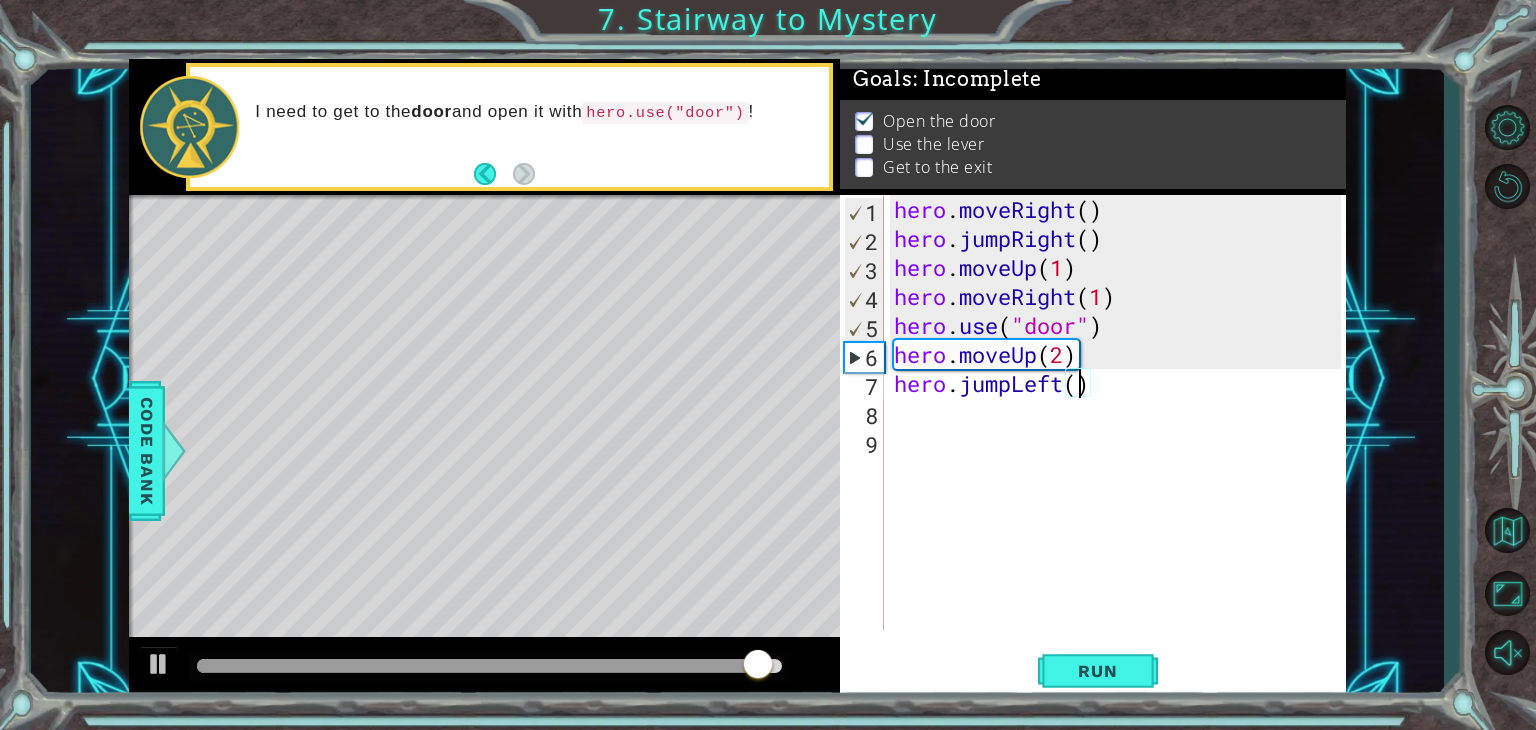 click on "hero . moveRight ( ) hero . jumpRight ( ) hero . moveUp ( 1 ) hero . moveRight ( 1 ) hero . use ( "door" ) hero . moveUp ( 2 ) hero . jumpLeft ( )" at bounding box center (1120, 441) 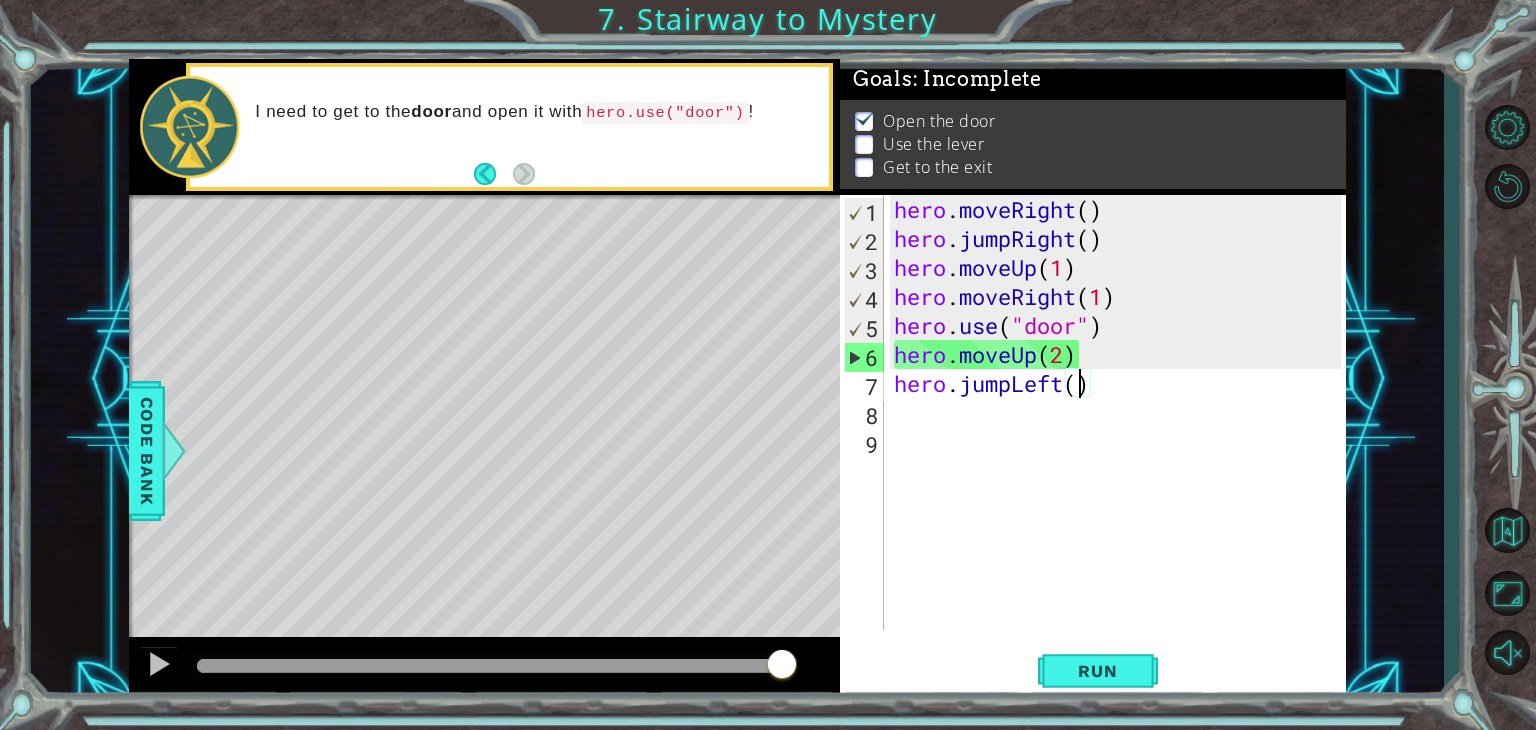 type on "hero.jumpLeft(1)" 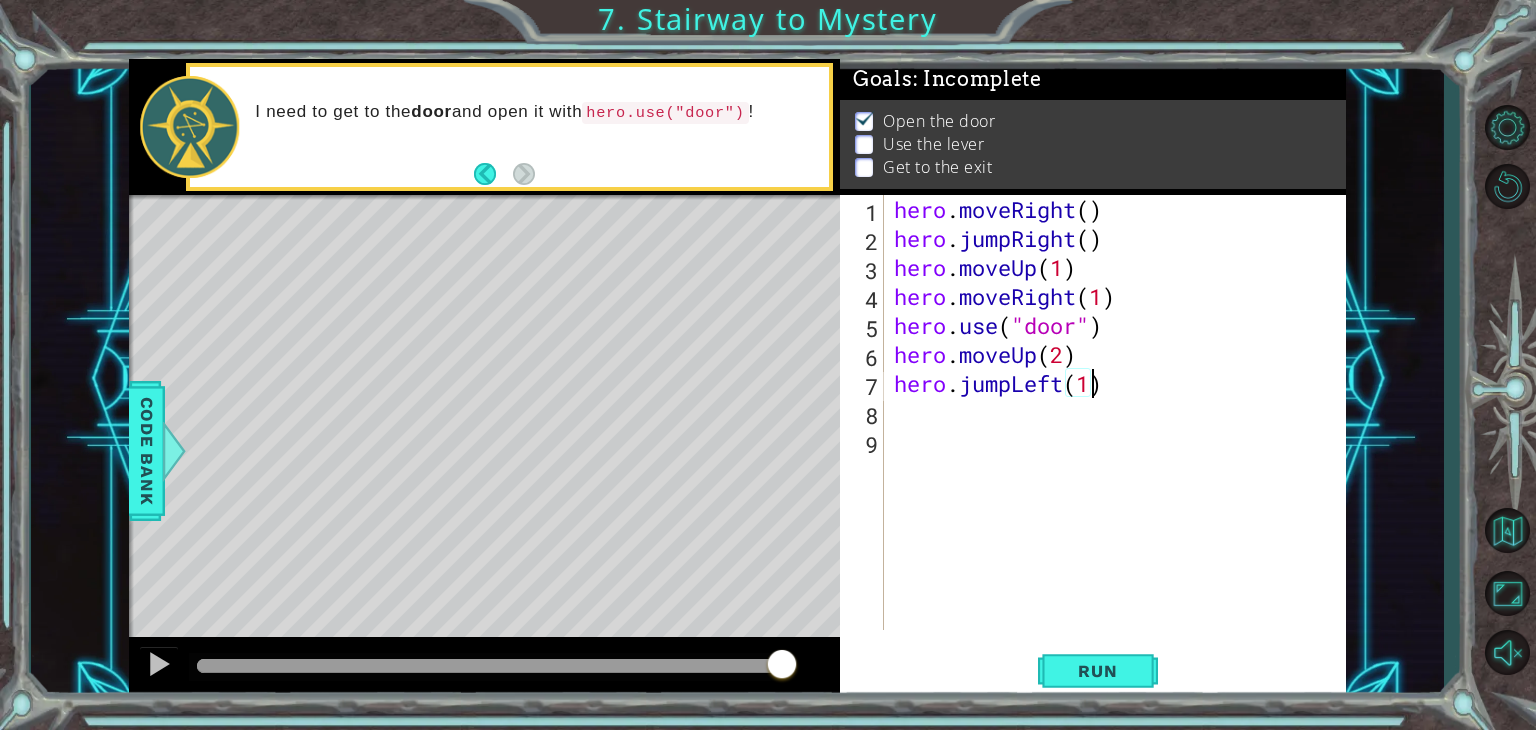 scroll, scrollTop: 0, scrollLeft: 8, axis: horizontal 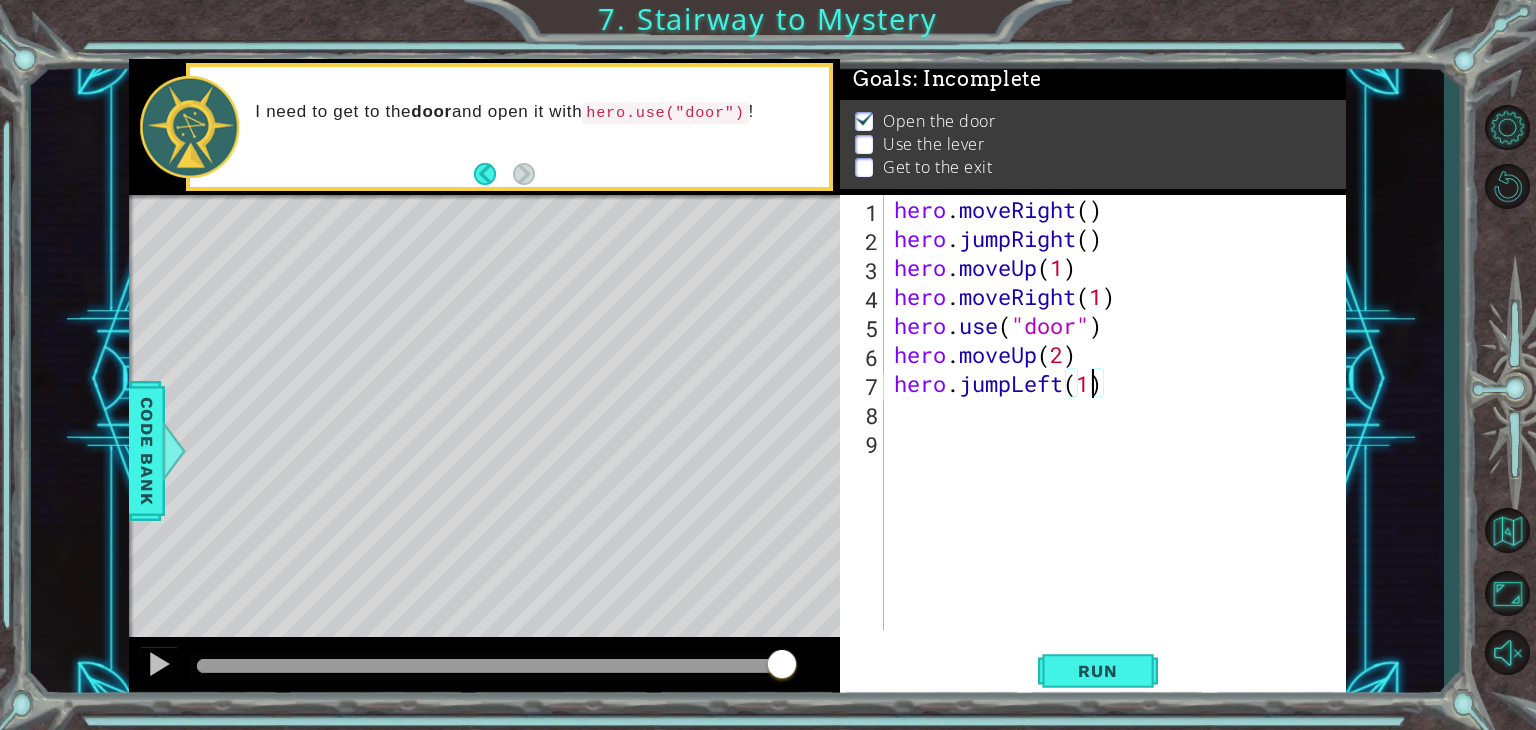 click on "hero . moveRight ( ) hero . jumpRight ( ) hero . moveUp ( 1 ) hero . moveRight ( 1 ) hero . use ( "door" ) hero . moveUp ( 2 ) hero . jumpLeft ( 1 )" at bounding box center (1120, 441) 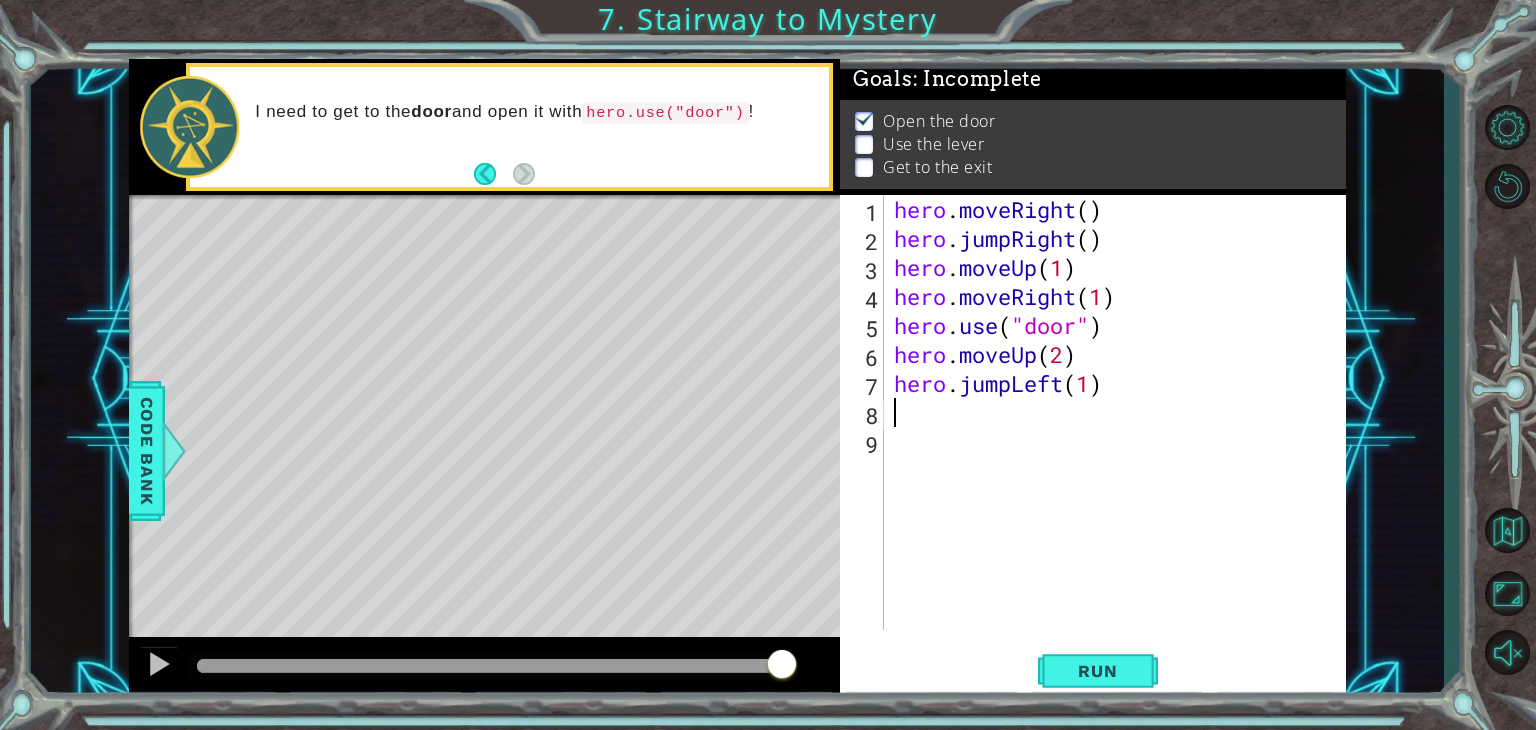 scroll, scrollTop: 0, scrollLeft: 0, axis: both 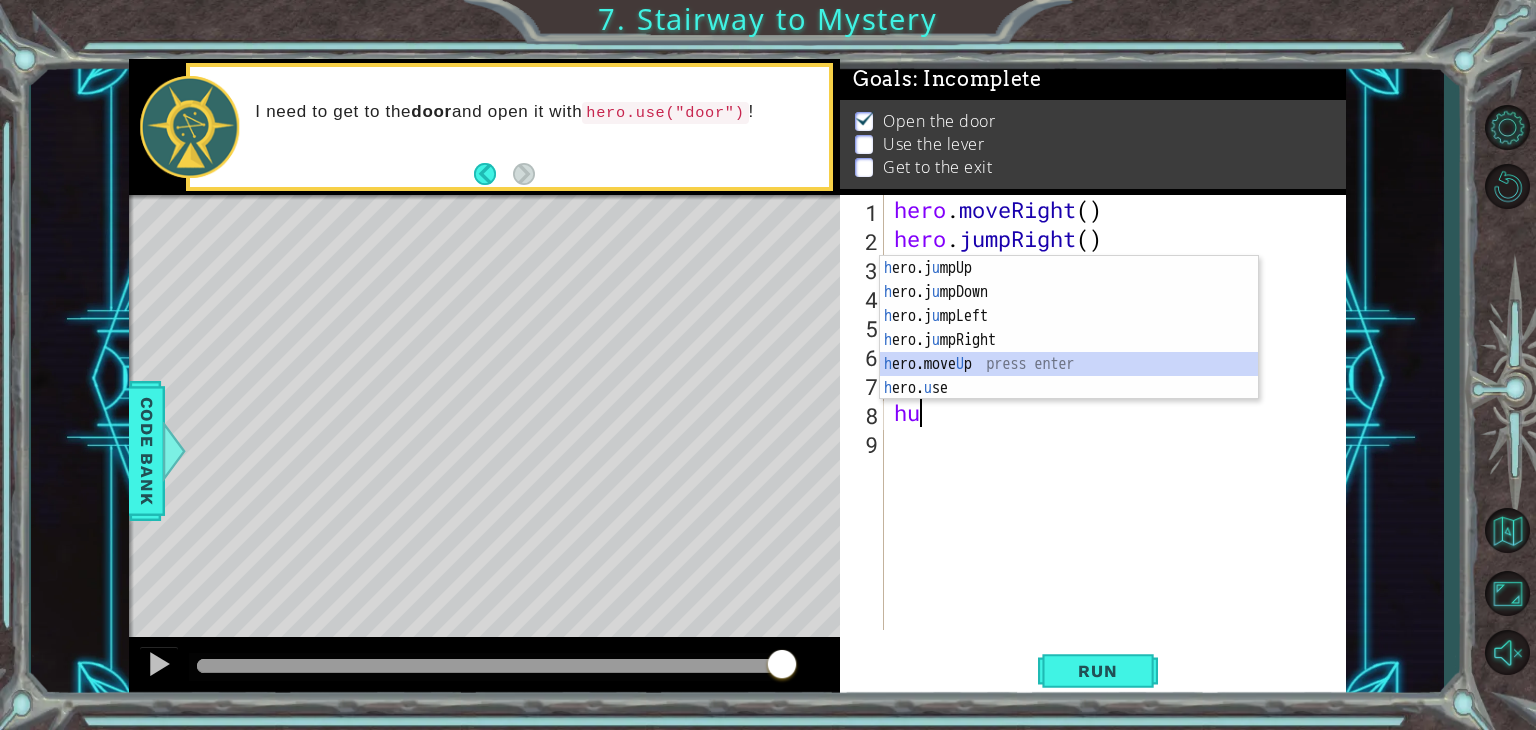click on "h ero.j u mpUp press enter h ero.j u mpDown press enter h ero.j u mpLeft press enter h ero.j u mpRight press enter h ero.move U p press enter h ero. u se press enter" at bounding box center [1069, 352] 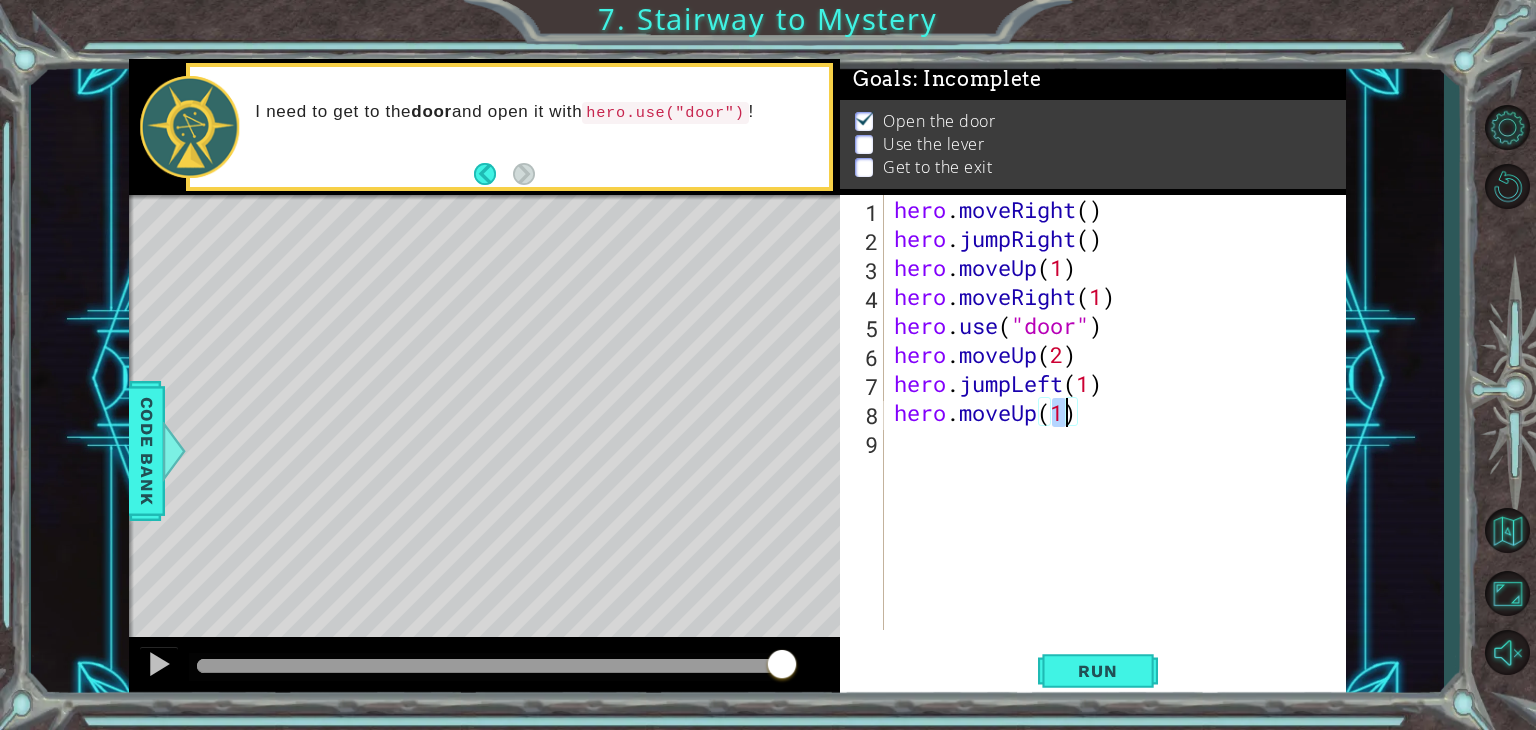 click on "1     הההההההההההההההההההההההההההההההההההההההההההההההההההההההההההההההההההההההההההההההההההההההההההההההההההההההההההההההההההההההההההההההההההההההההההההההההההההההההההההההההההההההההההההההההההההההההההההההההההההההההההההההההההההההההההההההההההההההההההההההההההההההההההההההה XXXXXXXXXXXXXXXXXXXXXXXXXXXXXXXXXXXXXXXXXXXXXXXXXXXXXXXXXXXXXXXXXXXXXXXXXXXXXXXXXXXXXXXXXXXXXXXXXXXXXXXXXXXXXXXXXXXXXXXXXXXXXXXXXXXXXXXXXXXXXXXXXXXXXXXXXXXXXXXXXXXXXXXXXXXXXXXXXXXXXXXXXXXXXXXXXXXXXXXXXXXXXXXXXXXXXXXXXXXXXXXXXXXXXXXXXXXXXXXXXXXXXXXXXXXXXXXX Solution × Goals : Incomplete       Open the door
Use the lever
Get to the exit
hero.moveUp(1) 1 2 3 4 5 6 7 8 9 hero . moveRight ( ) hero . jumpRight ( ) hero . moveUp ( 1 ) hero . moveRight ( 1 ) hero . use ( "door" ) hero ." at bounding box center [768, 365] 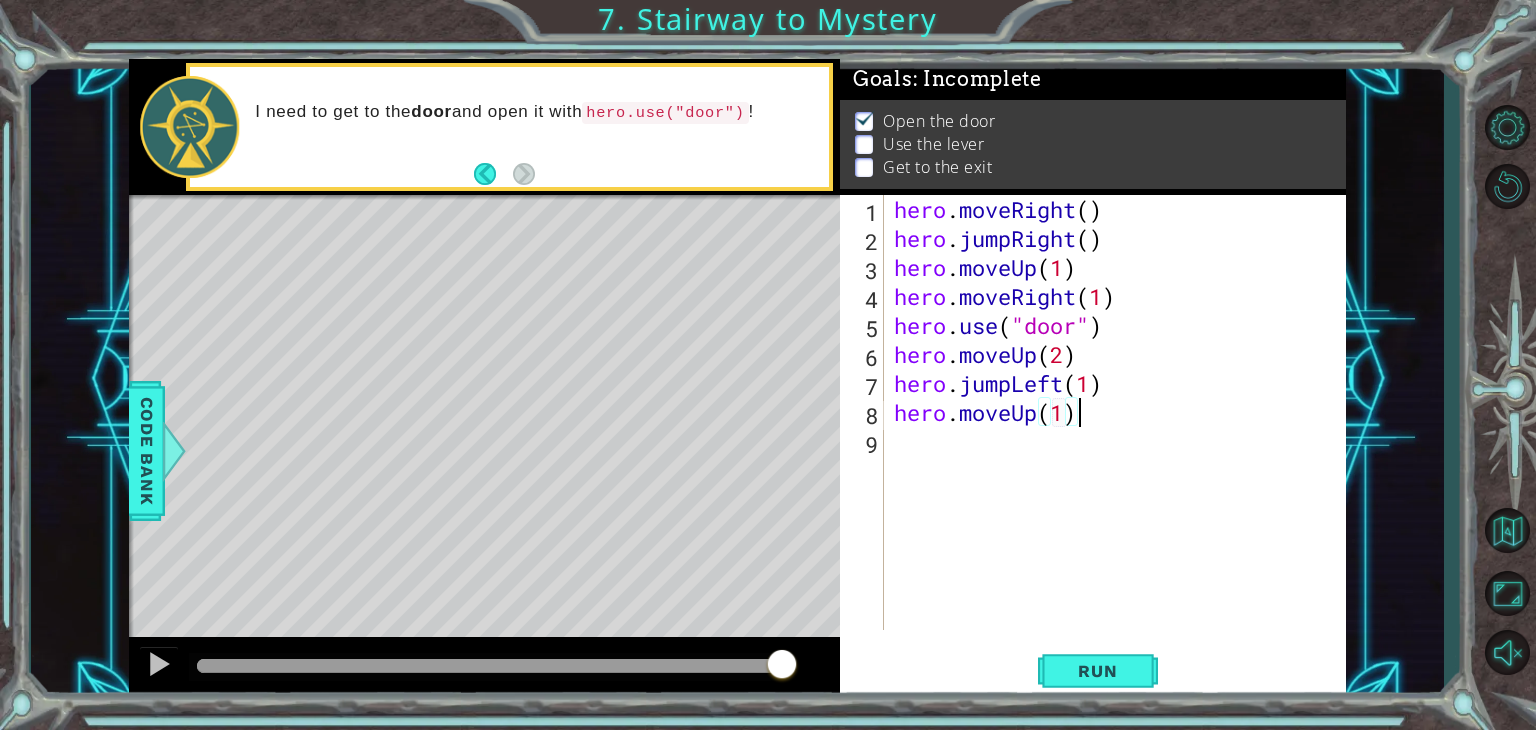 click on "hero . moveRight ( ) hero . jumpRight ( ) hero . moveUp ( 1 ) hero . moveRight ( 1 ) hero . use ( "door" ) hero . moveUp ( 2 ) hero . jumpLeft ( 1 ) hero . moveUp ( 1 )" at bounding box center (1120, 441) 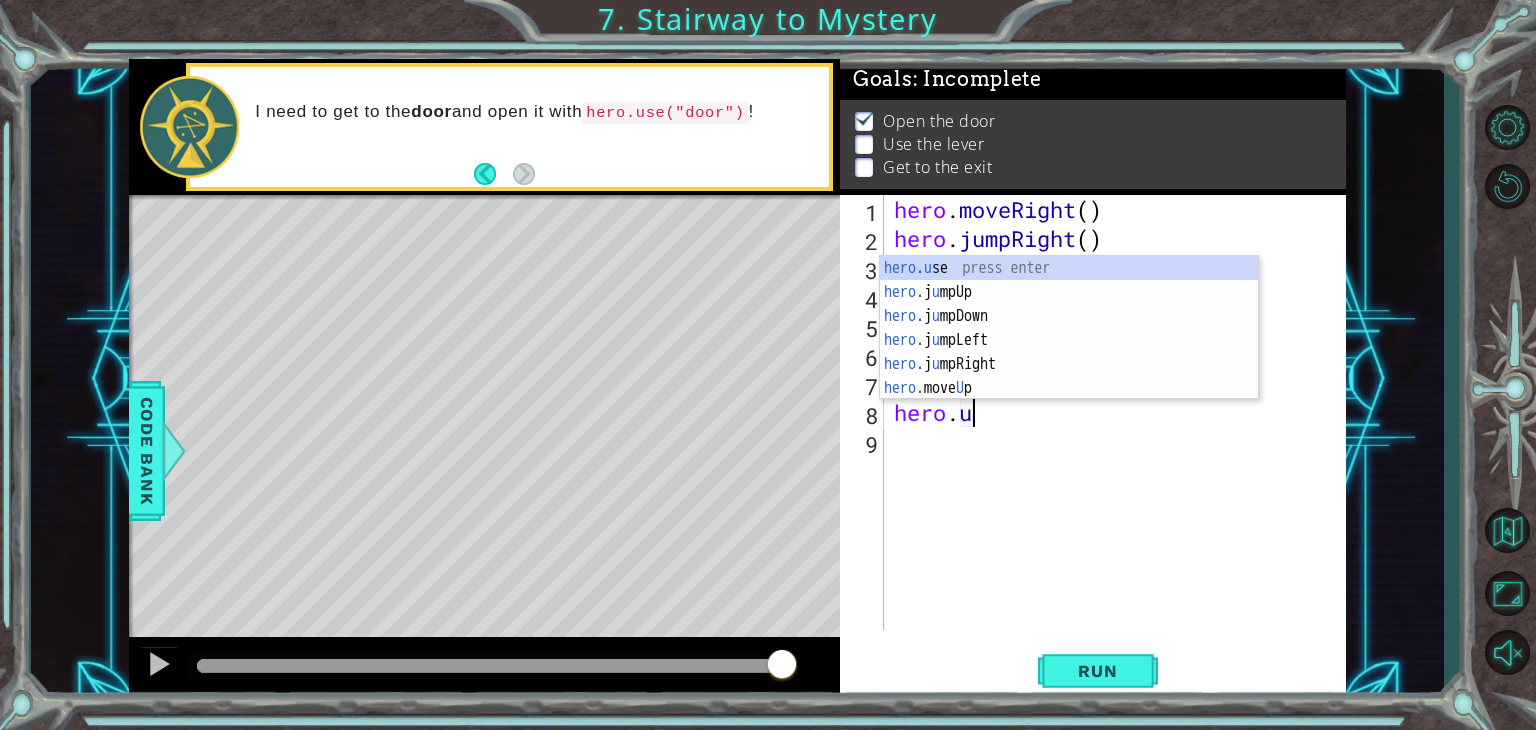 scroll, scrollTop: 0, scrollLeft: 2, axis: horizontal 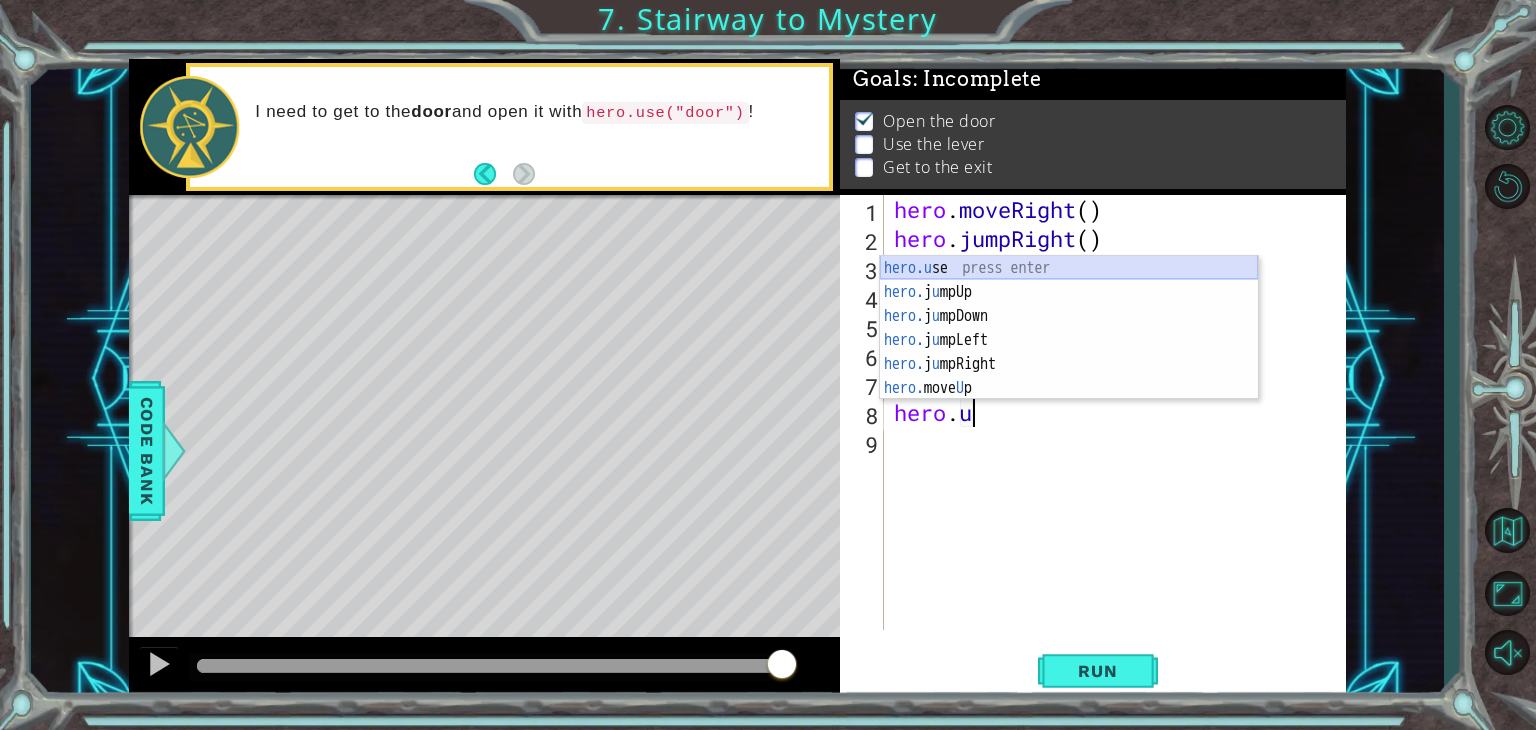 click on "hero.u se press enter hero. j u mpUp press enter hero. j u mpDown press enter hero. j u mpLeft press enter hero. j u mpRight press enter hero. move U p press enter" at bounding box center [1069, 352] 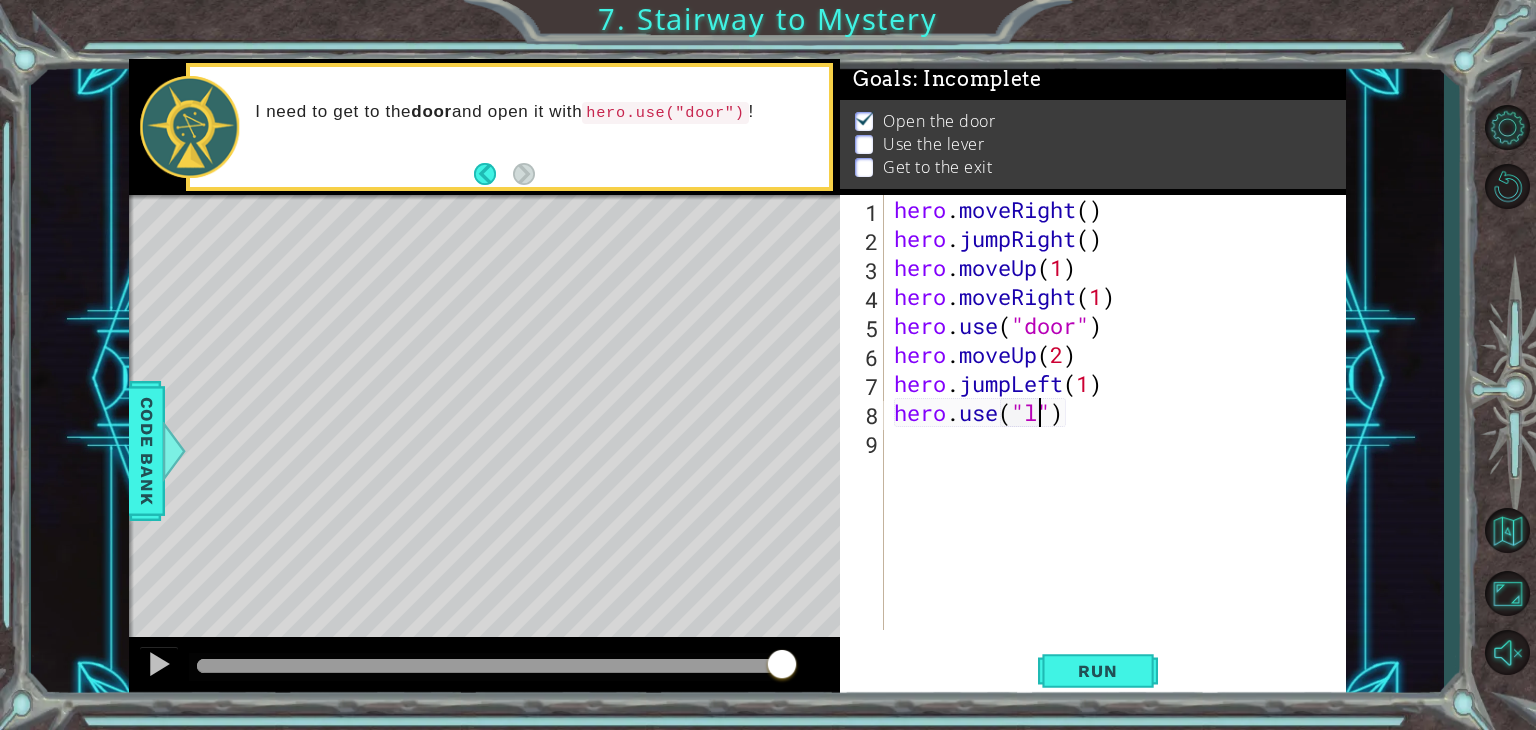 scroll, scrollTop: 0, scrollLeft: 5, axis: horizontal 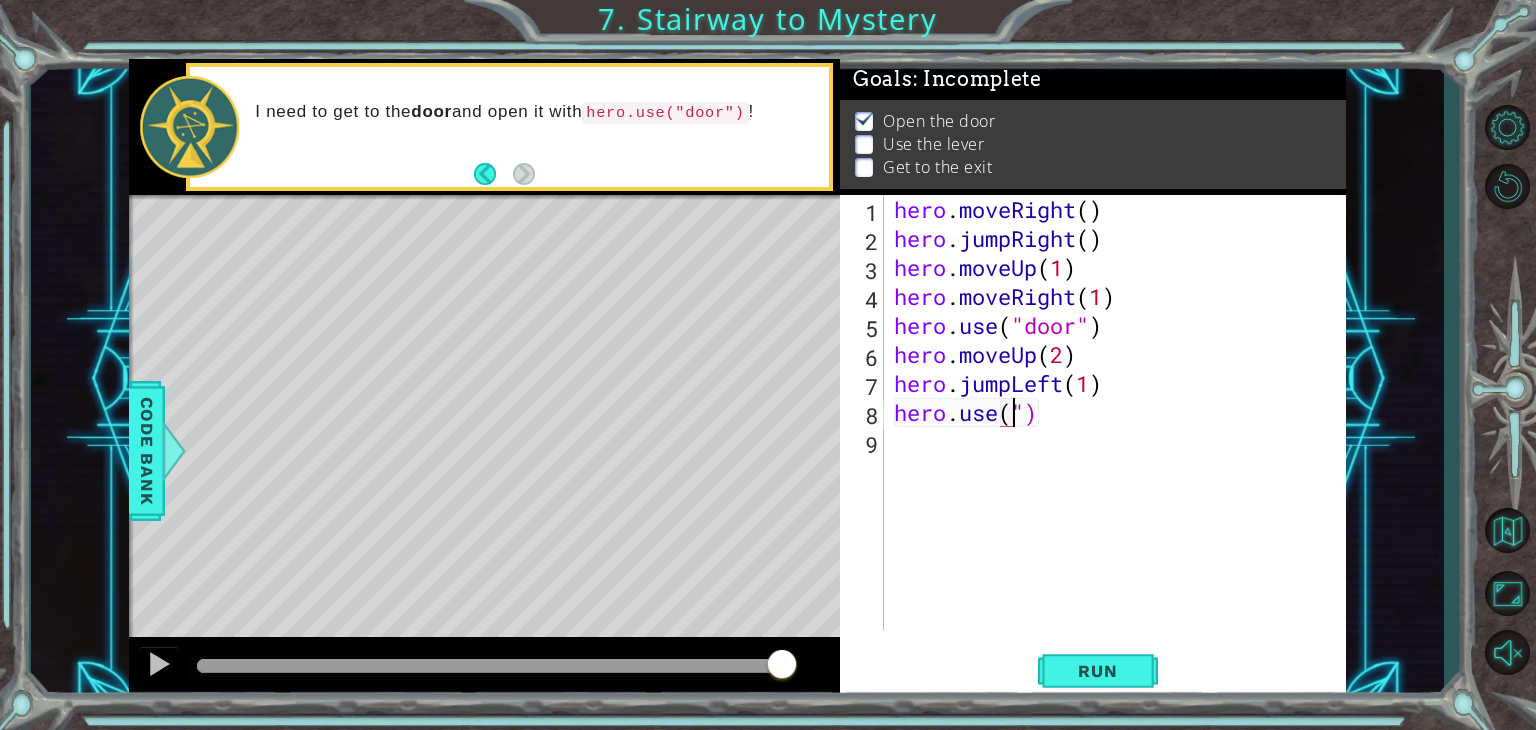 type on "hero.use(l")" 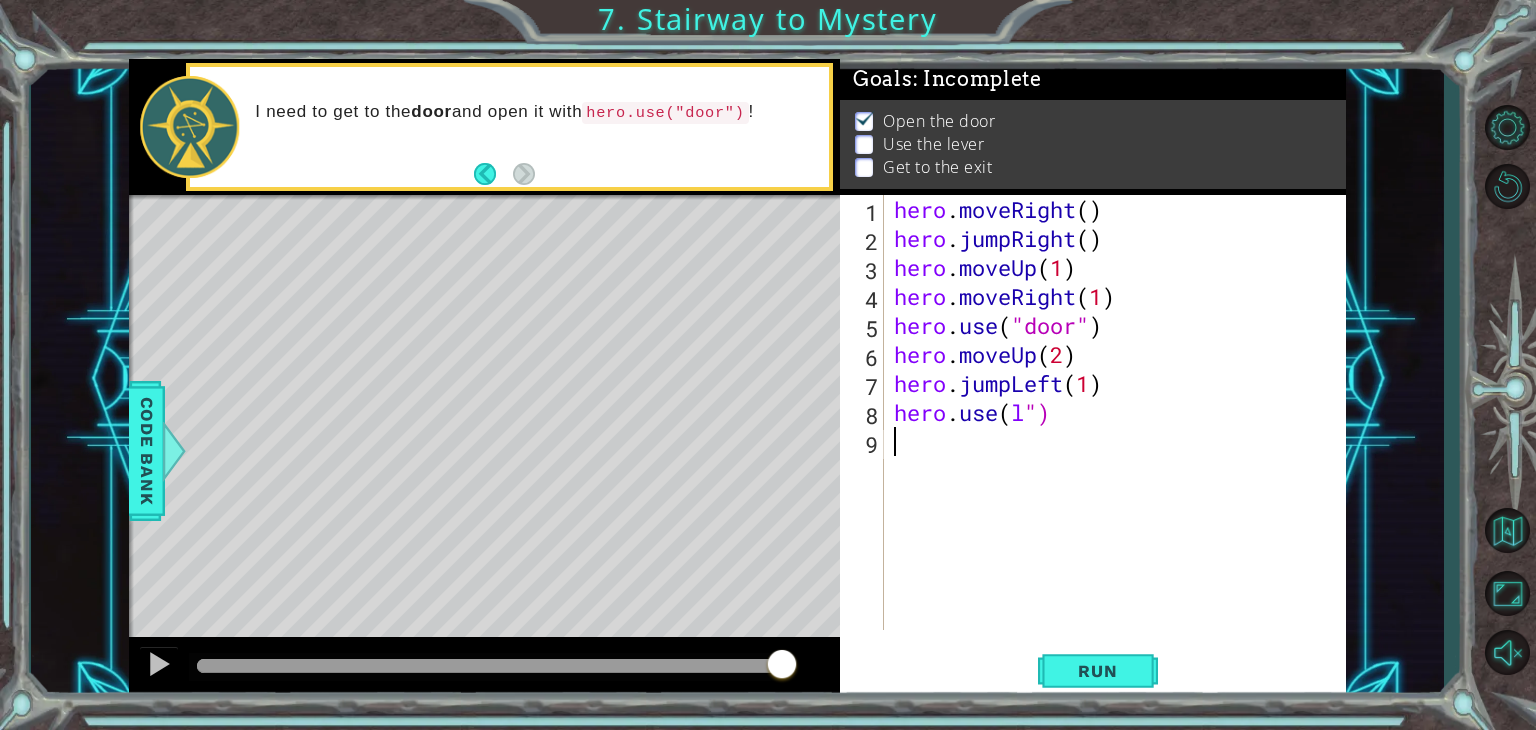 click on "hero . moveRight ( ) hero . jumpRight ( ) hero . moveUp ( 1 ) hero . moveRight ( 1 ) hero . use ( "door" ) hero . moveUp ( 2 ) hero . jumpLeft ( 1 ) hero . use ( l ")" at bounding box center [1120, 441] 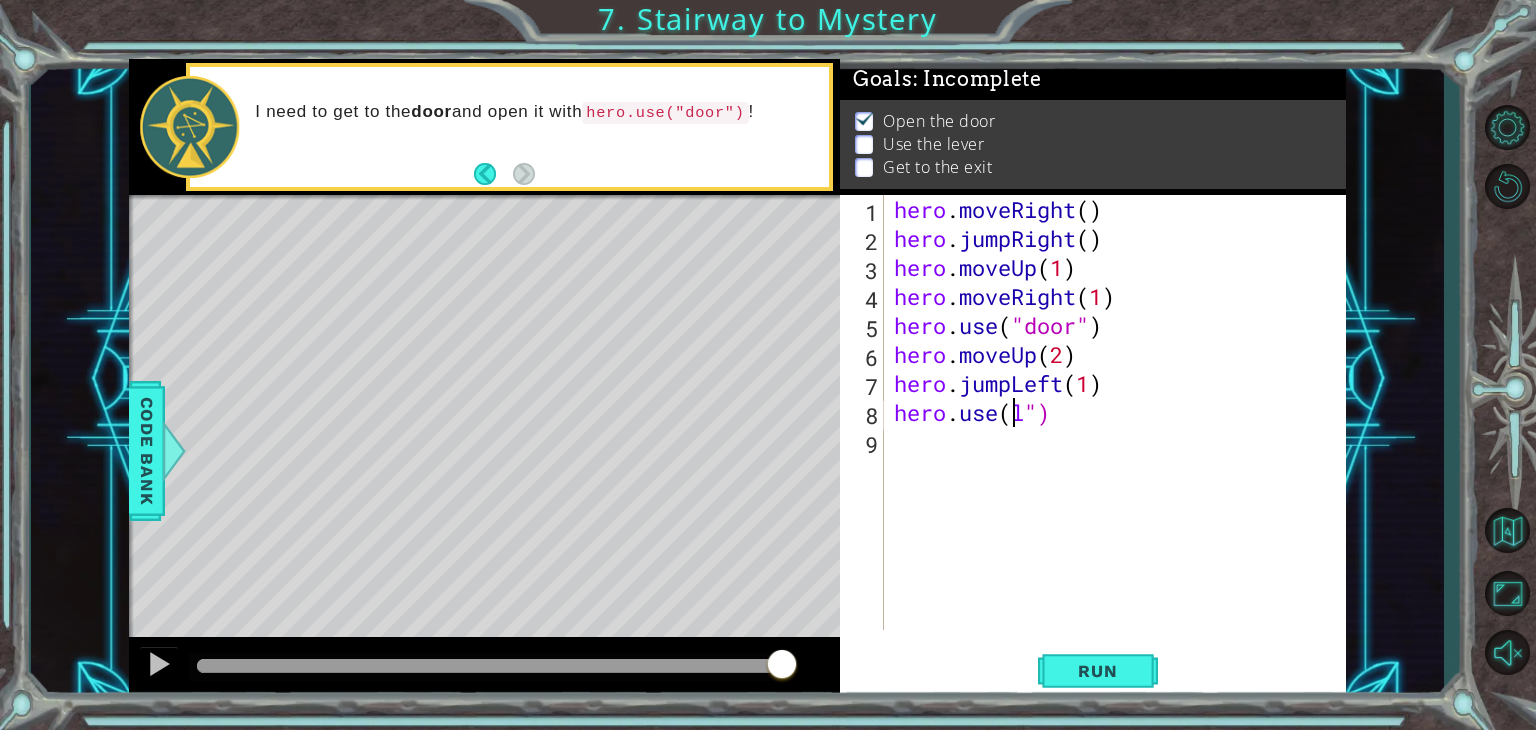 click on "hero . moveRight ( ) hero . jumpRight ( ) hero . moveUp ( 1 ) hero . moveRight ( 1 ) hero . use ( "door" ) hero . moveUp ( 2 ) hero . jumpLeft ( 1 ) hero . use ( l ")" at bounding box center (1120, 441) 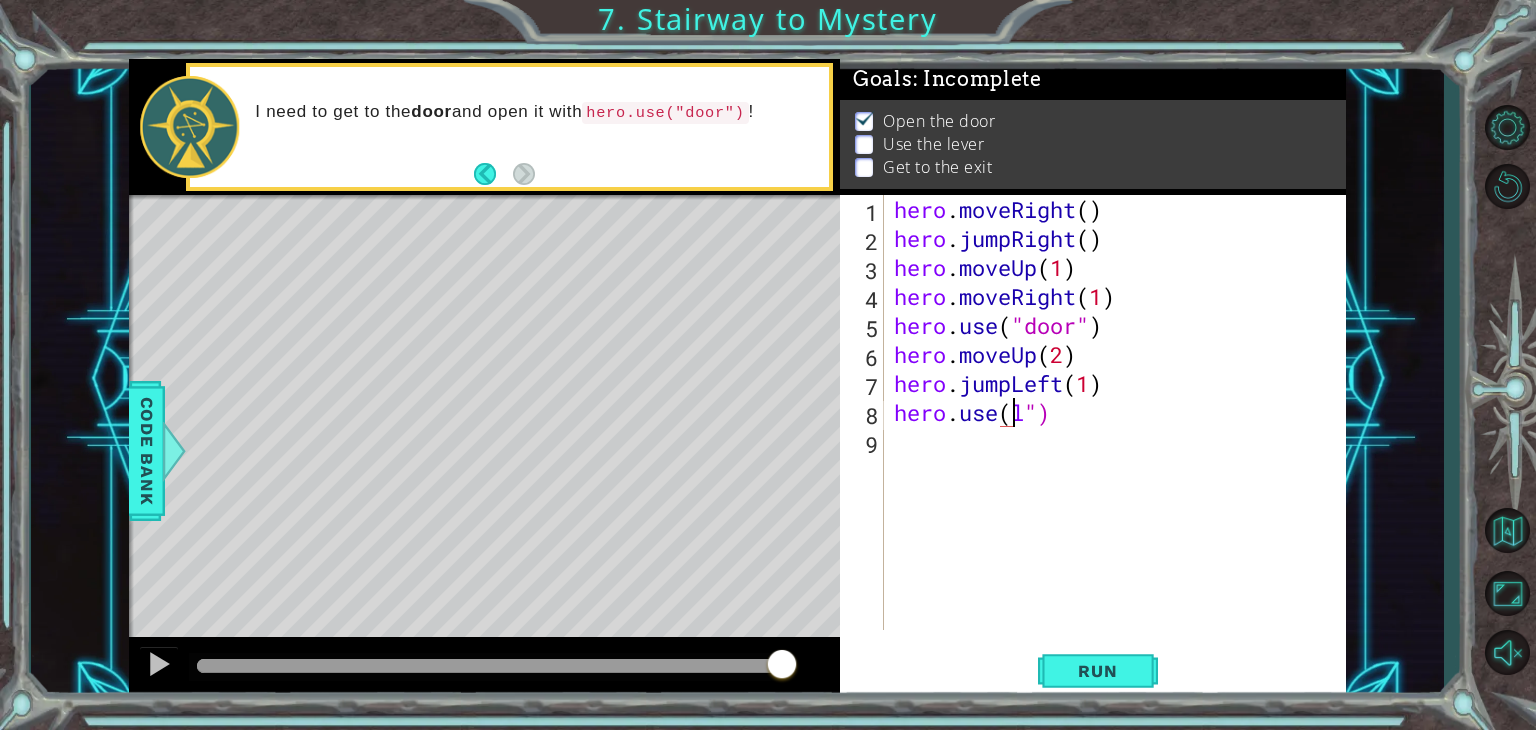 scroll, scrollTop: 0, scrollLeft: 5, axis: horizontal 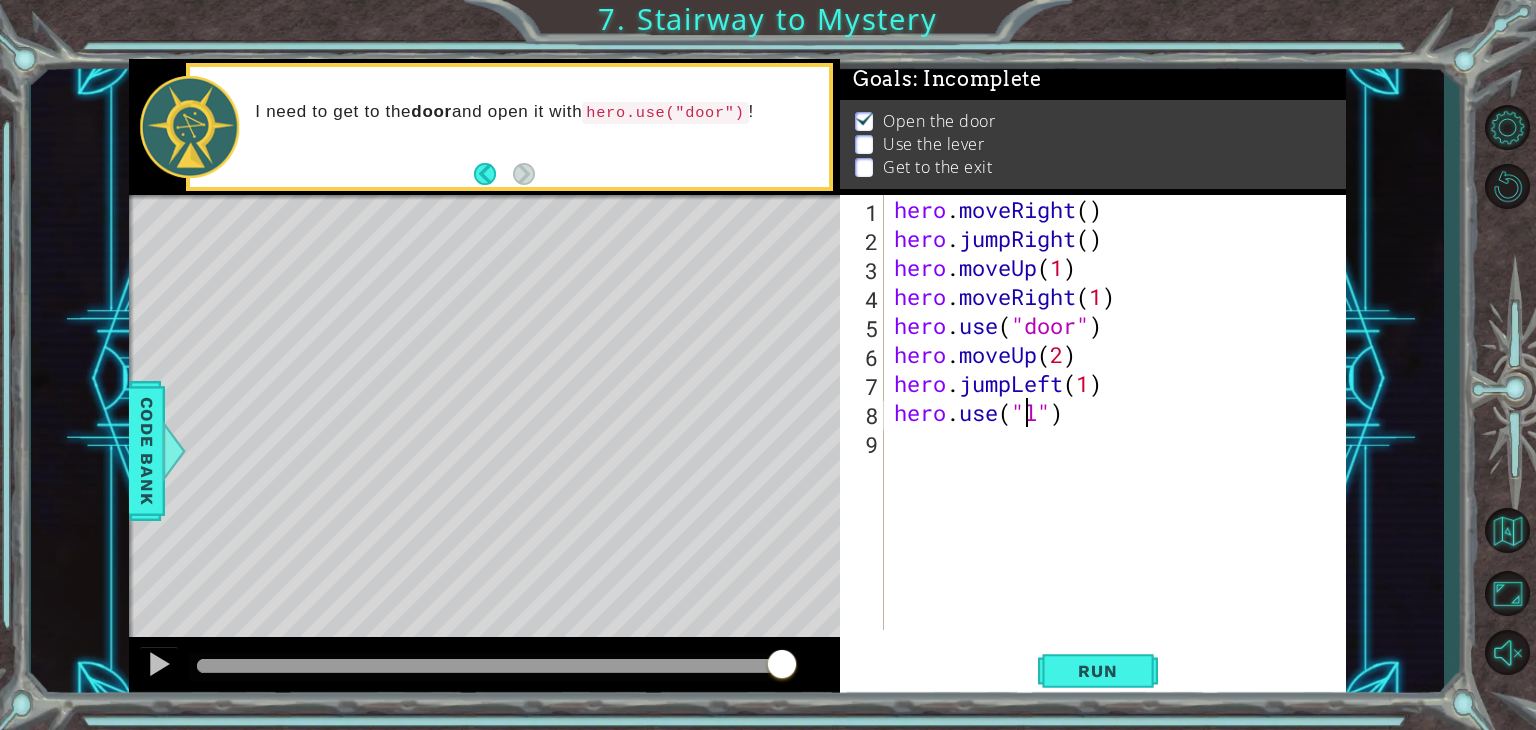 type on "hero.use("[PERSON]")" 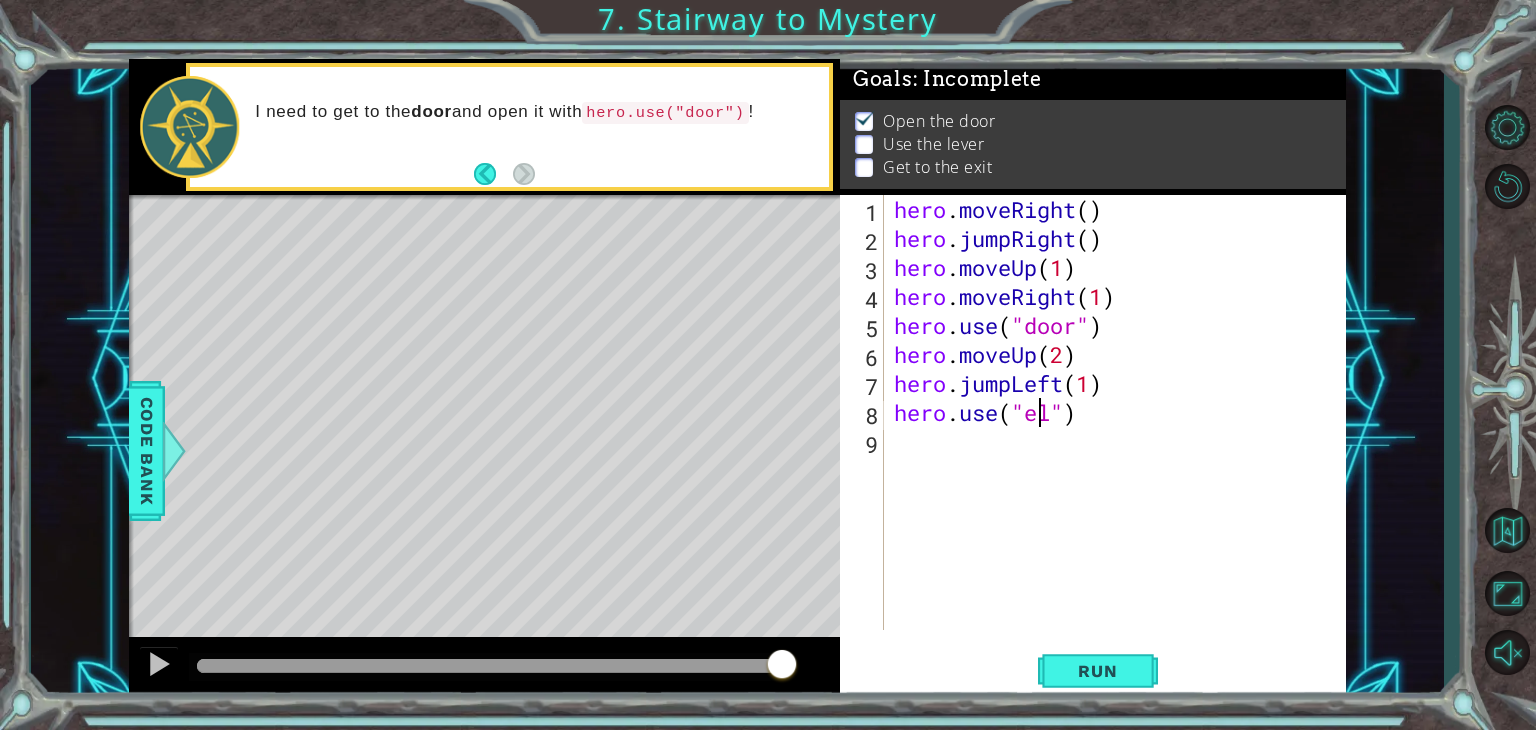 click on "hero . moveRight ( ) hero . jumpRight ( ) hero . moveUp ( 1 ) hero . moveRight ( 1 ) hero . use ( "door" ) hero . moveUp ( 2 ) hero . jumpLeft ( 1 ) hero . use ( "el" )" at bounding box center [1120, 441] 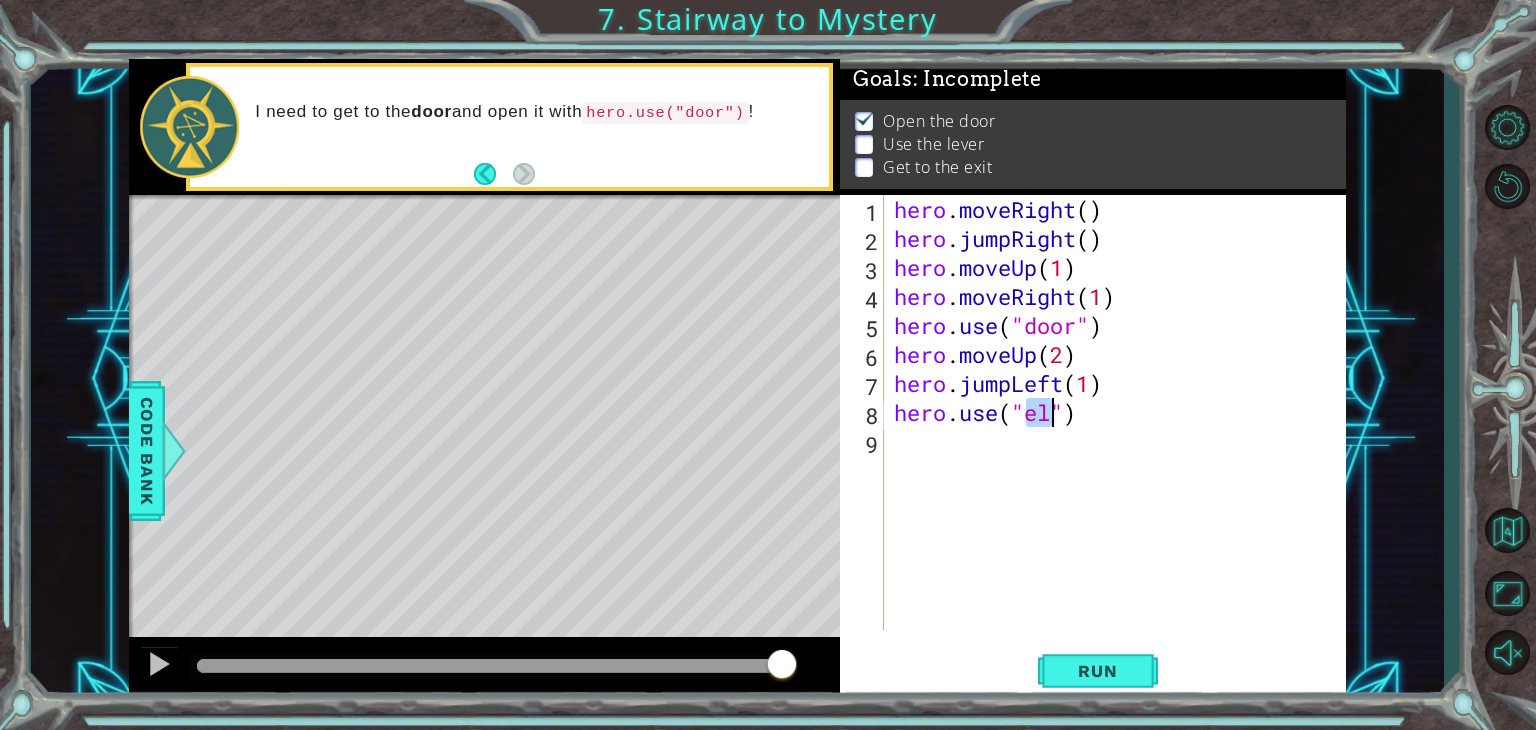drag, startPoint x: 1052, startPoint y: 409, endPoint x: 1039, endPoint y: 411, distance: 13.152946 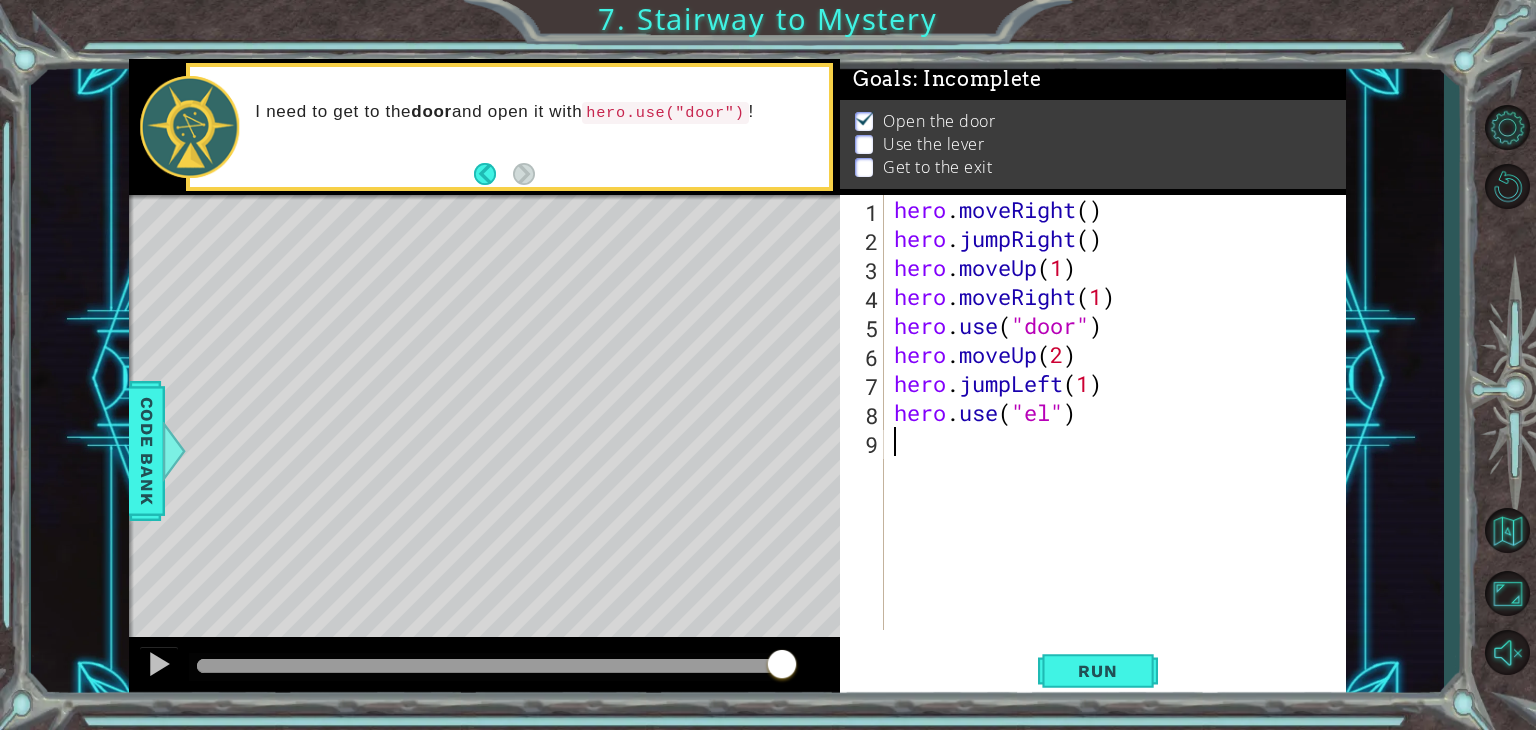 click on "hero . moveRight ( ) hero . jumpRight ( ) hero . moveUp ( 1 ) hero . moveRight ( 1 ) hero . use ( "door" ) hero . moveUp ( 2 ) hero . jumpLeft ( 1 ) hero . use ( "el" )" at bounding box center [1120, 441] 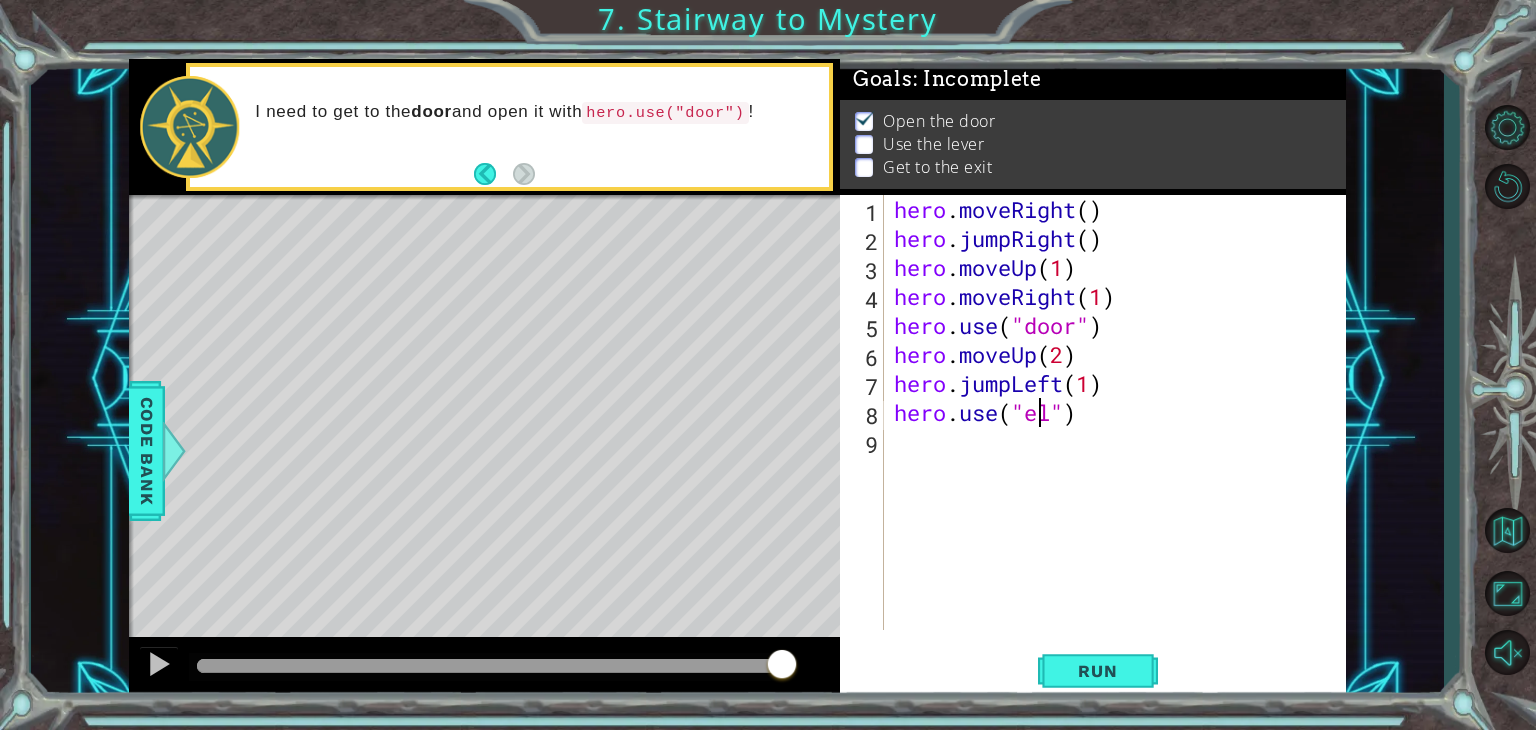 click on "hero . moveRight ( ) hero . jumpRight ( ) hero . moveUp ( 1 ) hero . moveRight ( 1 ) hero . use ( "door" ) hero . moveUp ( 2 ) hero . jumpLeft ( 1 ) hero . use ( "el" )" at bounding box center [1120, 441] 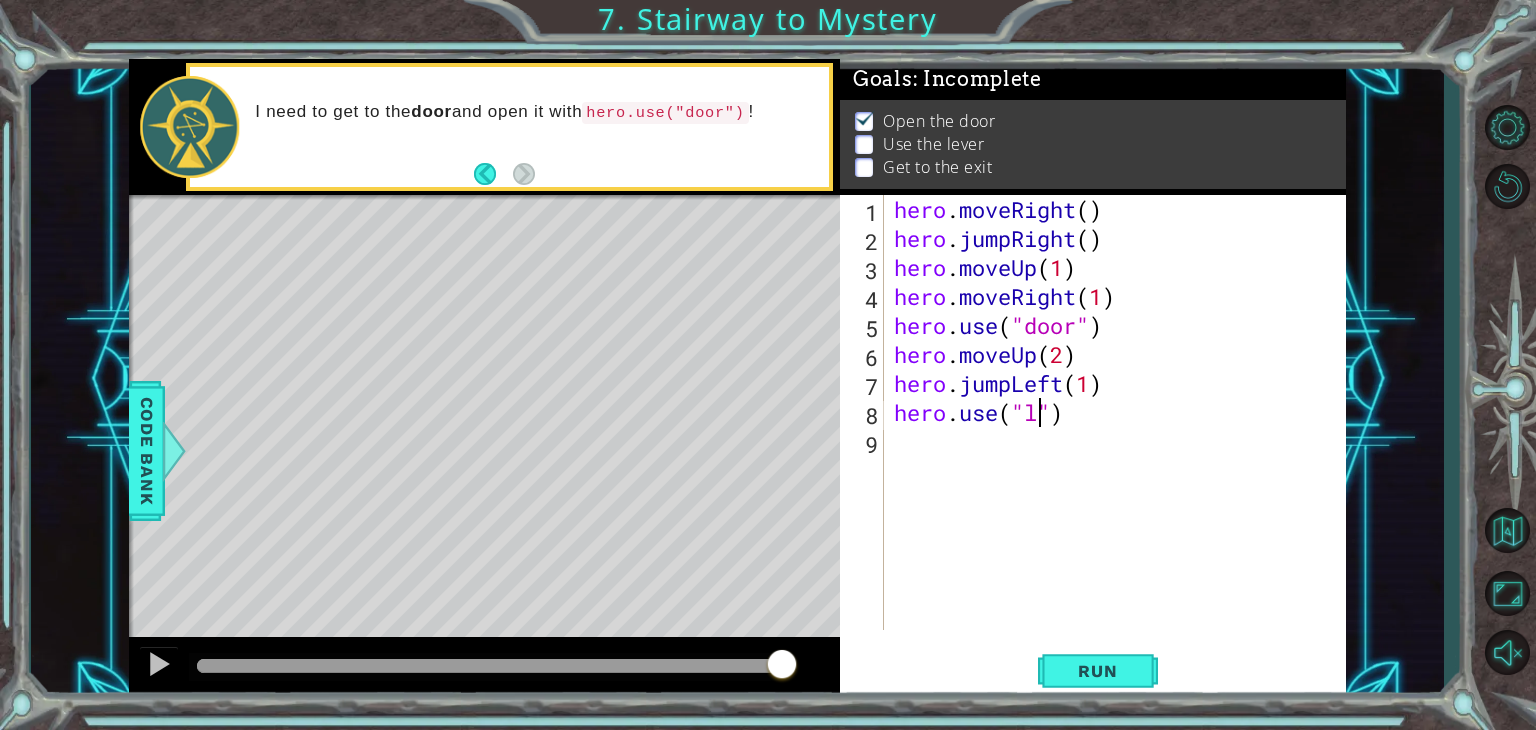 click on "hero . moveRight ( ) hero . jumpRight ( ) hero . moveUp ( 1 ) hero . moveRight ( 1 ) hero . use ( "door" ) hero . moveUp ( 2 ) hero . jumpLeft ( 1 ) hero . use ( "l" )" at bounding box center (1120, 441) 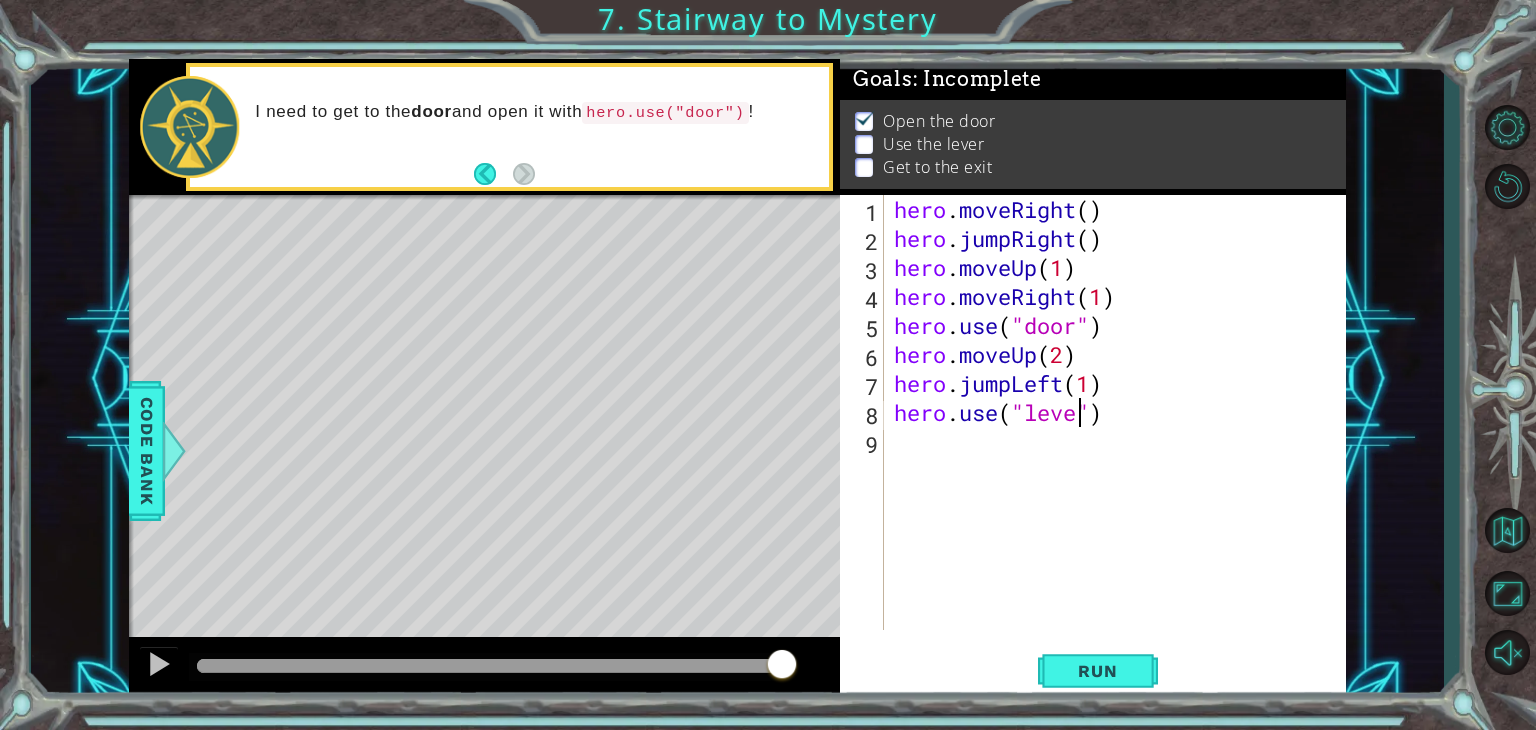 scroll, scrollTop: 0, scrollLeft: 8, axis: horizontal 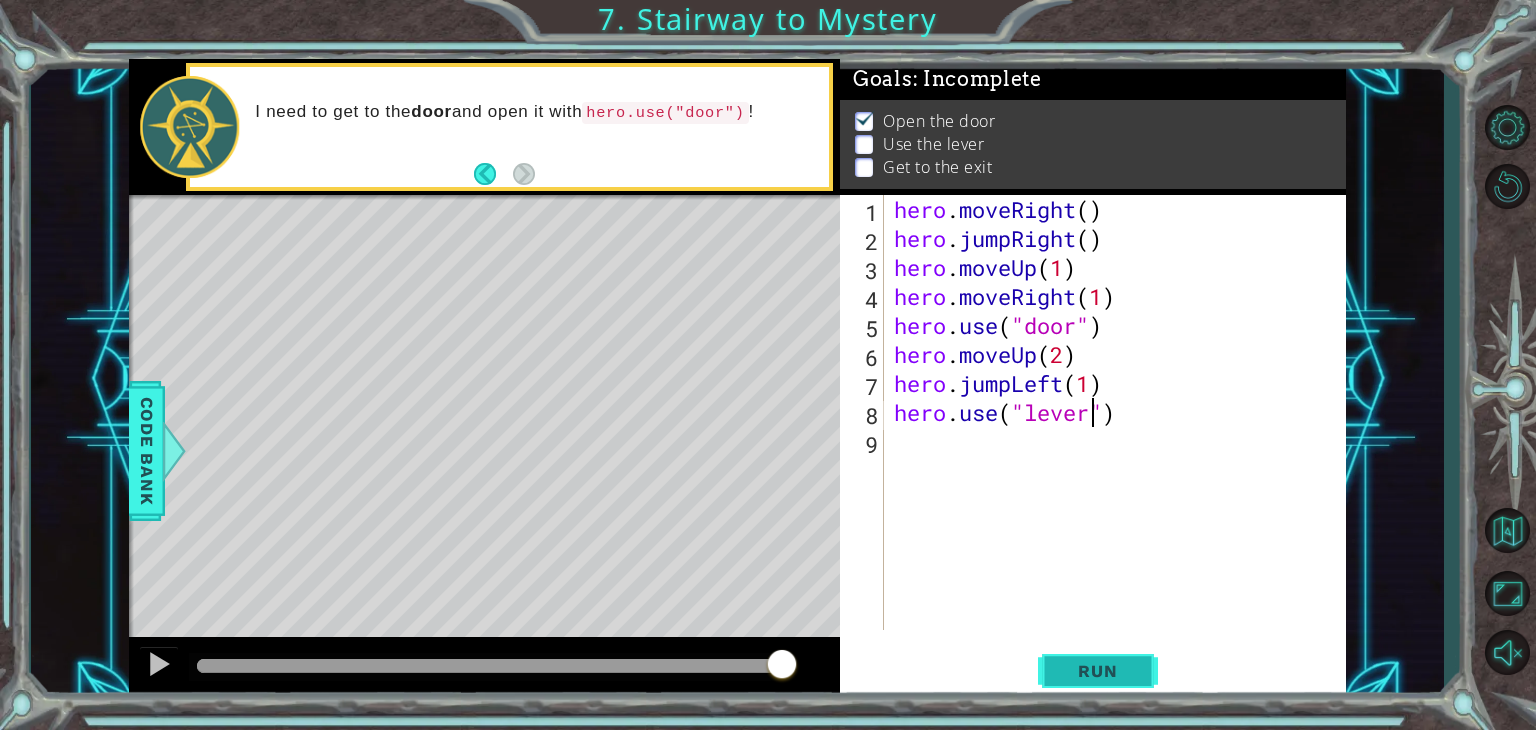 click on "Run" at bounding box center [1097, 671] 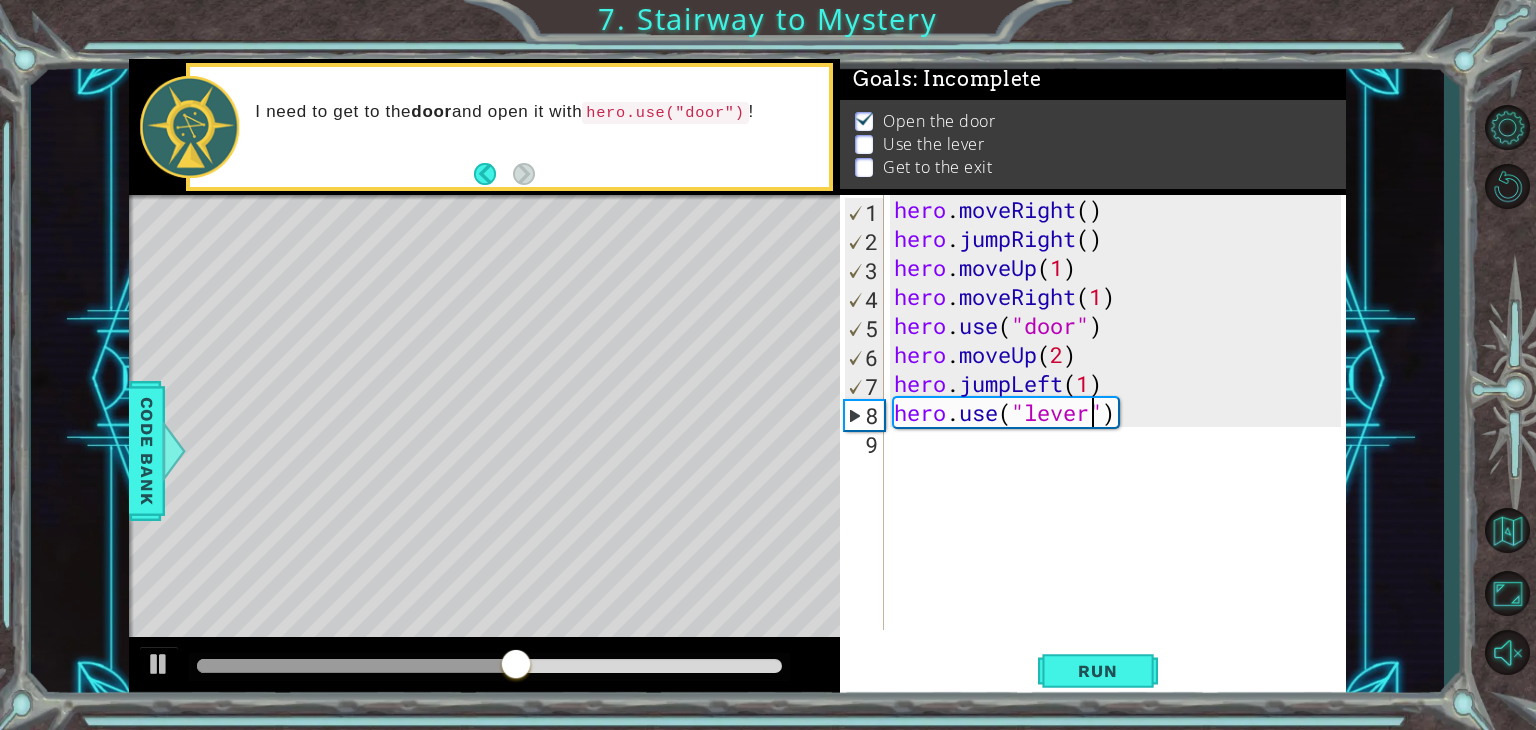click on "hero . moveRight ( ) hero . jumpRight ( ) hero . moveUp ( 1 ) hero . moveRight ( 1 ) hero . use ( "door" ) hero . moveUp ( 2 ) hero . jumpLeft ( 1 ) hero . use ( "lever" )" at bounding box center (1120, 441) 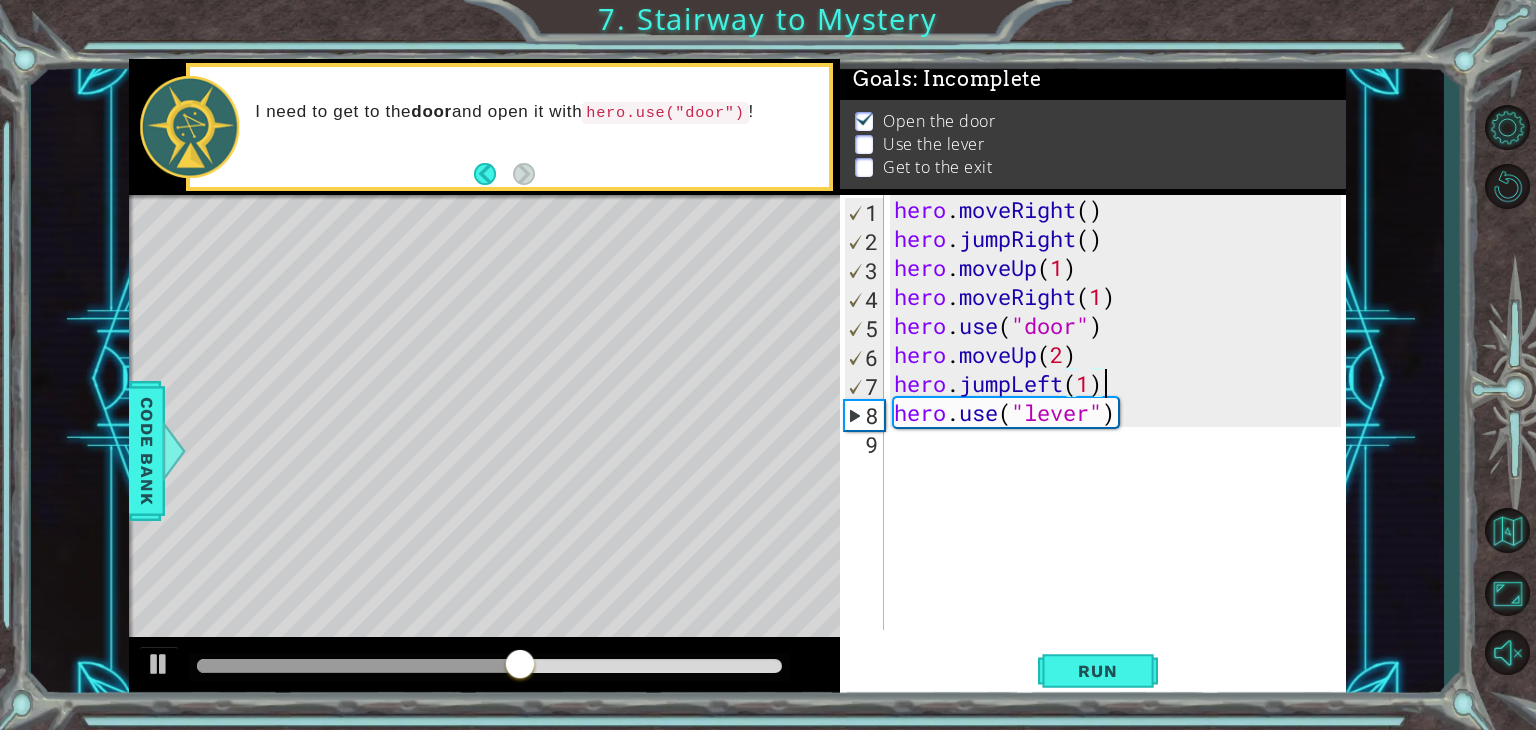scroll, scrollTop: 0, scrollLeft: 8, axis: horizontal 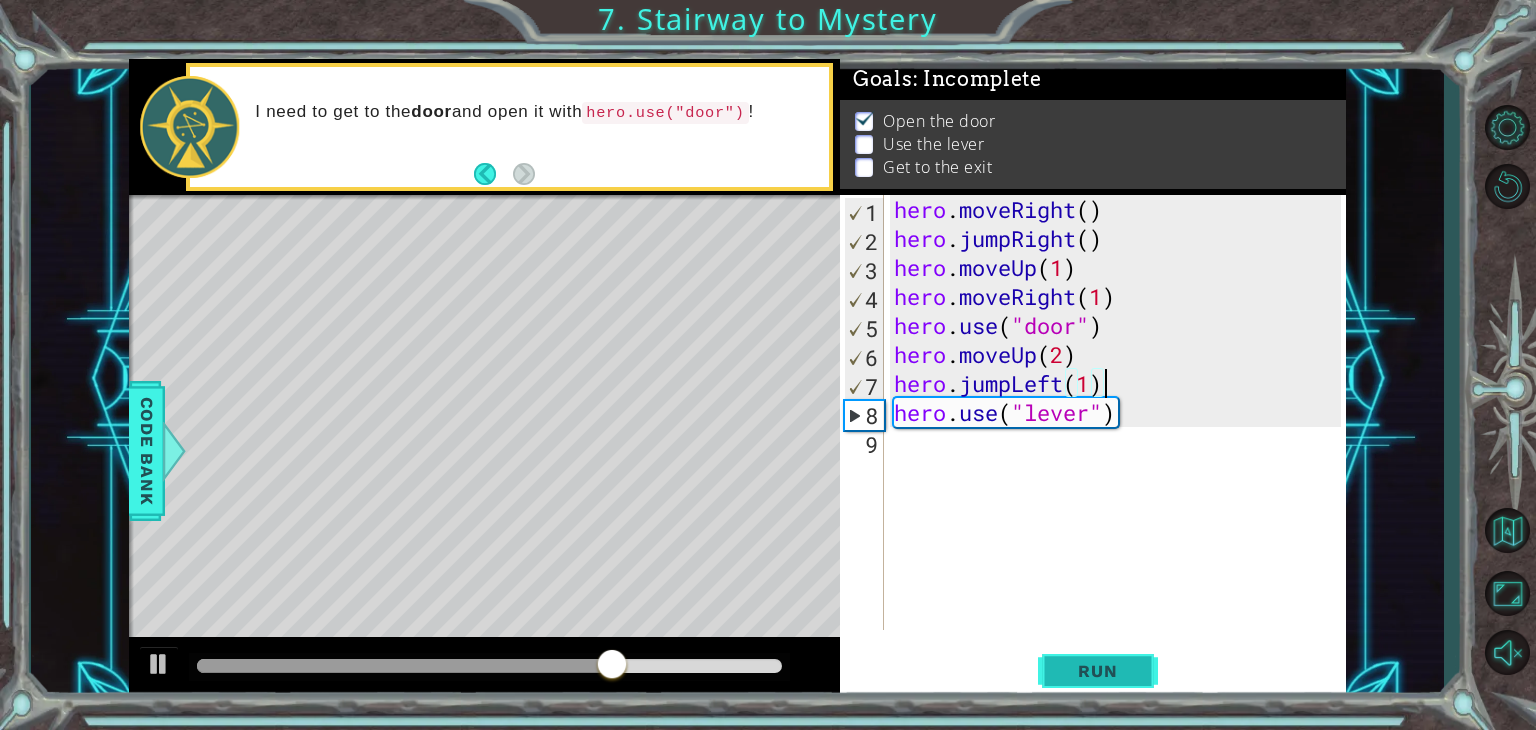 click on "Run" at bounding box center (1098, 671) 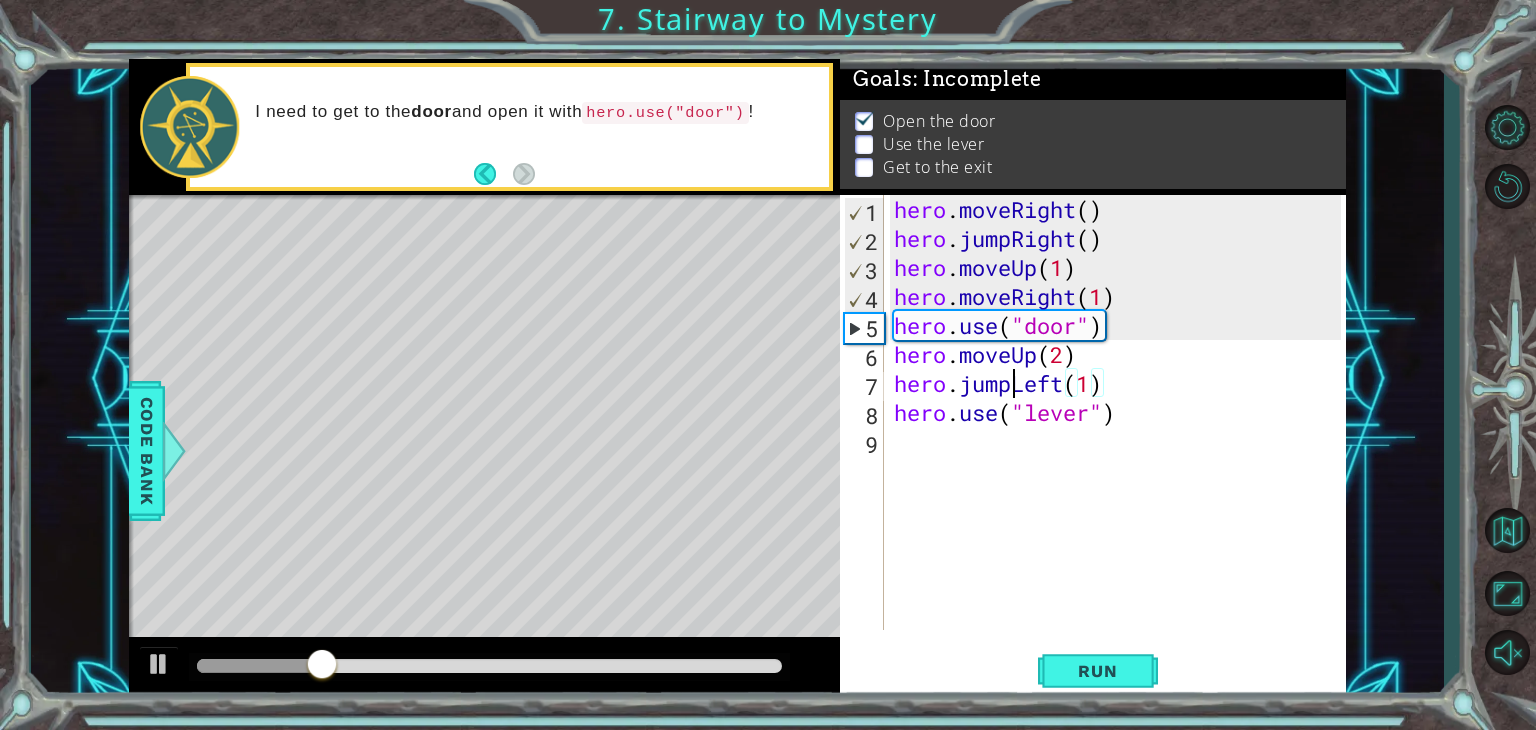 click on "hero . moveRight ( ) hero . jumpRight ( ) hero . moveUp ( 1 ) hero . moveRight ( 1 ) hero . use ( "door" ) hero . moveUp ( 2 ) hero . jumpLeft ( 1 ) hero . use ( "lever" )" at bounding box center (1120, 441) 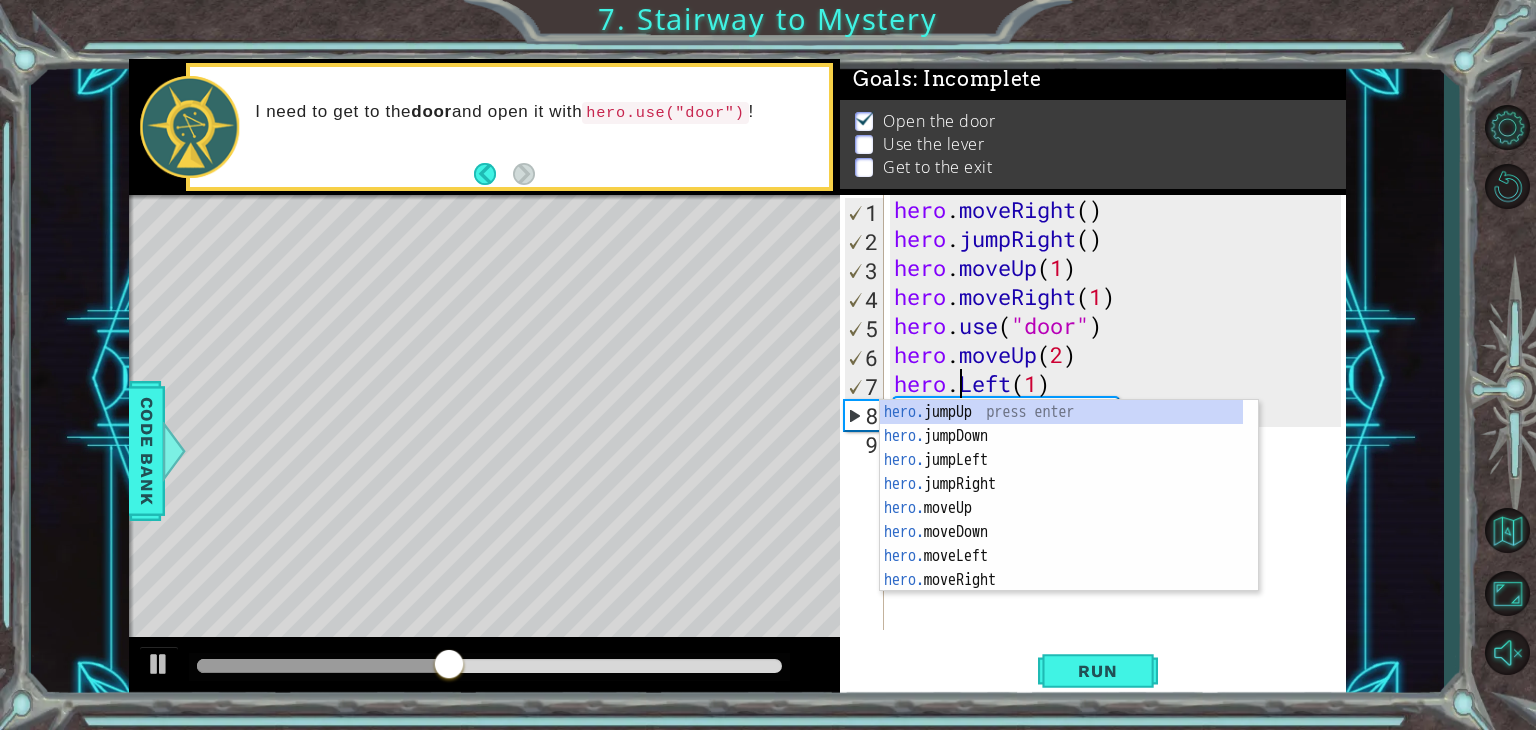 scroll, scrollTop: 0, scrollLeft: 5, axis: horizontal 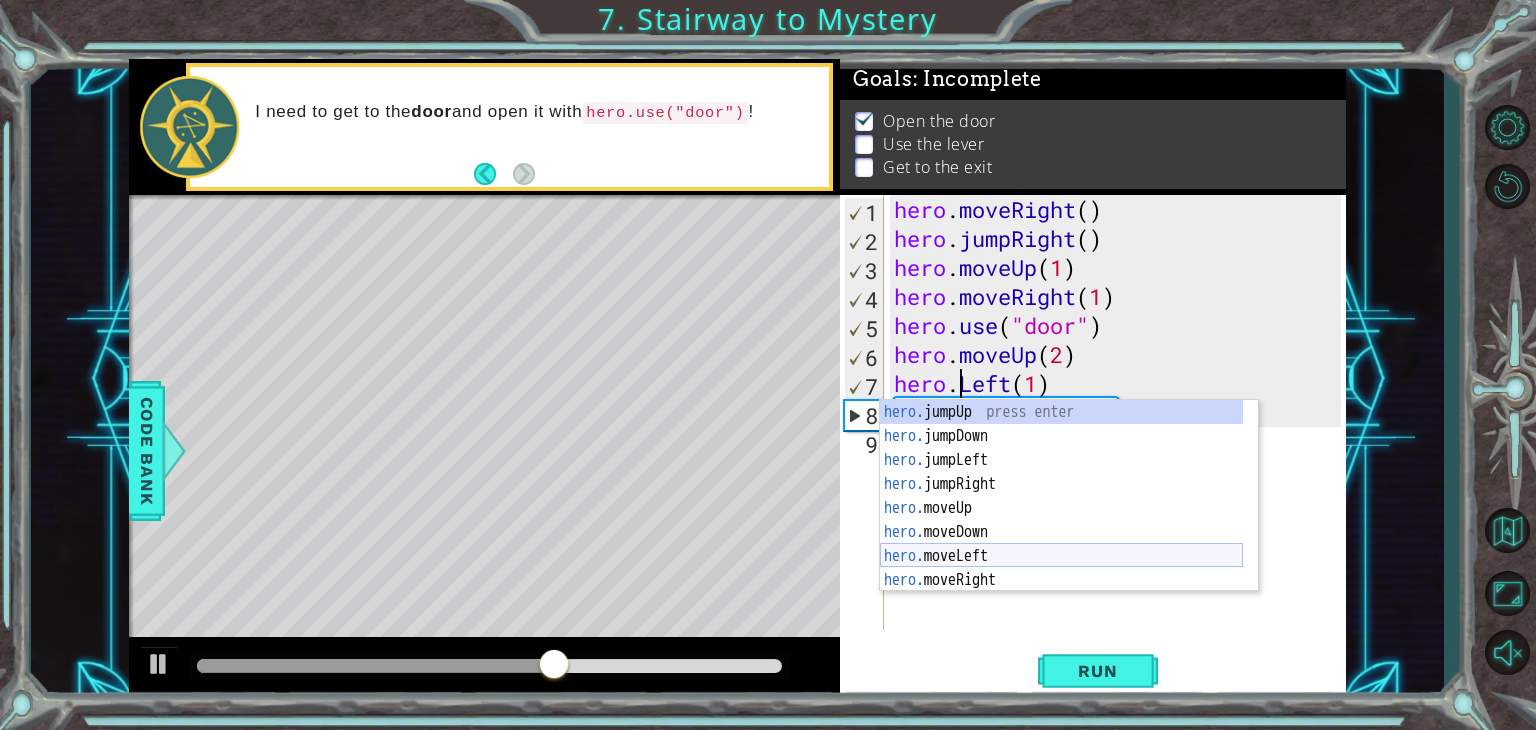 click on "hero. jumpUp press enter hero. jumpDown press enter hero. jumpLeft press enter hero. jumpRight press enter hero. moveUp press enter hero. moveDown press enter hero. moveLeft press enter hero. moveRight press enter hero. use press enter" at bounding box center [1061, 520] 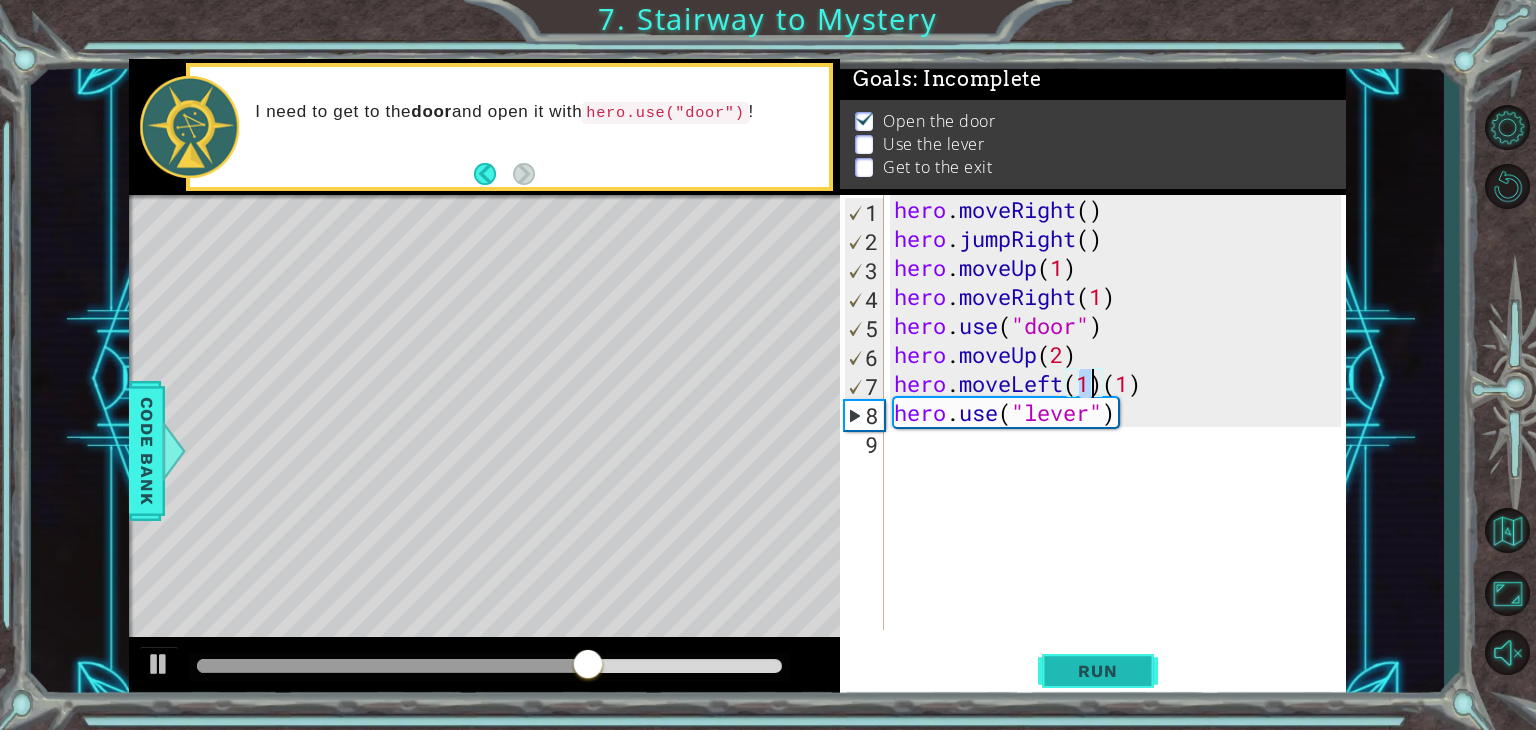 click on "Run" at bounding box center (1098, 671) 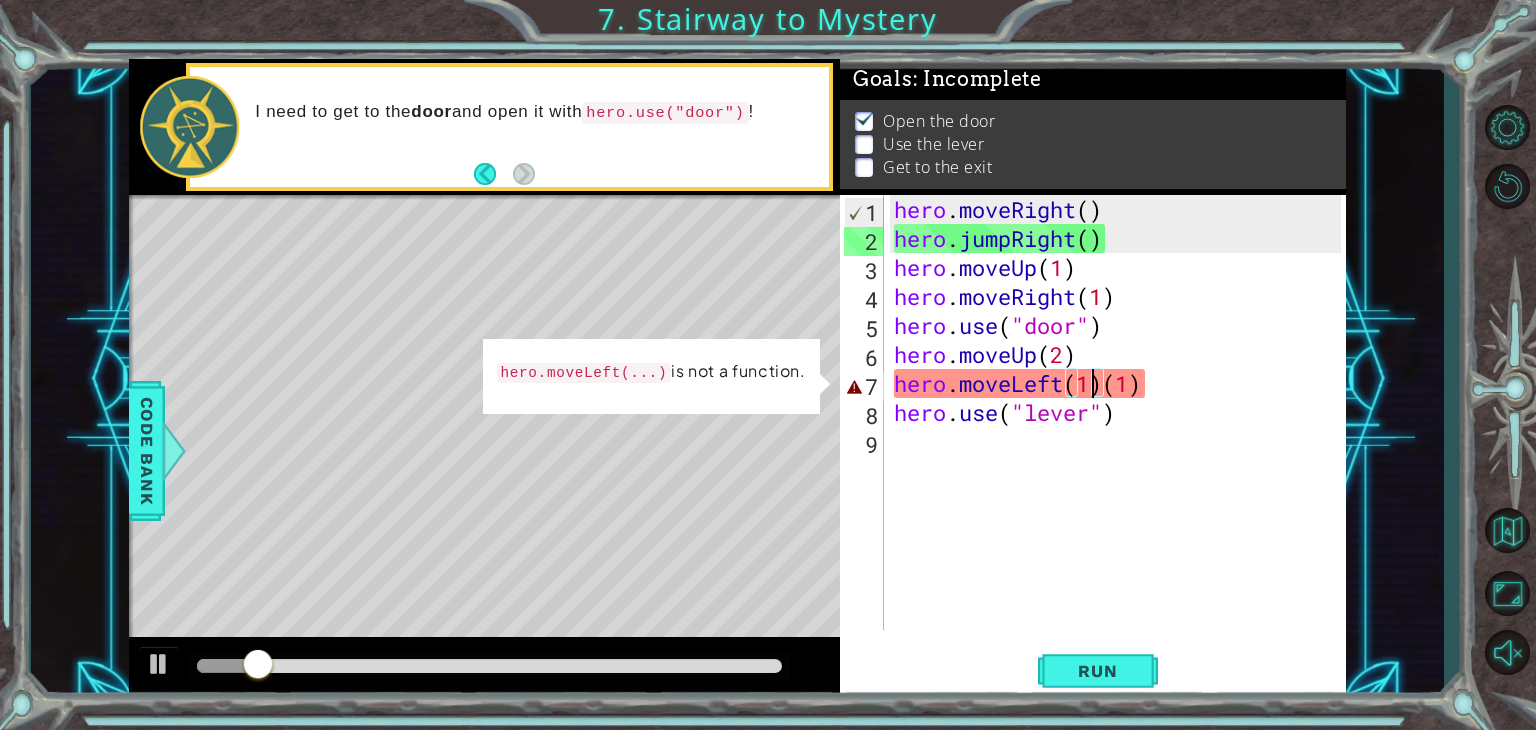 click on "hero . moveRight ( ) hero . jumpRight ( ) hero . moveUp ( 1 ) hero . moveRight ( 1 ) hero . use ( "door" ) hero . moveUp ( 2 ) hero . moveLeft ( 1 ) ( 1 ) hero . use ( "lever" )" at bounding box center (1120, 441) 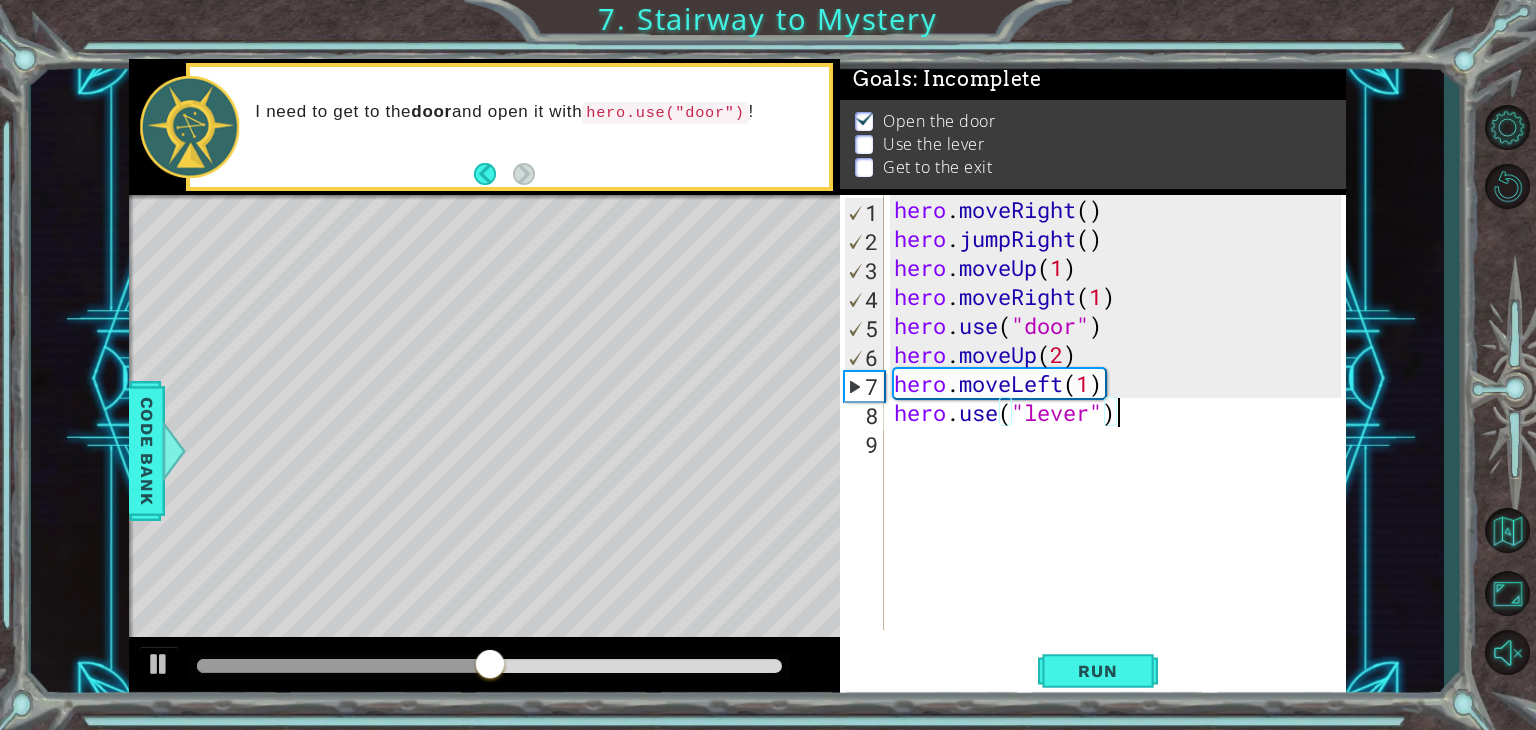 click on "hero . moveRight ( ) hero . jumpRight ( ) hero . moveUp ( 1 ) hero . moveRight ( 1 ) hero . use ( "door" ) hero . moveUp ( 2 ) hero . moveLeft ( 1 ) hero . use ( "lever" )" at bounding box center (1120, 441) 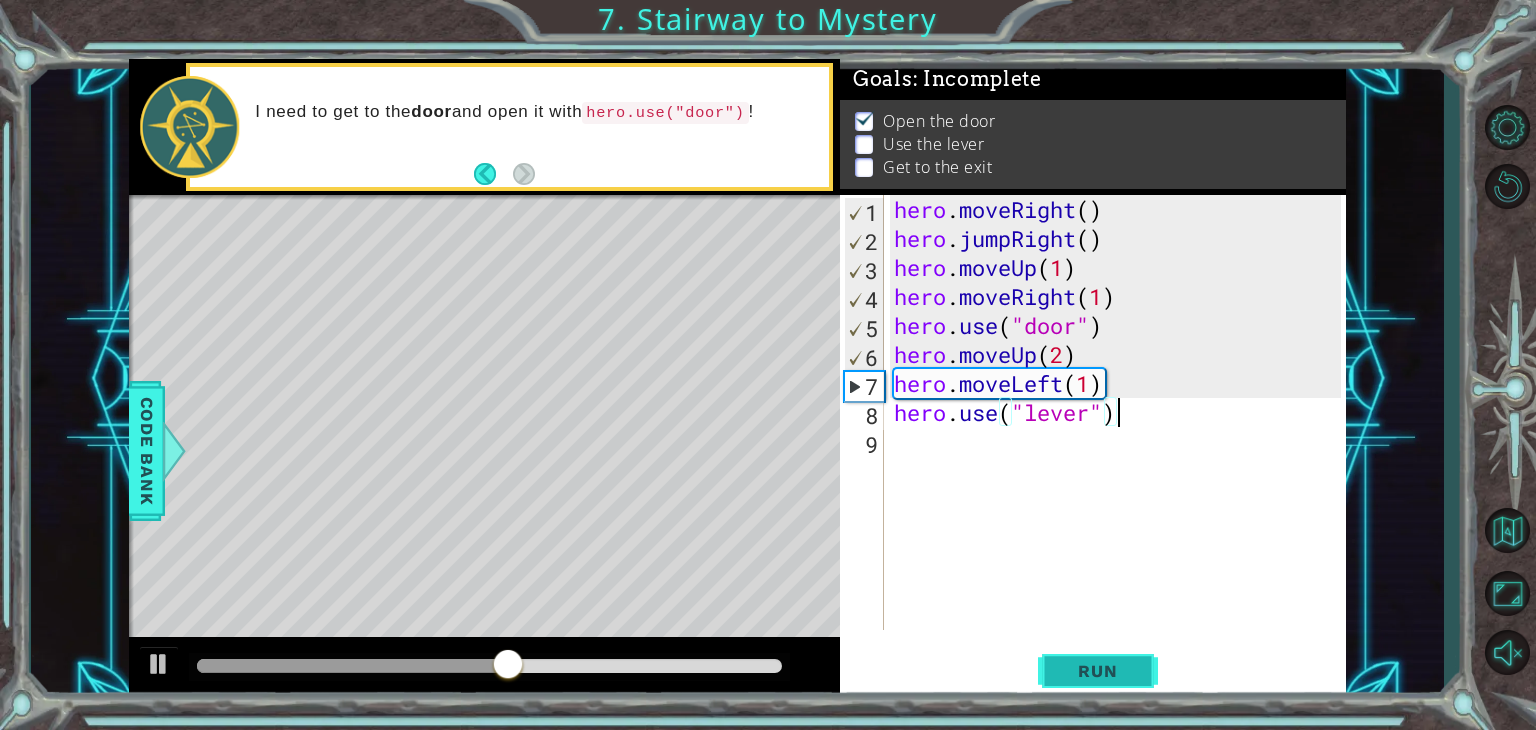 click on "Run" at bounding box center [1097, 671] 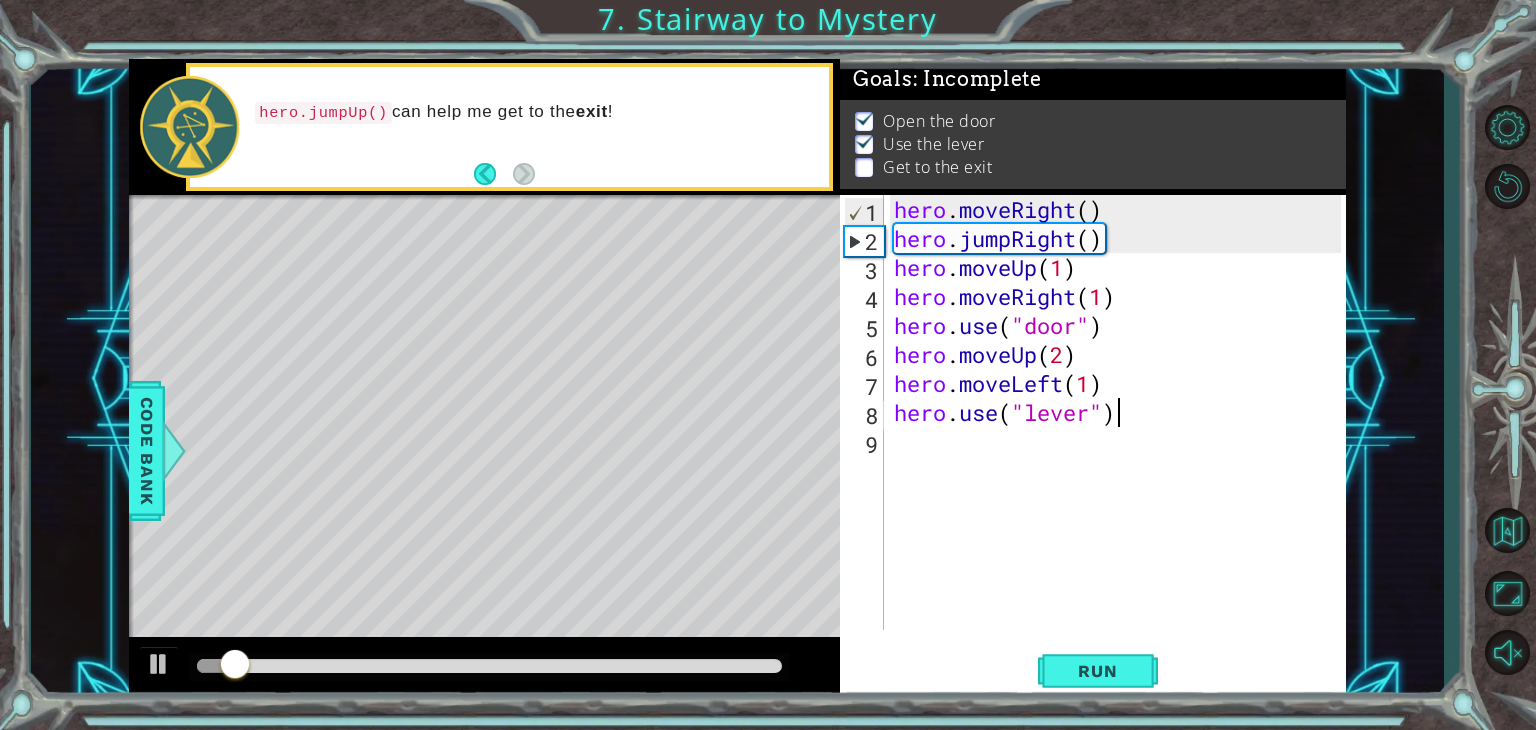 click on "hero . moveRight ( ) hero . jumpRight ( ) hero . moveUp ( 1 ) hero . moveRight ( 1 ) hero . use ( "door" ) hero . moveUp ( 2 ) hero . moveLeft ( 1 ) hero . use ( "lever" )" at bounding box center (1120, 441) 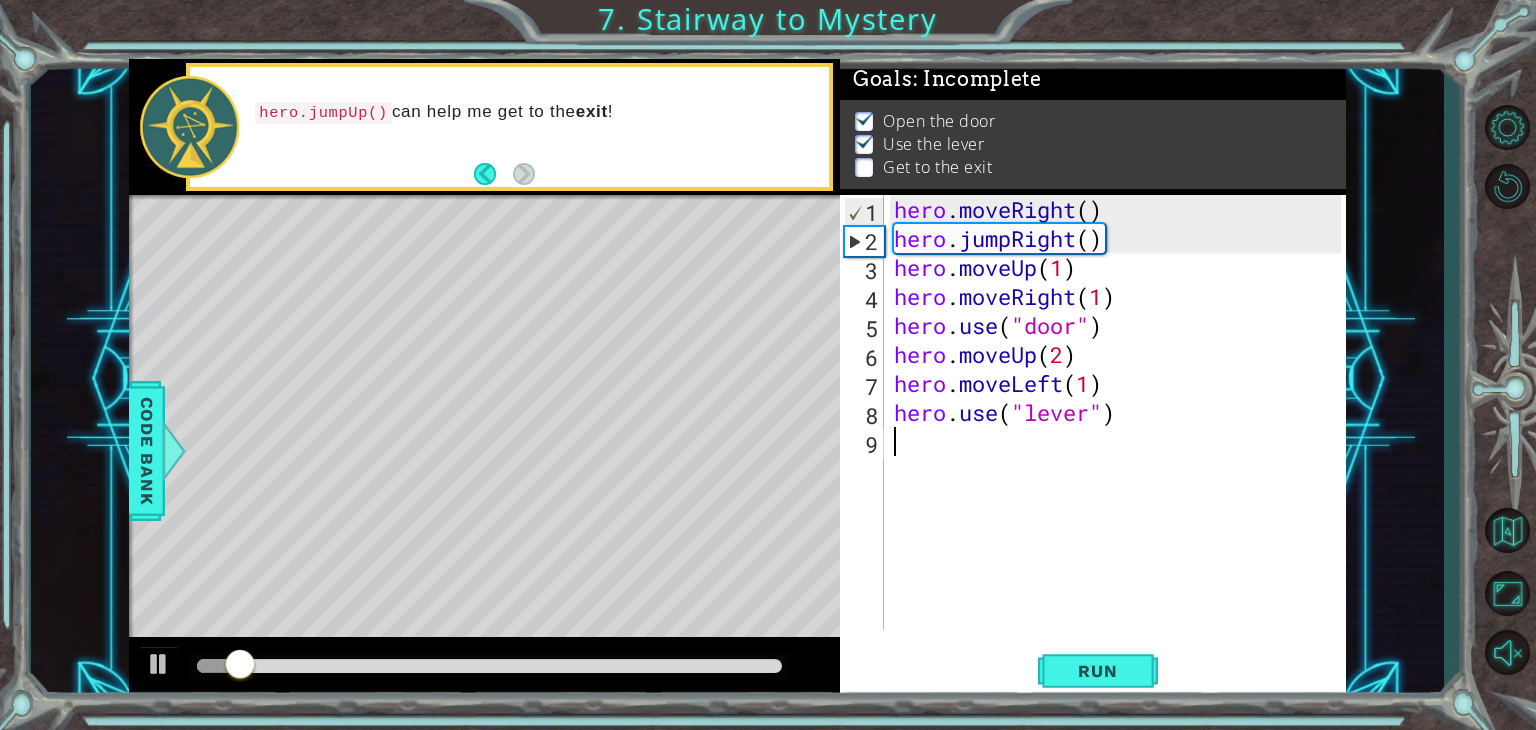 scroll, scrollTop: 0, scrollLeft: 0, axis: both 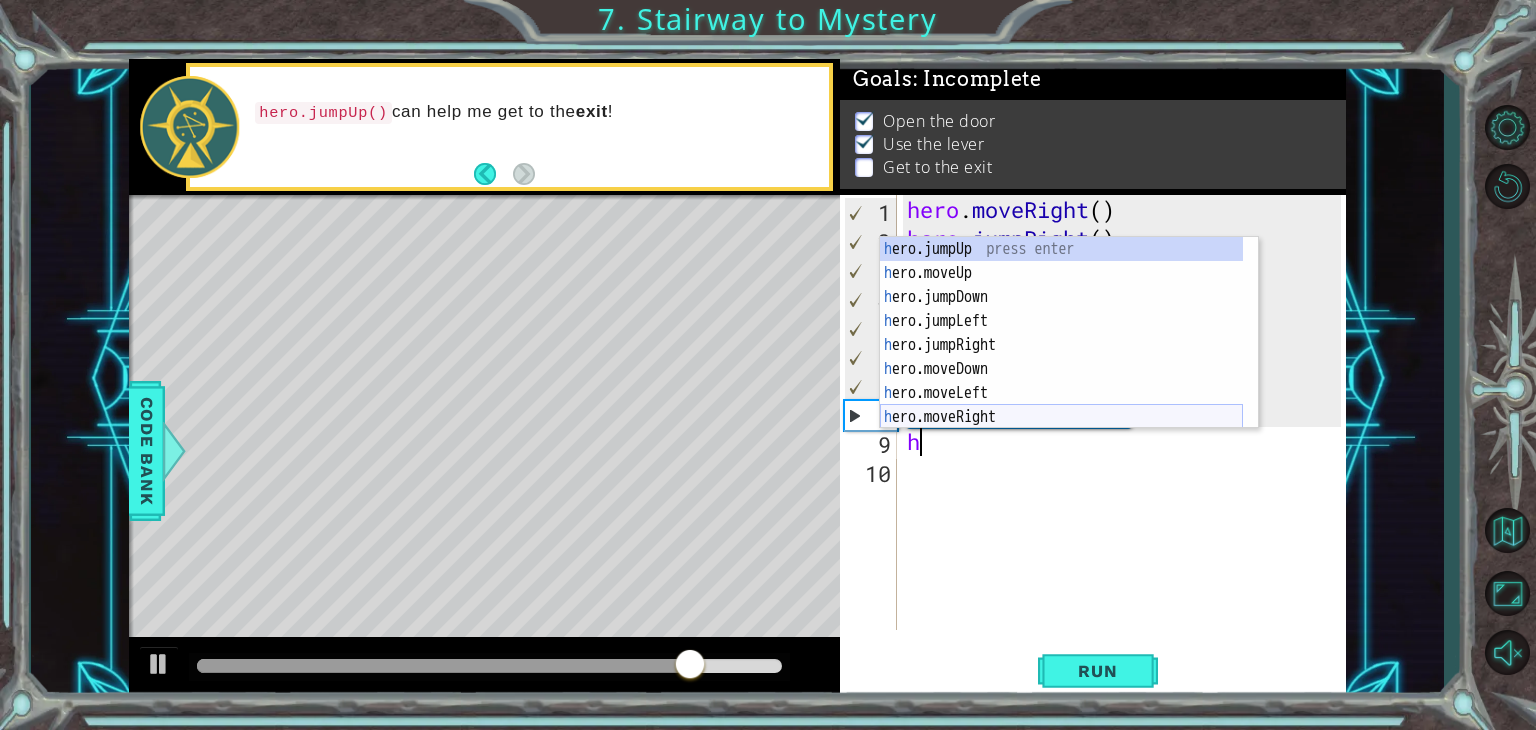 click on "h ero.jumpUp press enter h ero.moveUp press enter h ero.jumpDown press enter h ero.jumpLeft press enter h ero.jumpRight press enter h ero.moveDown press enter h ero.moveLeft press enter h ero.moveRight press enter h ero.use press enter" at bounding box center (1061, 357) 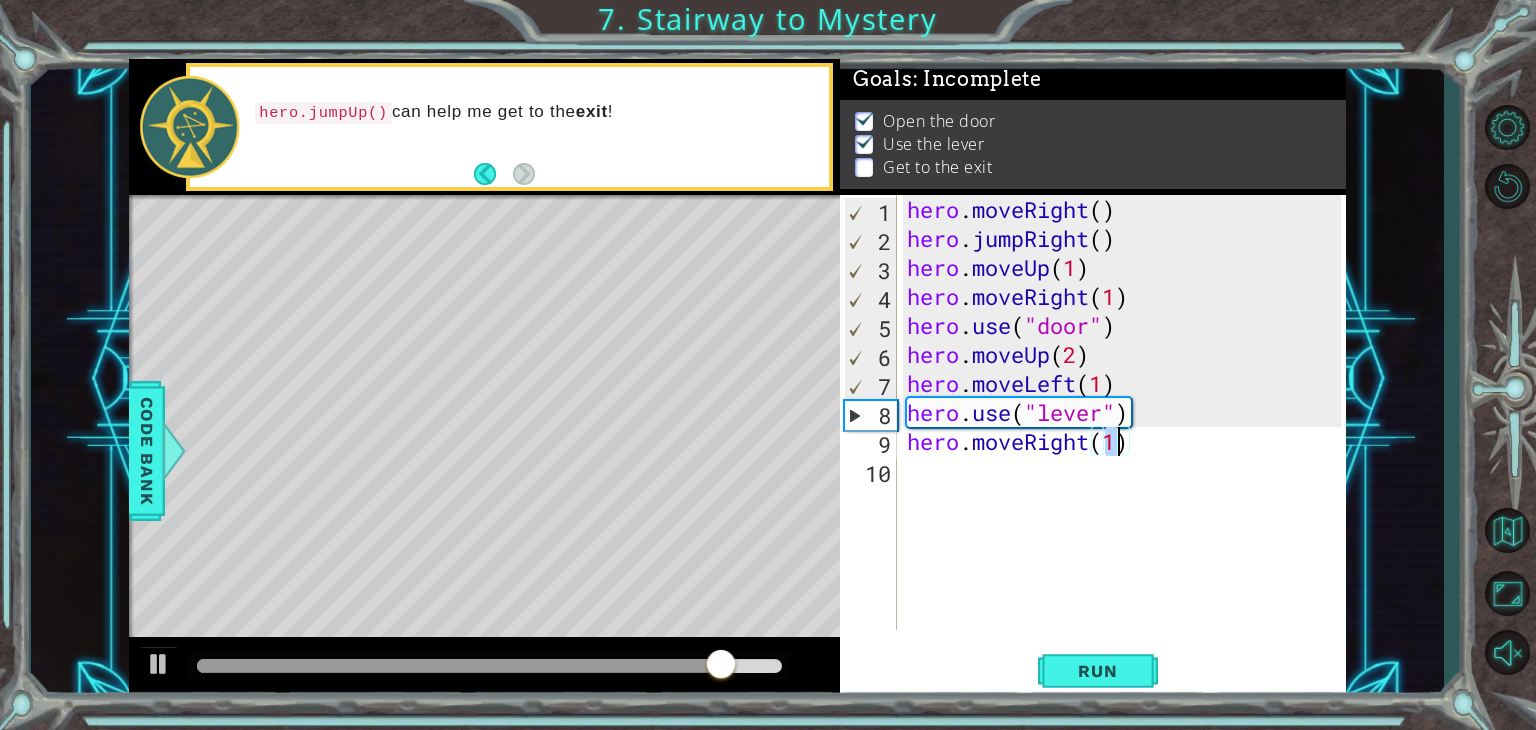 click on "hero . moveRight ( ) hero . jumpRight ( ) hero . moveUp ( 1 ) hero . moveRight ( 1 ) hero . use ( "door" ) hero . moveUp ( 2 ) hero . moveLeft ( 1 ) hero . use ( "lever" ) hero . moveRight ( 1 )" at bounding box center (1122, 412) 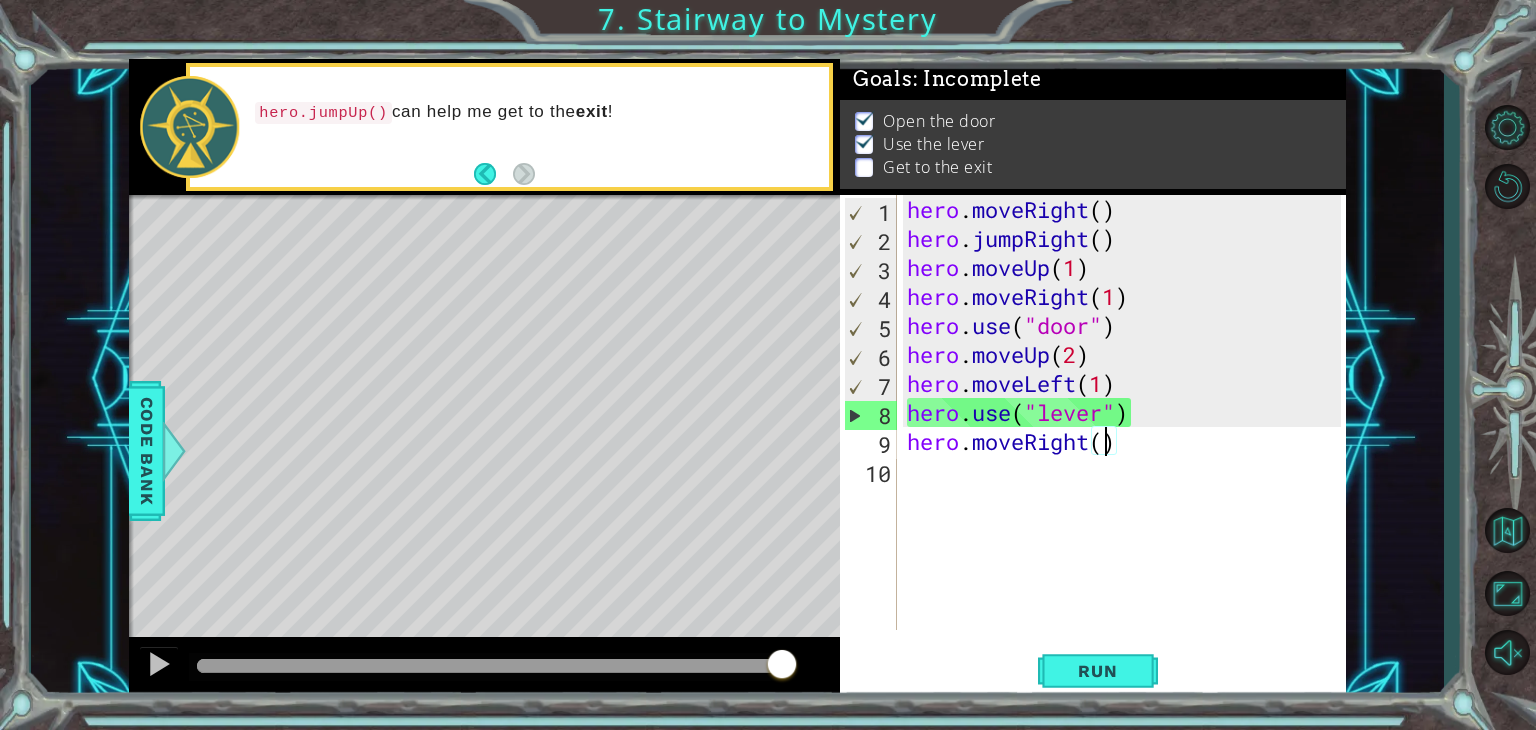 scroll, scrollTop: 0, scrollLeft: 8, axis: horizontal 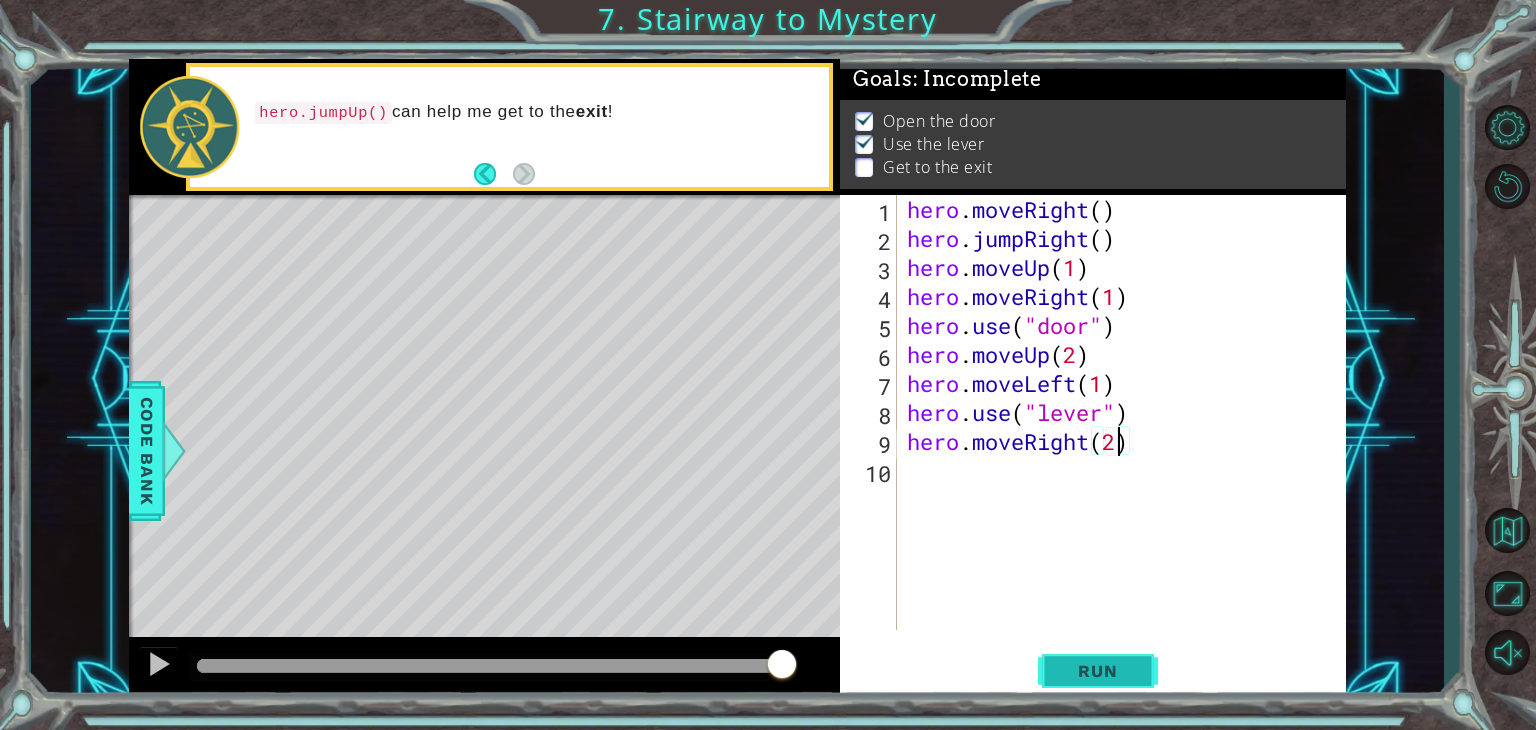 type on "hero.moveRight(2)" 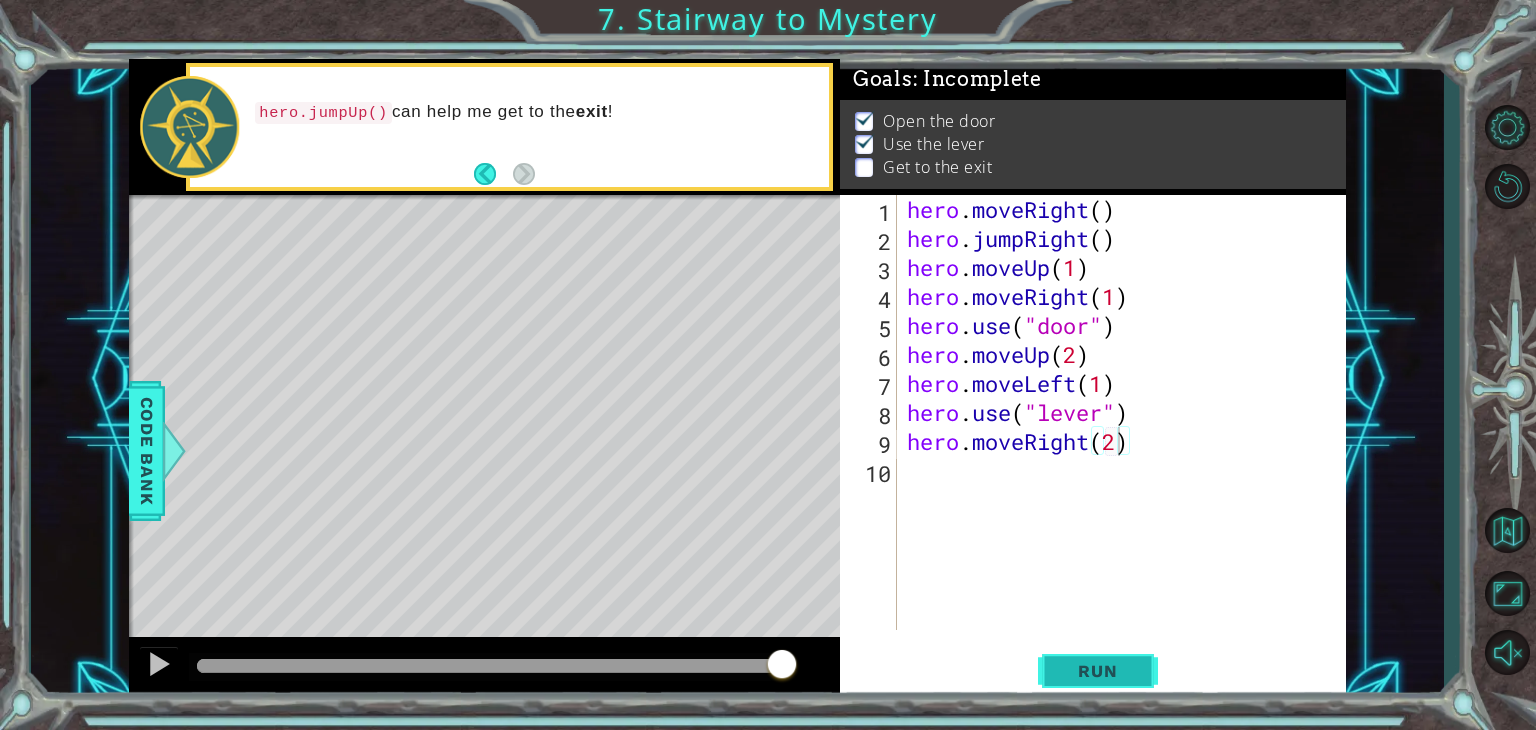 click on "Run" at bounding box center [1097, 671] 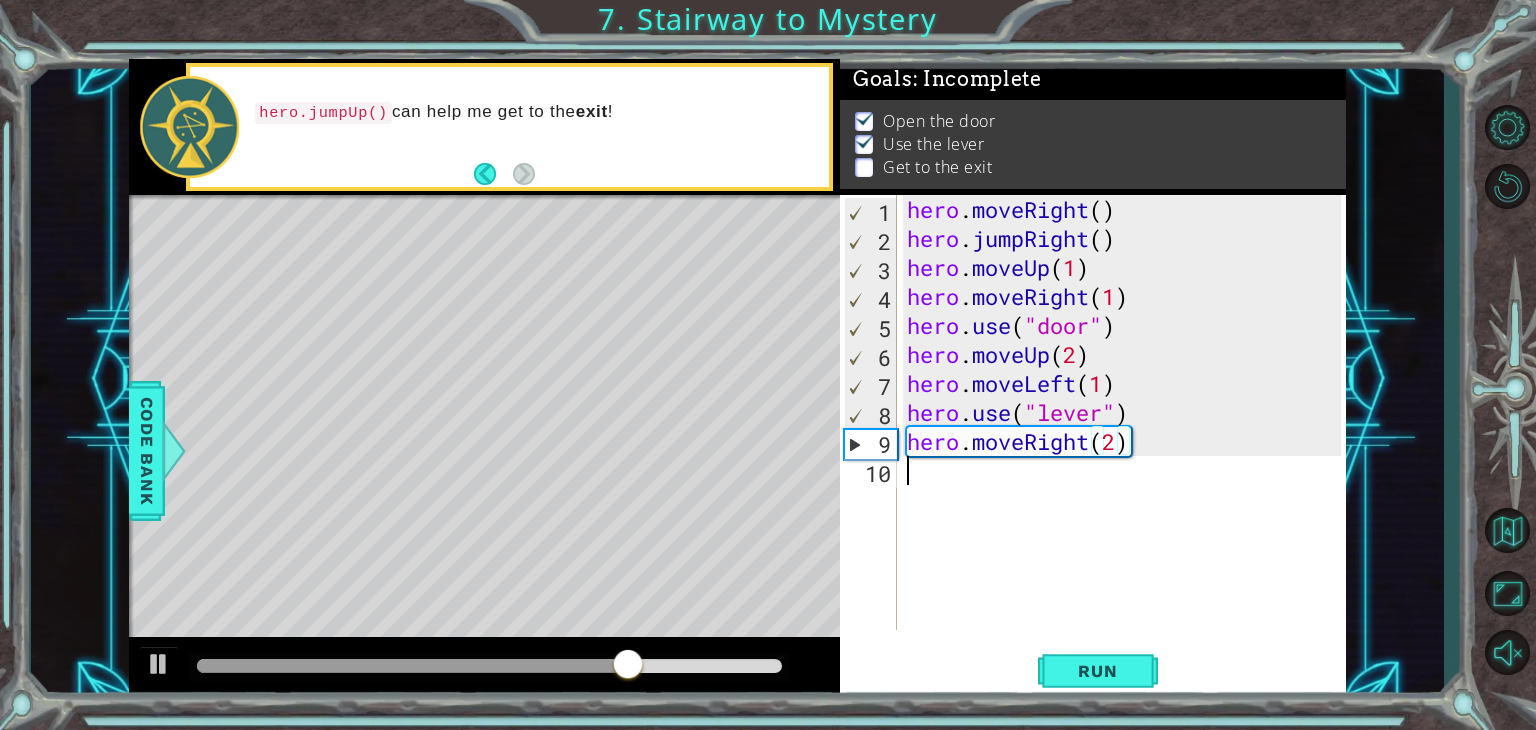 click on "hero . moveRight ( ) hero . jumpRight ( ) hero . moveUp ( 1 ) hero . moveRight ( 1 ) hero . use ( "door" ) hero . moveUp ( 2 ) hero . moveLeft ( 1 ) hero . use ( "lever" ) hero . moveRight ( 2 )" at bounding box center [1127, 441] 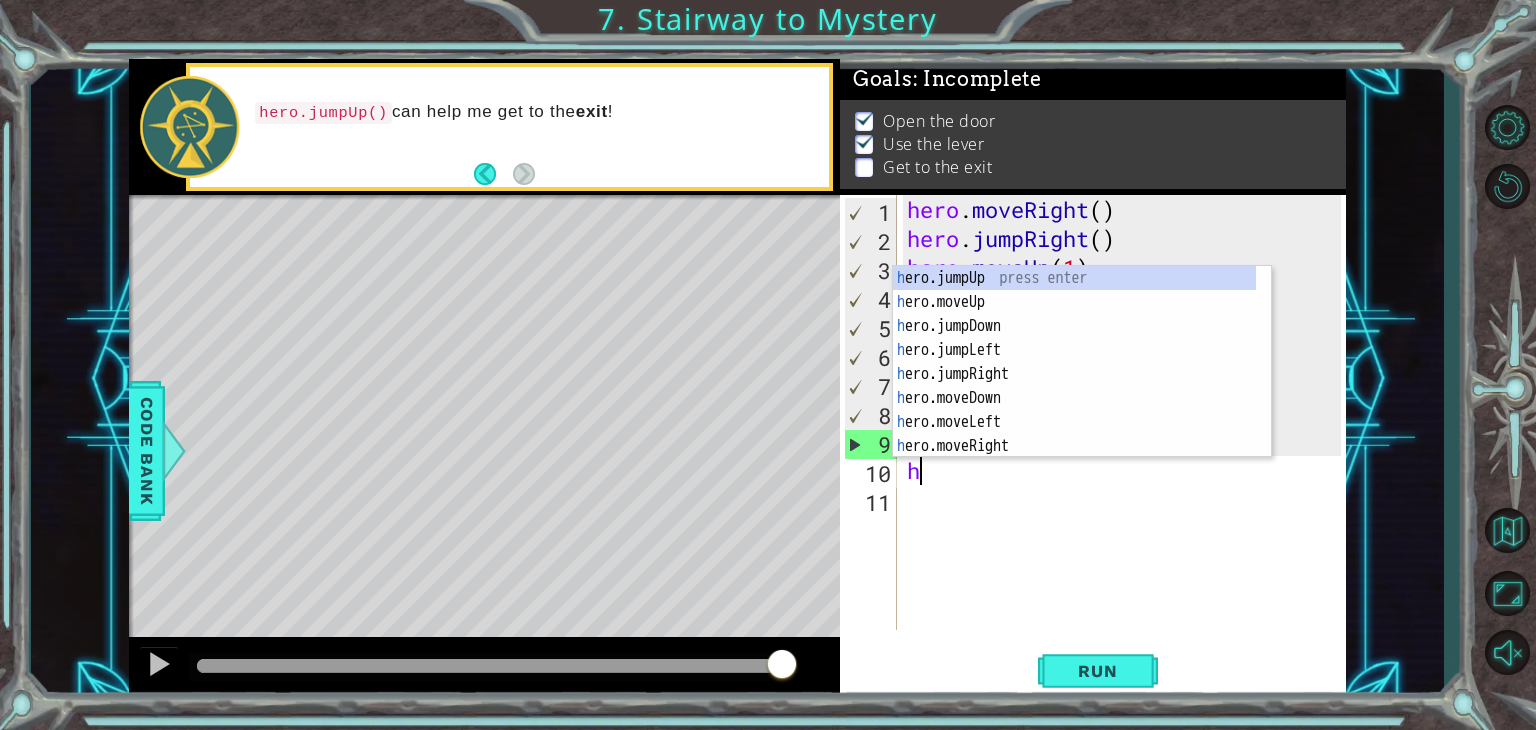 type on "hj" 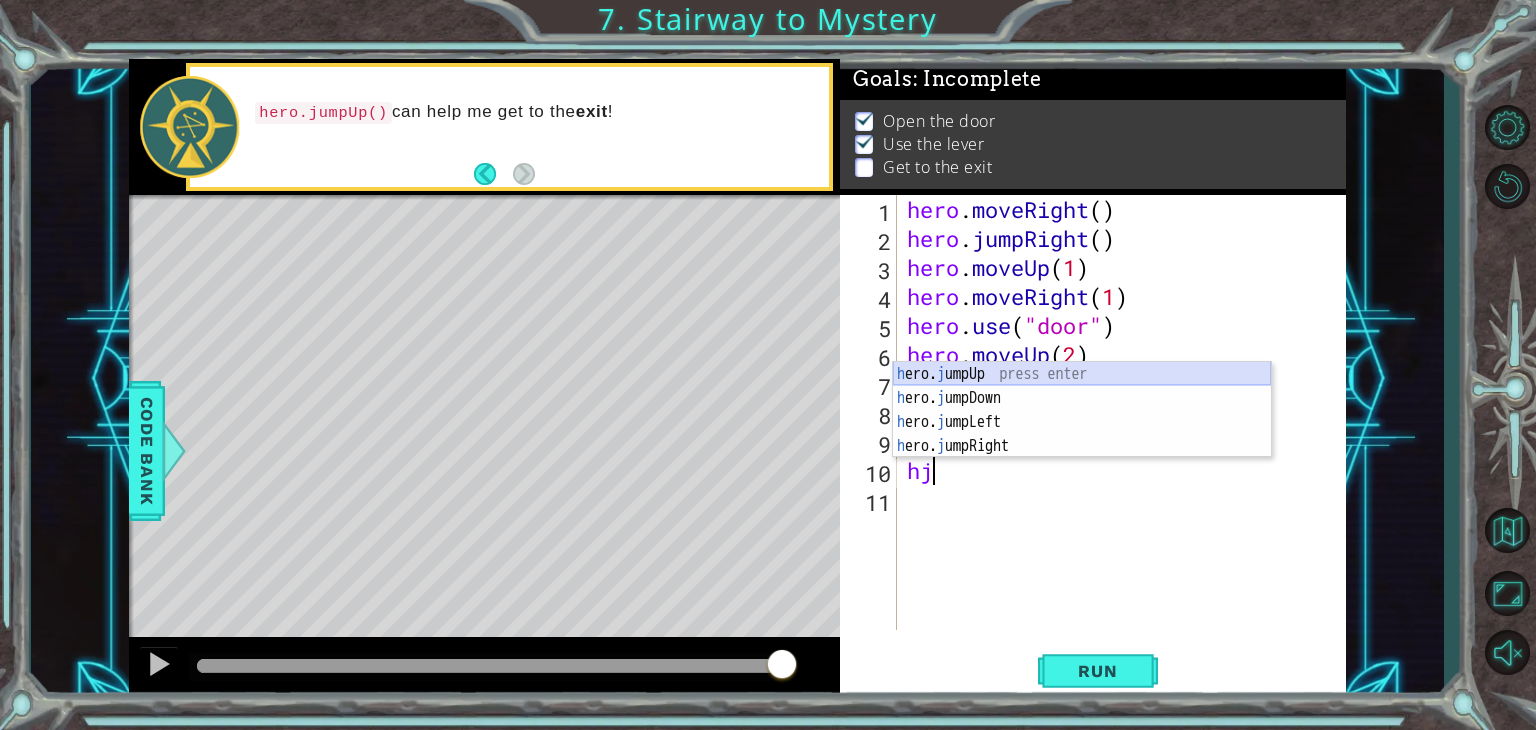click on "h ero. j umpUp press enter h ero. j umpDown press enter h ero. j umpLeft press enter h ero. j umpRight press enter" at bounding box center [1082, 434] 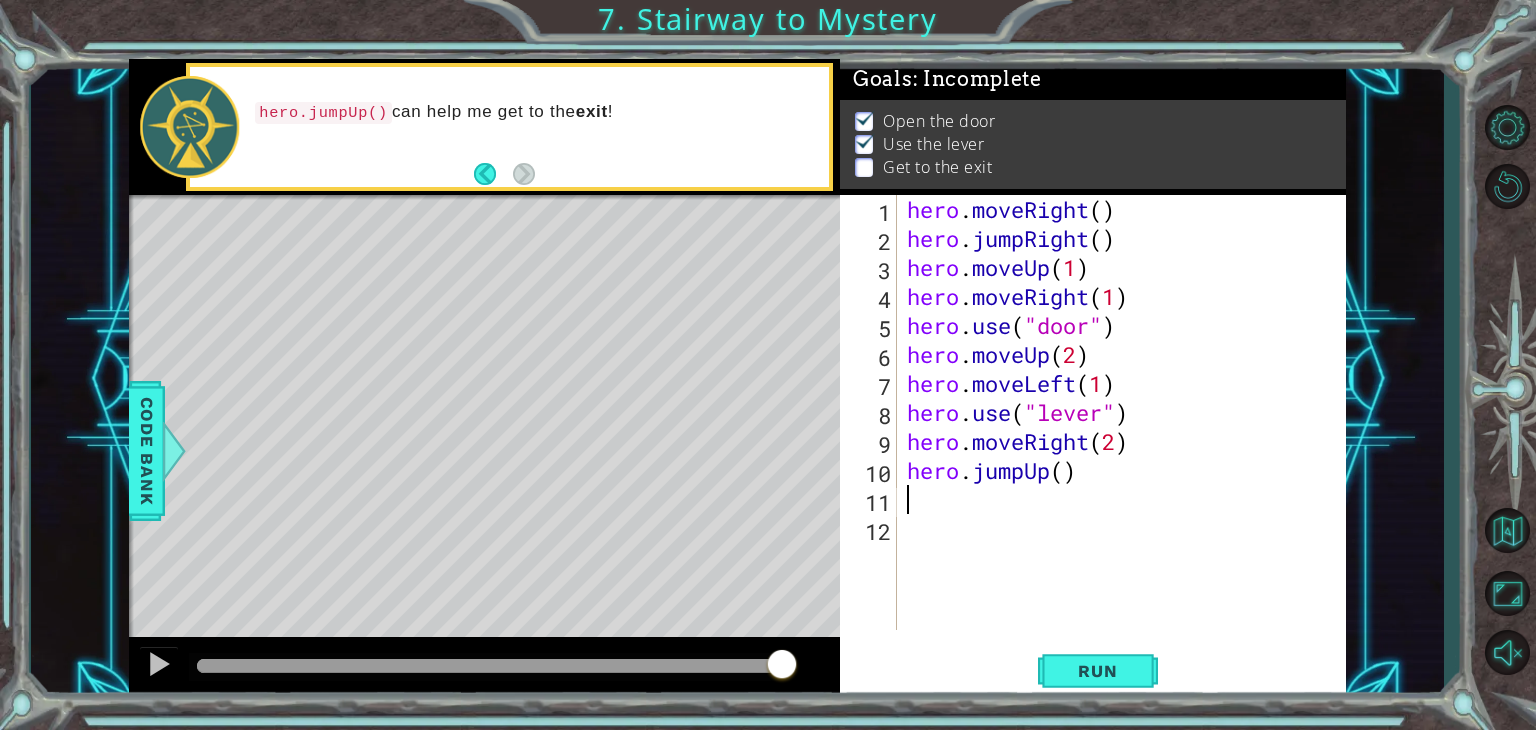 click on "hero . moveRight ( ) hero . jumpRight ( ) hero . moveUp ( 1 ) hero . moveRight ( 1 ) hero . use ( "door" ) hero . moveUp ( 2 ) hero . moveLeft ( 1 ) hero . use ( "lever" ) hero . moveRight ( 2 ) hero . jumpUp ( )" at bounding box center (1127, 441) 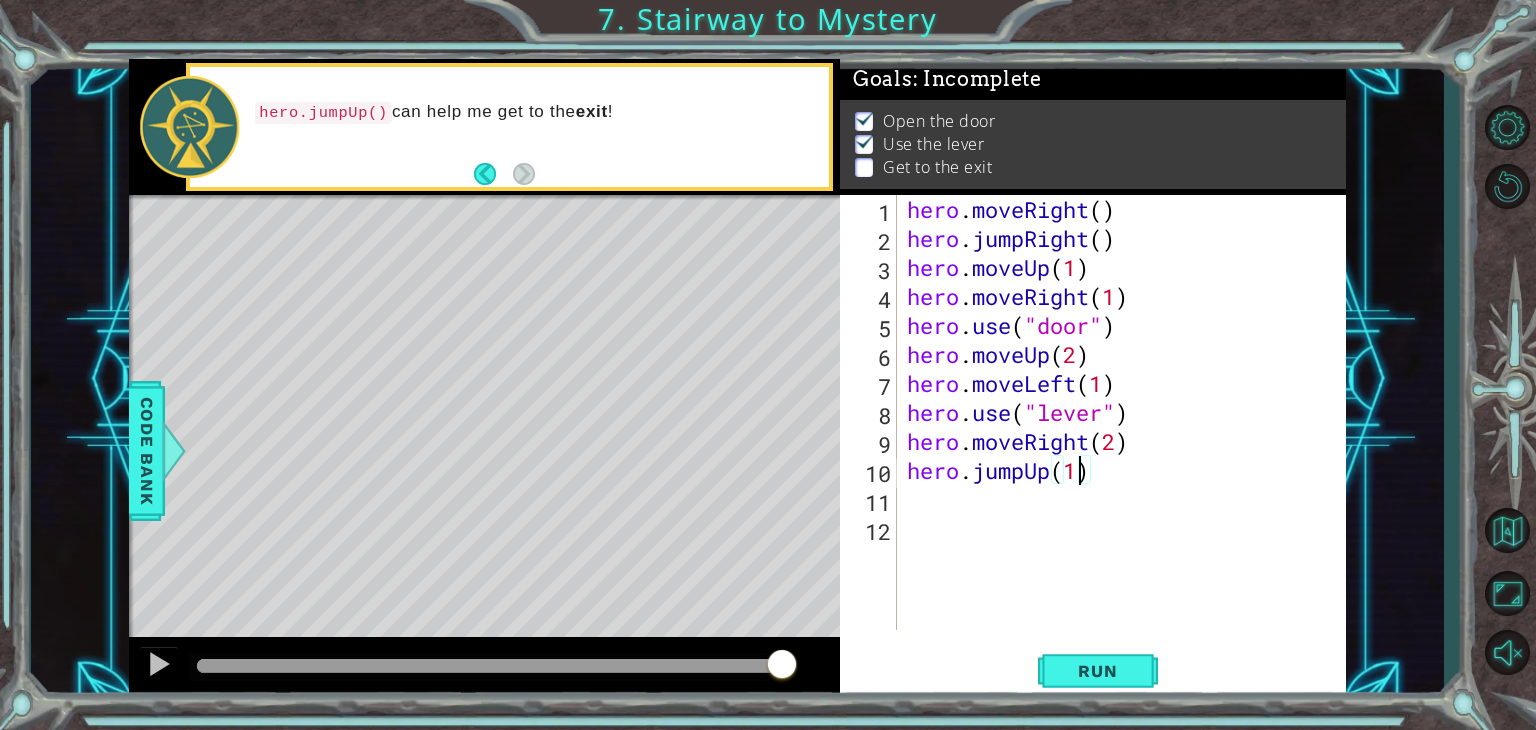 scroll, scrollTop: 0, scrollLeft: 7, axis: horizontal 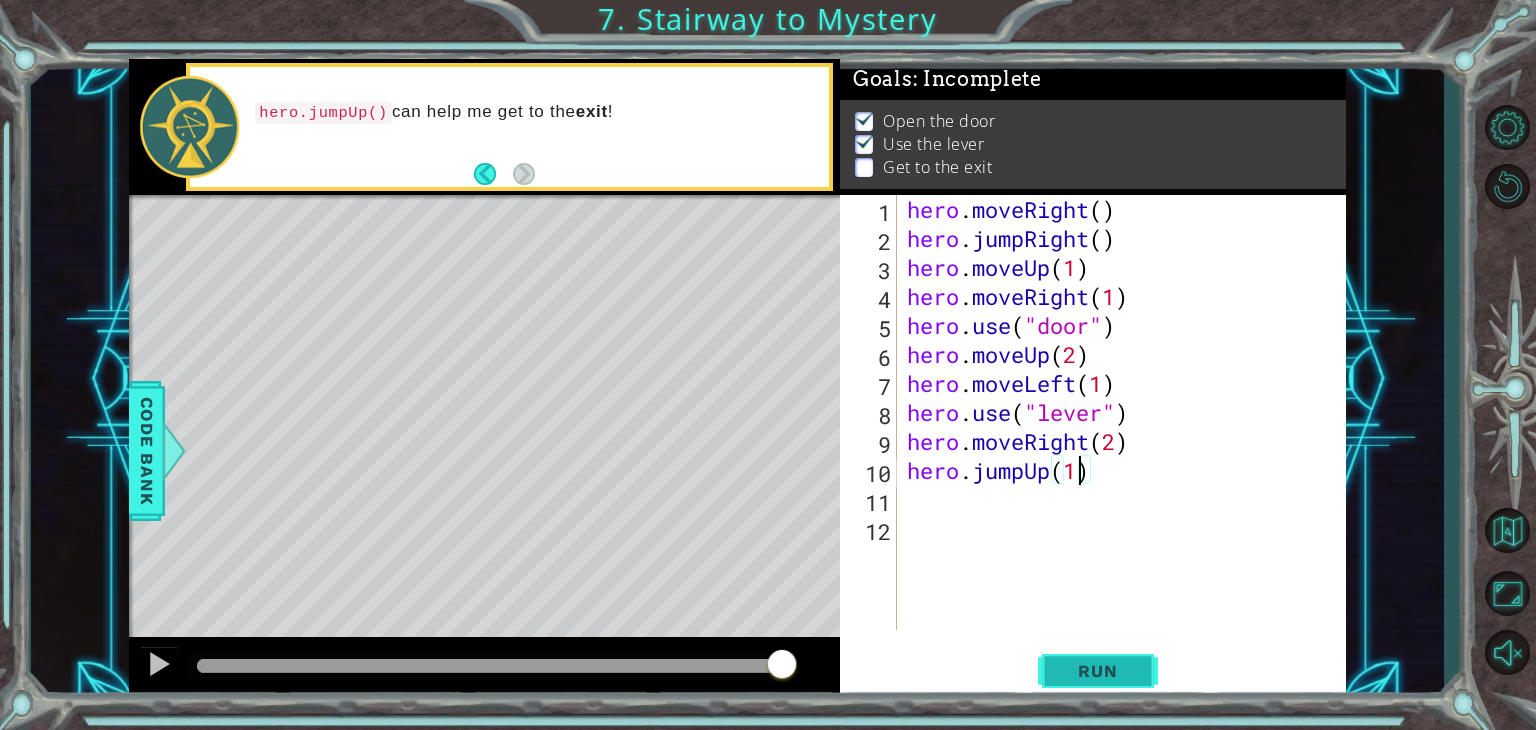 type on "hero.jumpUp(1)" 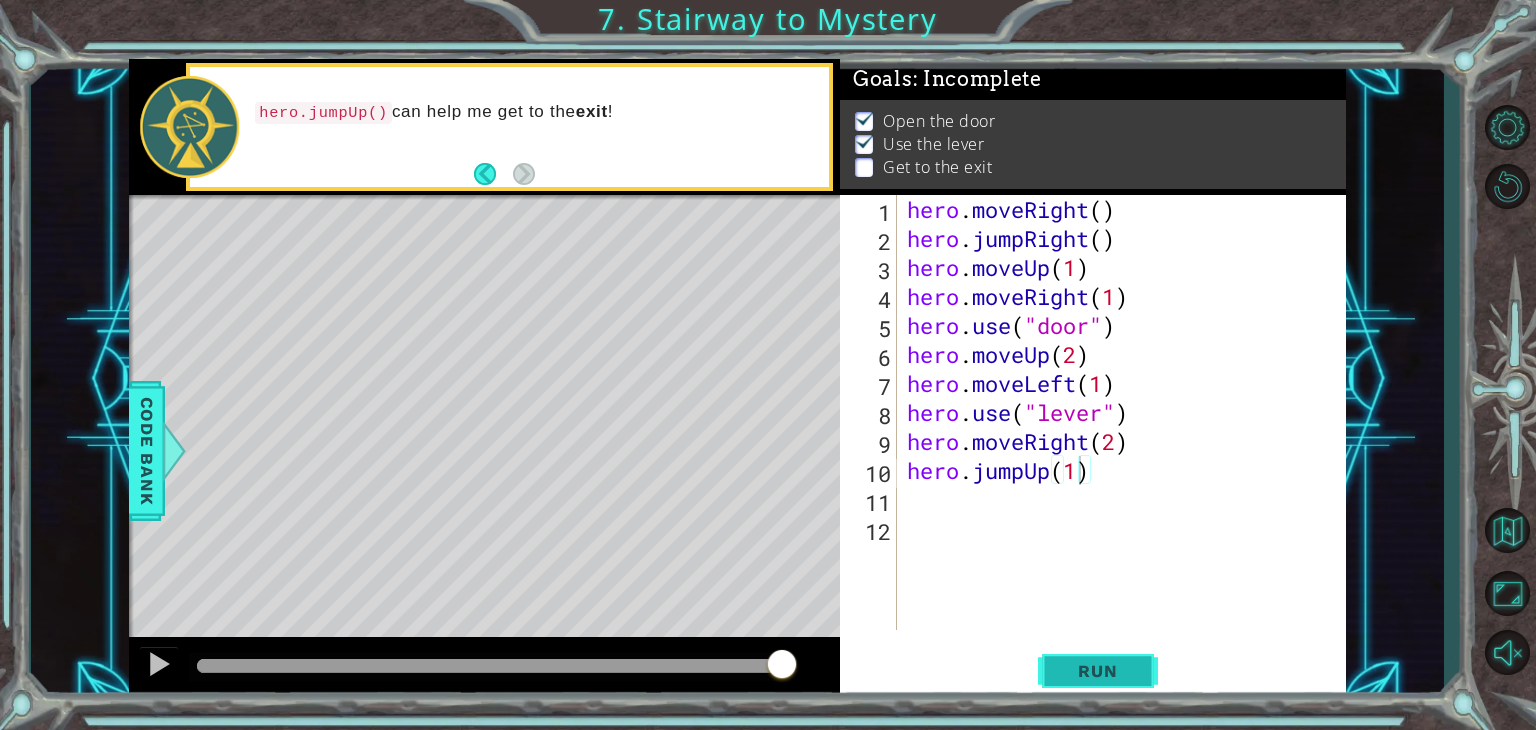 click on "Run" at bounding box center [1098, 671] 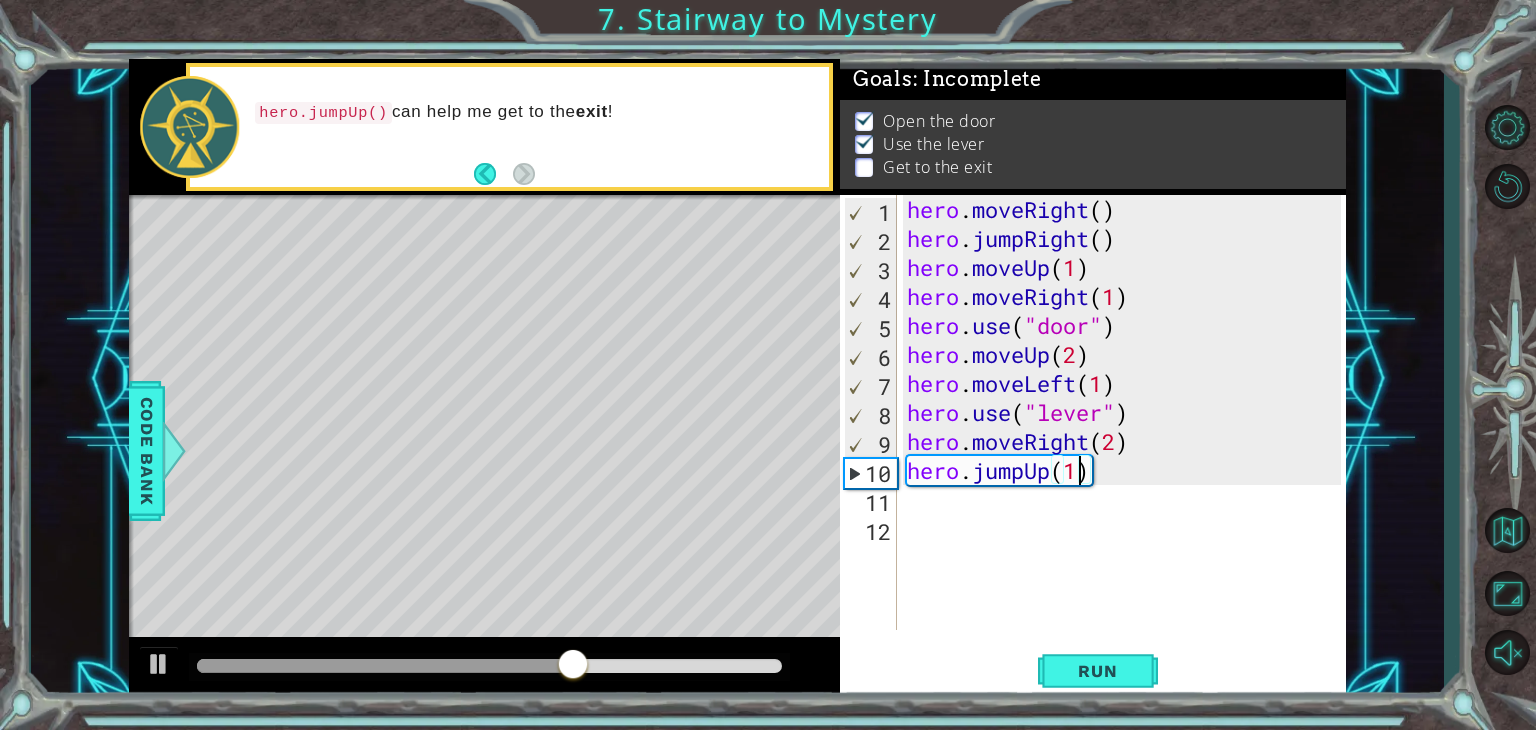 click on "hero . moveRight ( ) hero . jumpRight ( ) hero . moveUp ( 1 ) hero . moveRight ( 1 ) hero . use ( "door" ) hero . moveUp ( 2 ) hero . moveLeft ( 1 ) hero . use ( "lever" ) hero . moveRight ( 2 ) hero . jumpUp ( 1 )" at bounding box center [1127, 441] 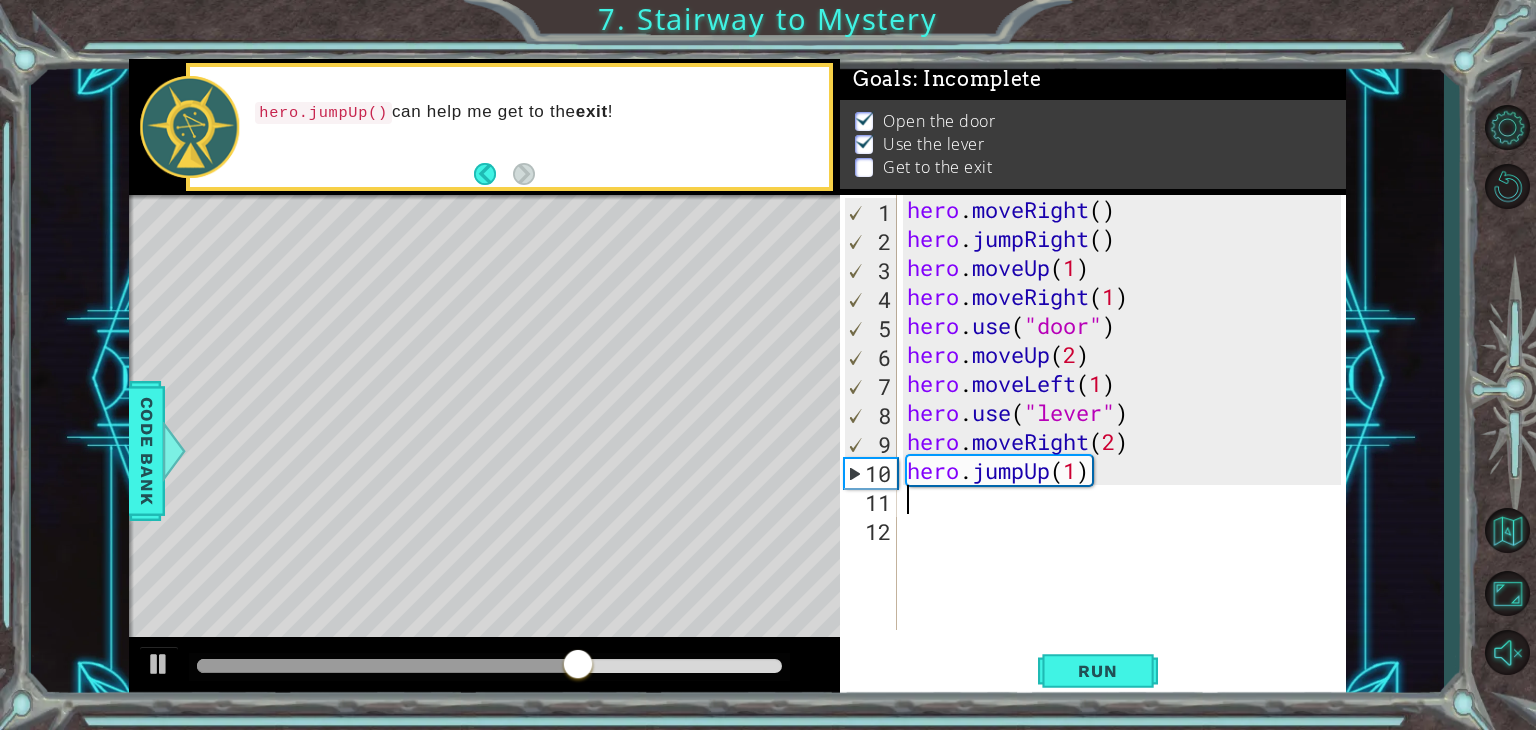 scroll, scrollTop: 0, scrollLeft: 0, axis: both 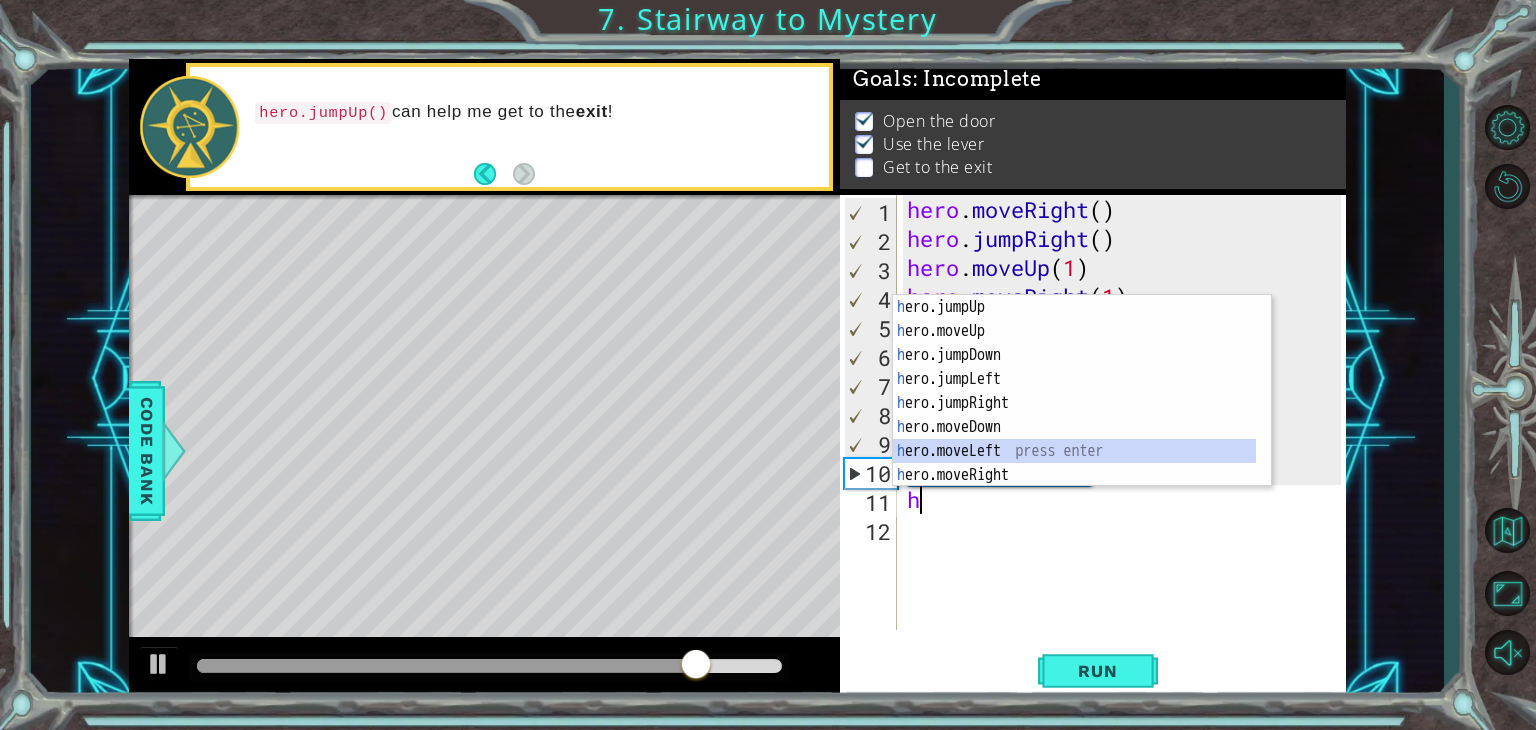 click on "h ero.jumpUp press enter h ero.moveUp press enter h ero.jumpDown press enter h ero.jumpLeft press enter h ero.jumpRight press enter h ero.moveDown press enter h ero.moveLeft press enter h ero.moveRight press enter h ero.use press enter" at bounding box center [1074, 415] 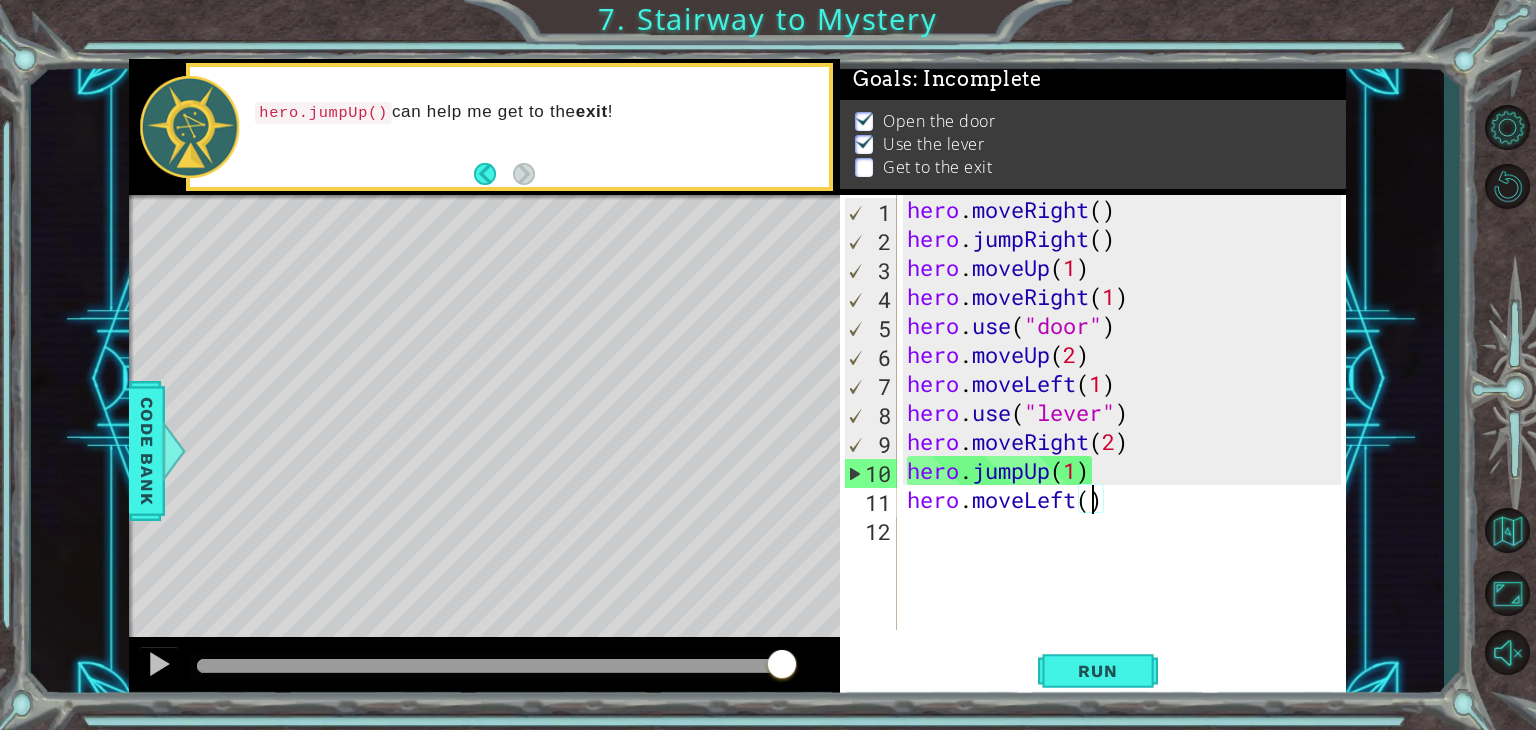 type on "hero.moveLeft(2)" 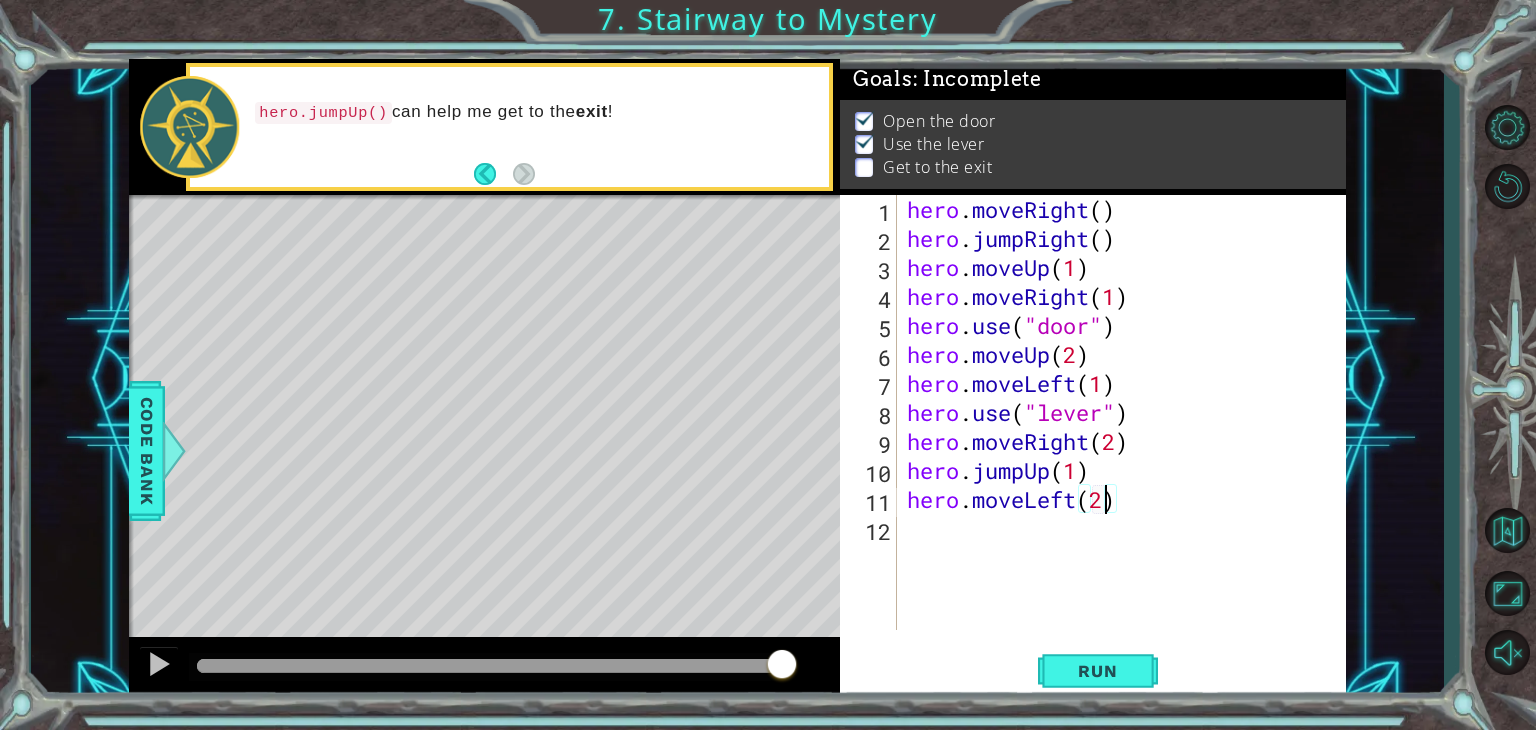 scroll, scrollTop: 0, scrollLeft: 8, axis: horizontal 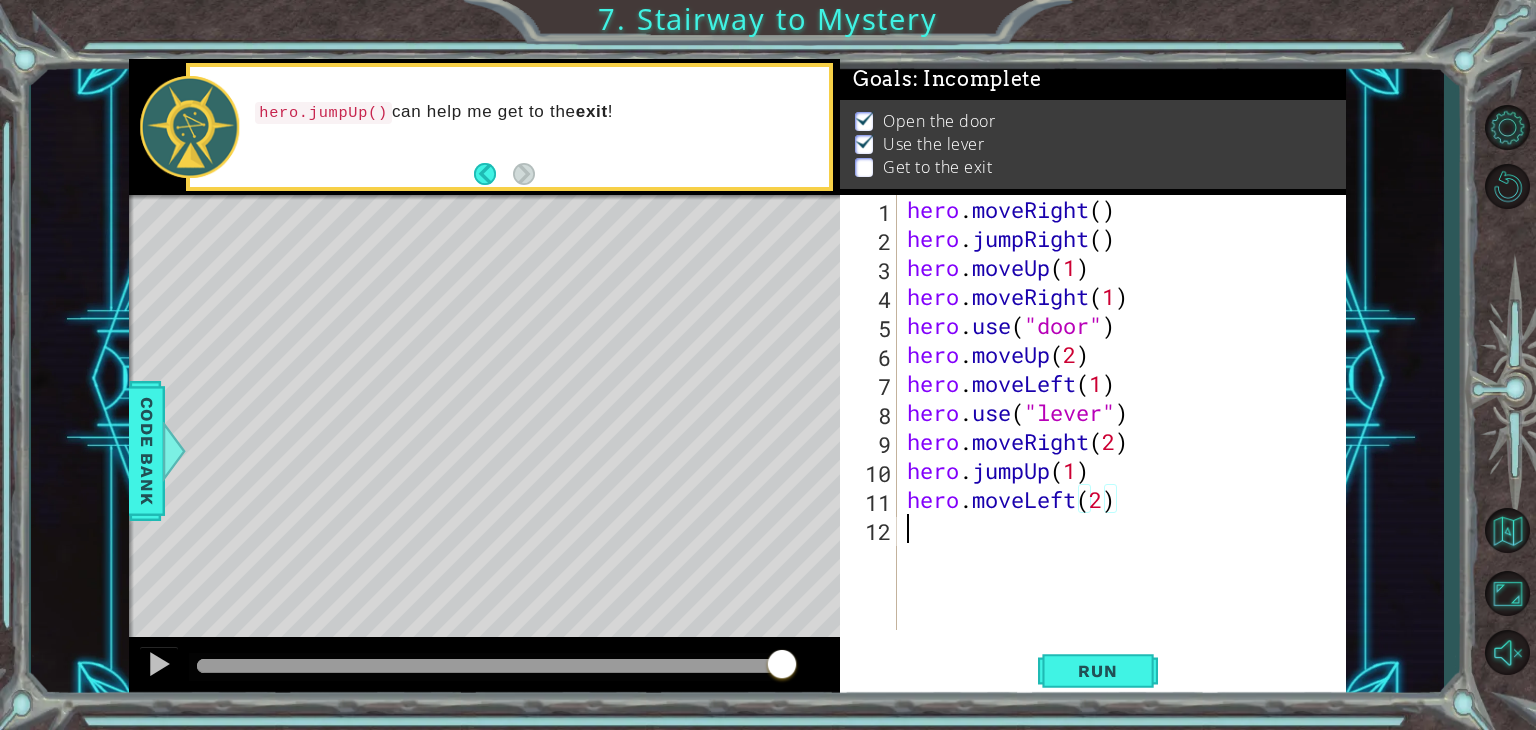 click on "hero . moveRight ( ) hero . jumpRight ( ) hero . moveUp ( 1 ) hero . moveRight ( 1 ) hero . use ( "door" ) hero . moveUp ( 2 ) hero . moveLeft ( 1 ) hero . use ( "lever" ) hero . moveRight ( 2 ) hero . jumpUp ( 1 ) hero . moveLeft ( 2 )" at bounding box center (1127, 441) 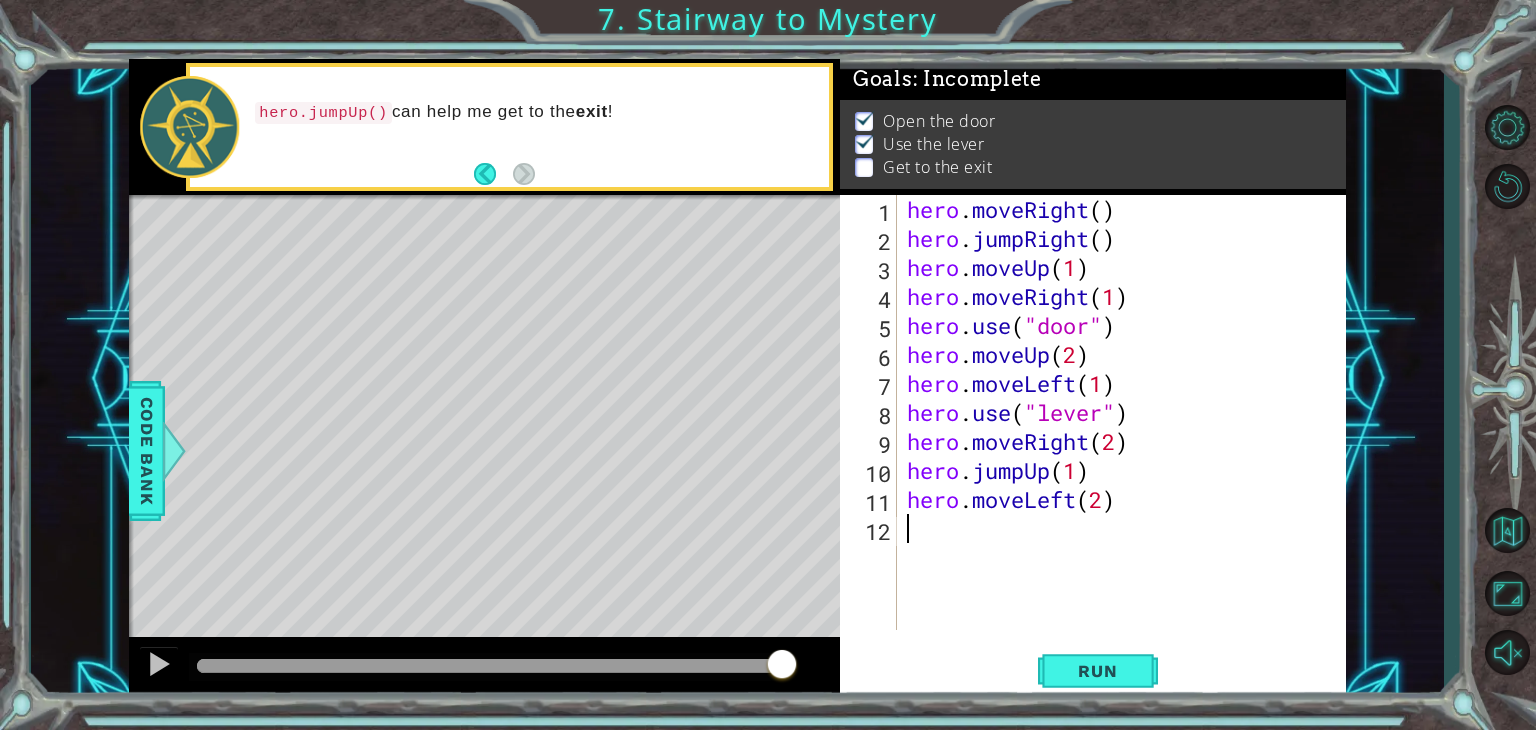 scroll, scrollTop: 0, scrollLeft: 0, axis: both 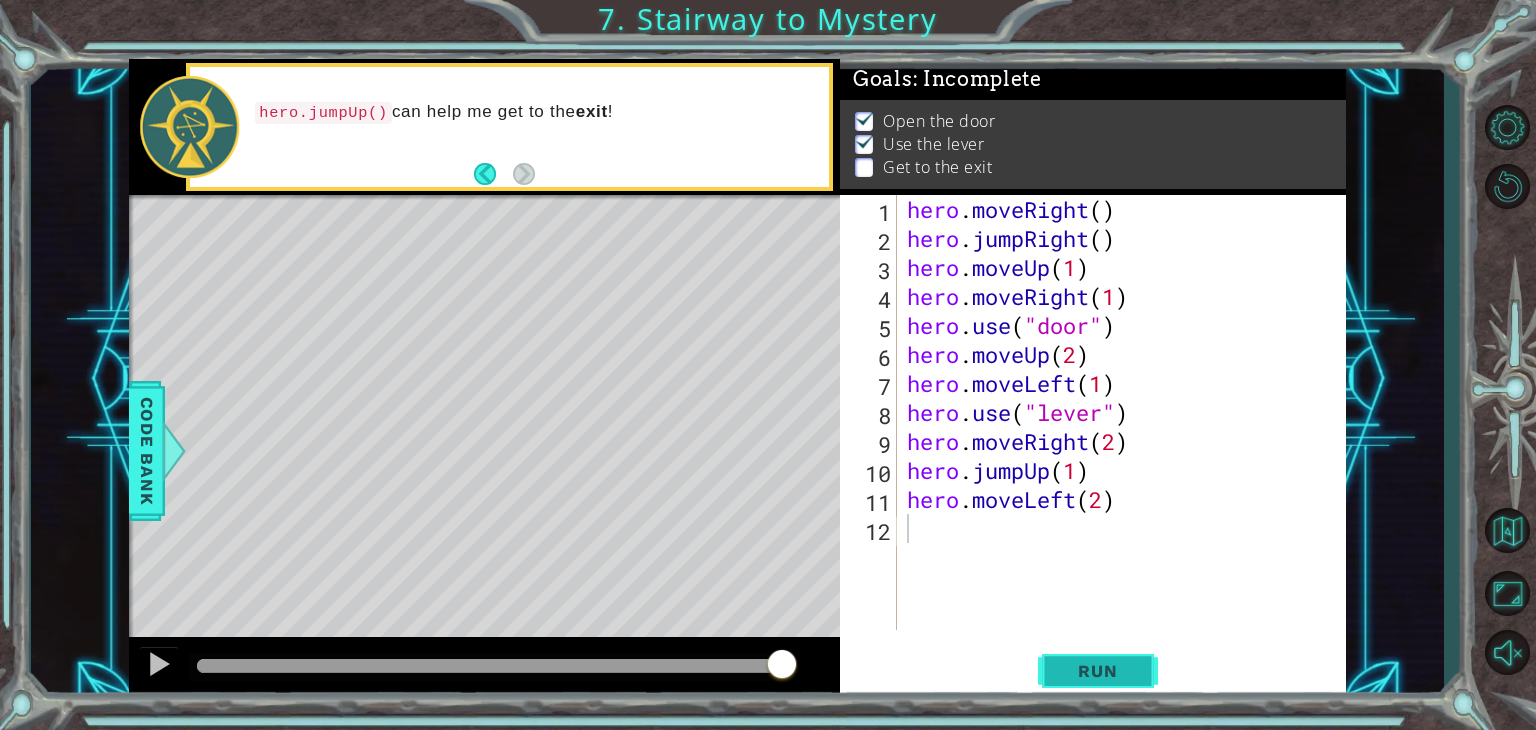 click on "Run" at bounding box center [1097, 671] 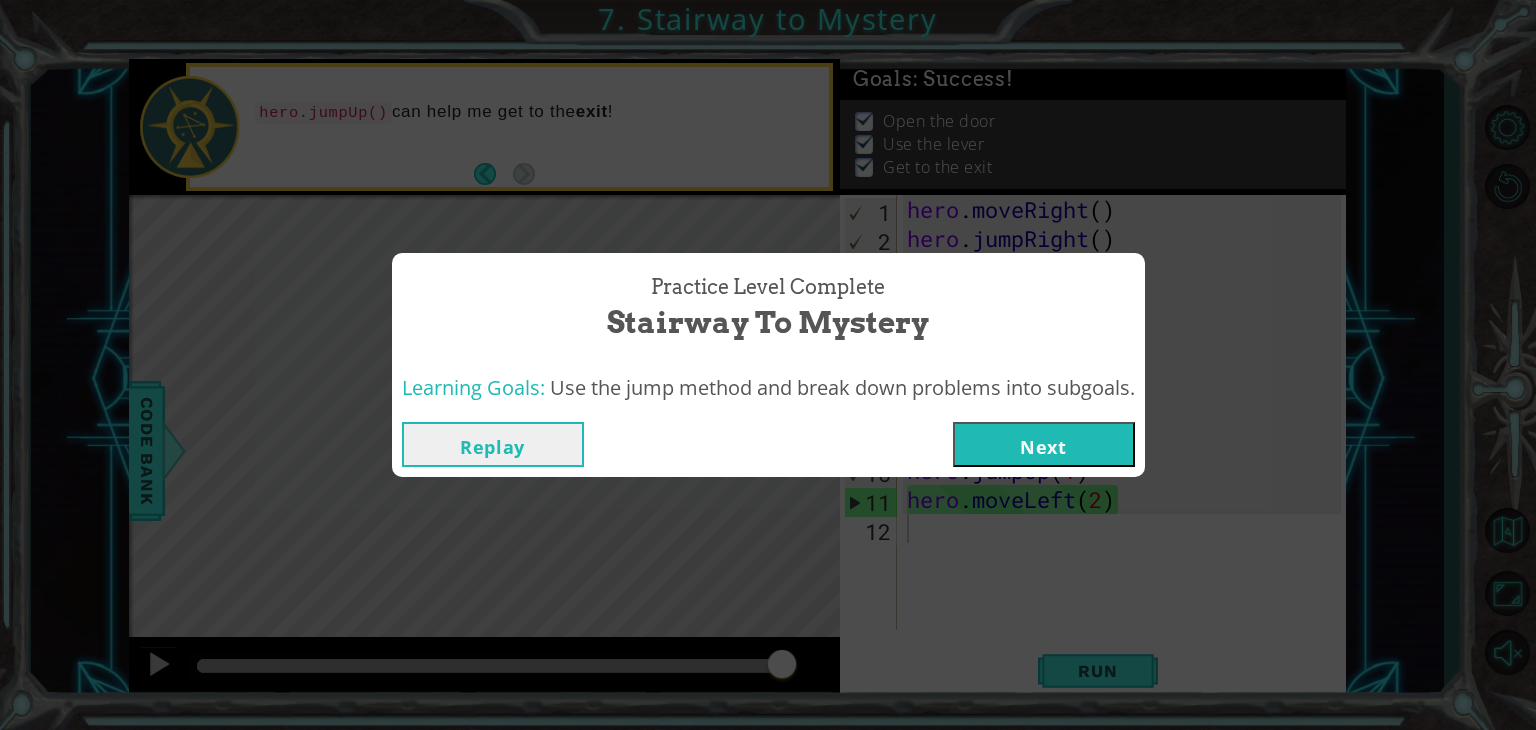 click on "Next" at bounding box center (1044, 444) 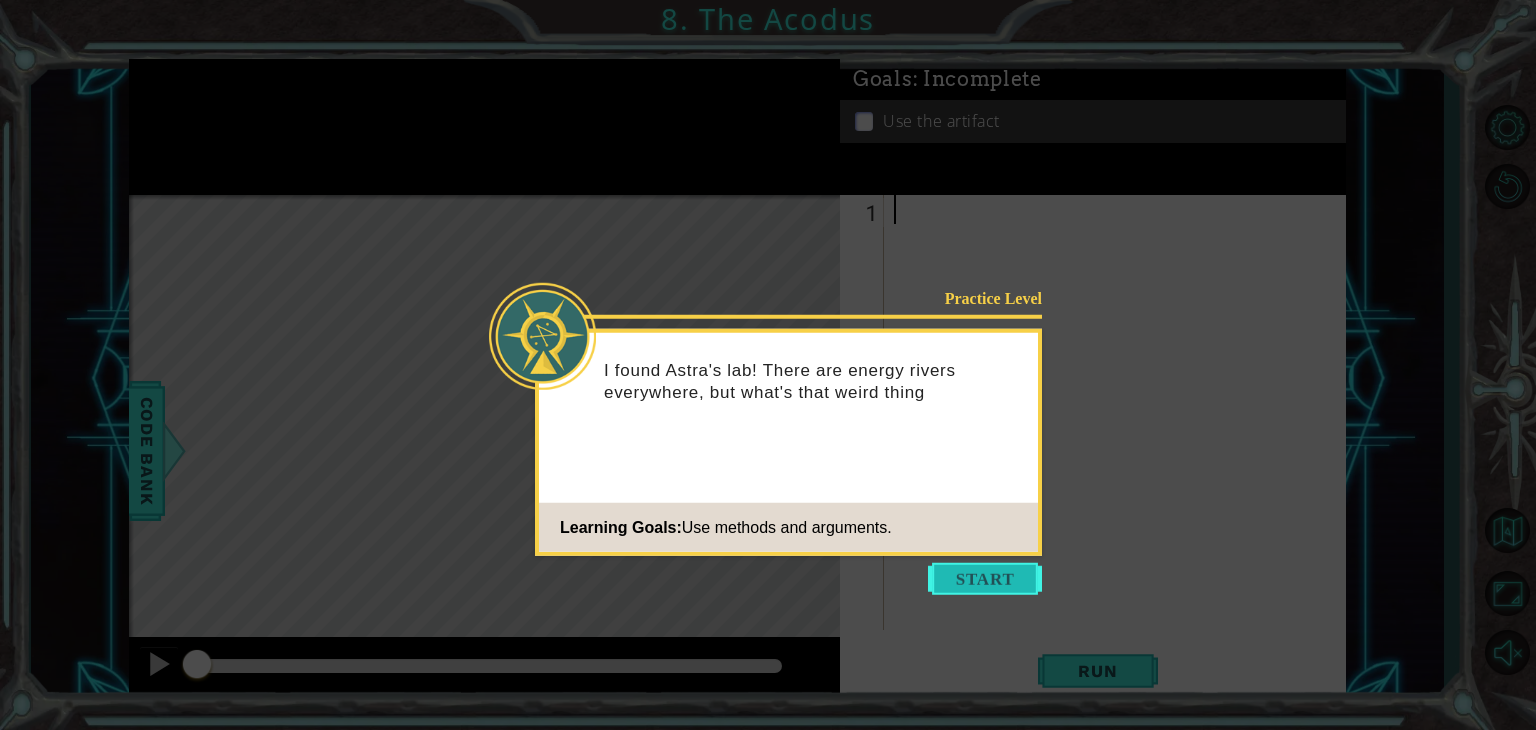 click at bounding box center [985, 579] 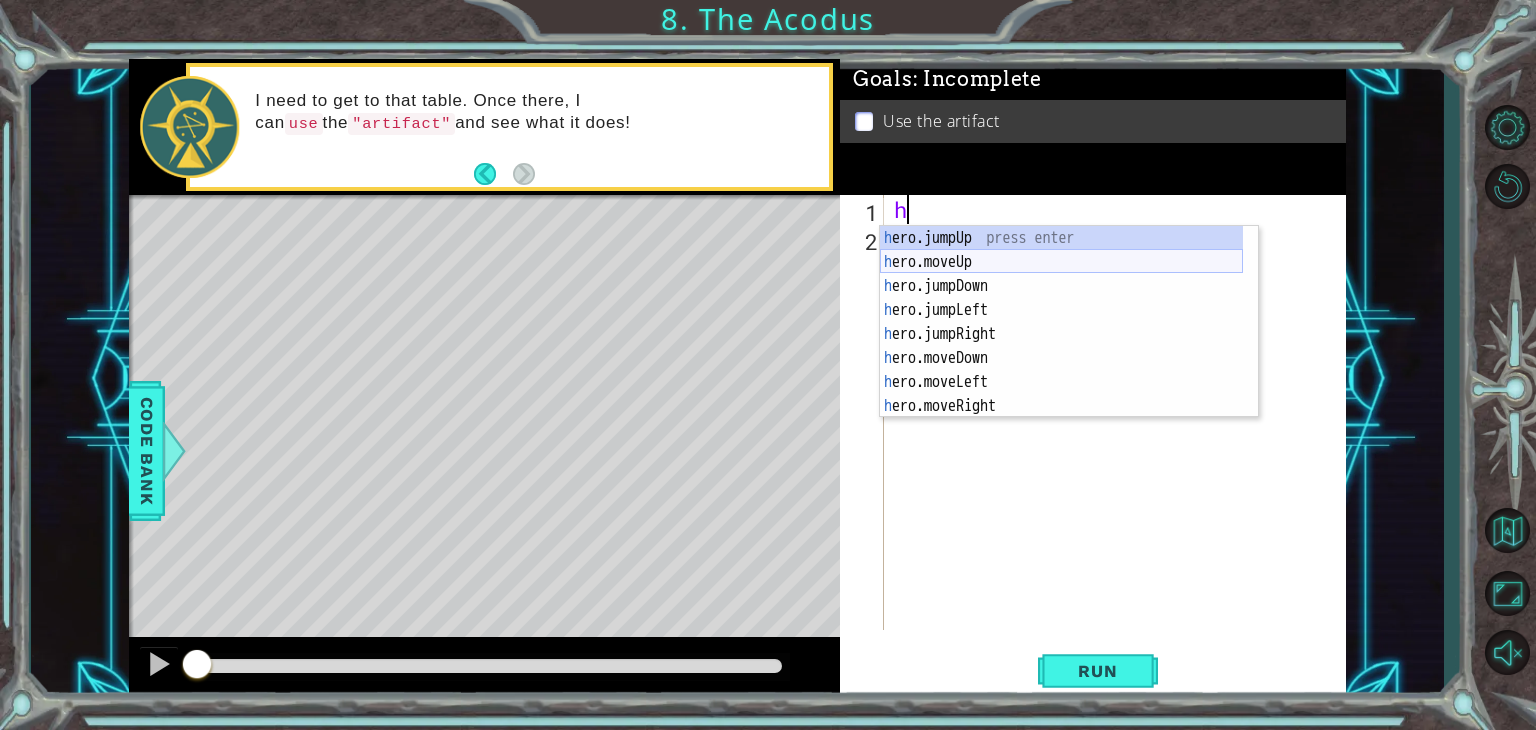 click on "h ero.jumpUp press enter h ero.moveUp press enter h ero.jumpDown press enter h ero.jumpLeft press enter h ero.jumpRight press enter h ero.moveDown press enter h ero.moveLeft press enter h ero.moveRight press enter h ero.use press enter" at bounding box center [1061, 346] 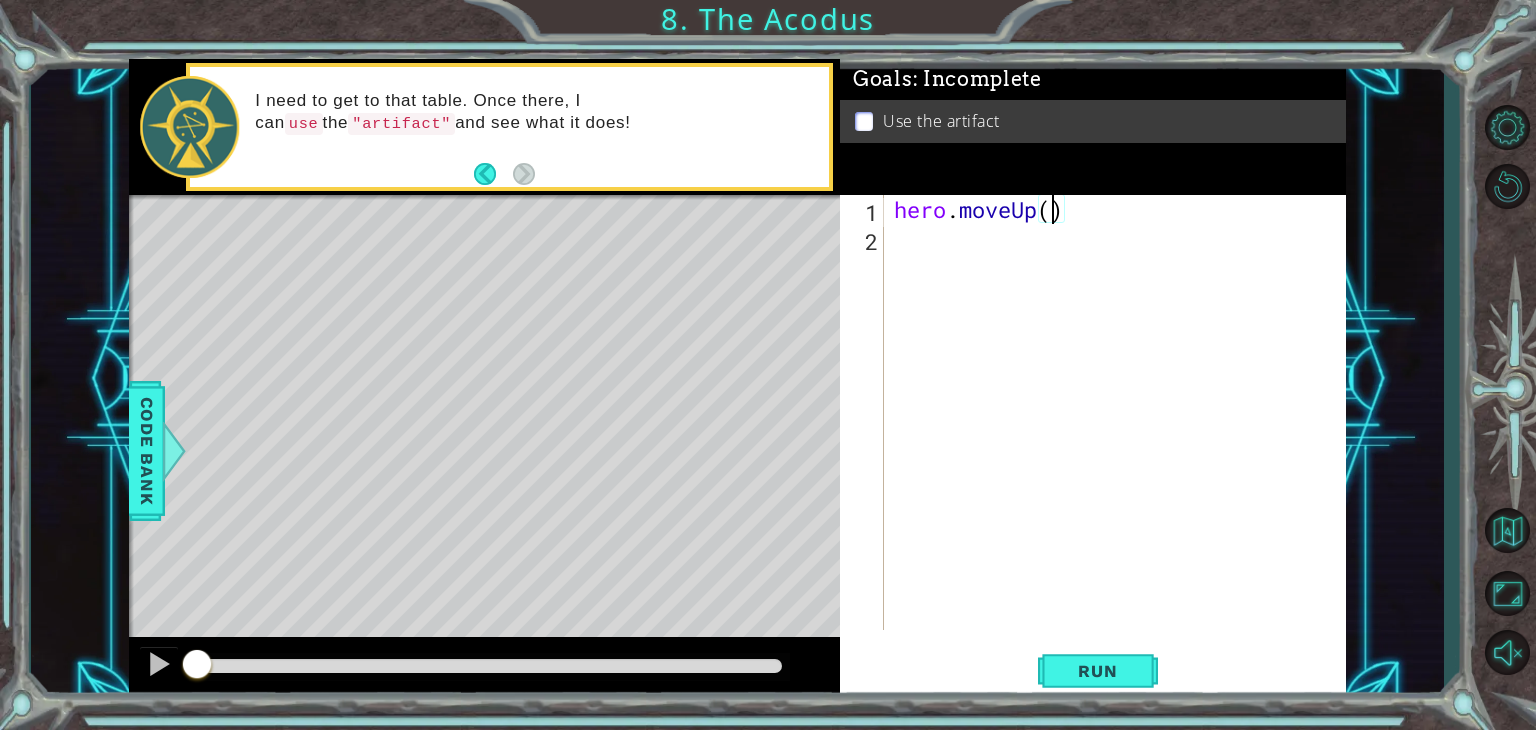 scroll, scrollTop: 0, scrollLeft: 7, axis: horizontal 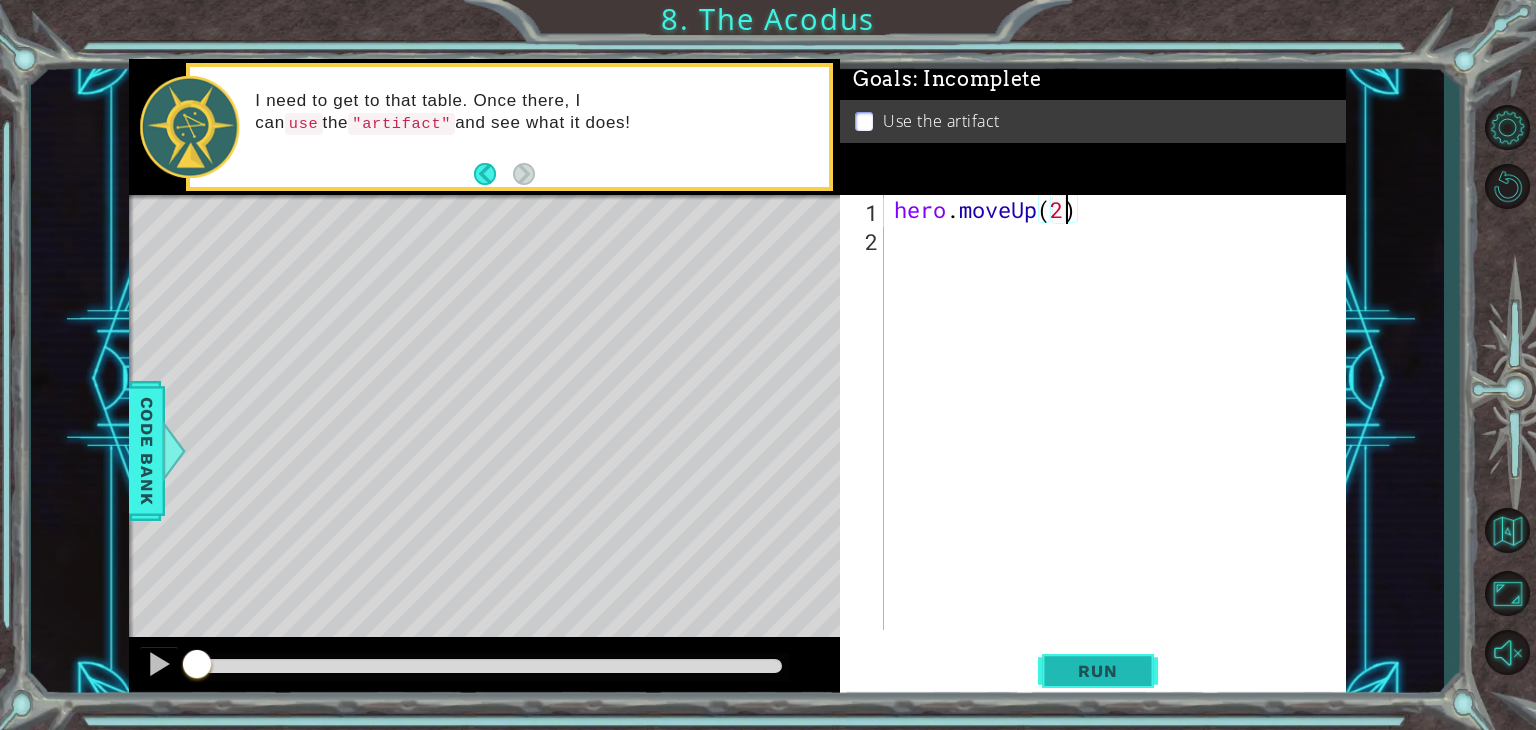type on "hero.moveUp(2)" 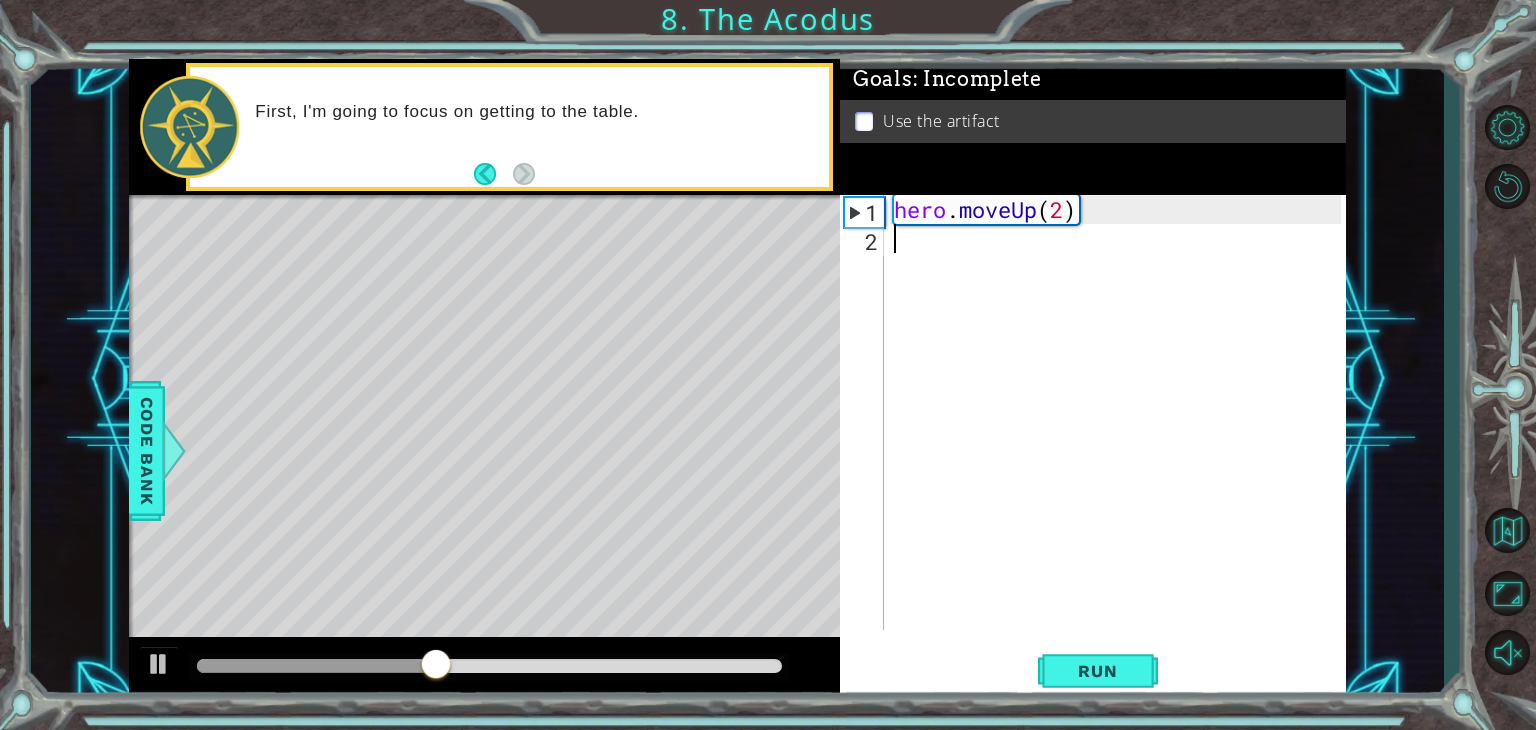click on "hero . moveUp ( 2 )" at bounding box center [1120, 441] 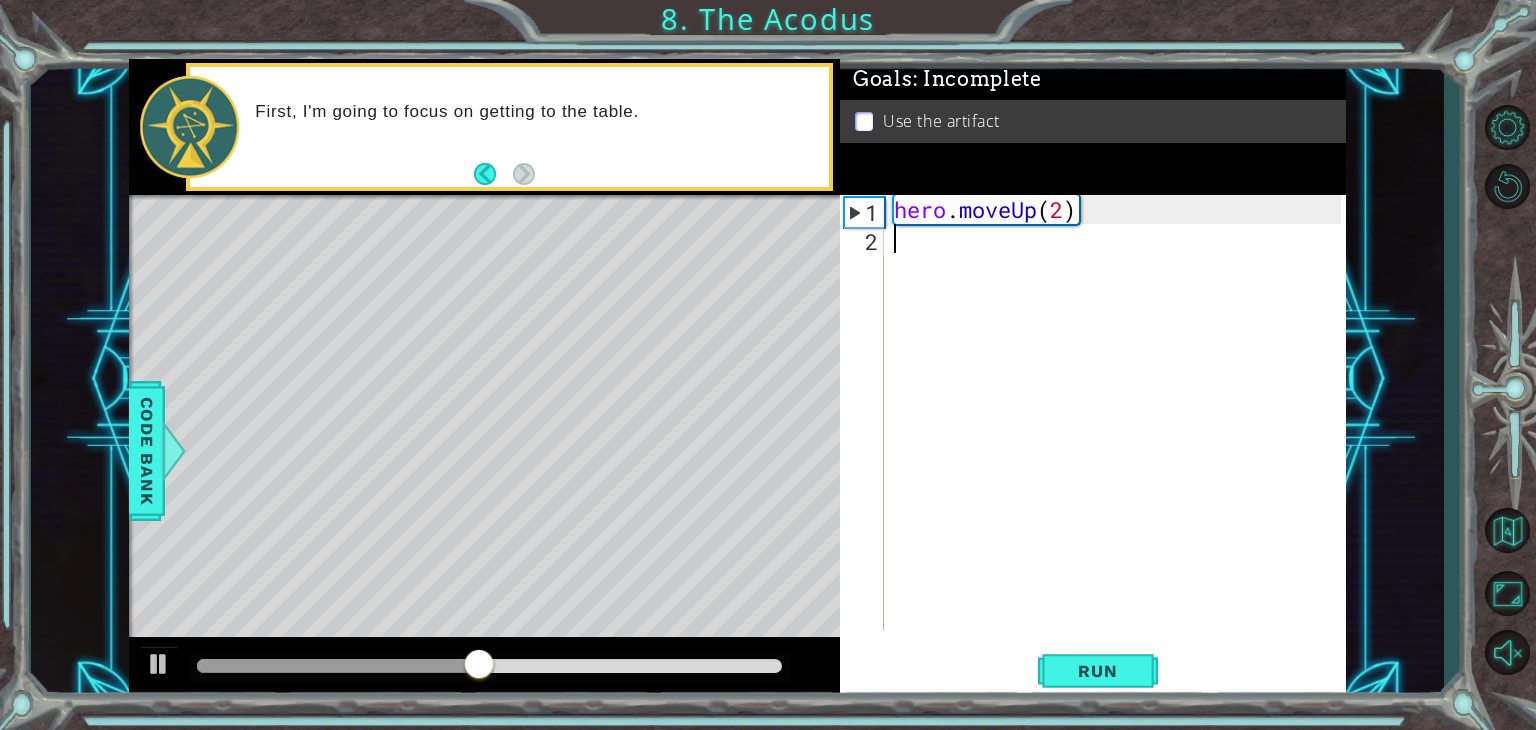 type on "h" 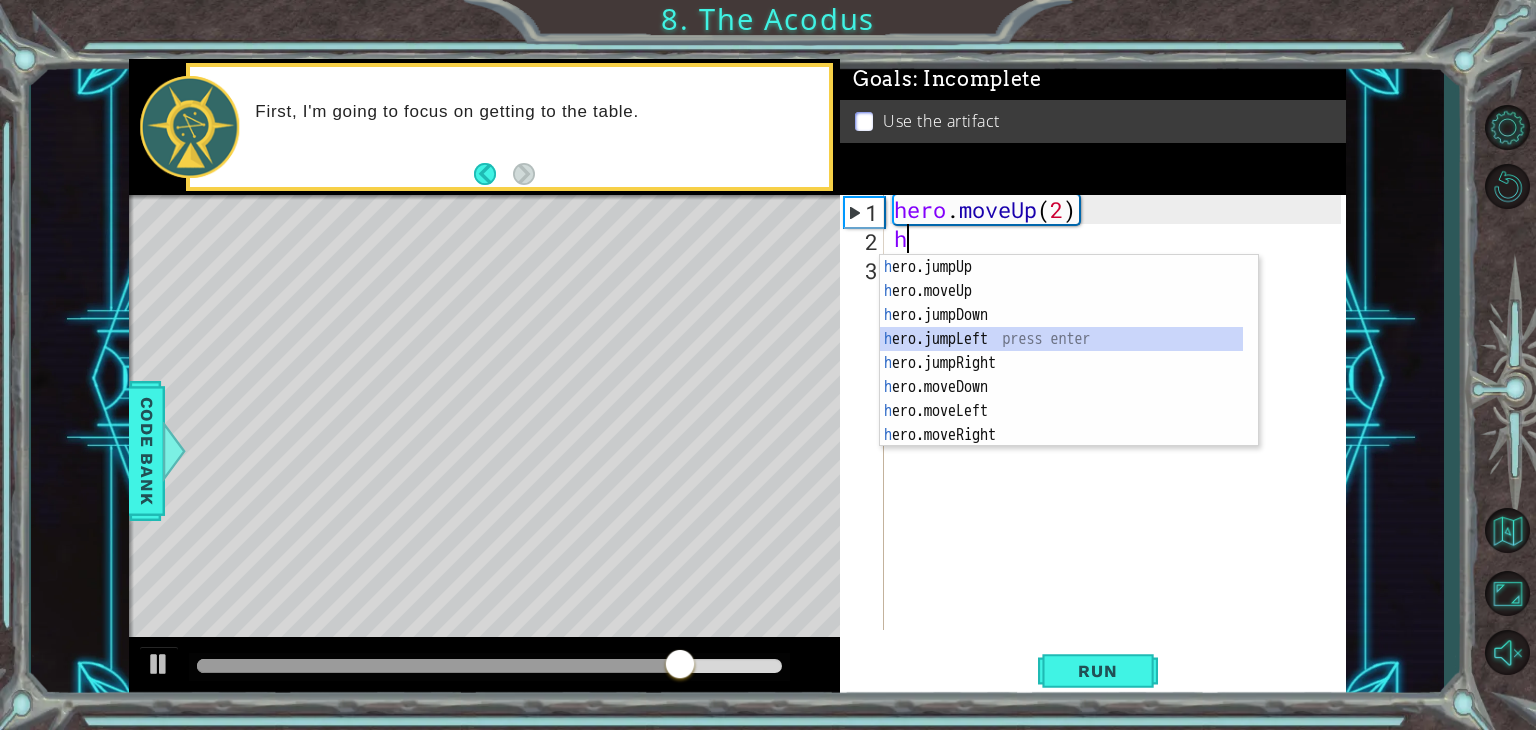 click on "h ero.jumpUp press enter h ero.moveUp press enter h ero.jumpDown press enter h ero.jumpLeft press enter h ero.jumpRight press enter h ero.moveDown press enter h ero.moveLeft press enter h ero.moveRight press enter h ero.use press enter" at bounding box center (1061, 375) 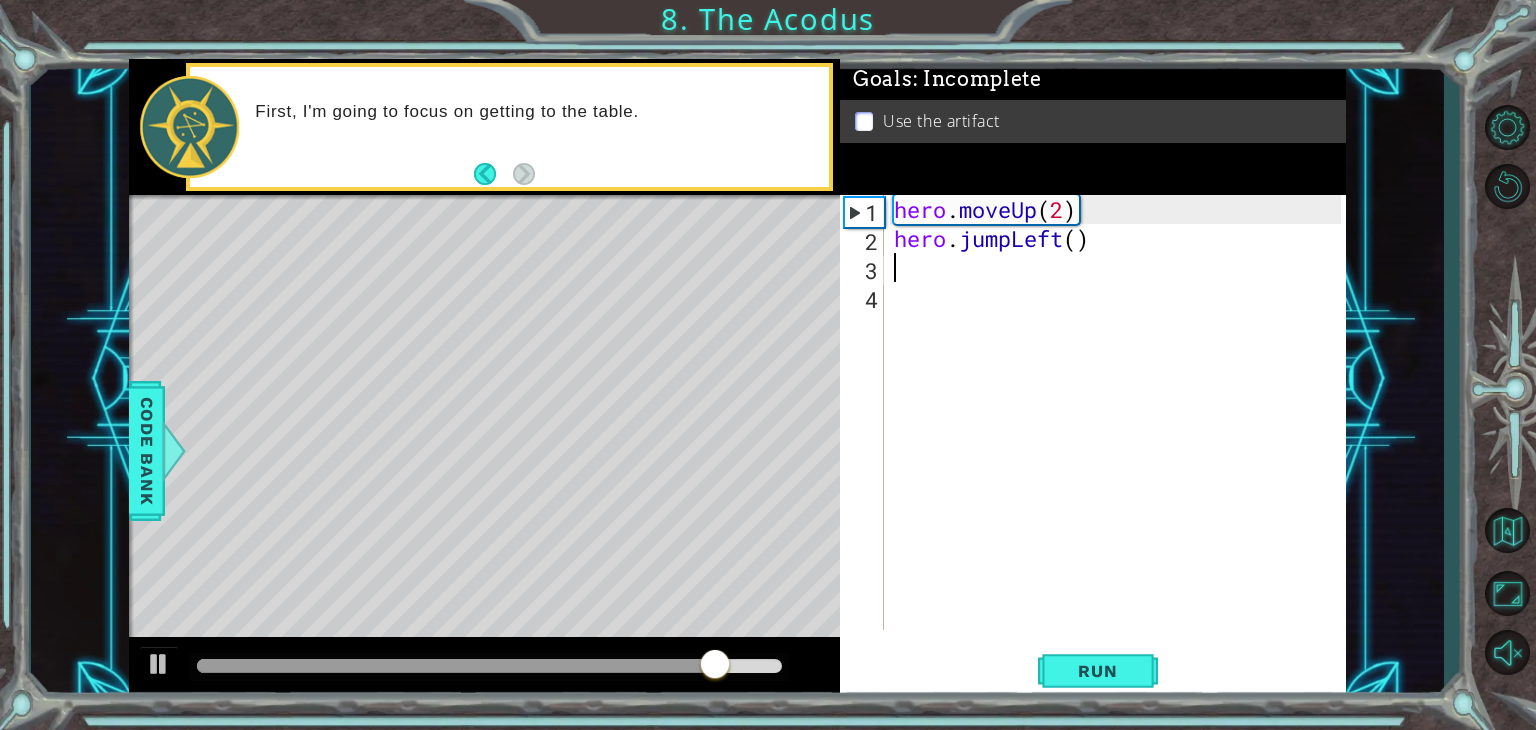 click on "hero . moveUp ( 2 ) hero . jumpLeft ( )" at bounding box center (1120, 441) 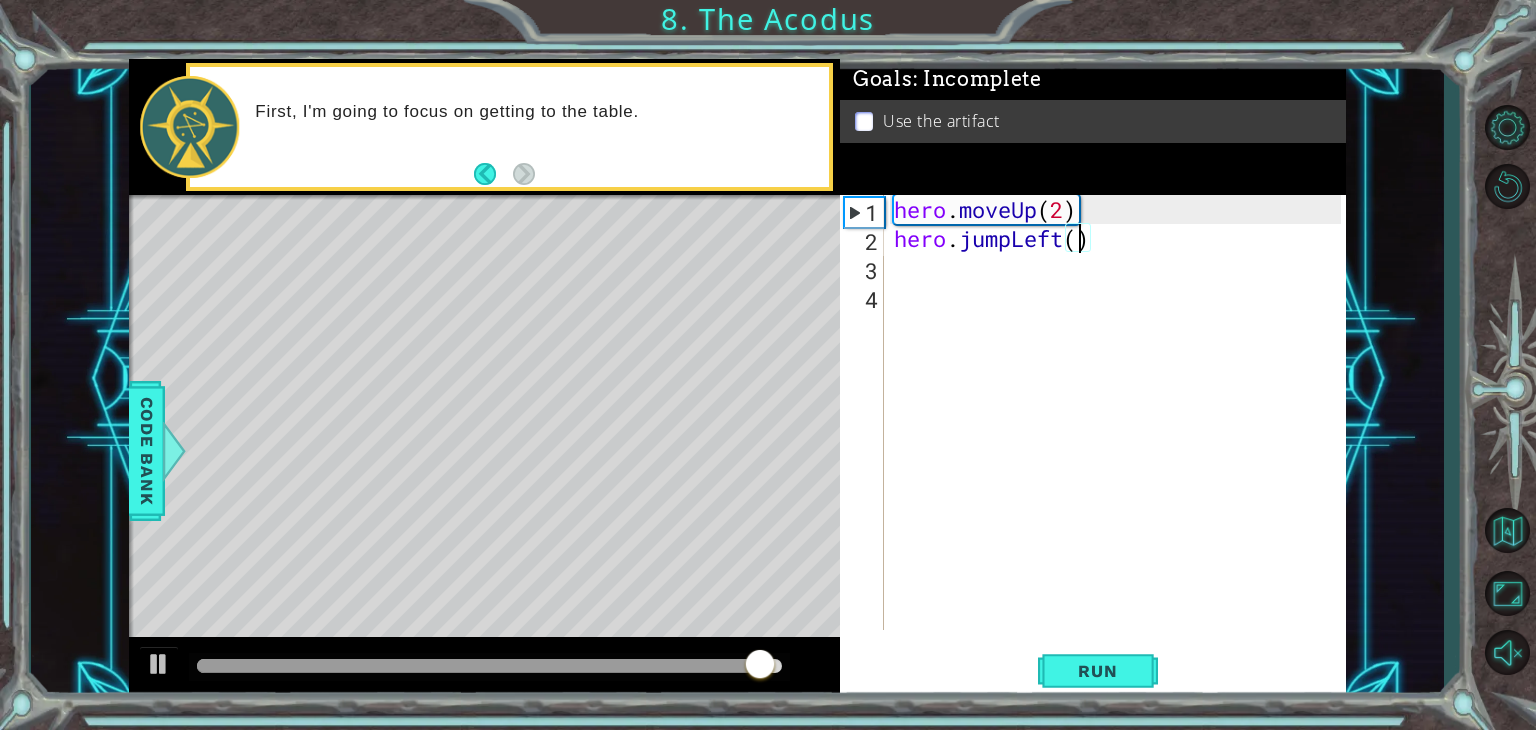 type on "hero.jumpLeft(1)" 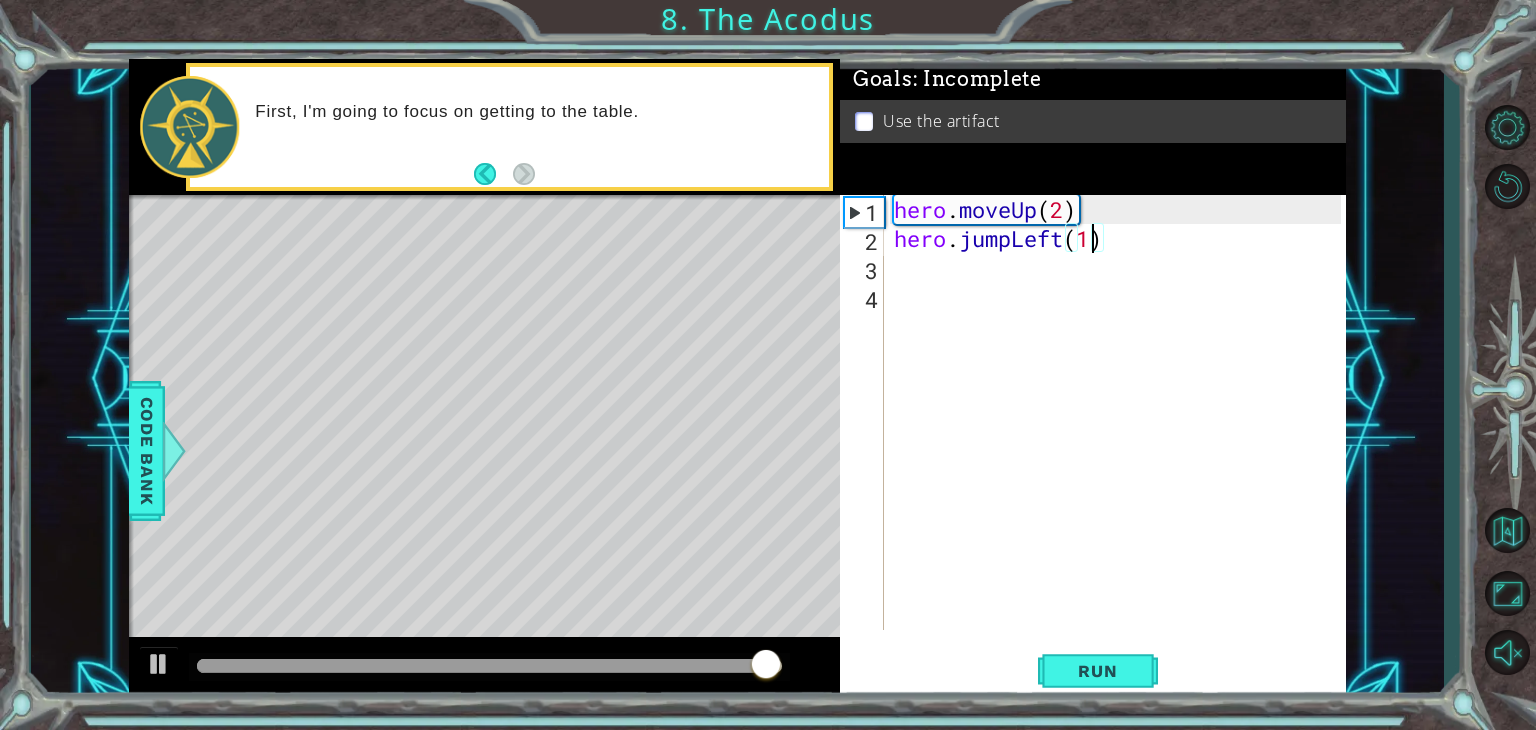 scroll, scrollTop: 0, scrollLeft: 8, axis: horizontal 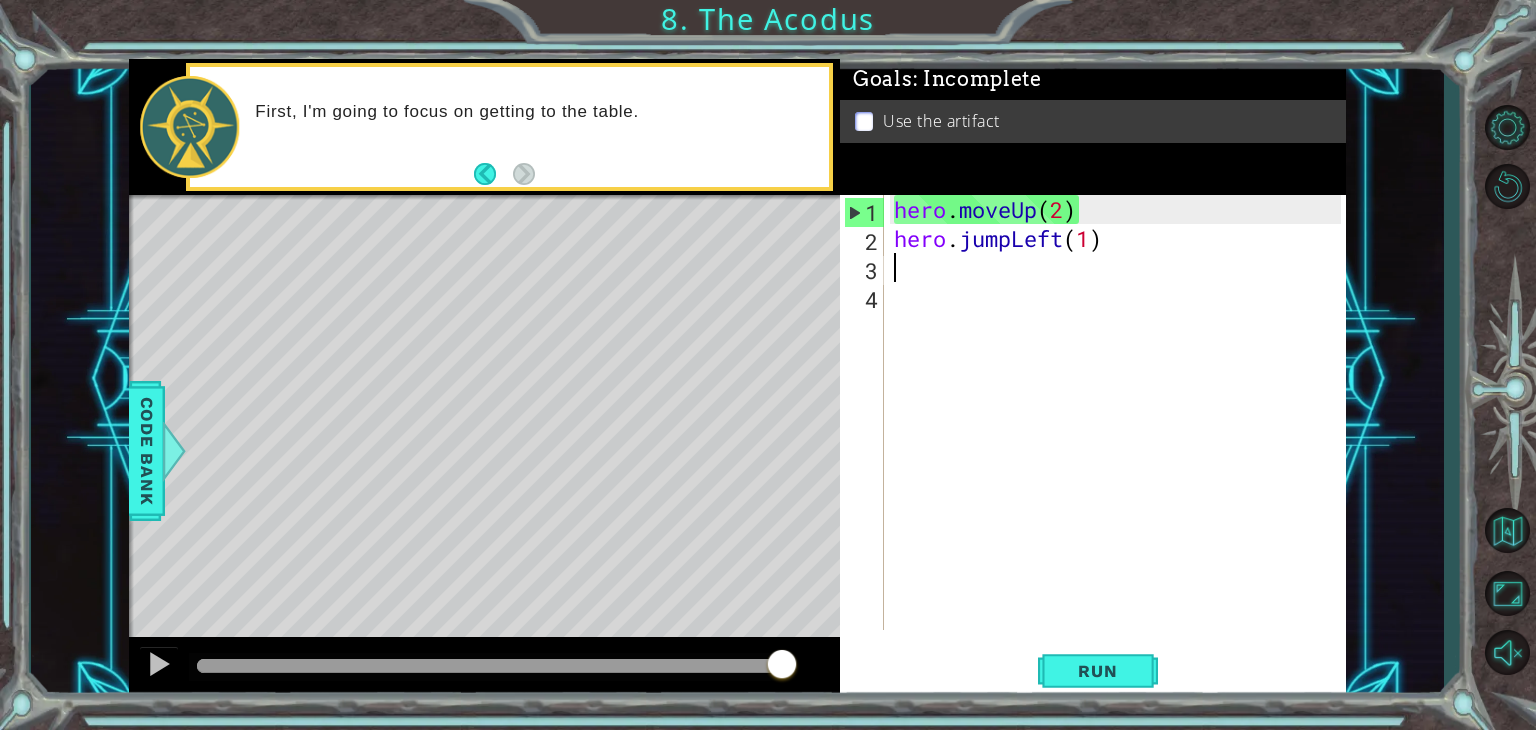 click on "hero . moveUp ( 2 ) hero . jumpLeft ( 1 )" at bounding box center (1120, 441) 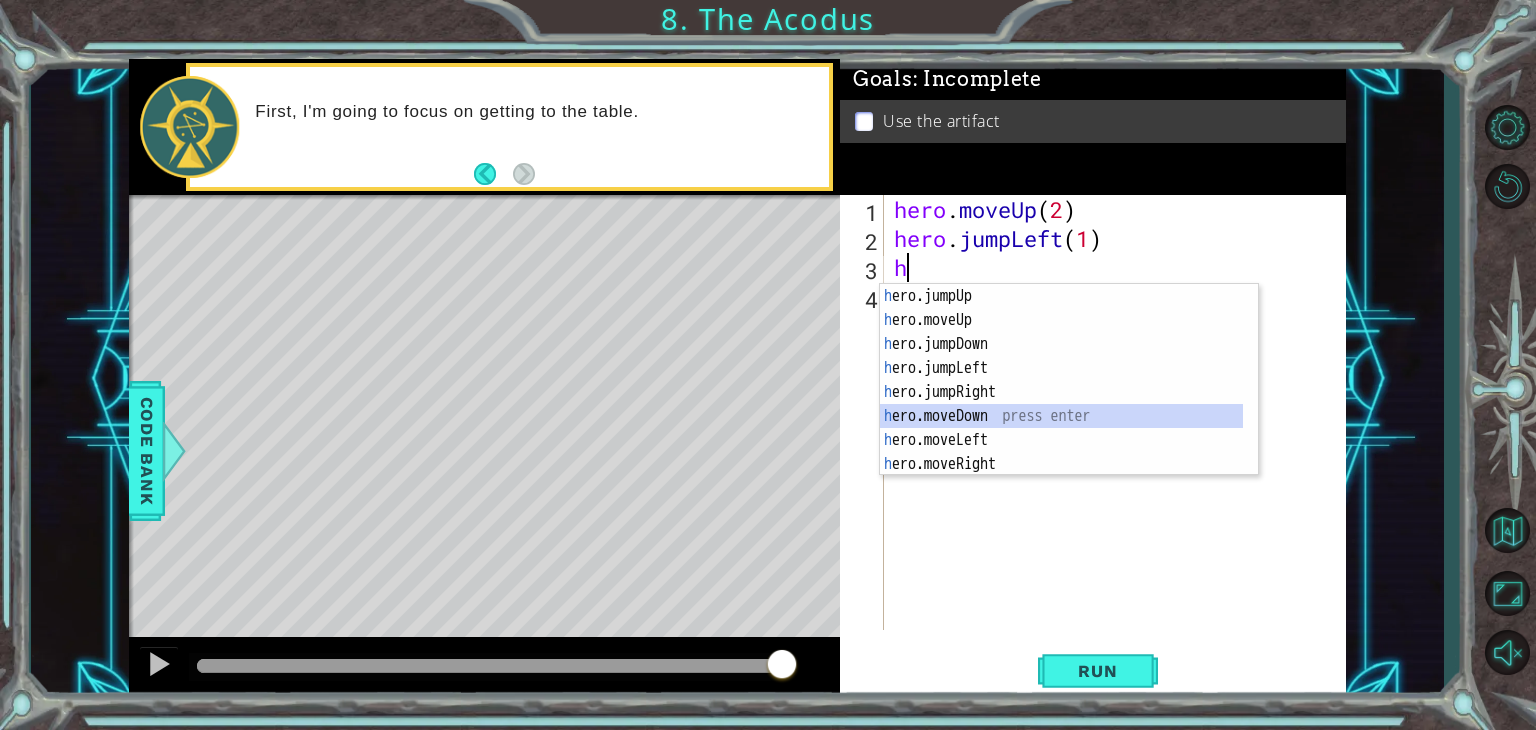 click on "h ero.jumpUp press enter h ero.moveUp press enter h ero.jumpDown press enter h ero.jumpLeft press enter h ero.jumpRight press enter h ero.moveDown press enter h ero.moveLeft press enter h ero.moveRight press enter h ero.use press enter" at bounding box center (1061, 404) 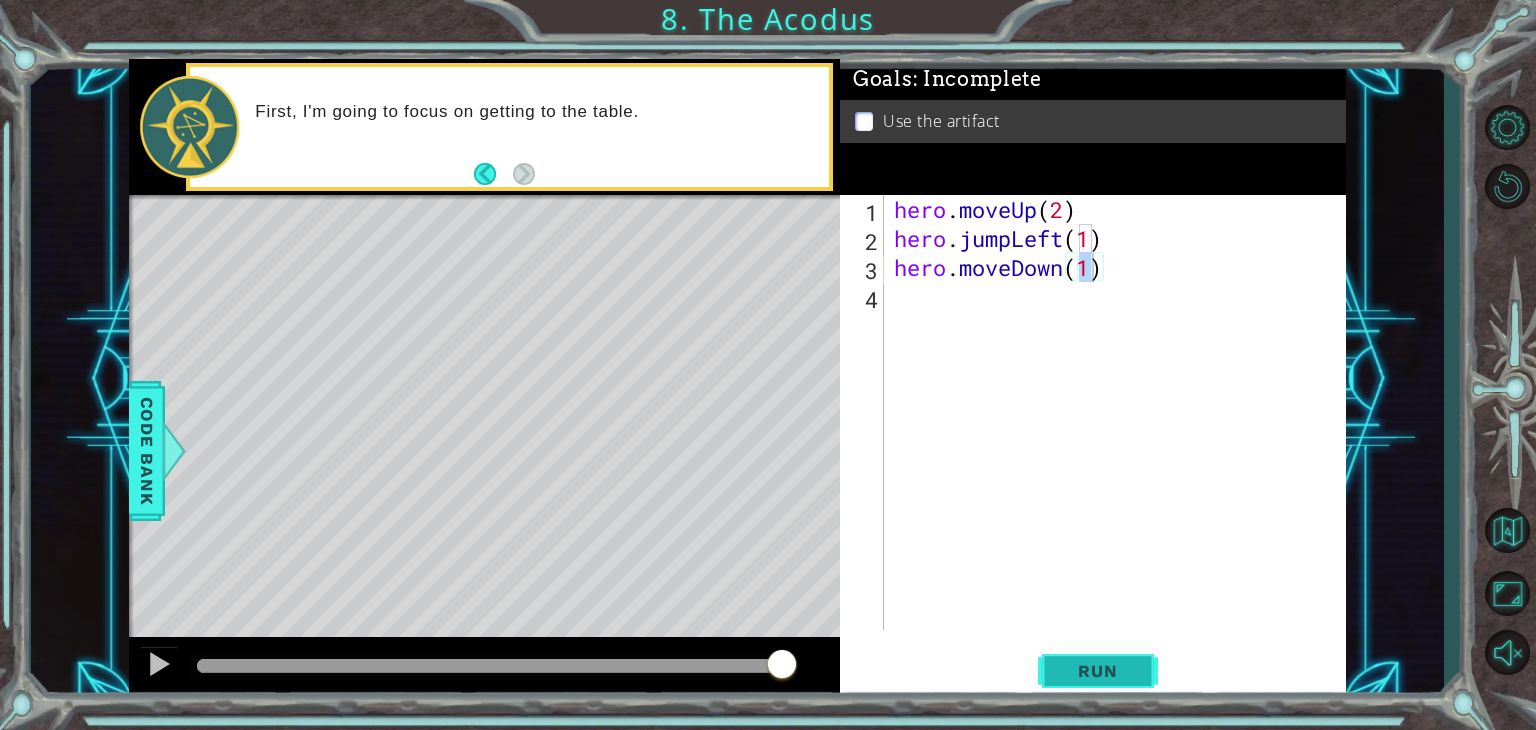 click on "Run" at bounding box center [1097, 671] 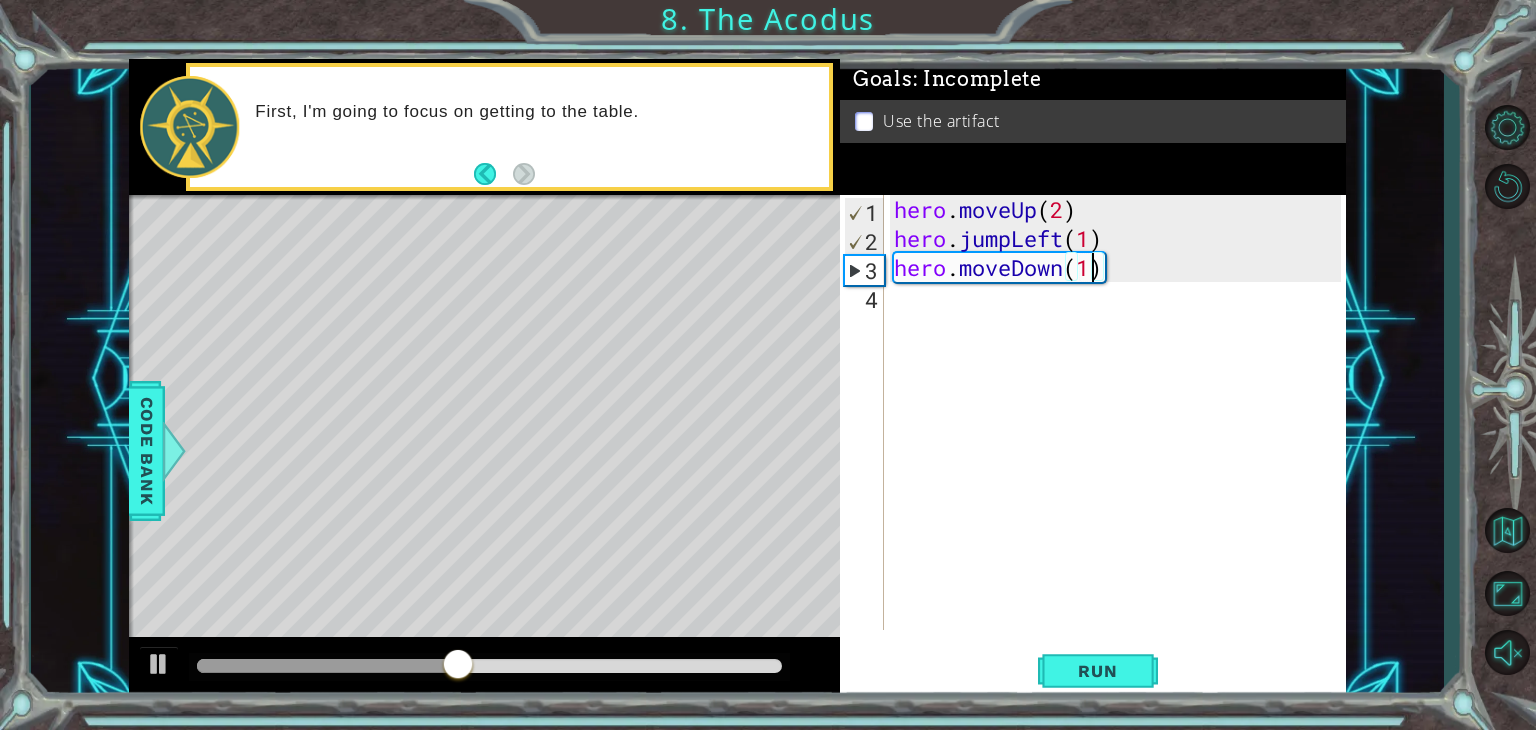 click on "hero . moveUp ( 2 ) hero . jumpLeft ( 1 ) hero . moveDown ( 1 )" at bounding box center (1120, 441) 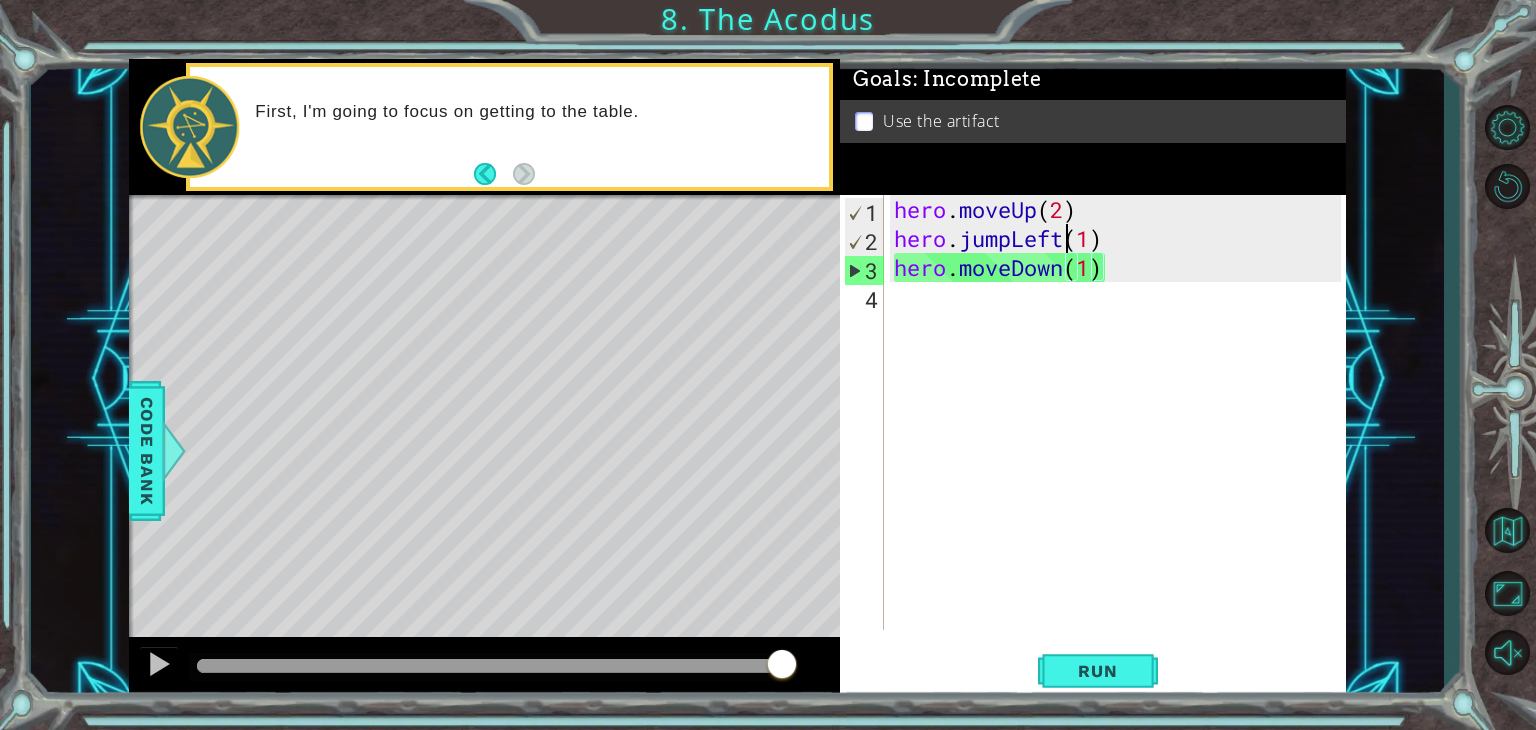 click on "hero . moveUp ( 2 ) hero . jumpLeft ( 1 ) hero . moveDown ( 1 )" at bounding box center (1120, 441) 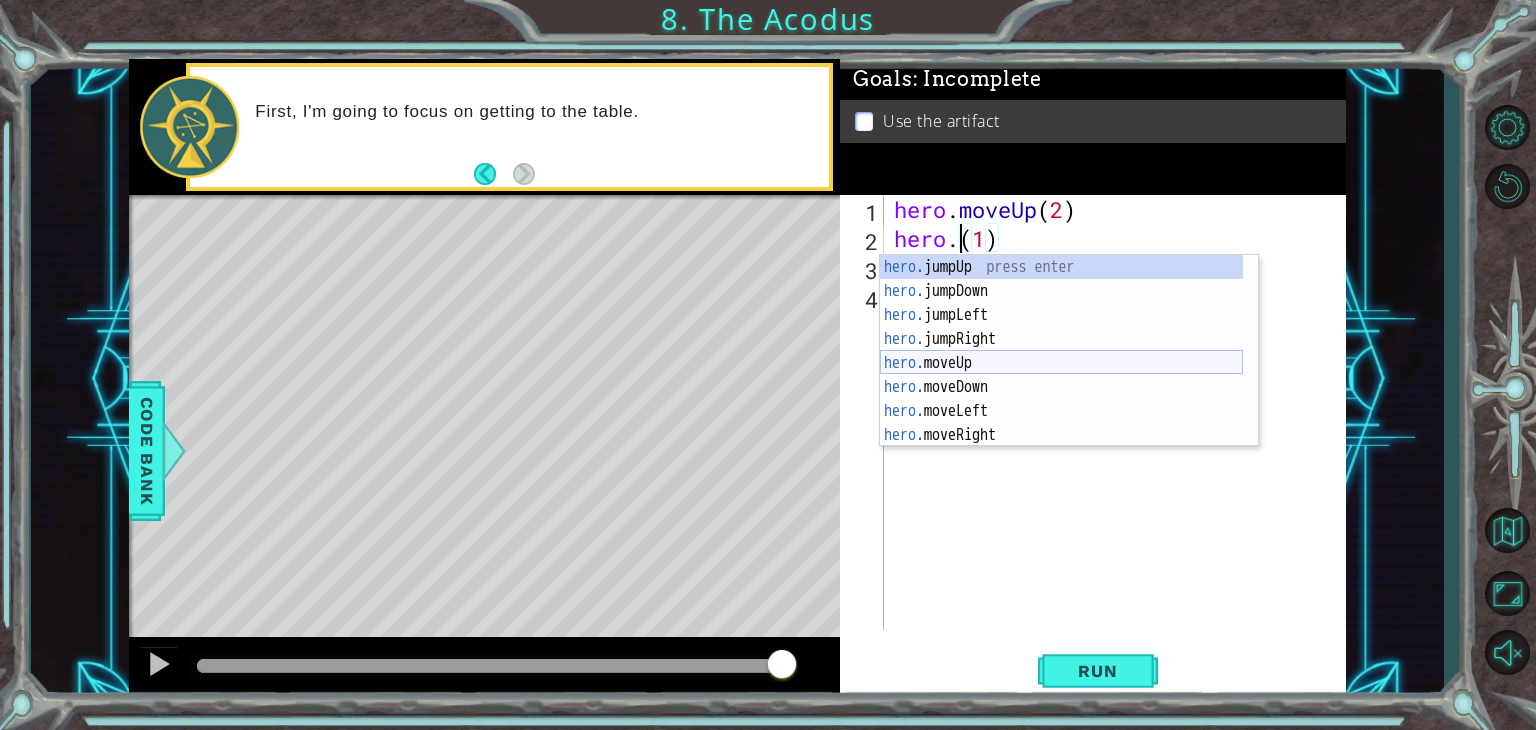 click on "hero. jumpUp press enter hero. jumpDown press enter hero. jumpLeft press enter hero. jumpRight press enter hero. moveUp press enter hero. moveDown press enter hero. moveLeft press enter hero. moveRight press enter hero. use press enter" at bounding box center [1061, 375] 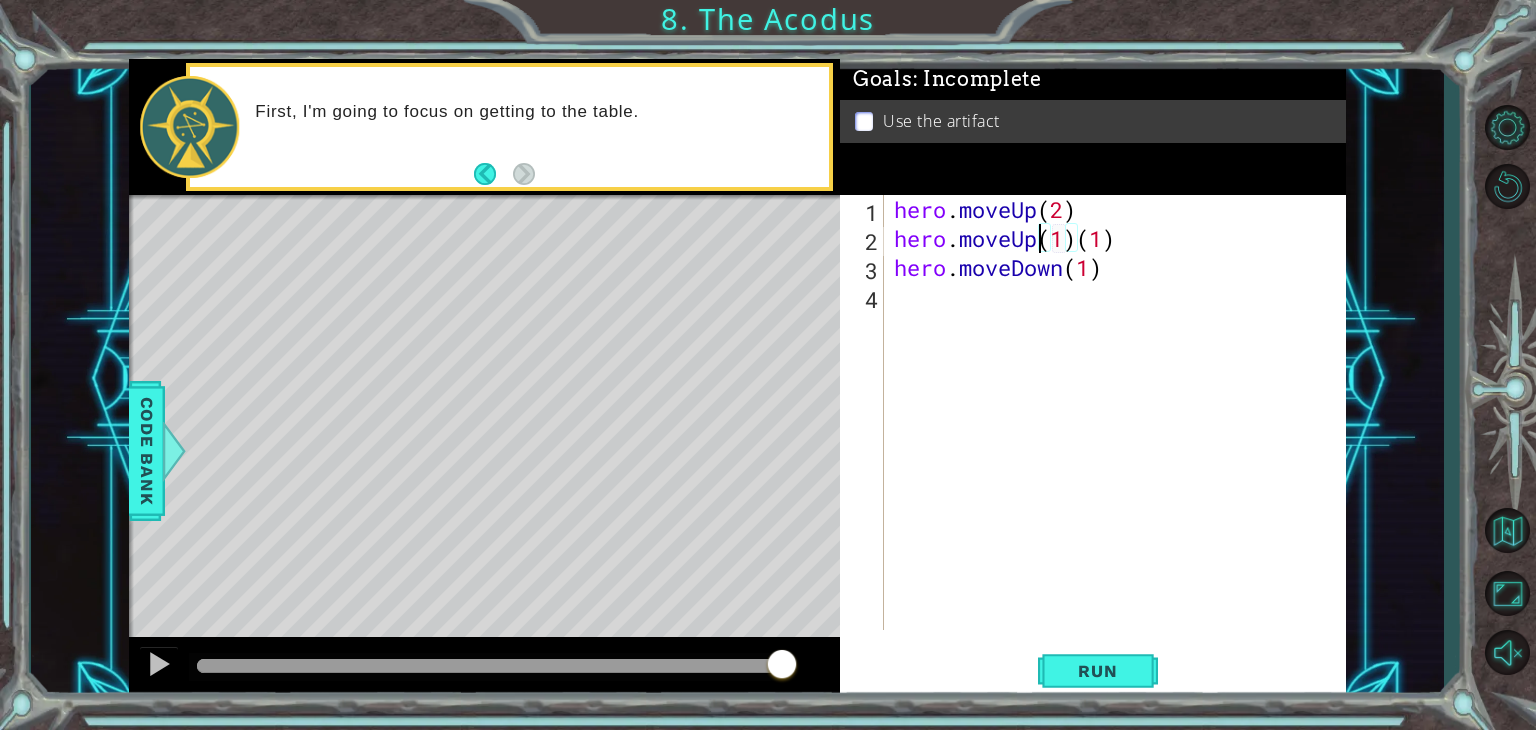click on "hero . moveUp ( 2 ) hero . moveUp ( 1 ) ( 1 ) hero . moveDown ( 1 )" at bounding box center [1120, 441] 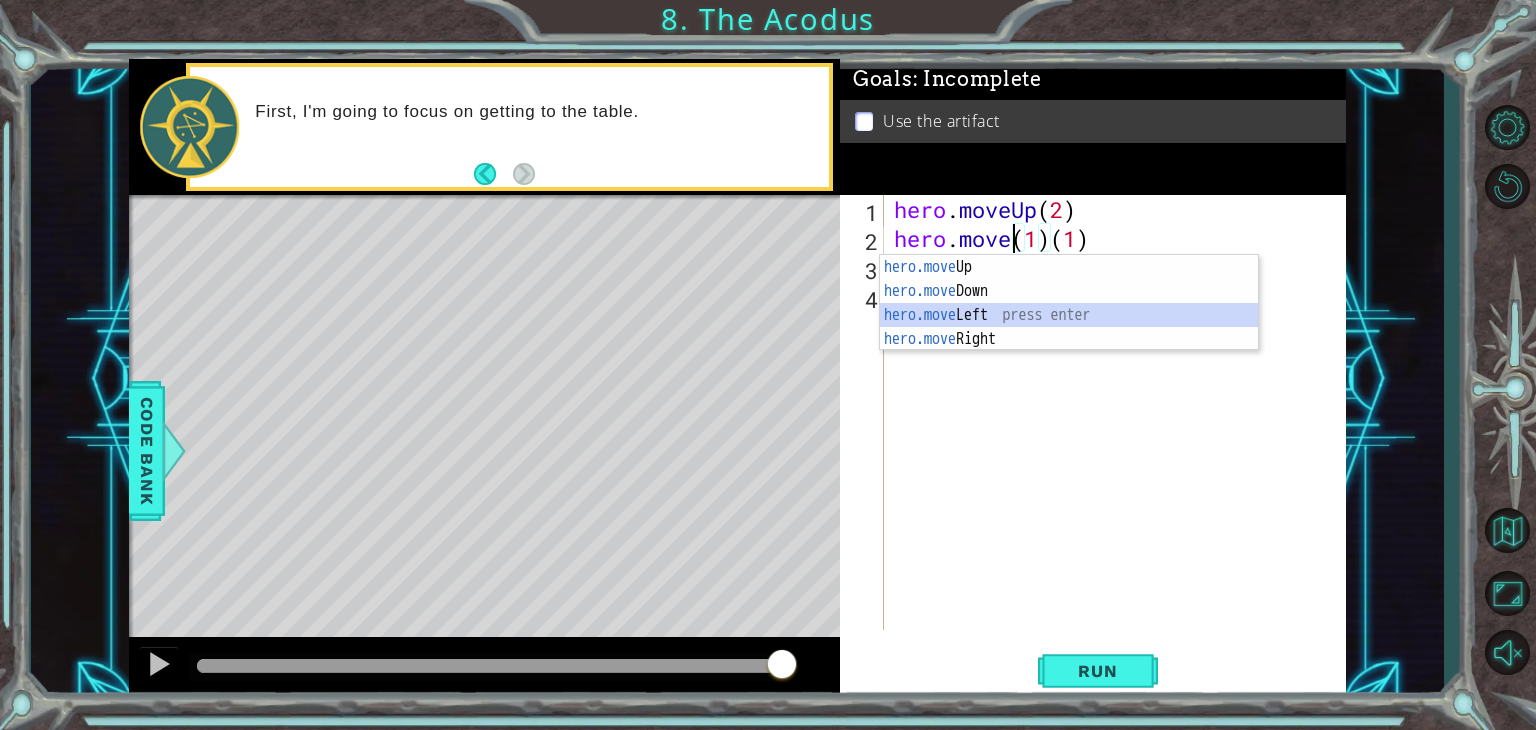 click on "hero.move Up press enter hero.move Down press enter hero.move Left press enter hero.move Right press enter" at bounding box center [1069, 327] 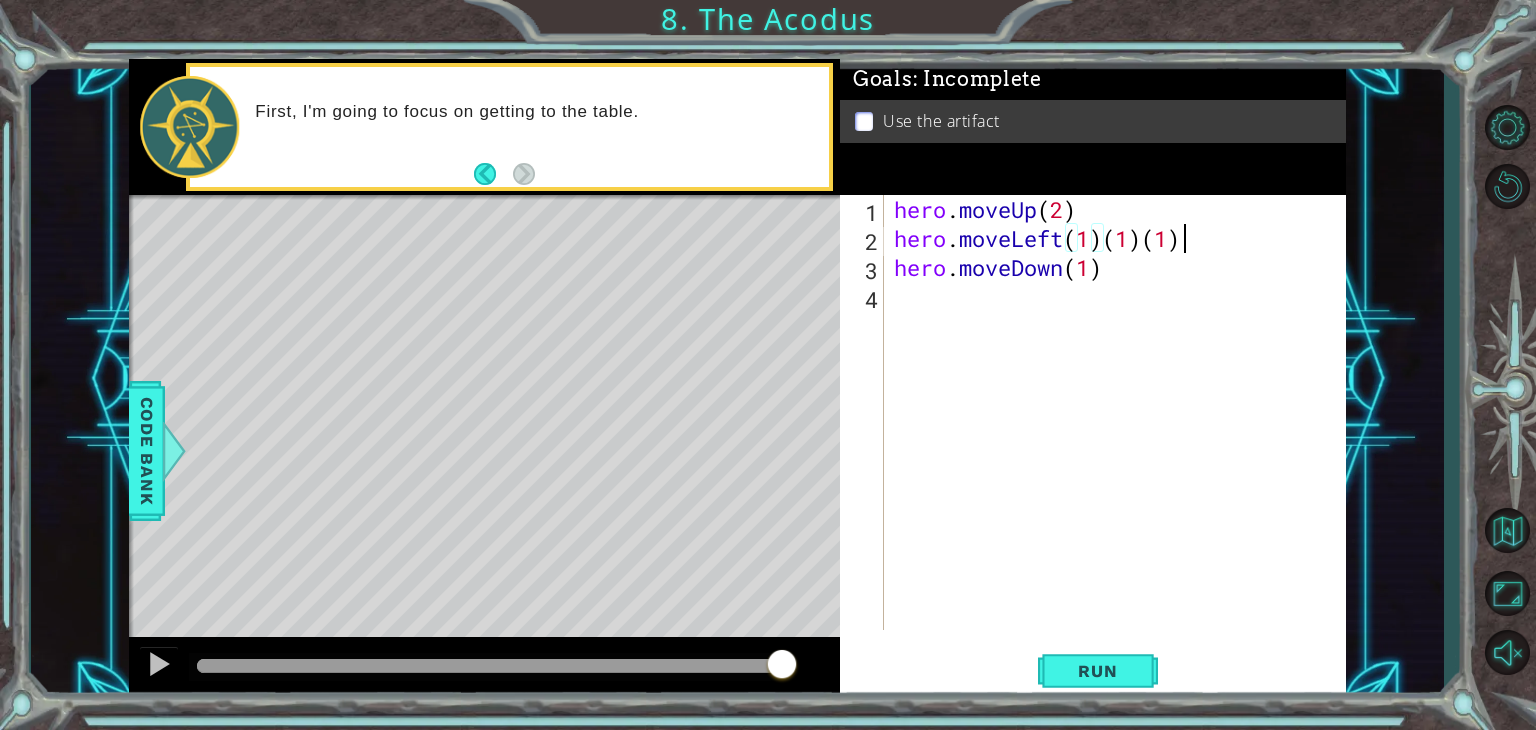 click on "hero . moveUp ( 2 ) hero . moveLeft ( 1 ) ( 1 ) ( 1 ) hero . moveDown ( 1 )" at bounding box center (1120, 441) 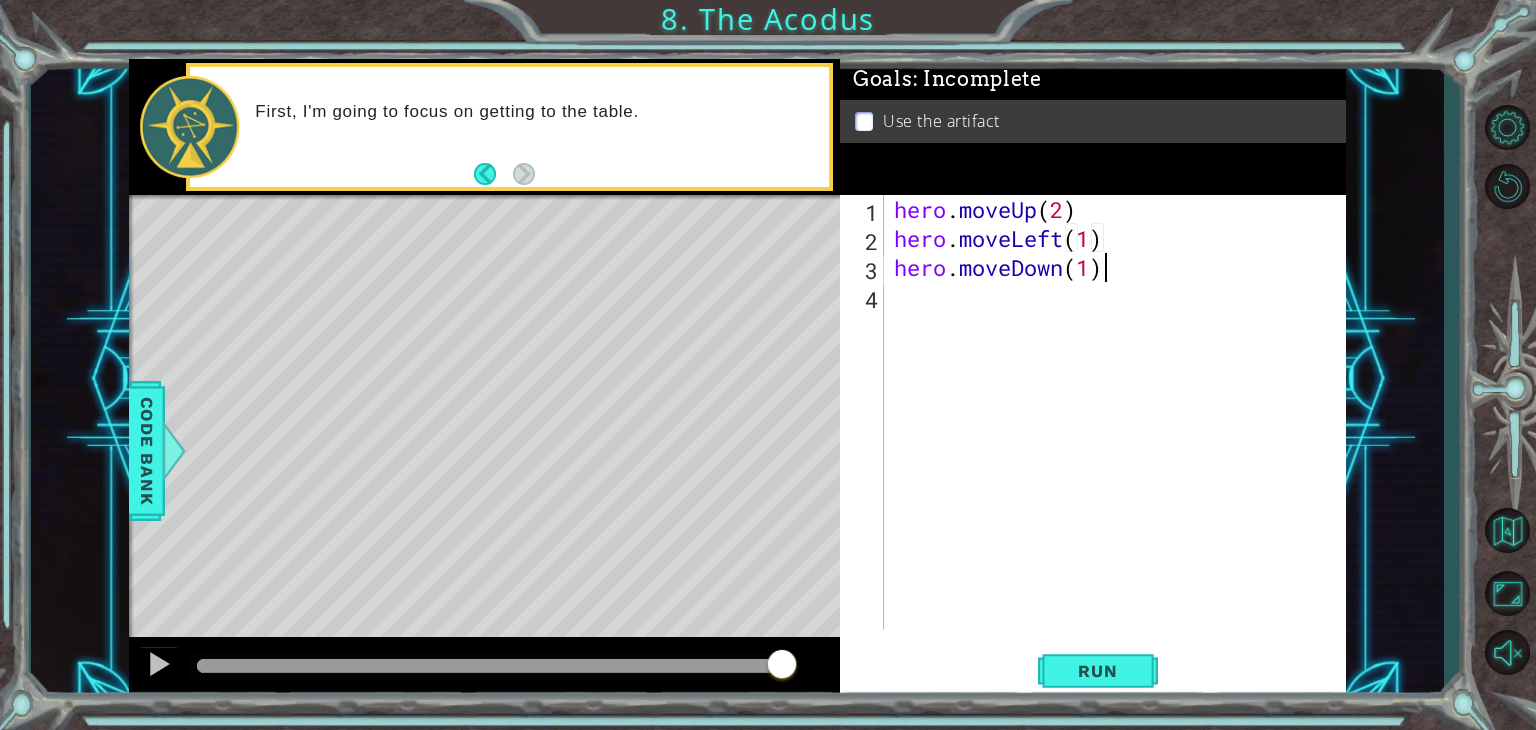 click on "hero . moveUp ( 2 ) hero . moveLeft ( 1 ) hero . moveDown ( 1 )" at bounding box center [1120, 441] 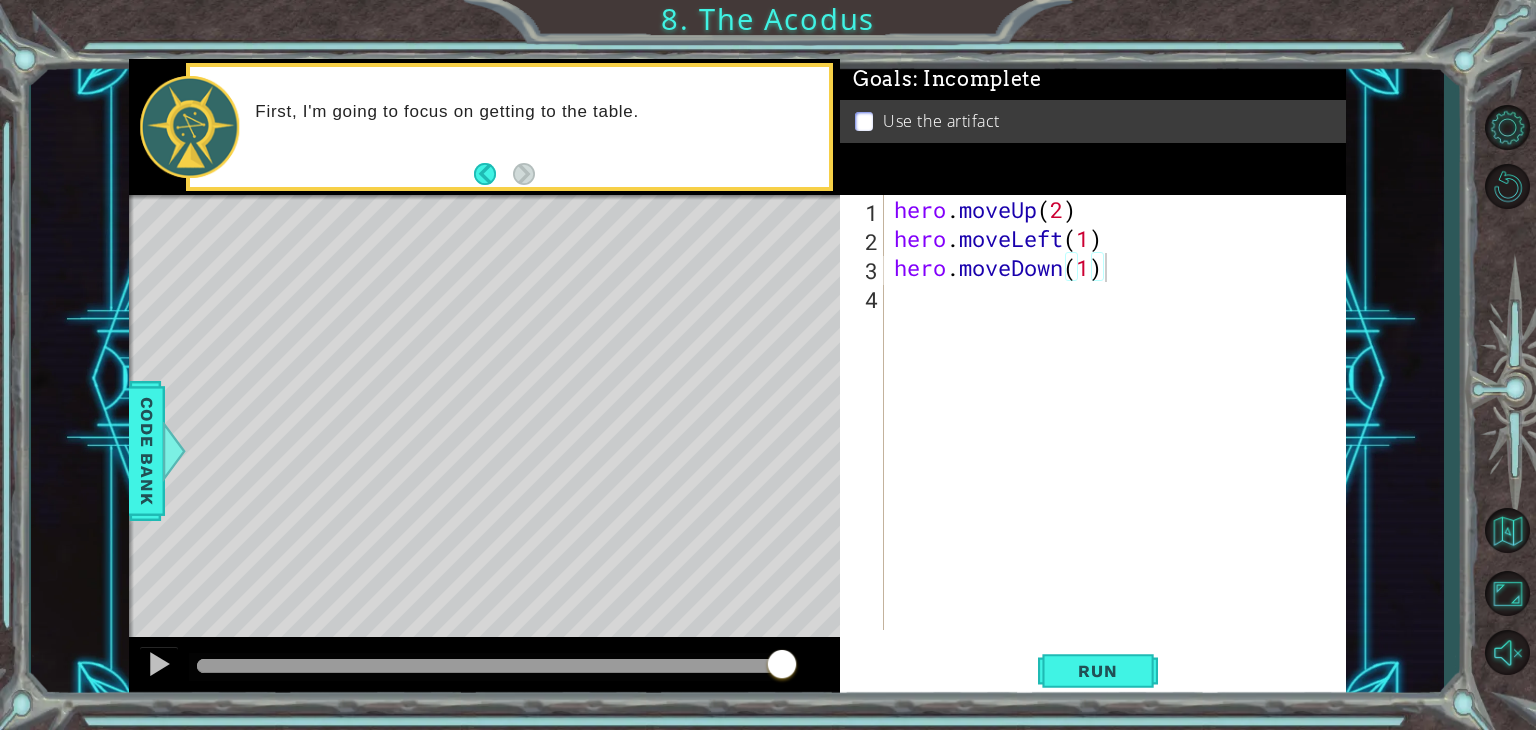 click on "hero.moveDown(1) 1 2 3 4 hero . moveUp ( 2 ) hero . moveLeft ( 1 ) hero . moveDown ( 1 )     הההההההההההההההההההההההההההההההההההההההההההההההההההההההההההההההההההההההההההההההההההההההההההההההההההההההההההההההההההההההההההההההההההההההההההההההההההההההההההההההההההההההההההההההההההההההההההההההההההההההההההההההההההההההההההההההההההההההההההההההההההההההההההההההה XXXXXXXXXXXXXXXXXXXXXXXXXXXXXXXXXXXXXXXXXXXXXXXXXXXXXXXXXXXXXXXXXXXXXXXXXXXXXXXXXXXXXXXXXXXXXXXXXXXXXXXXXXXXXXXXXXXXXXXXXXXXXXXXXXXXXXXXXXXXXXXXXXXXXXXXXXXXXXXXXXXXXXXXXXXXXXXXXXXXXXXXXXXXXXXXXXXXXXXXXXXXXXXXXXXXXXXXXXXXXXXXXXXXXXXXXXXXXXXXXXXXXXXXXXXXXXXX" at bounding box center (1090, 412) 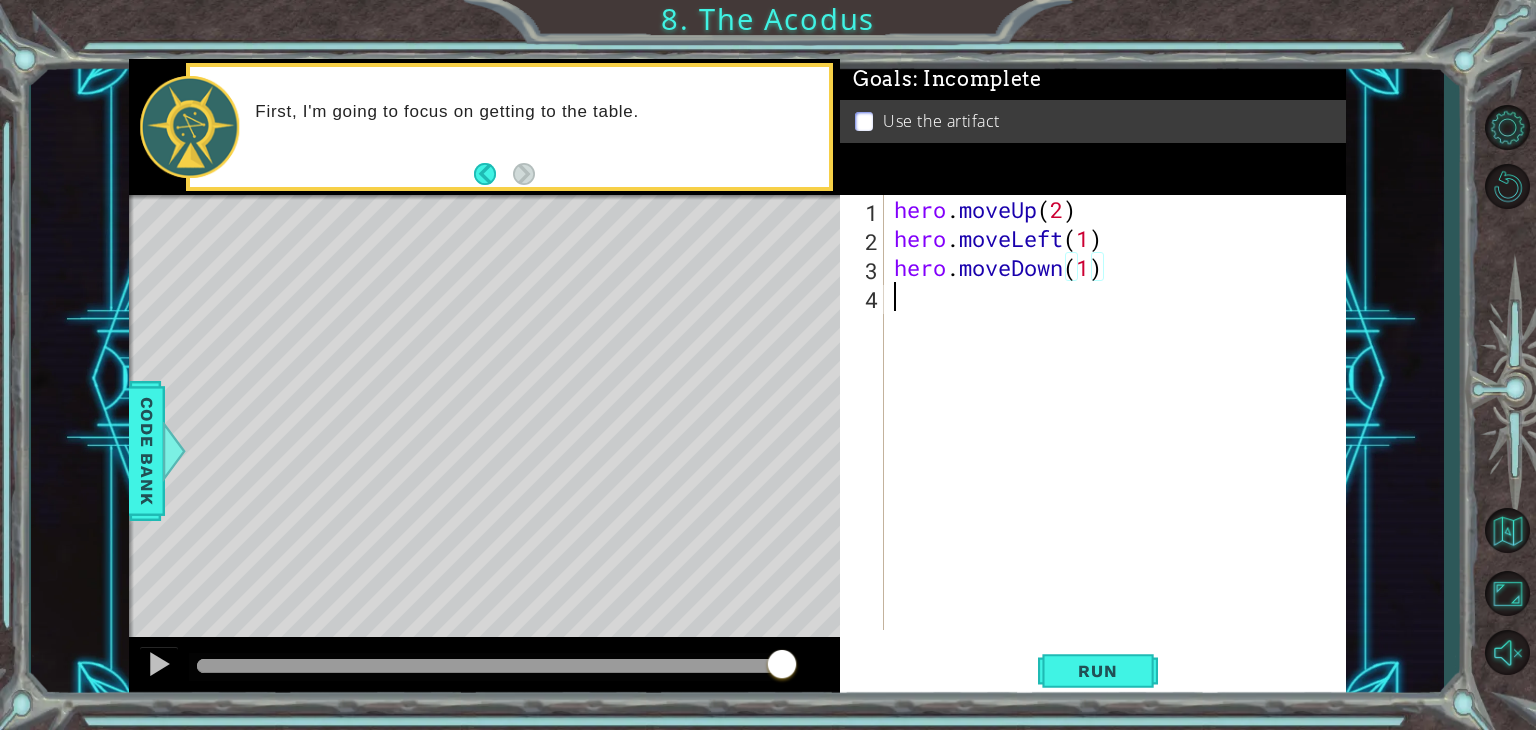 click on "hero . moveUp ( 2 ) hero . moveLeft ( 1 ) hero . moveDown ( 1 )" at bounding box center [1120, 441] 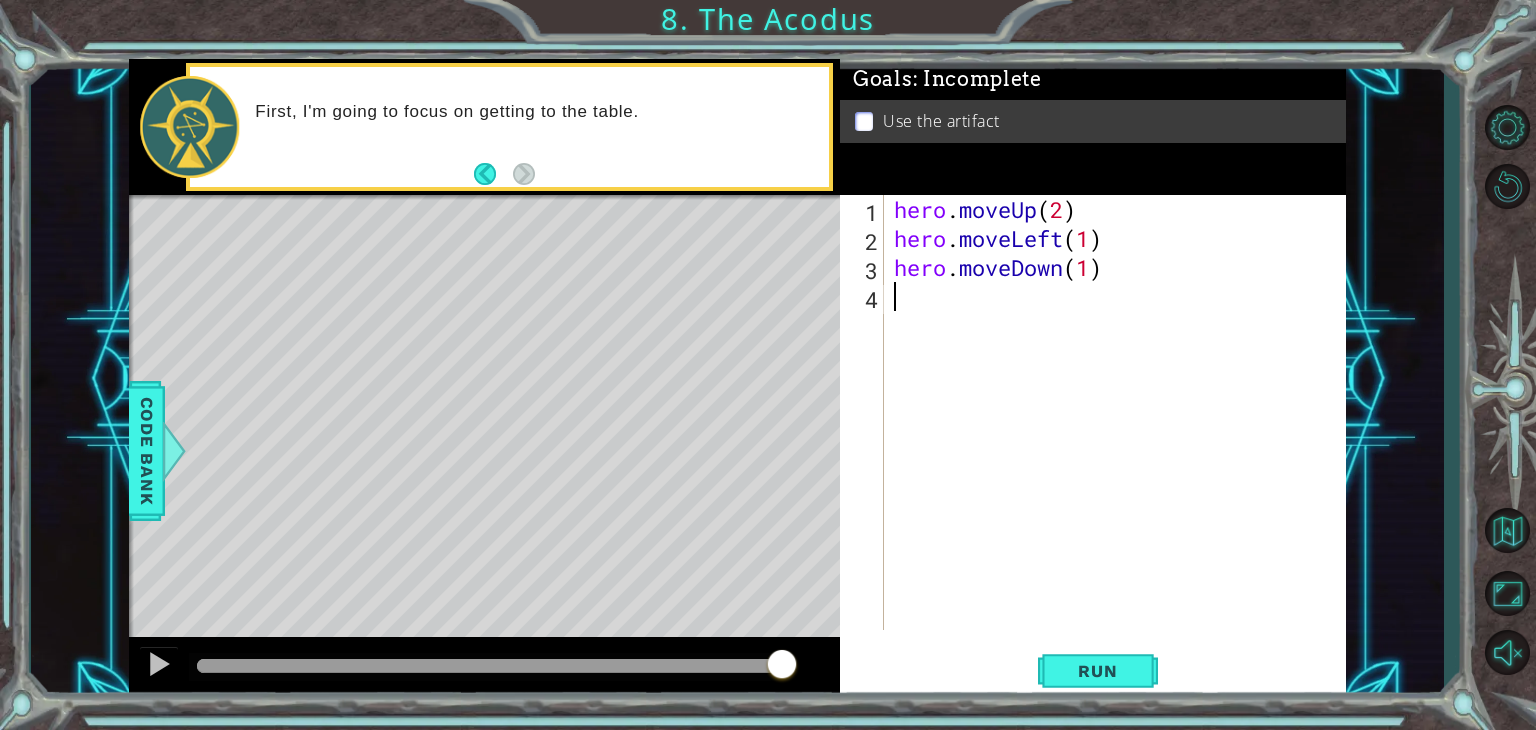 type on "h" 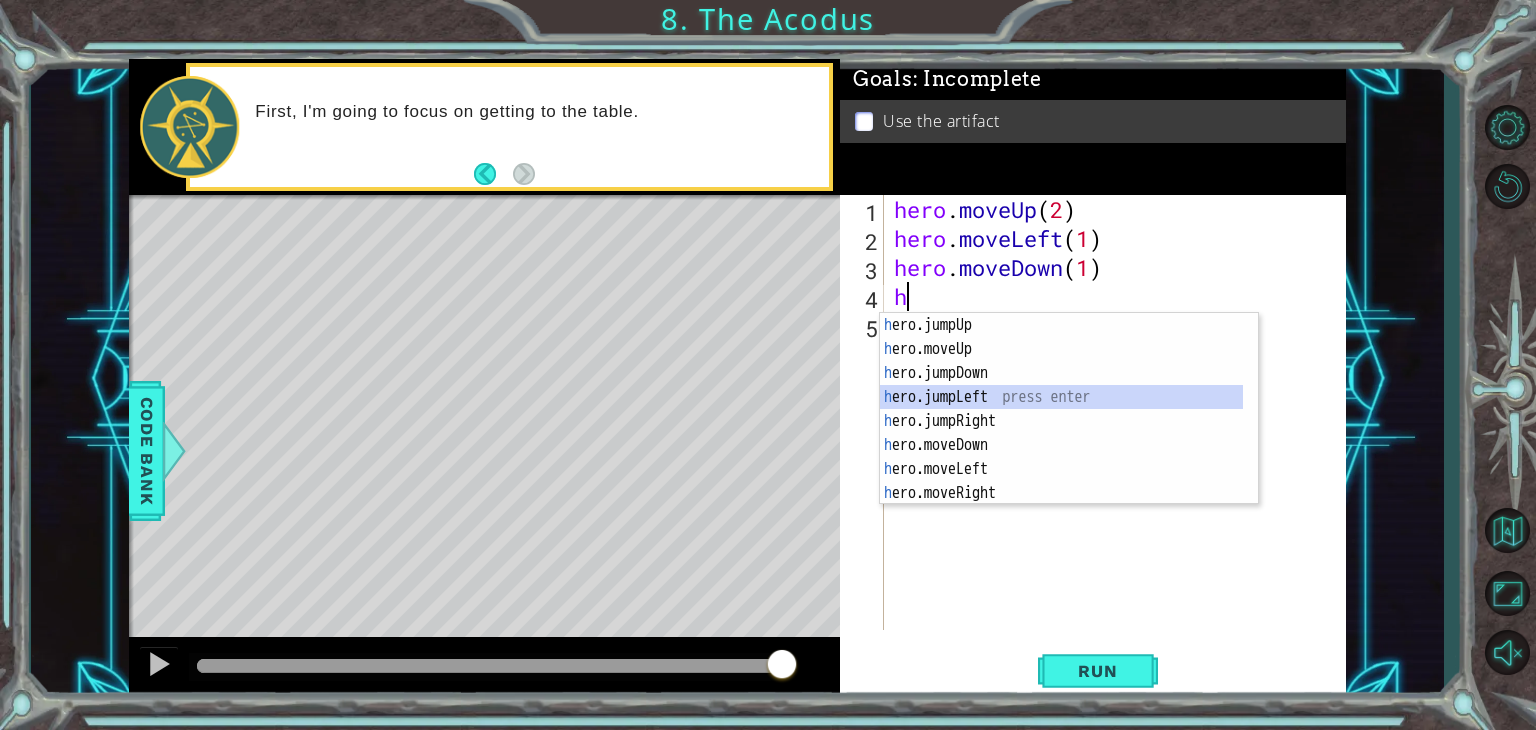 click on "h ero.jumpUp press enter h ero.moveUp press enter h ero.jumpDown press enter h ero.jumpLeft press enter h ero.jumpRight press enter h ero.moveDown press enter h ero.moveLeft press enter h ero.moveRight press enter h ero.use press enter" at bounding box center (1061, 433) 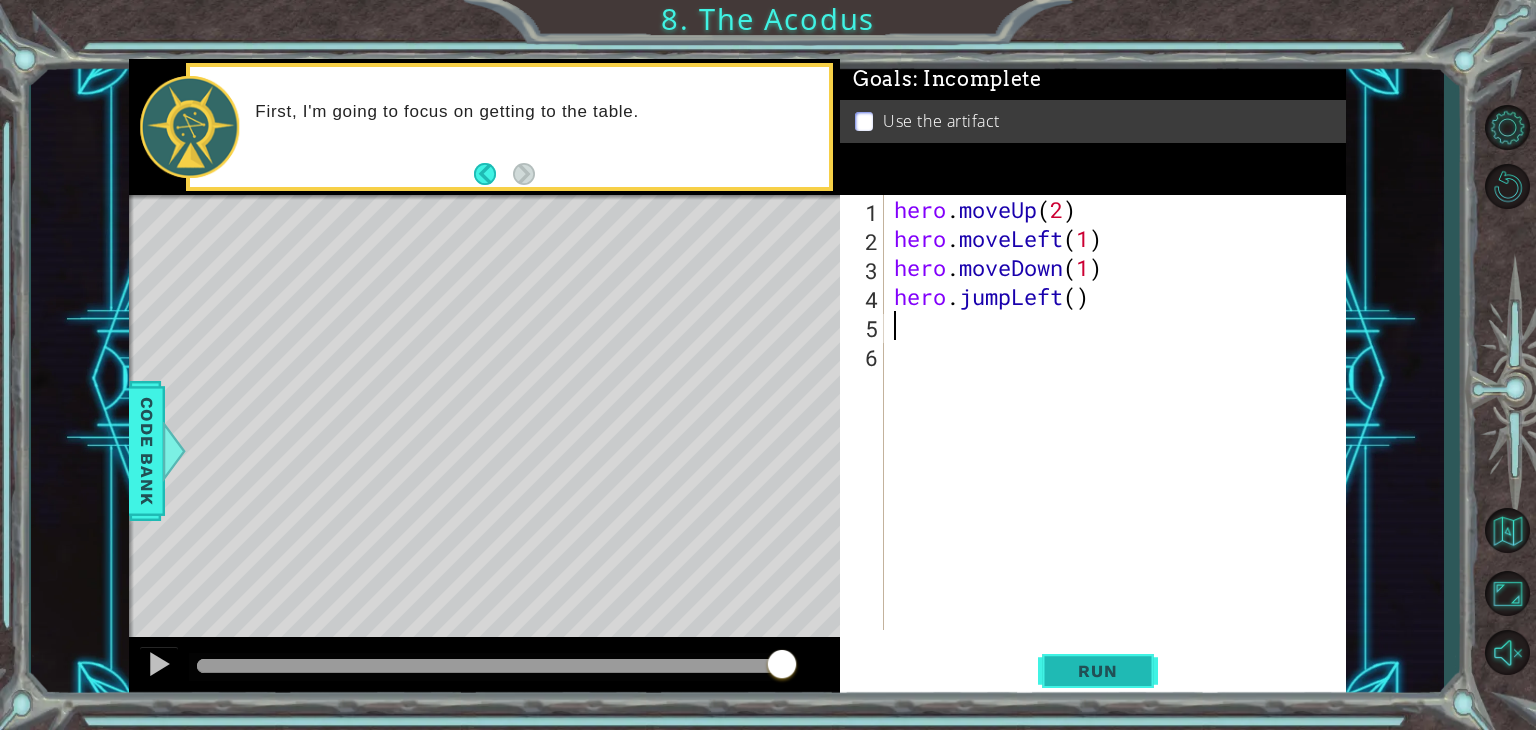 click on "Run" at bounding box center (1097, 671) 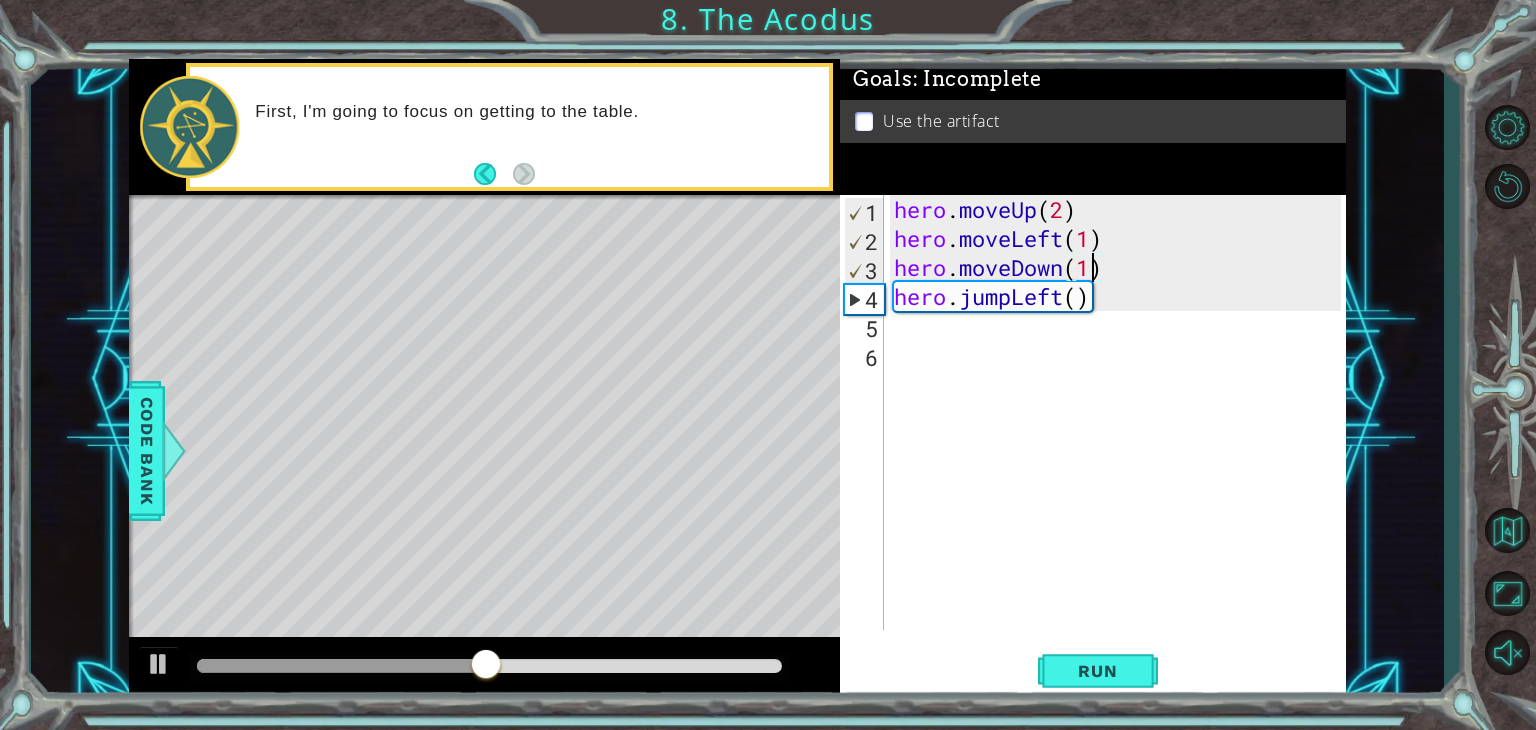 click on "hero . moveUp ( 2 ) hero . moveLeft ( 1 ) hero . moveDown ( 1 ) hero . jumpLeft ( )" at bounding box center (1120, 441) 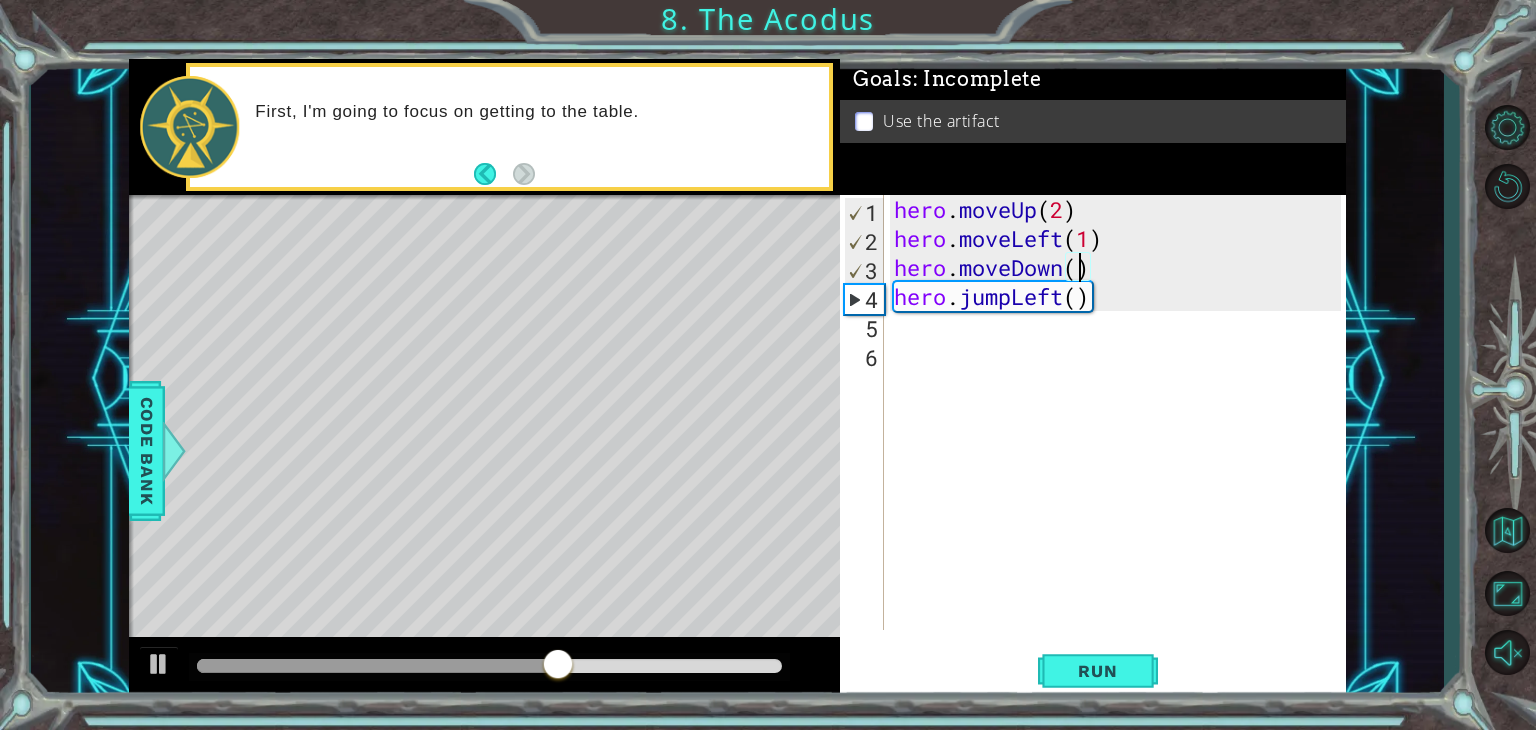 scroll, scrollTop: 0, scrollLeft: 8, axis: horizontal 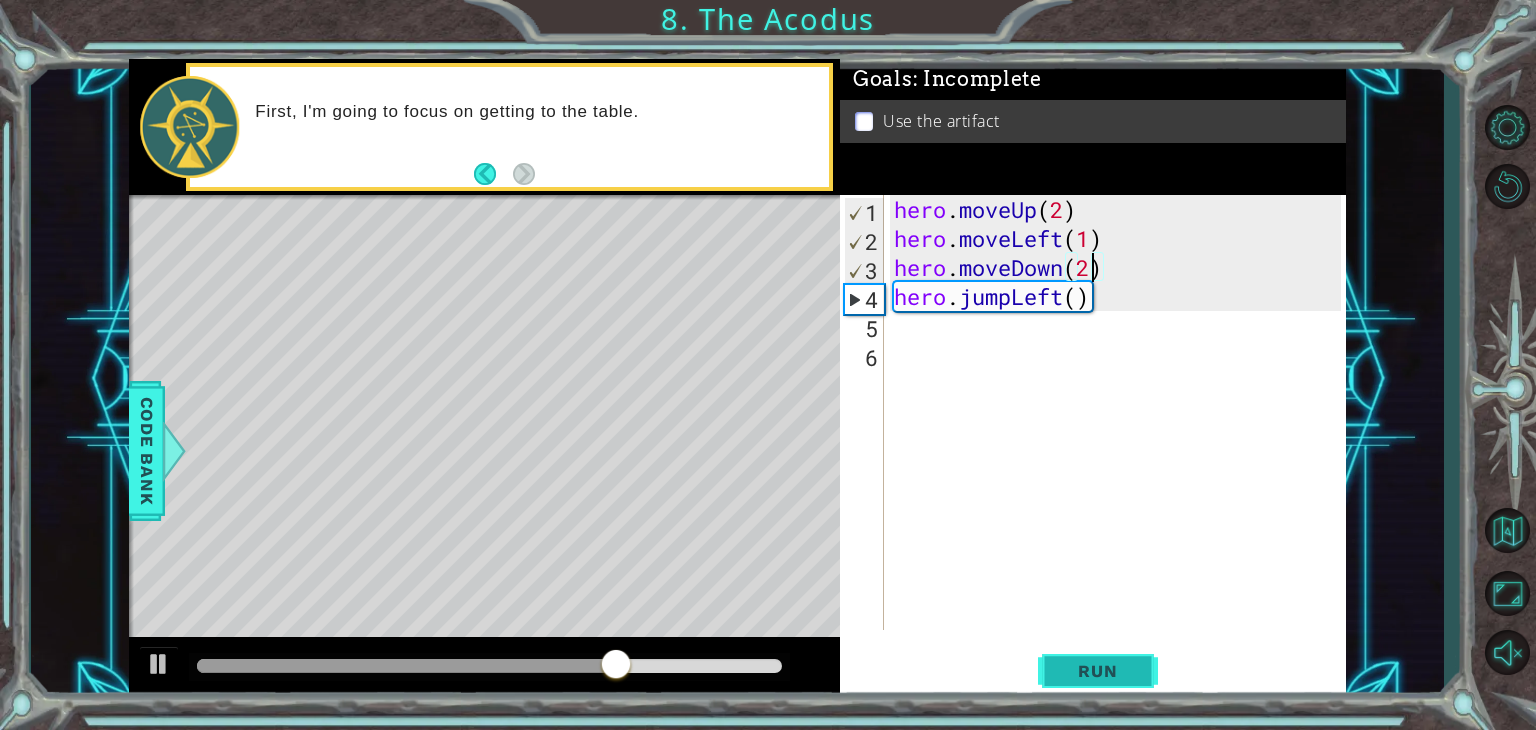 type on "hero.moveDown(2)" 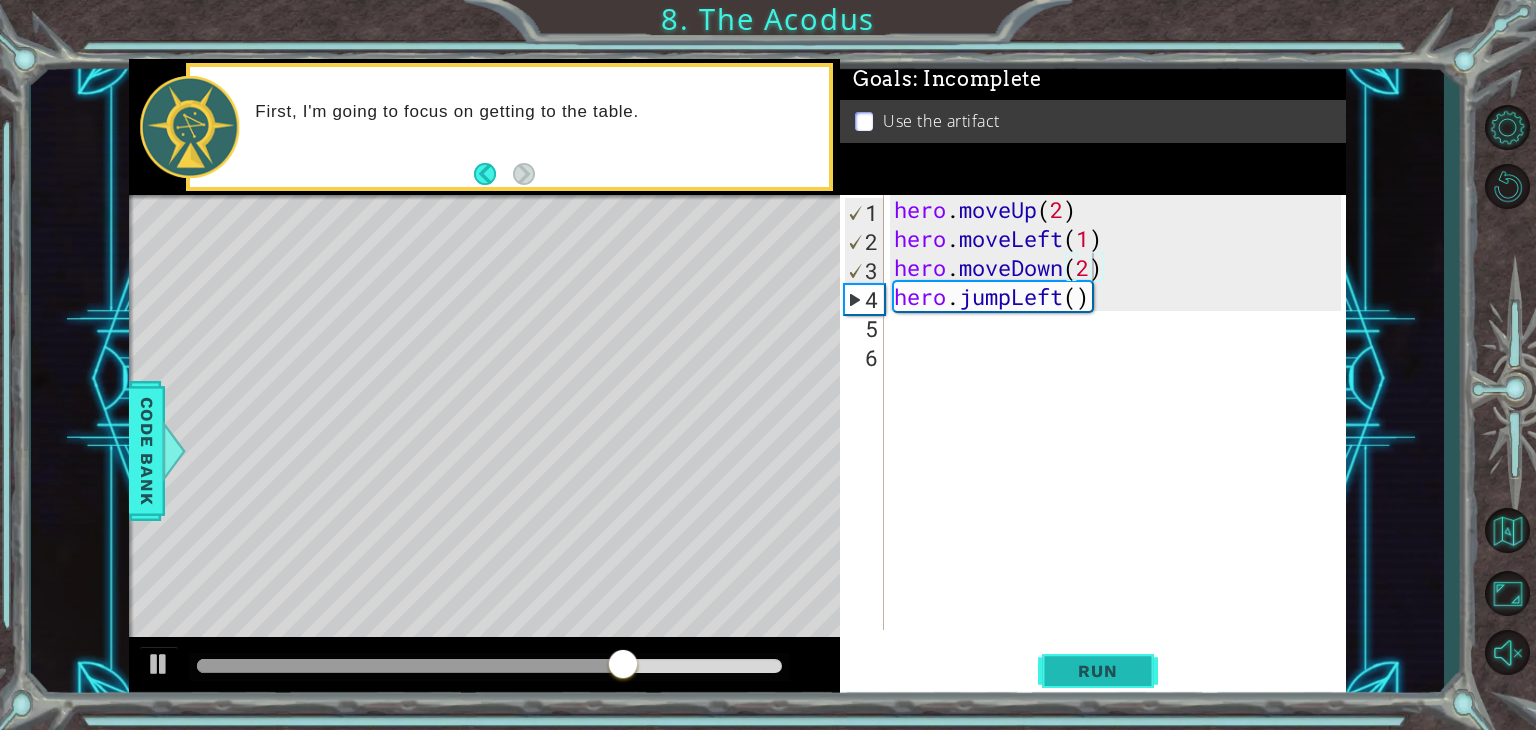 click on "Run" at bounding box center (1097, 671) 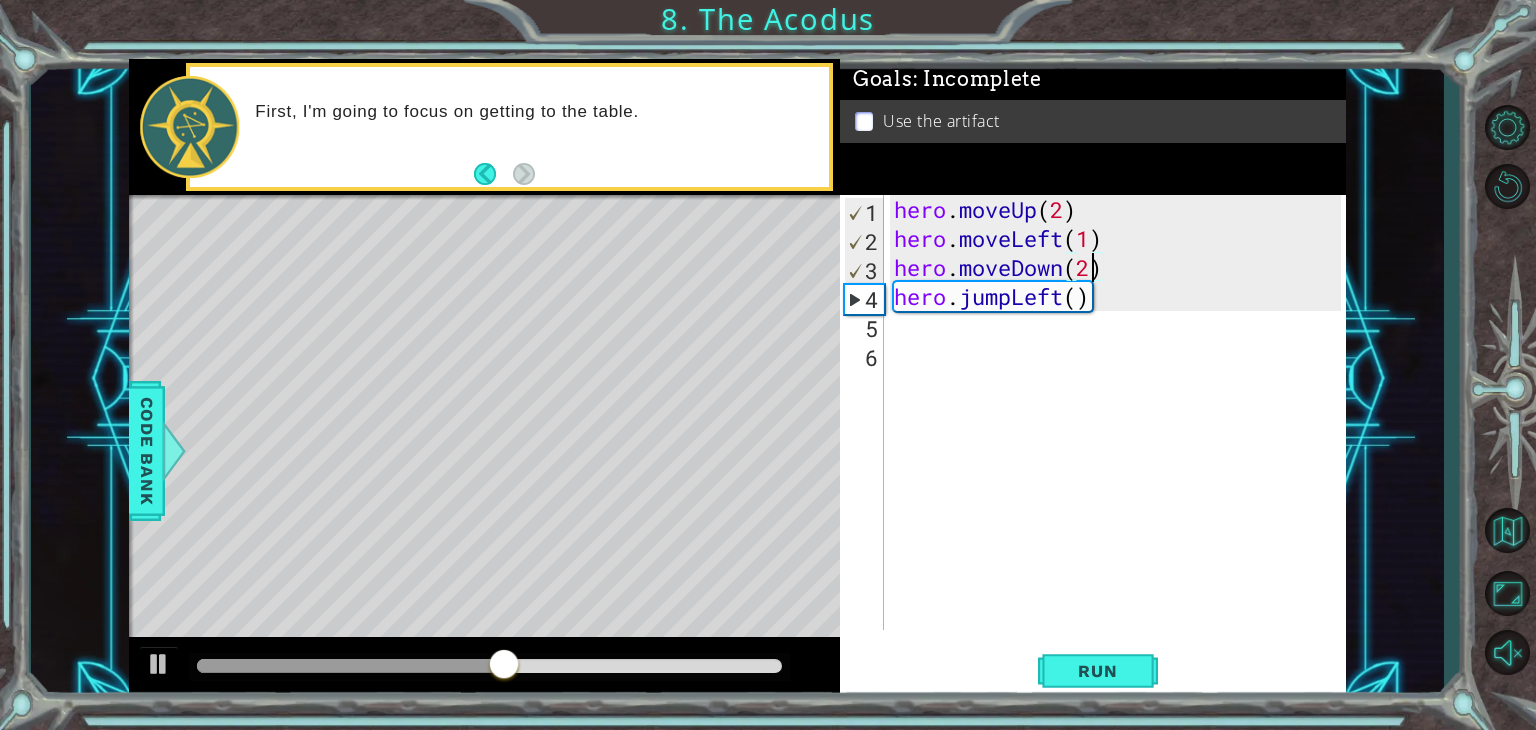 click on "hero . moveUp ( 2 ) hero . moveLeft ( 1 ) hero . moveDown ( 2 ) hero . jumpLeft ( )" at bounding box center (1120, 441) 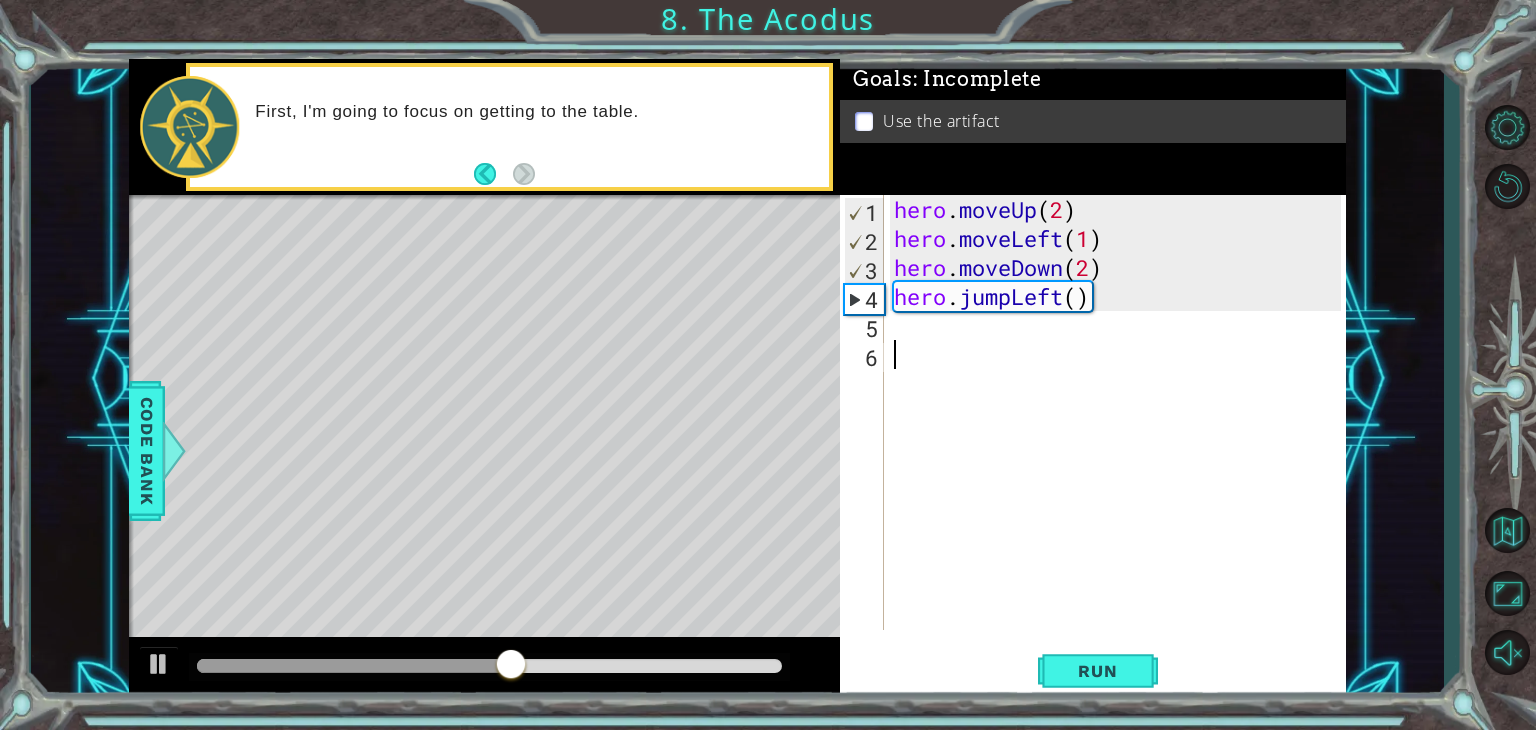 scroll, scrollTop: 0, scrollLeft: 0, axis: both 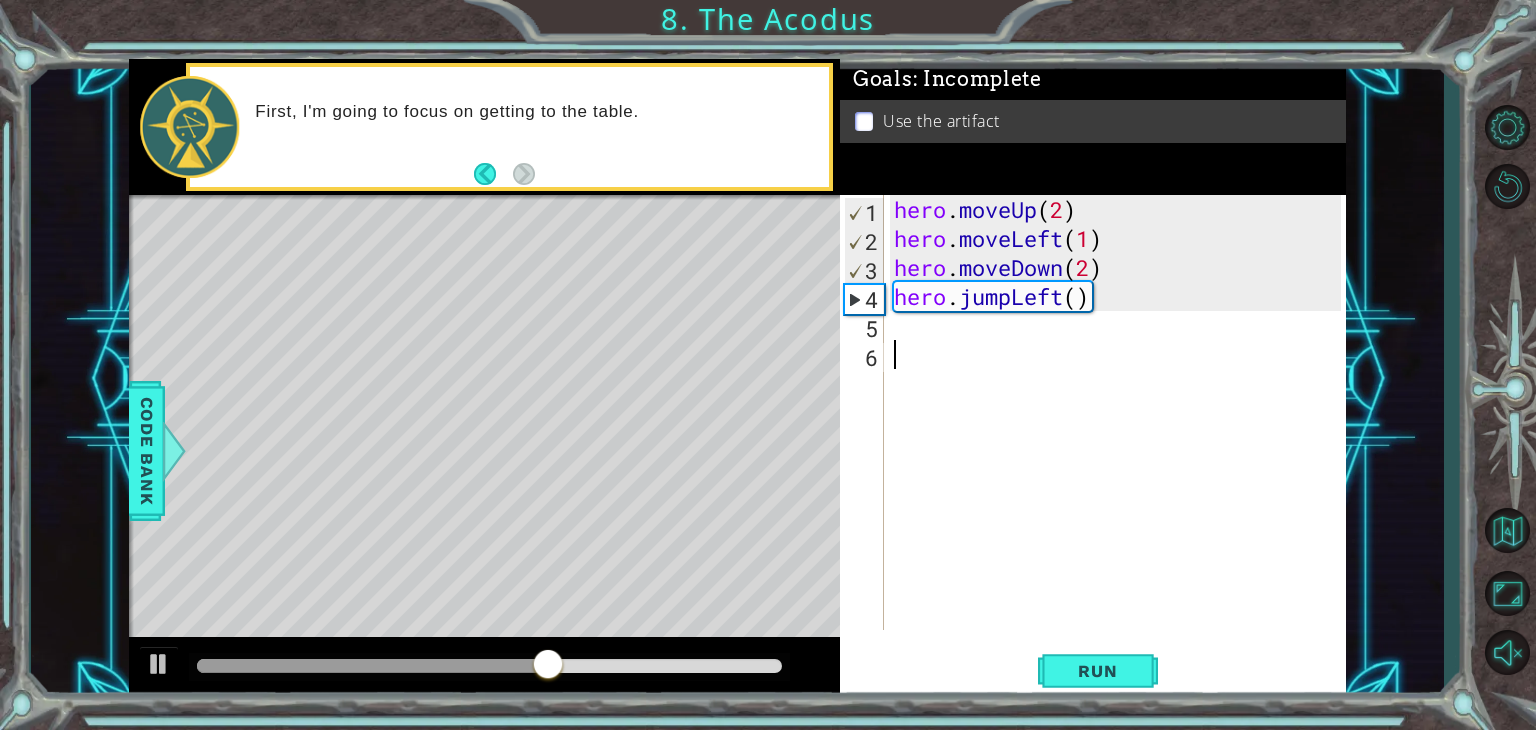 click on "hero . moveUp ( 2 ) hero . moveLeft ( 1 ) hero . moveDown ( 2 ) hero . jumpLeft ( )" at bounding box center [1120, 441] 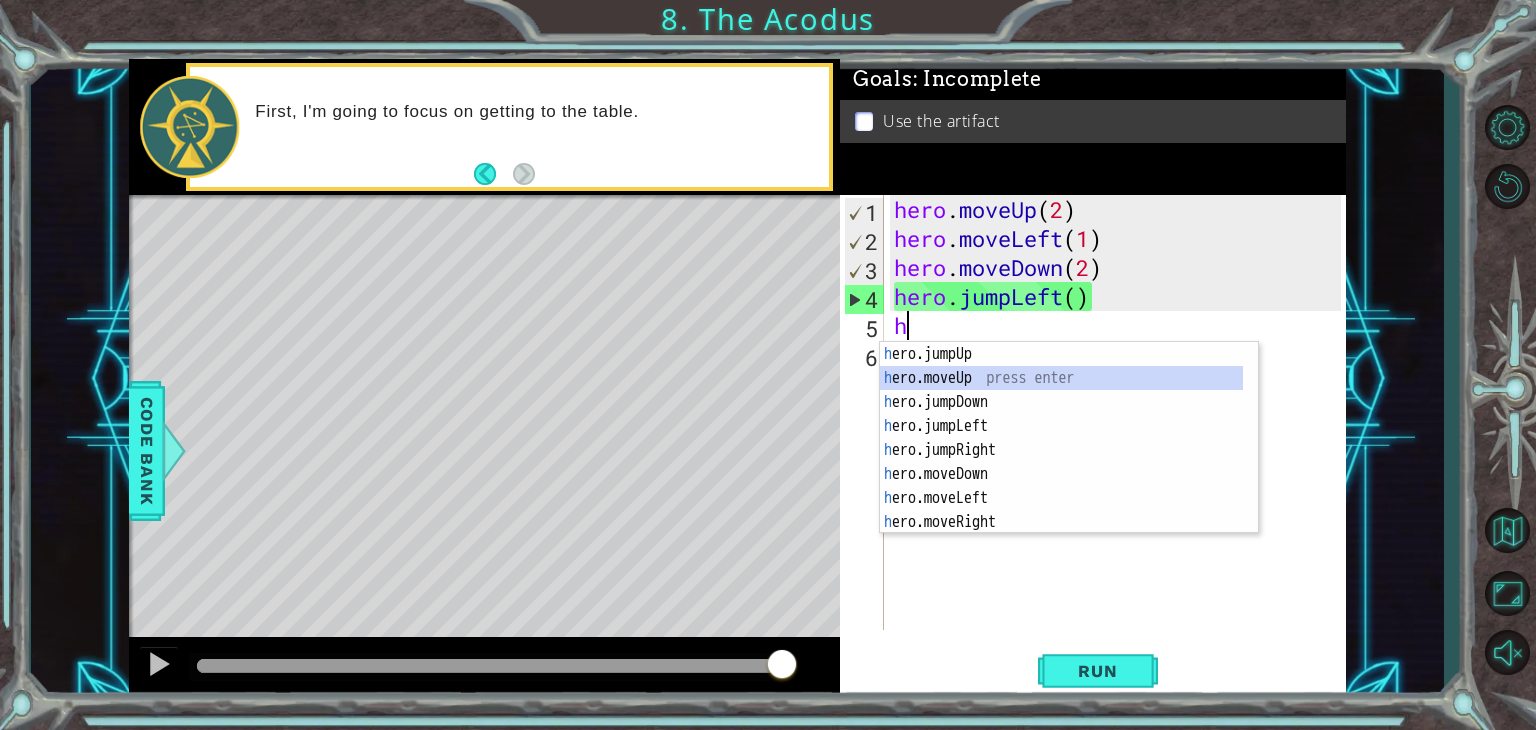 click on "h ero.jumpUp press enter h ero.moveUp press enter h ero.jumpDown press enter h ero.jumpLeft press enter h ero.jumpRight press enter h ero.moveDown press enter h ero.moveLeft press enter h ero.moveRight press enter h ero.use press enter" at bounding box center [1061, 462] 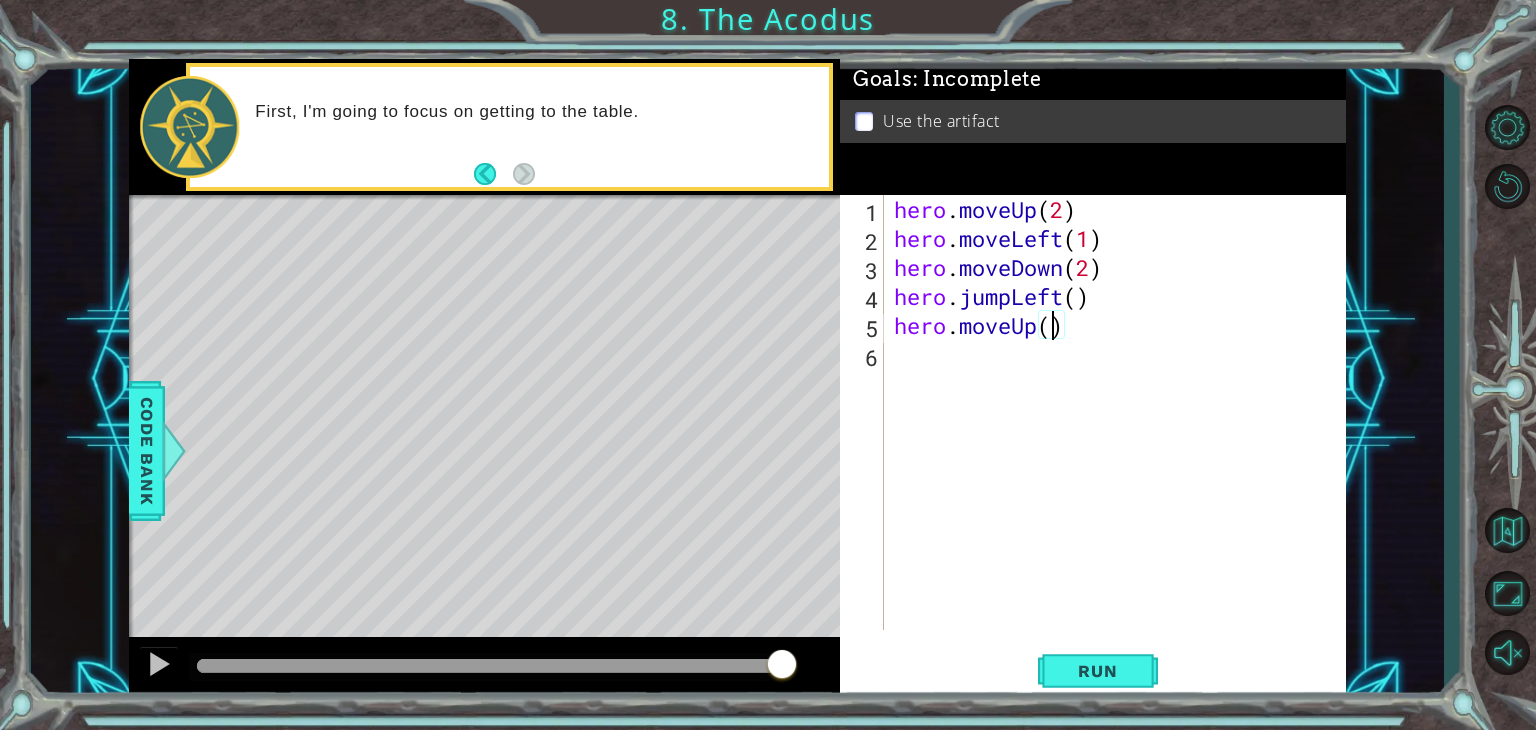 type on "hero.moveUp(2)" 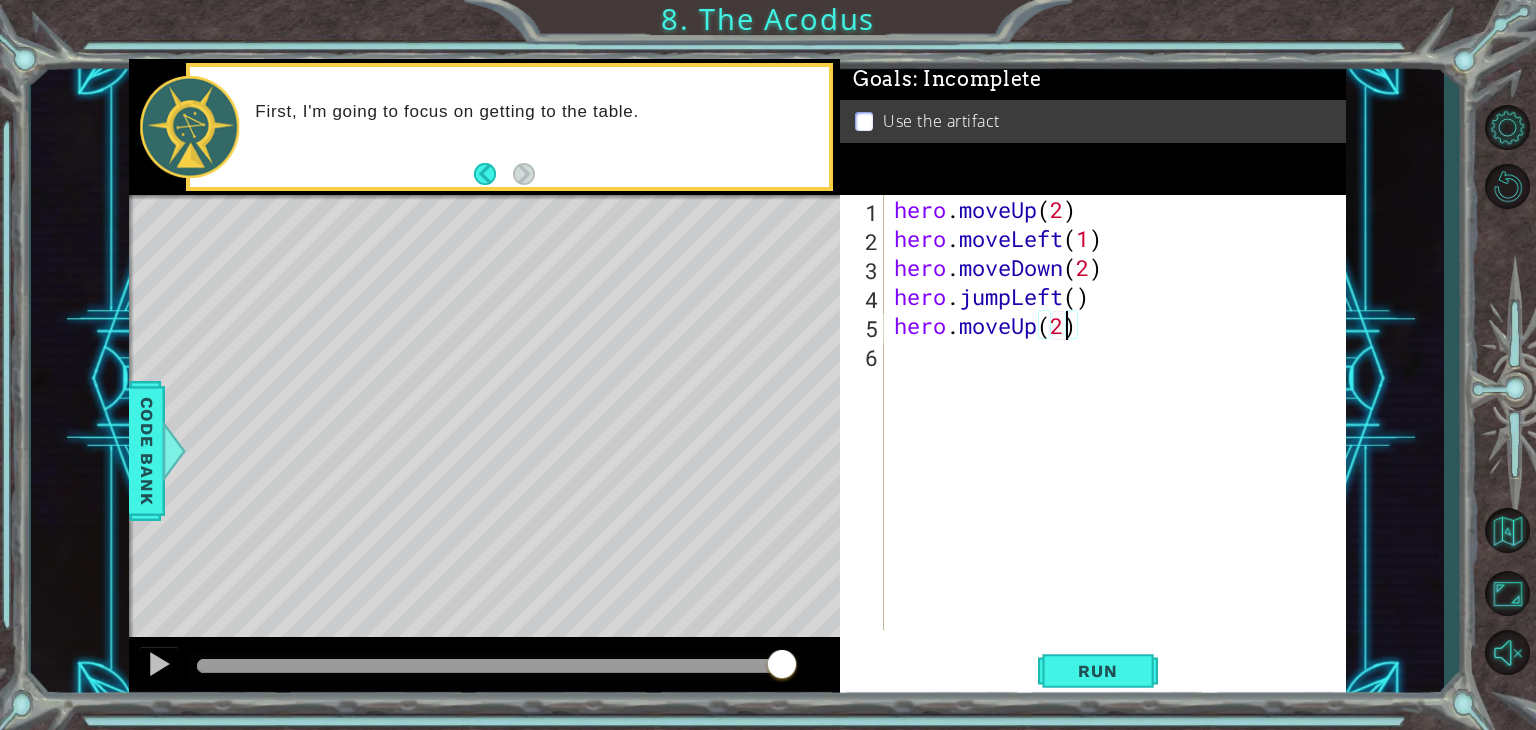 scroll, scrollTop: 0, scrollLeft: 7, axis: horizontal 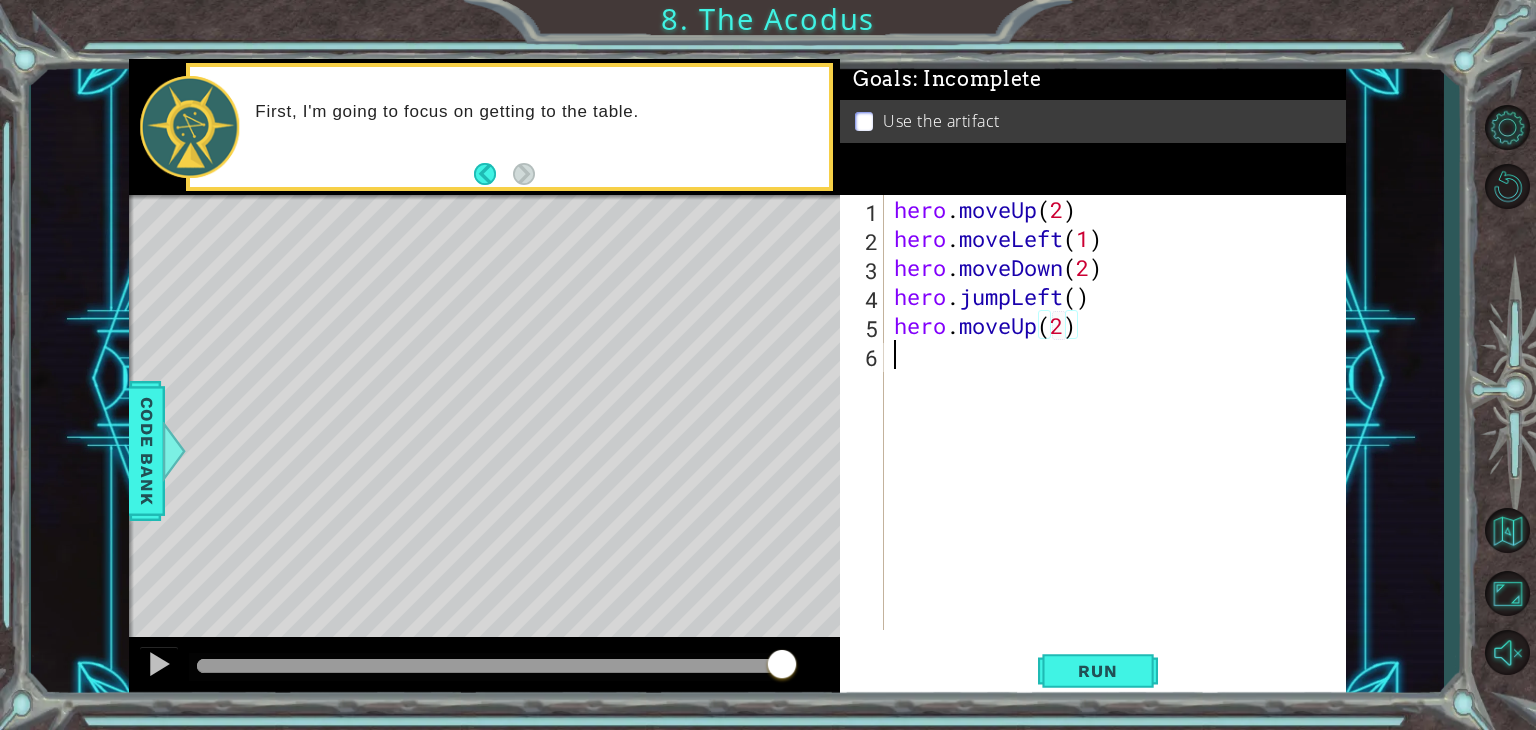 click on "hero . moveUp ( 2 ) hero . moveLeft ( 1 ) hero . moveDown ( 2 ) hero . jumpLeft ( ) hero . moveUp ( 2 )" at bounding box center (1120, 441) 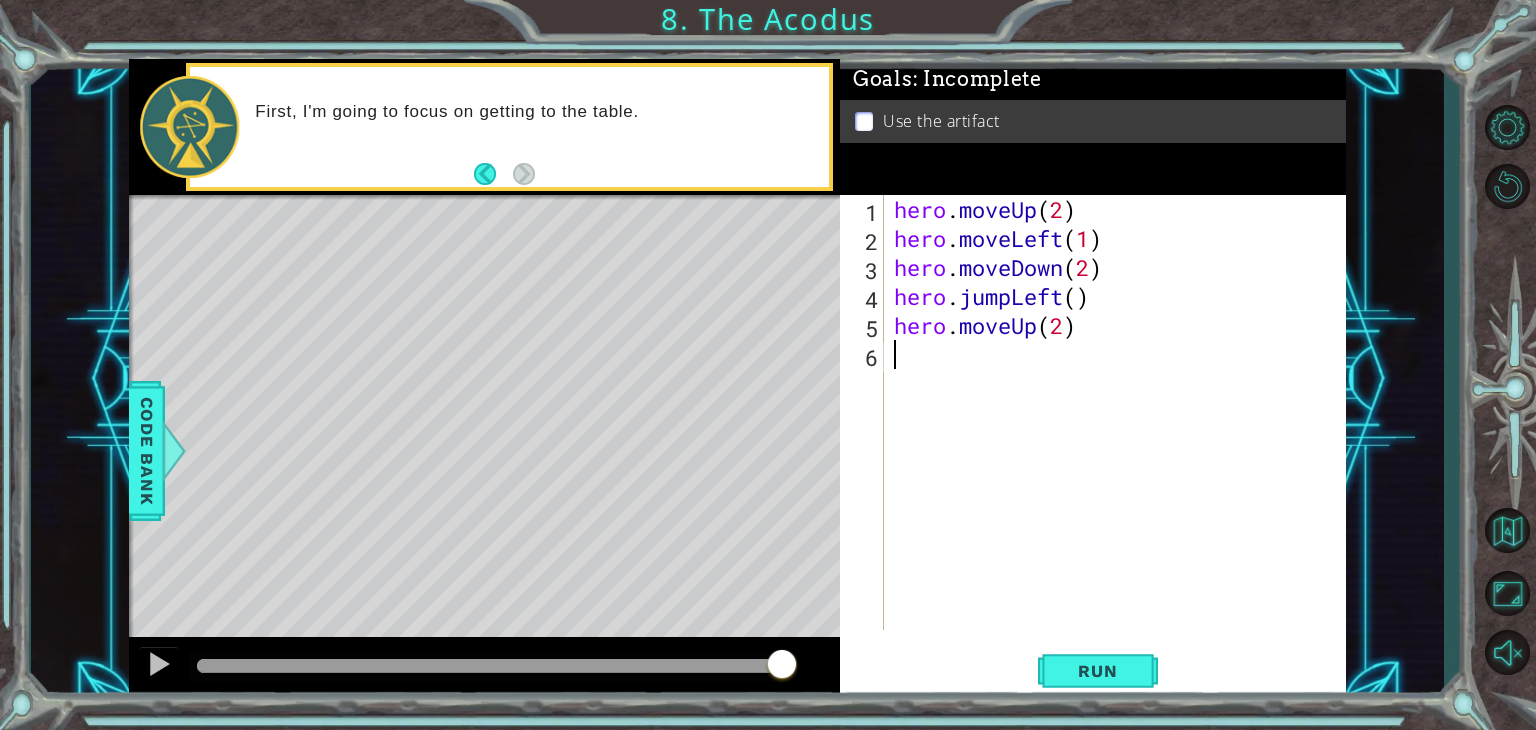 type on "h" 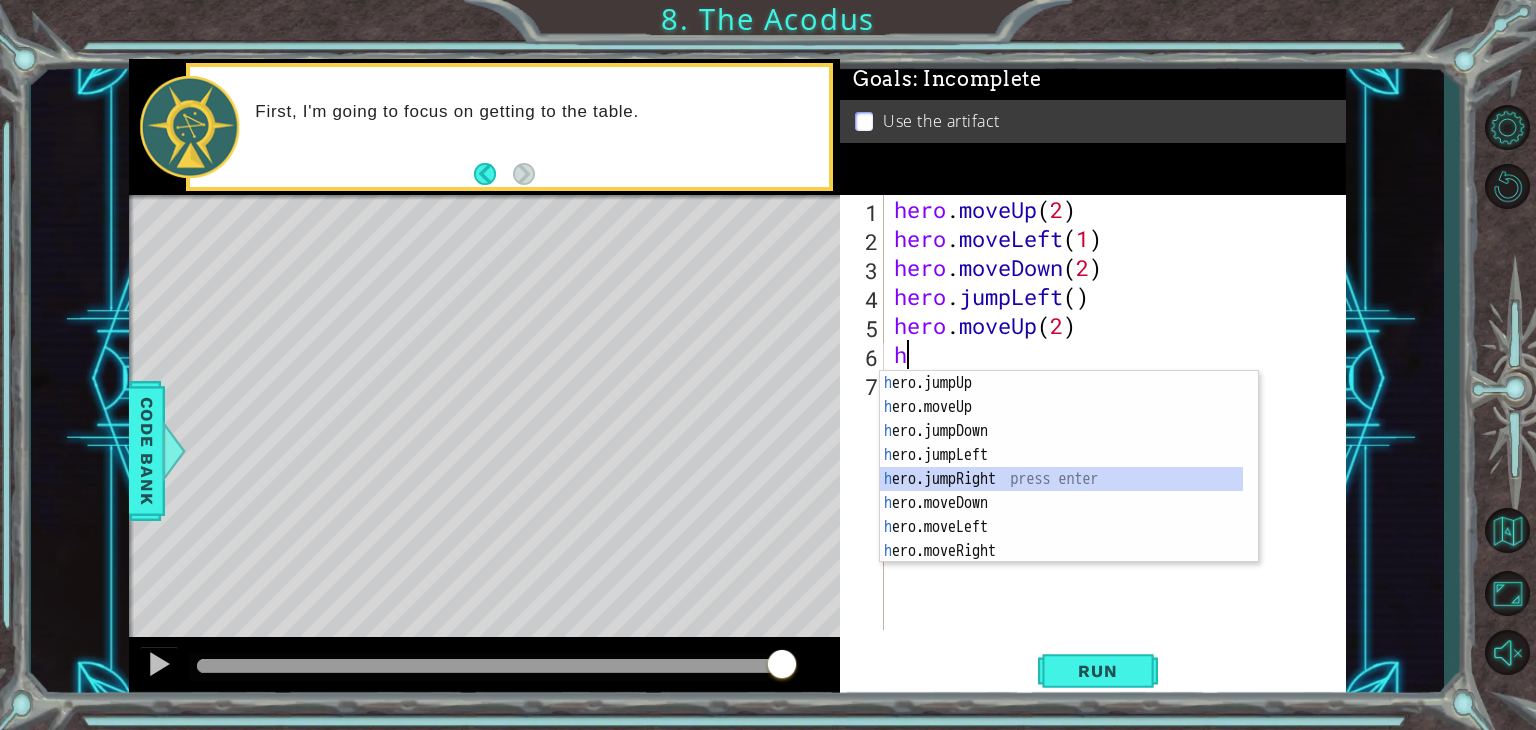click on "h ero.jumpUp press enter h ero.moveUp press enter h ero.jumpDown press enter h ero.jumpLeft press enter h ero.jumpRight press enter h ero.moveDown press enter h ero.moveLeft press enter h ero.moveRight press enter h ero.use press enter" at bounding box center (1061, 491) 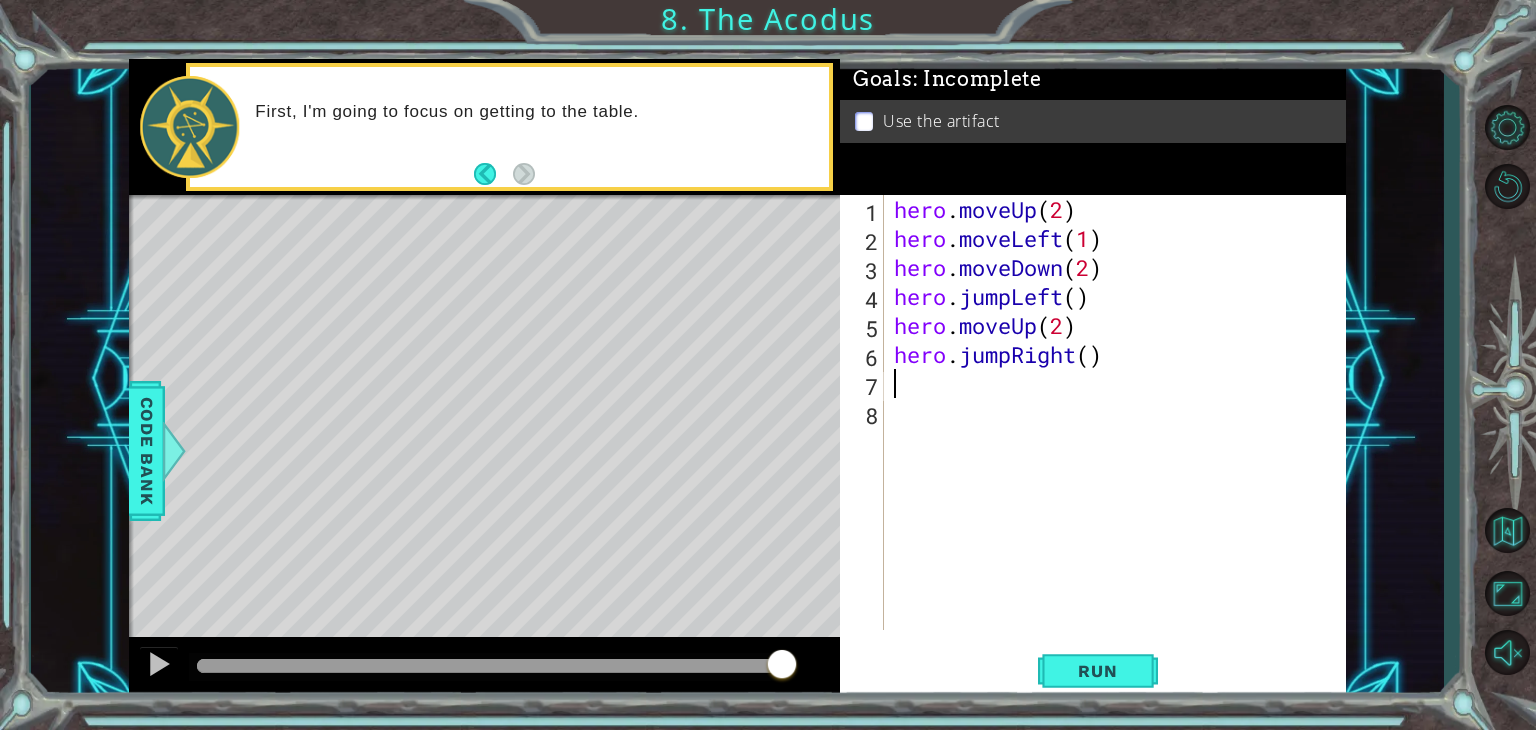 click on "hero . moveUp ( 2 ) hero . moveLeft ( 1 ) hero . moveDown ( 2 ) hero . jumpLeft ( ) hero . moveUp ( 2 ) hero . jumpRight ( )" at bounding box center [1120, 441] 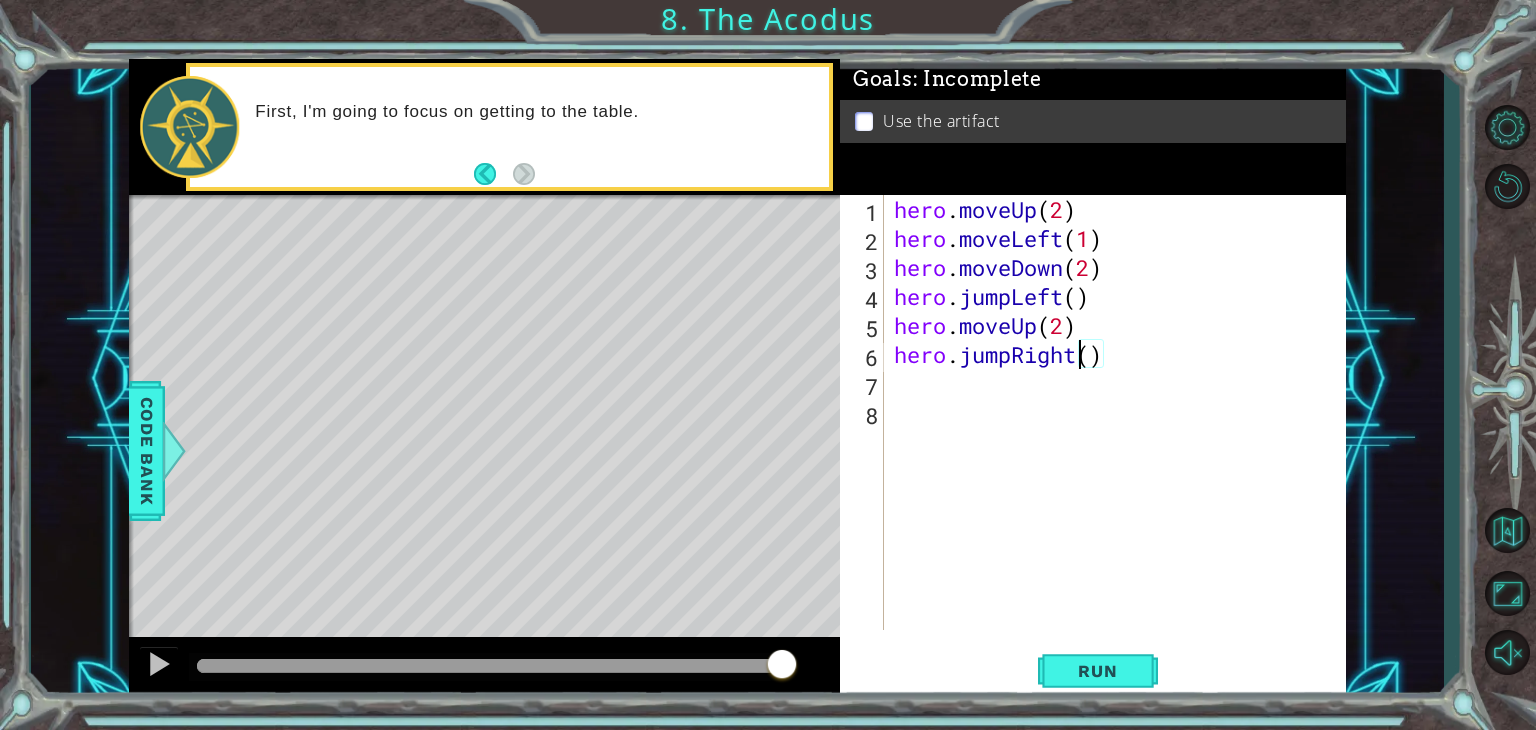 click on "hero . moveUp ( 2 ) hero . moveLeft ( 1 ) hero . moveDown ( 2 ) hero . jumpLeft ( ) hero . moveUp ( 2 ) hero . jumpRight ( )" at bounding box center [1120, 441] 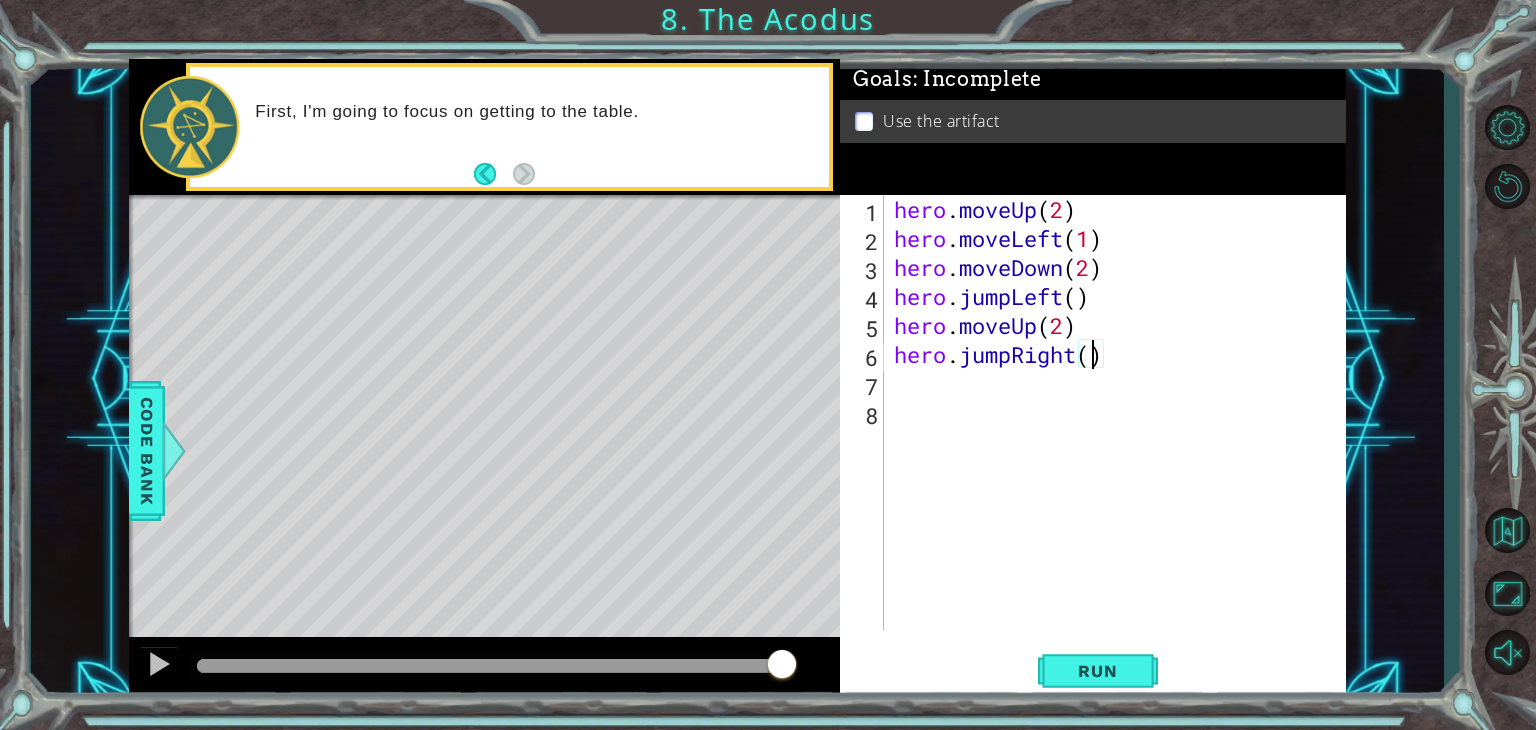 type on "hero.jumpRight(1)" 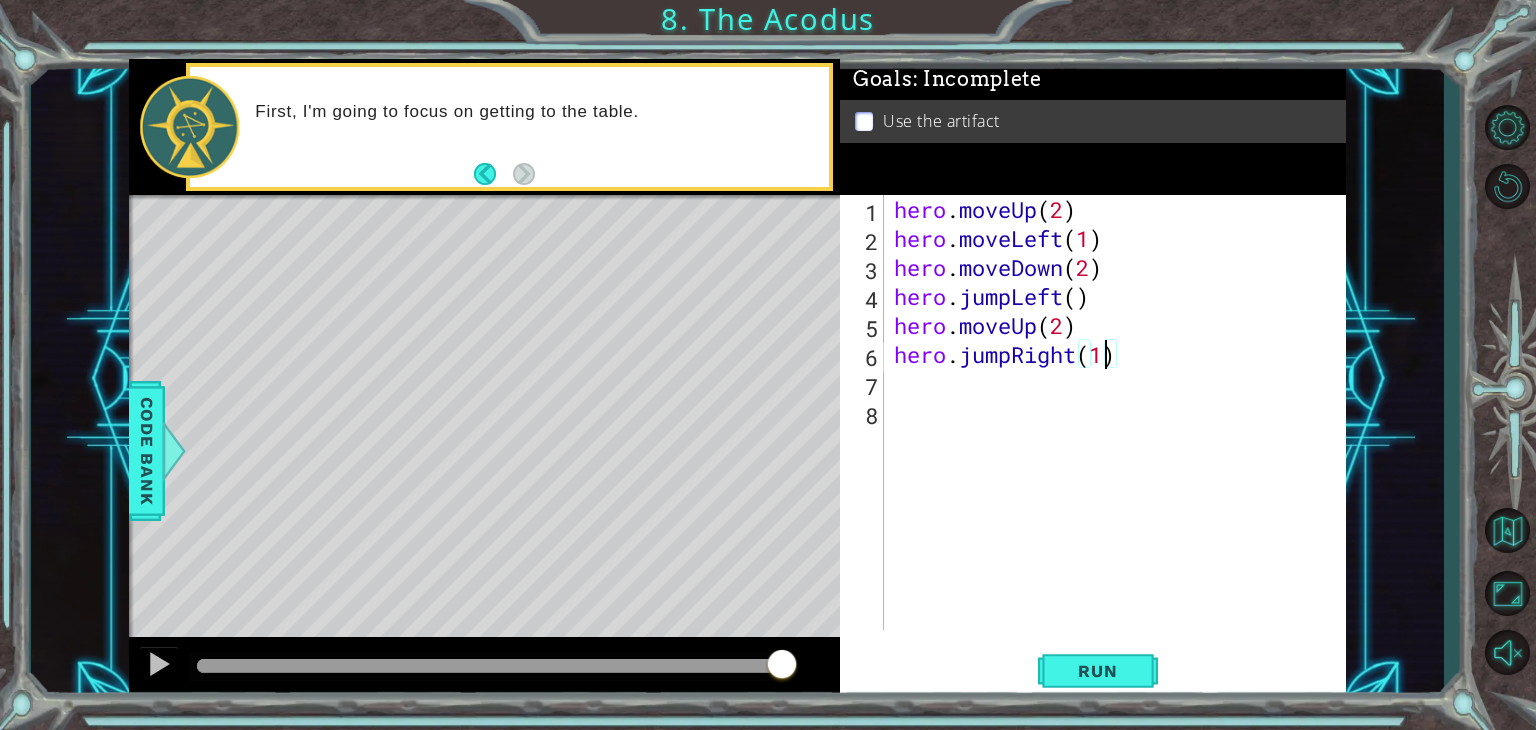 click on "hero . moveUp ( 2 ) hero . moveLeft ( 1 ) hero . moveDown ( 2 ) hero . jumpLeft ( ) hero . moveUp ( 2 ) hero . jumpRight ( 1 )" at bounding box center [1120, 441] 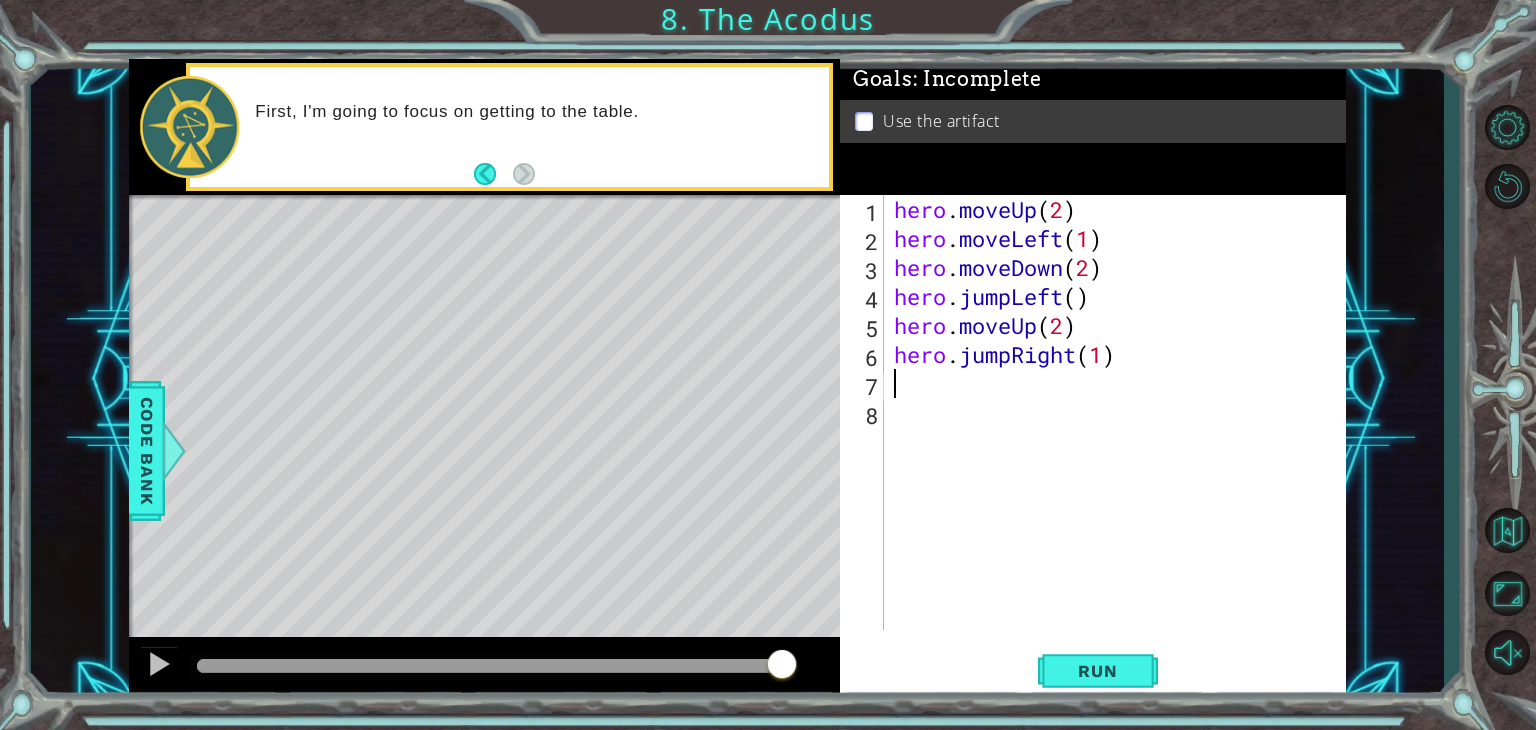 scroll, scrollTop: 0, scrollLeft: 0, axis: both 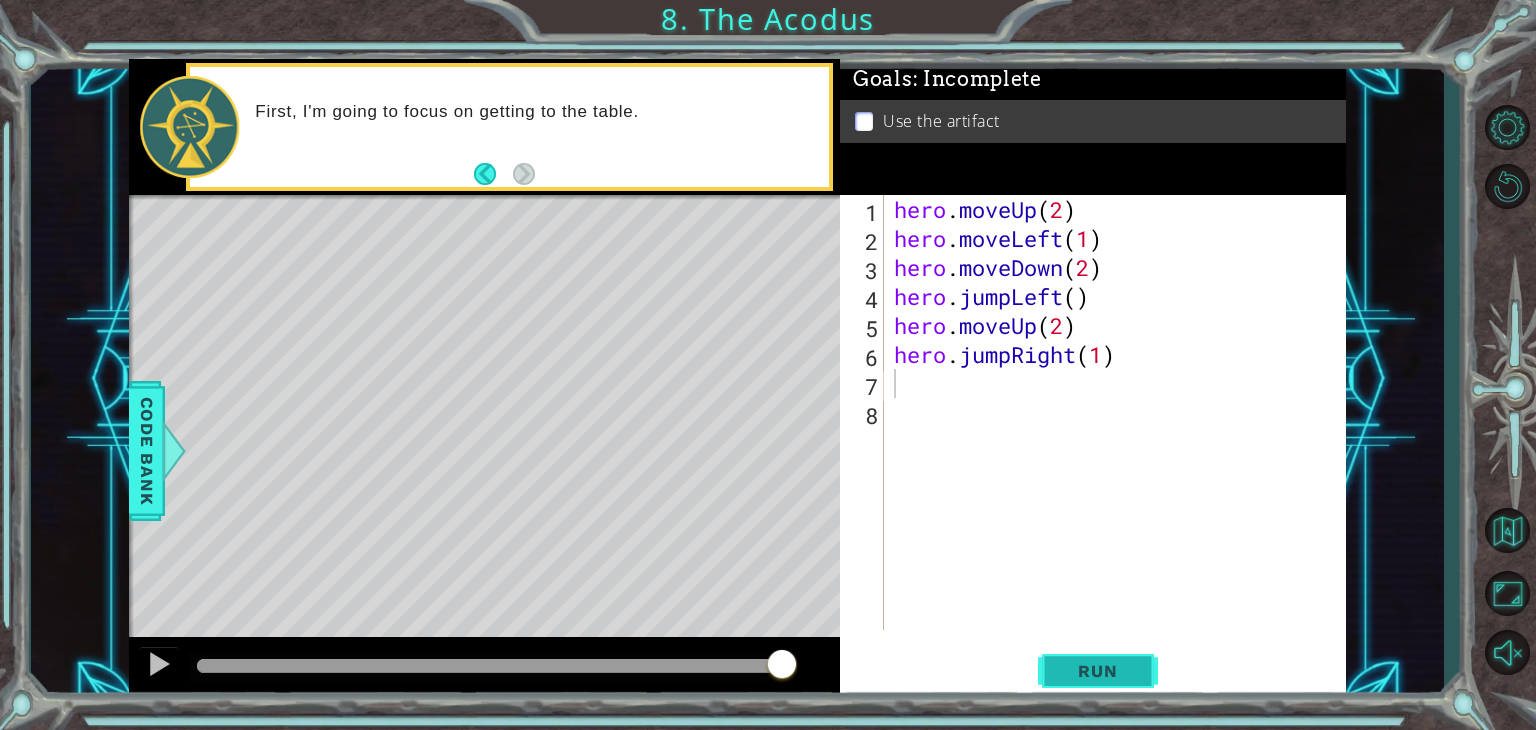 click on "Run" at bounding box center [1097, 671] 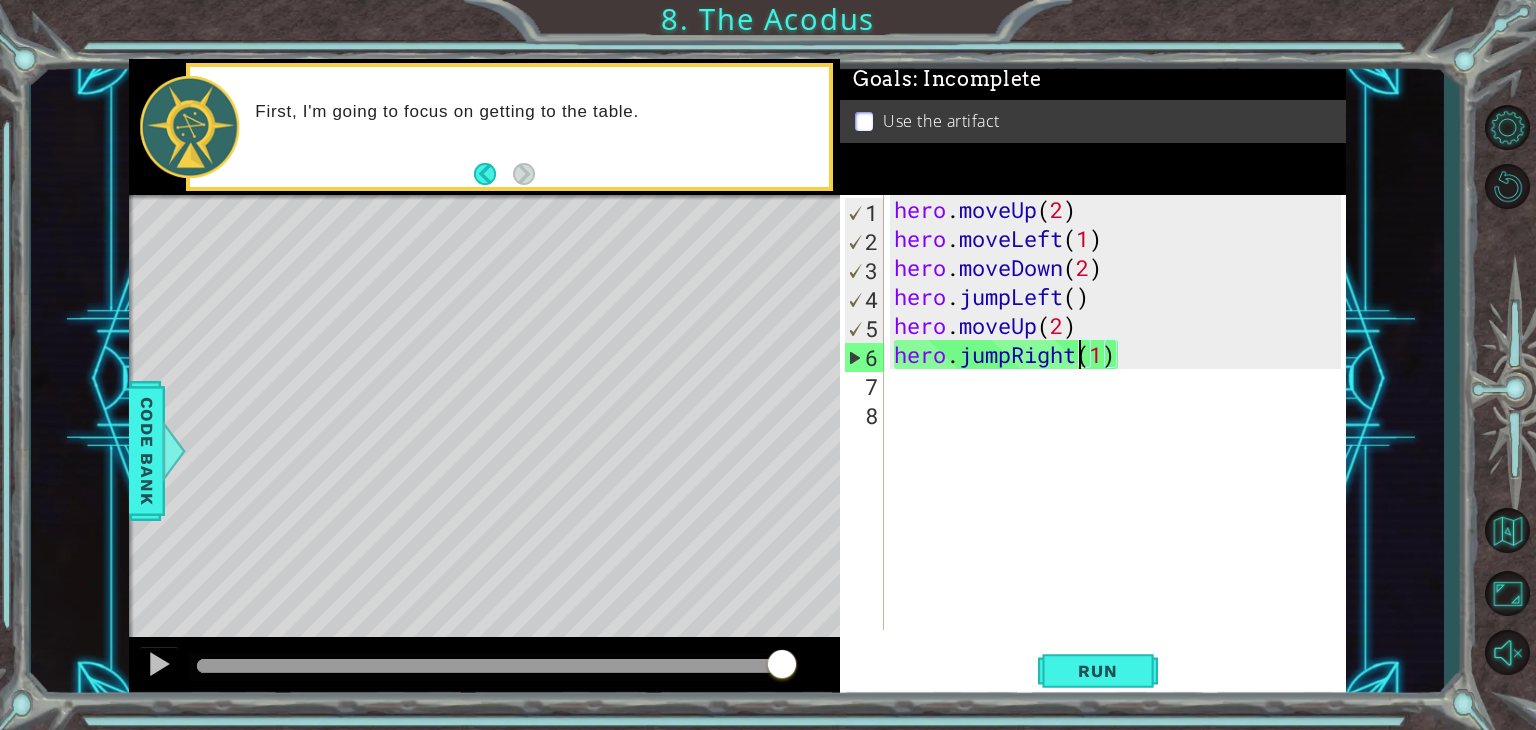 click on "hero . moveUp ( 2 ) hero . moveLeft ( 1 ) hero . moveDown ( 2 ) hero . jumpLeft ( ) hero . moveUp ( 2 ) hero . jumpRight ( 1 )" at bounding box center (1120, 441) 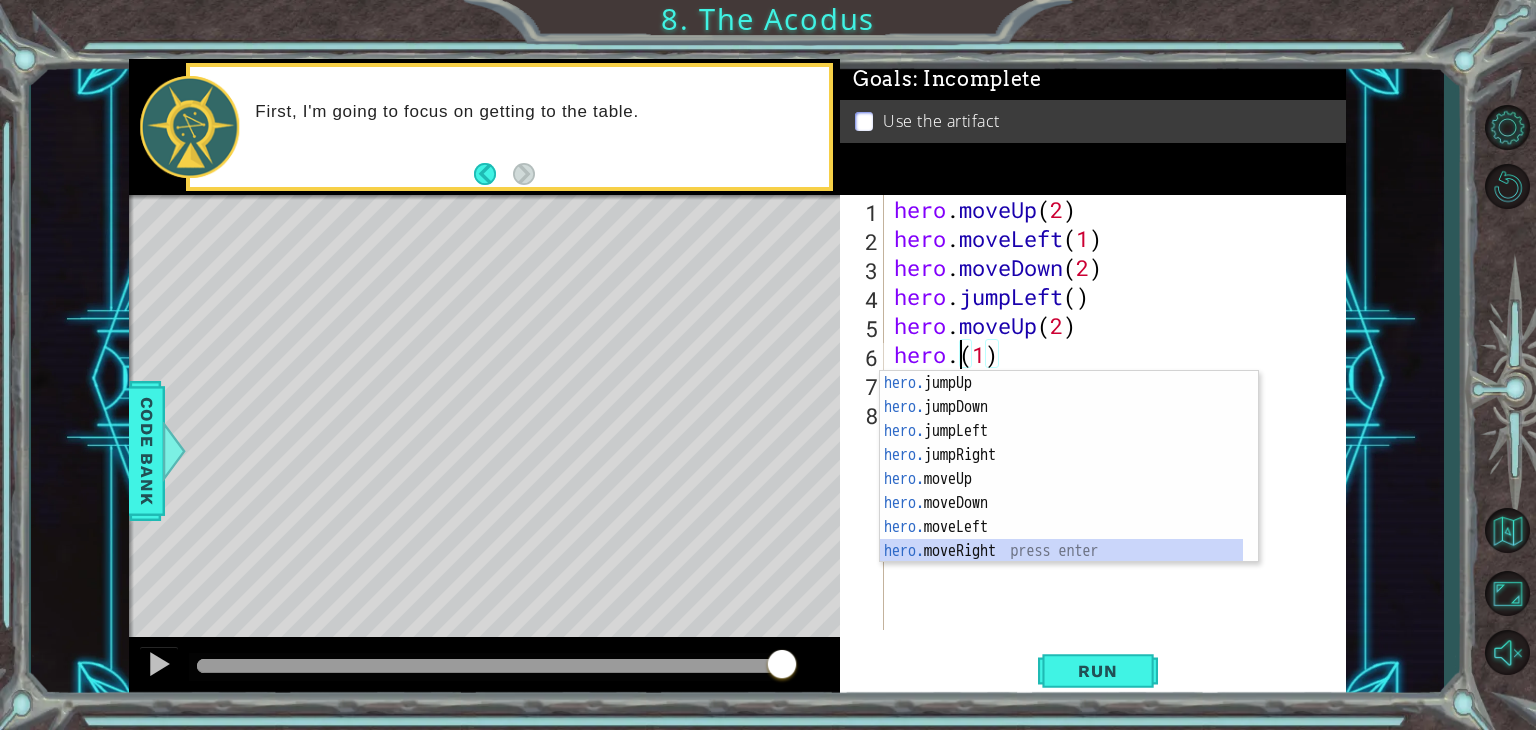 click on "hero. jumpUp press enter hero. jumpDown press enter hero. jumpLeft press enter hero. jumpRight press enter hero. moveUp press enter hero. moveDown press enter hero. moveLeft press enter hero. moveRight press enter hero. use press enter" at bounding box center (1061, 491) 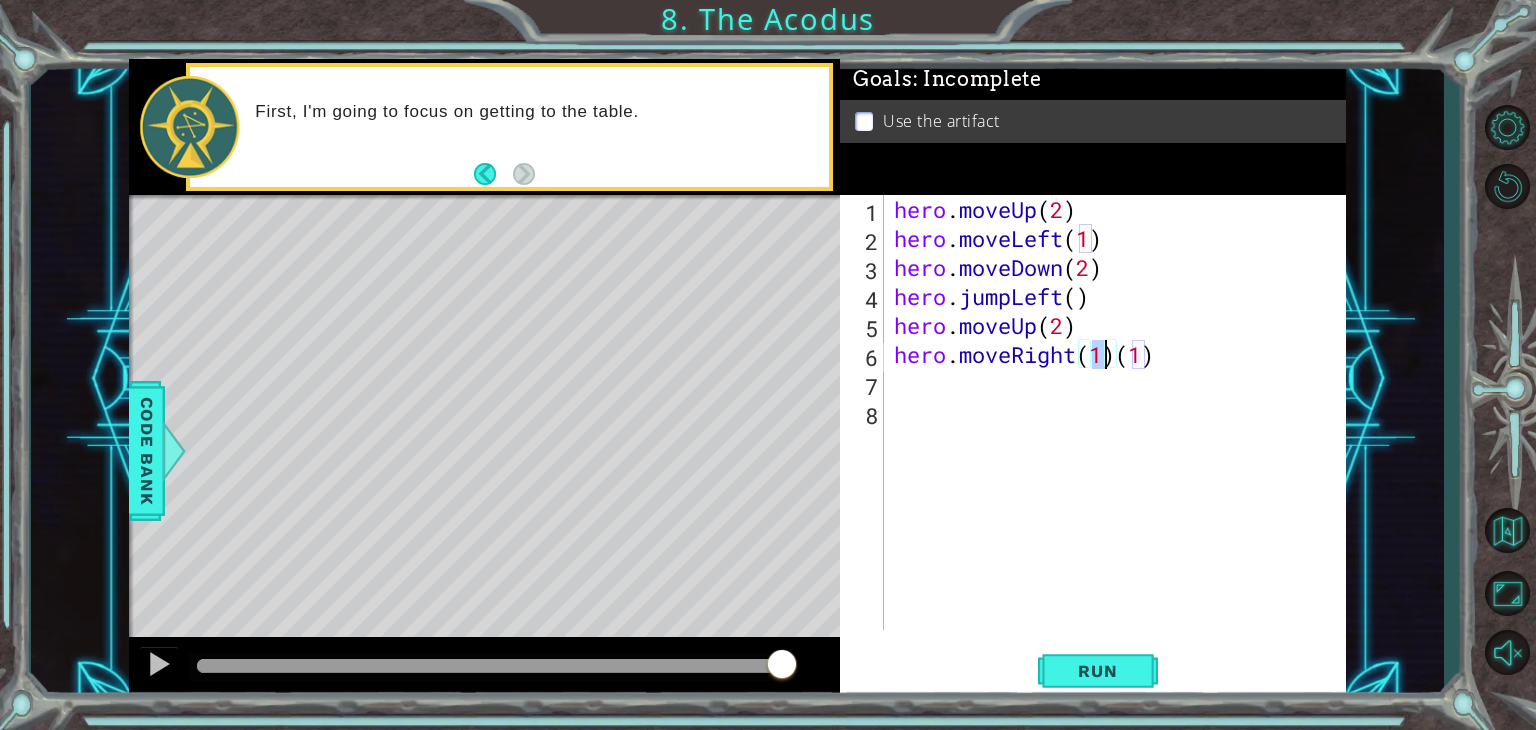 click on "hero . moveUp ( 2 ) hero . moveLeft ( 1 ) hero . moveDown ( 2 ) hero . jumpLeft ( ) hero . moveUp ( 2 ) hero . moveRight ( 1 ) ( 1 )" at bounding box center (1120, 441) 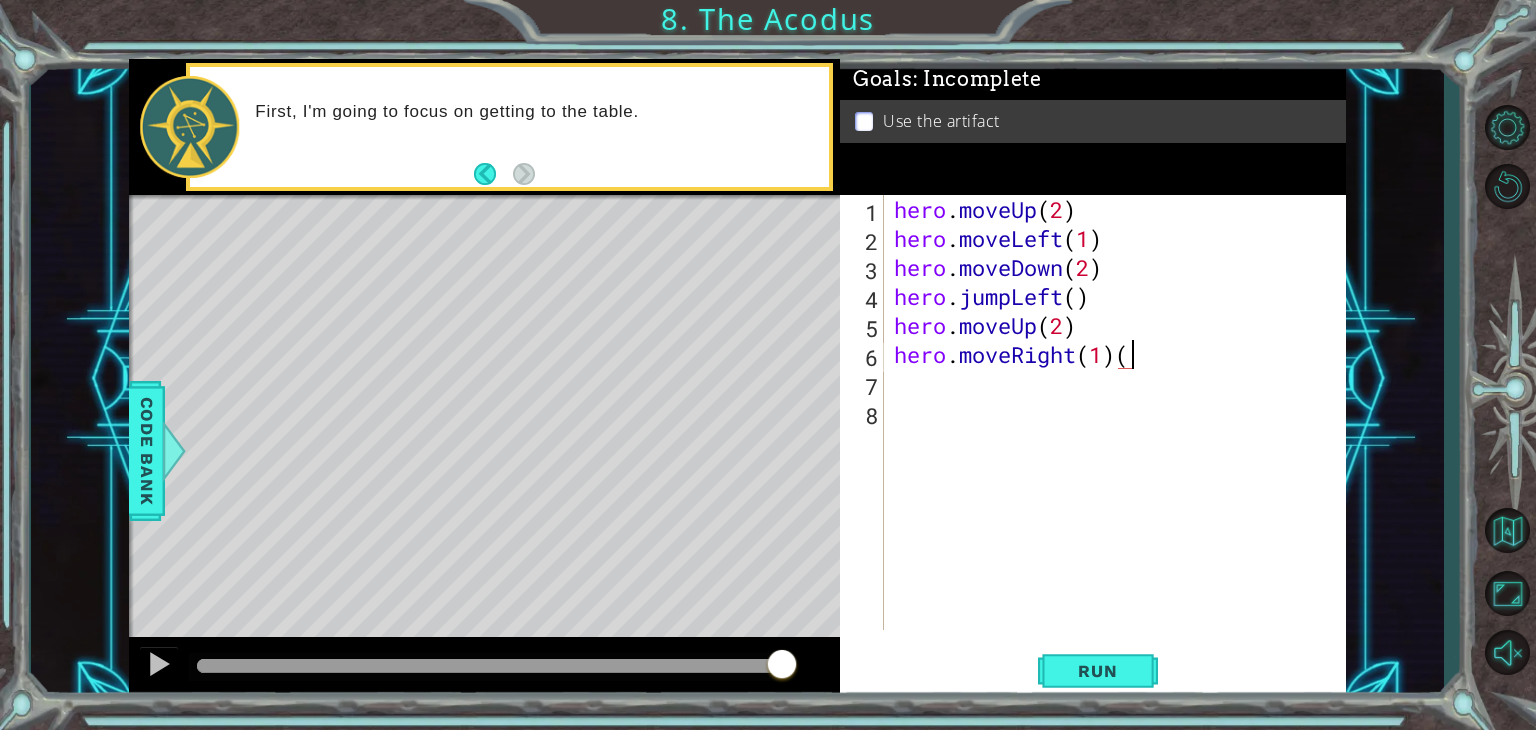 type on "hero.moveRight(1)" 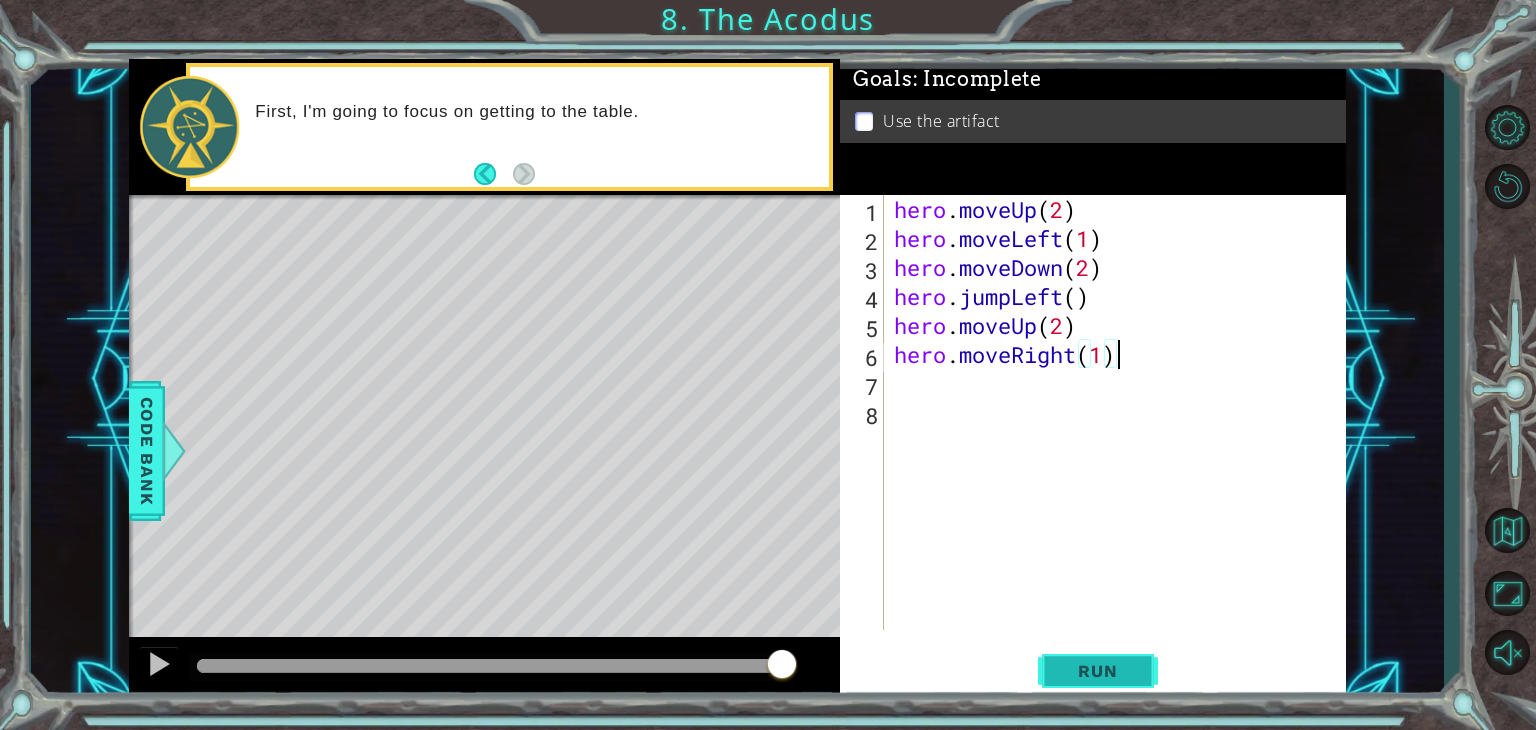 click on "Run" at bounding box center (1097, 671) 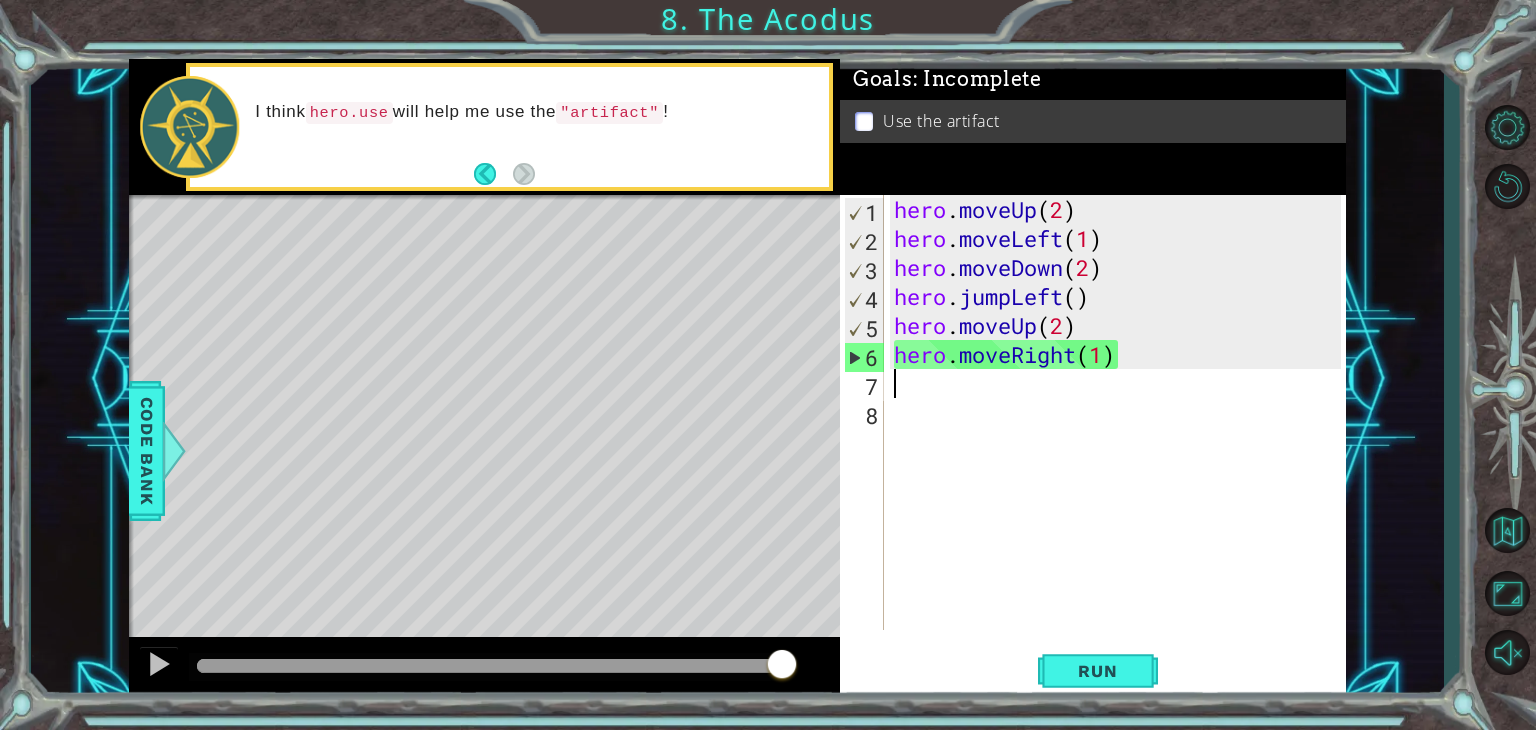 click on "hero . moveUp ( 2 ) hero . moveLeft ( 1 ) hero . moveDown ( 2 ) hero . jumpLeft ( ) hero . moveUp ( 2 ) hero . moveRight ( 1 )" at bounding box center [1120, 441] 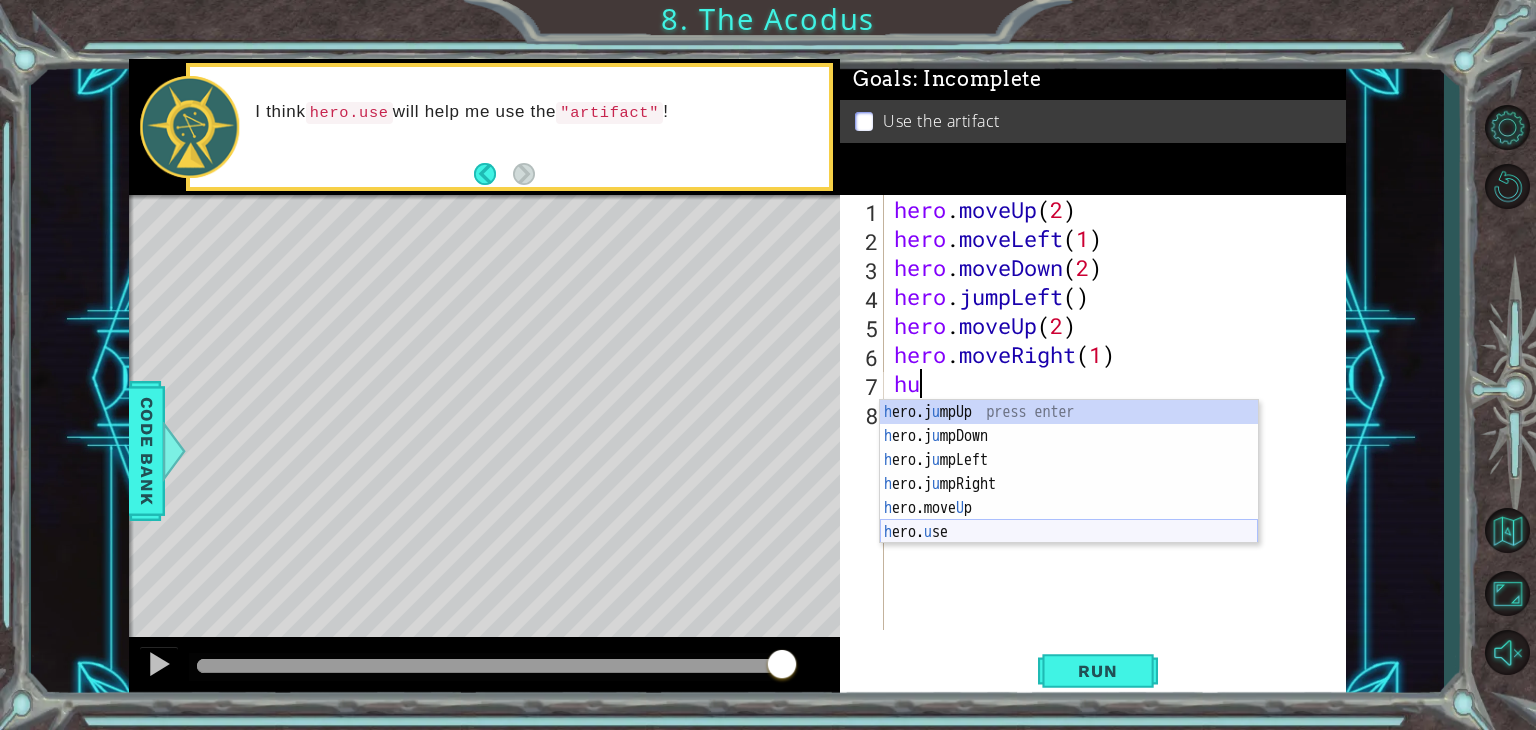 click on "h ero.j u mpUp press enter h ero.j u mpDown press enter h ero.j u mpLeft press enter h ero.j u mpRight press enter h ero.move U p press enter h ero. u se press enter" at bounding box center (1069, 496) 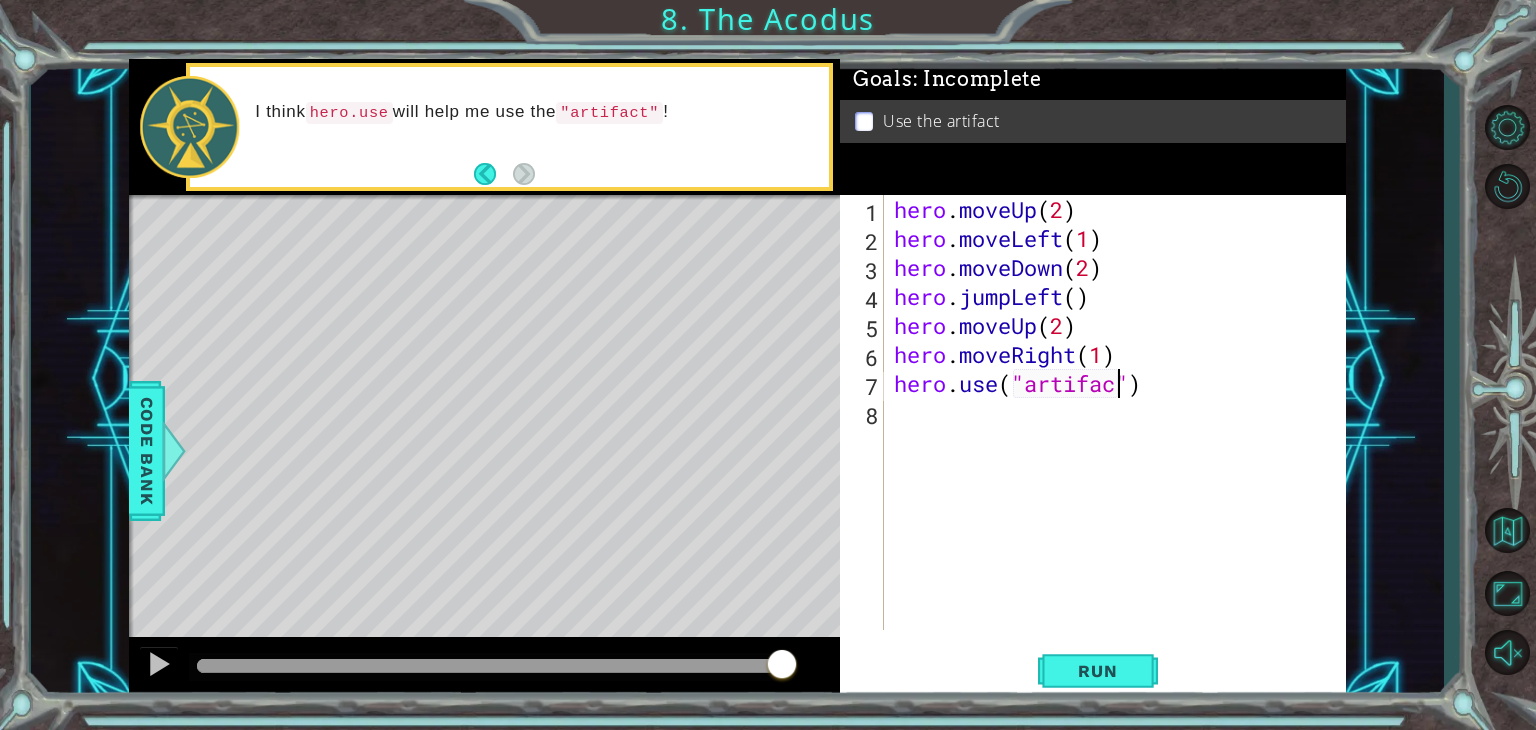 scroll, scrollTop: 0, scrollLeft: 10, axis: horizontal 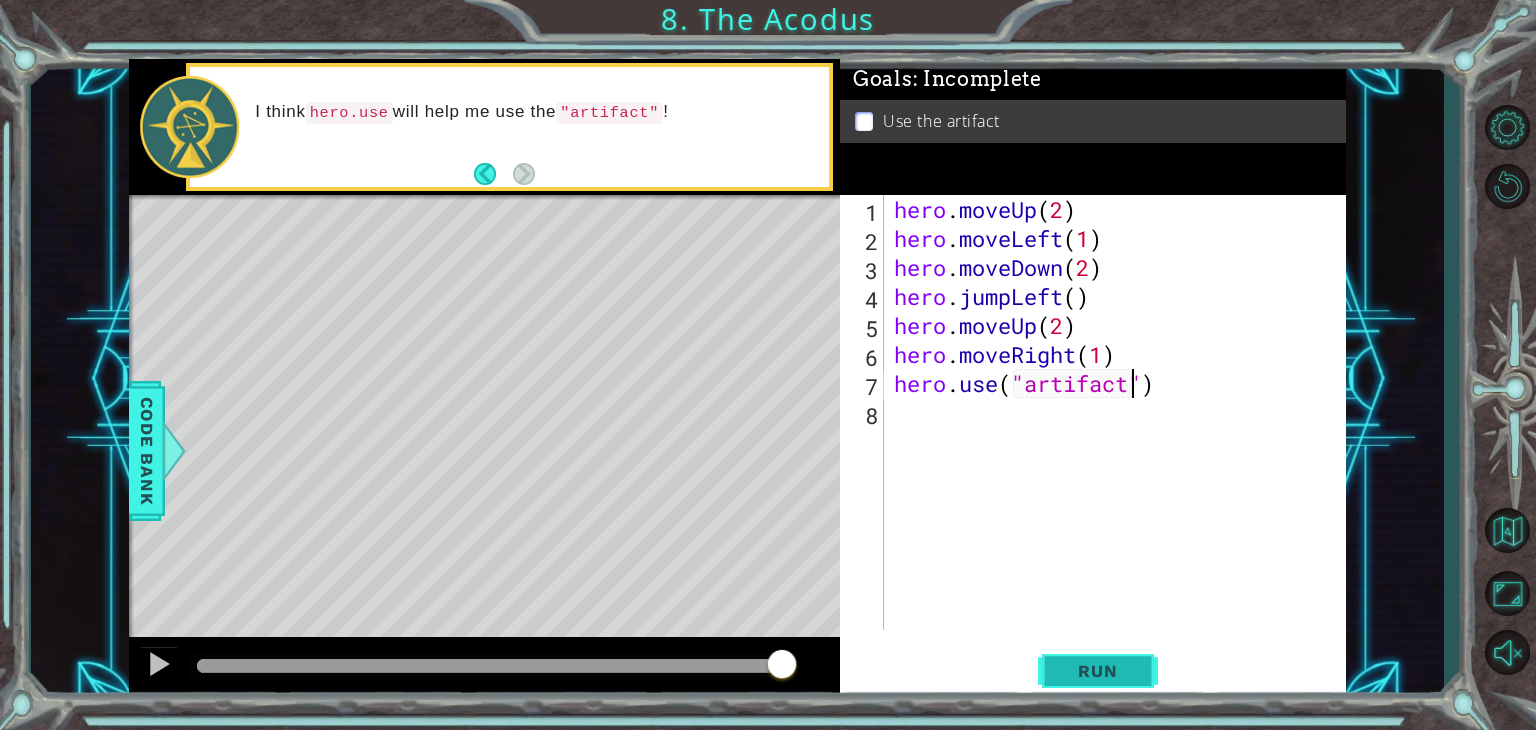 type on "hero.use("artifact")" 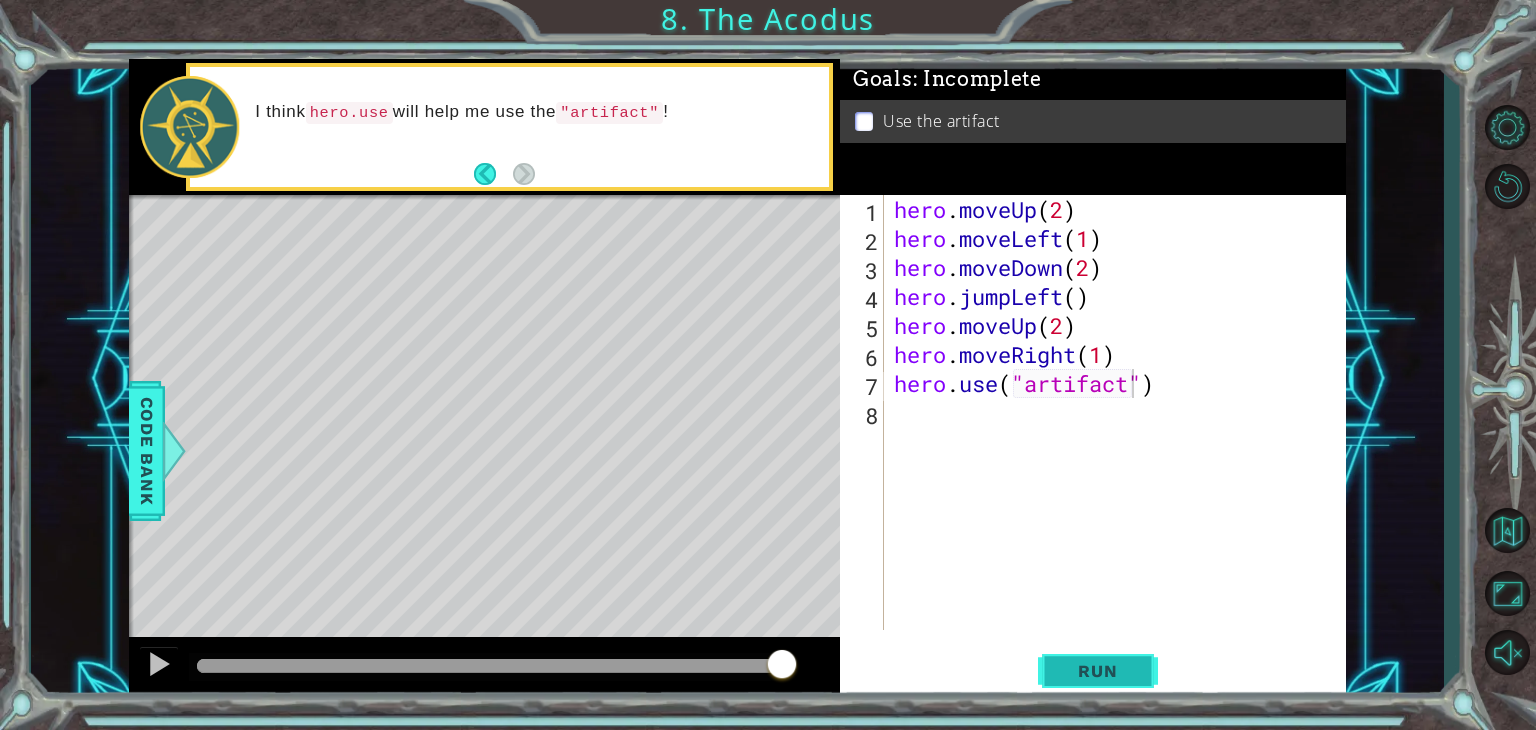 click on "Run" at bounding box center [1097, 671] 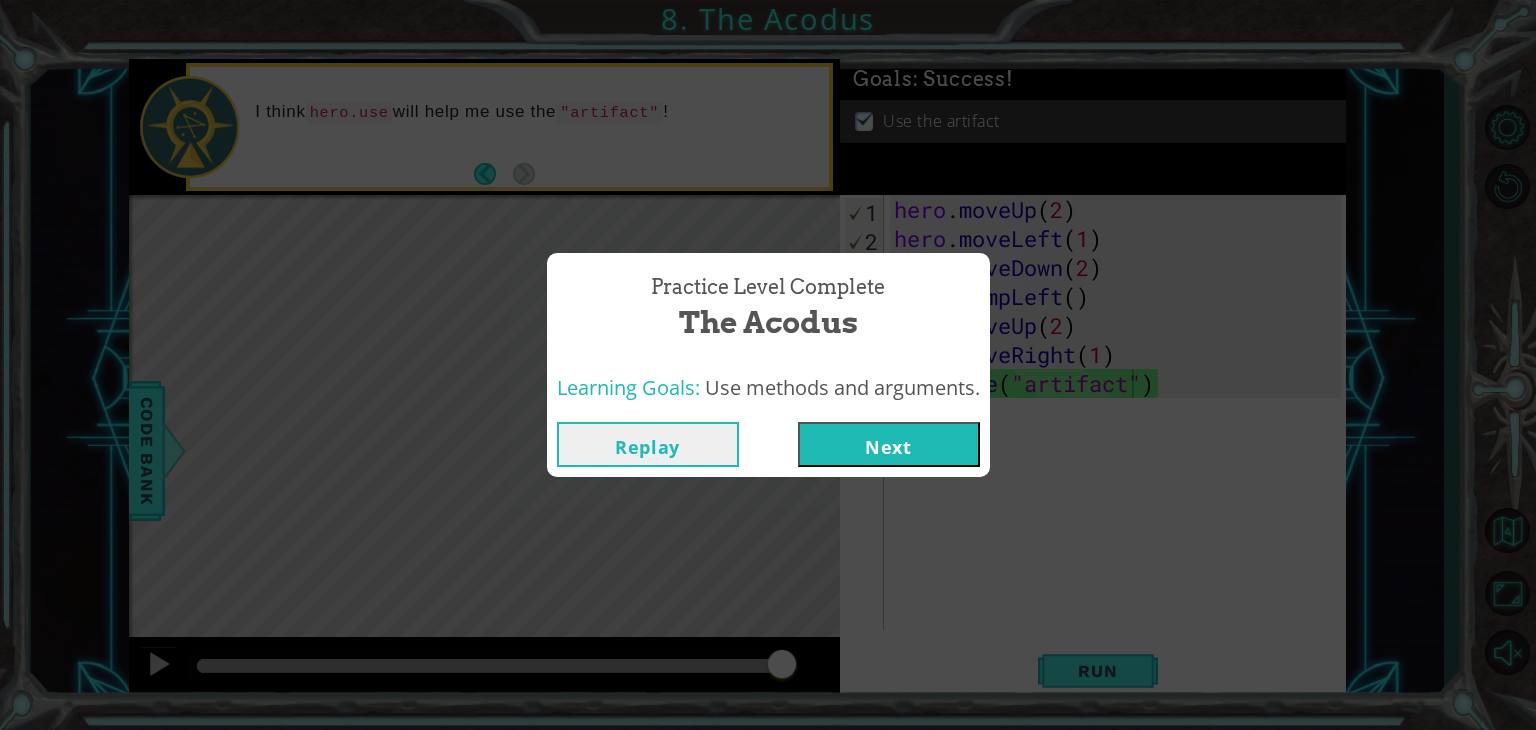click on "Next" at bounding box center [889, 444] 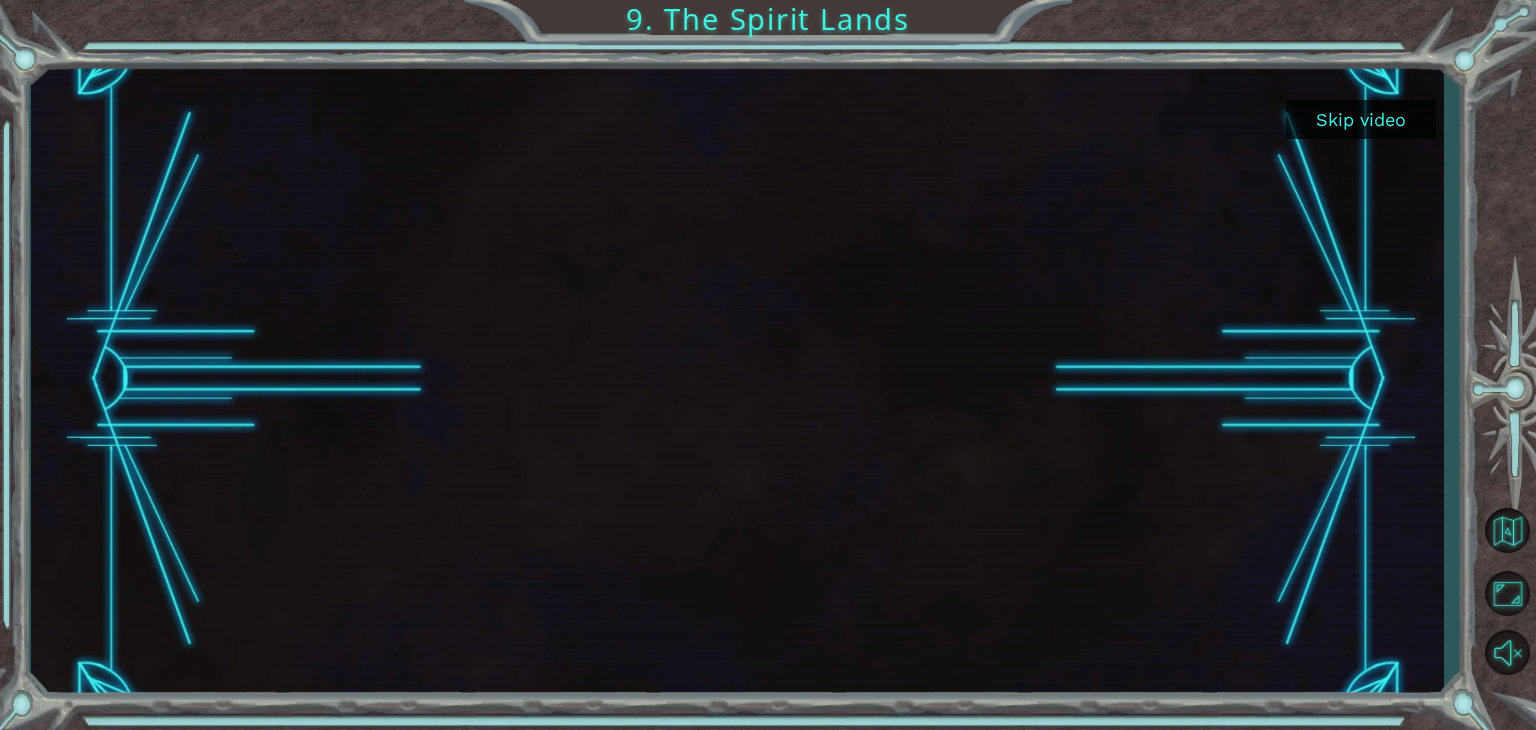 click on "Skip video" at bounding box center (1361, 119) 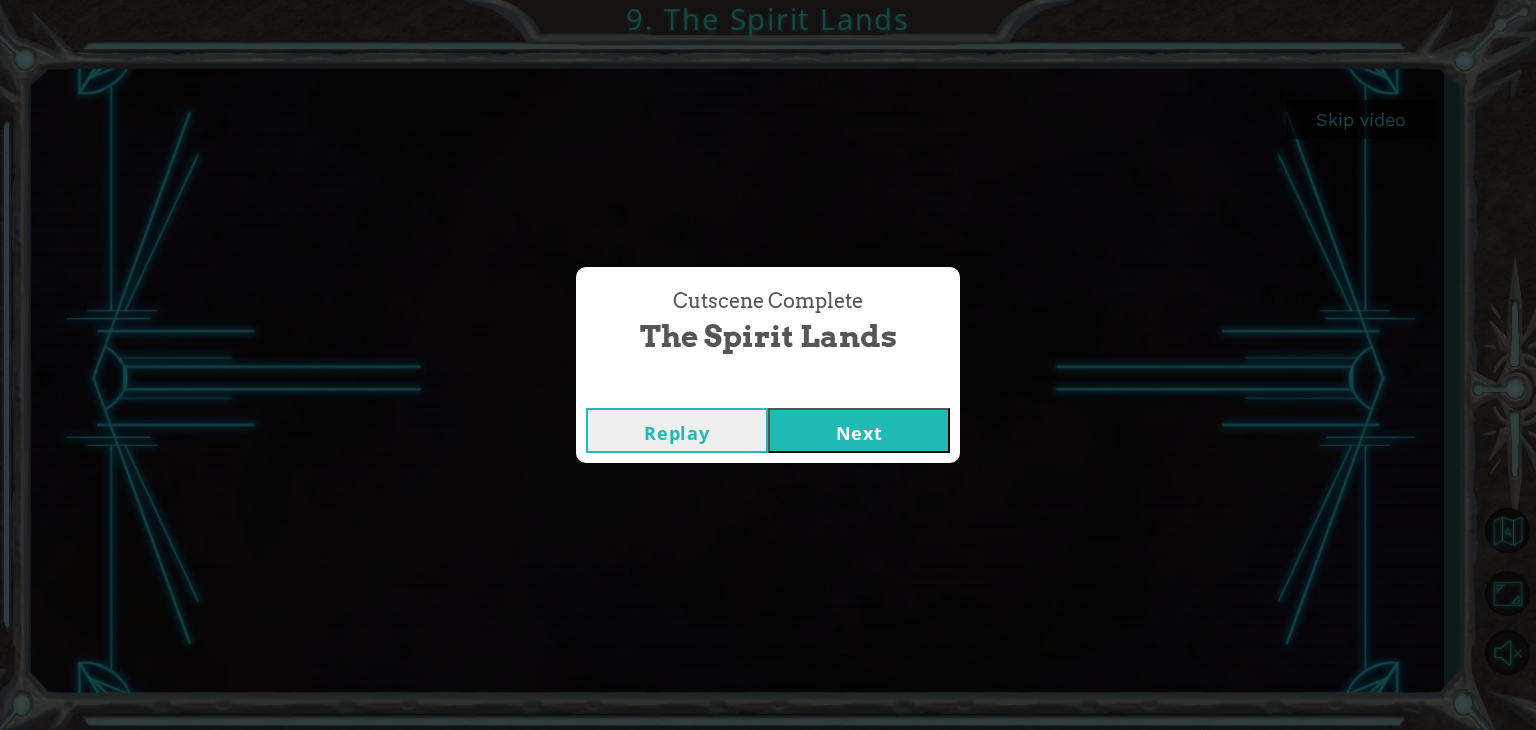 drag, startPoint x: 852, startPoint y: 440, endPoint x: 852, endPoint y: 553, distance: 113 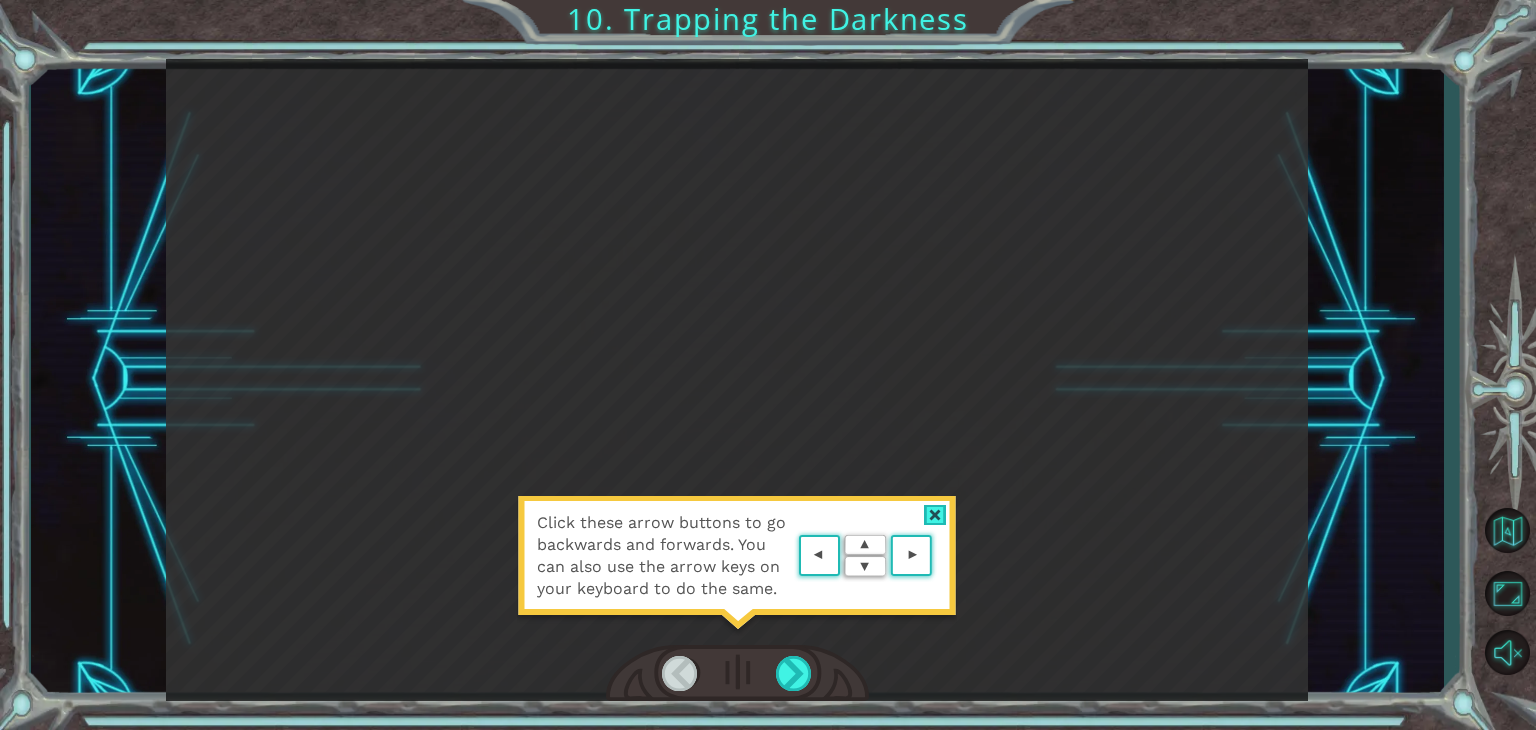 click at bounding box center (937, 556) 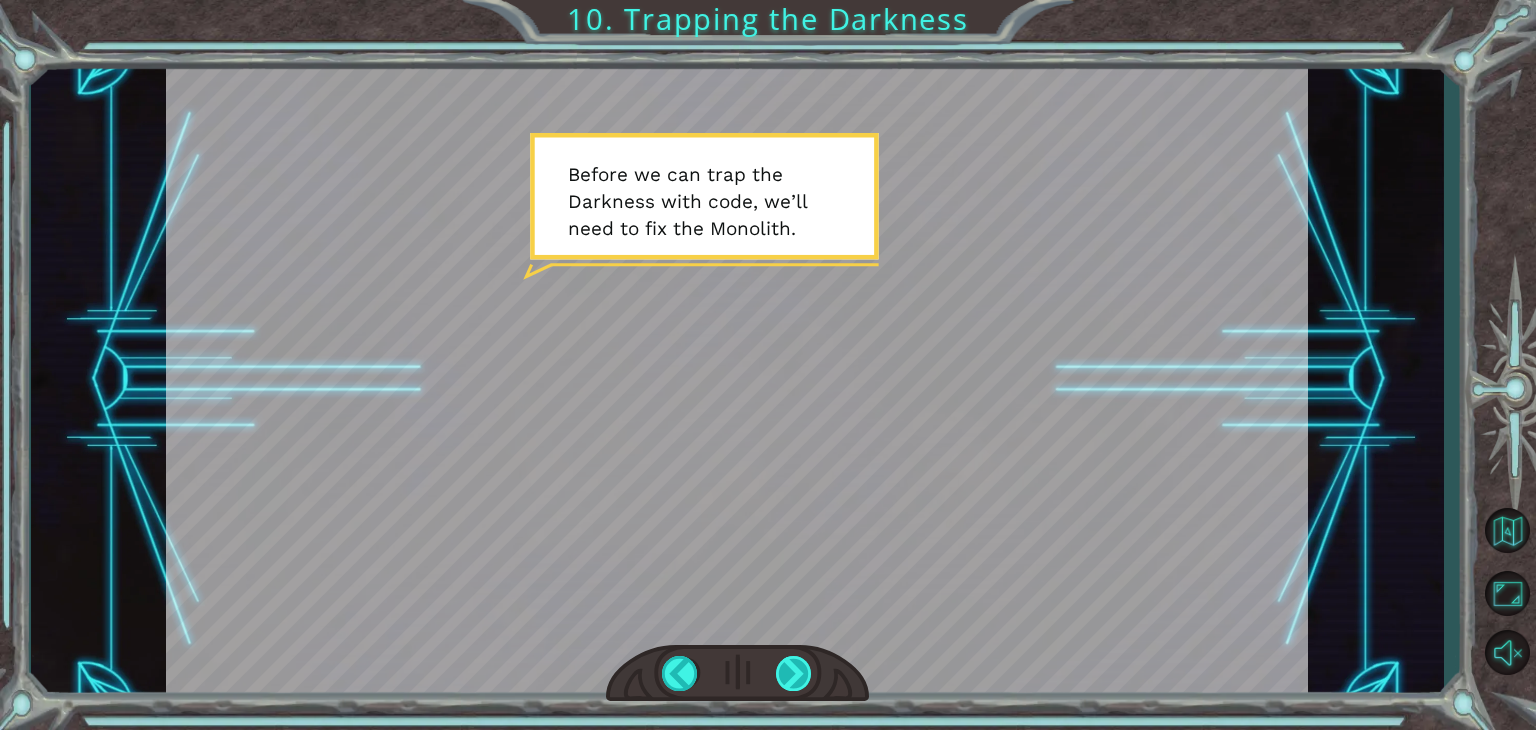 click at bounding box center [794, 673] 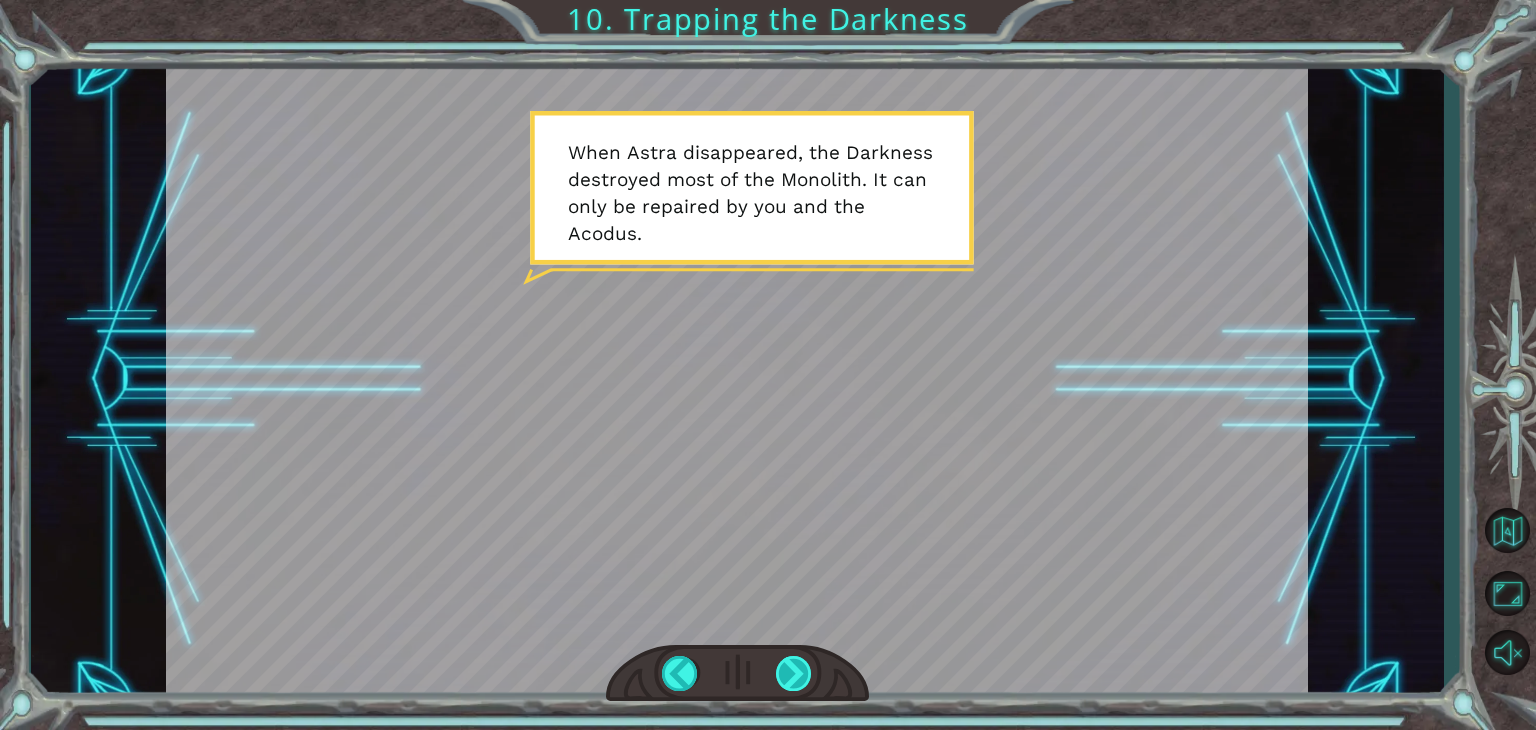 click at bounding box center [794, 673] 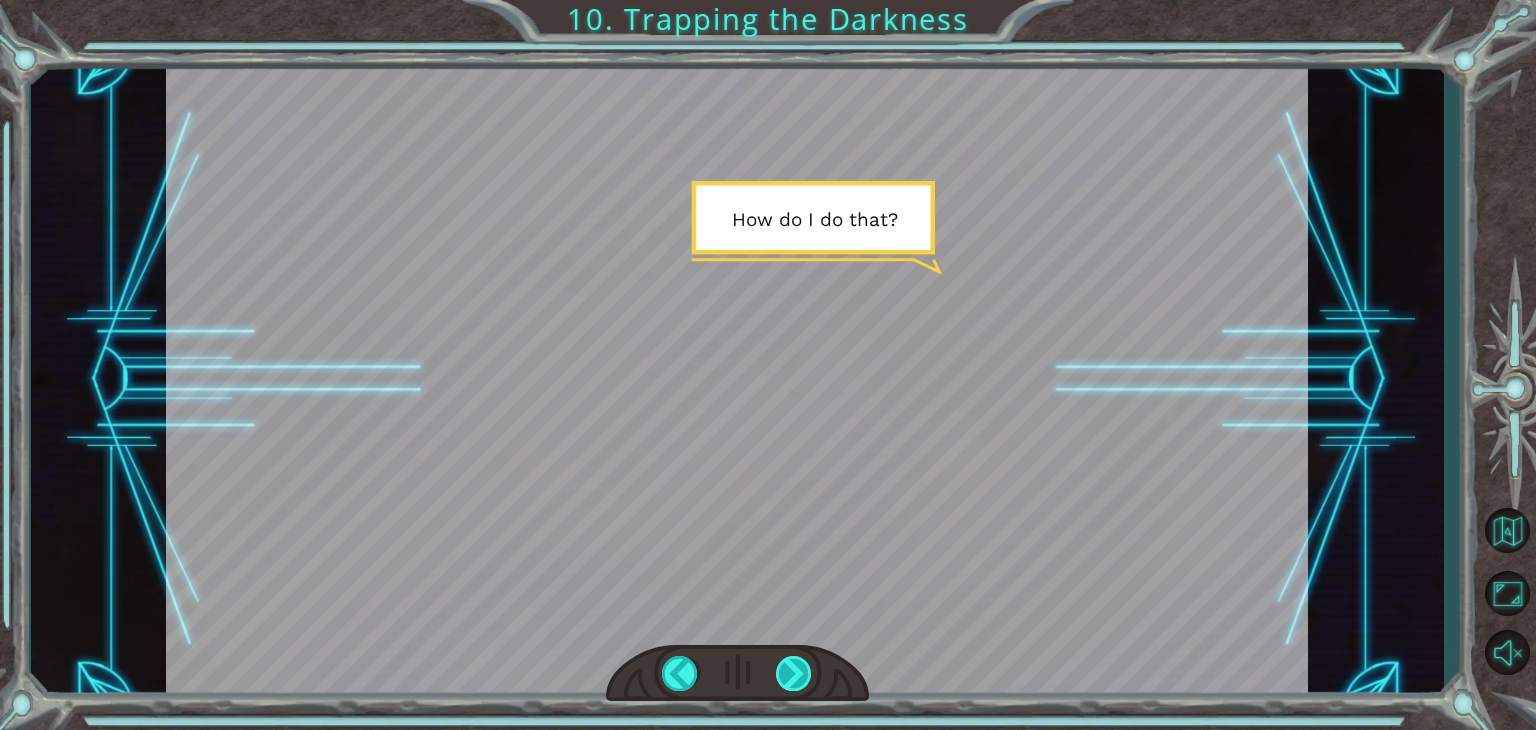 click at bounding box center (794, 673) 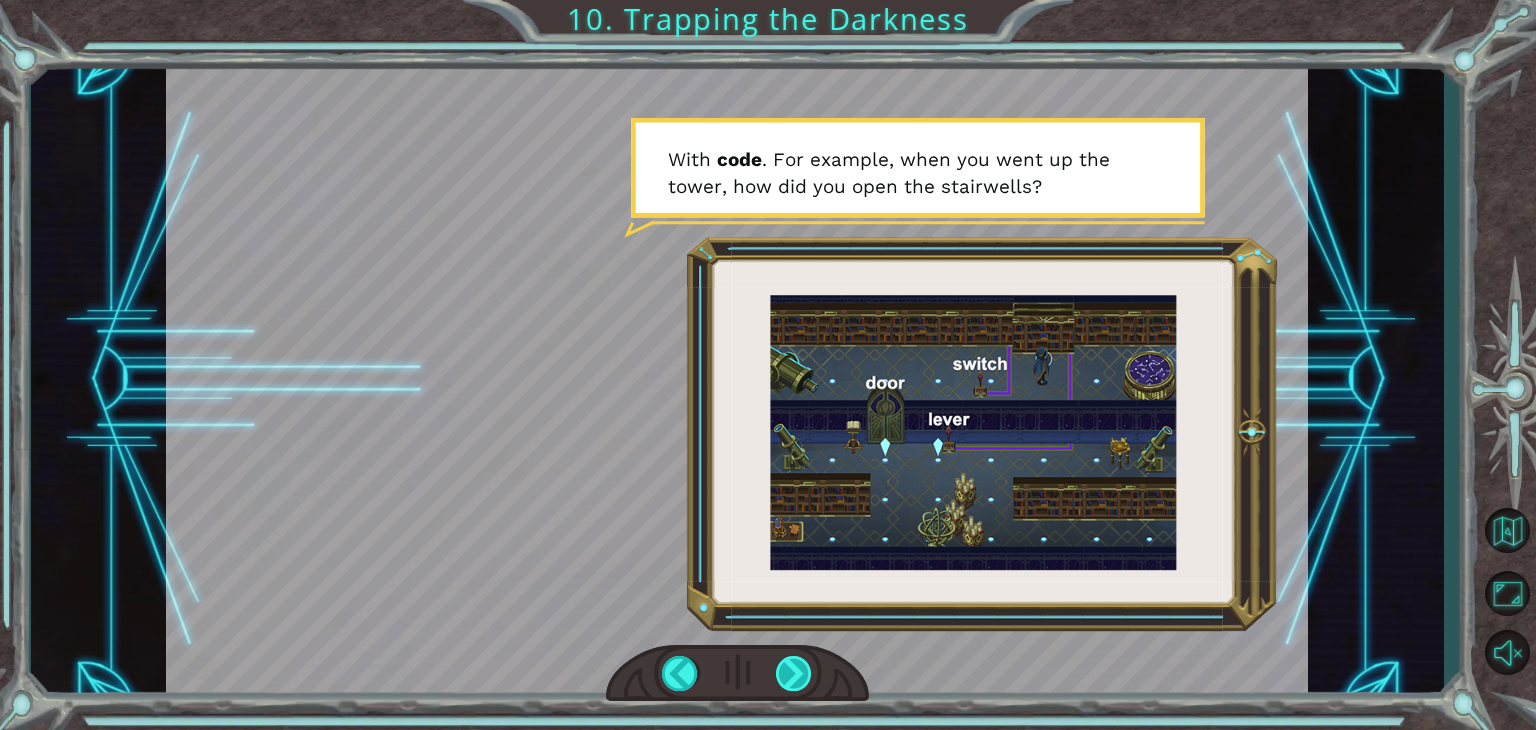 click at bounding box center (794, 673) 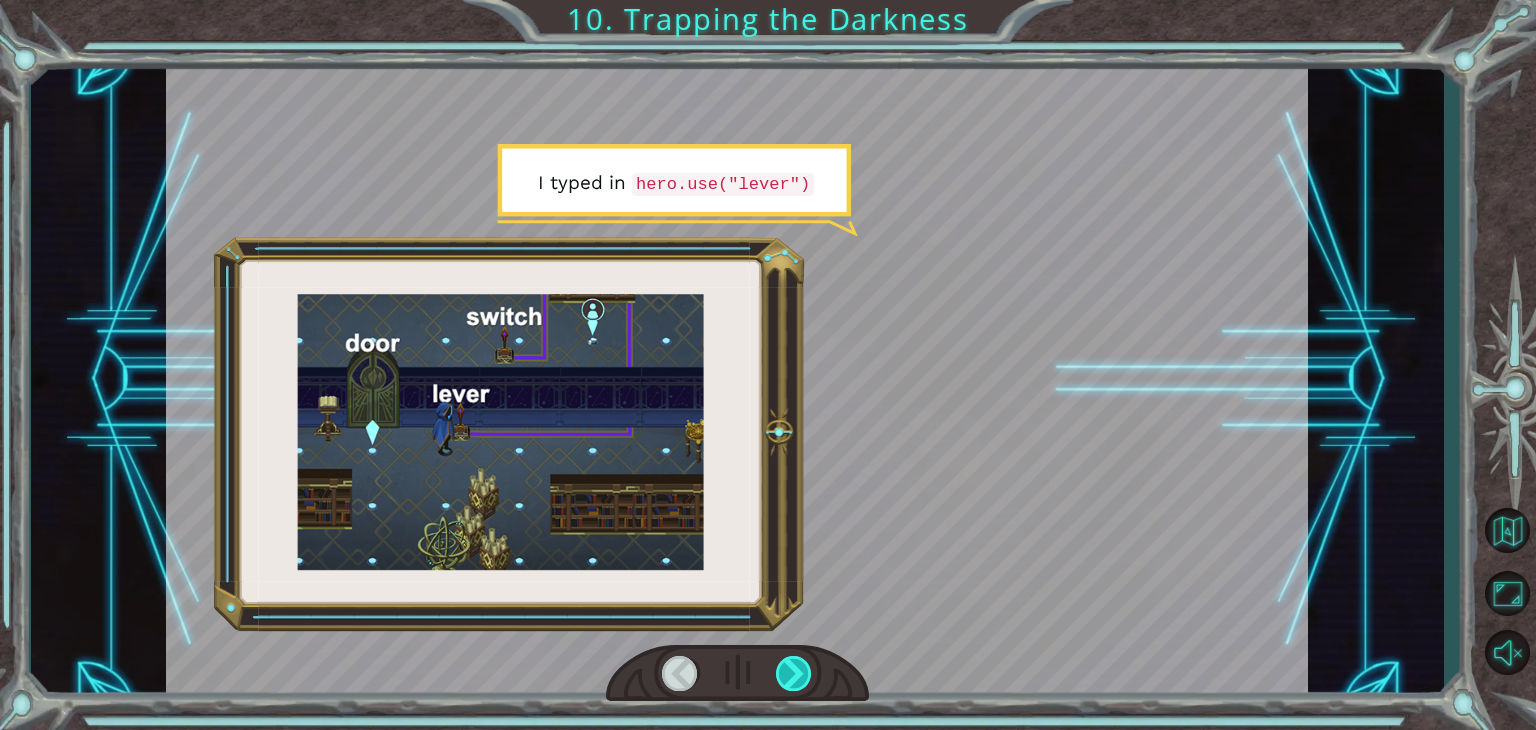 click at bounding box center (794, 673) 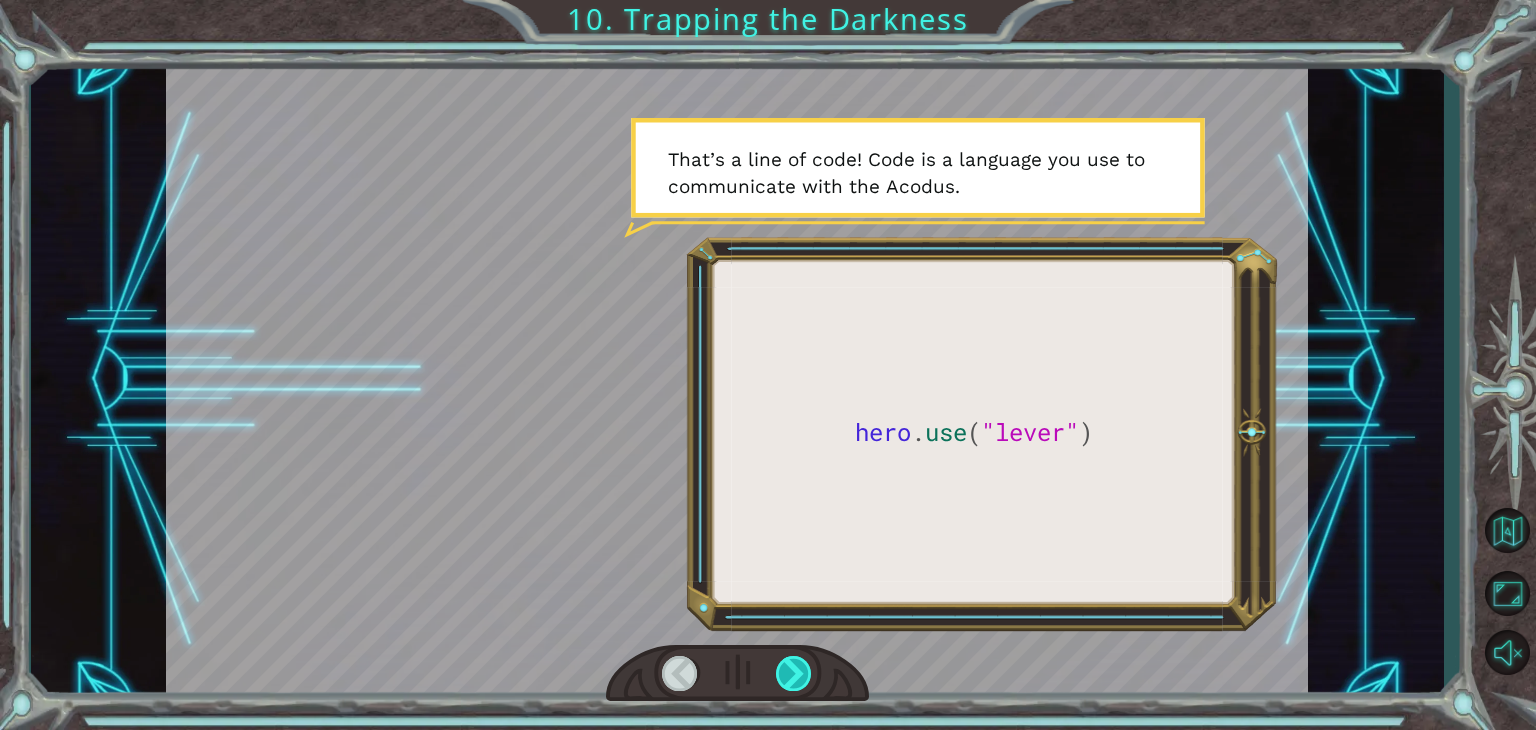 click at bounding box center [794, 673] 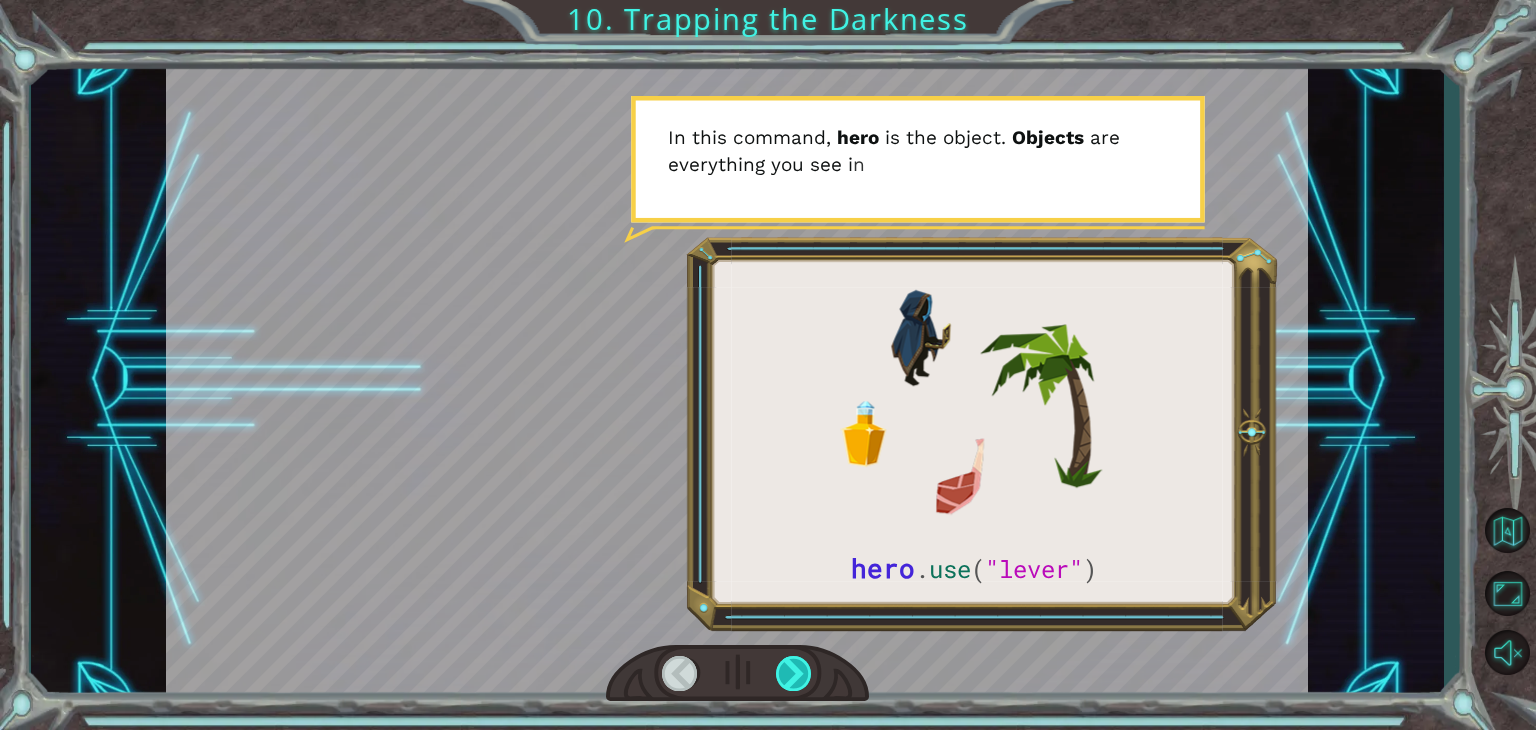 click at bounding box center [794, 673] 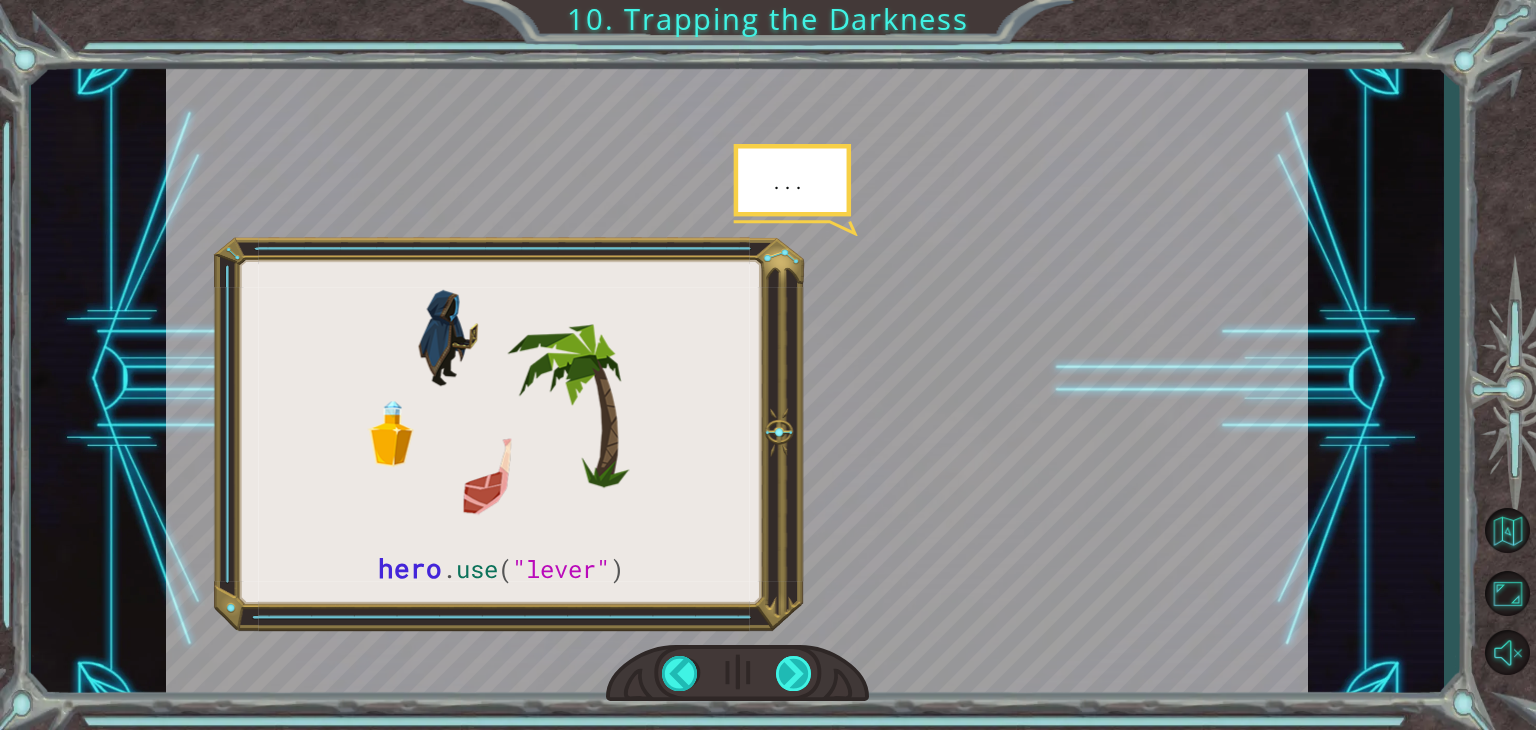 click at bounding box center [794, 673] 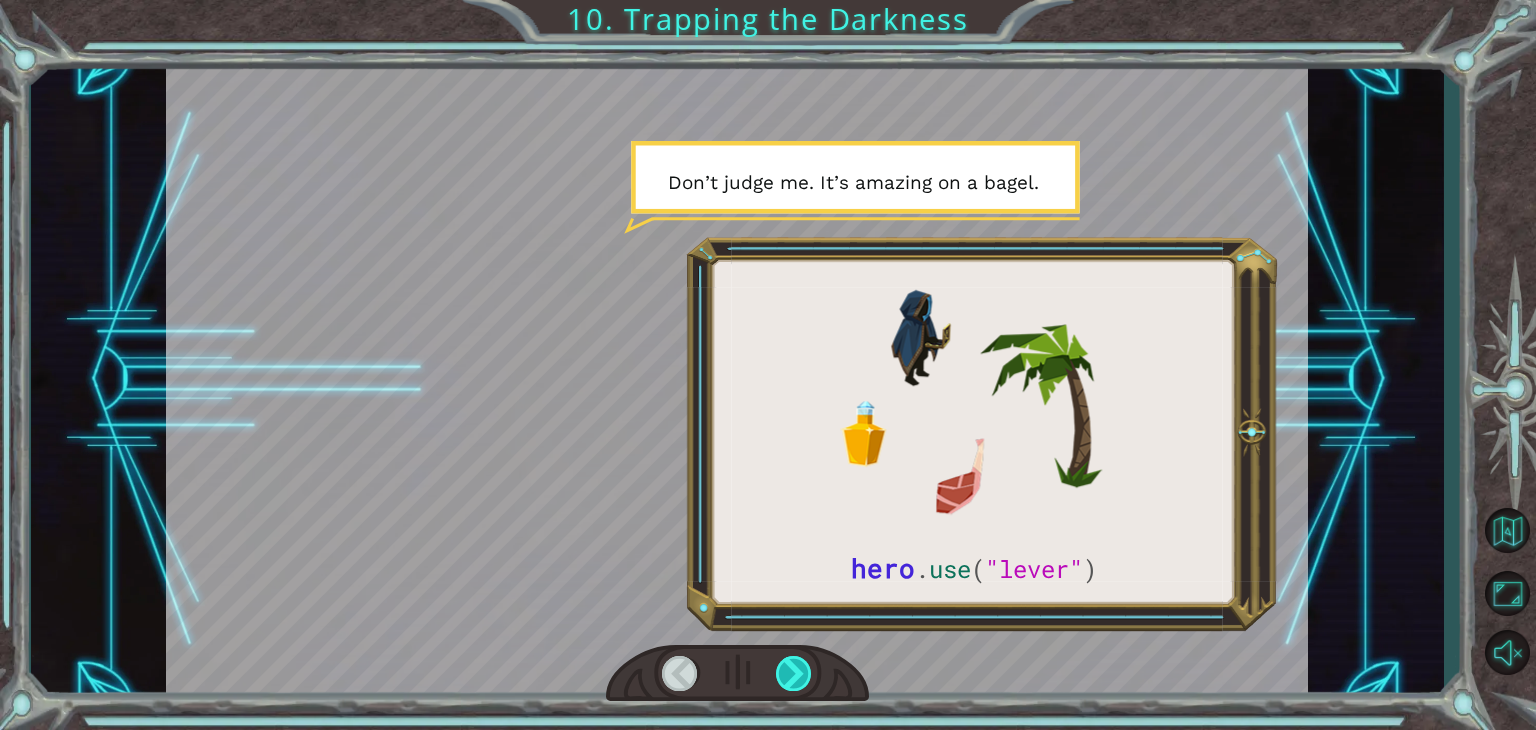 click at bounding box center (794, 673) 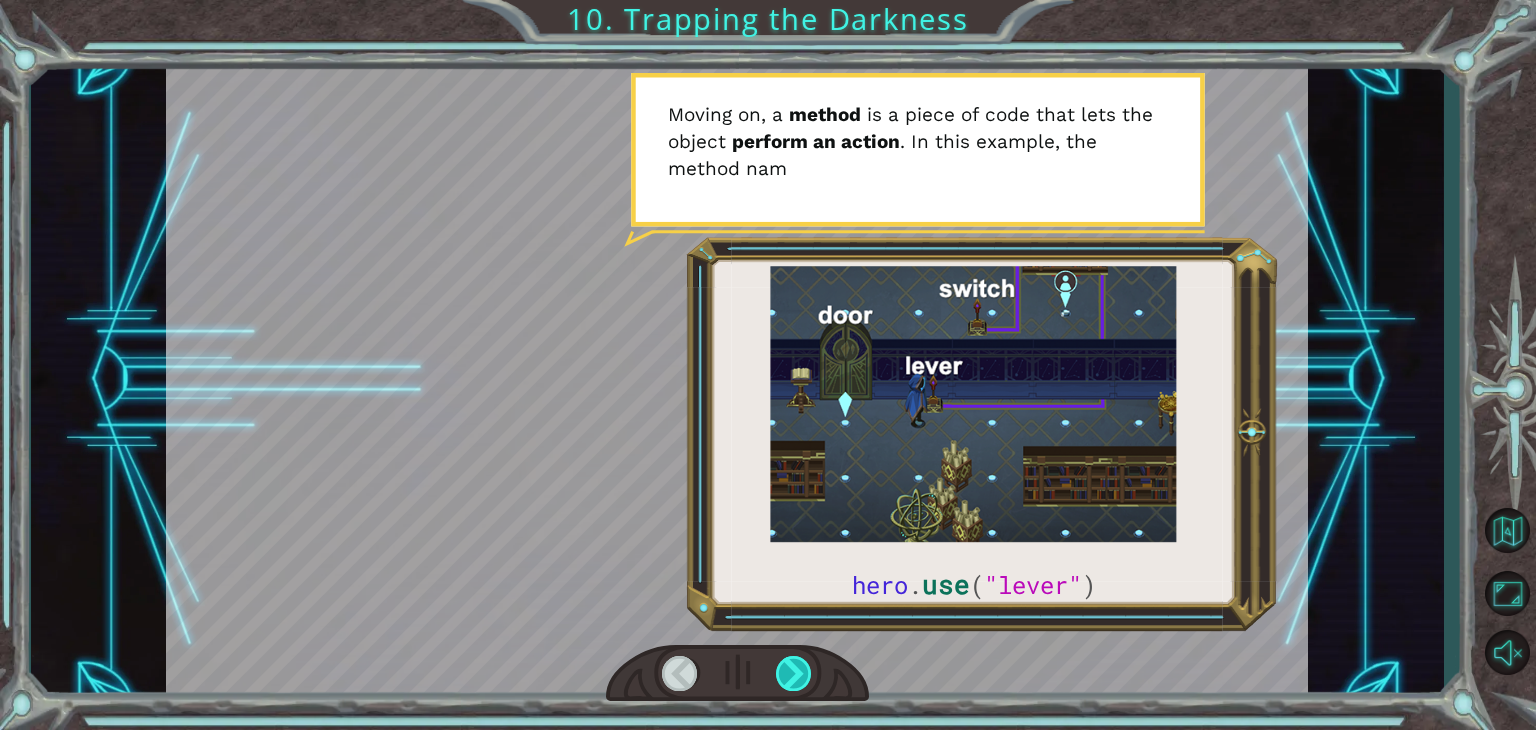 click at bounding box center (794, 673) 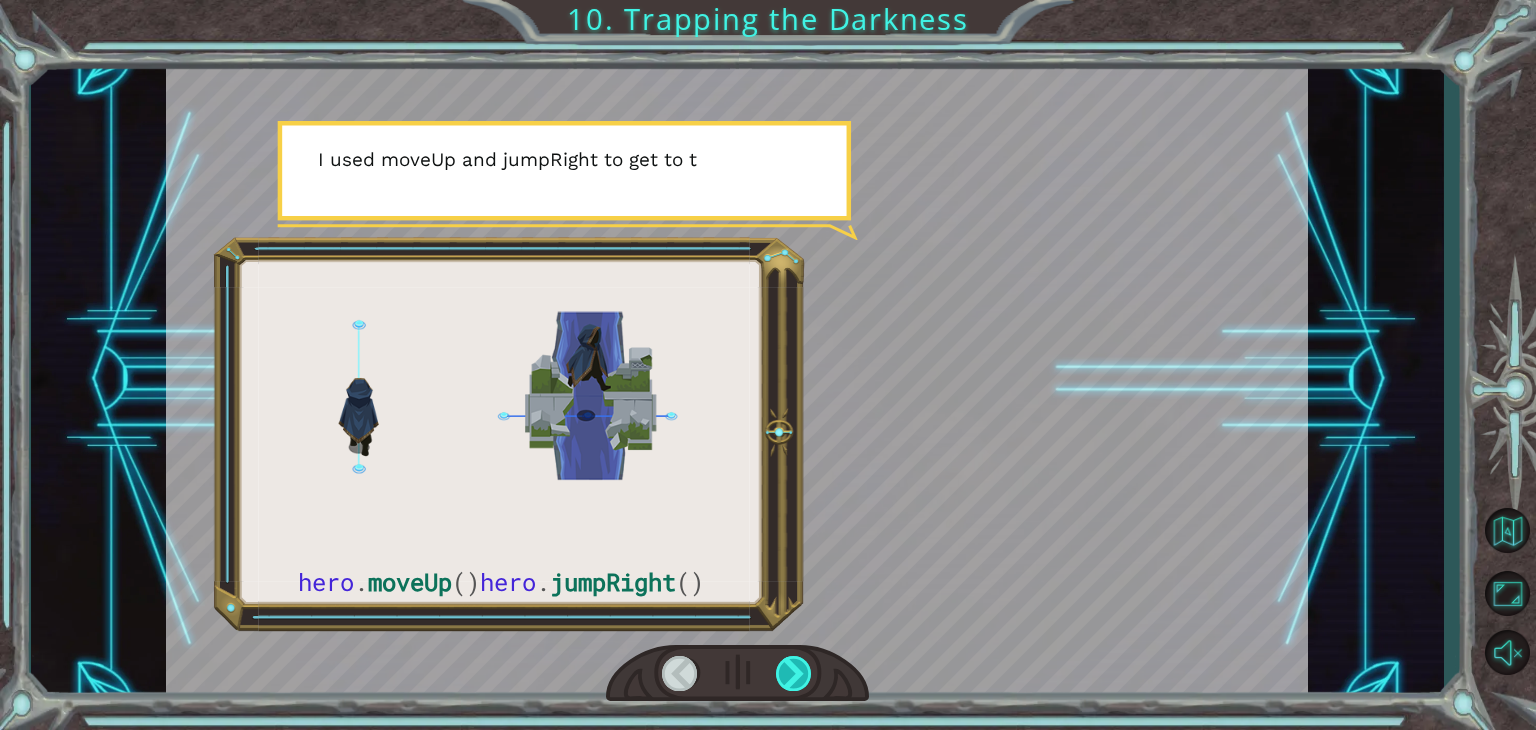 click at bounding box center [794, 673] 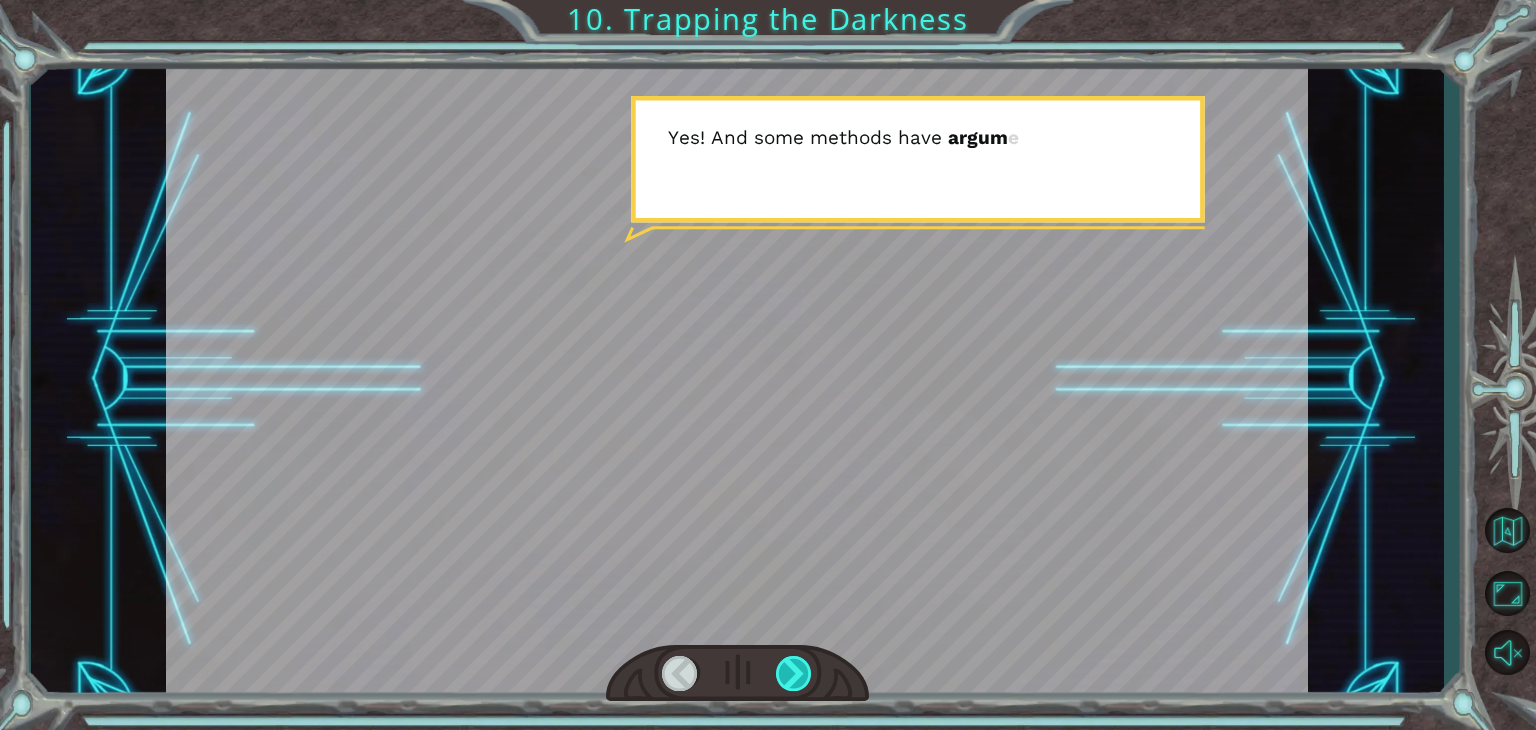 click at bounding box center [794, 673] 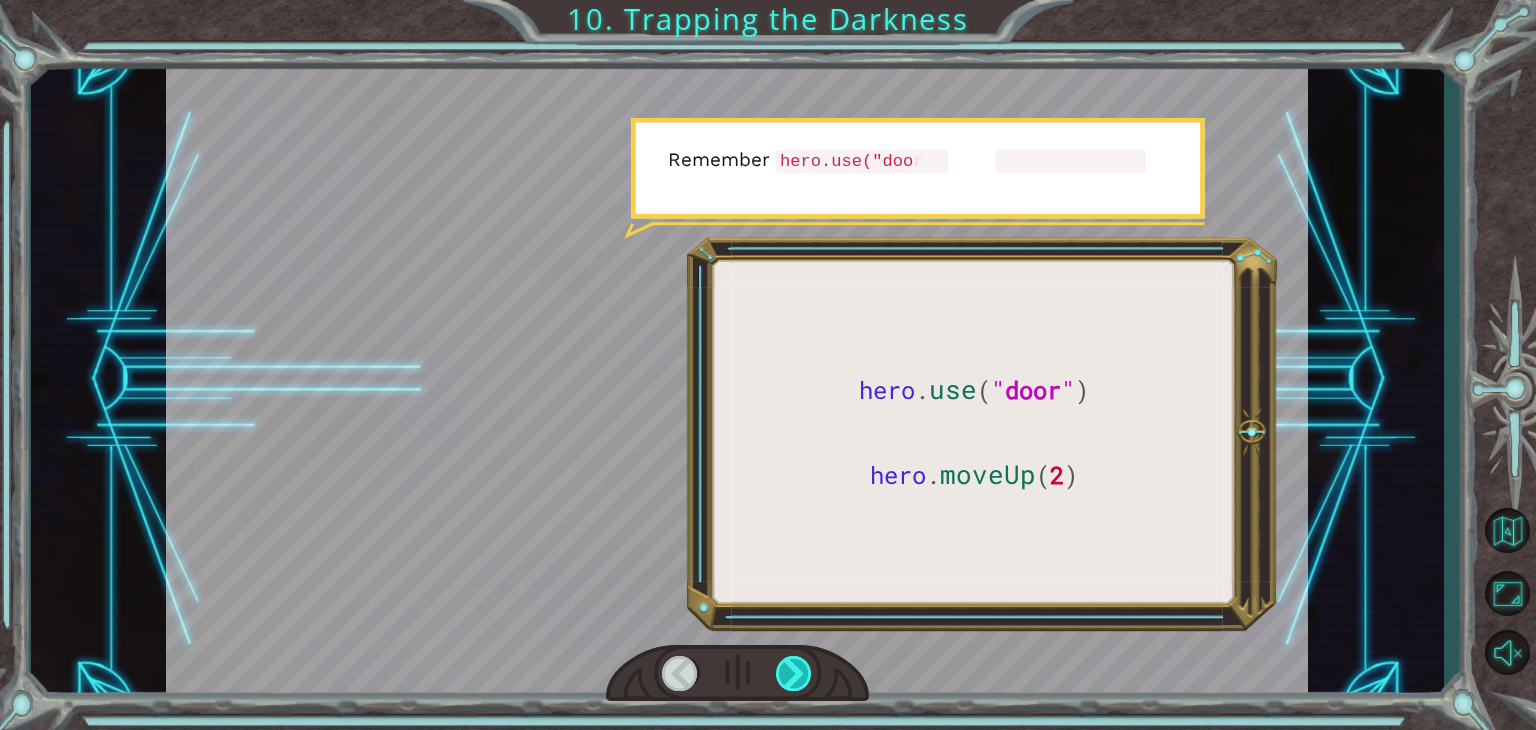 click at bounding box center [794, 673] 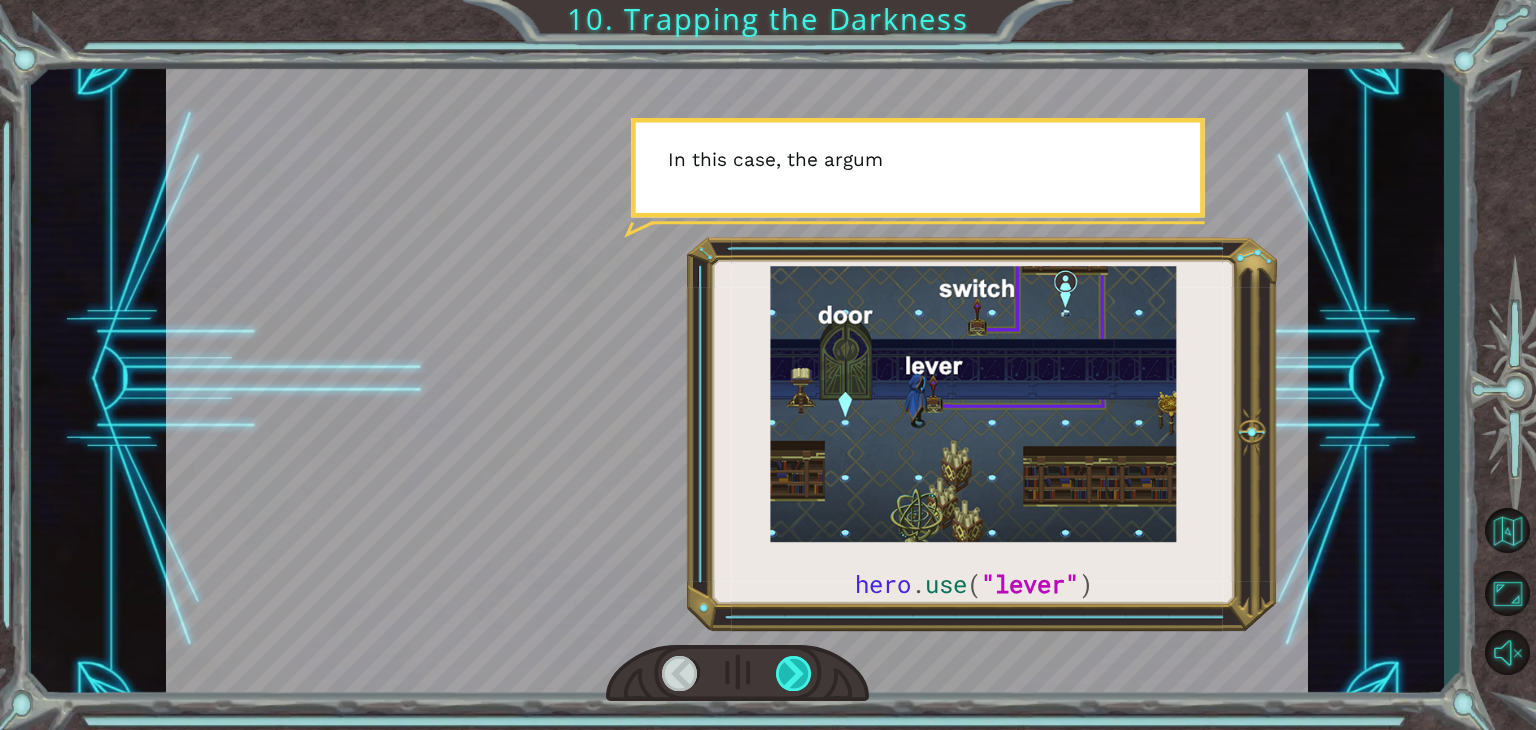 click at bounding box center (794, 673) 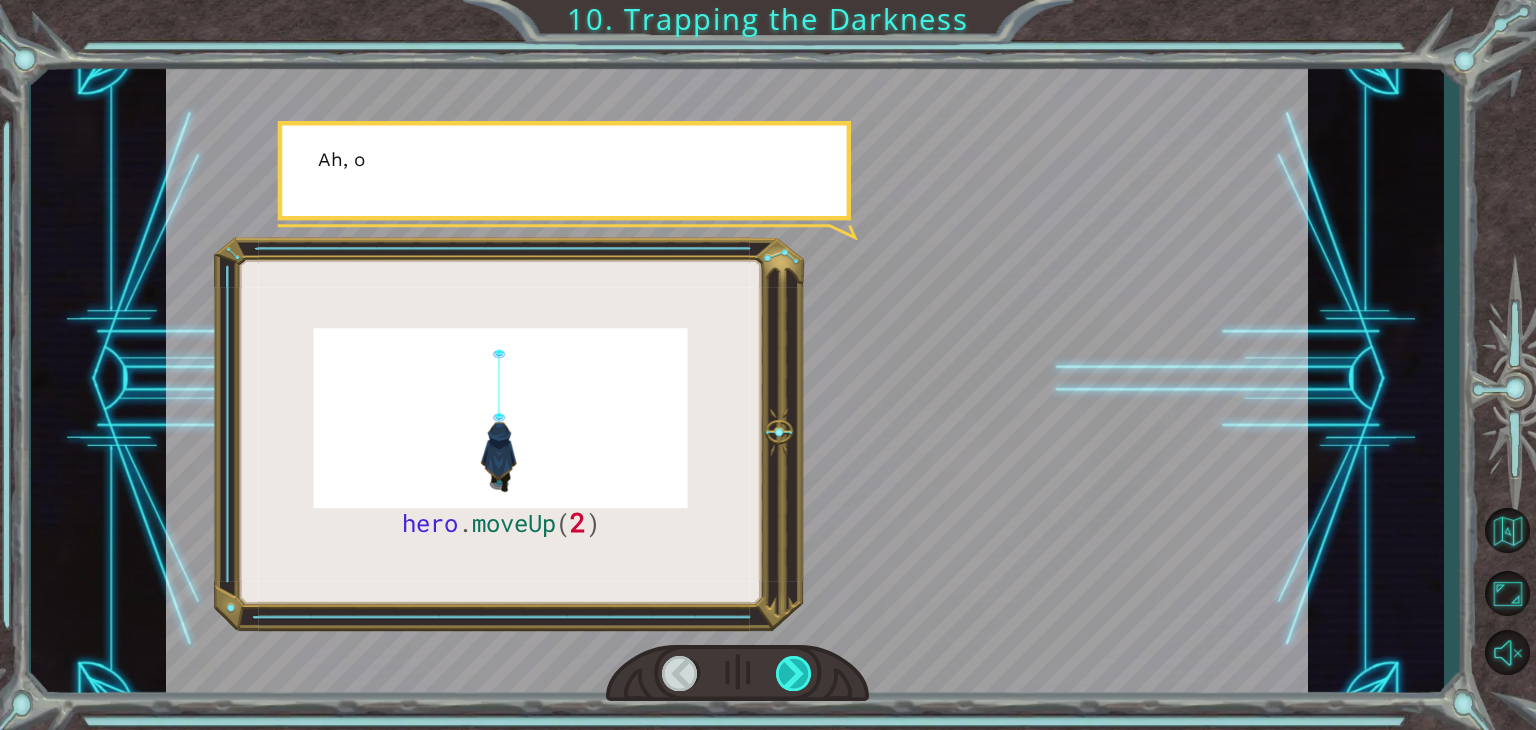 click at bounding box center [794, 673] 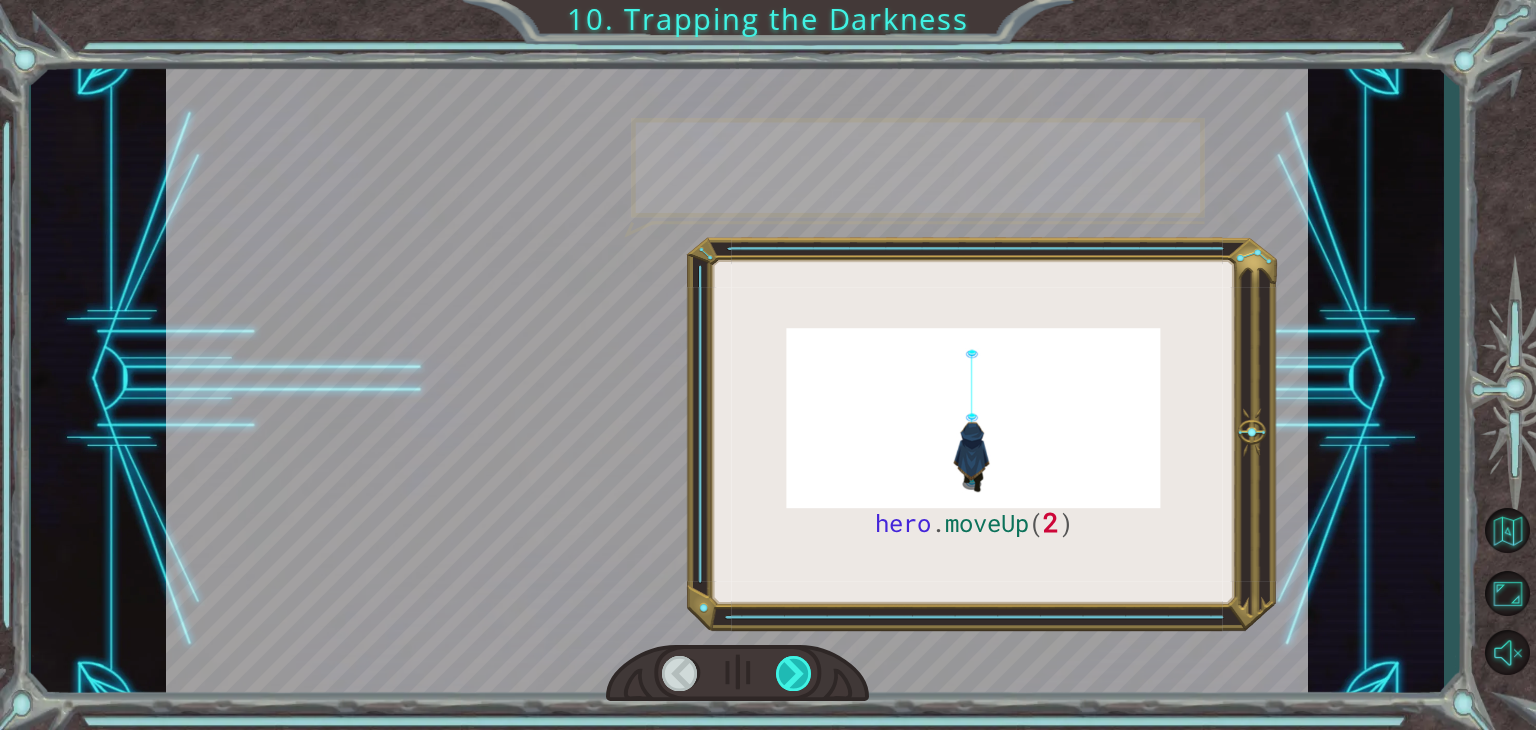 click at bounding box center (794, 673) 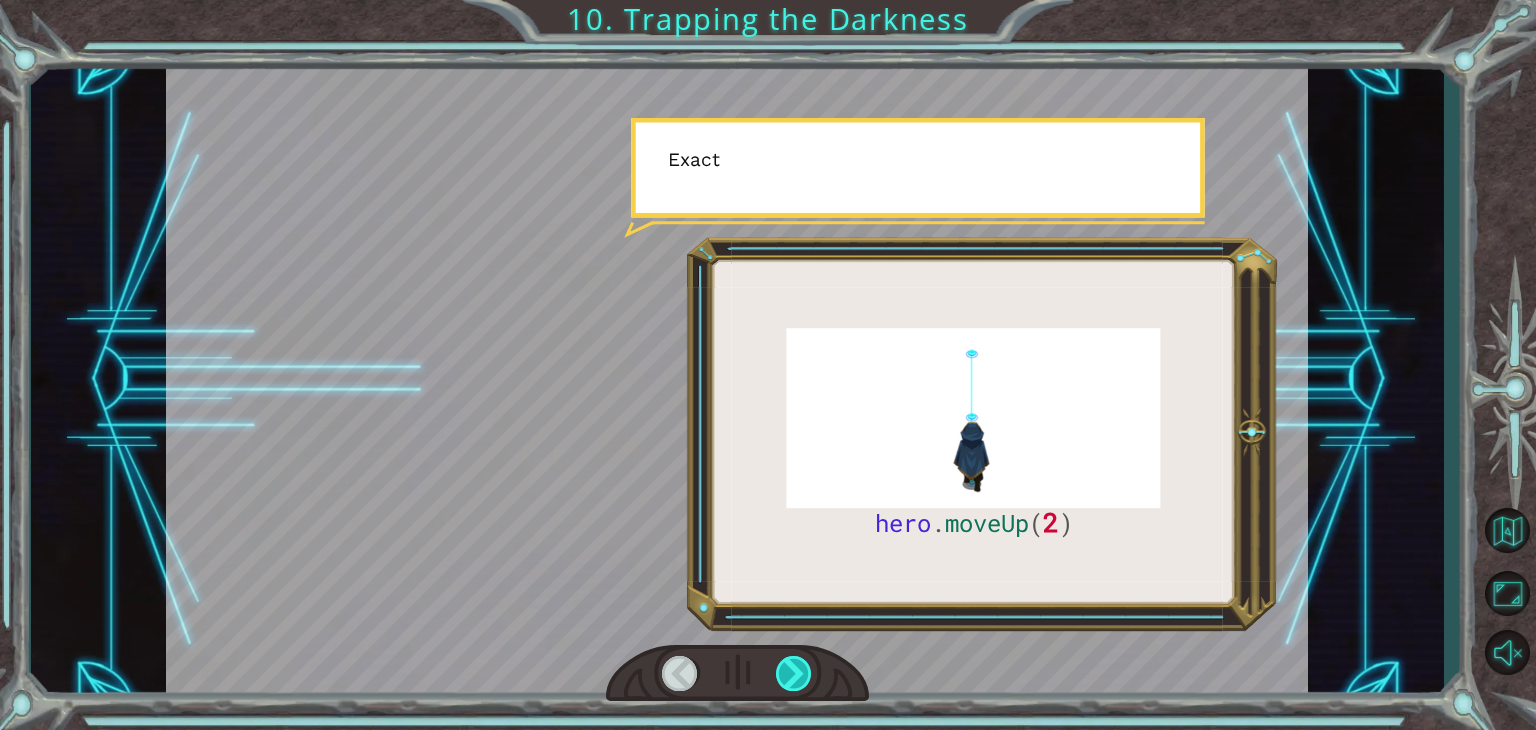 click at bounding box center (794, 673) 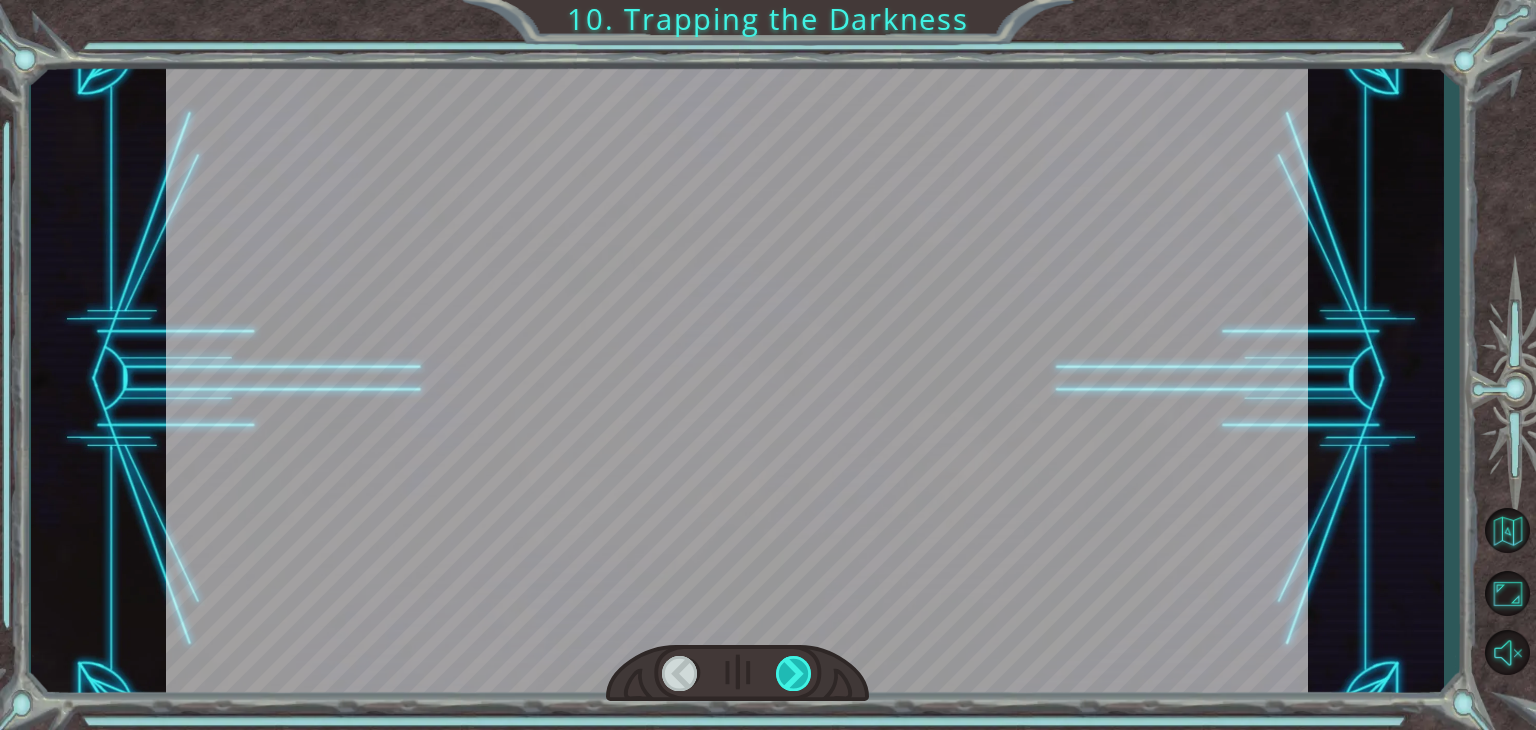 click at bounding box center (794, 673) 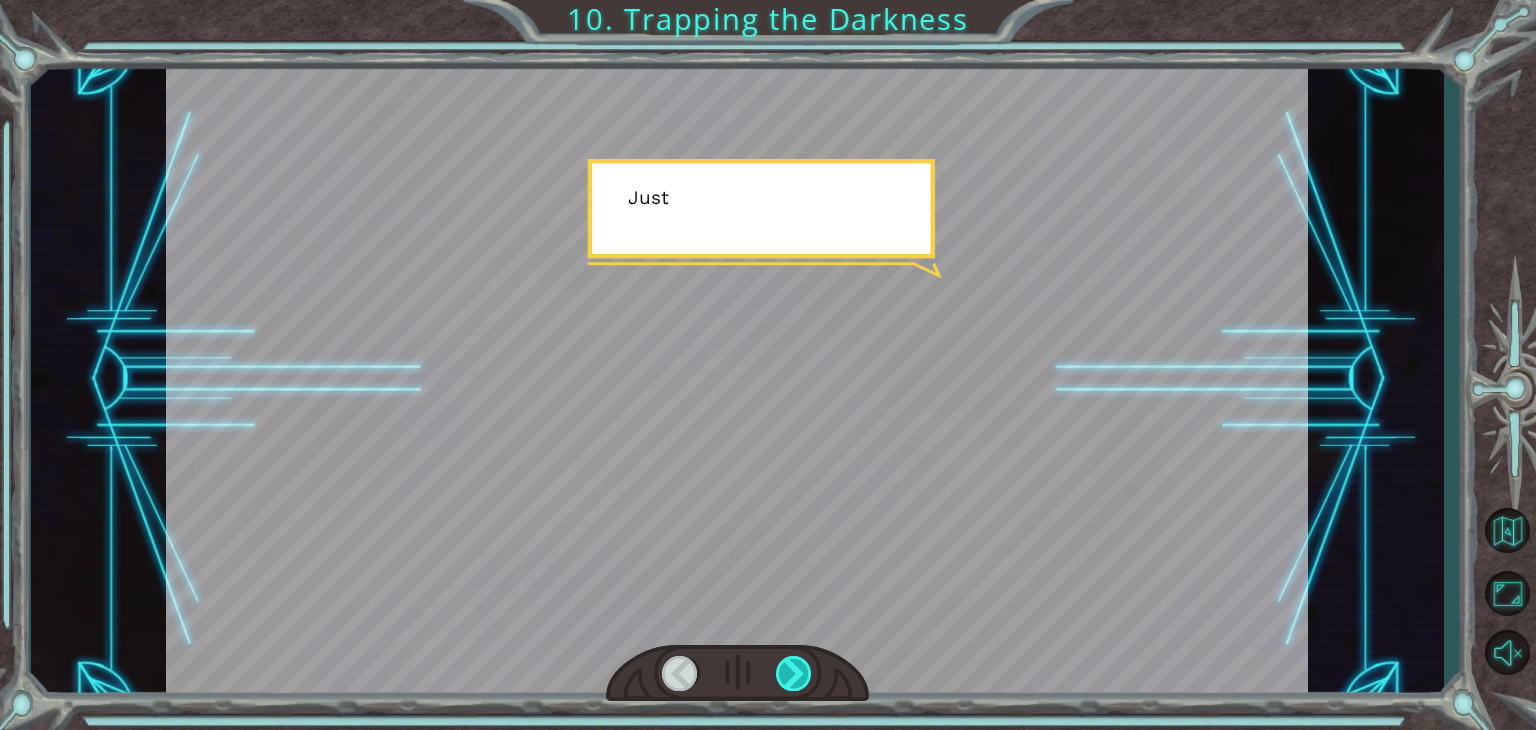 click at bounding box center (794, 673) 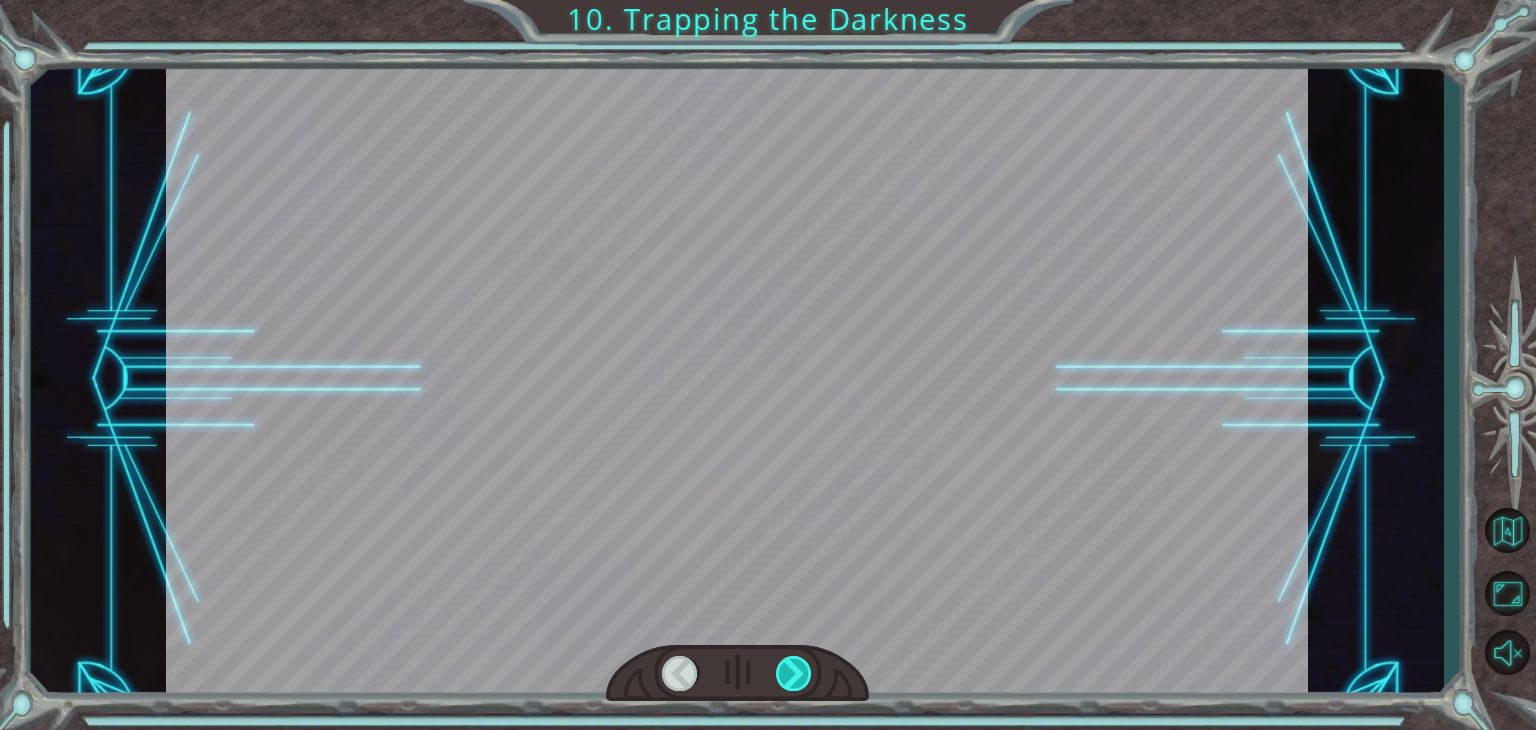 click at bounding box center (794, 673) 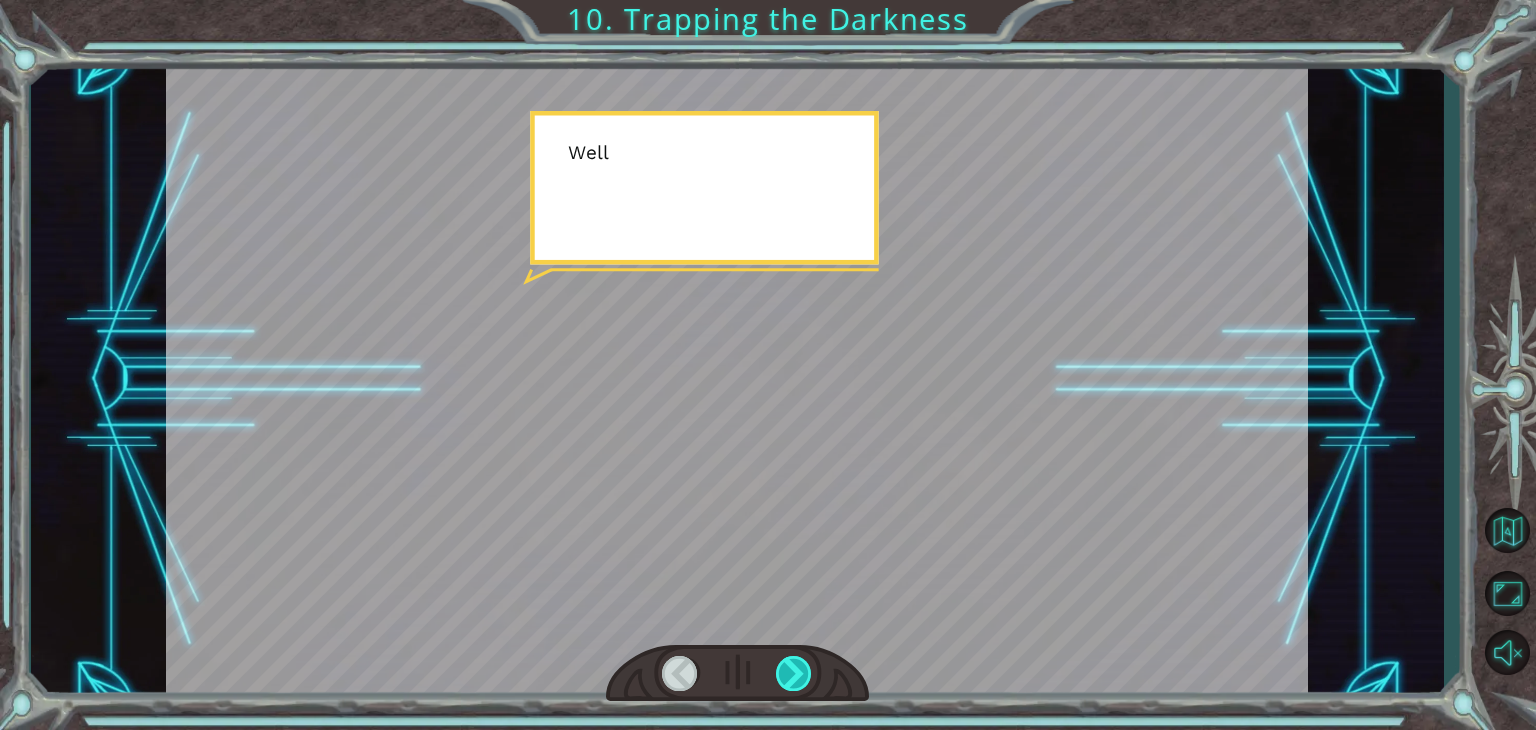 click at bounding box center [794, 673] 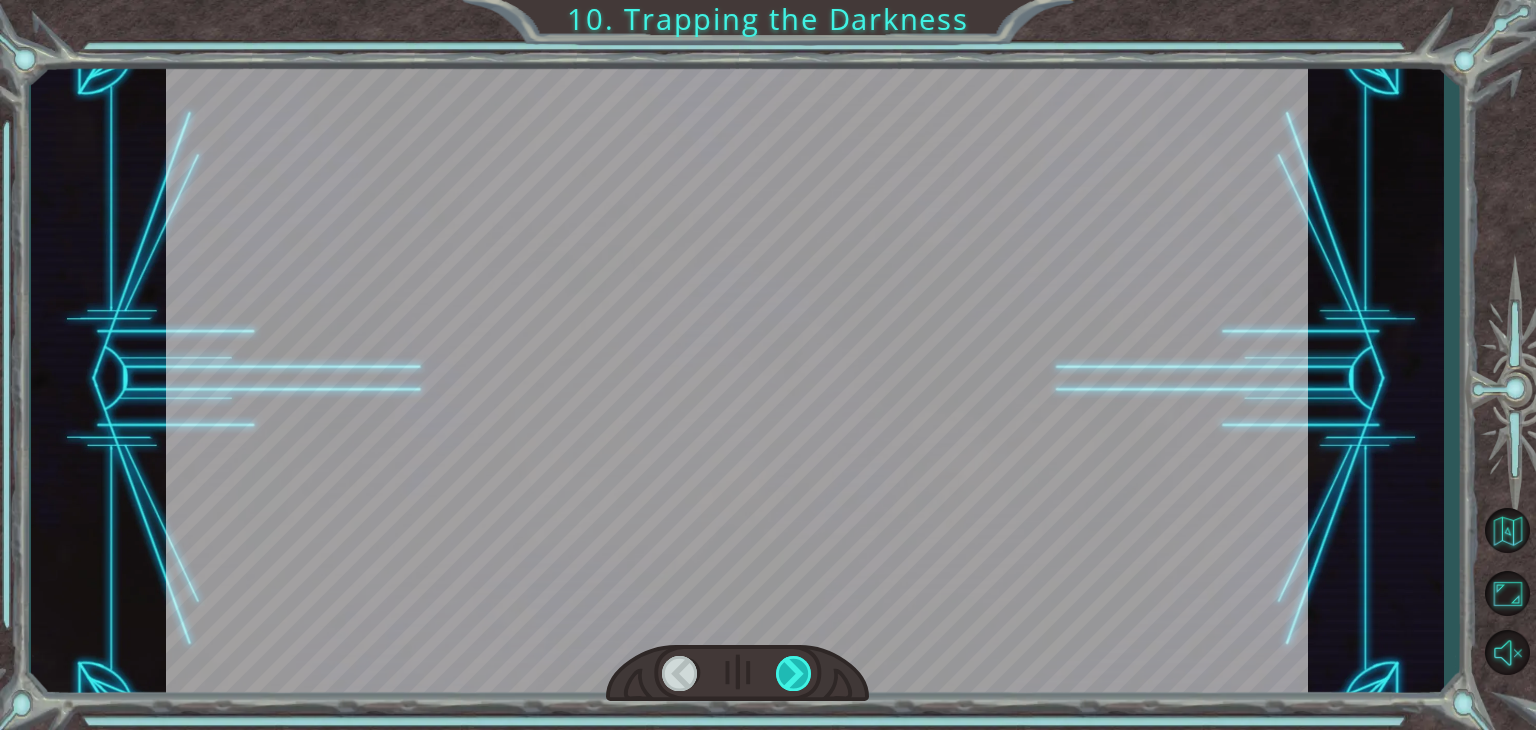click at bounding box center (794, 673) 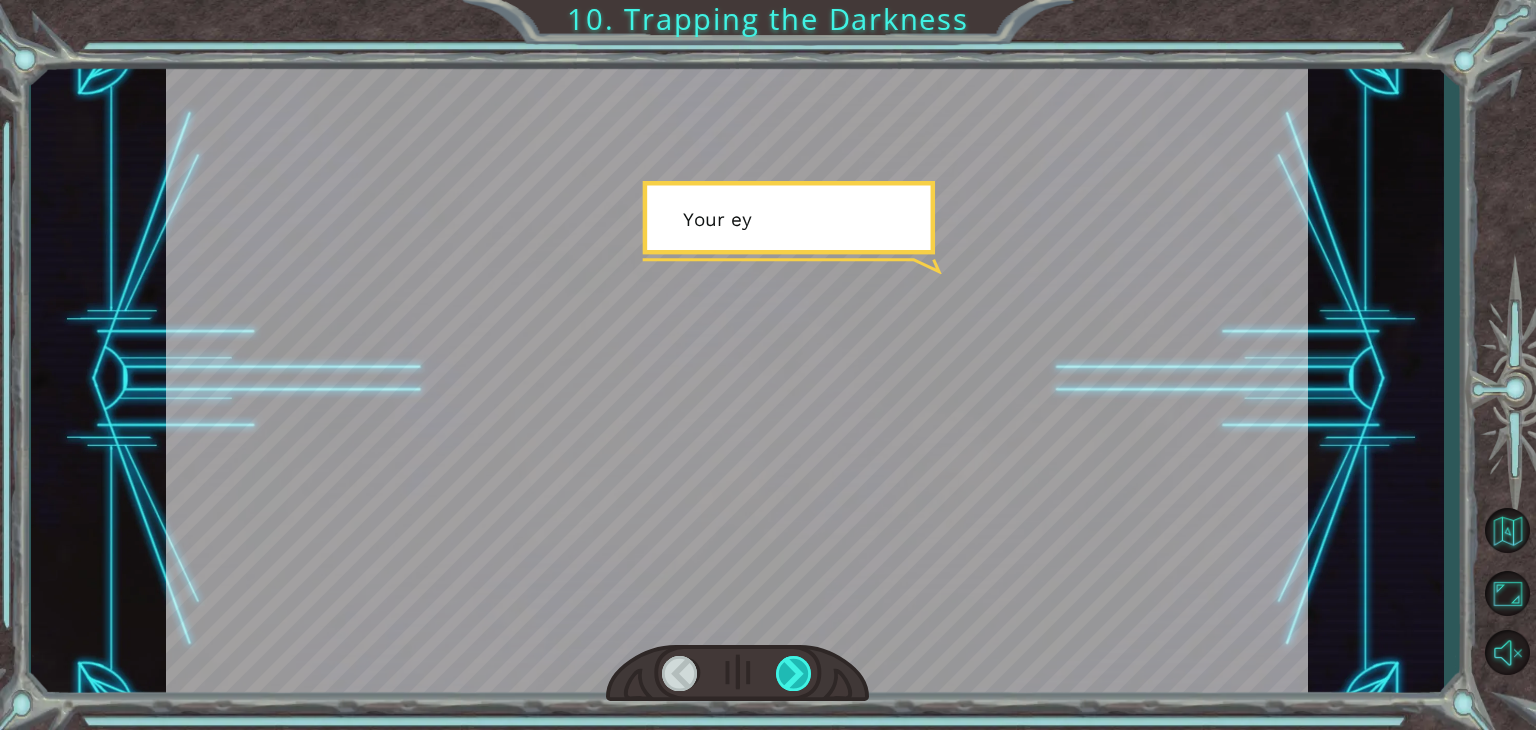 click at bounding box center [794, 673] 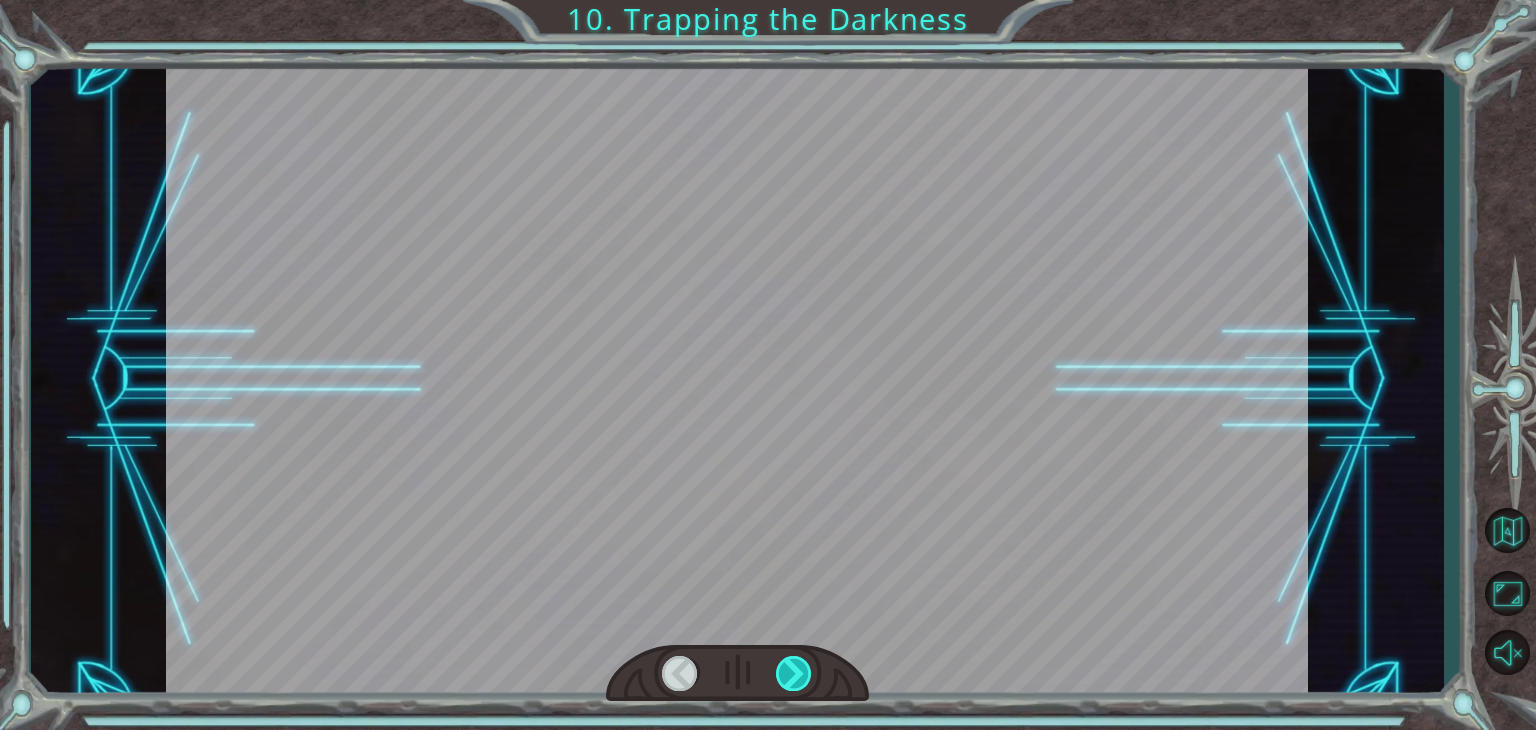 click at bounding box center [794, 673] 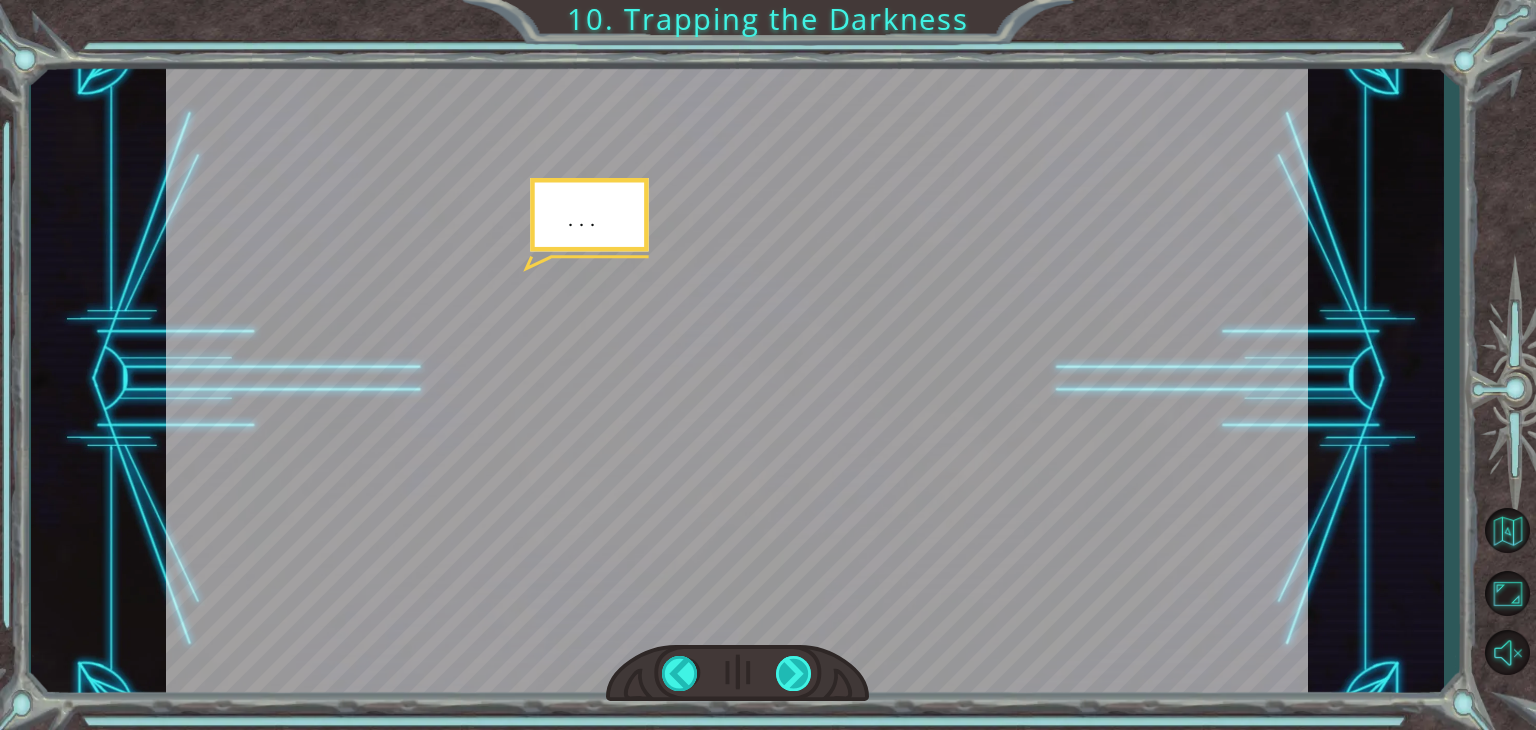 click at bounding box center [794, 673] 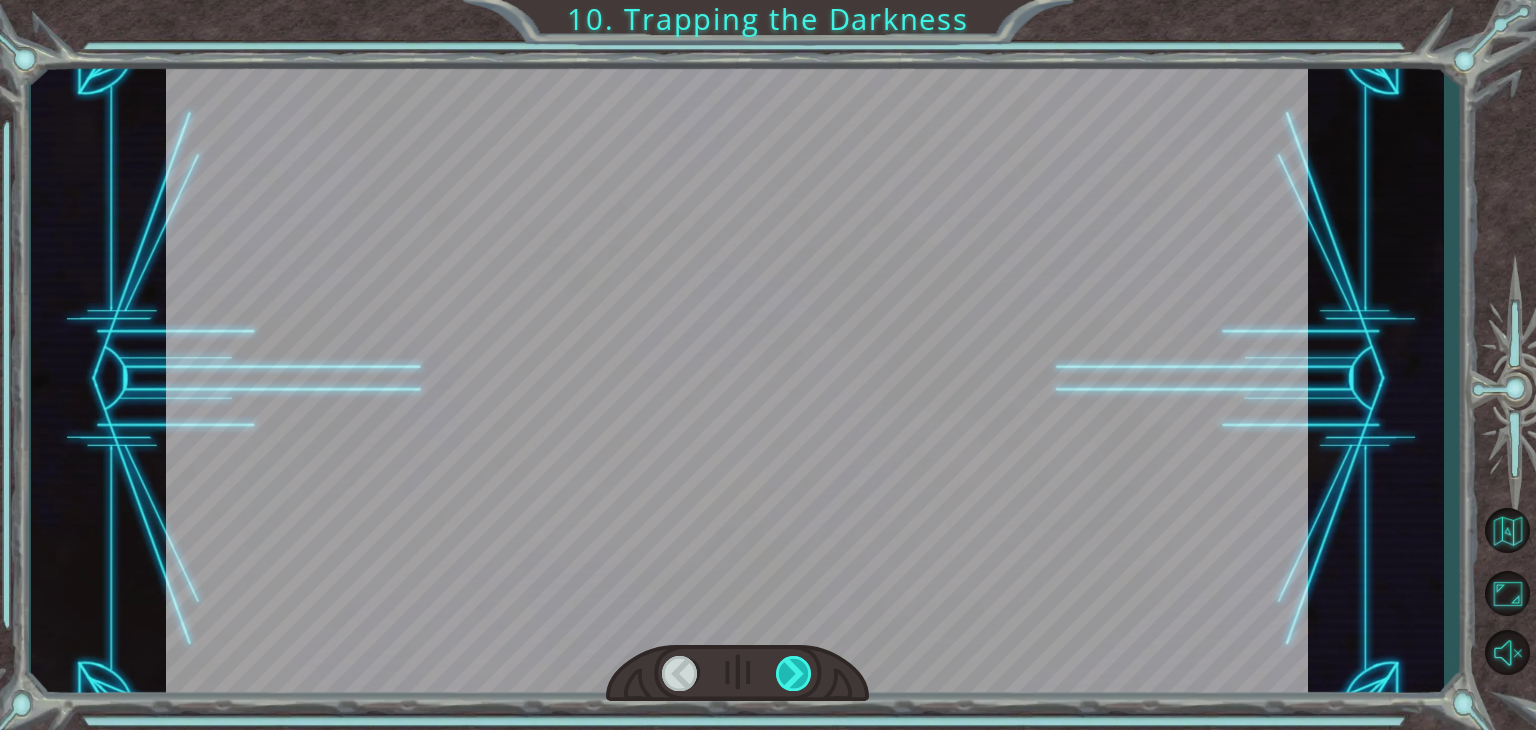 click at bounding box center [794, 673] 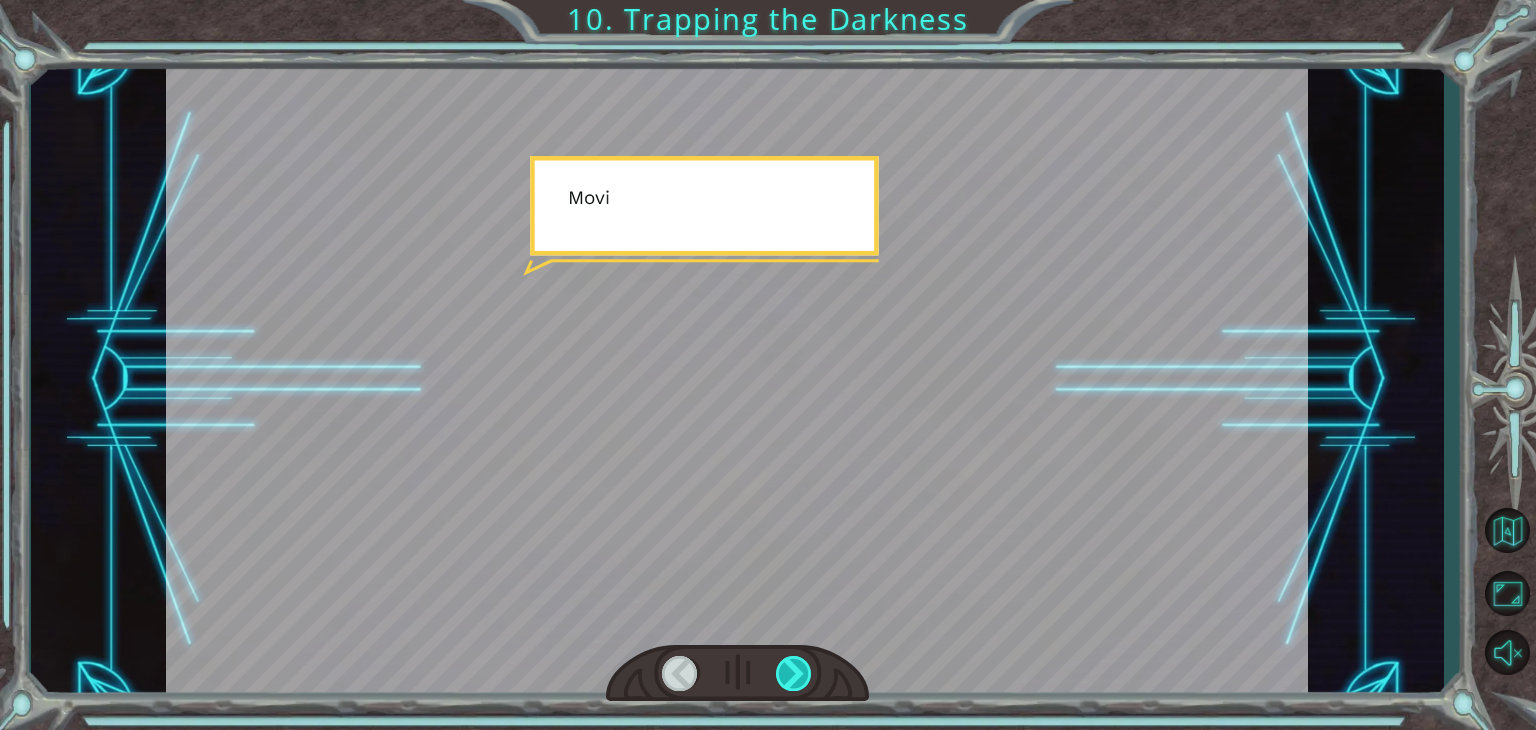 click at bounding box center (794, 673) 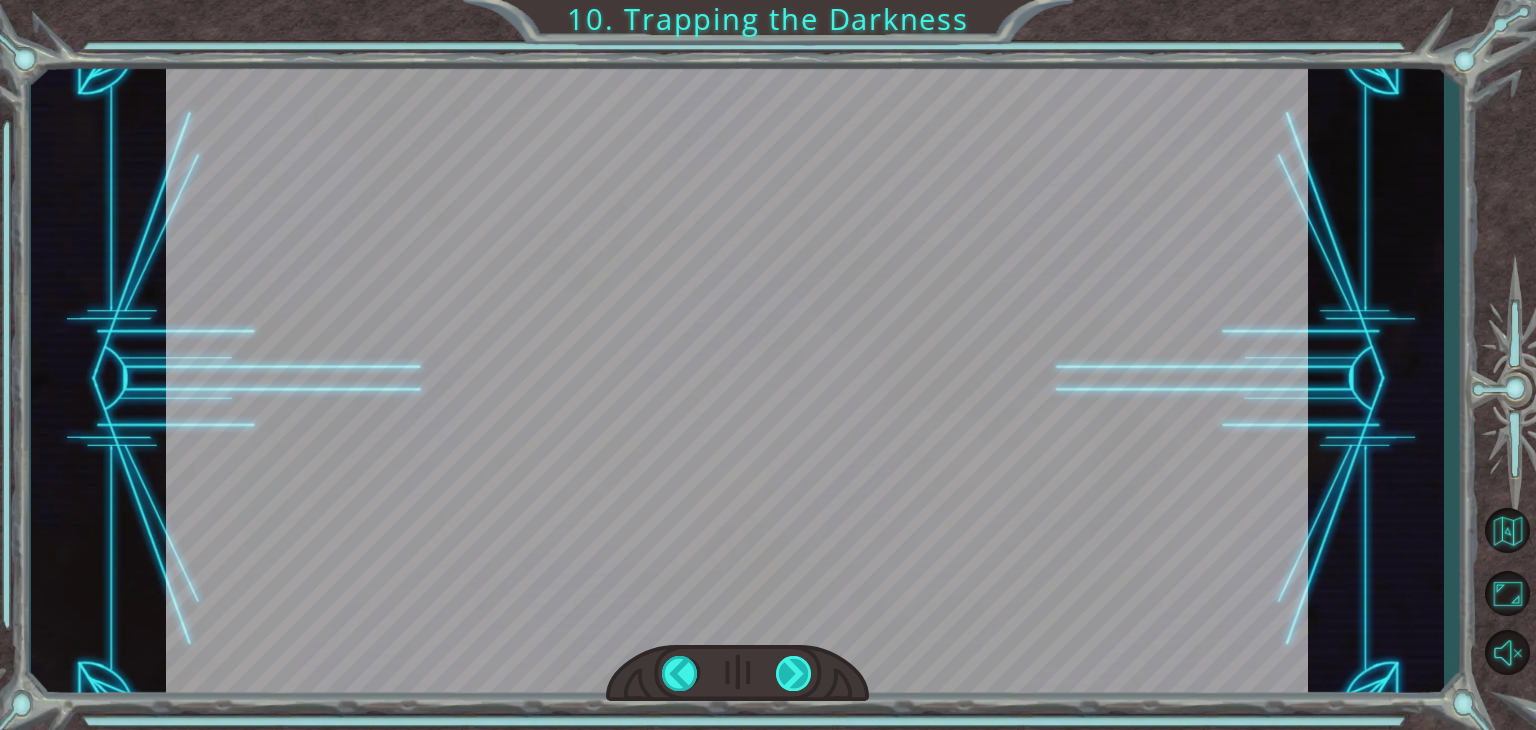 click on "hero . moveUp ( 2 )       B e f o r e   w e   c a n   t r a p   t h e   D a r k n e s s   w i t h   c o d e ,   w e ’ l l   n e e d   t o   f i x   t h e   M o n o l i t h . W h e n   A s t r a   d i s a p p e a r e d ,   t h e   D a r k n e s s   d e s t r o y e d   m o s t   o f   t h e   M o n o l i t h .   I t   c a n   o n l y   b e   r e p a i r e d   b y   y o u   a n d   t h e   A c o d u s . H o w   d o   I   d o   t h a t ? W i t h   c o d e .   F o r   e x a m p l e ,   w h e n   y o u   w e n t   u p   t h e   t o w e r ,   h o w   d i d   y o u   o p e n   t h e   s t a i r w e l l s ? I   t y p e d   i n   h e r o . u s e ( " l e v e r " ) T h a t ’ s   a   l i n e   o f   c o d e !   C o d e   i s   a   l a n g u a g e   y o u   u s e   t o   c o m m u n i c a t e   w i t h   t h e   A c o d u s . I n   t h i s   c o m m a n d ,   h e r o   i s   t h e   o b j e c t .   O b j e c t s   a r e   e v e r y t h i n g   y o u   s e e   i n   t h e   w o r l d ,   f r o m   c h a r a c t" at bounding box center [768, 0] 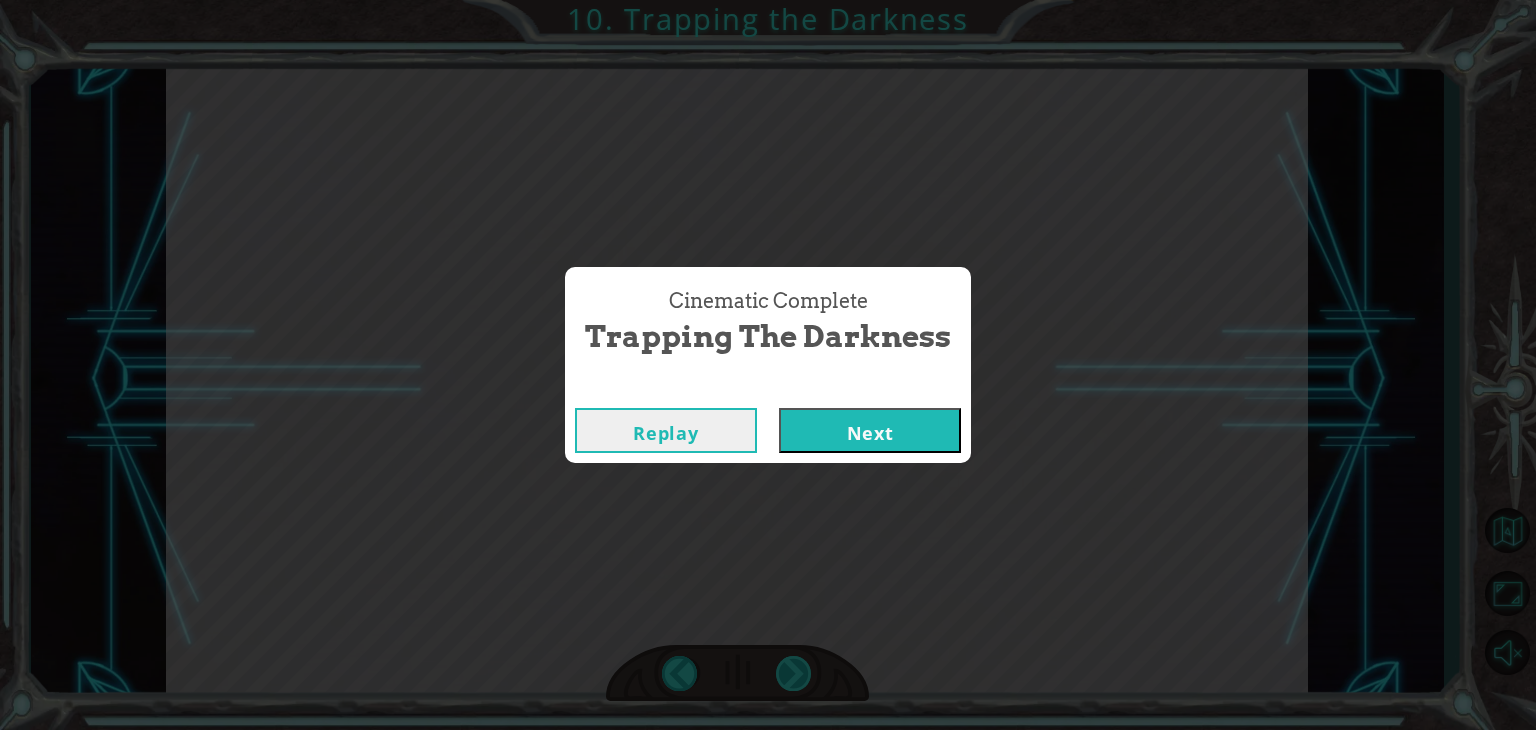 click on "Cinematic Complete     Trapping the Darkness
Replay
Next" at bounding box center (768, 365) 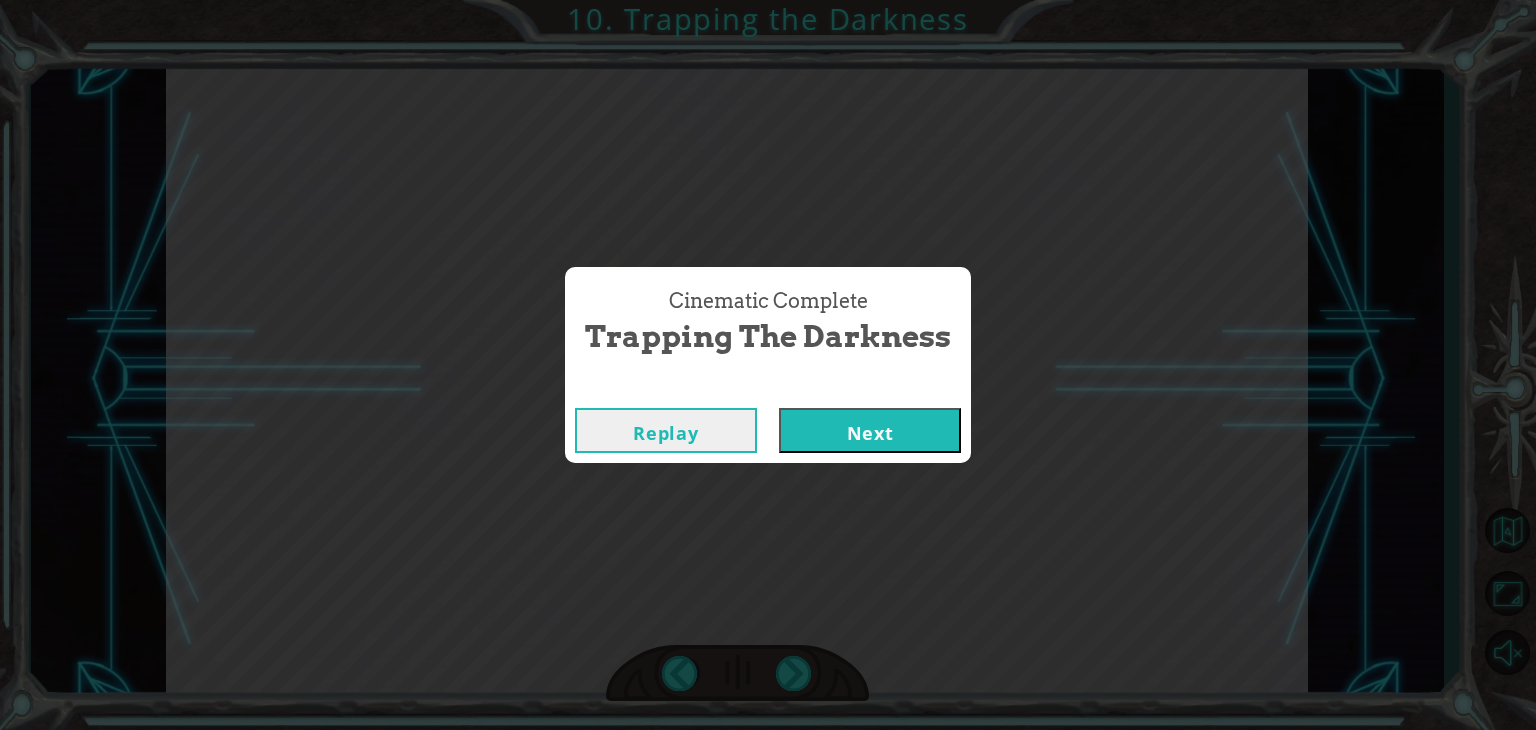 click on "Next" at bounding box center (870, 430) 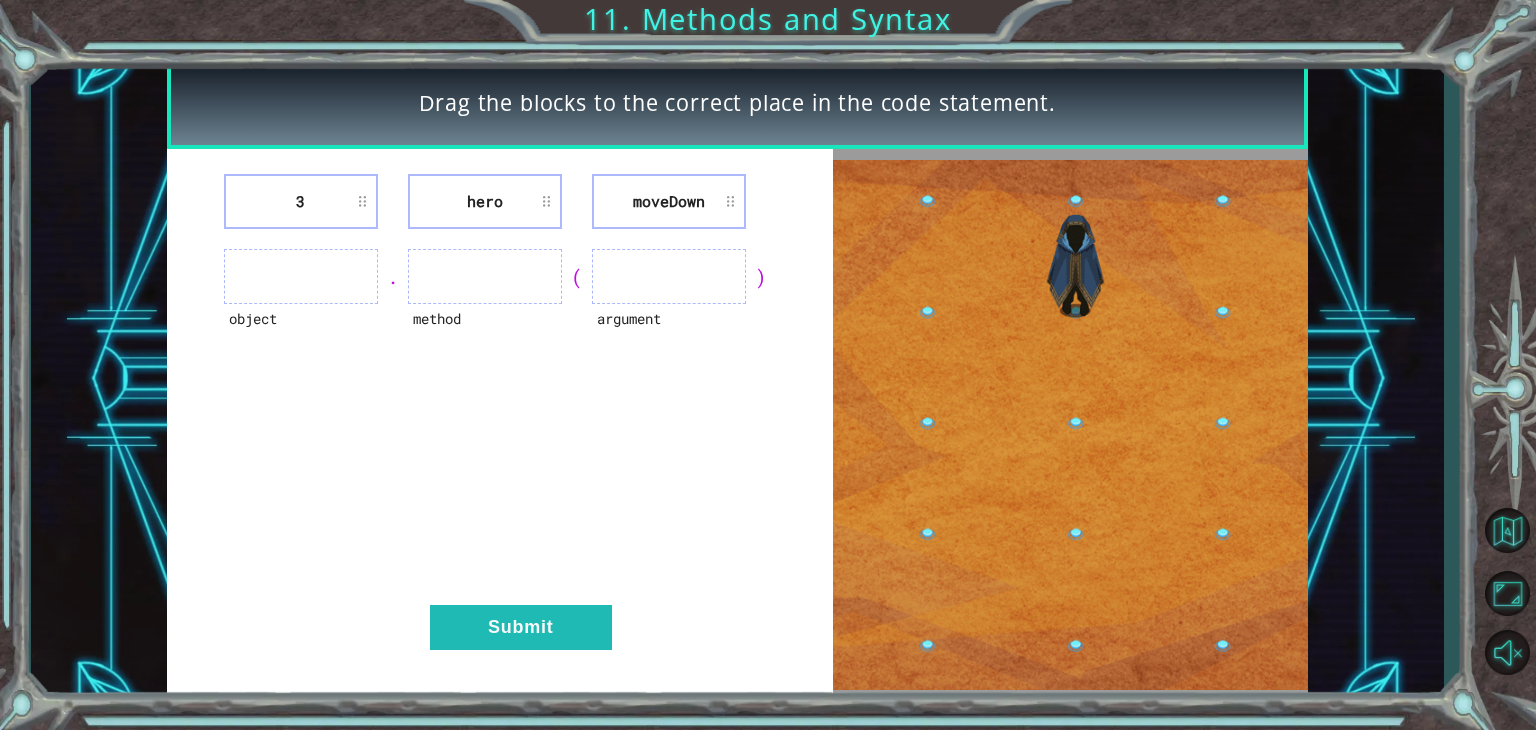 click at bounding box center (669, 276) 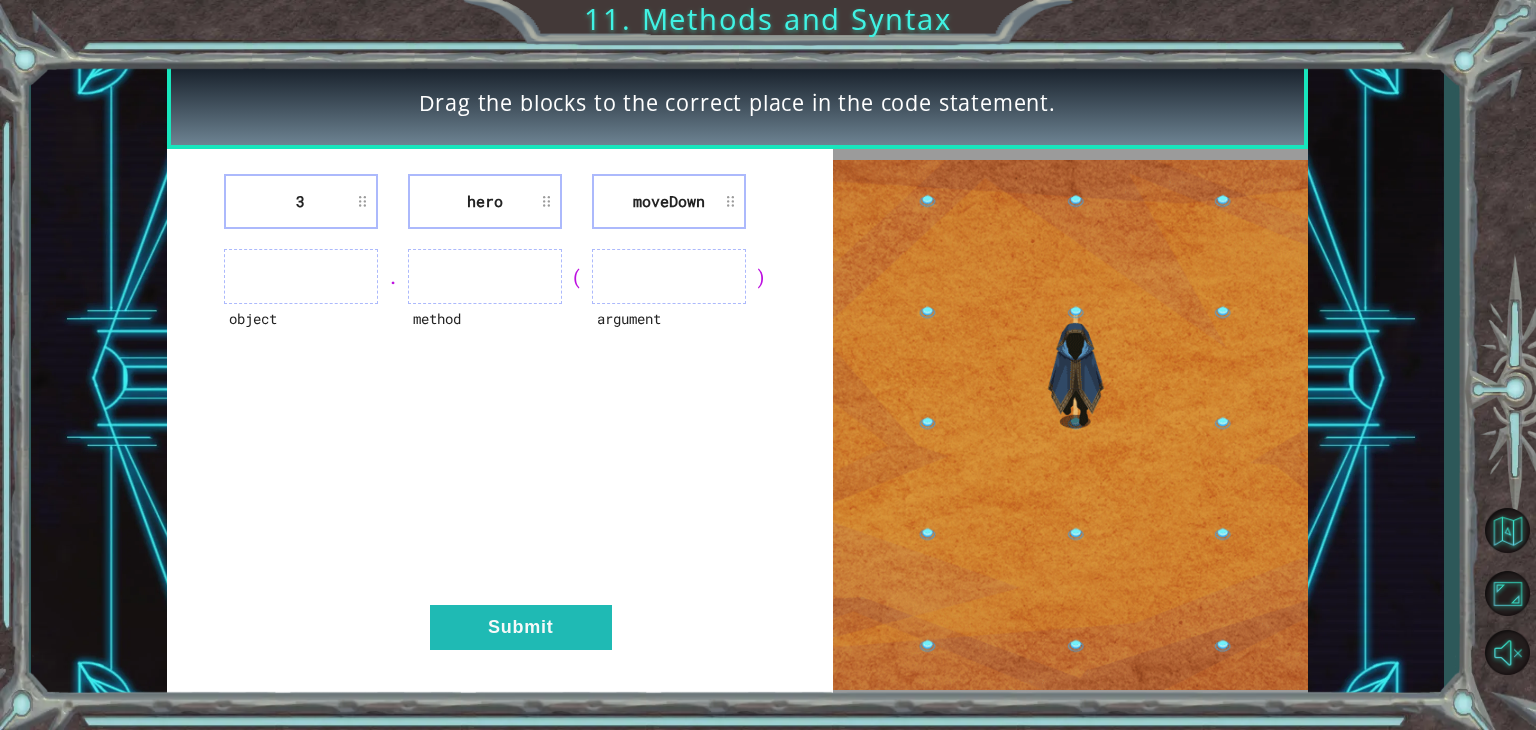 click at bounding box center [669, 276] 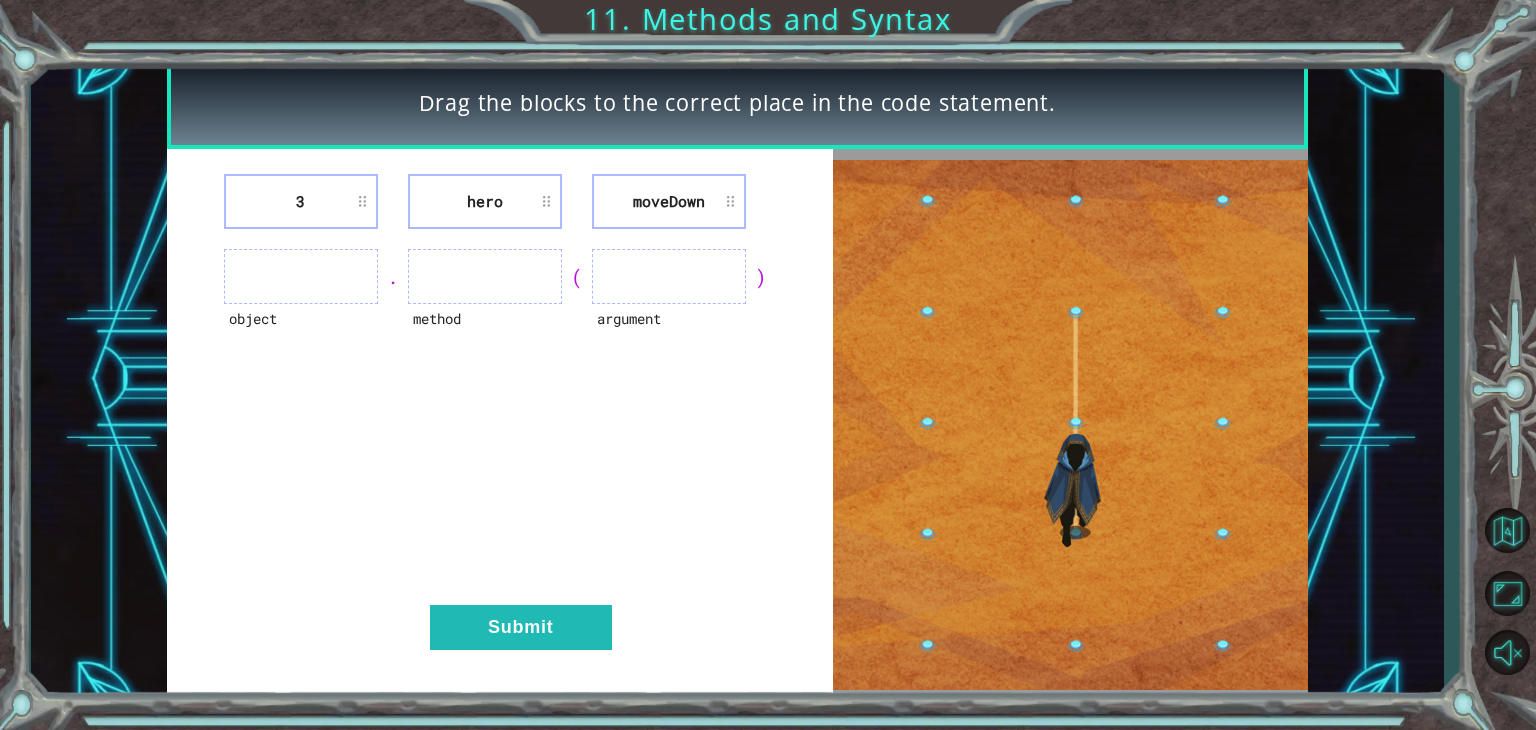 click at bounding box center (1070, 425) 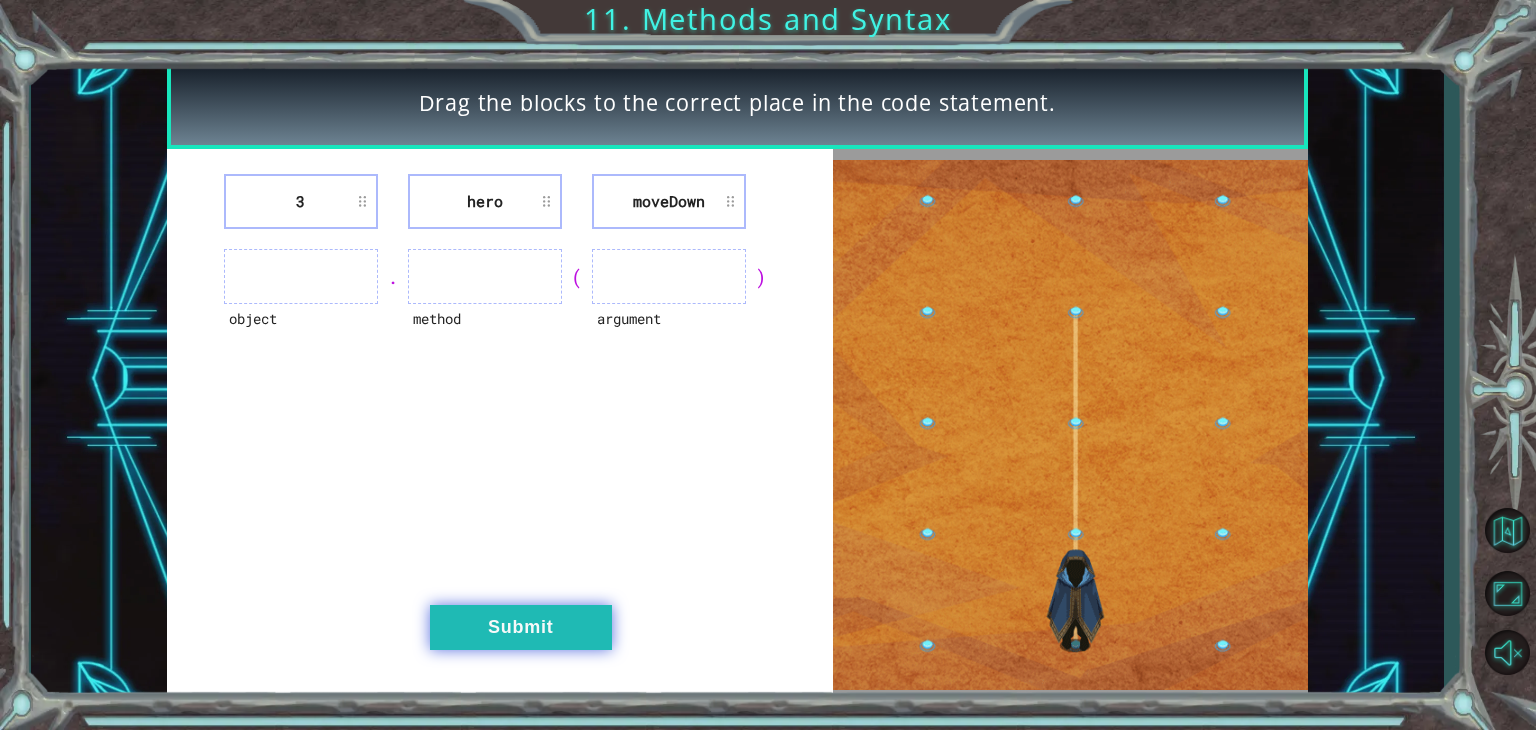 click on "Submit" at bounding box center (521, 627) 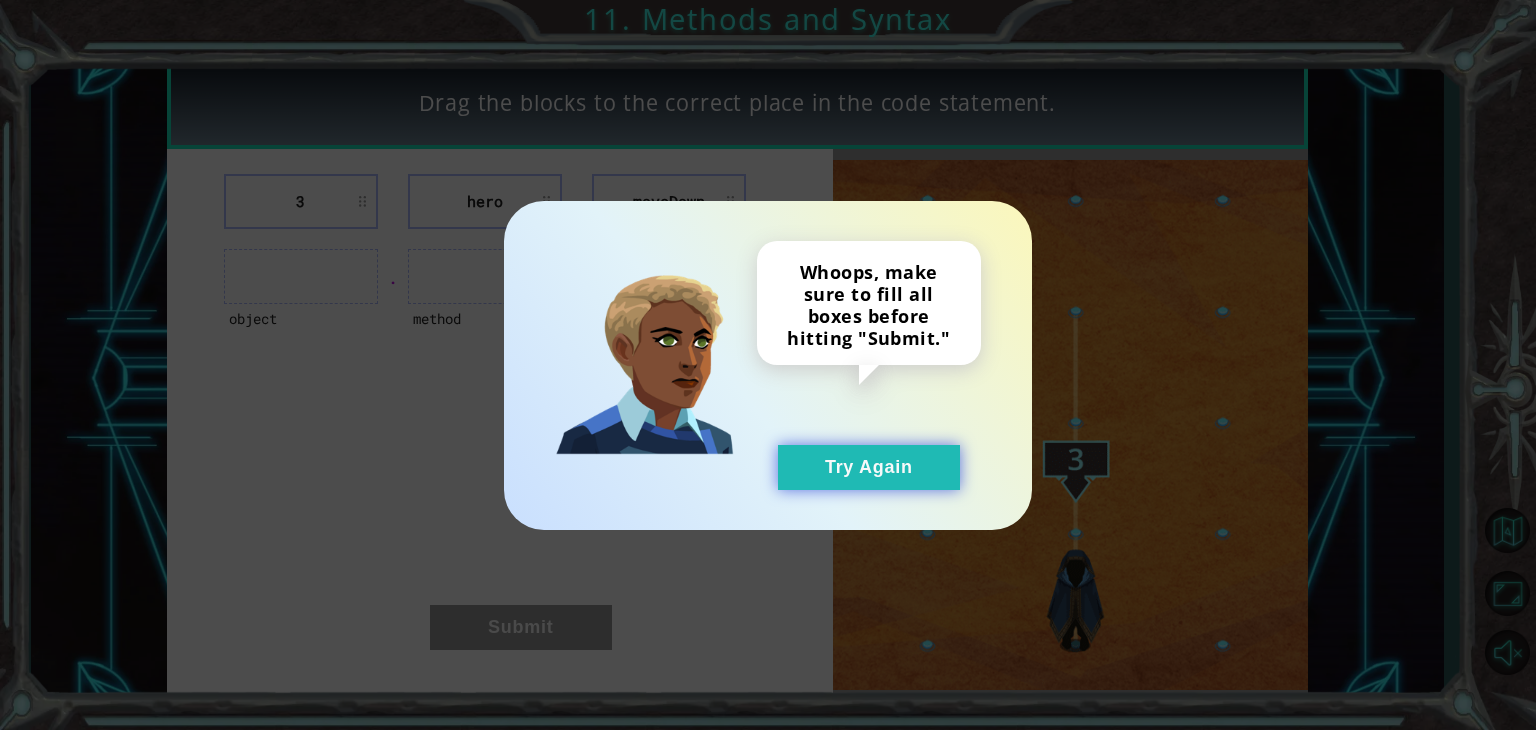 click on "Try Again" at bounding box center [869, 467] 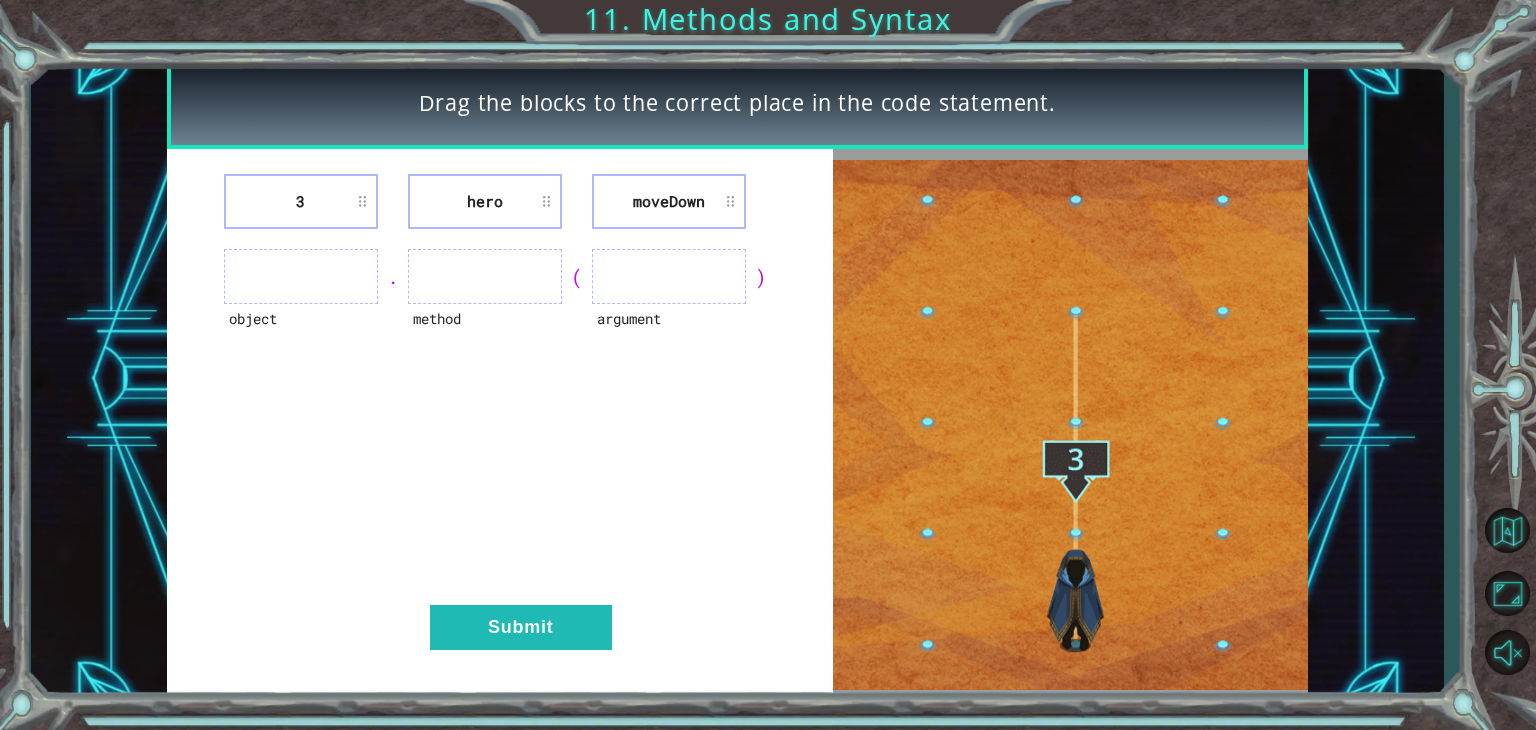 click at bounding box center [669, 276] 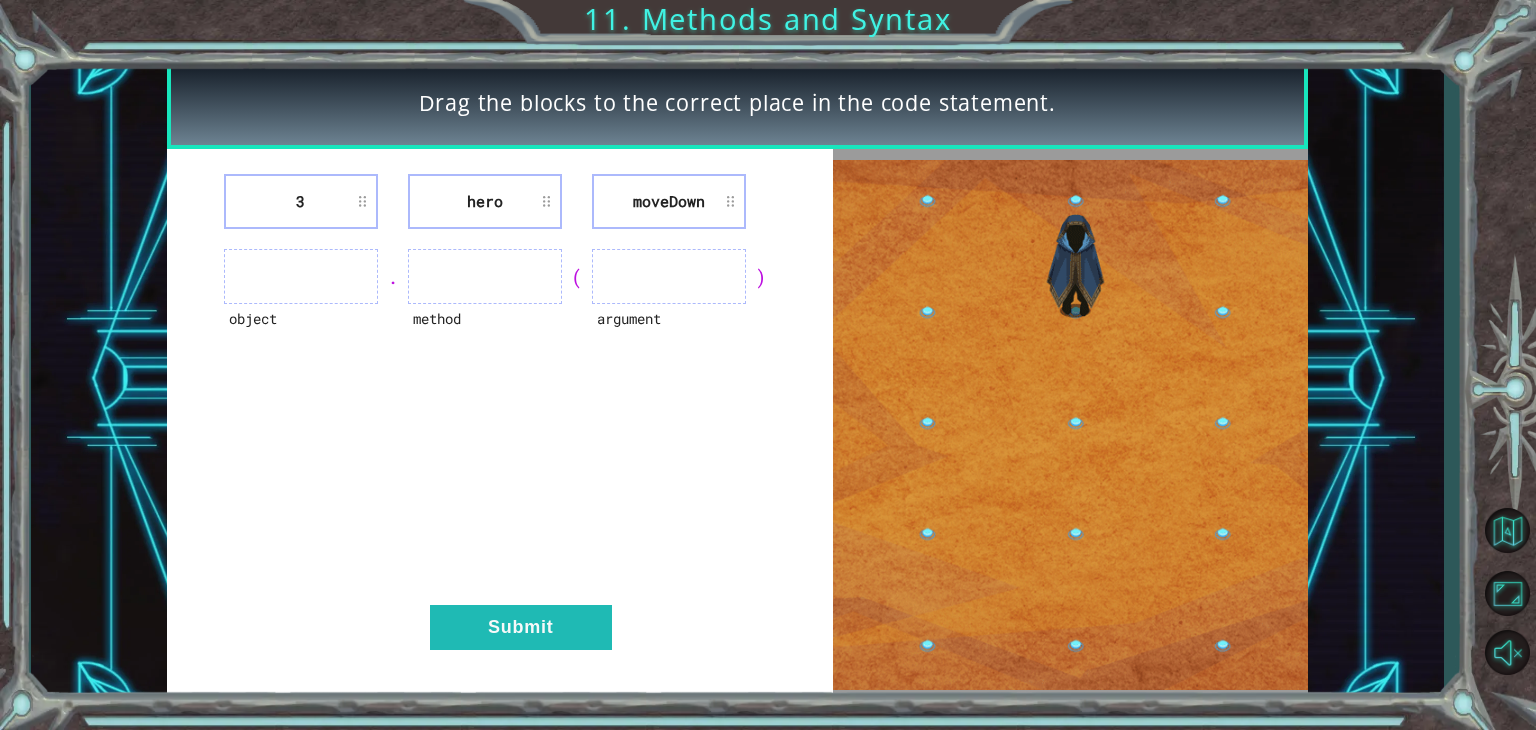 click on "3
hero
moveDown
object
.
method
(
argument
)
Submit" at bounding box center [500, 425] 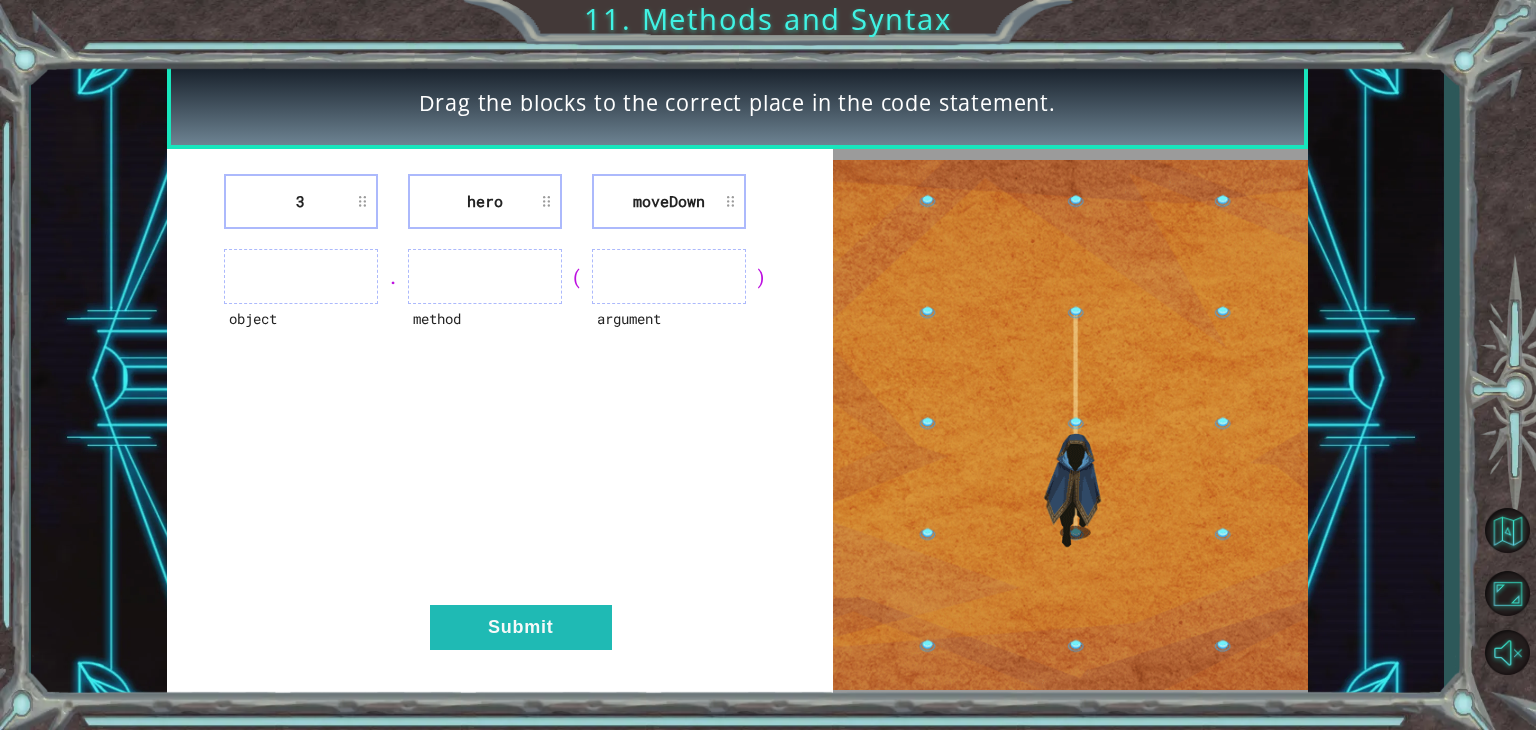 type 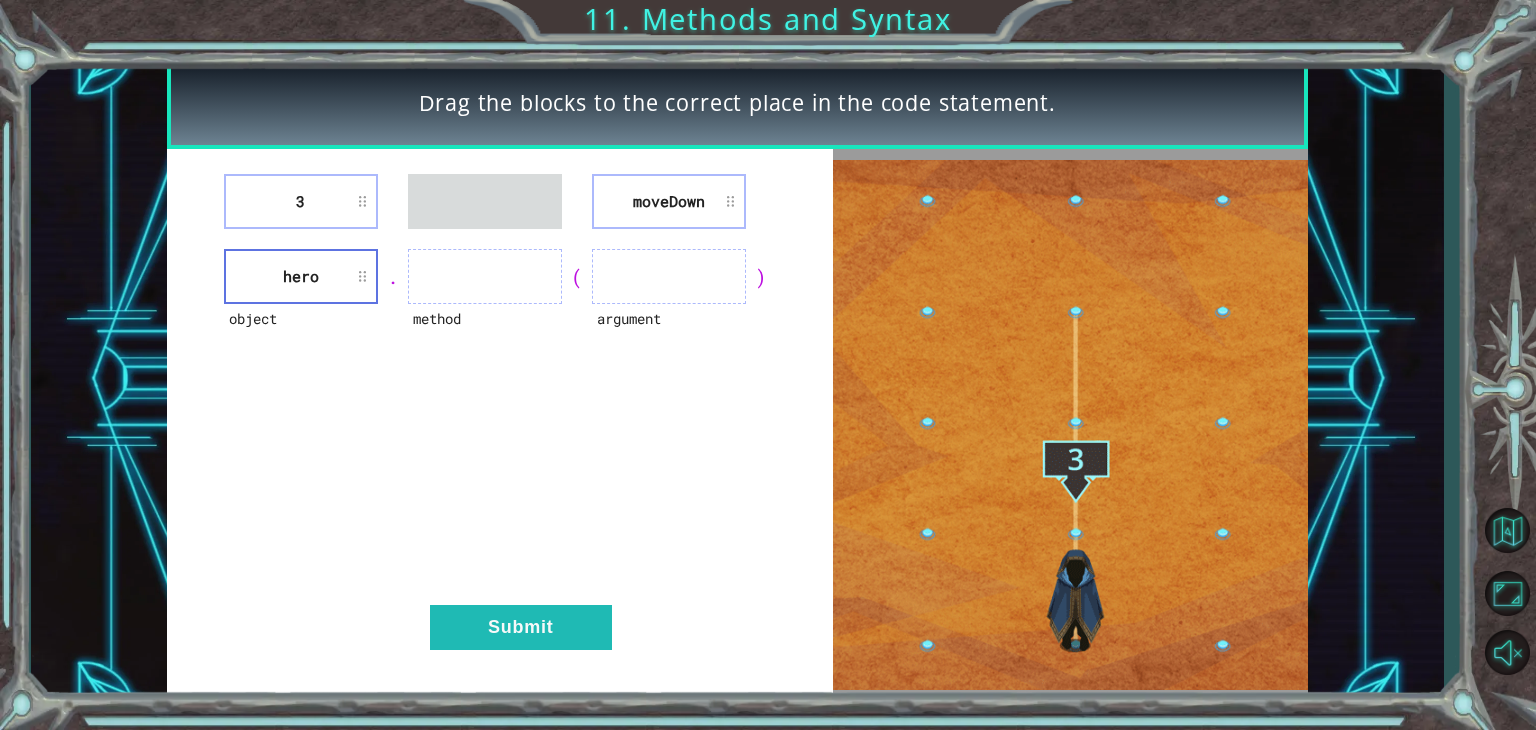 type 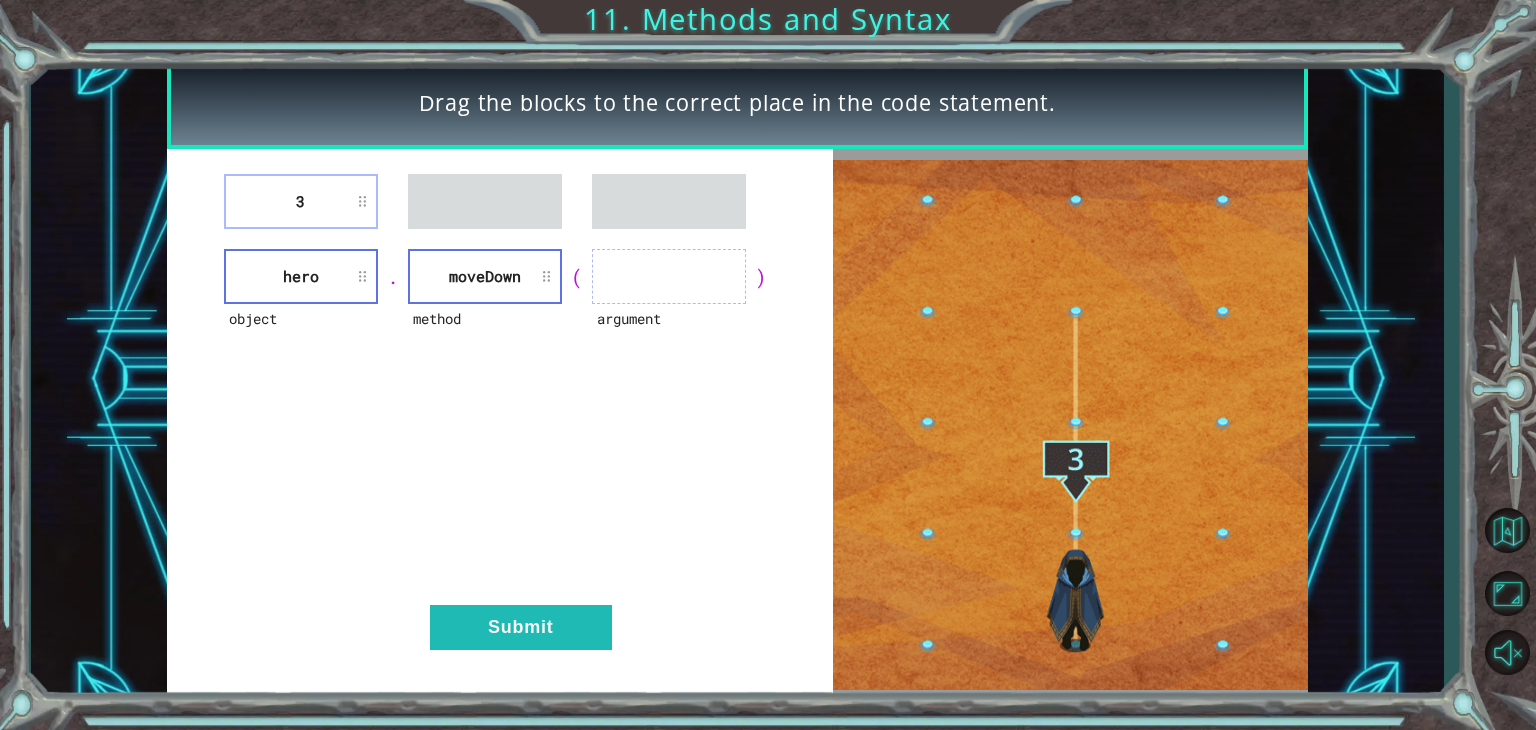 type 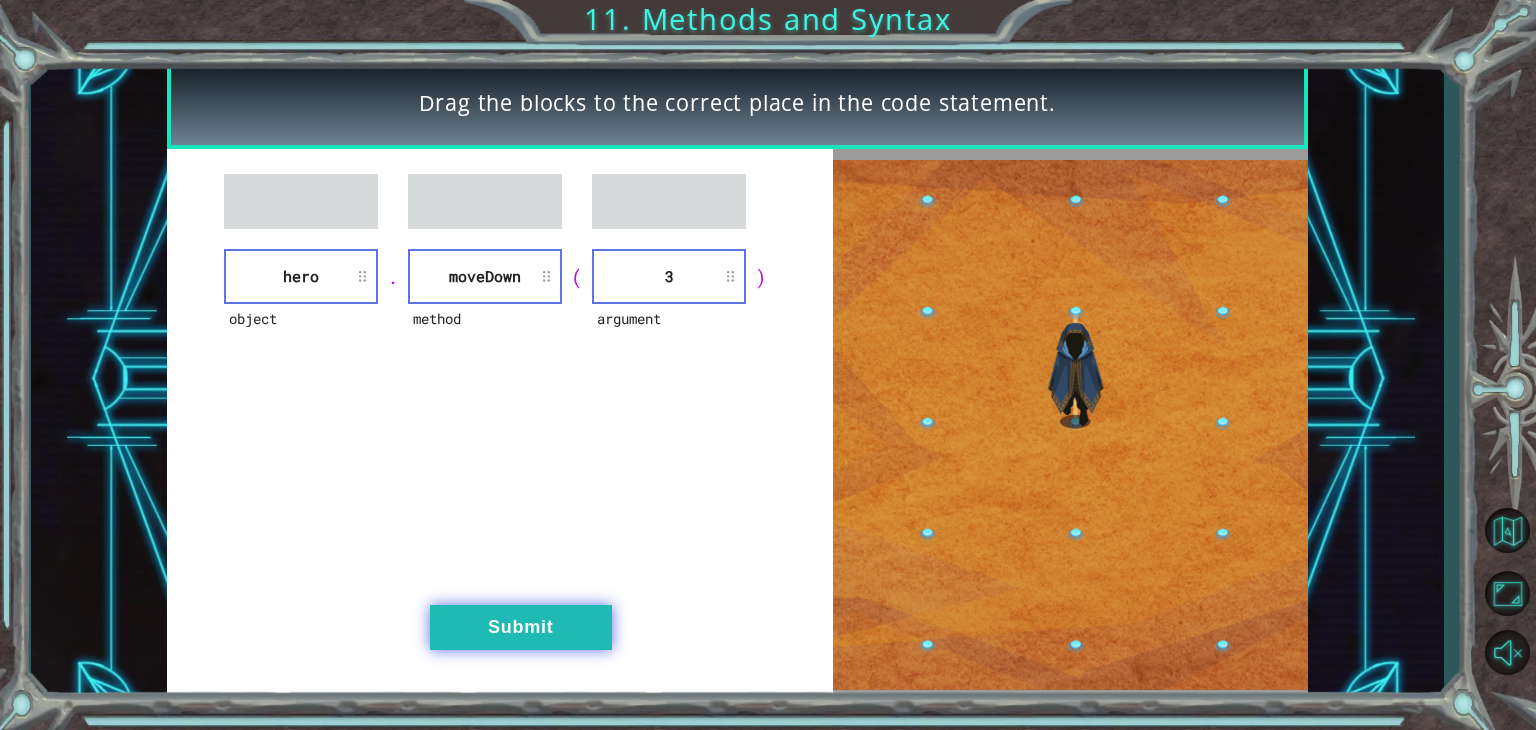 click on "Submit" at bounding box center [521, 627] 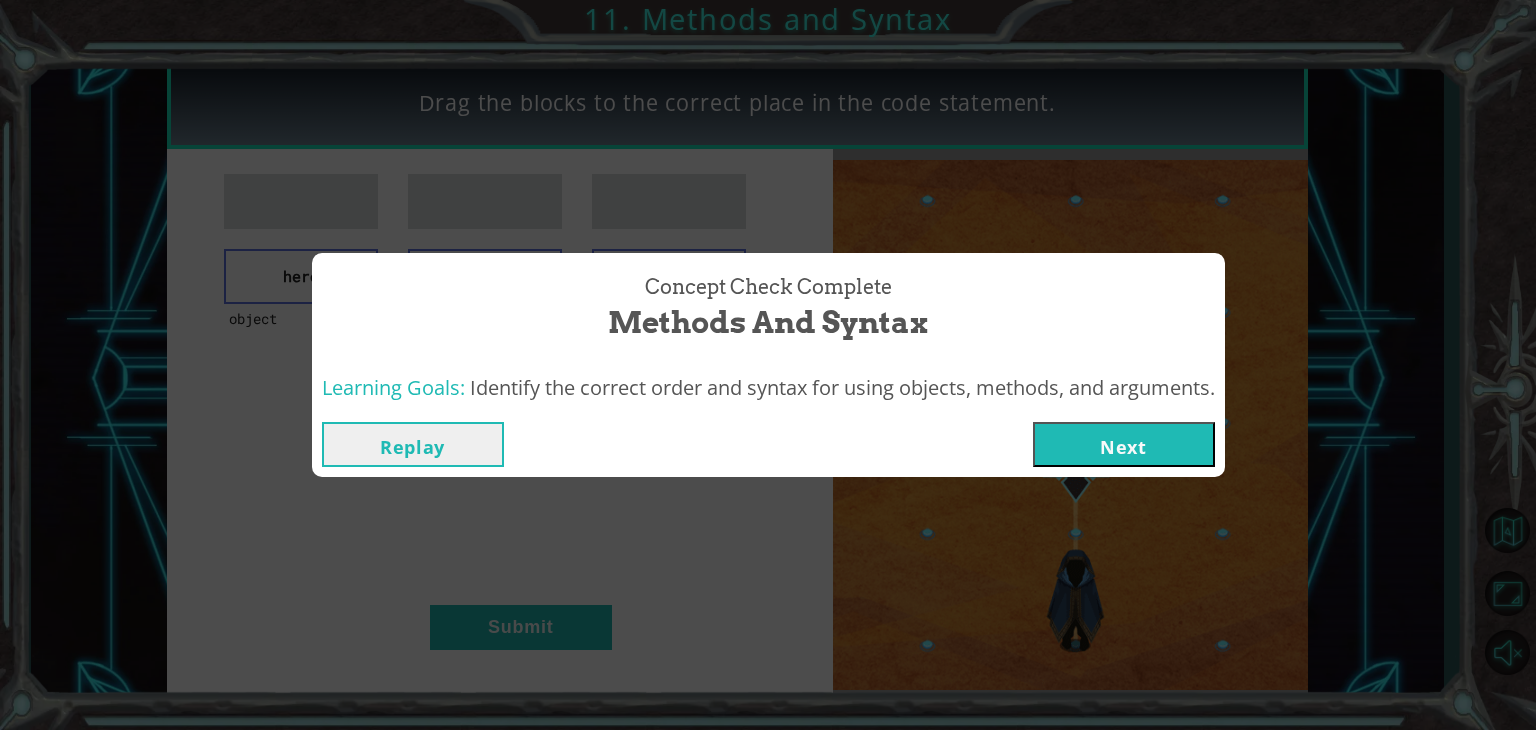 click on "Next" at bounding box center (1124, 444) 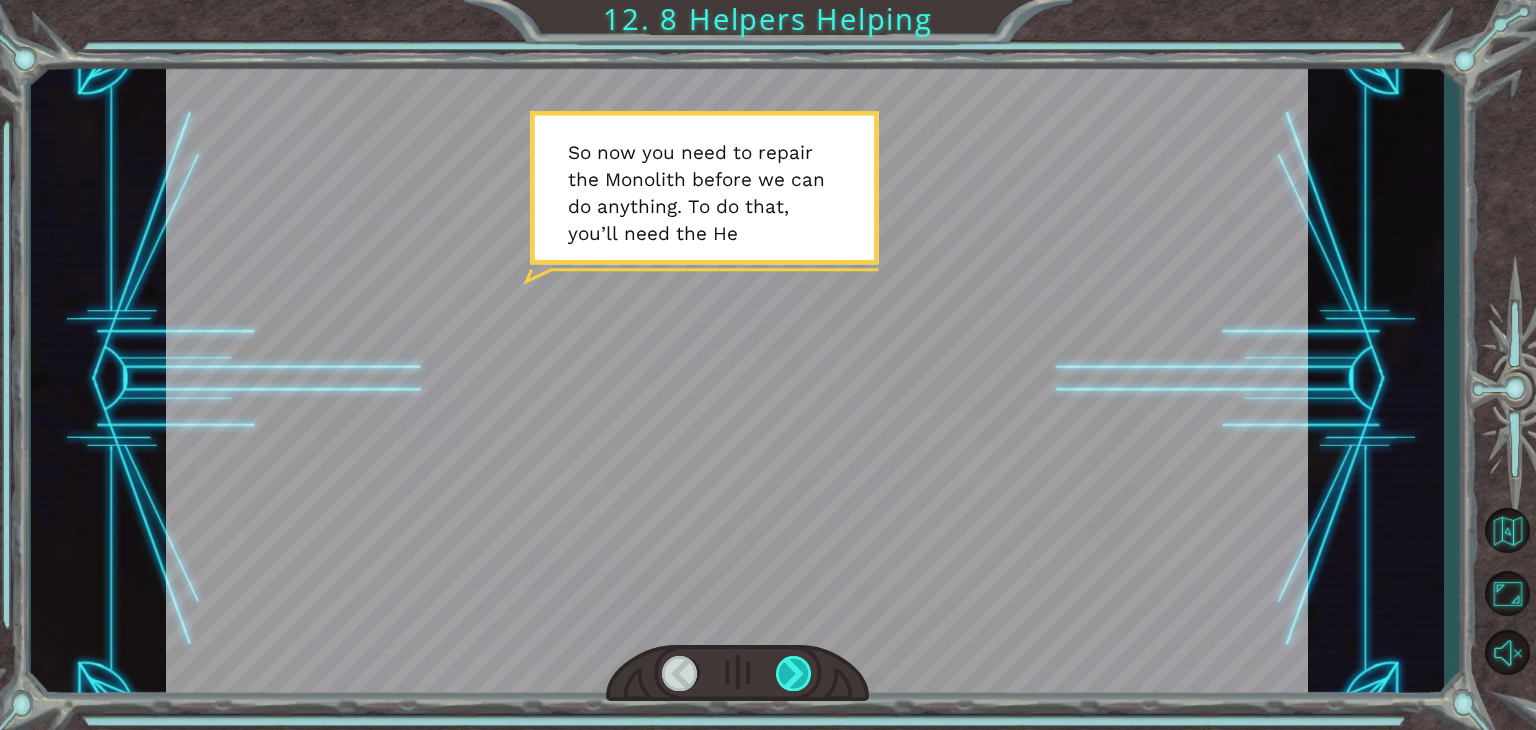 click at bounding box center (794, 673) 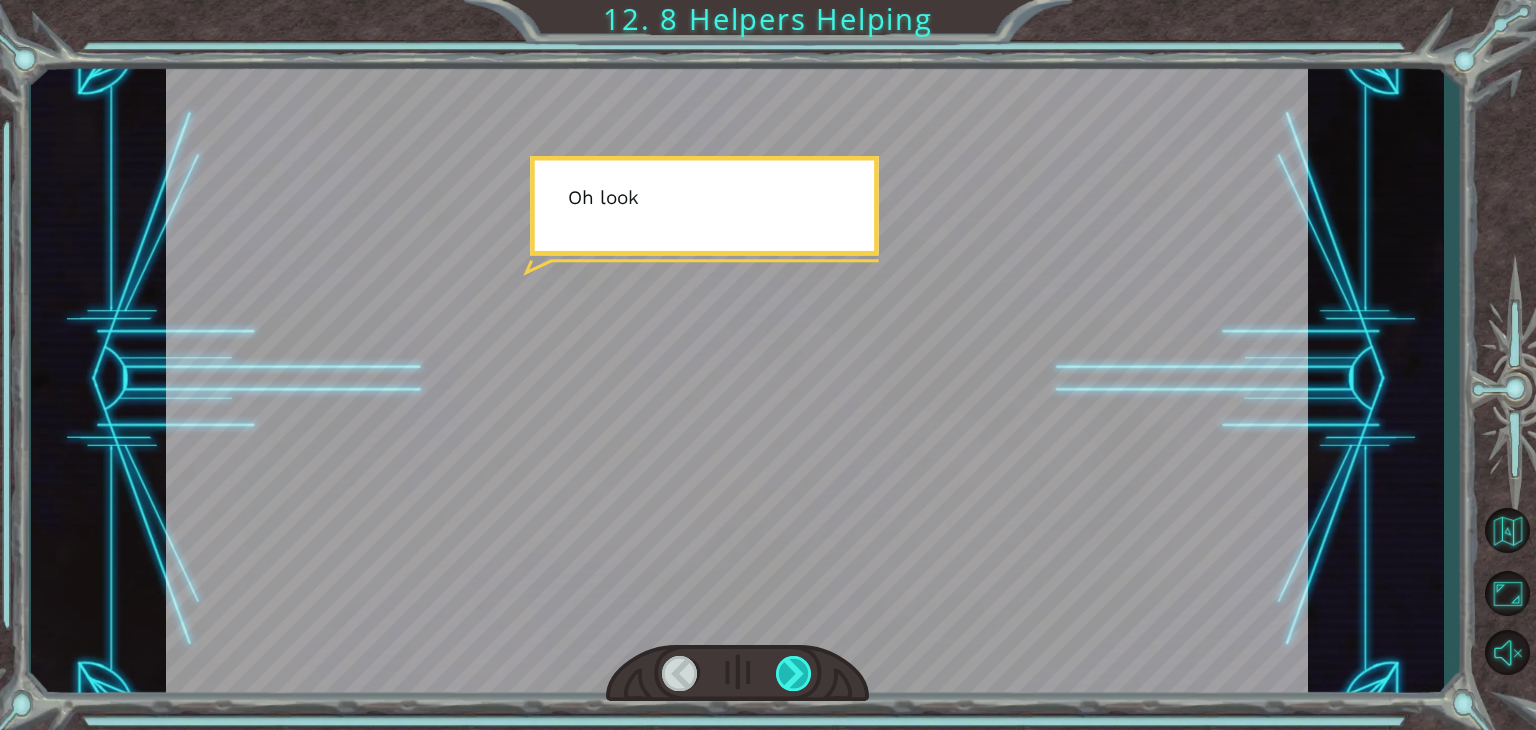 click at bounding box center [794, 673] 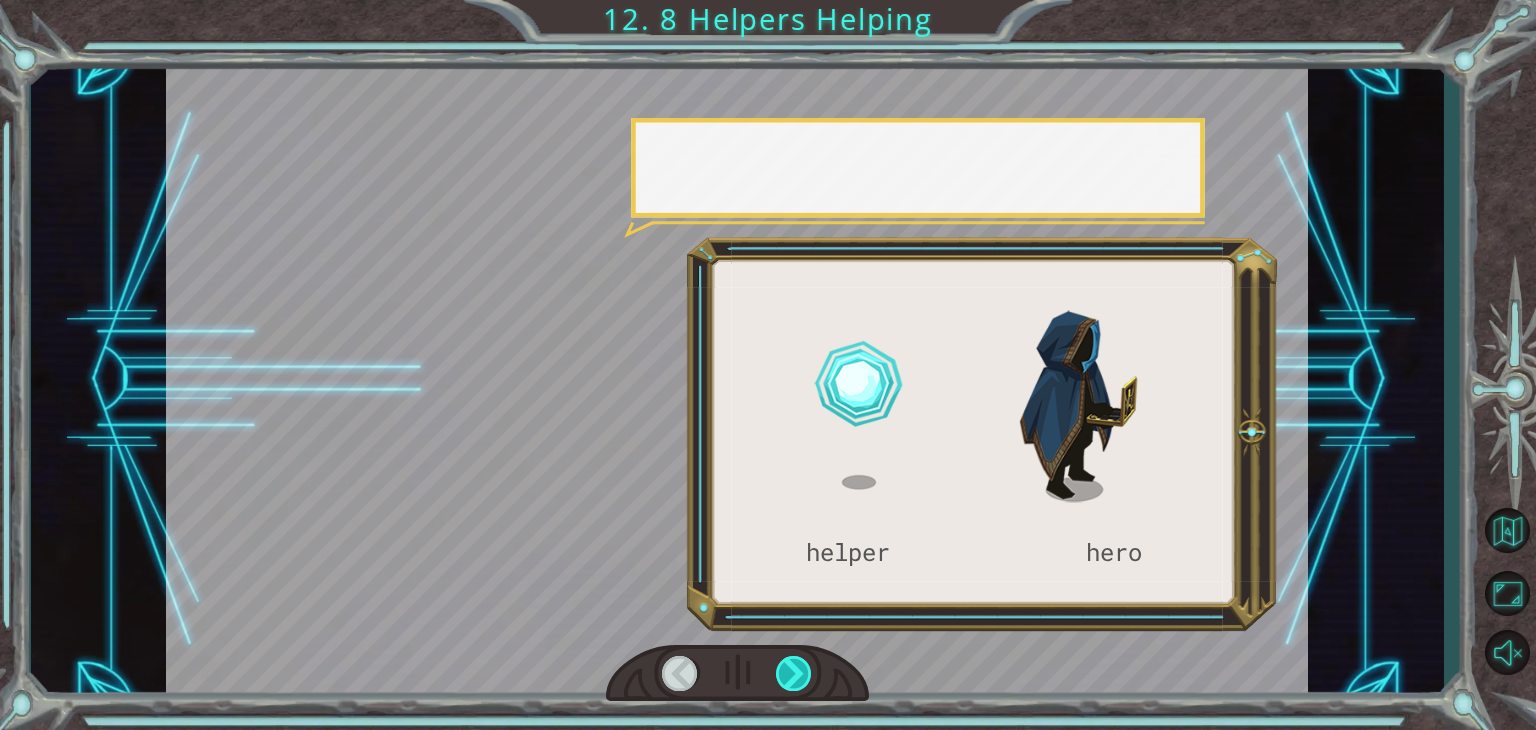 click at bounding box center (794, 673) 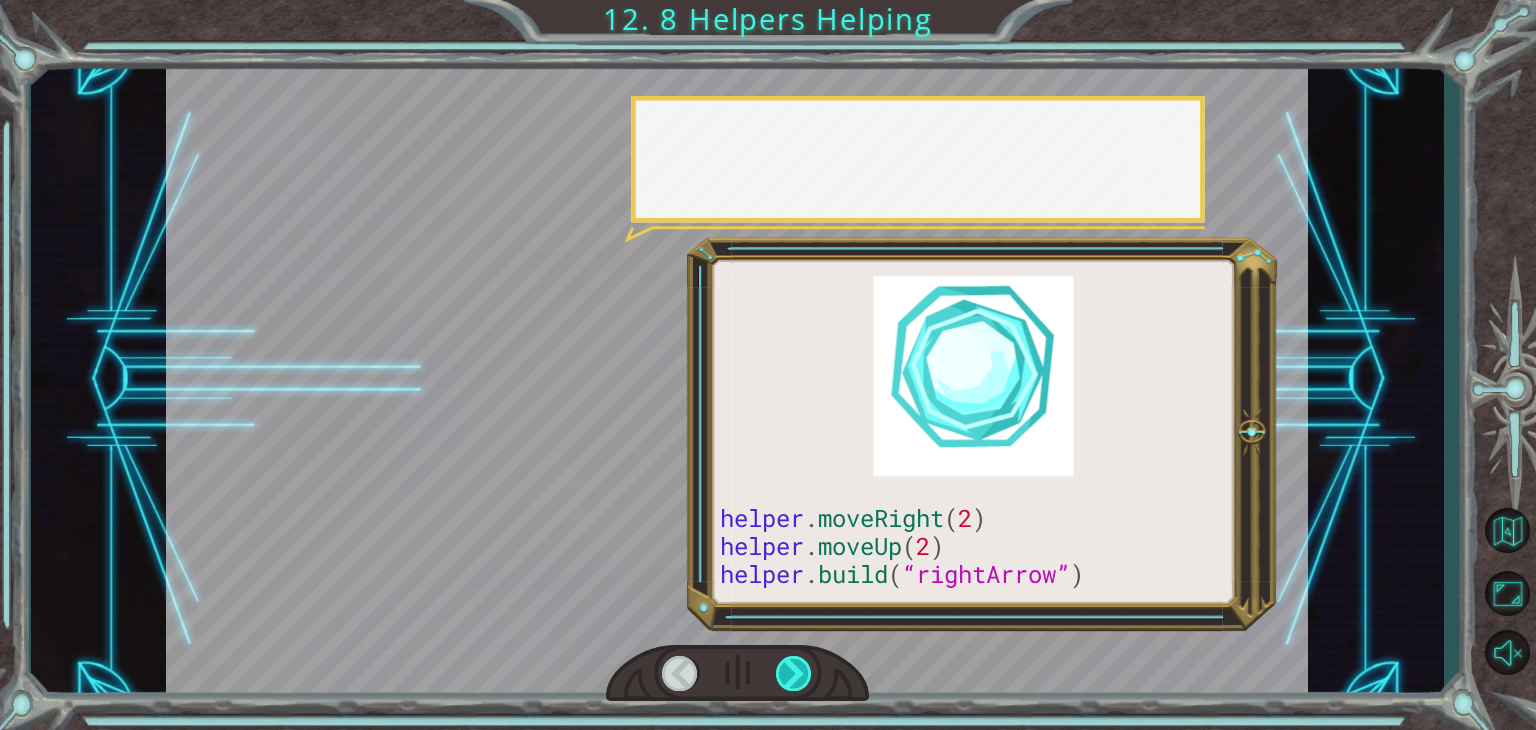 click at bounding box center (794, 673) 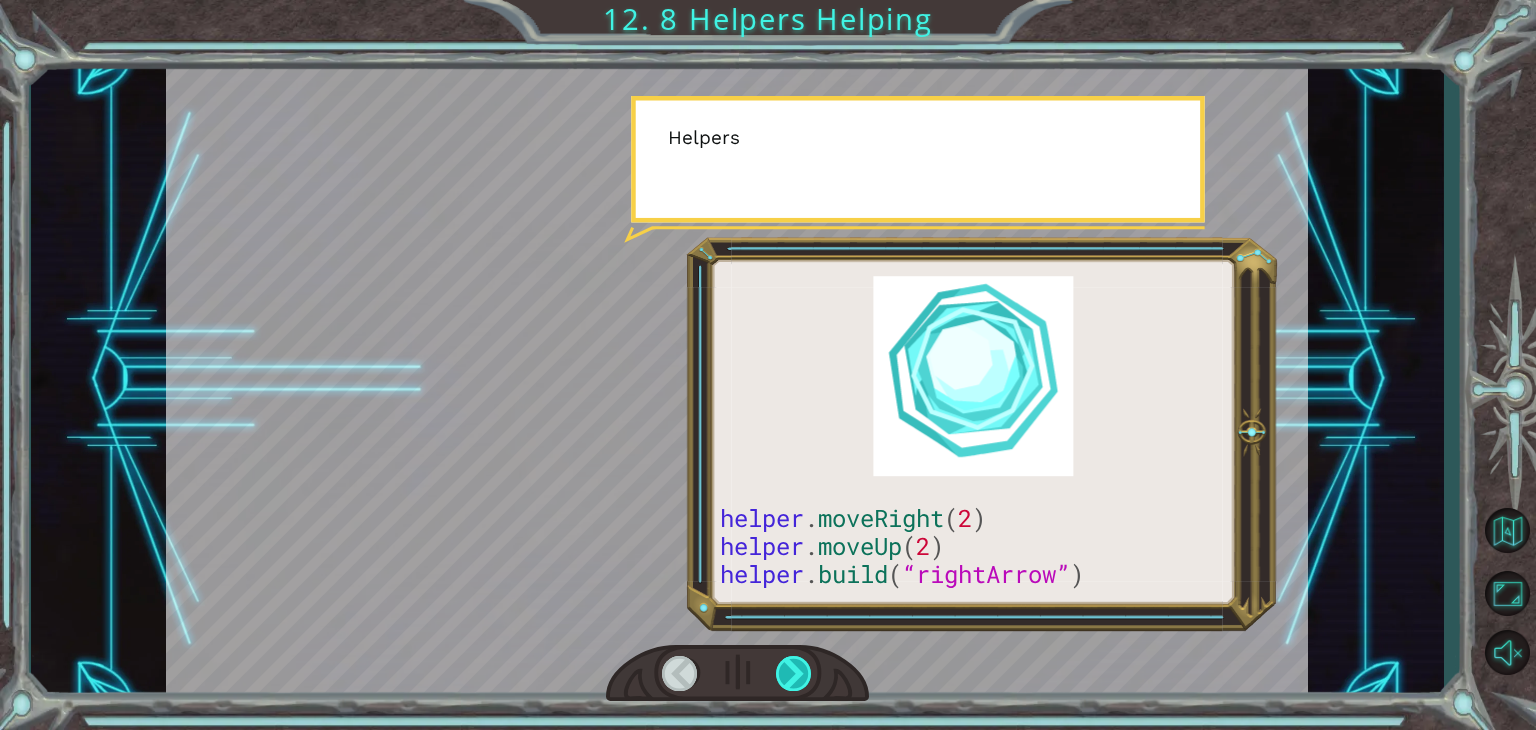 click at bounding box center (794, 673) 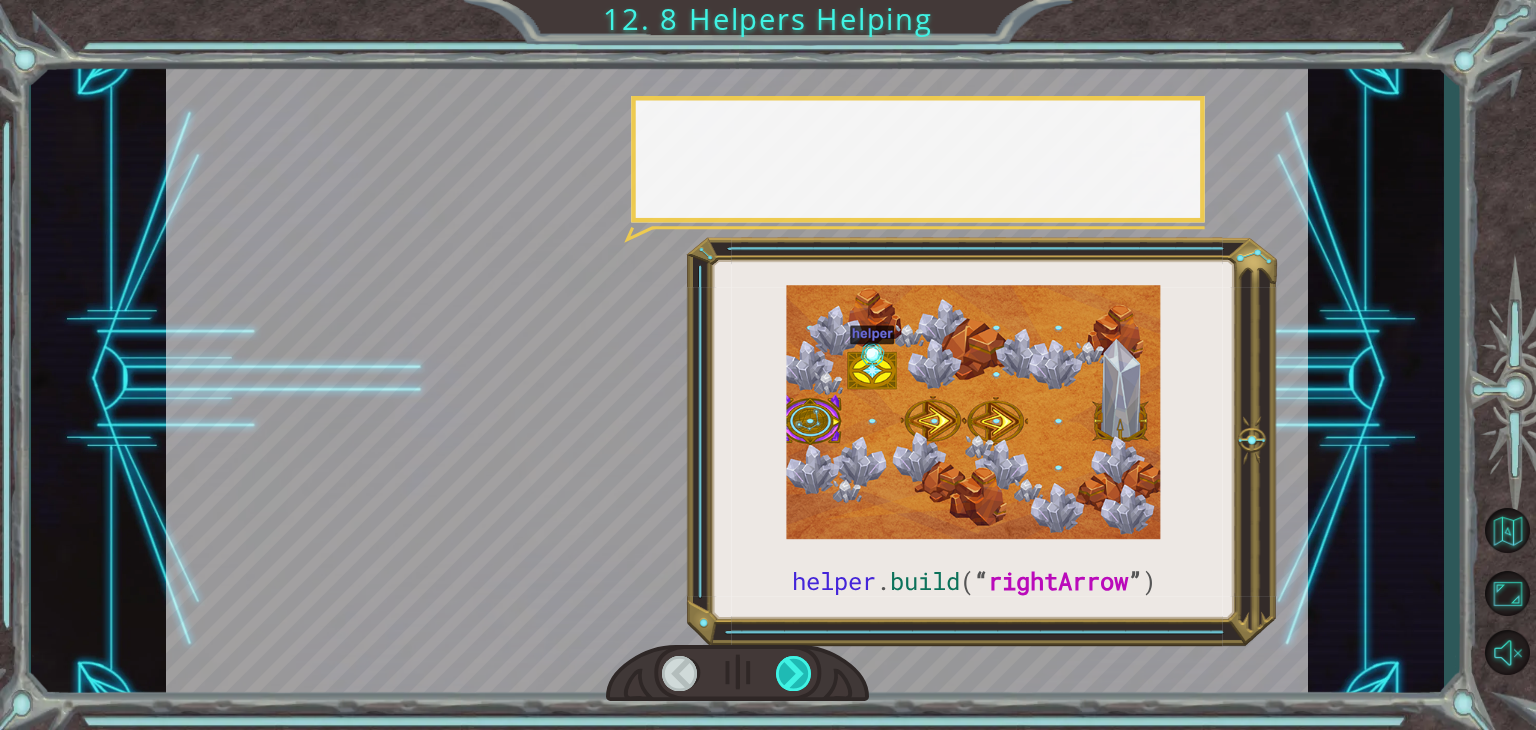 click at bounding box center [794, 673] 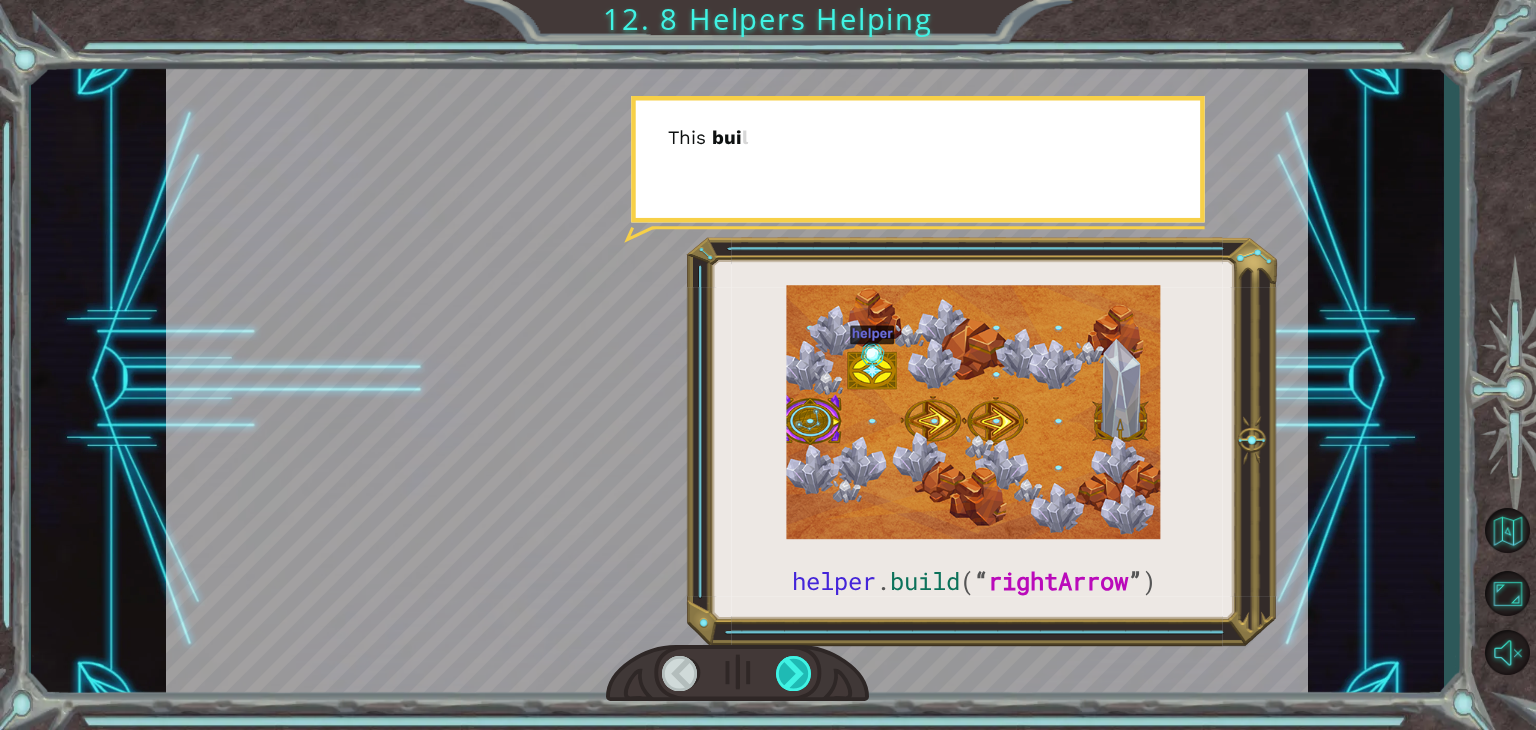 click at bounding box center [794, 673] 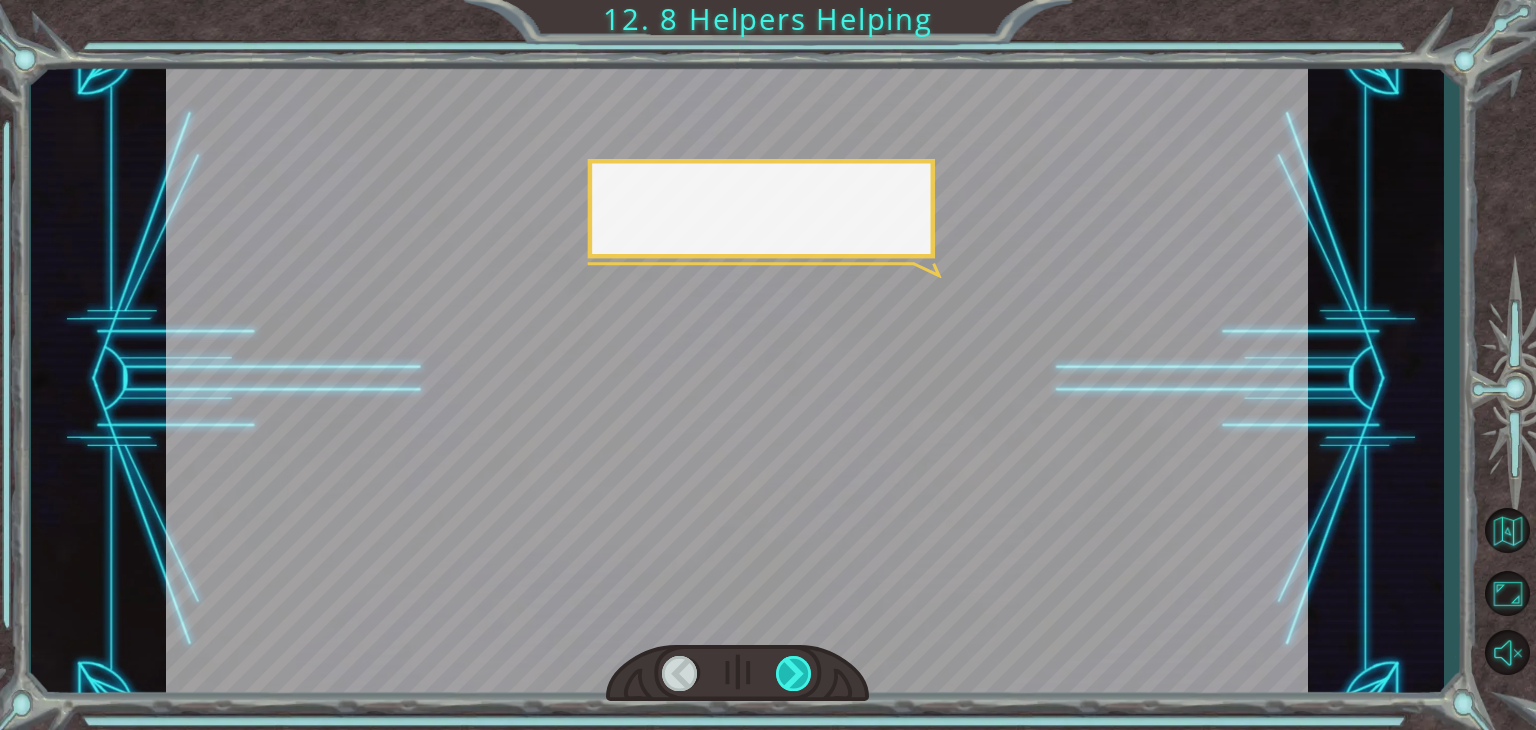 click at bounding box center [794, 673] 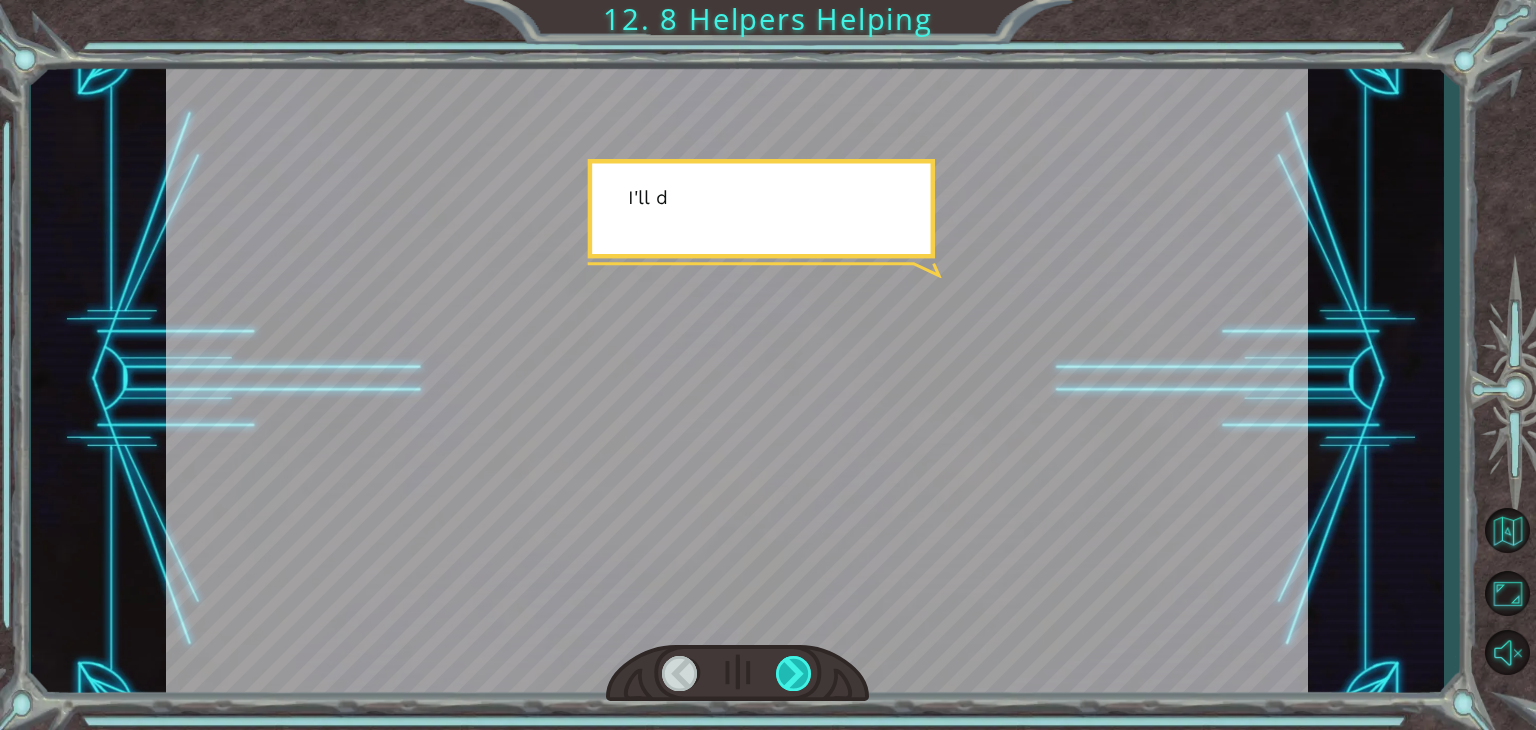 click at bounding box center [794, 673] 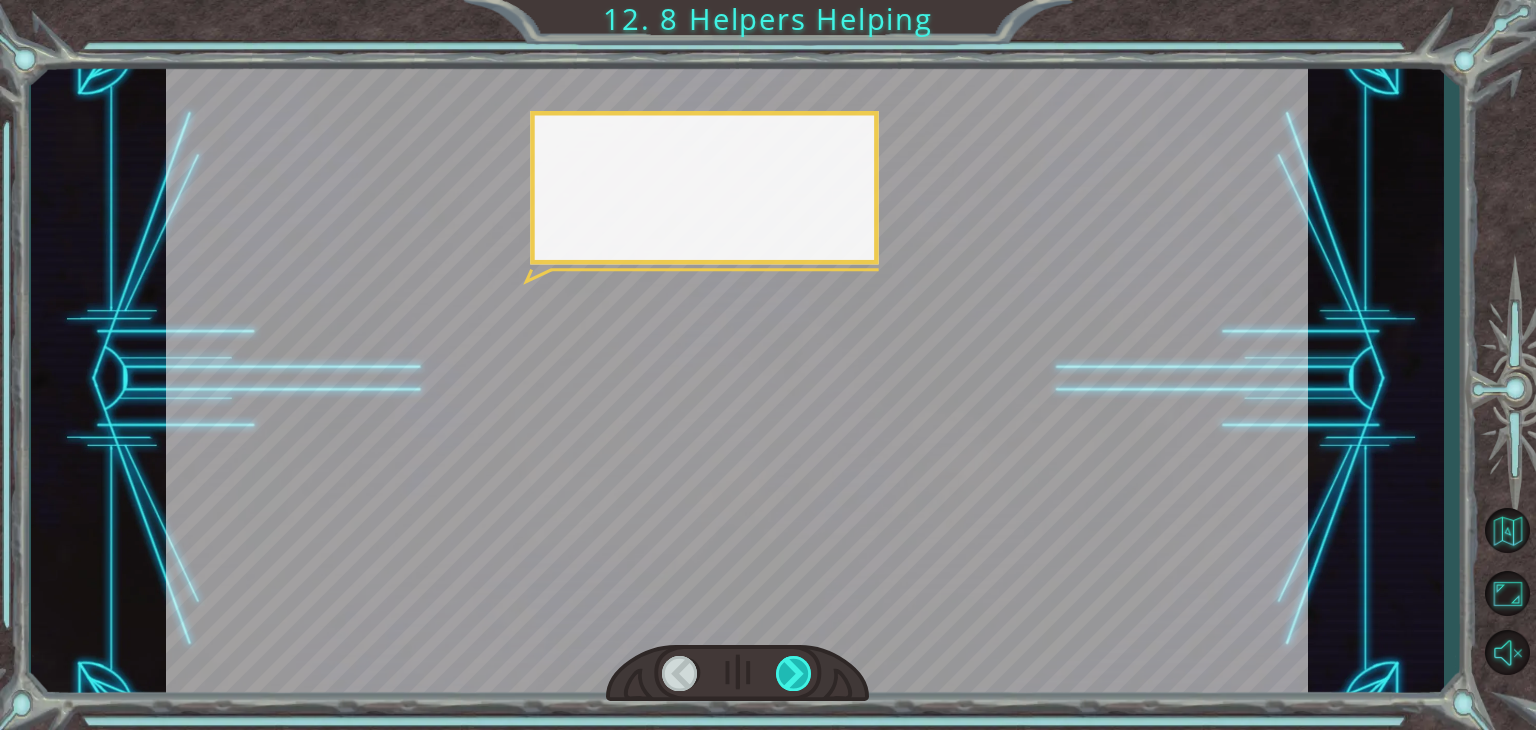 click at bounding box center [794, 673] 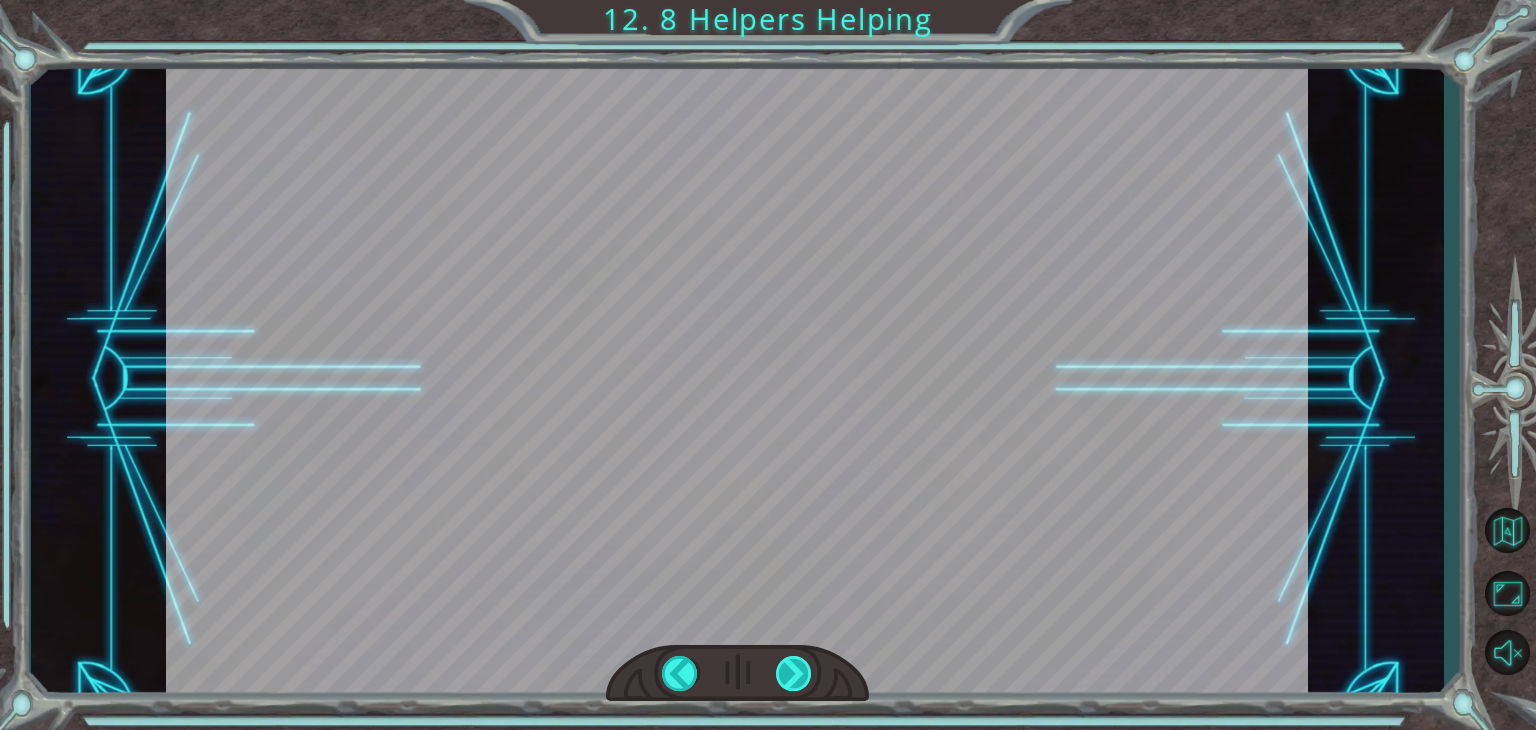 click on "helper . build ( “ rightArrow ” )       S o   n o w   y o u   n e e d   t o   r e p a i r   t h e   M o n o l i t h   b e f o r e   w e   c a n   d o   a n y t h i n g .   T o   d o   t h a t ,   y o u ’ l l   n e e d   t h e   H e l p e r s . . . O h   l o o k ,   t h e r e ’ s   o n e !   A r e n ’ t   t h e y   c u t e ? A   H e l p e r   i s   a   d i f f e r e n t   k i n d   o f   o b j e c t .   Y o u   c a n   u s e   t h e   A c o d u s   t o   p r o g r a m   t h e m   t o o . H e l p e r s   h a v e   a   f e w   m e t h o d s   y o u   c a n   u s e .   T h e y   m o v e   j u s t   l i k e   y o u   d o ,   b u t   t h e y   a l s o   h a v e   a   v e r y   s p e c i a l   m e t h o d   c a l l e d   b u i l d . T h i s   b u i l d   c o m m a n d   l e t s   t h e   H e l p e r   r e p a i r   a r r o w s   t h a t   c a r r y   p o w e r f u l   e n e r g y   s p a r k s   t o   d i f f e r e n t   p a r t s   o f   t h e   M o n o l i t h .   T h a t ' s   w h e r e   y o u" at bounding box center [768, 0] 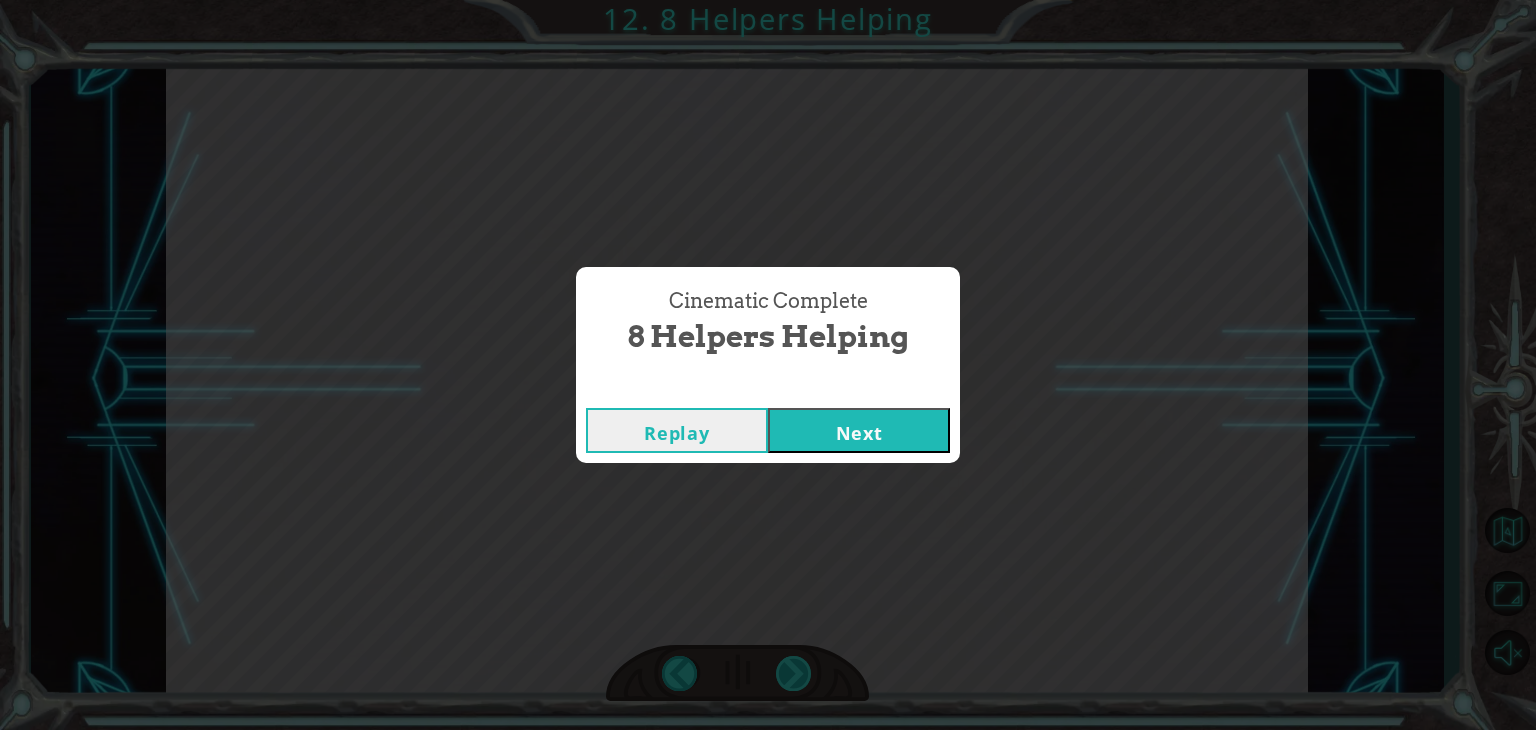 click on "Cinematic Complete     8 Helpers Helping
Replay
Next" at bounding box center [768, 365] 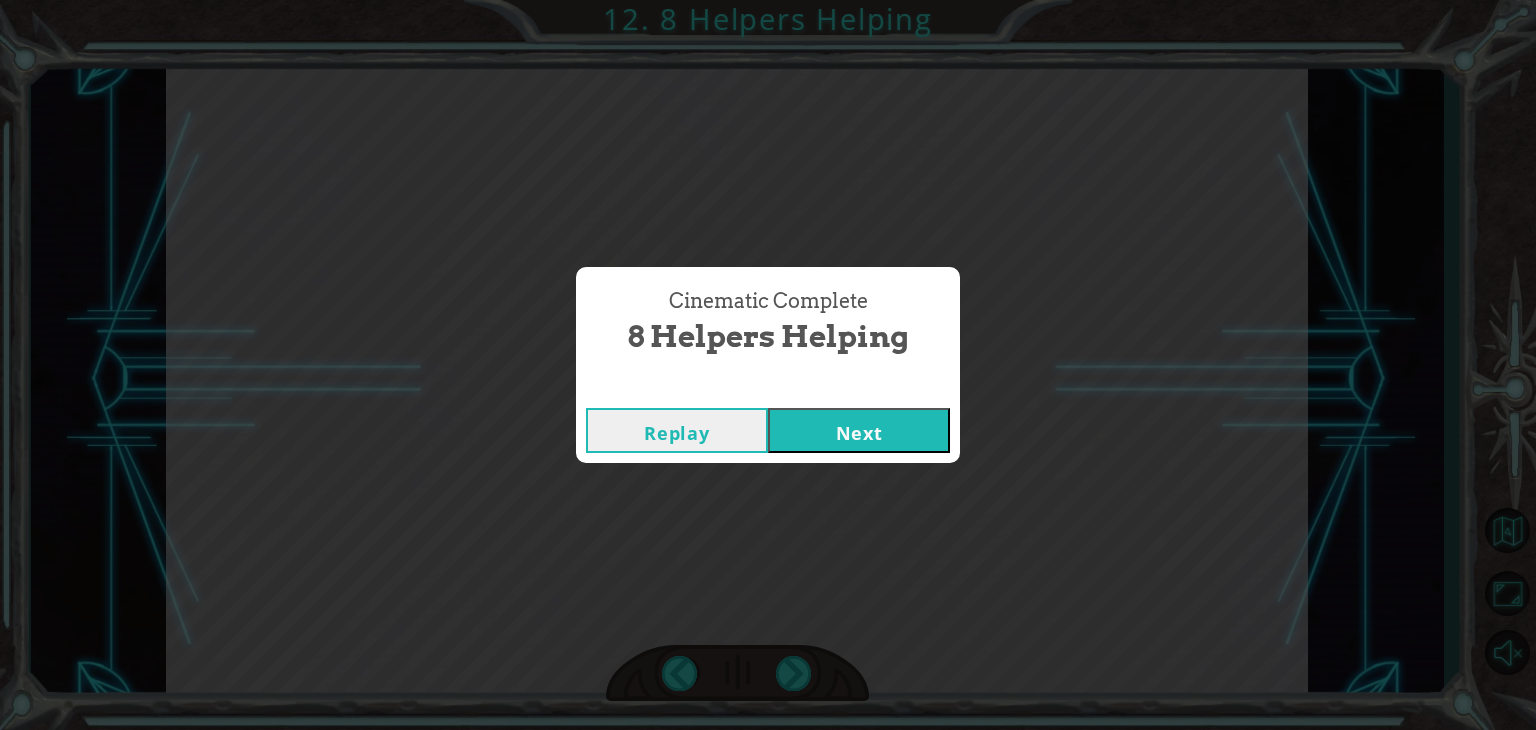 click on "Next" at bounding box center (859, 430) 